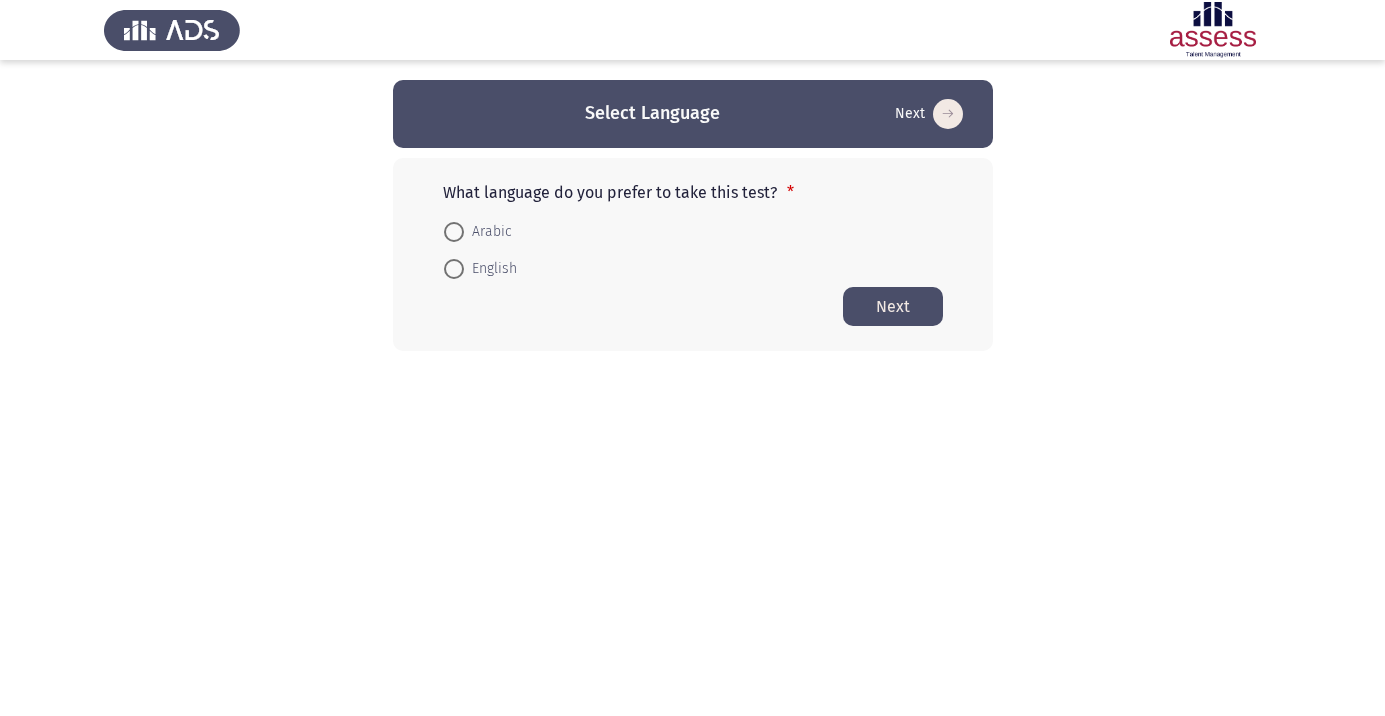 scroll, scrollTop: 0, scrollLeft: 0, axis: both 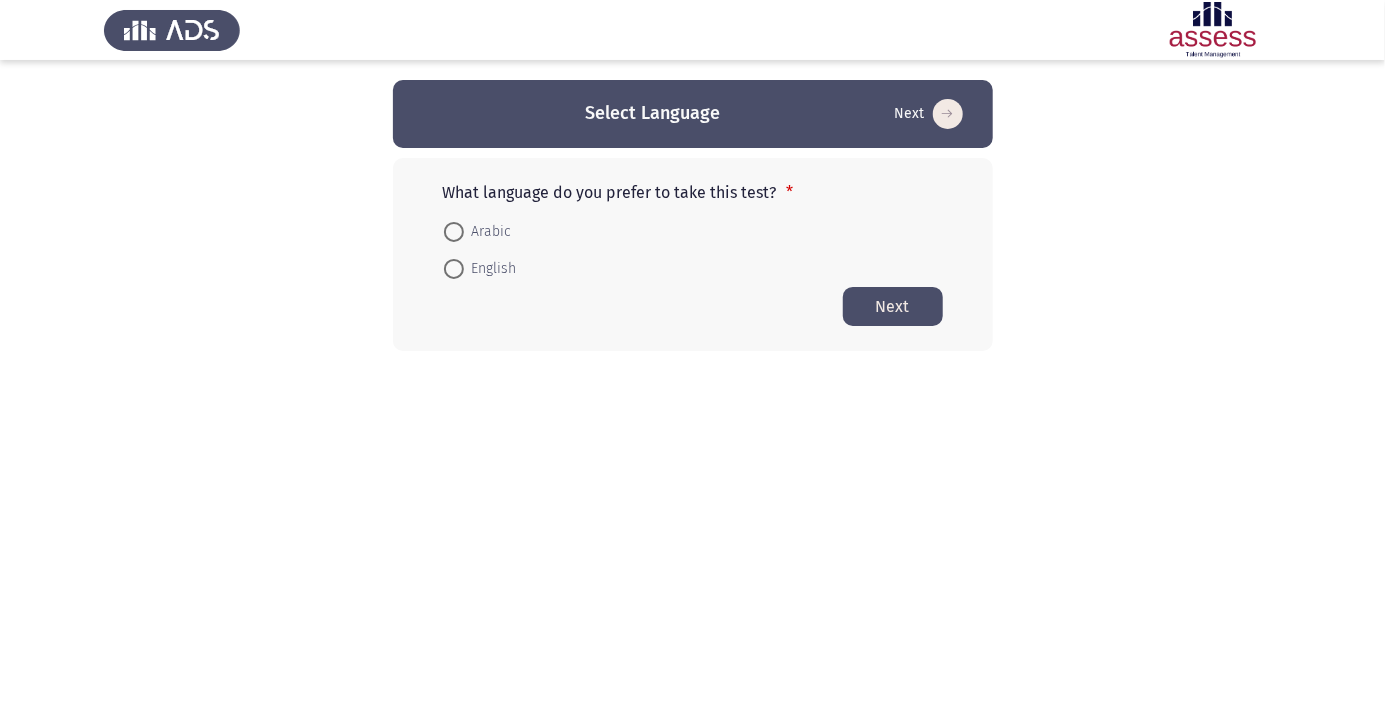 click at bounding box center (454, 232) 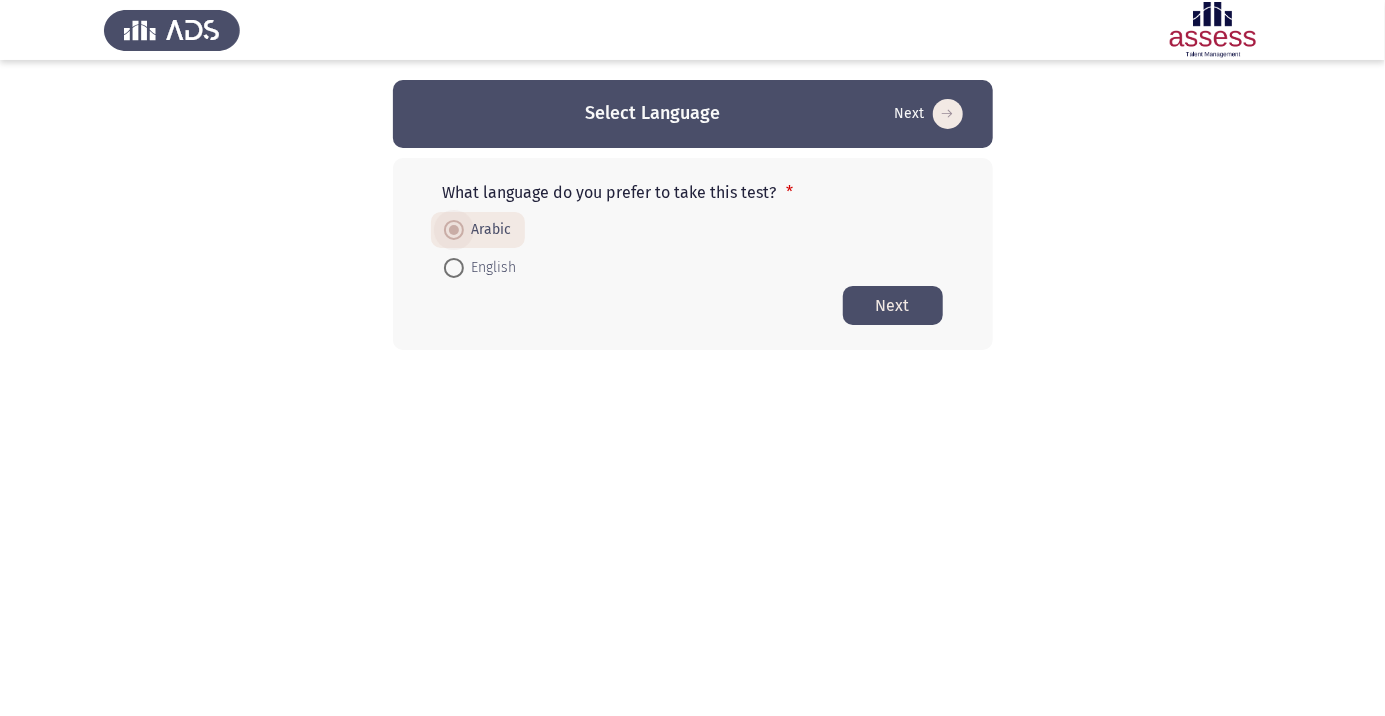 click on "Next" 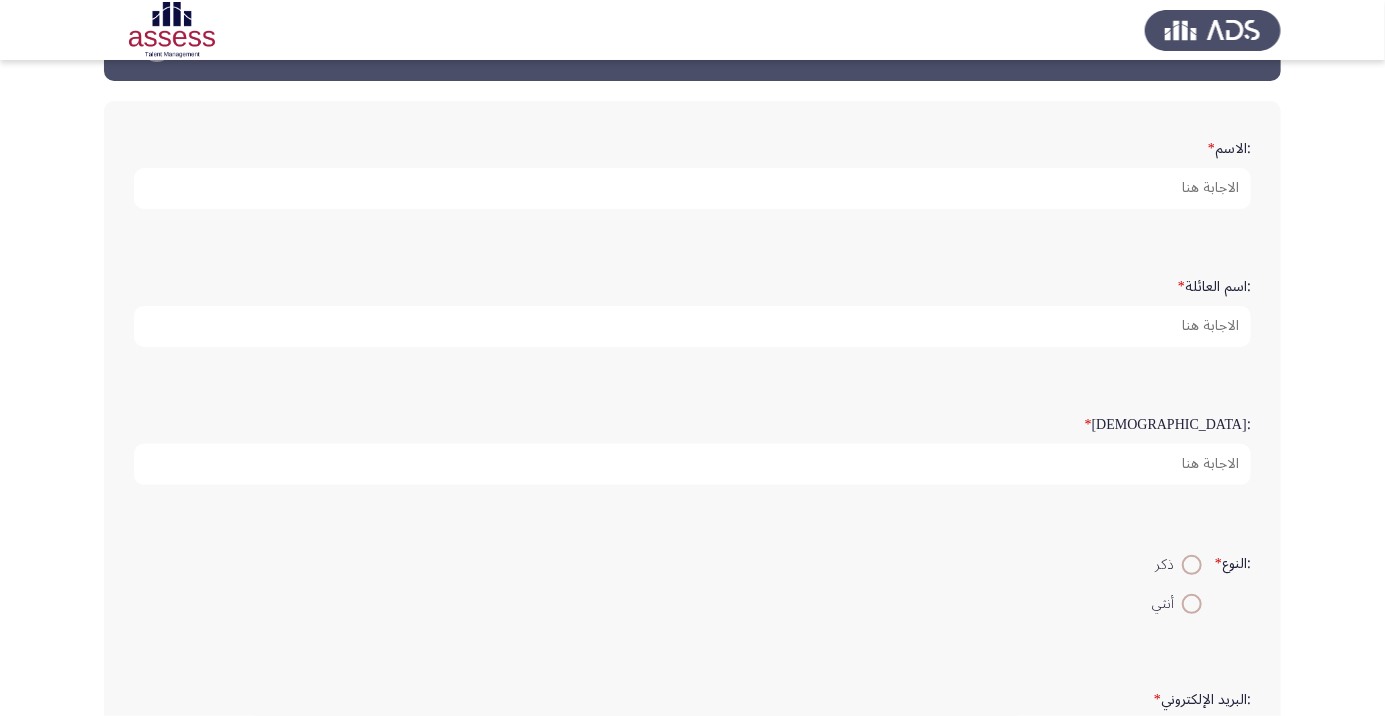 scroll, scrollTop: 73, scrollLeft: 0, axis: vertical 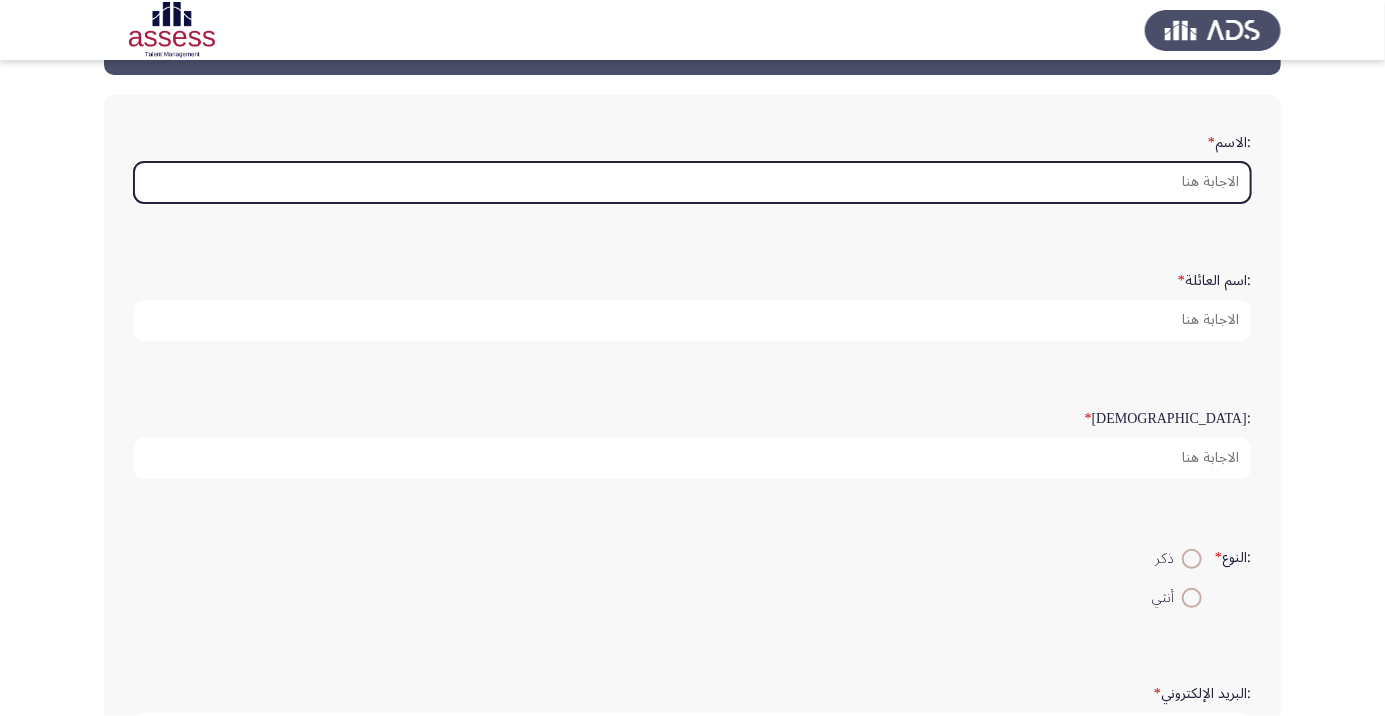 click on ":الاسم   *" at bounding box center (692, 182) 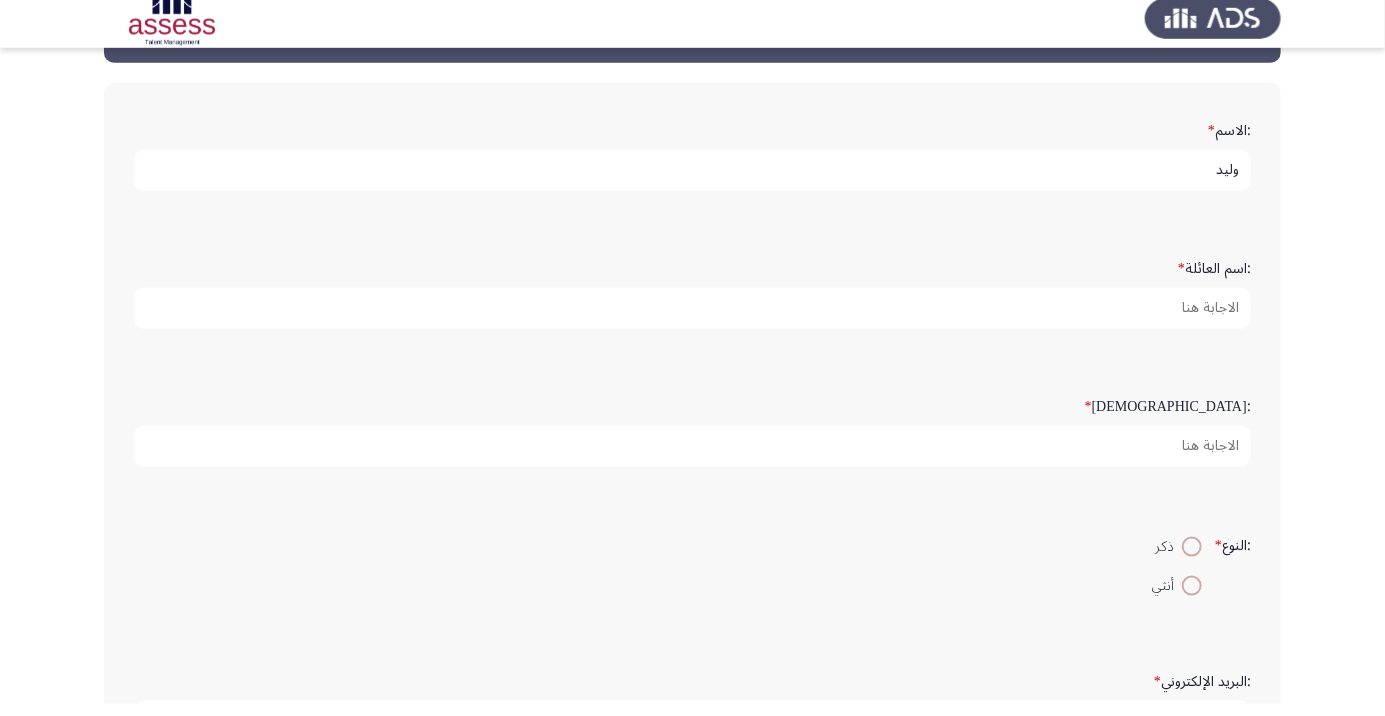 scroll, scrollTop: 73, scrollLeft: 0, axis: vertical 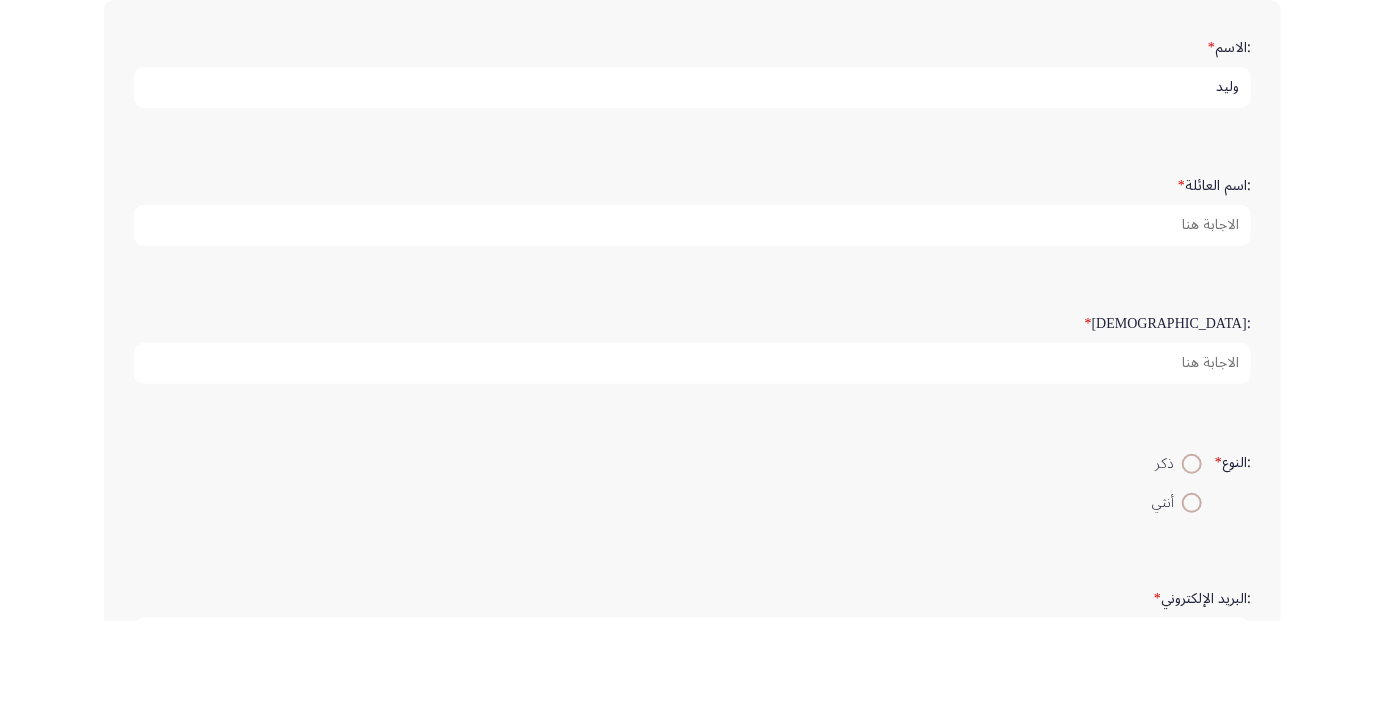 type on "وليد" 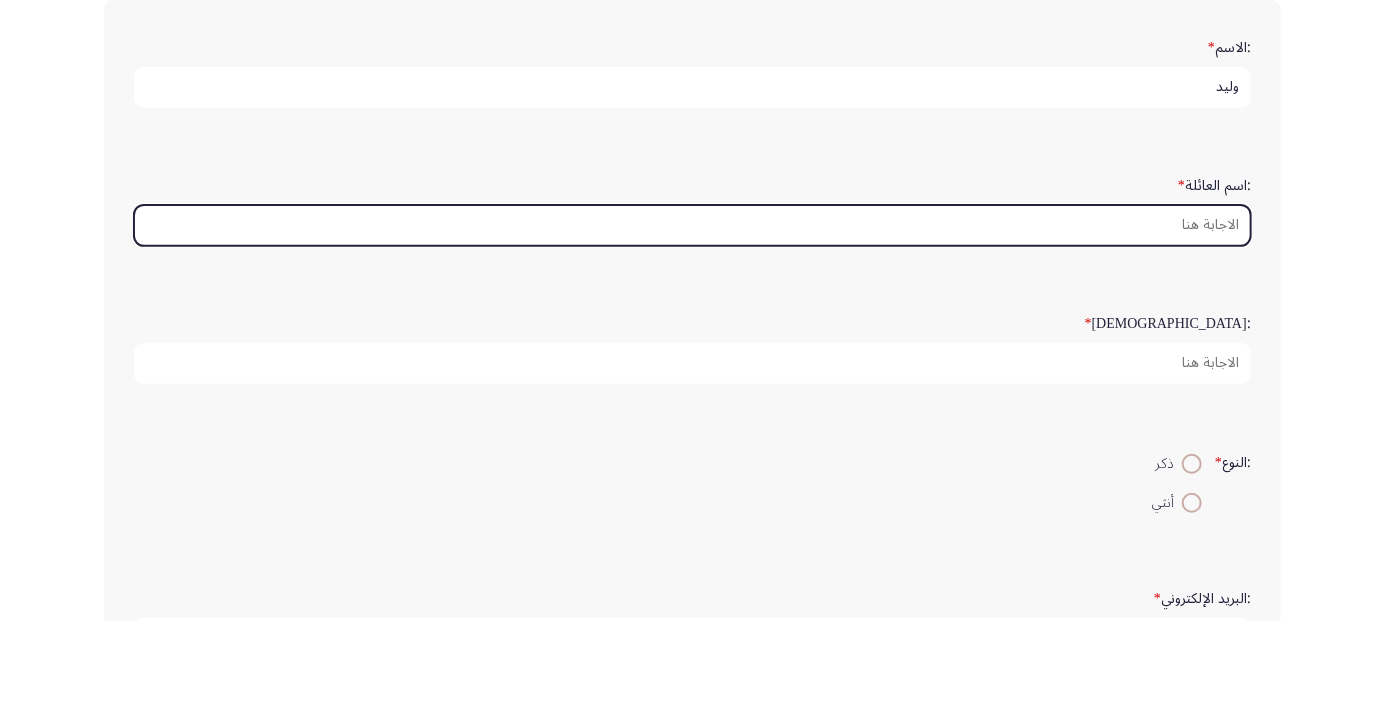 click on ":اسم العائلة   *" at bounding box center [692, 320] 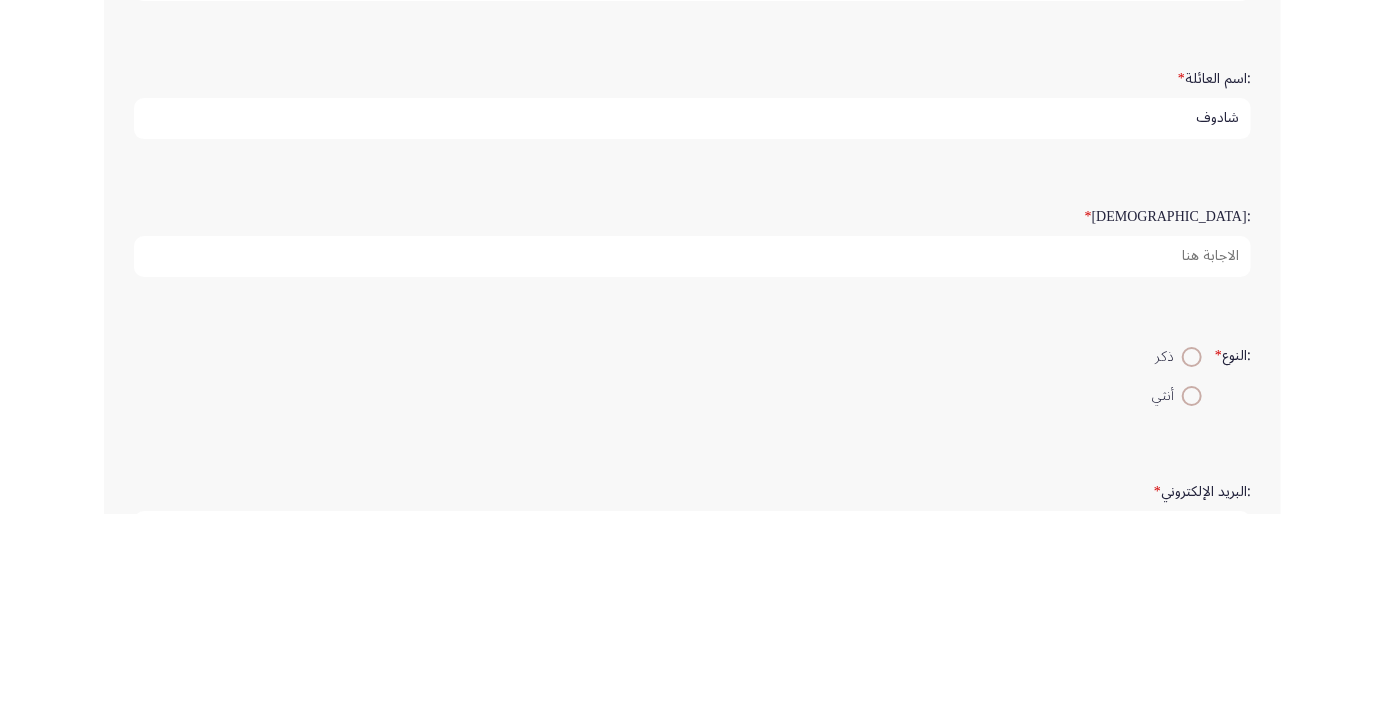 scroll, scrollTop: 73, scrollLeft: 0, axis: vertical 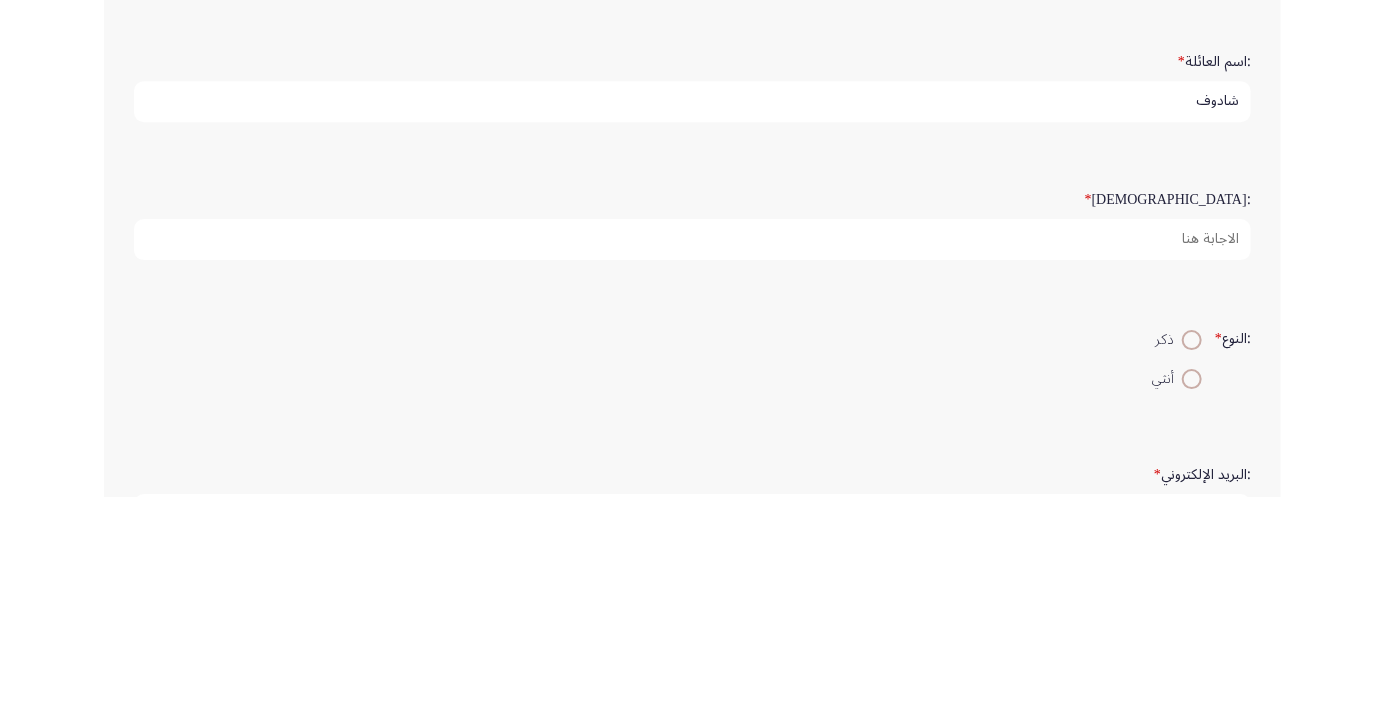 type on "شادوف" 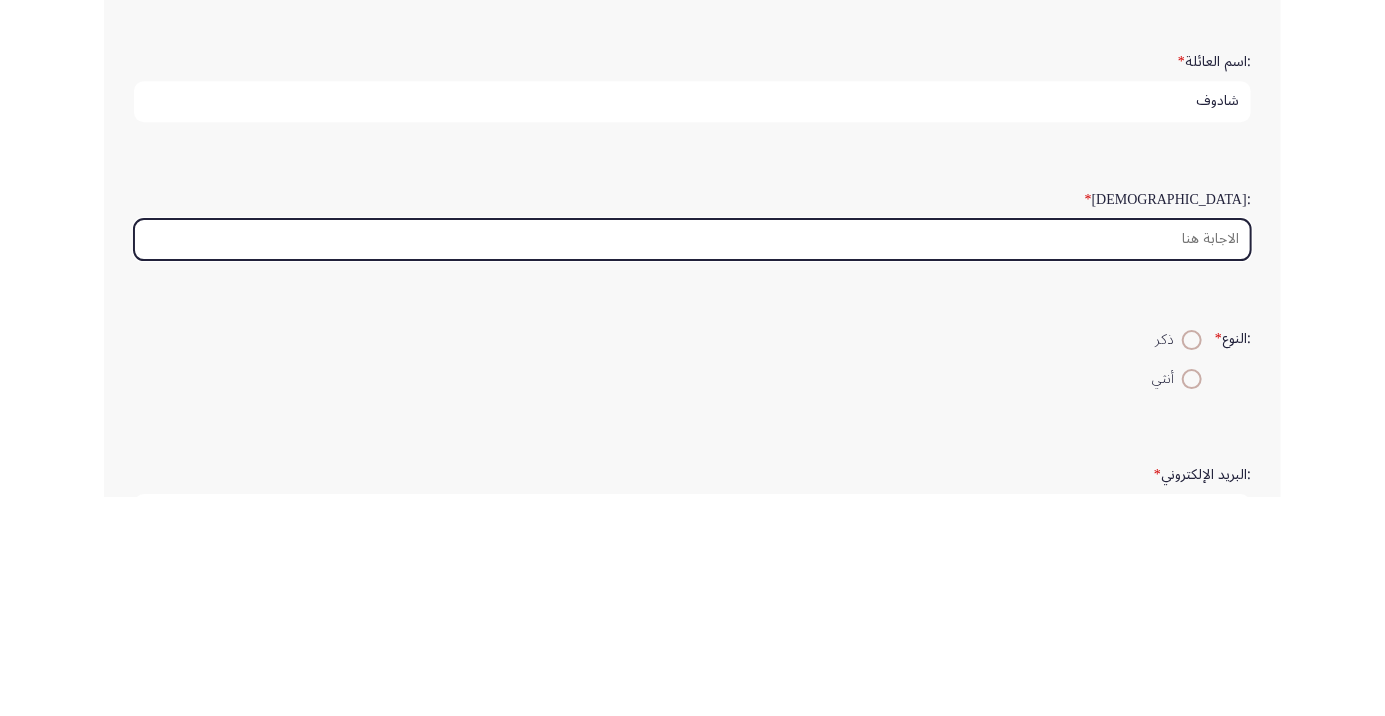 click on ":السن   *" at bounding box center (692, 458) 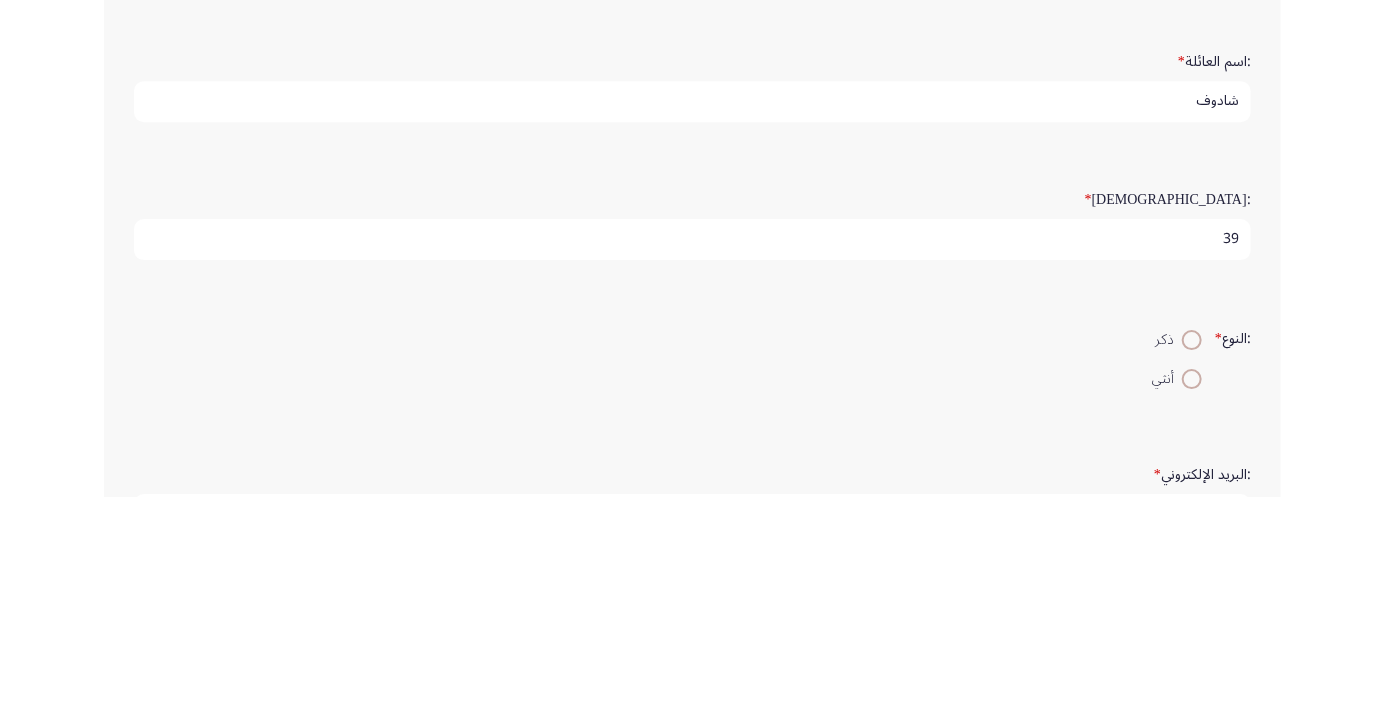 scroll, scrollTop: 73, scrollLeft: 0, axis: vertical 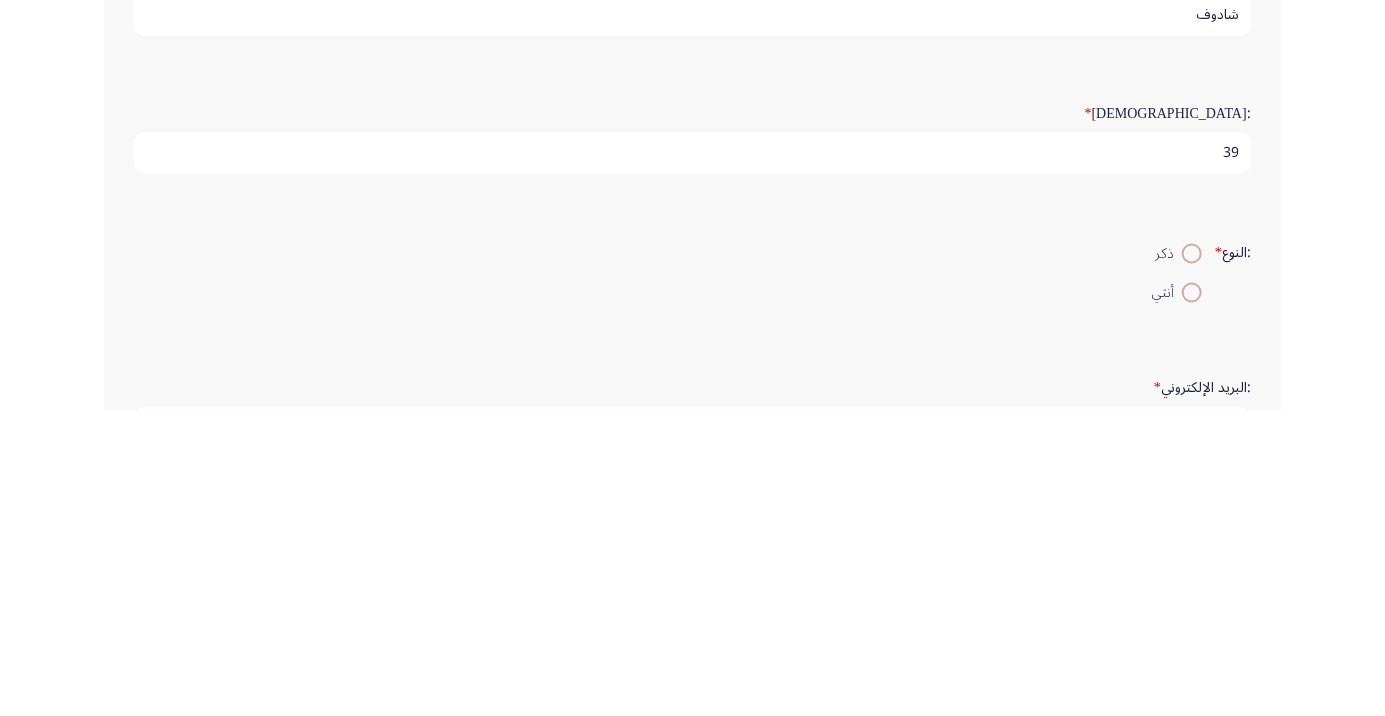type on "39" 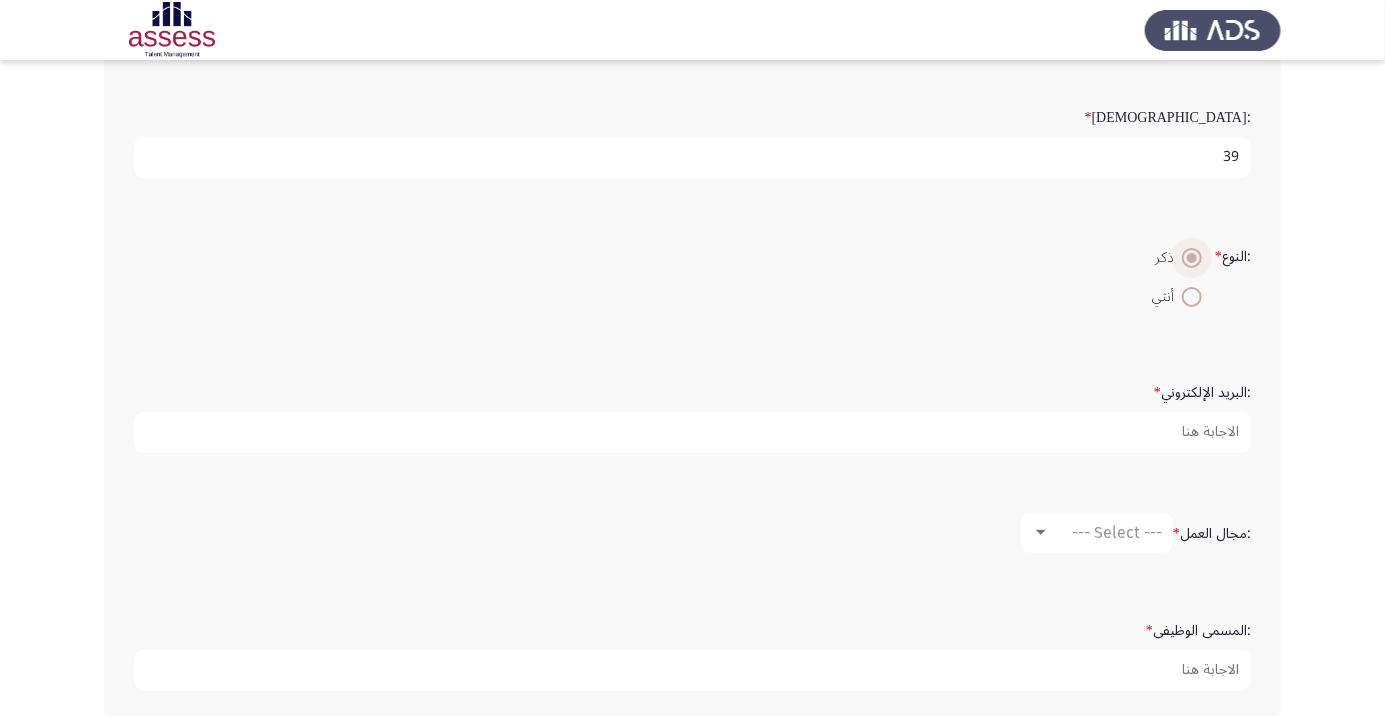 scroll, scrollTop: 377, scrollLeft: 0, axis: vertical 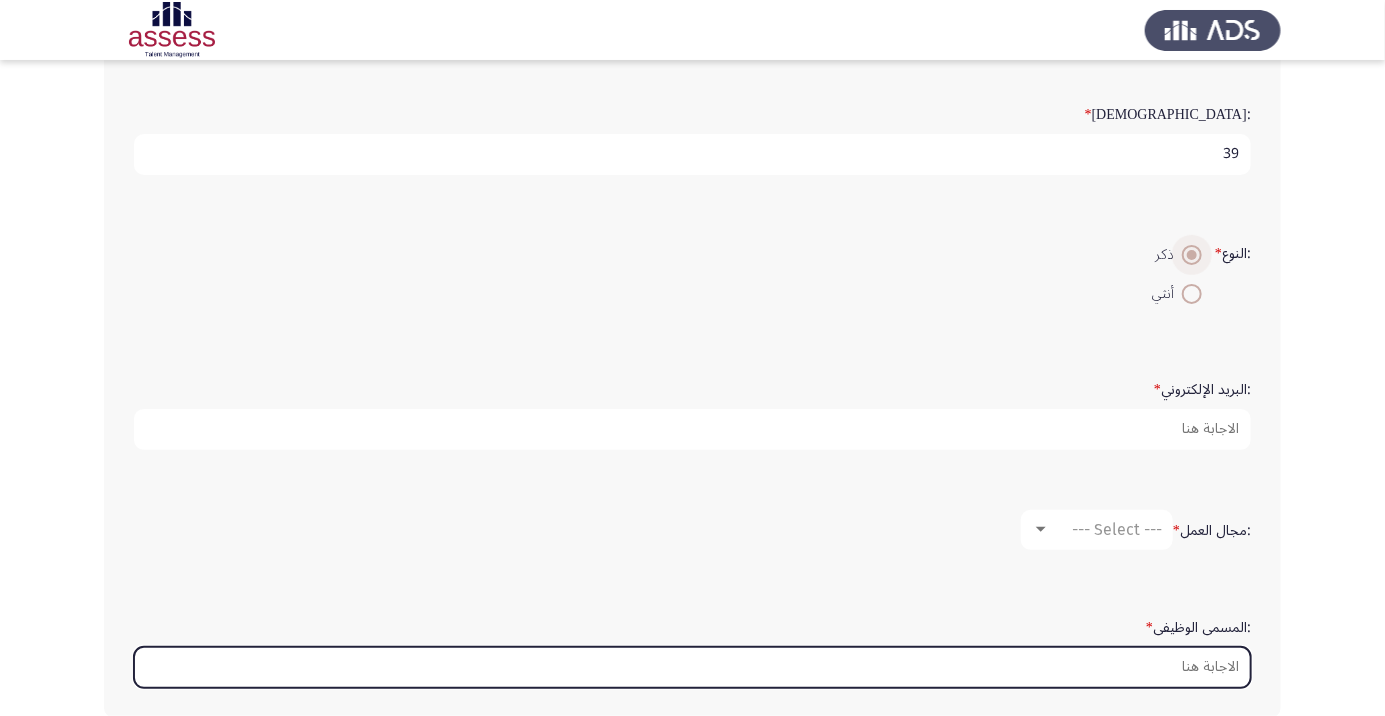 click on ":المسمى الوظيفى   *" at bounding box center (692, 667) 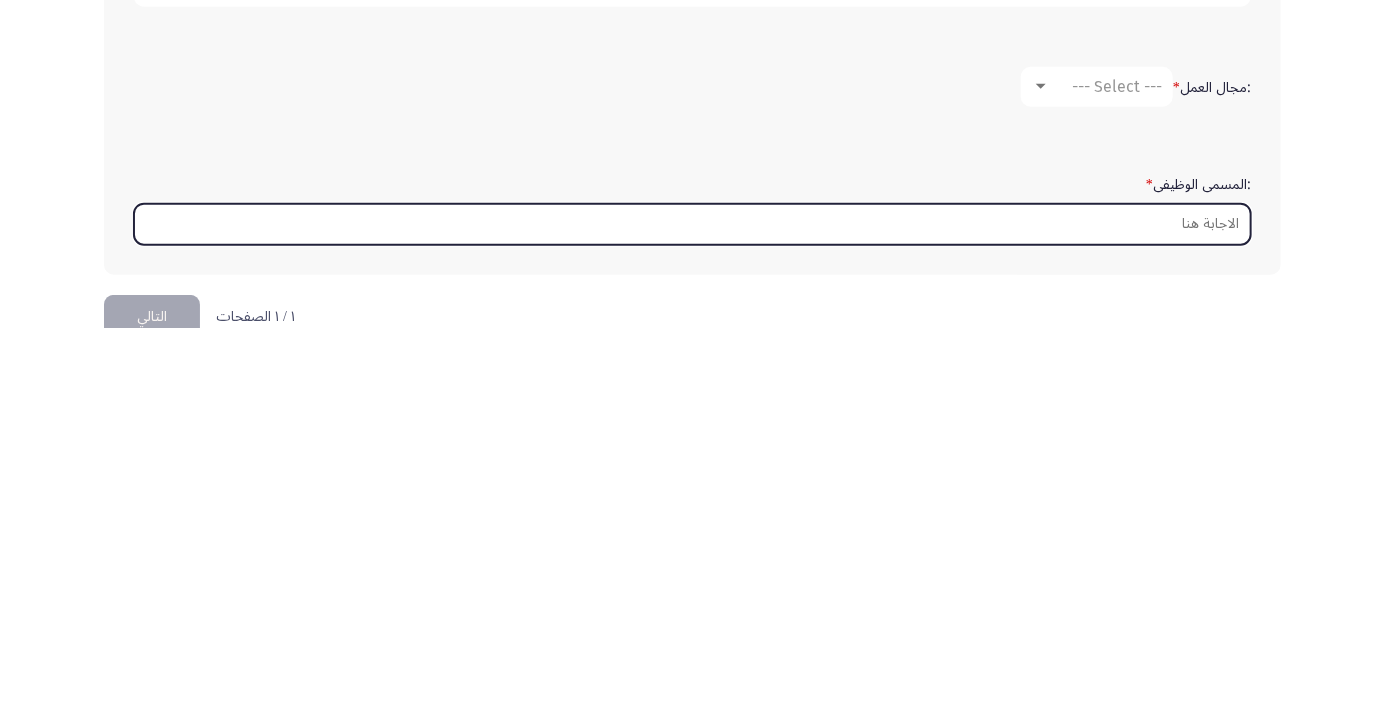 scroll, scrollTop: 473, scrollLeft: 0, axis: vertical 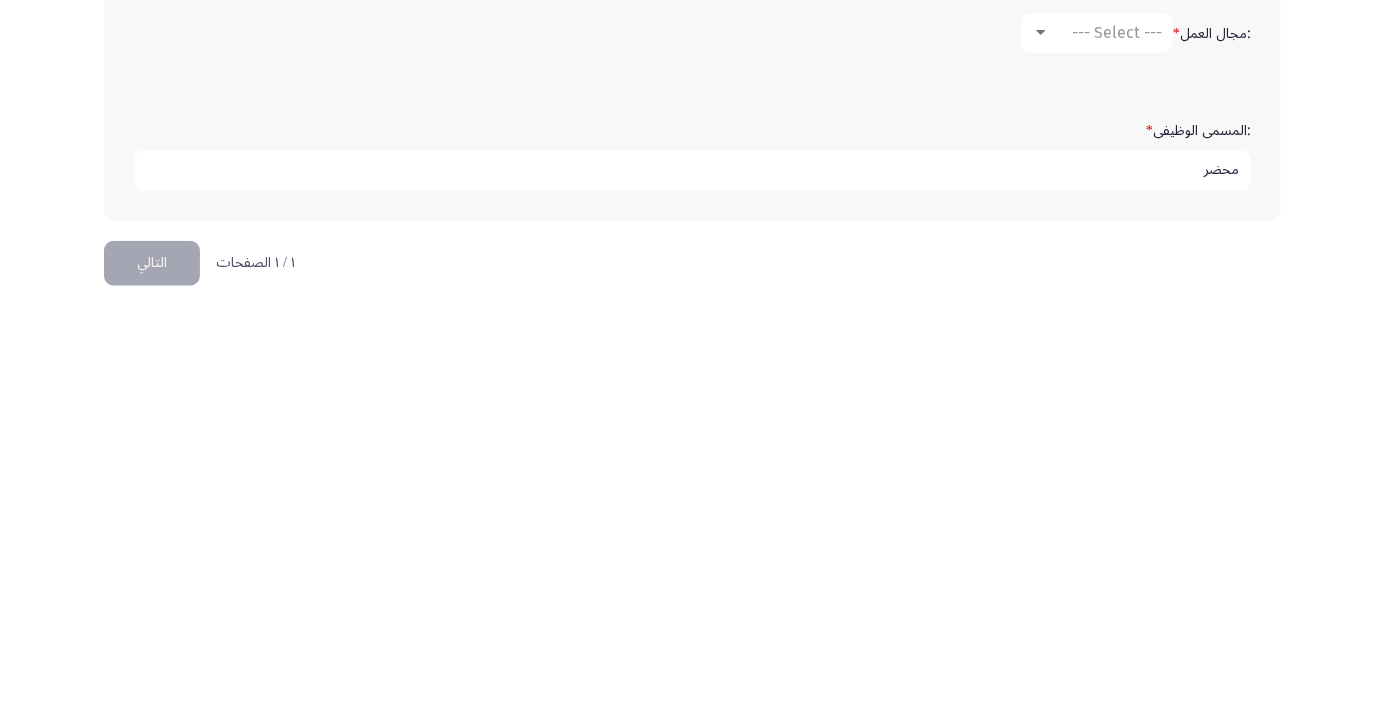 type on "محضر" 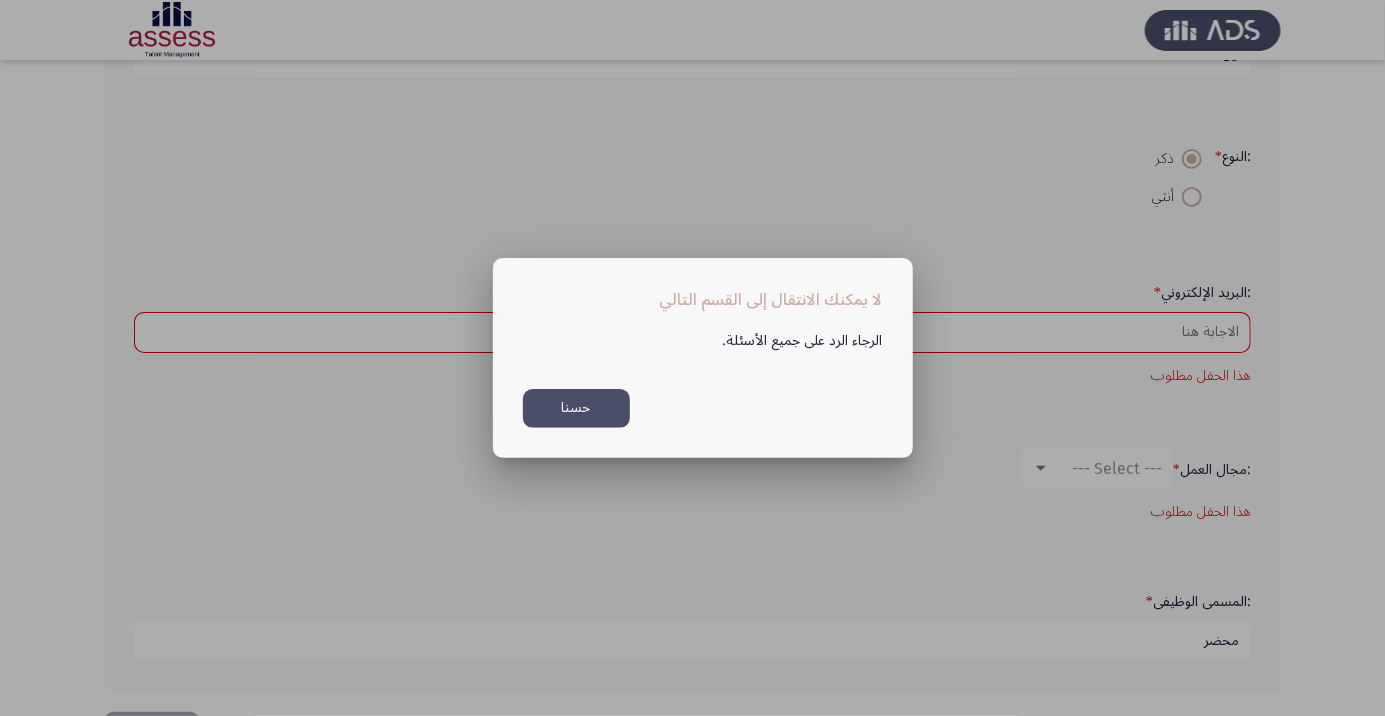 click on "حسنا" at bounding box center (576, 408) 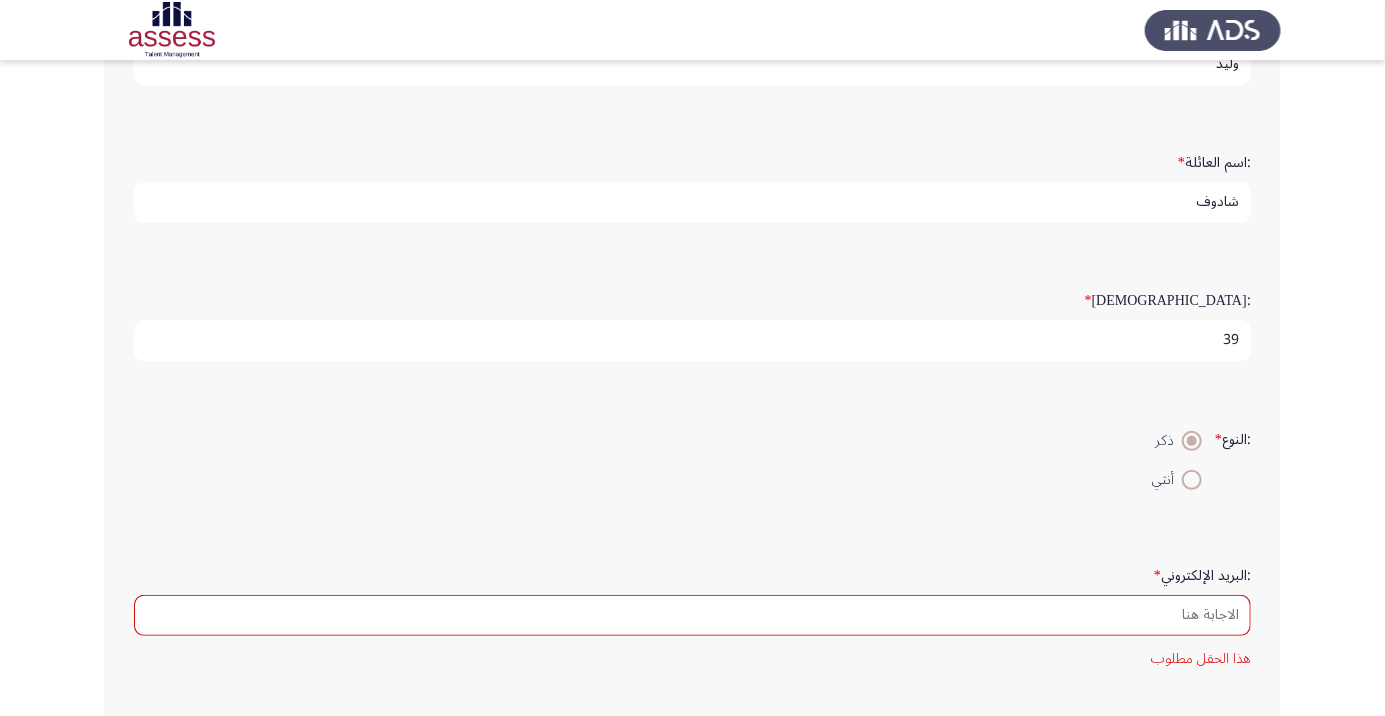 scroll, scrollTop: 212, scrollLeft: 0, axis: vertical 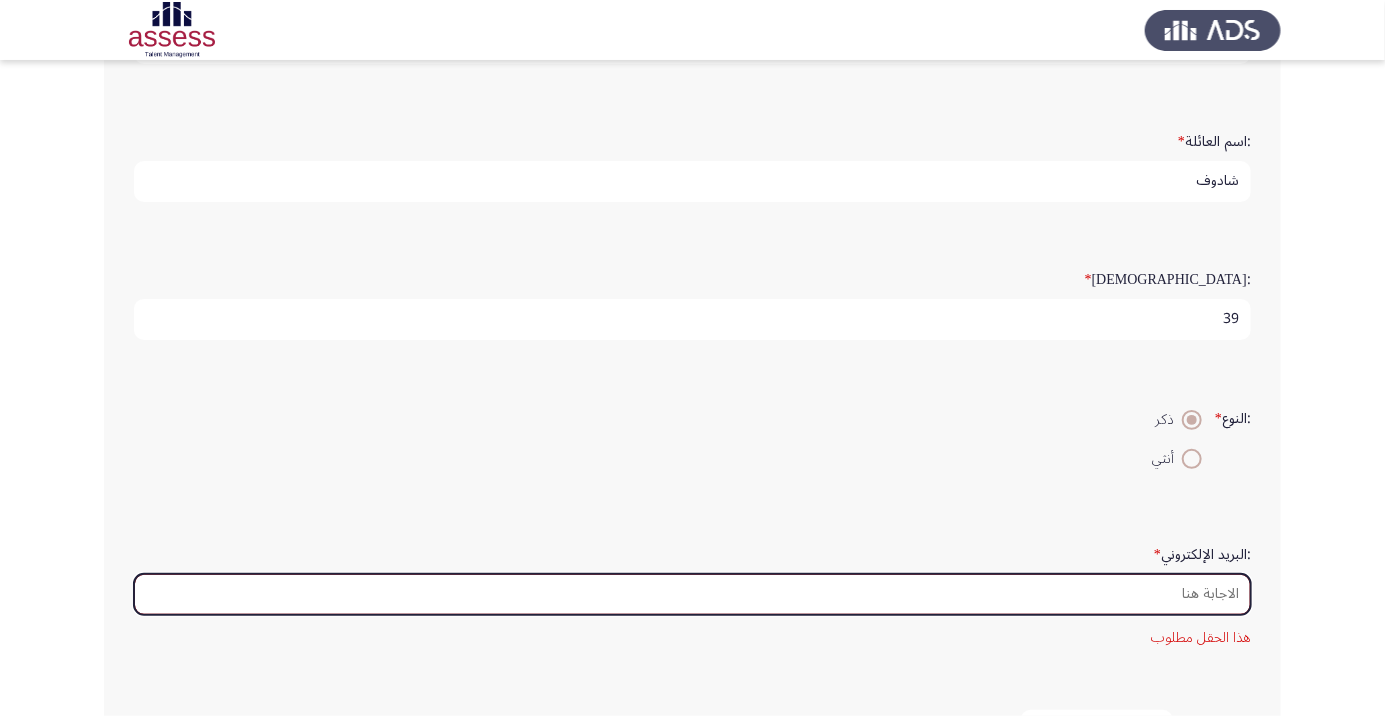 click on ":البريد الإلكتروني   *" at bounding box center (692, 594) 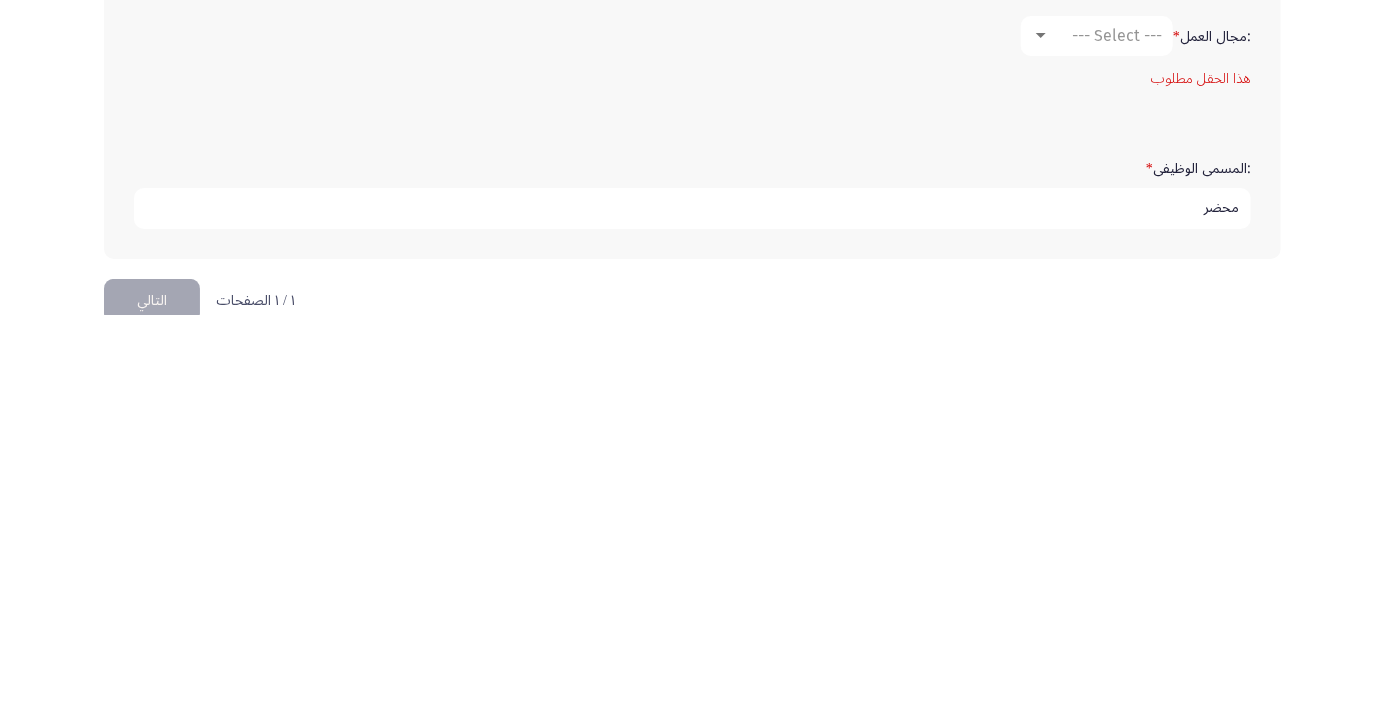 scroll, scrollTop: 508, scrollLeft: 0, axis: vertical 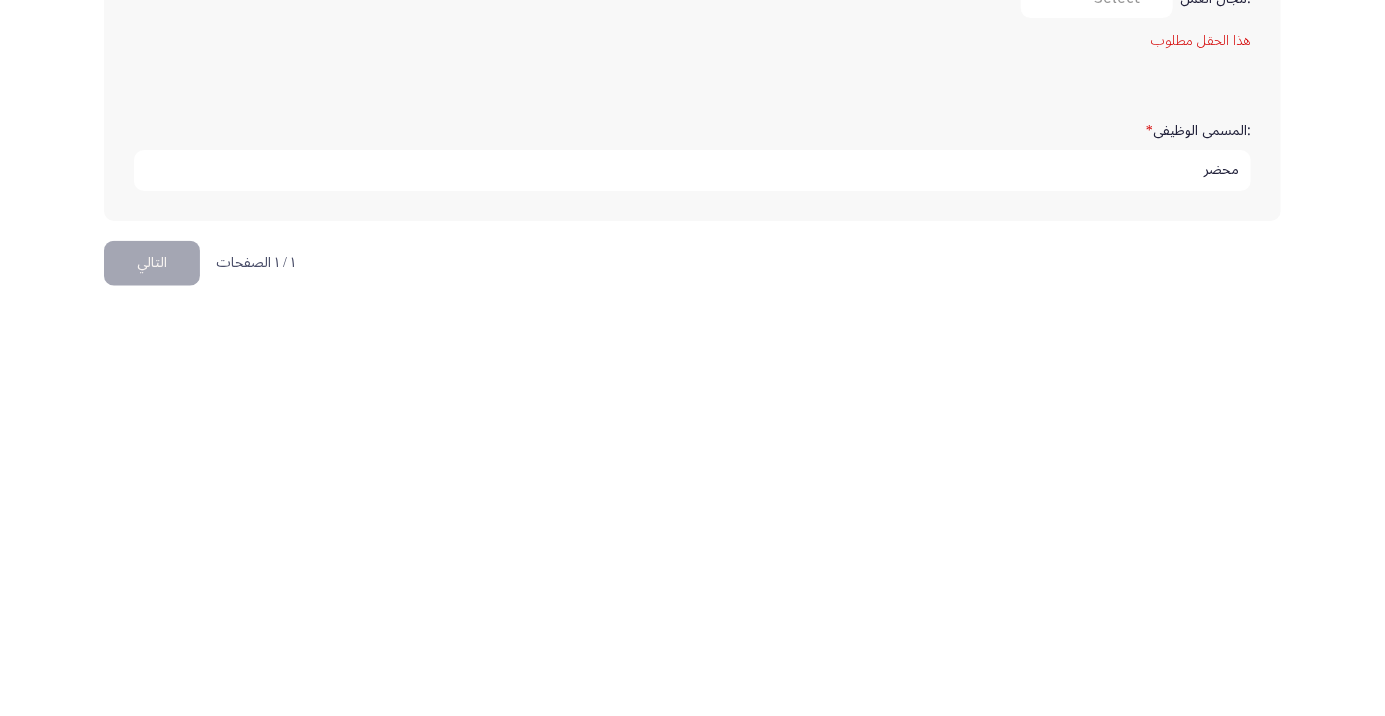type on "[EMAIL_ADDRESS][DOMAIN_NAME]" 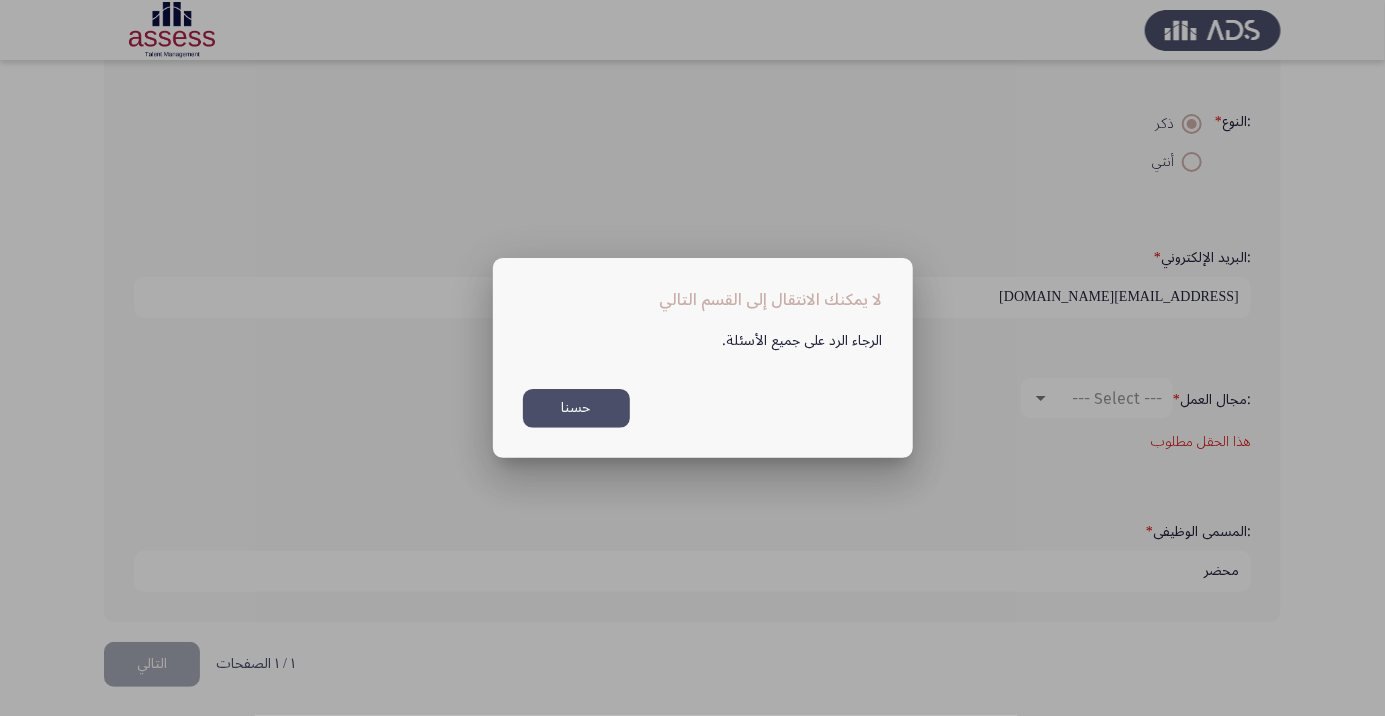 click on "حسنا" at bounding box center [576, 408] 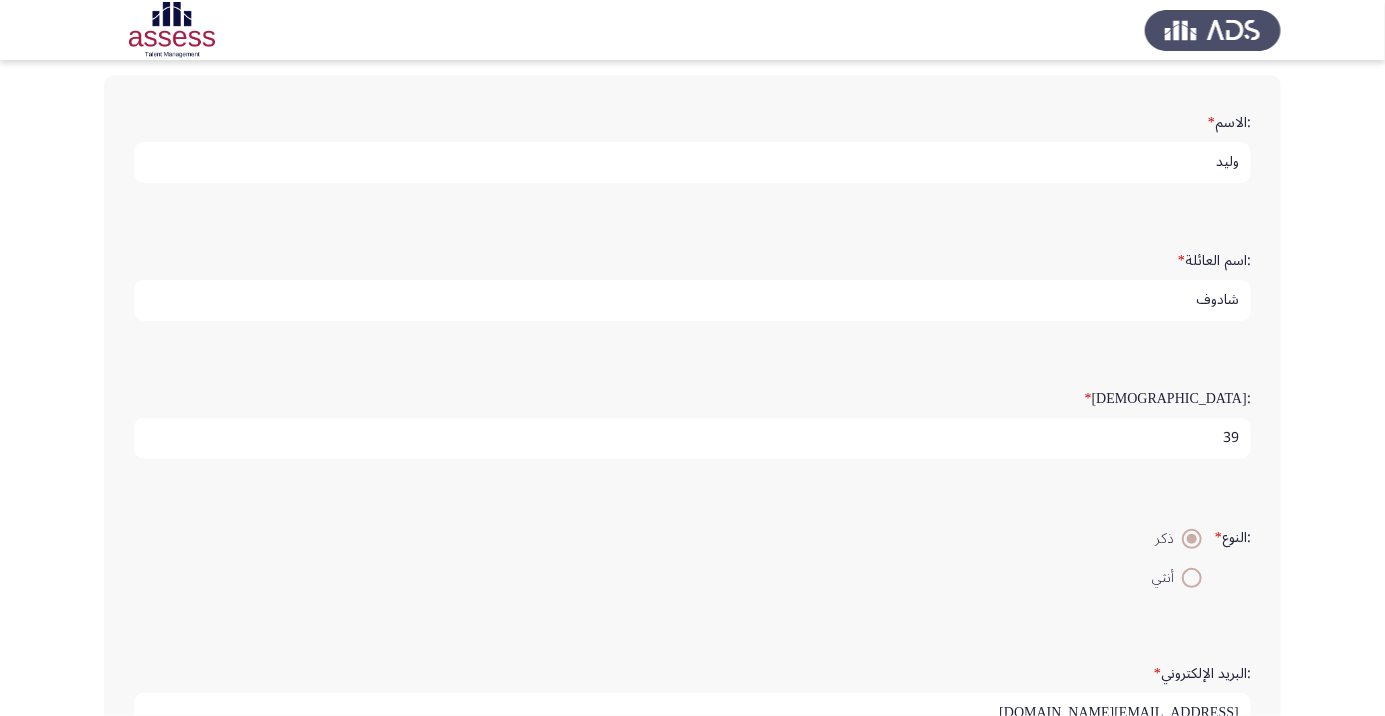 scroll, scrollTop: 412, scrollLeft: 0, axis: vertical 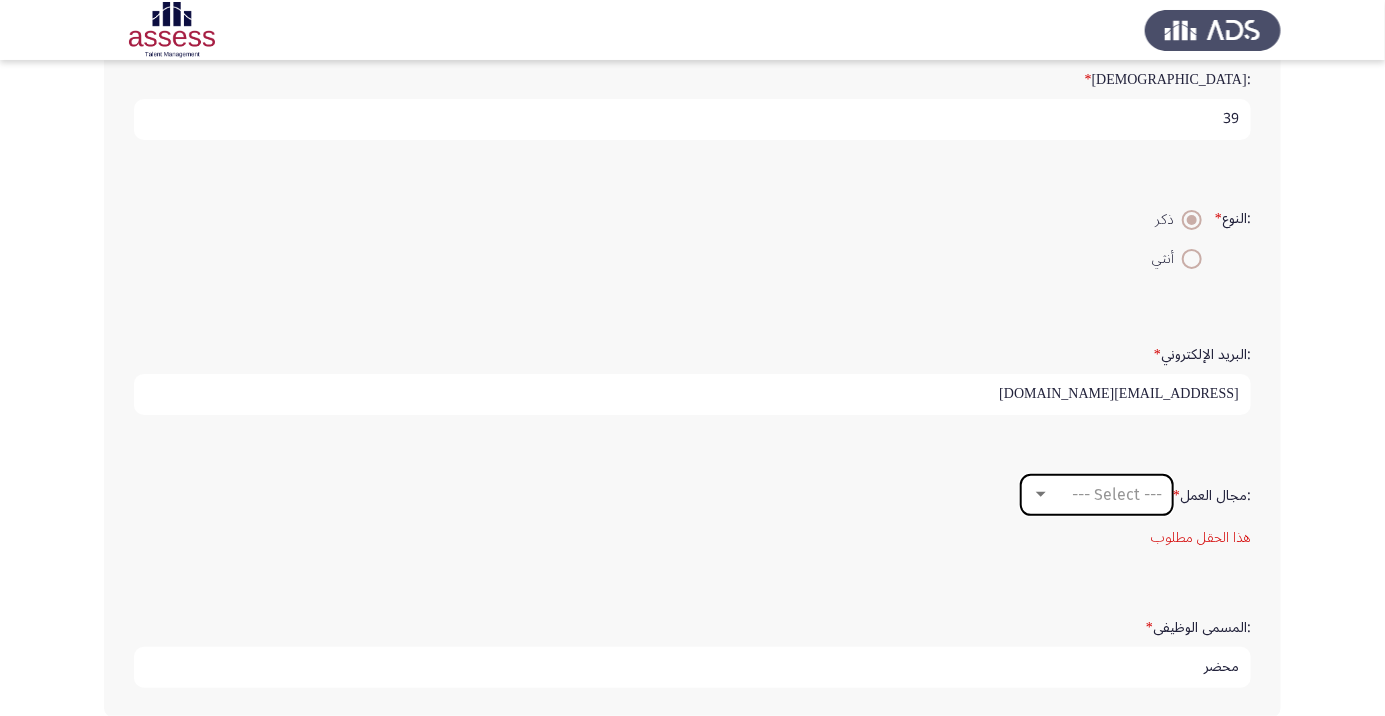 click at bounding box center [1041, 494] 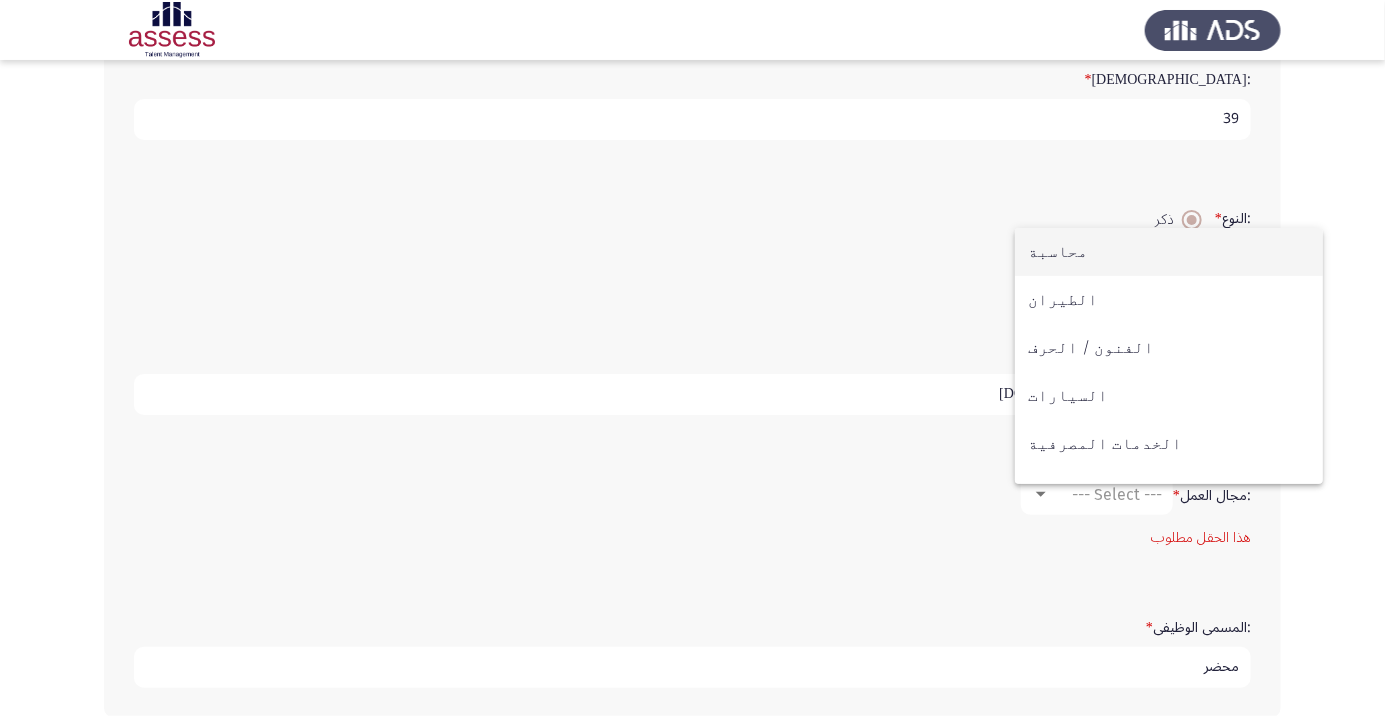 click at bounding box center (692, 358) 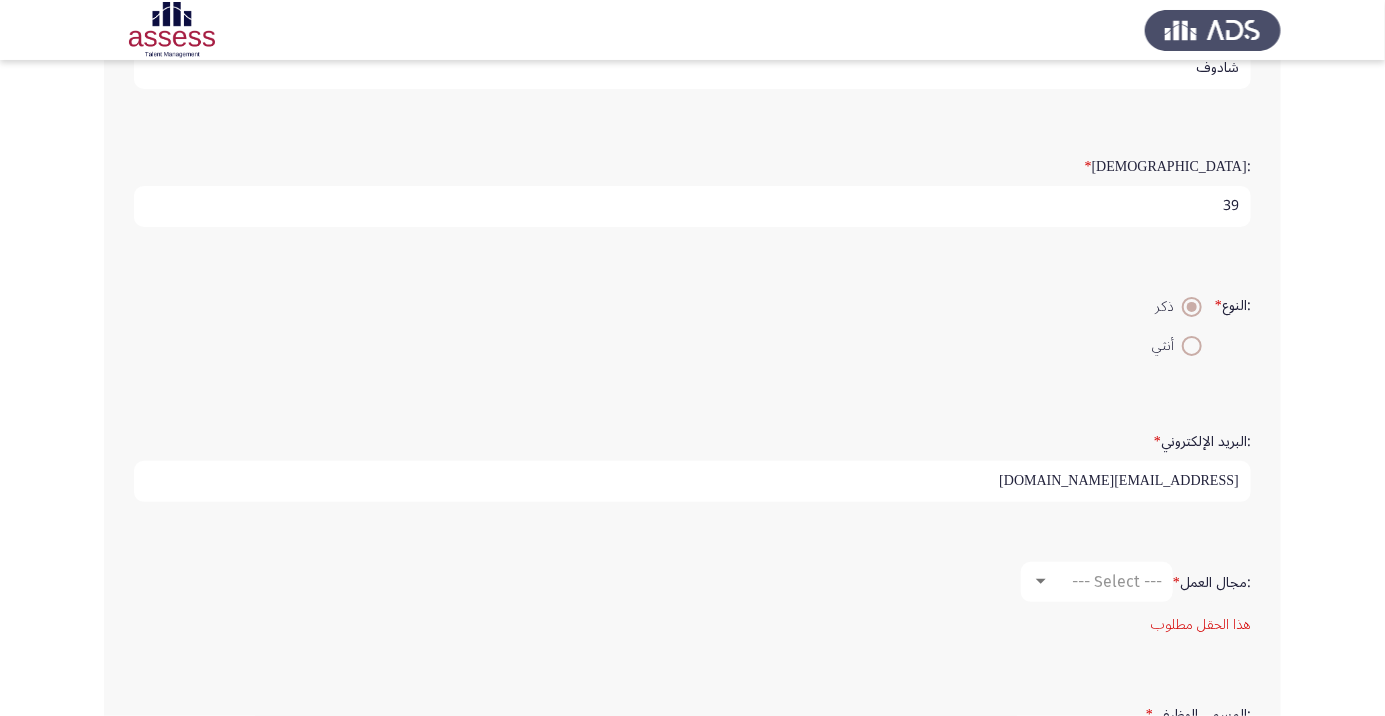 scroll, scrollTop: 412, scrollLeft: 0, axis: vertical 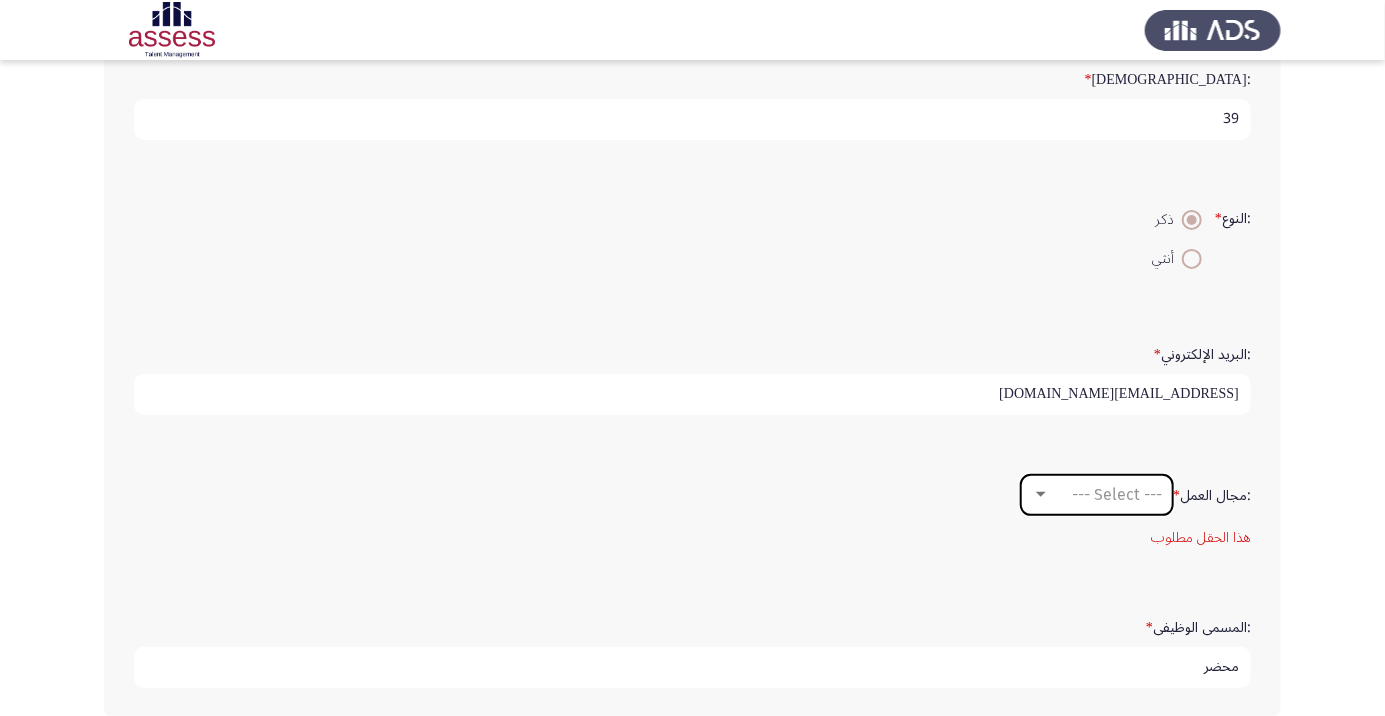 click on "--- Select ---" at bounding box center (1117, 494) 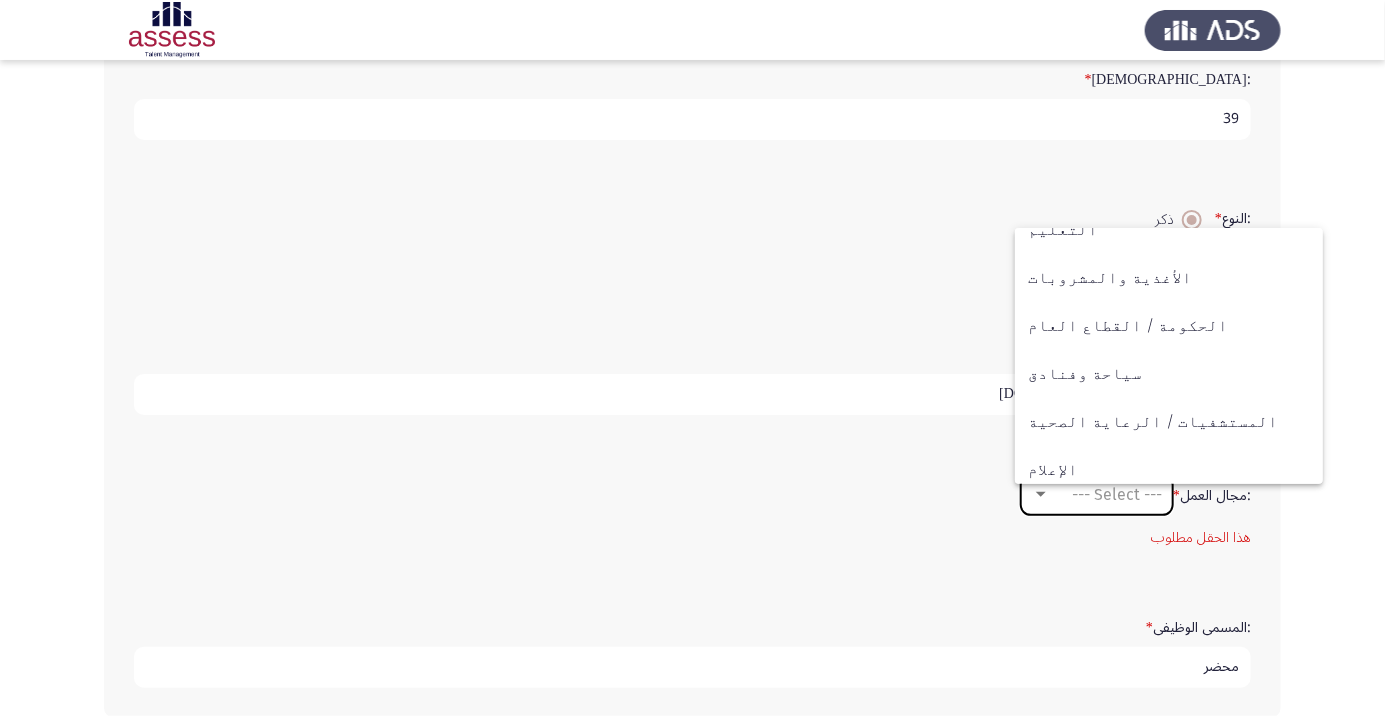 scroll, scrollTop: 656, scrollLeft: 0, axis: vertical 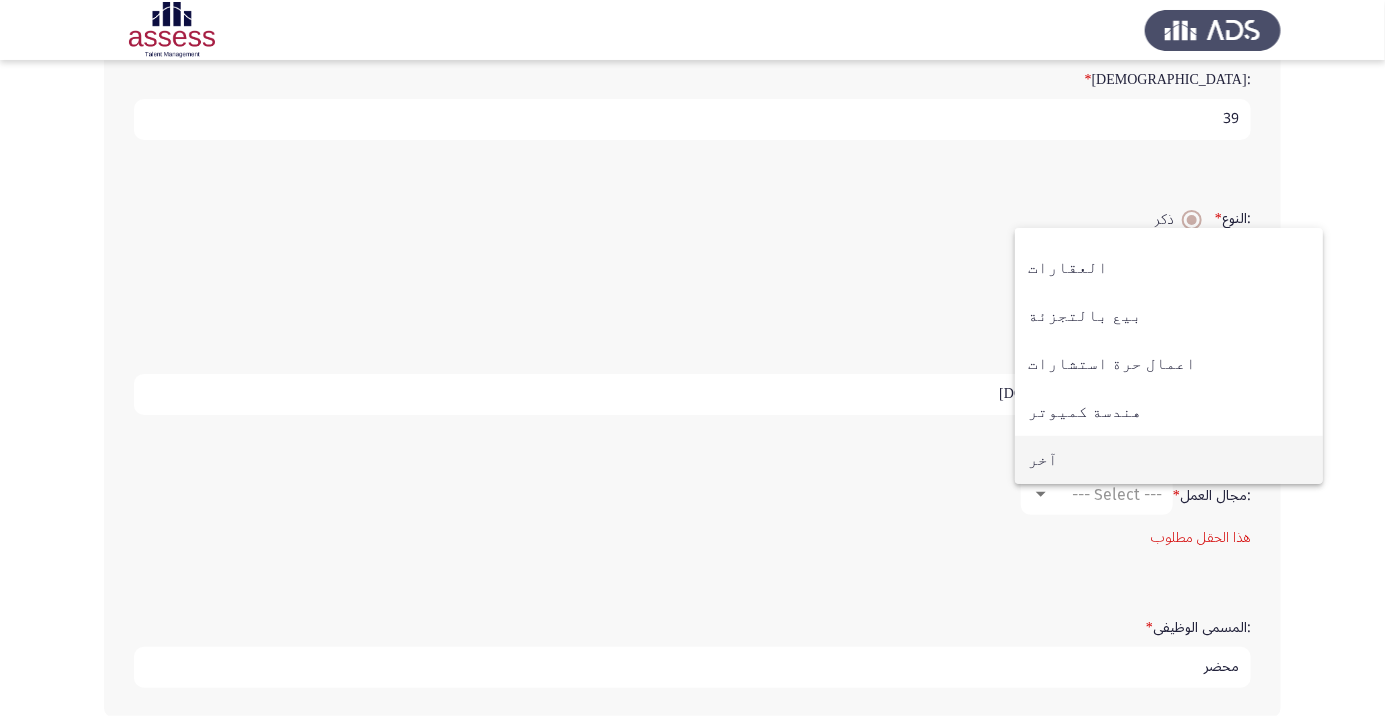click on "آخر" at bounding box center (1169, 460) 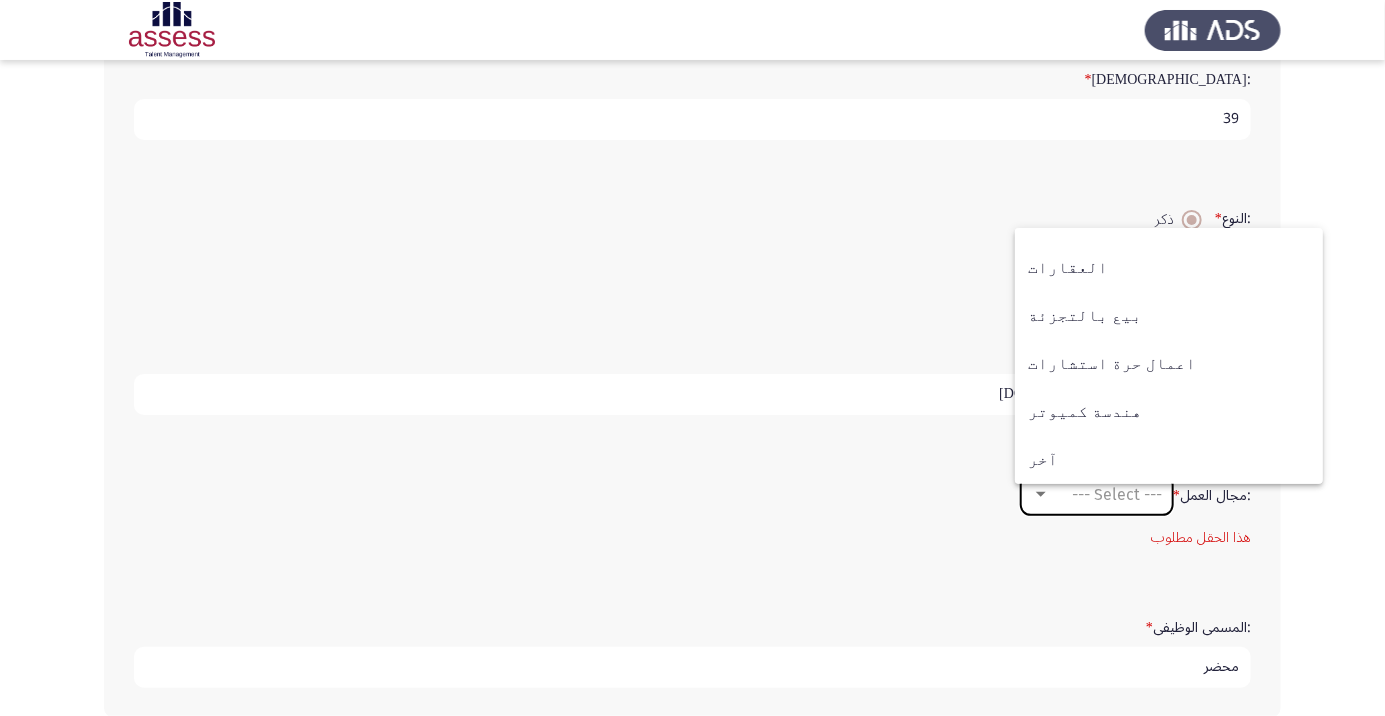 scroll, scrollTop: 377, scrollLeft: 0, axis: vertical 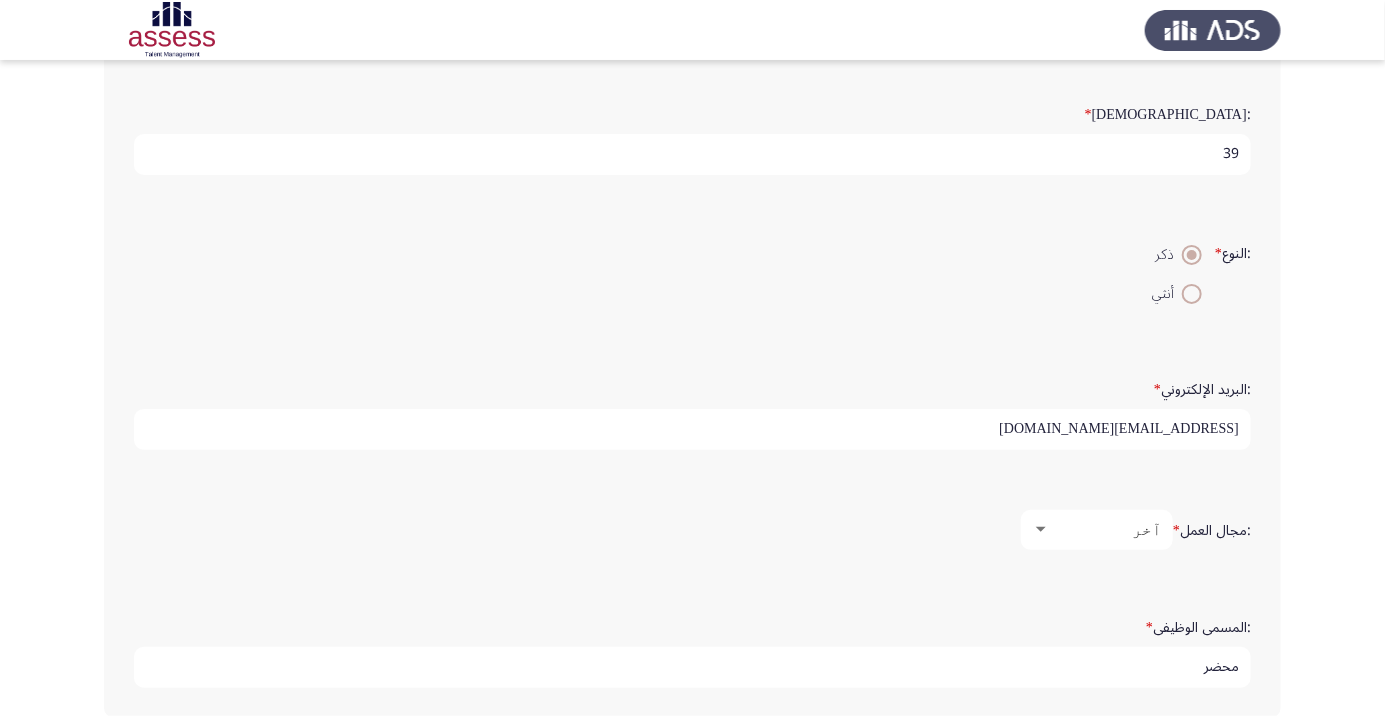 click on "التالي" 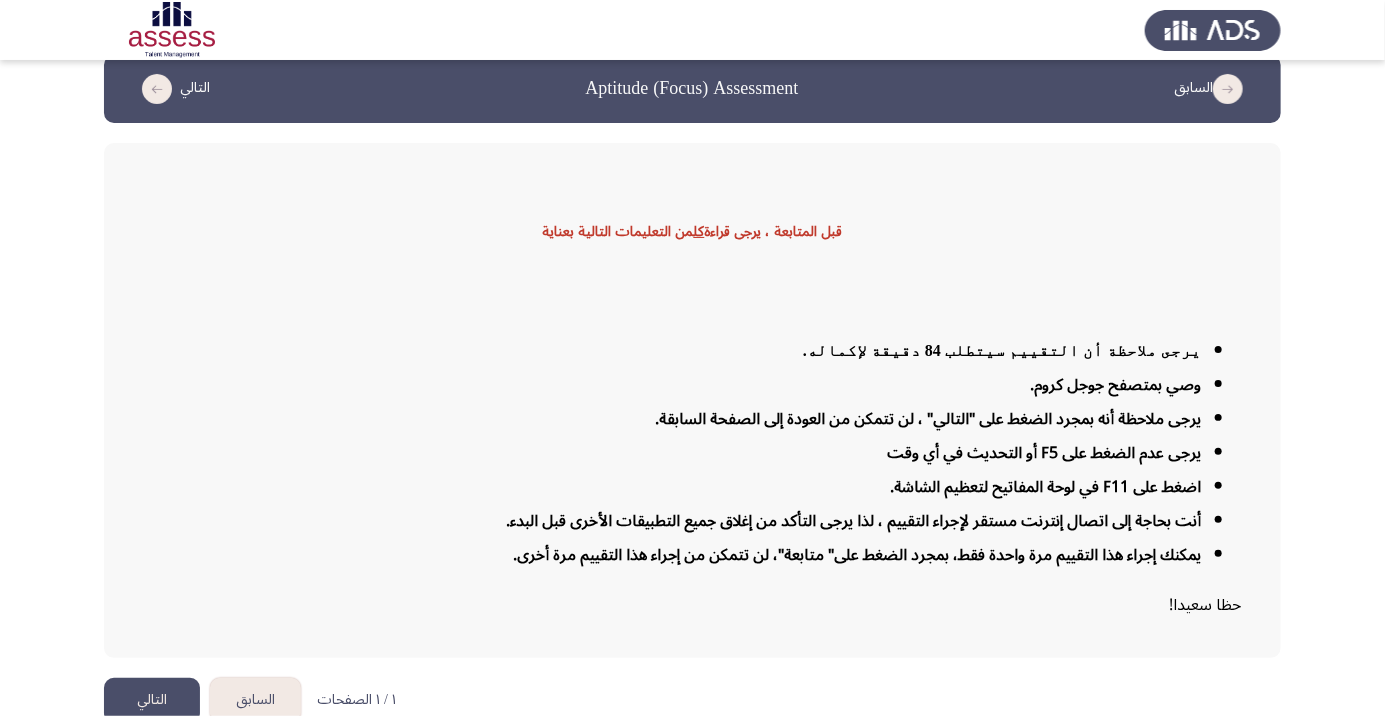 scroll, scrollTop: 48, scrollLeft: 0, axis: vertical 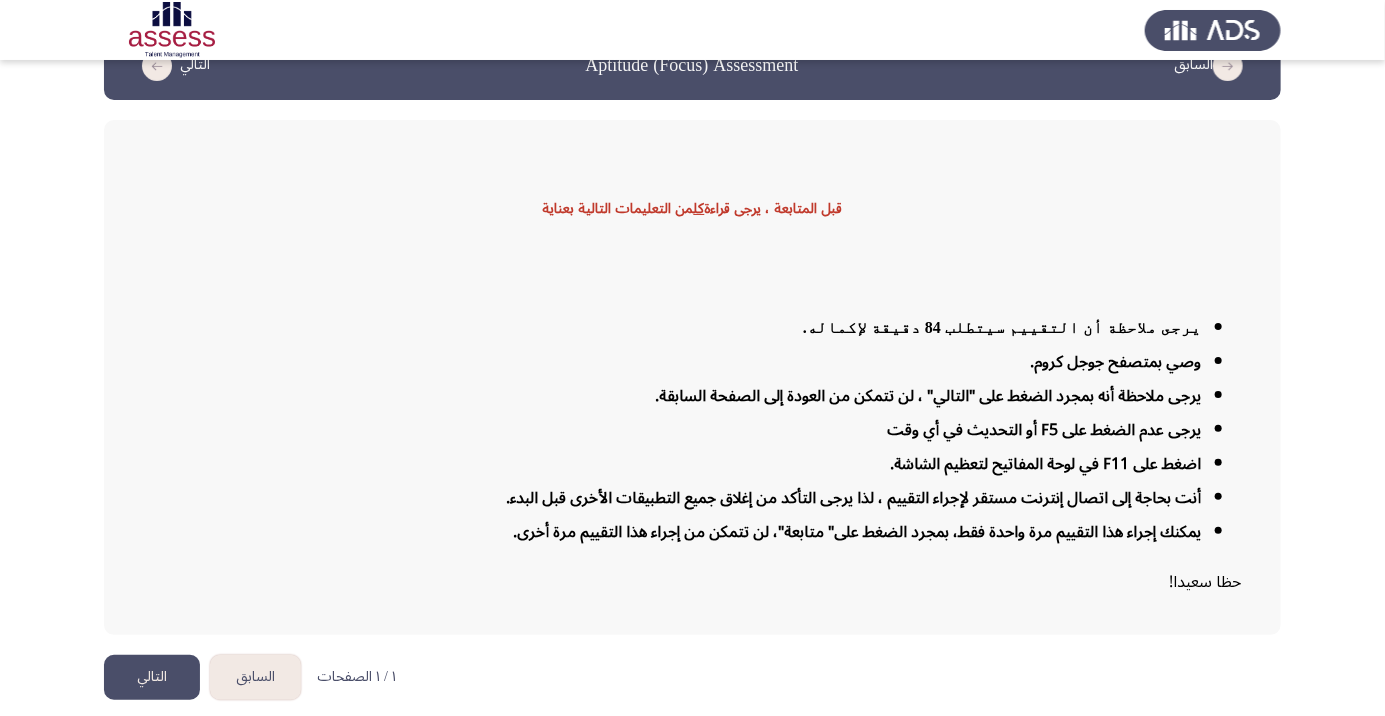 click on "التالي" 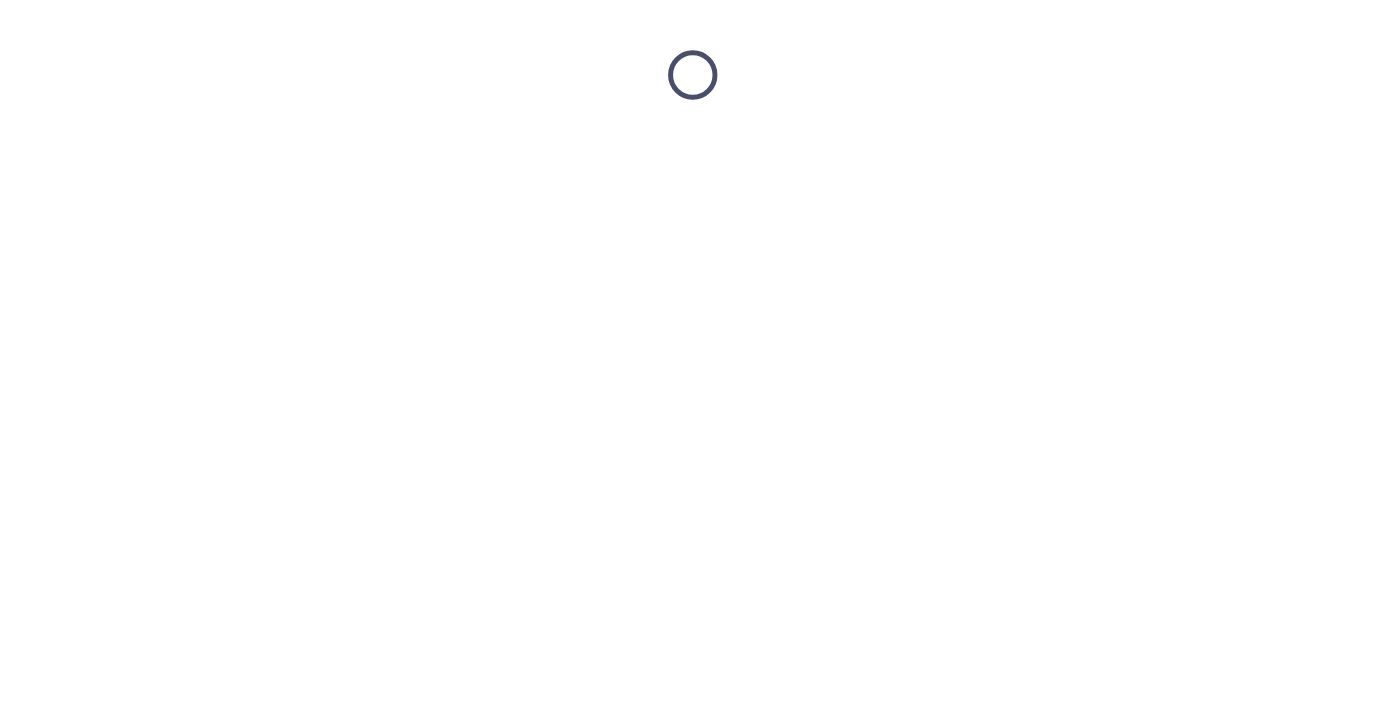 scroll, scrollTop: 0, scrollLeft: 0, axis: both 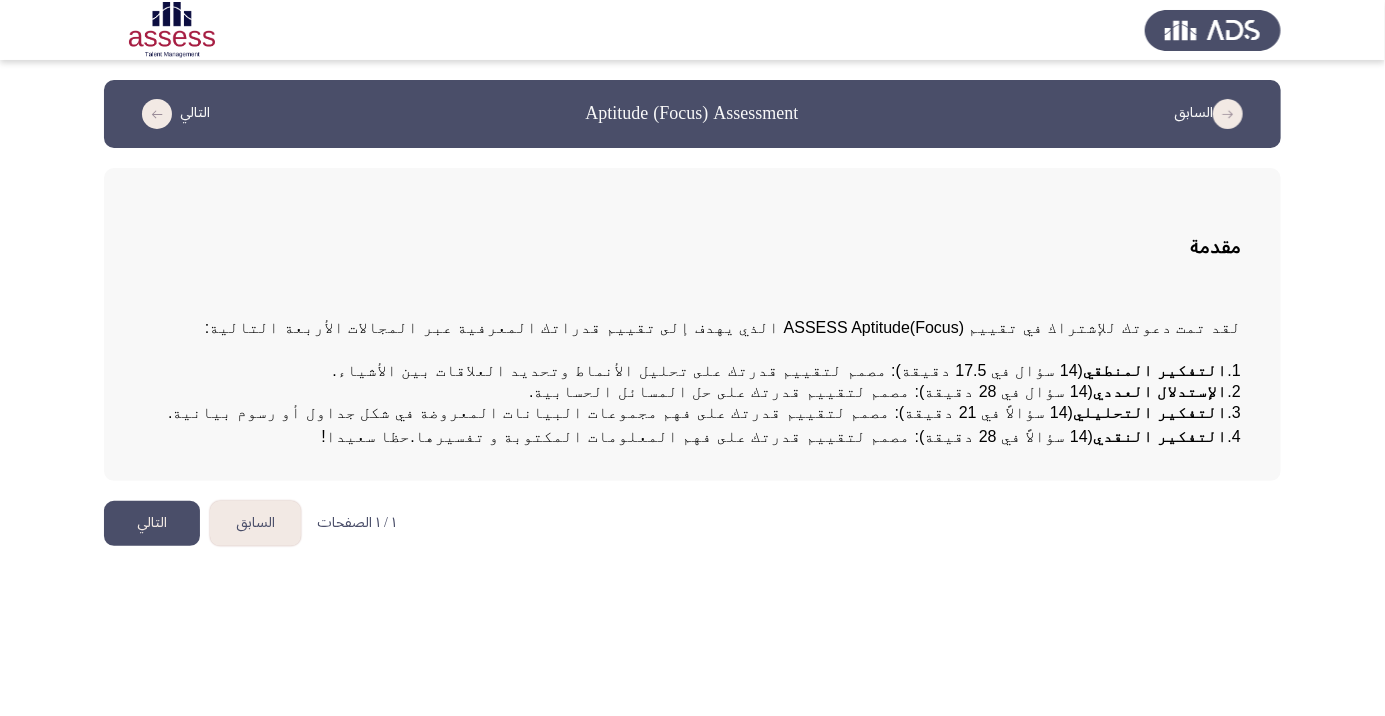 click on "التالي" 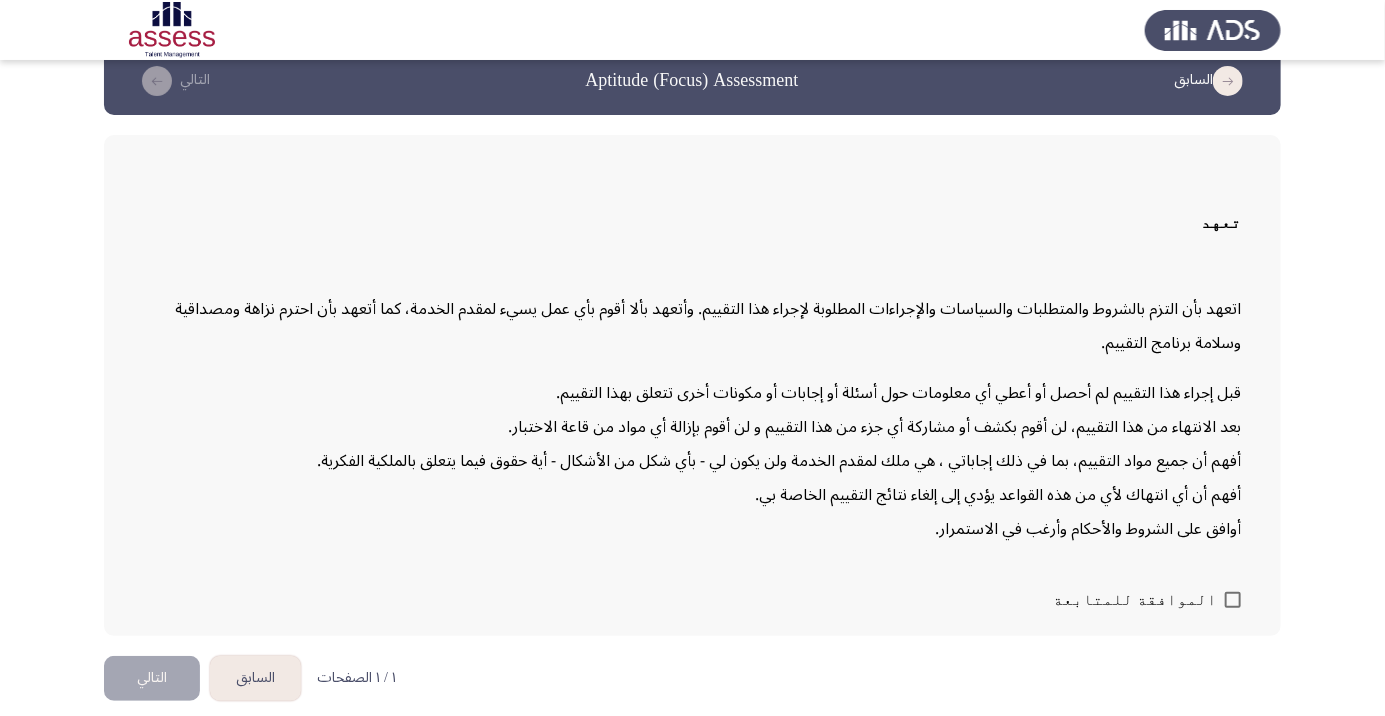 scroll, scrollTop: 57, scrollLeft: 0, axis: vertical 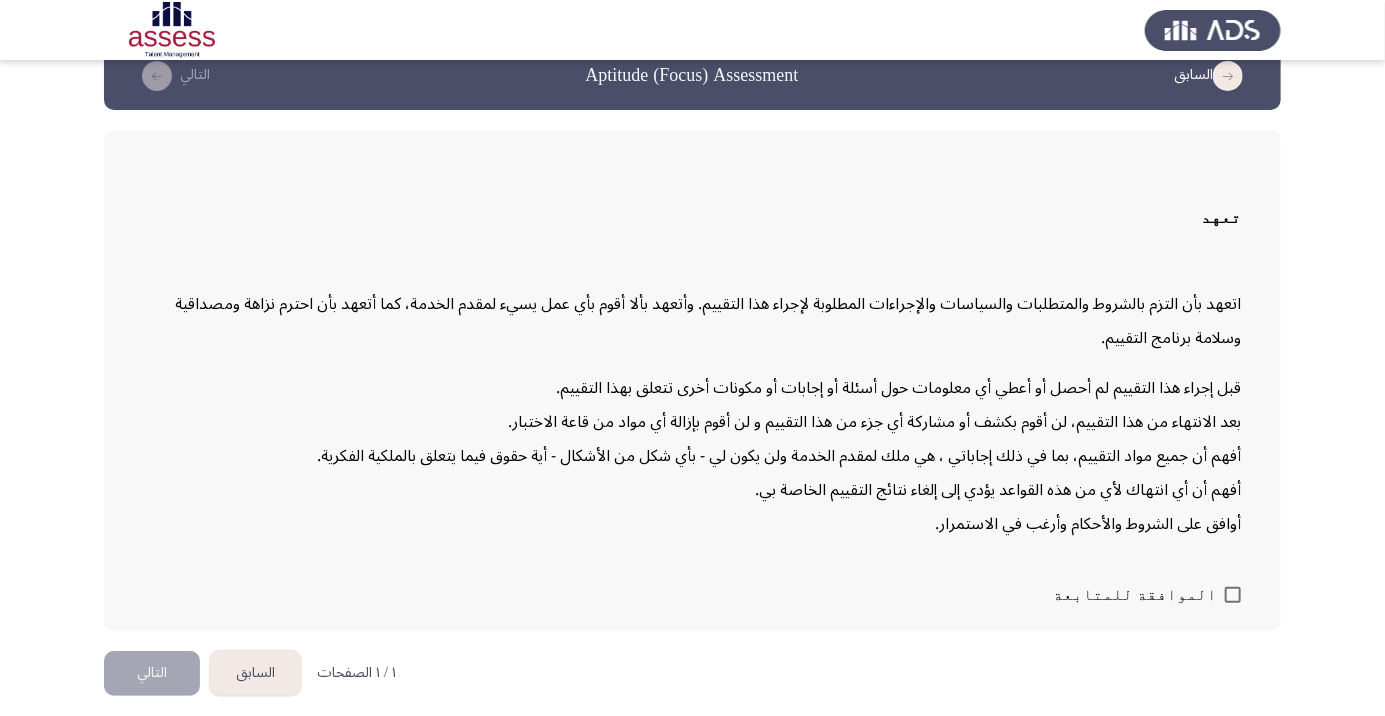 click at bounding box center (1233, 595) 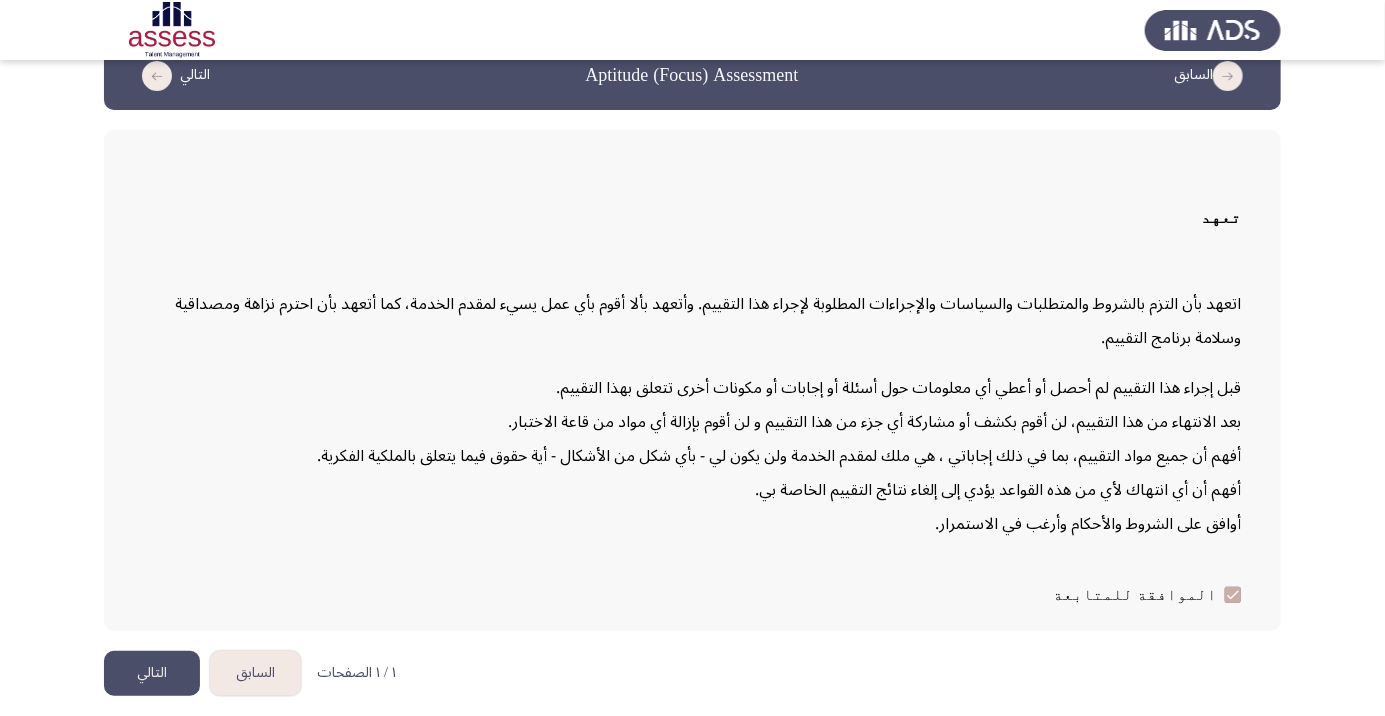 click on "التالي" 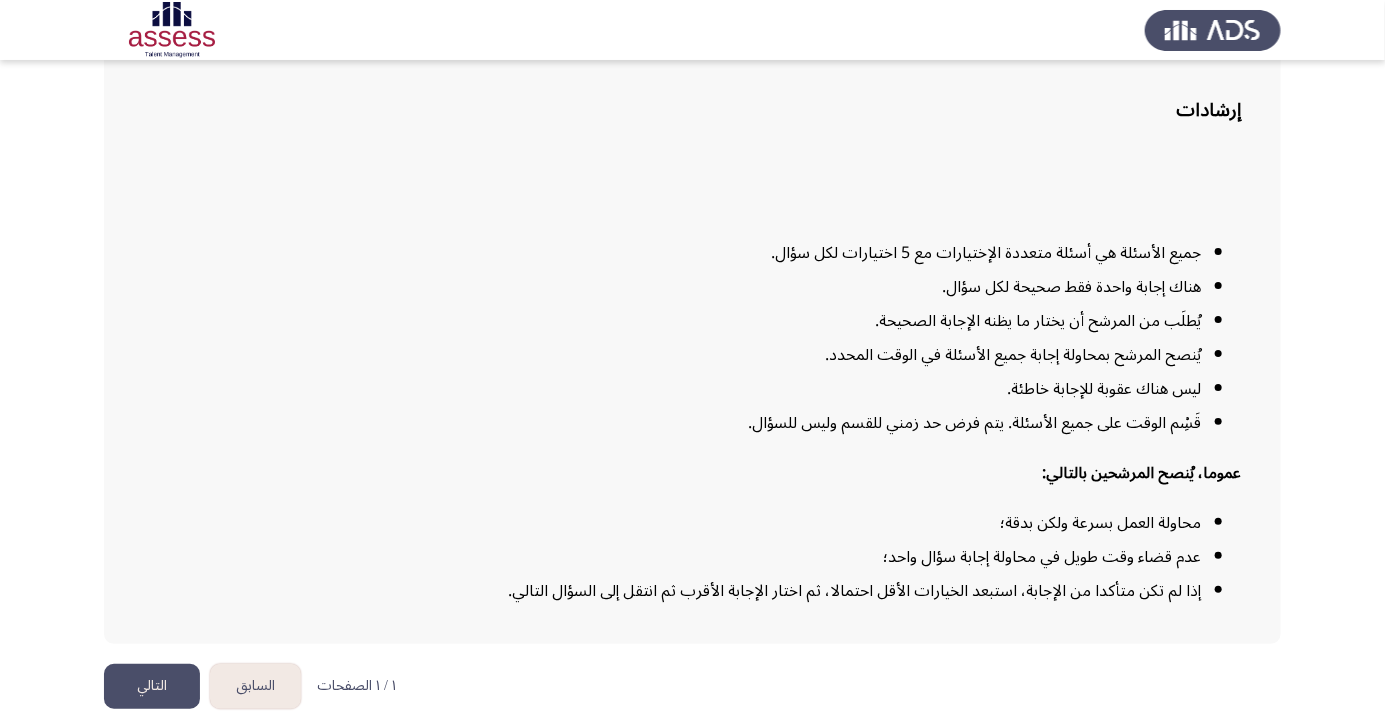 scroll, scrollTop: 162, scrollLeft: 0, axis: vertical 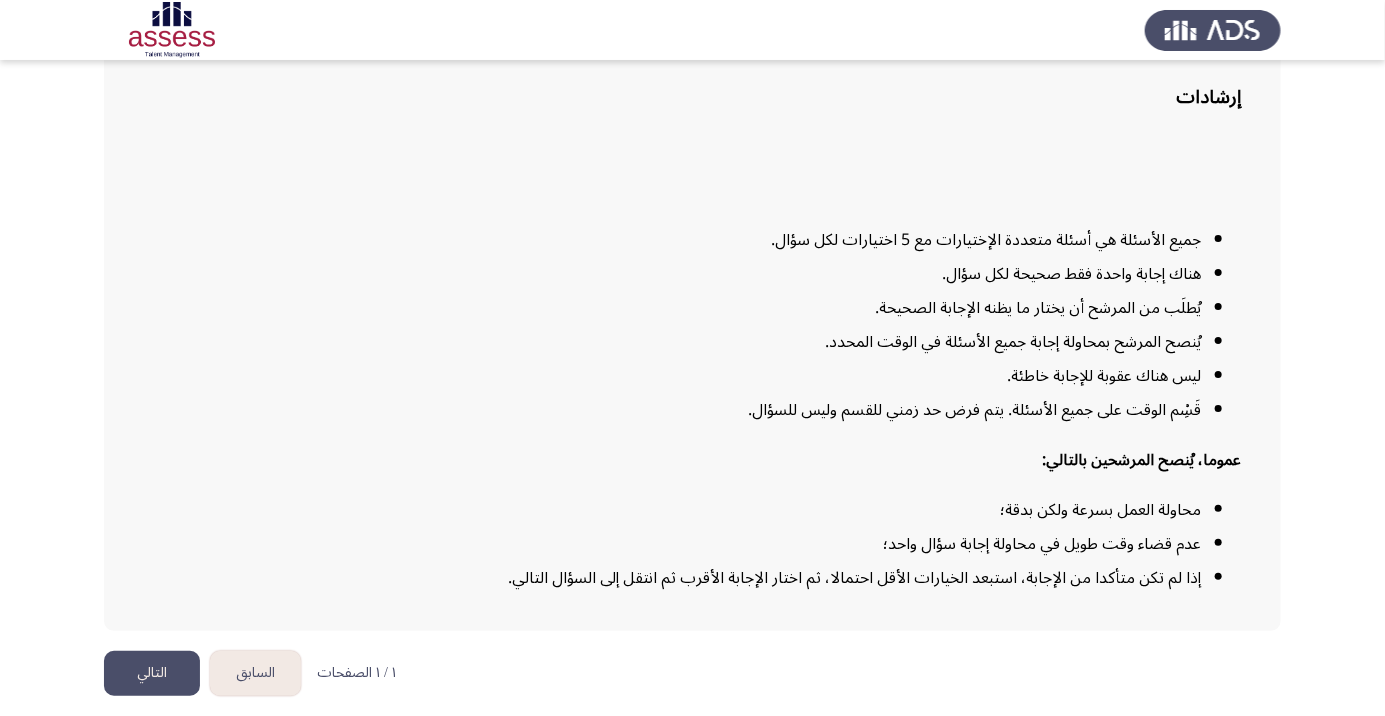 click on "التالي" 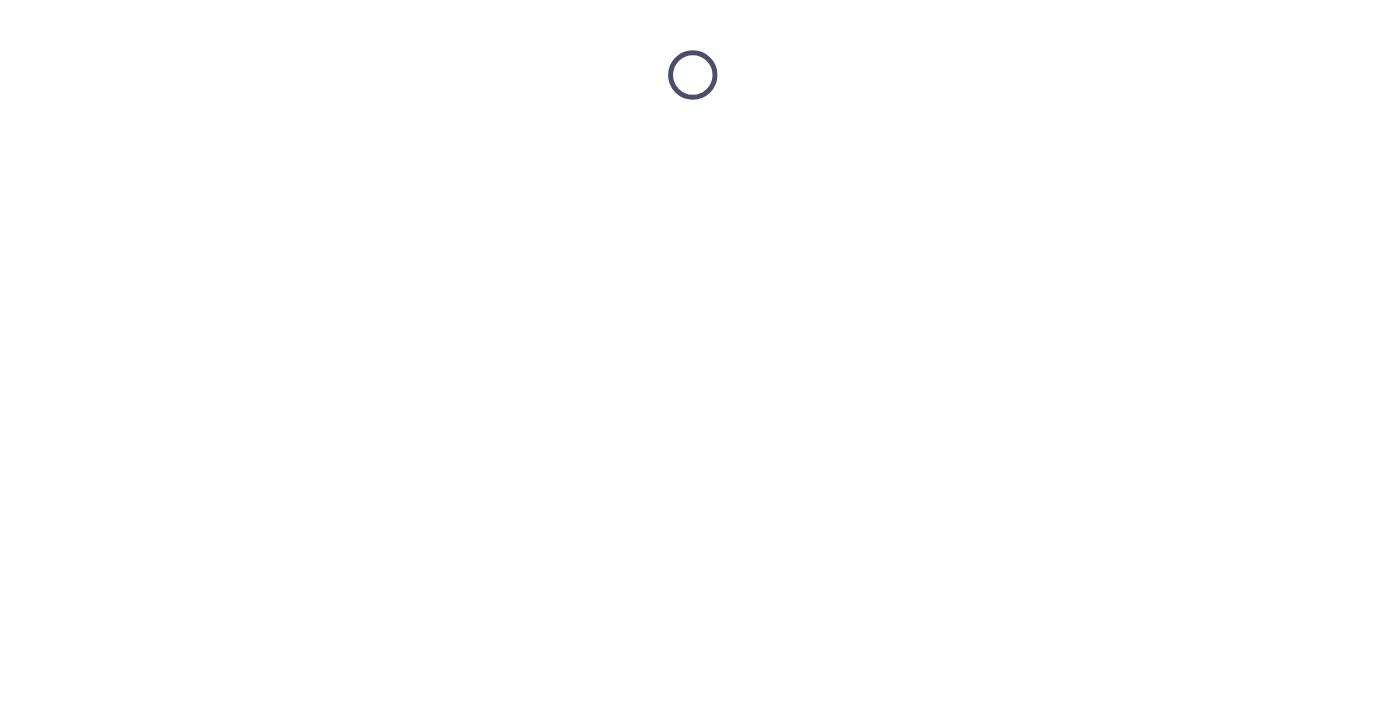 scroll, scrollTop: 0, scrollLeft: 0, axis: both 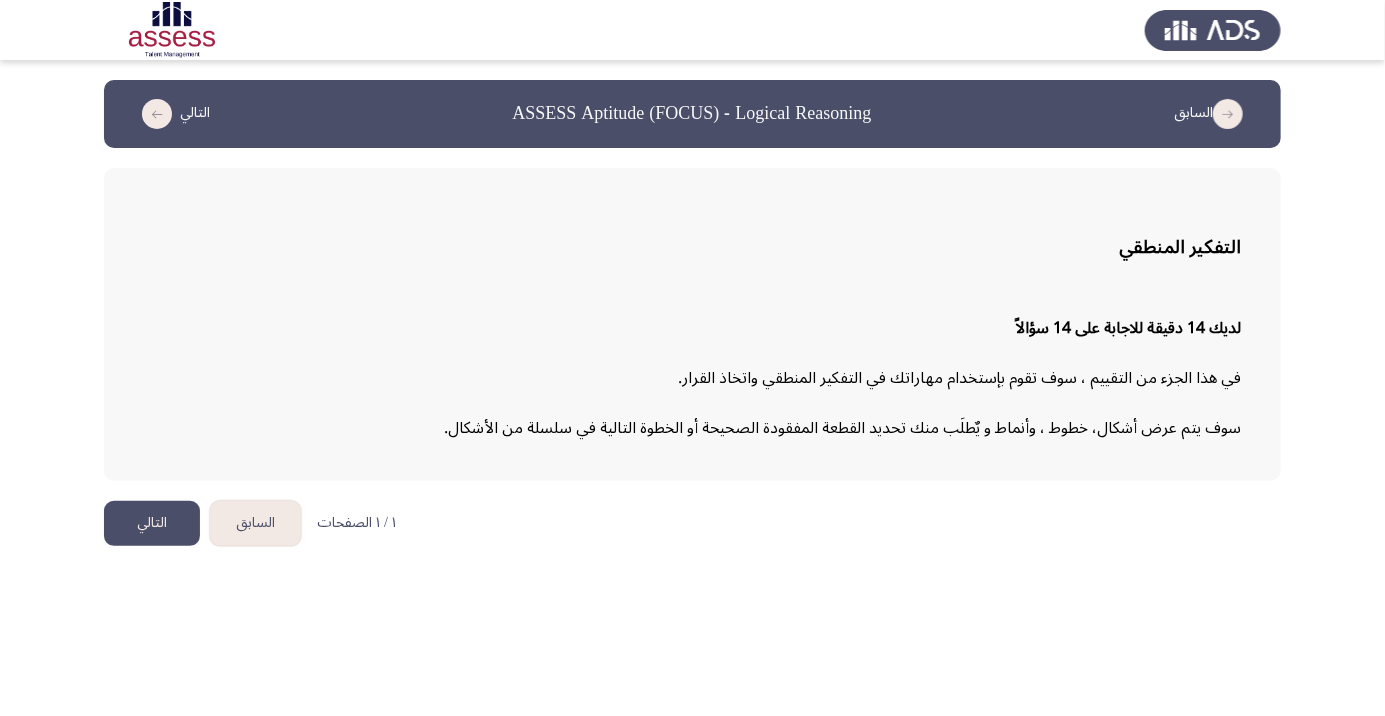 click on "التالي" 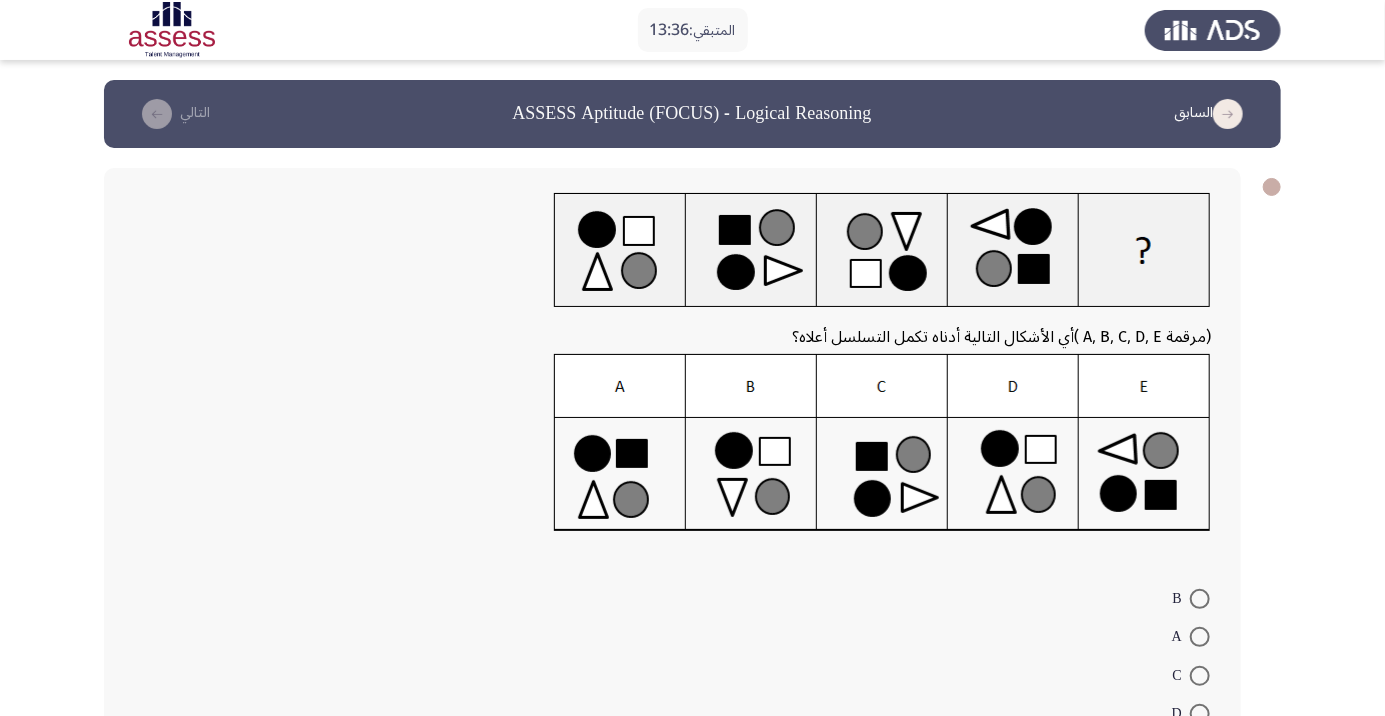 click 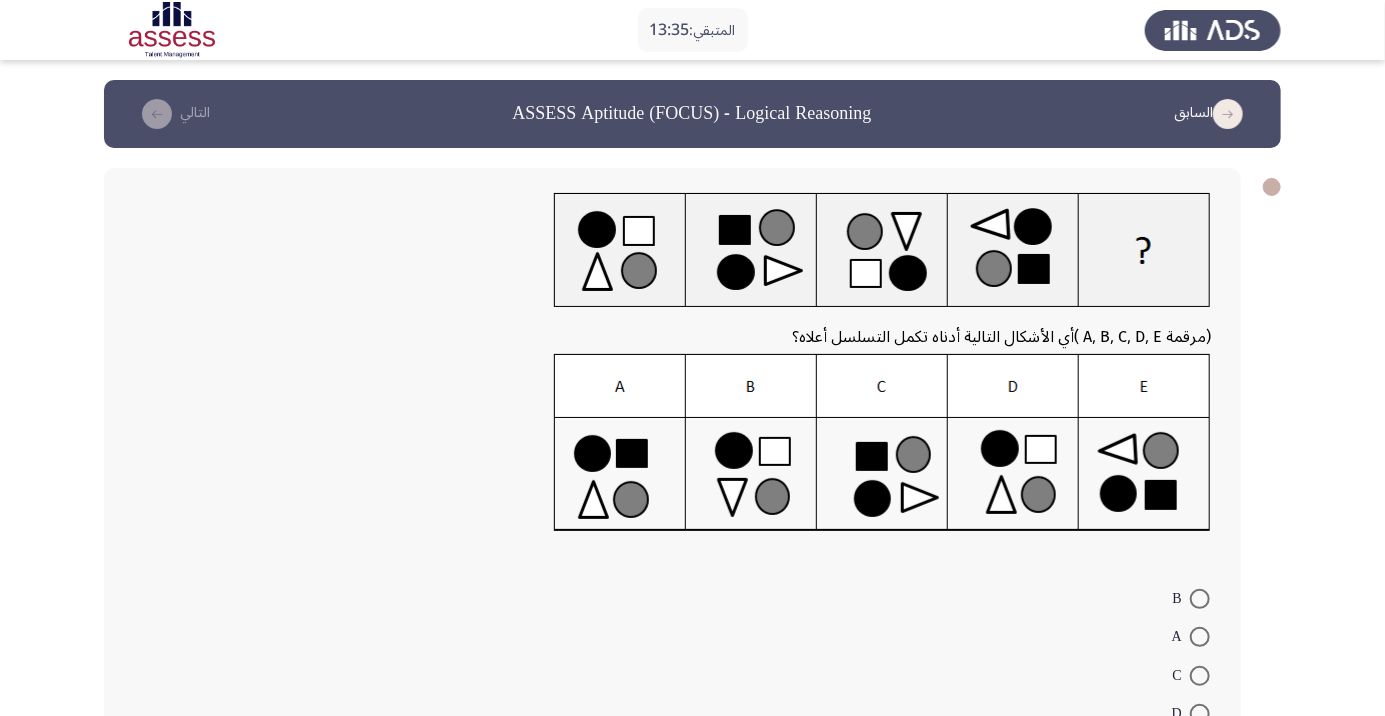click 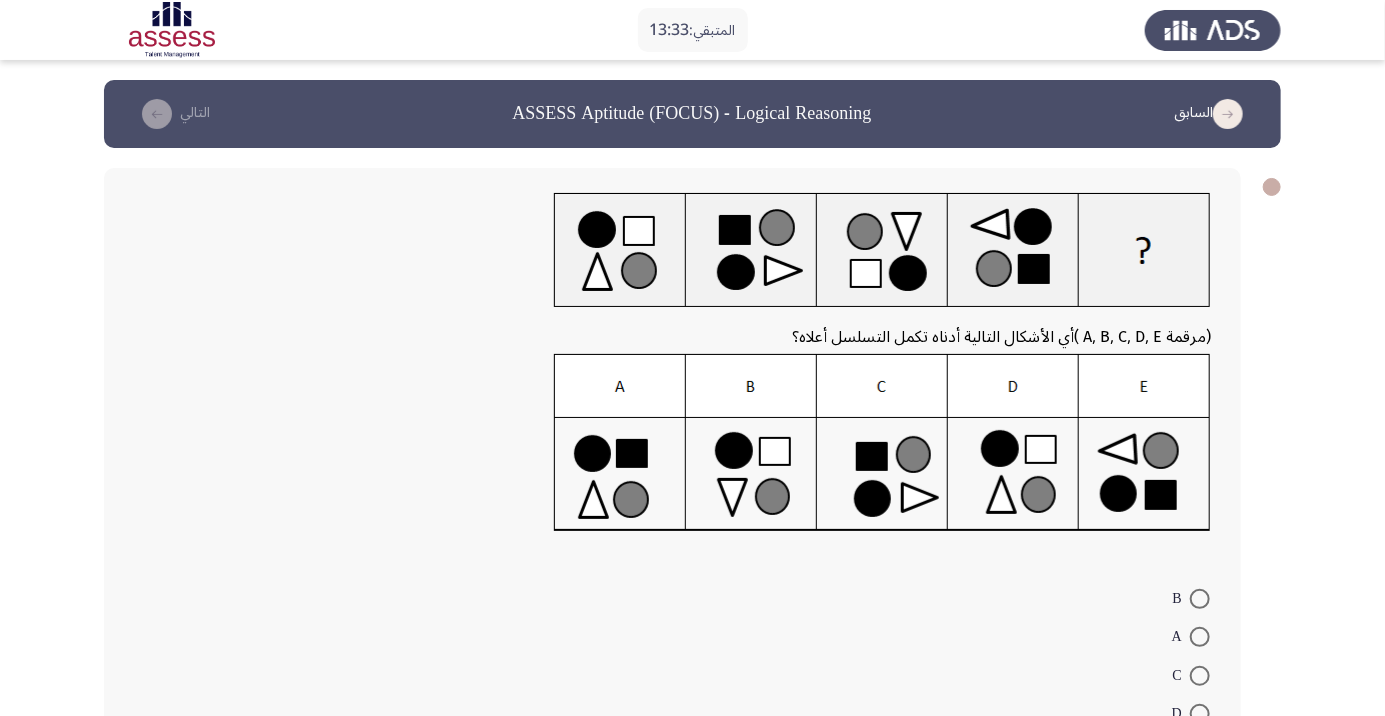 click at bounding box center (1200, 714) 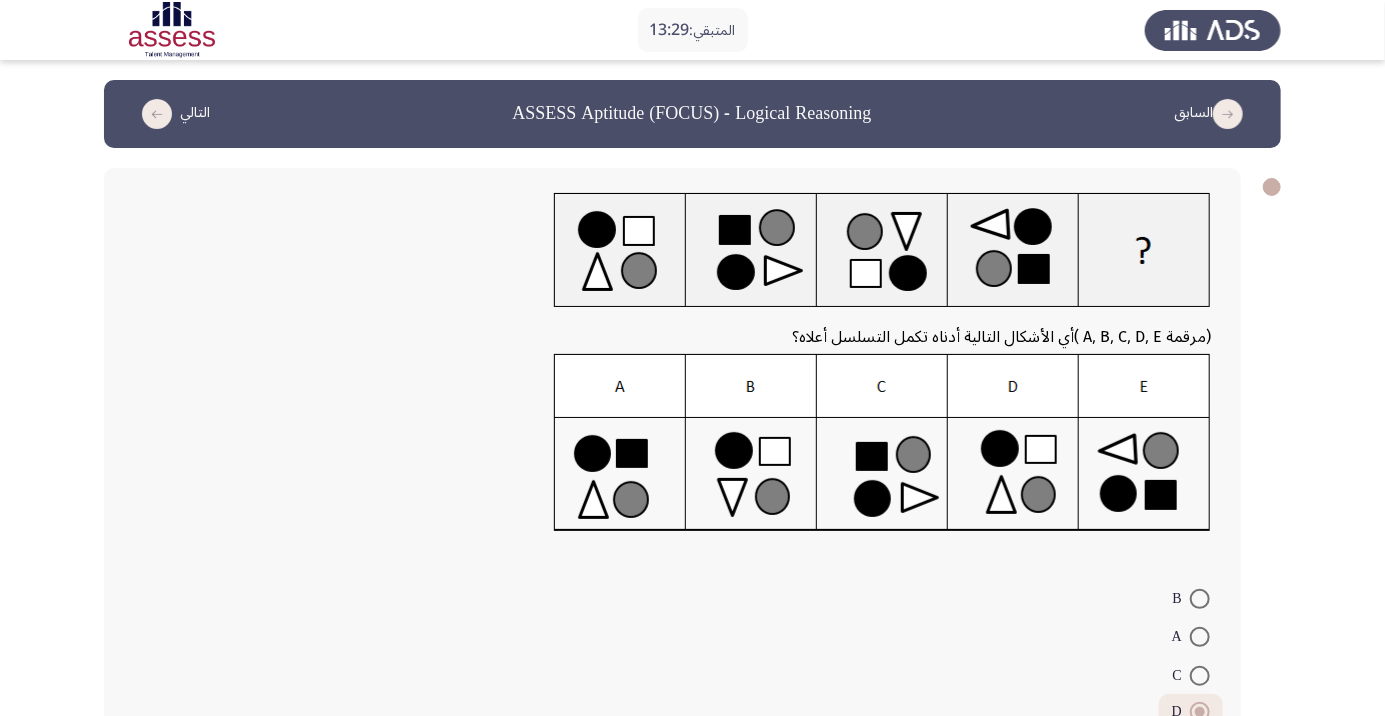 click 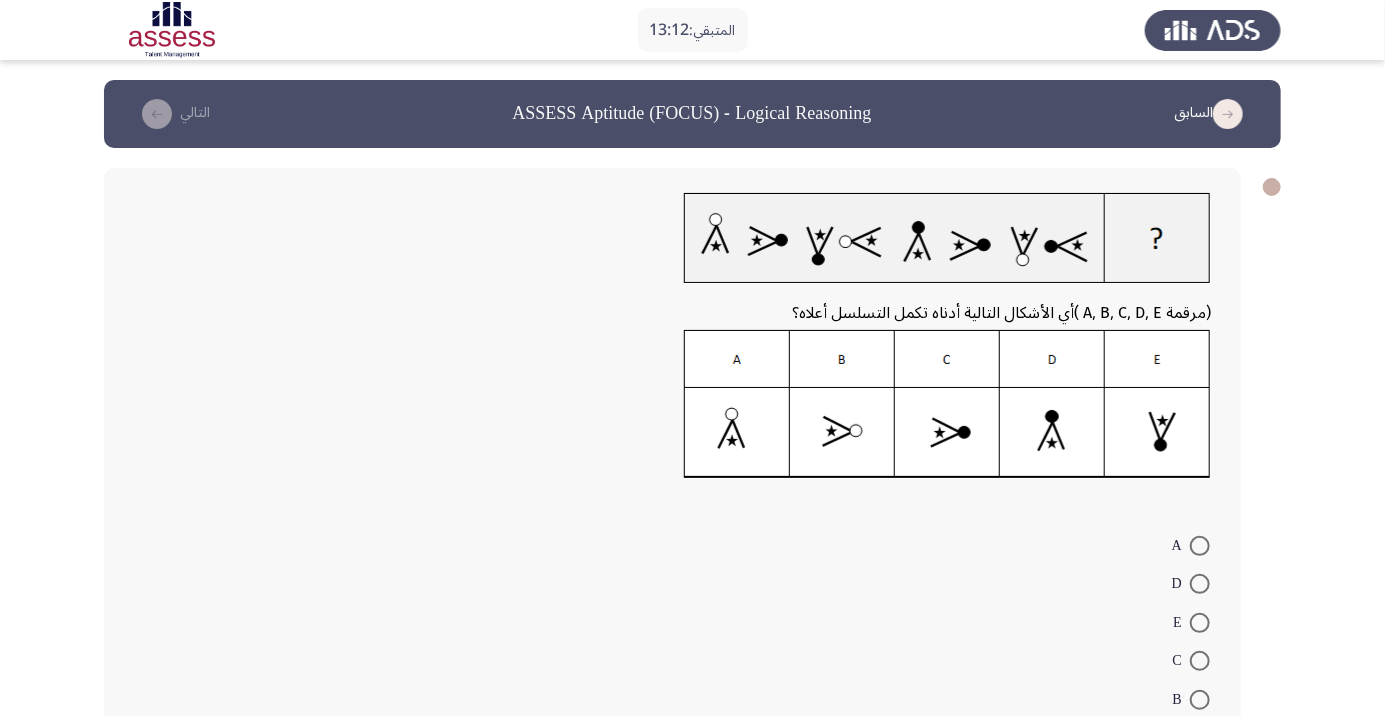 click at bounding box center (1200, 661) 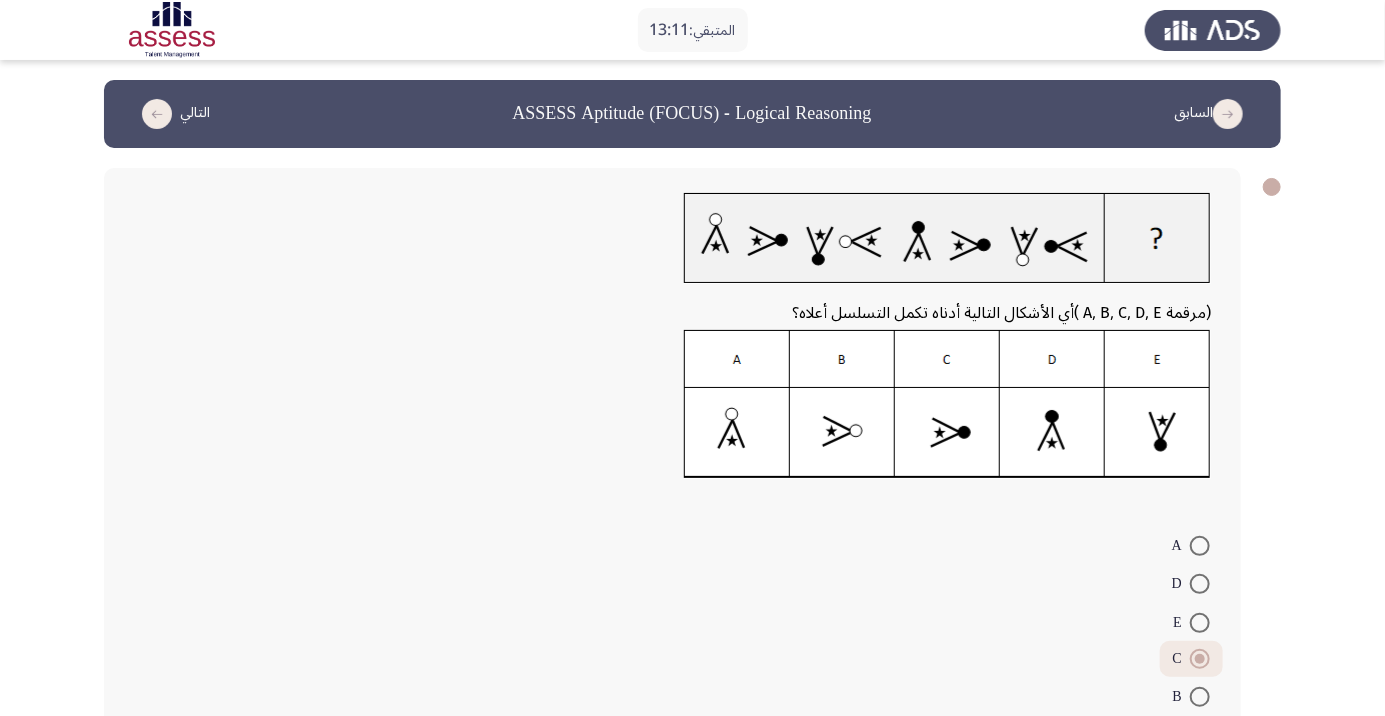 click 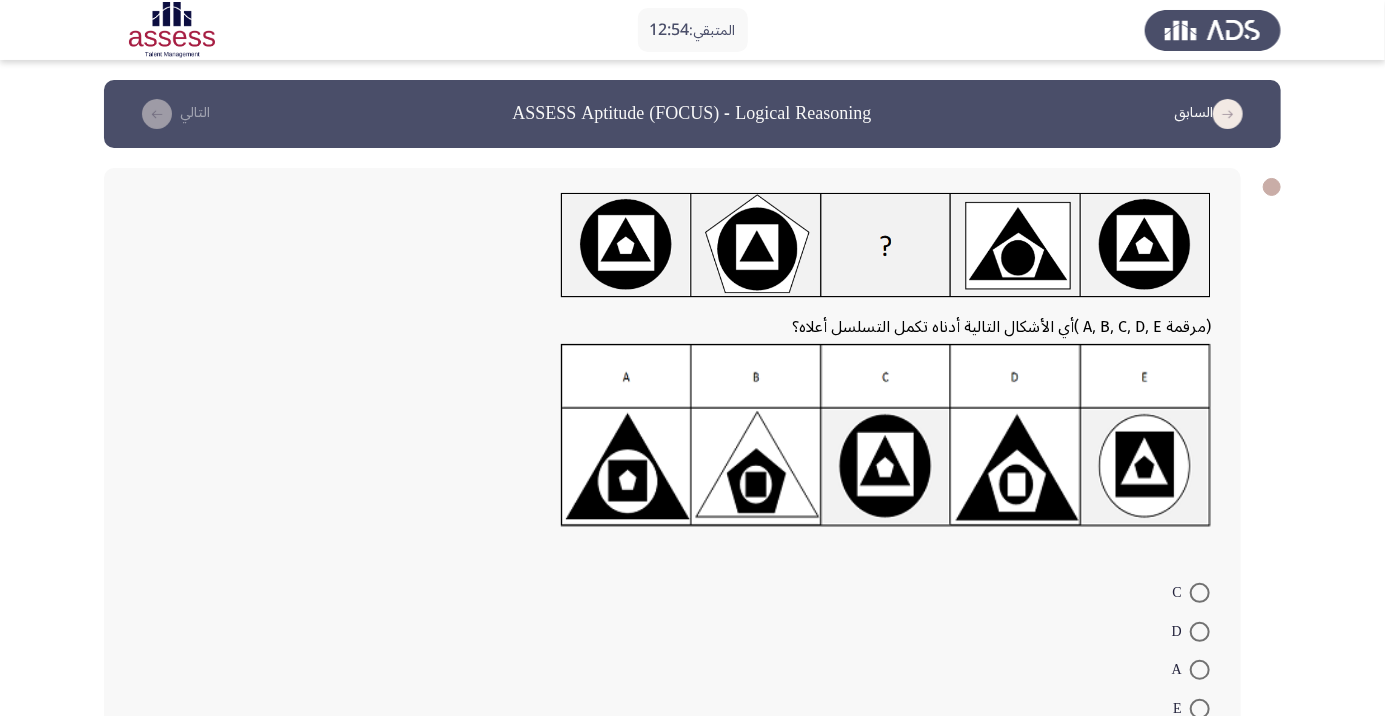 click at bounding box center [1200, 670] 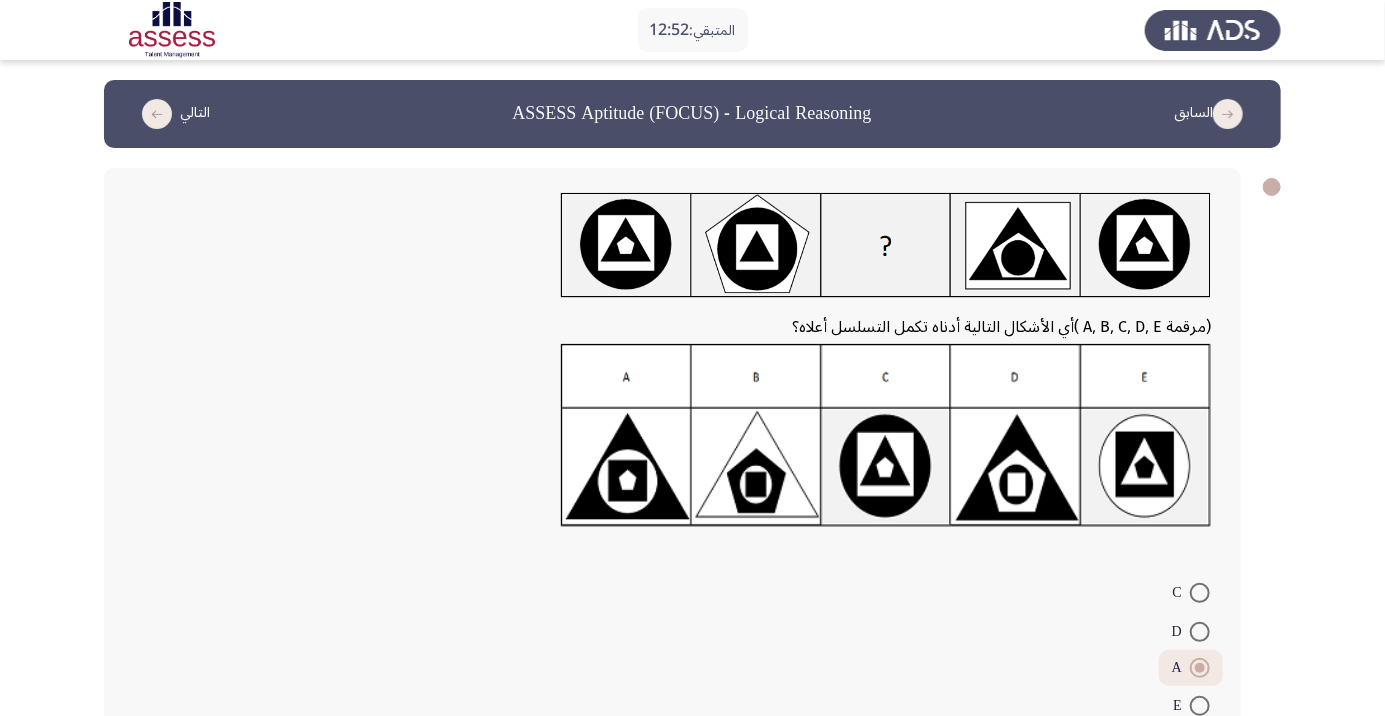 click on "التالي" 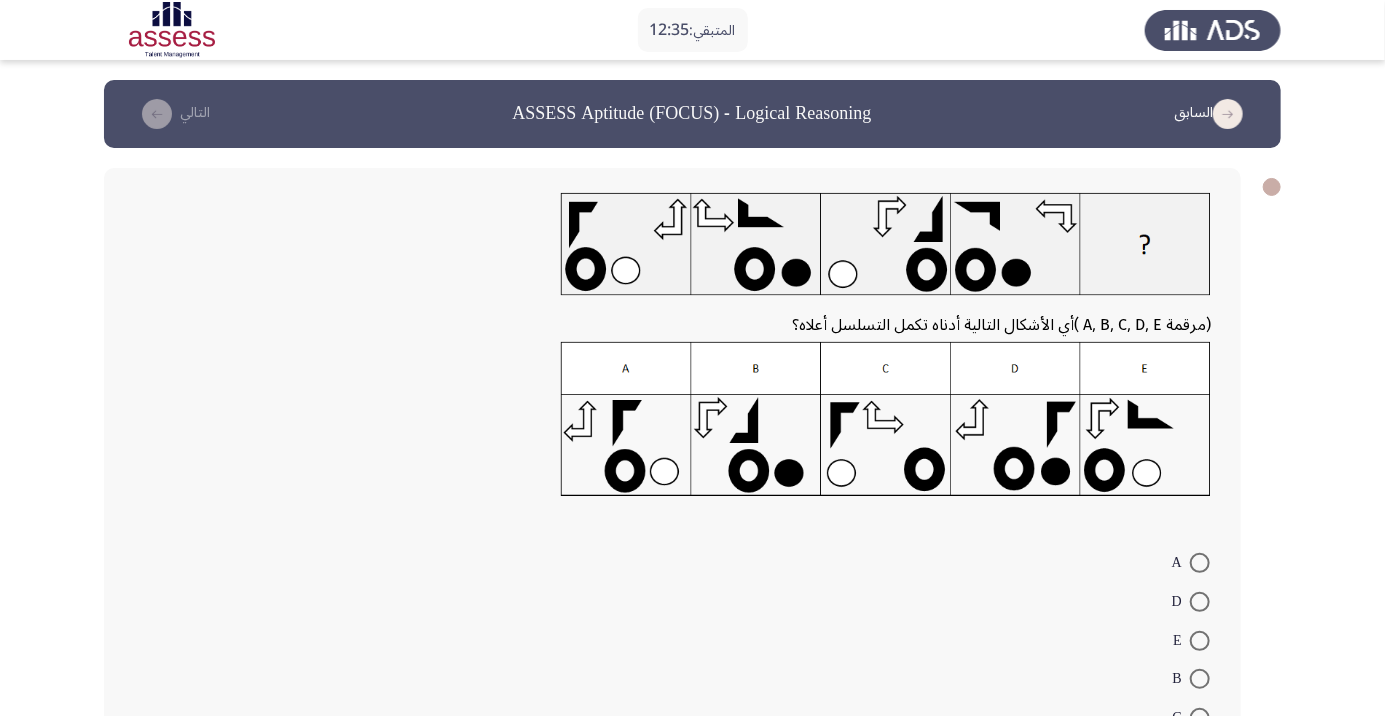 click at bounding box center (1200, 602) 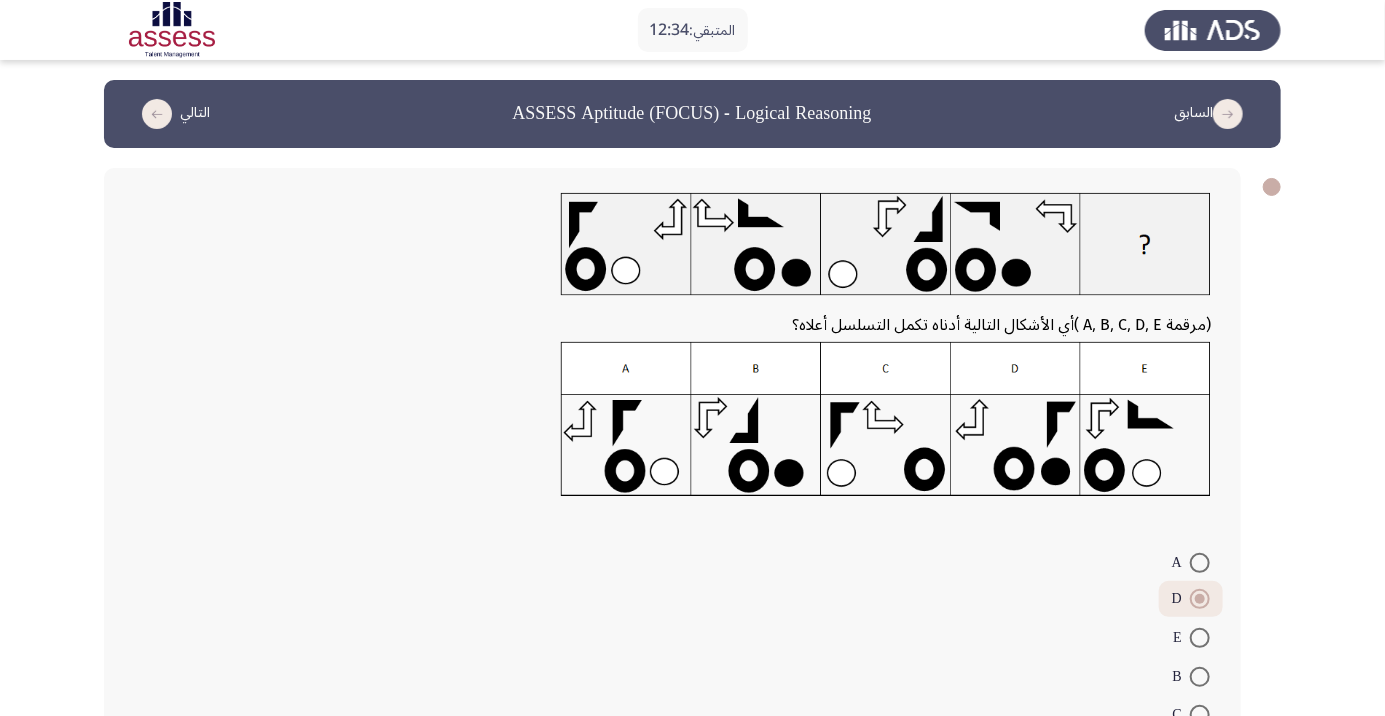 click 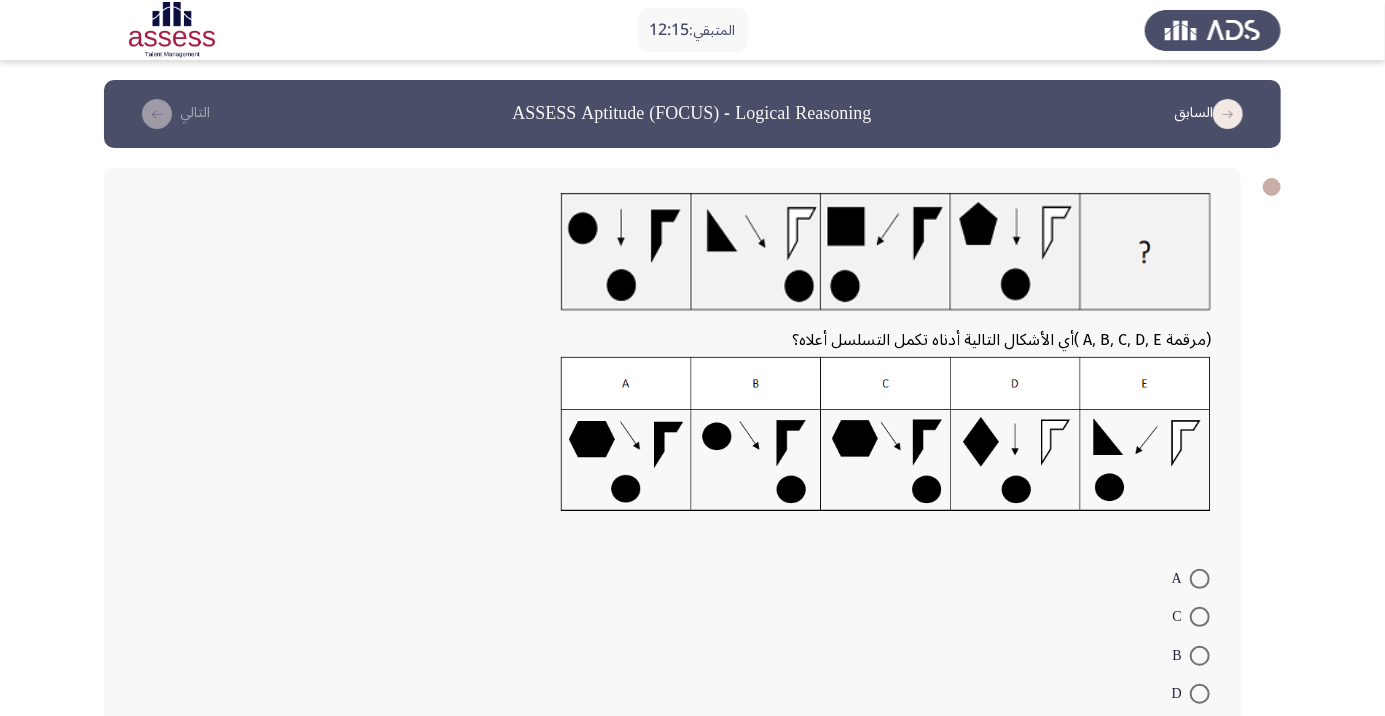 click at bounding box center [1200, 579] 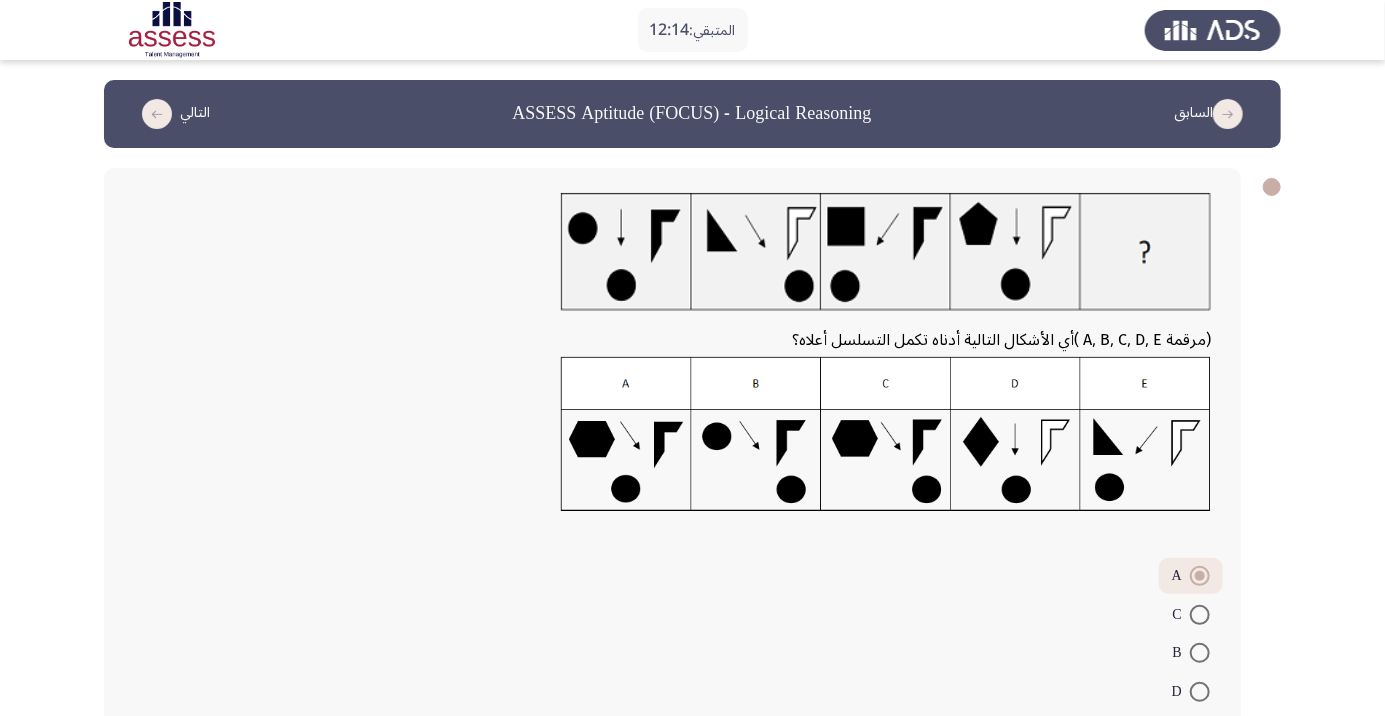 click on "التالي" 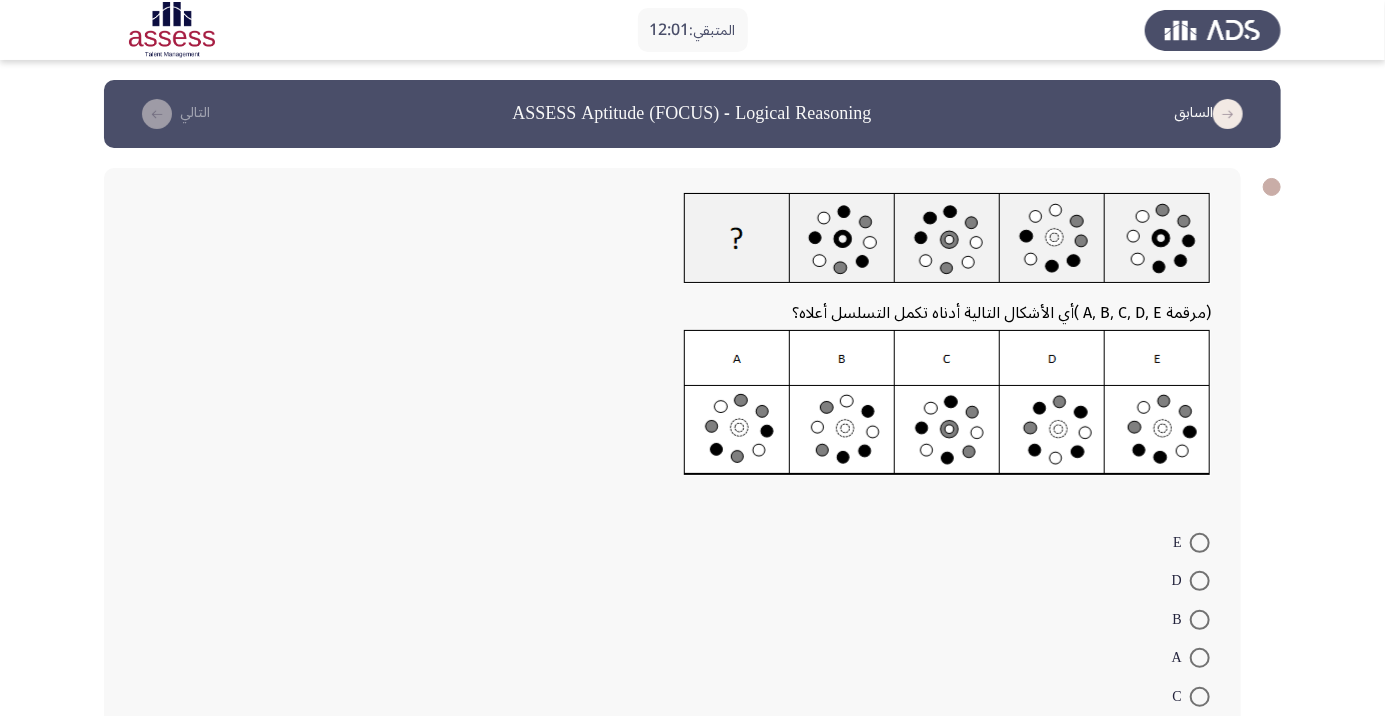 click at bounding box center (1200, 658) 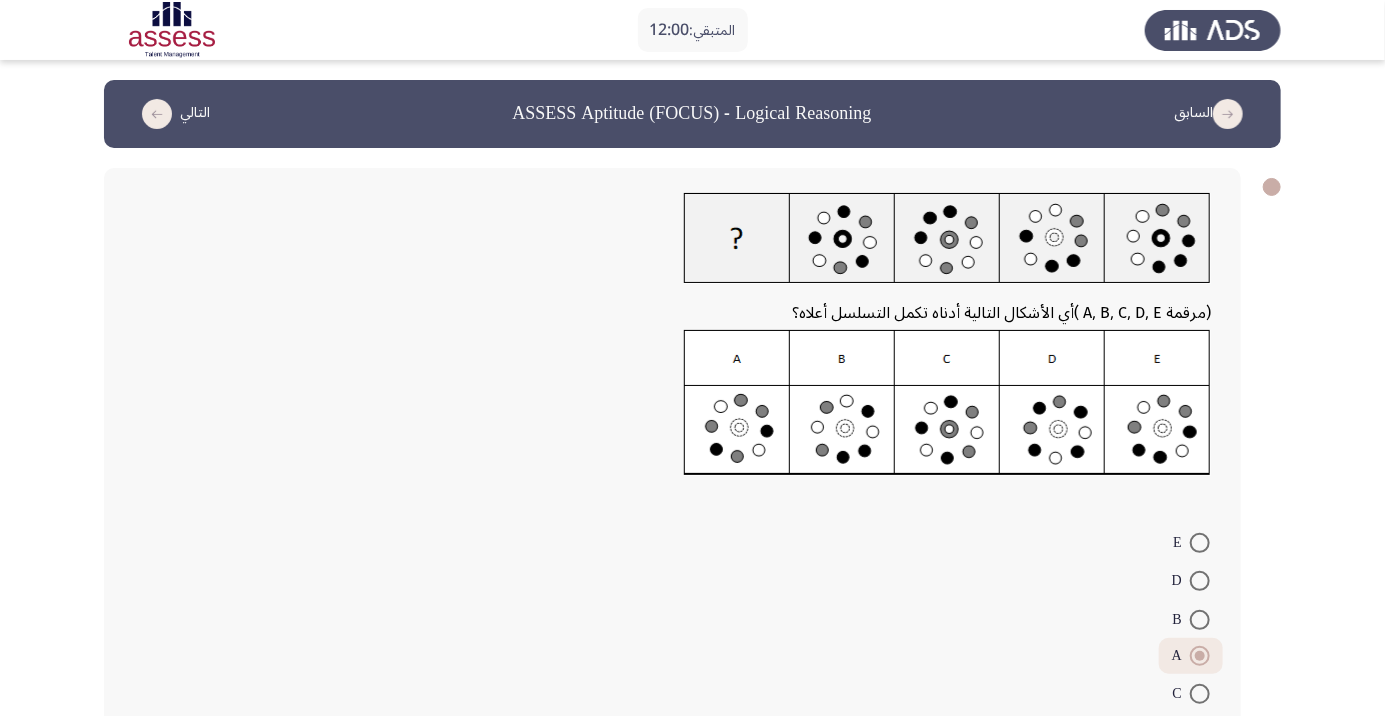 click 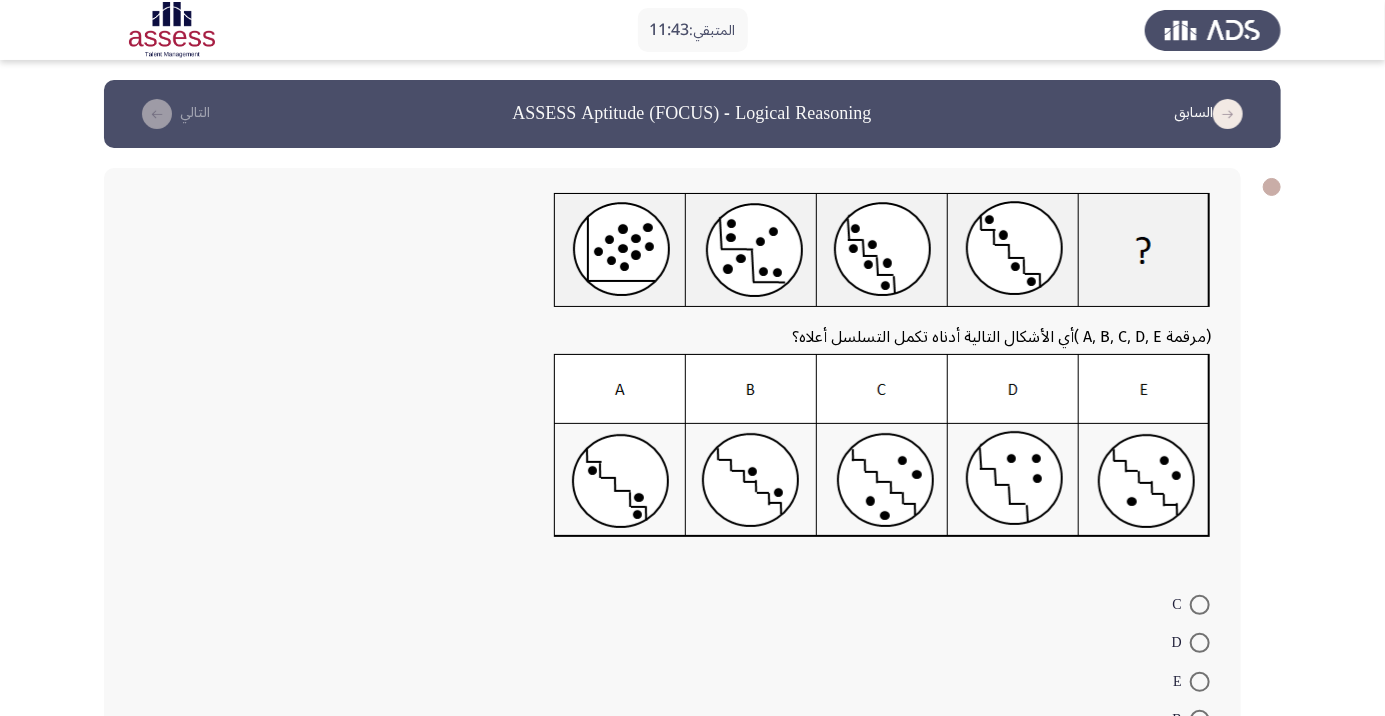 click at bounding box center (1200, 720) 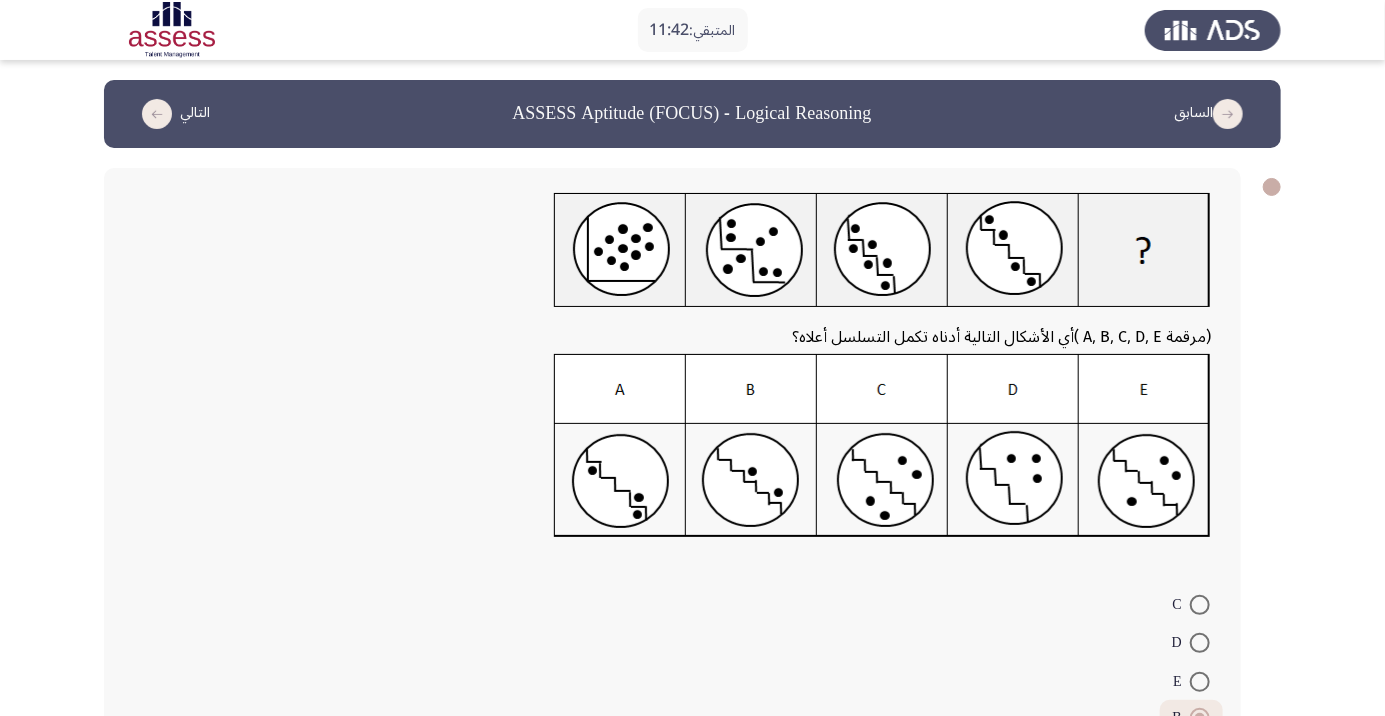 click 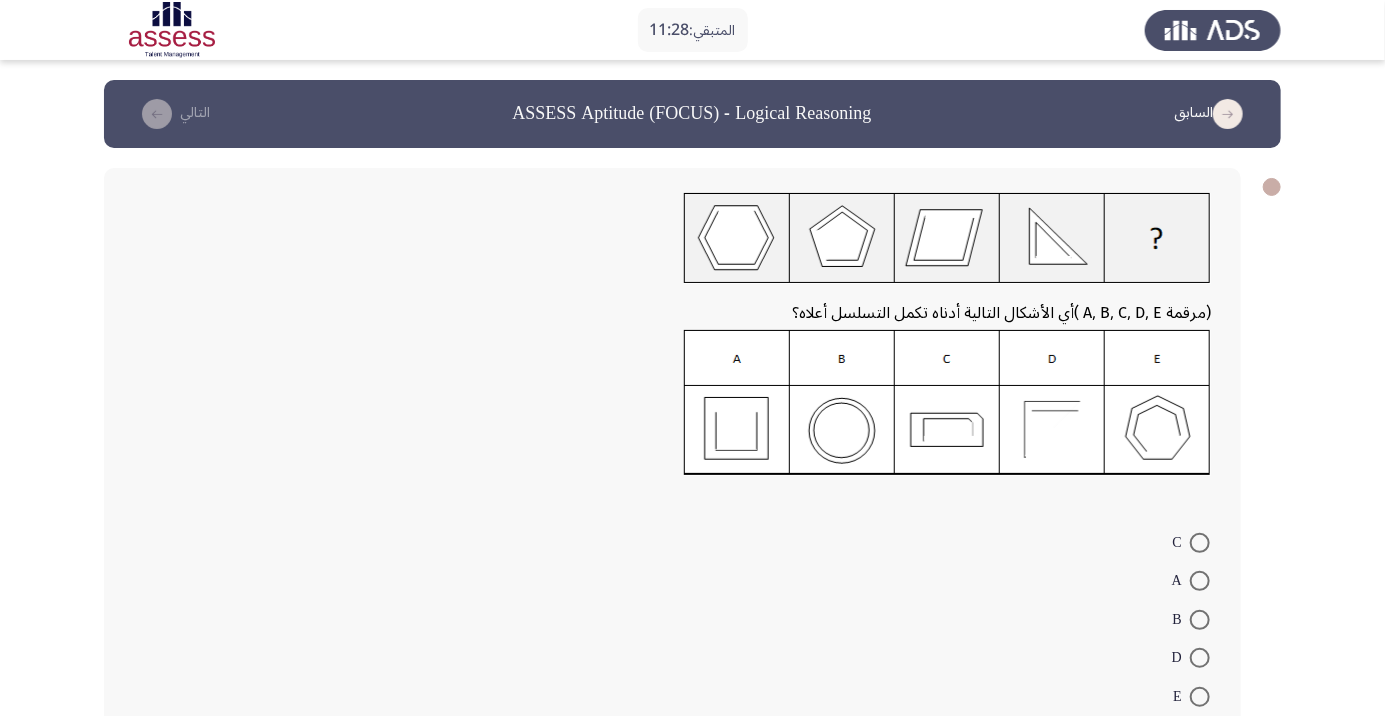 click at bounding box center (1200, 620) 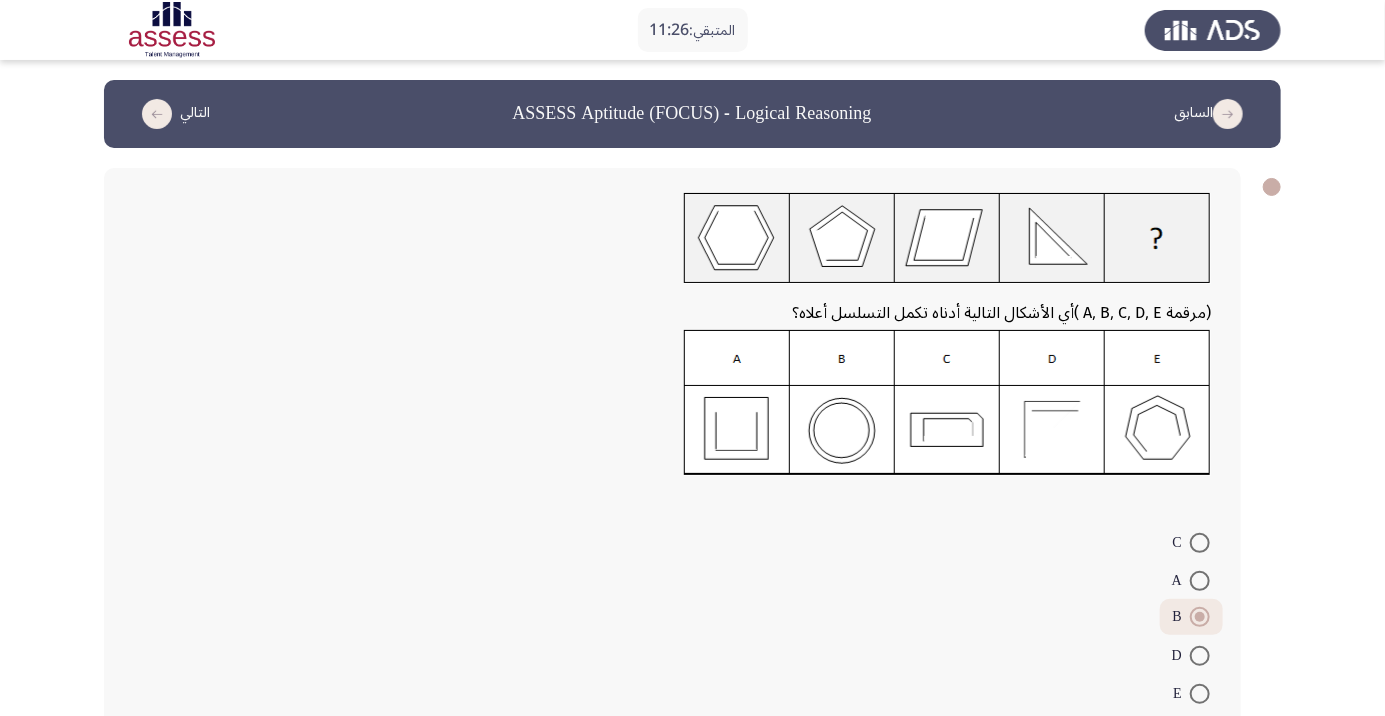 click 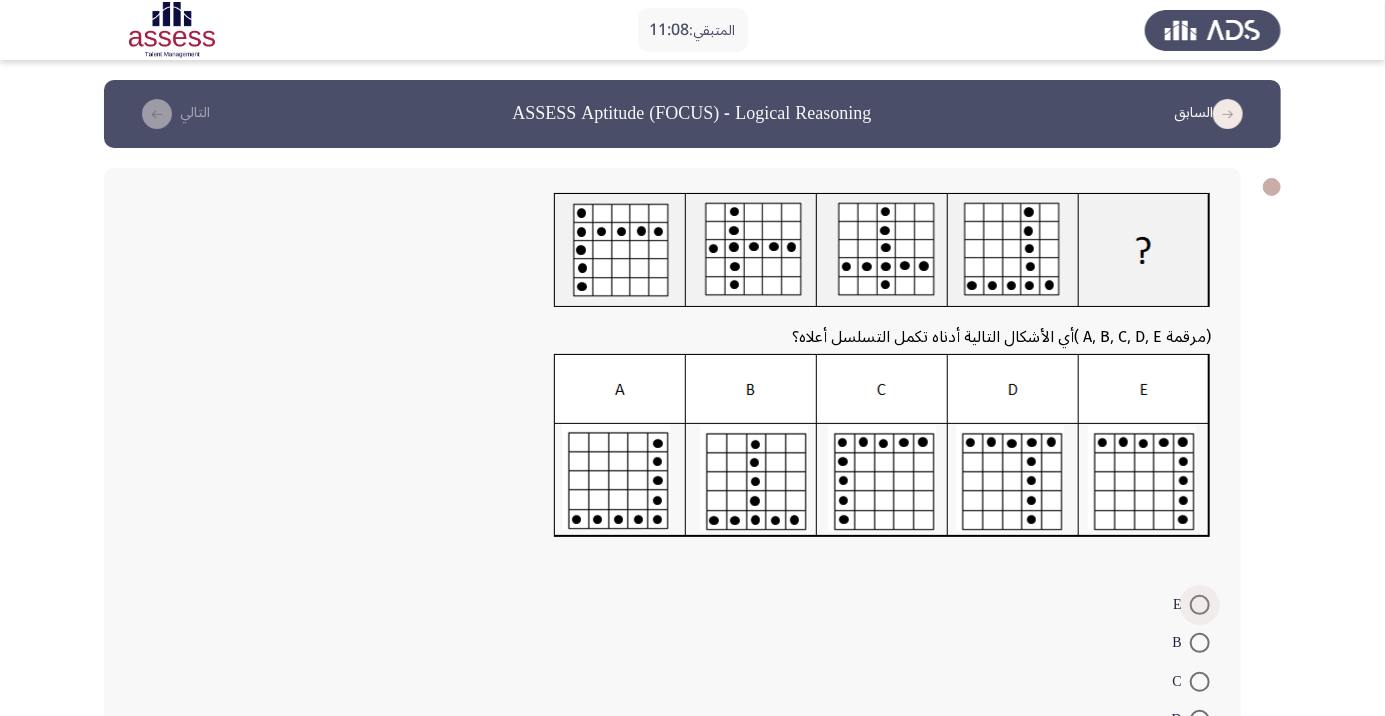 click at bounding box center (1200, 605) 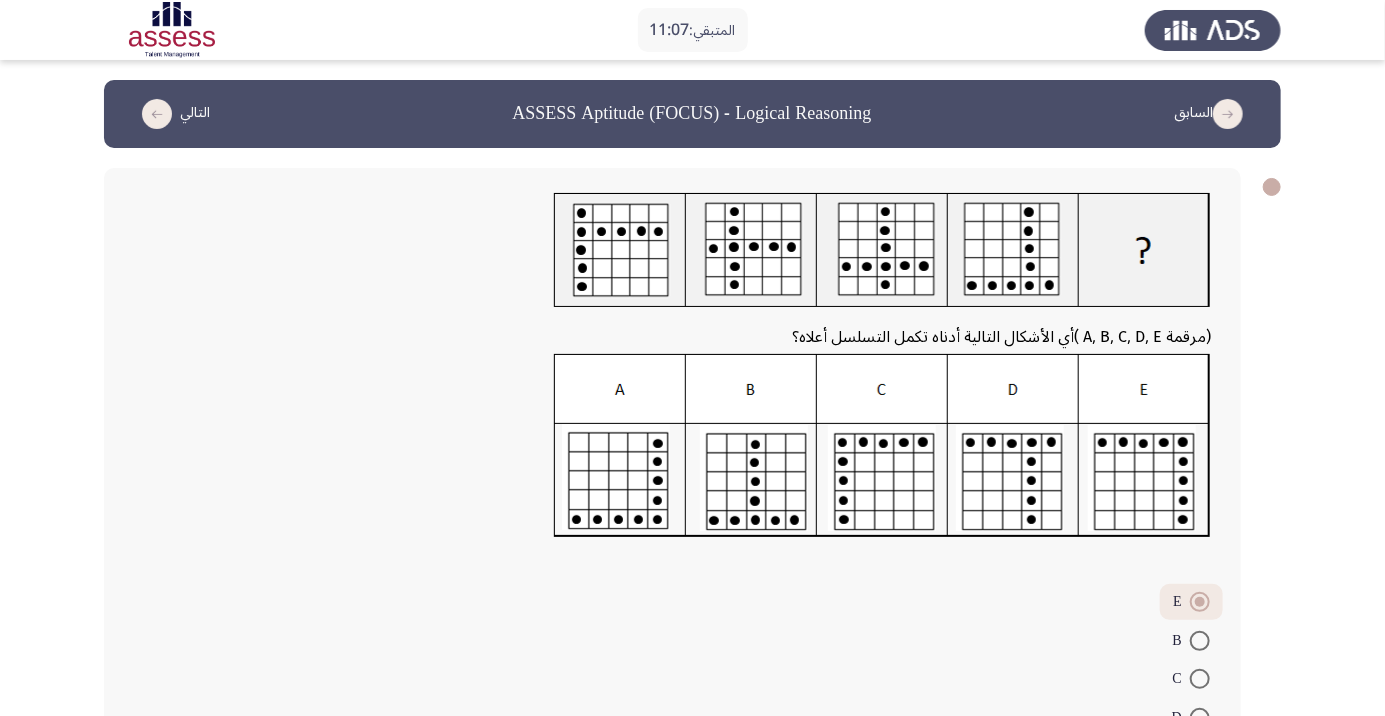 click 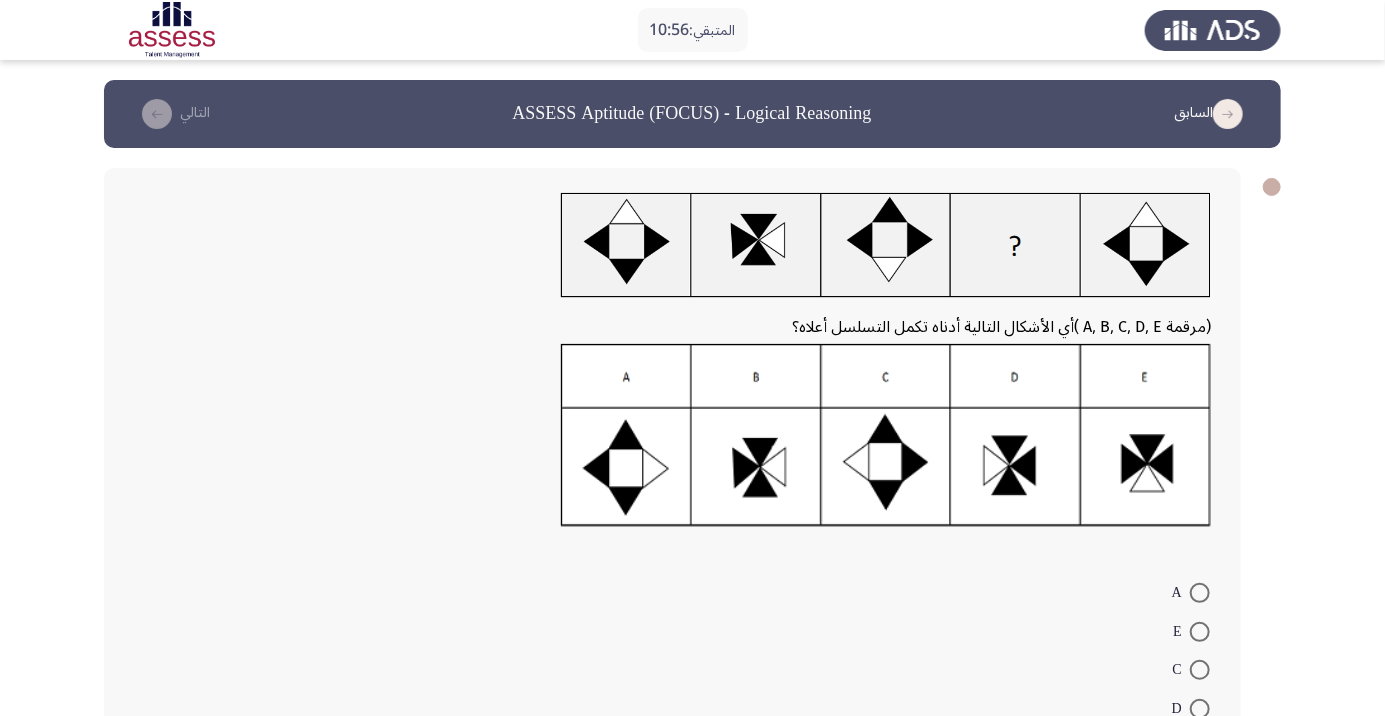click at bounding box center (1200, 670) 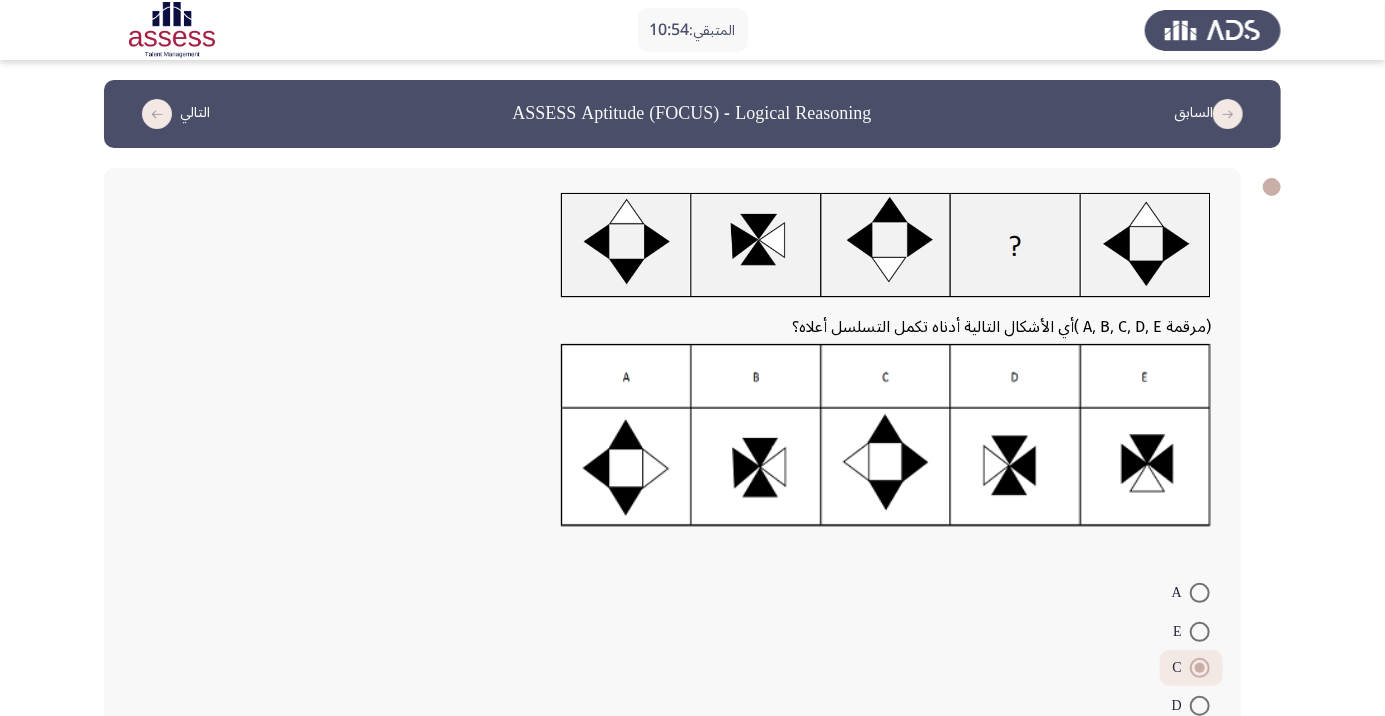 click 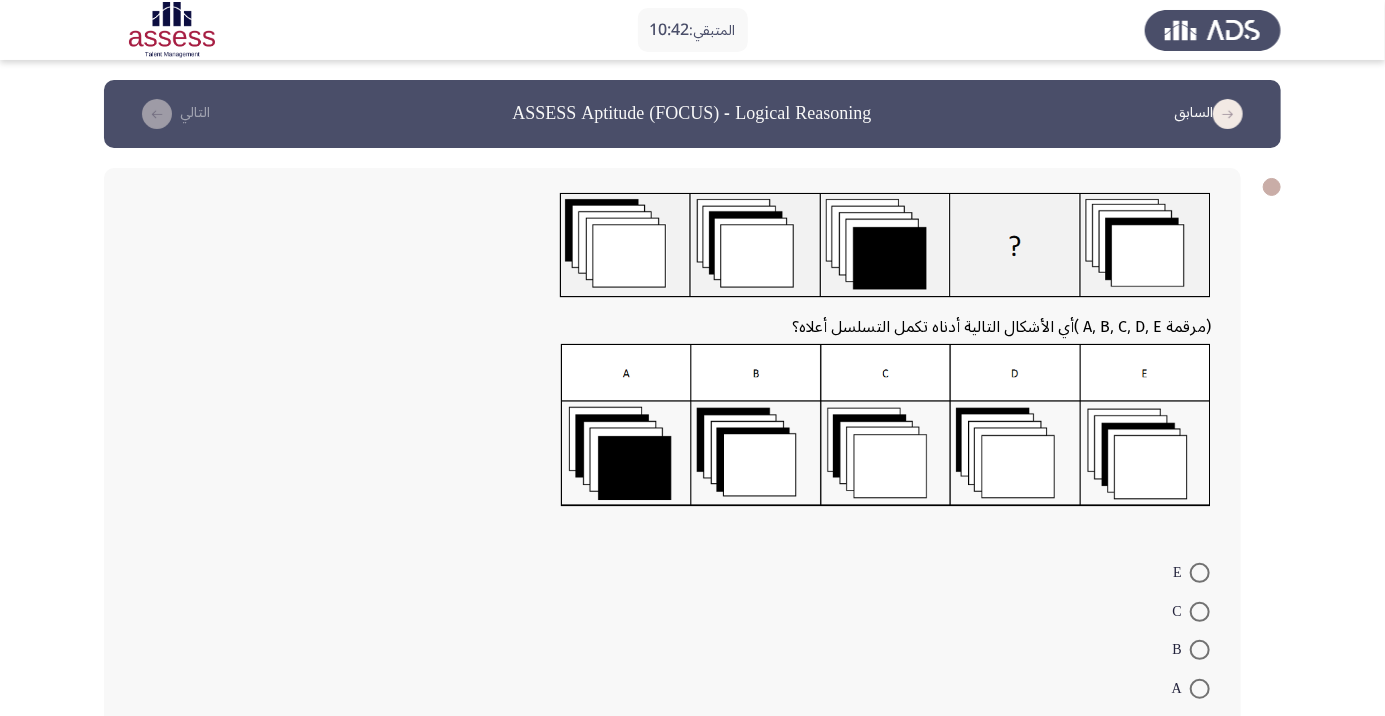 click at bounding box center [1200, 689] 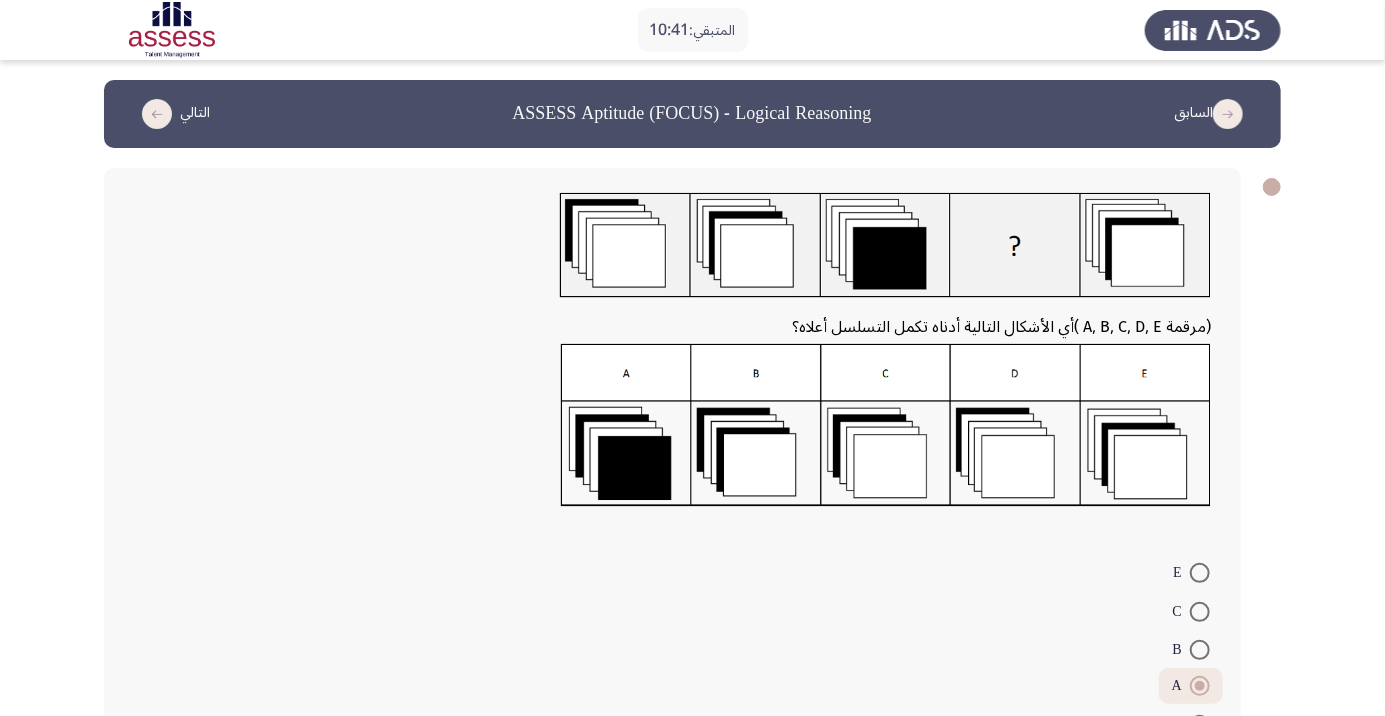 click 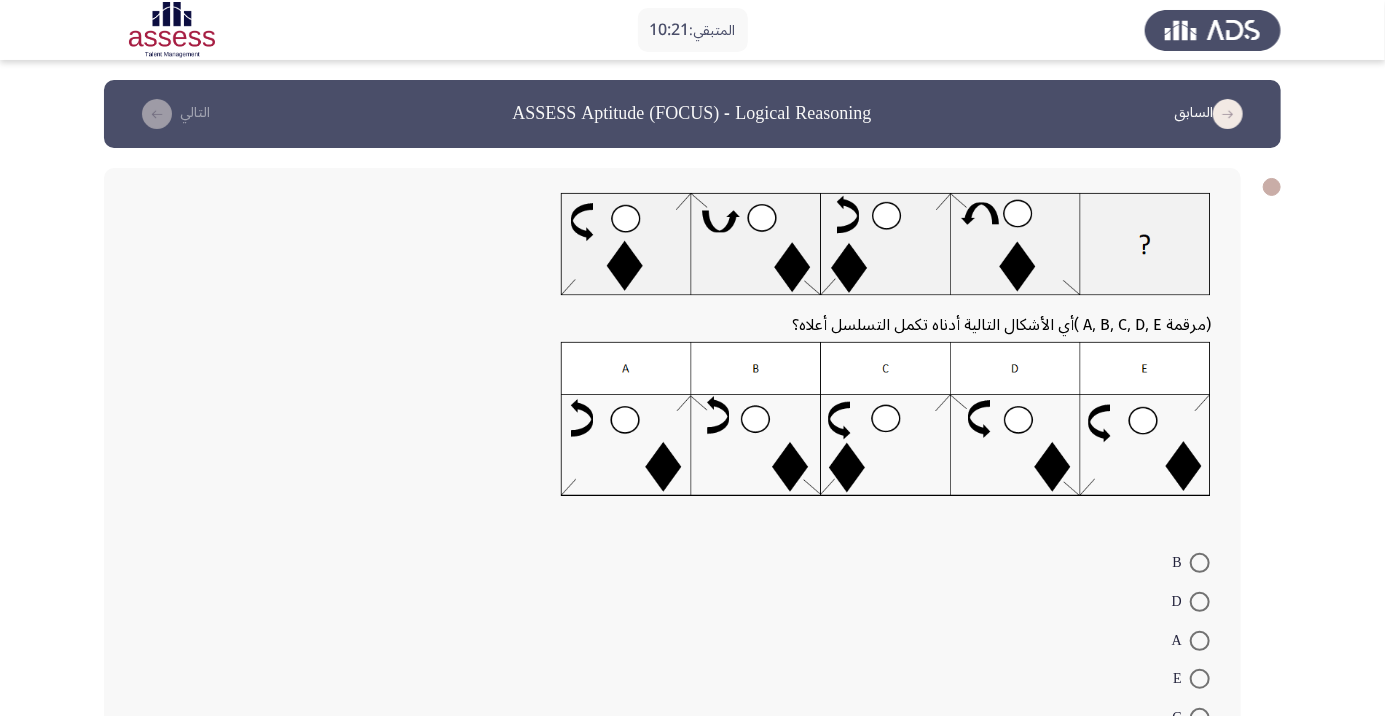 click at bounding box center [1200, 718] 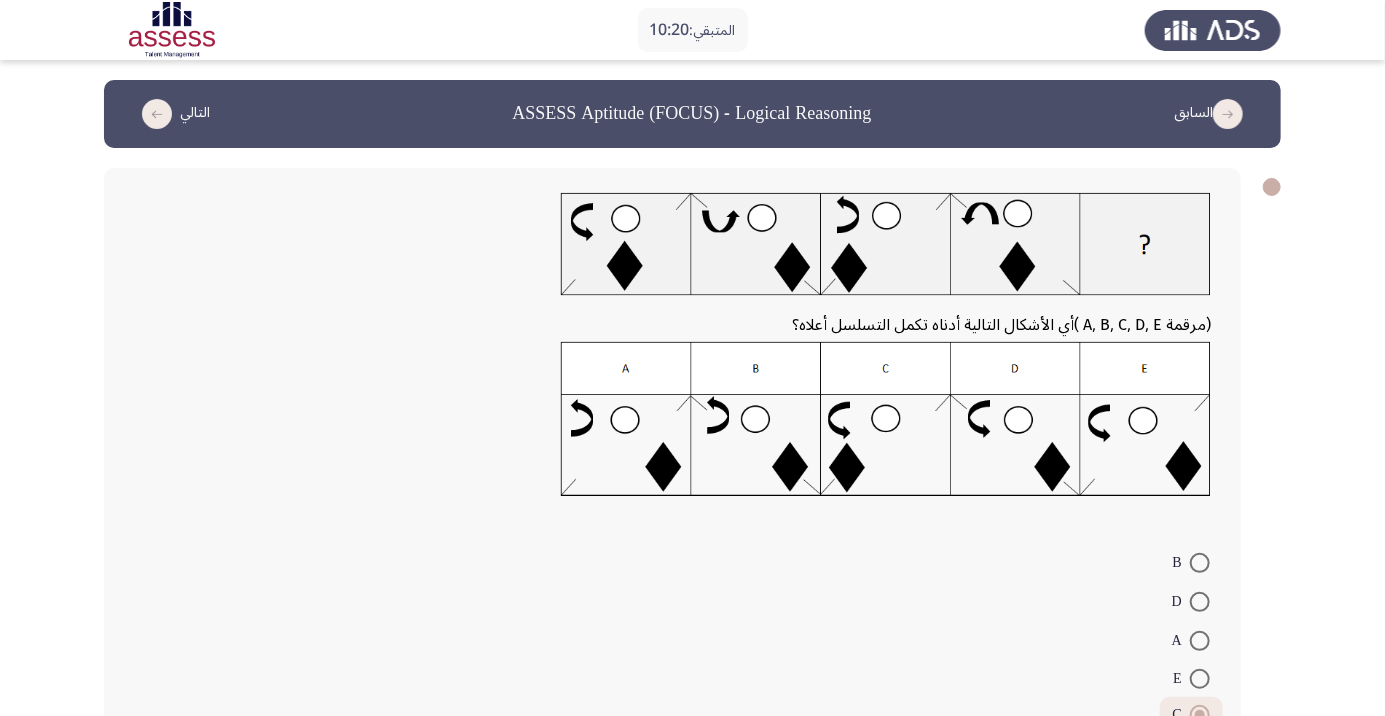 click 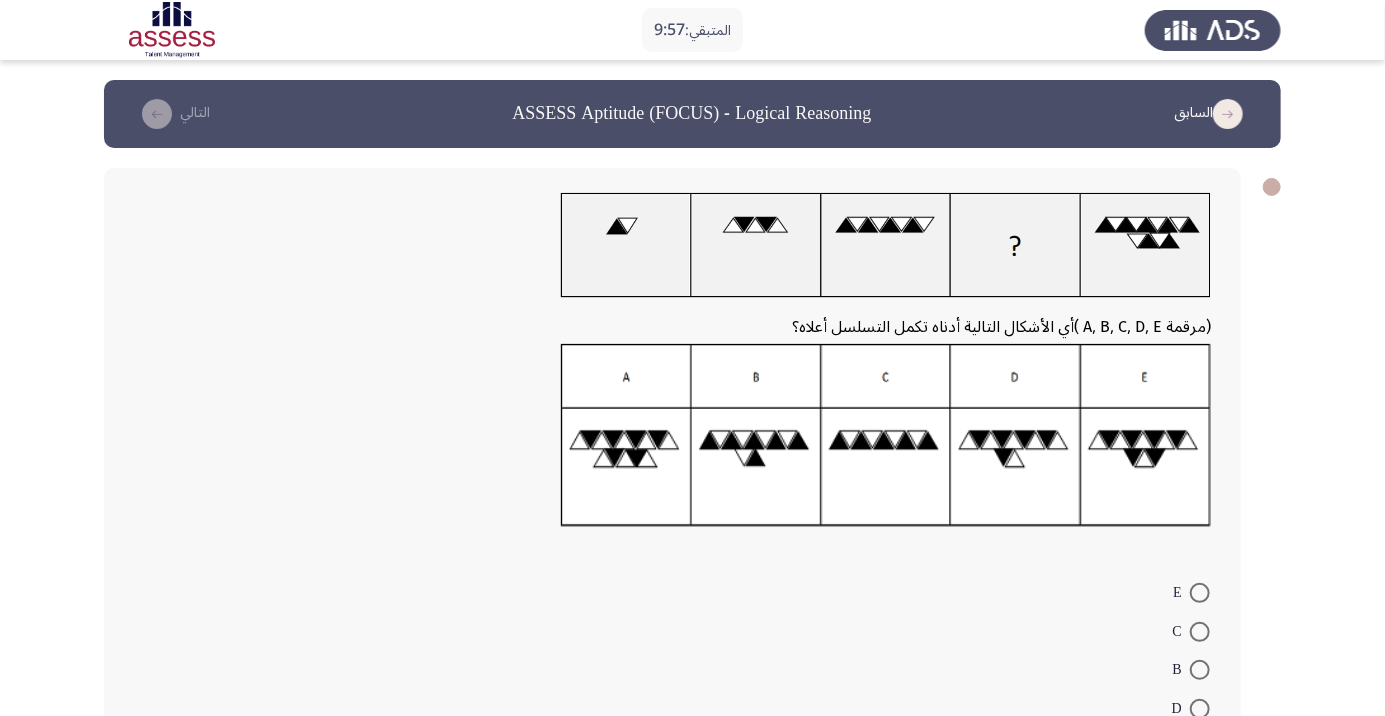 click at bounding box center (1200, 593) 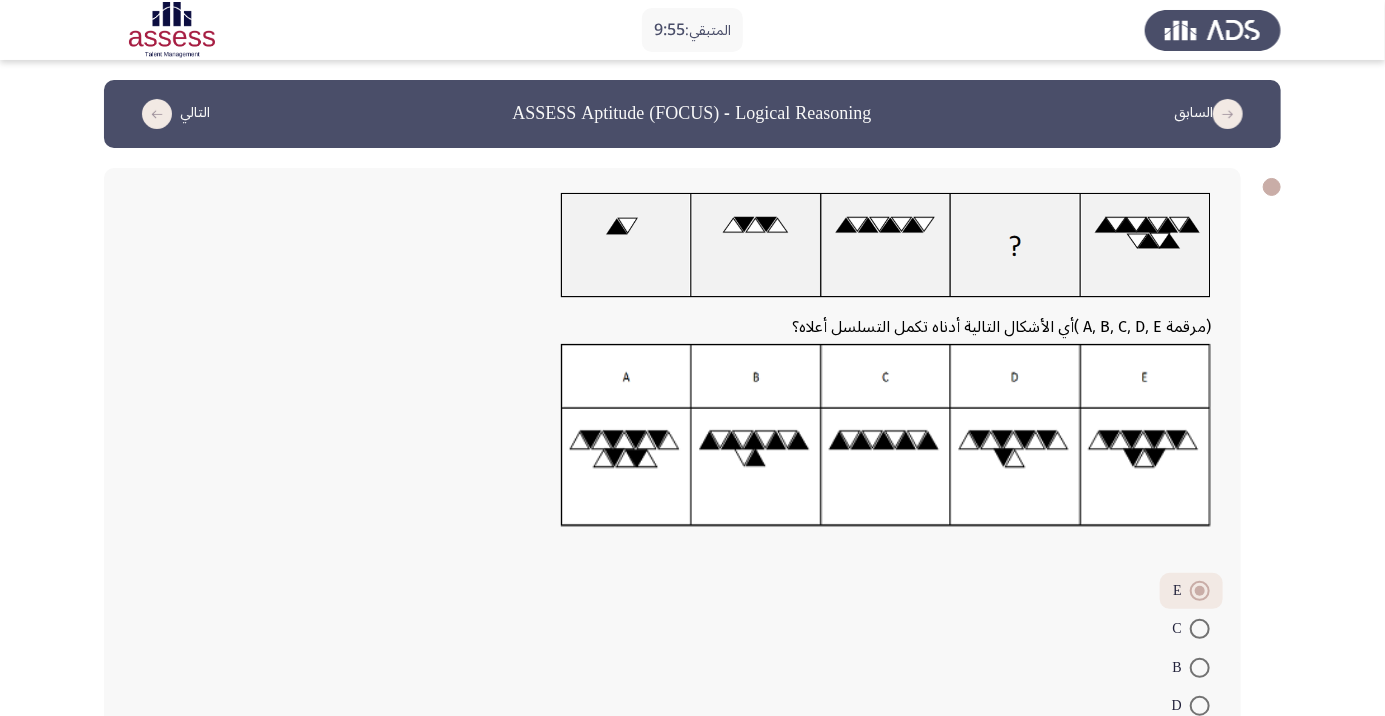 click on "التالي" 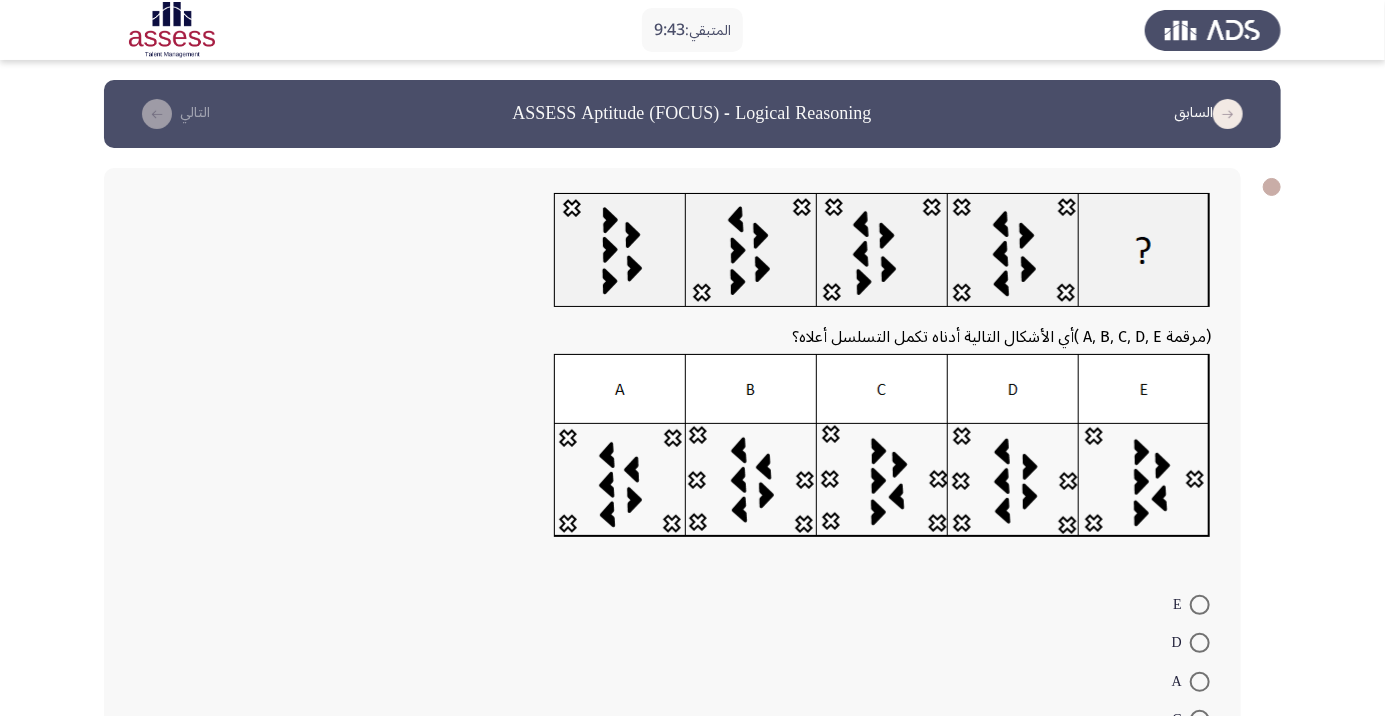 click at bounding box center (1200, 643) 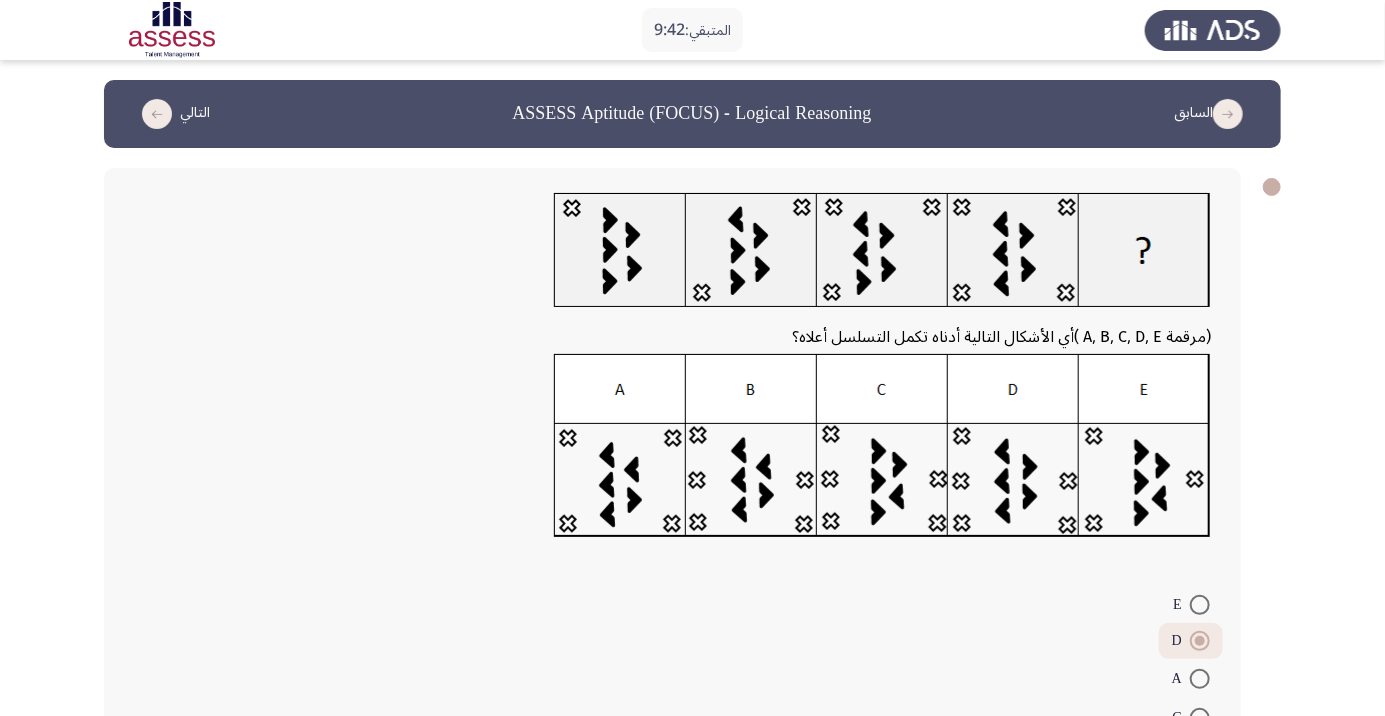 click on "التالي" 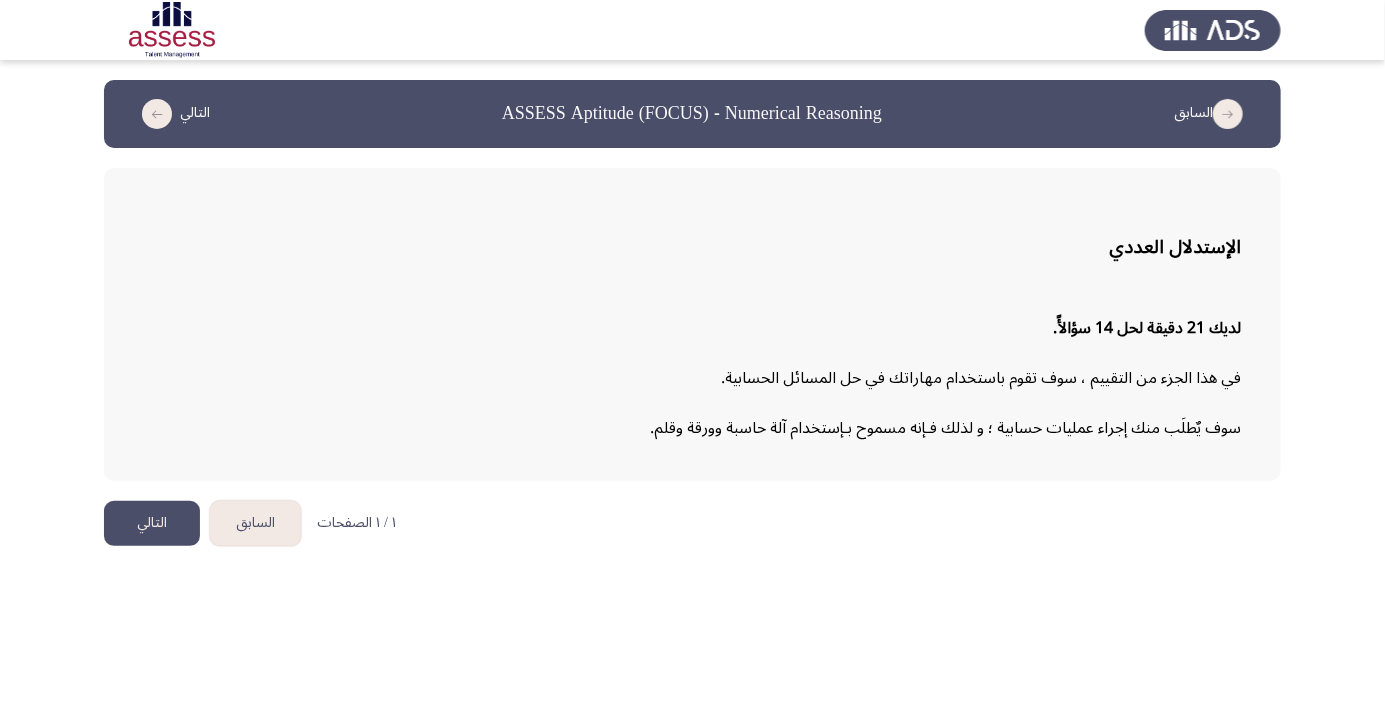 click on "التالي" 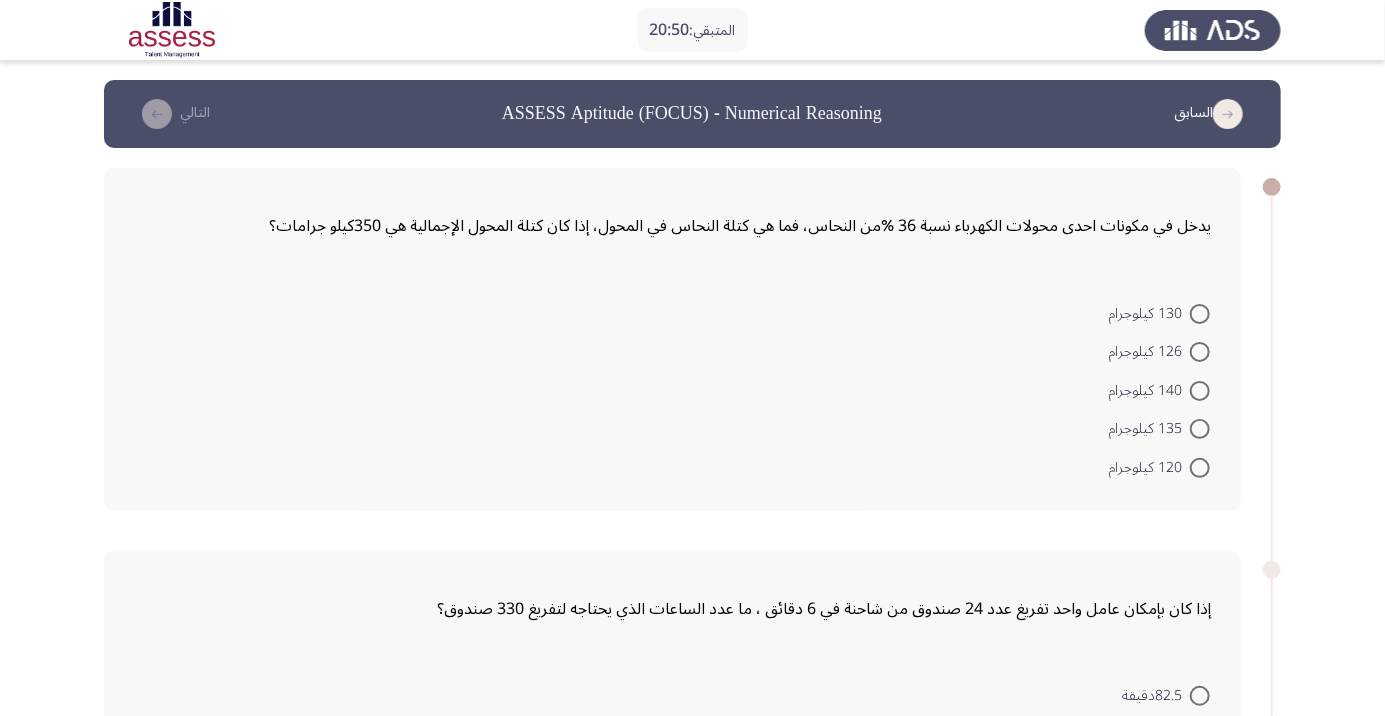 click at bounding box center (1200, 429) 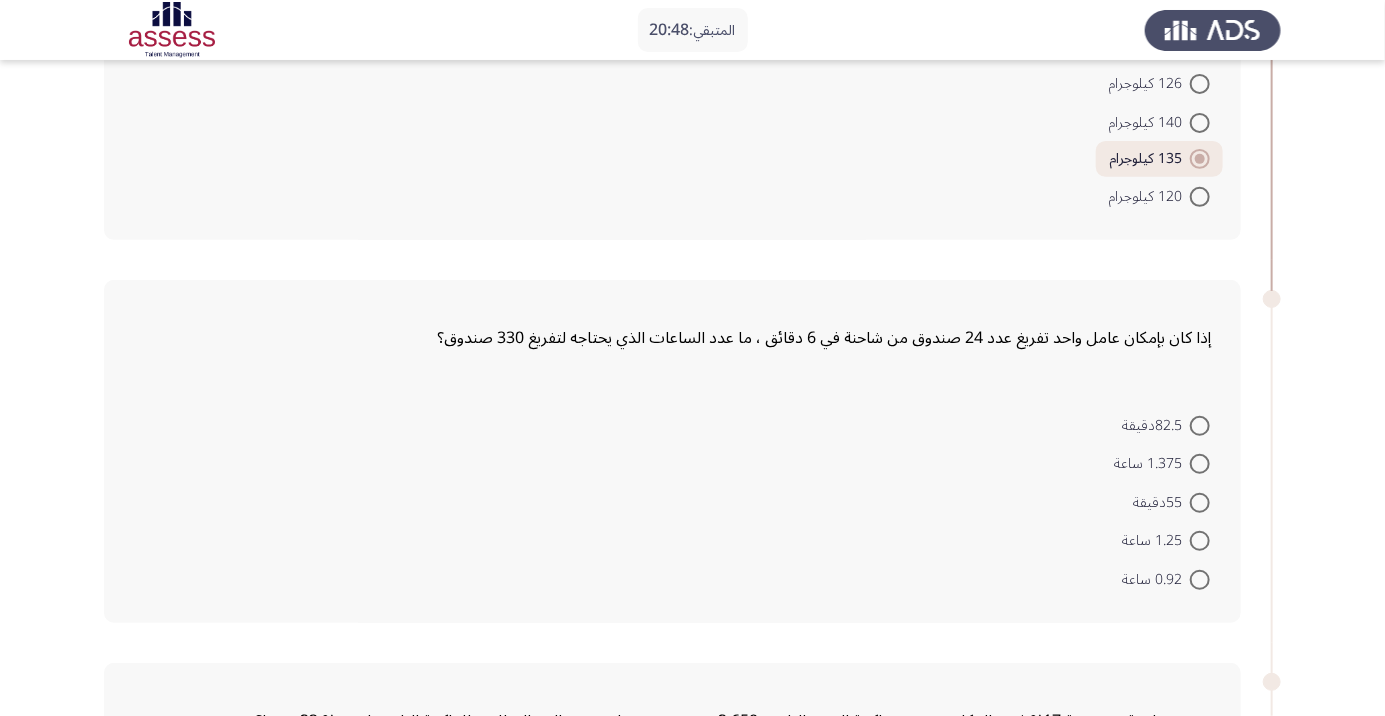 scroll, scrollTop: 272, scrollLeft: 0, axis: vertical 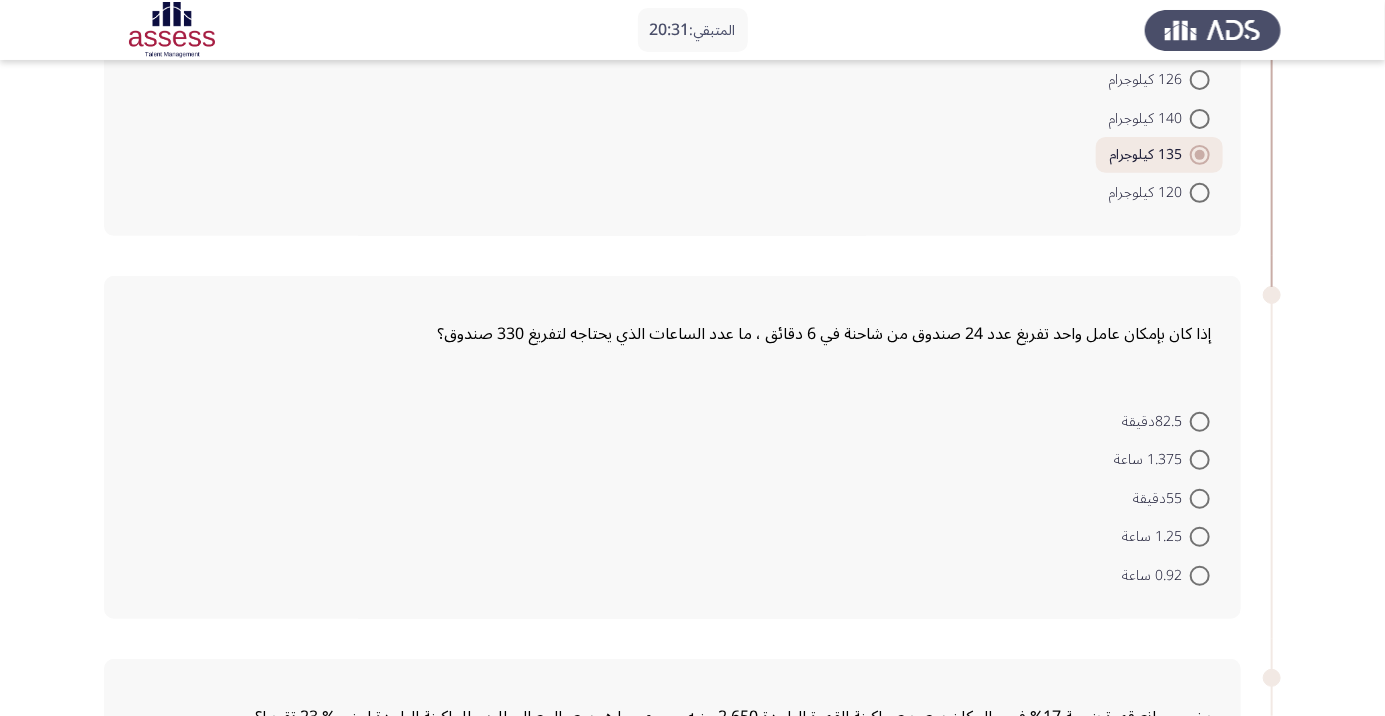 click at bounding box center [1200, 537] 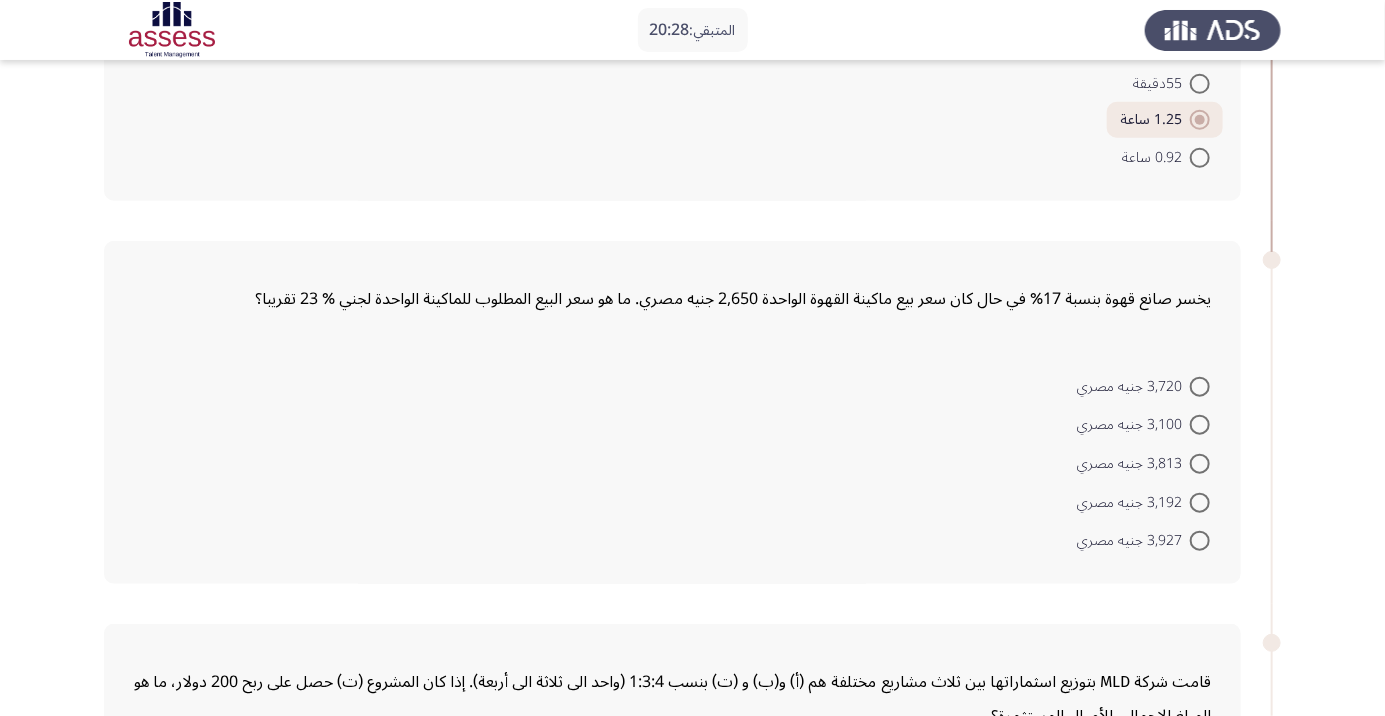 scroll, scrollTop: 688, scrollLeft: 0, axis: vertical 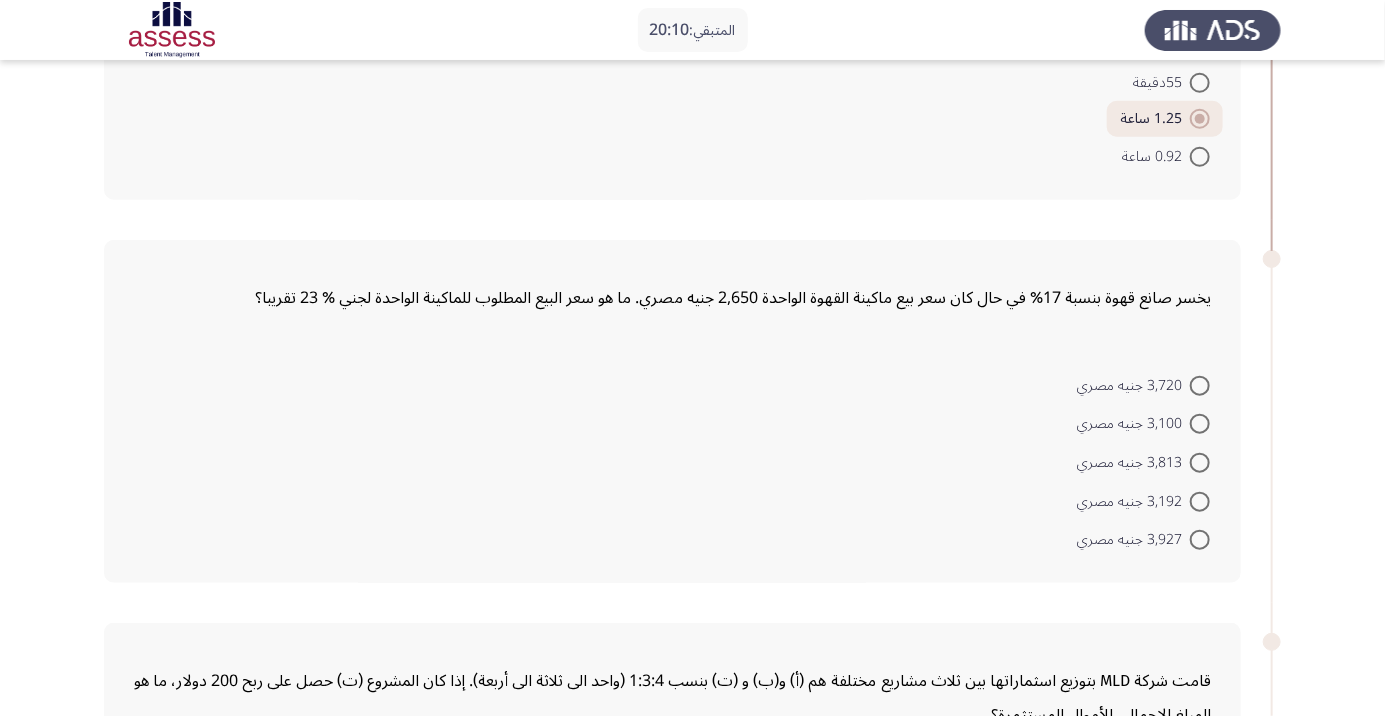 click at bounding box center [1200, 386] 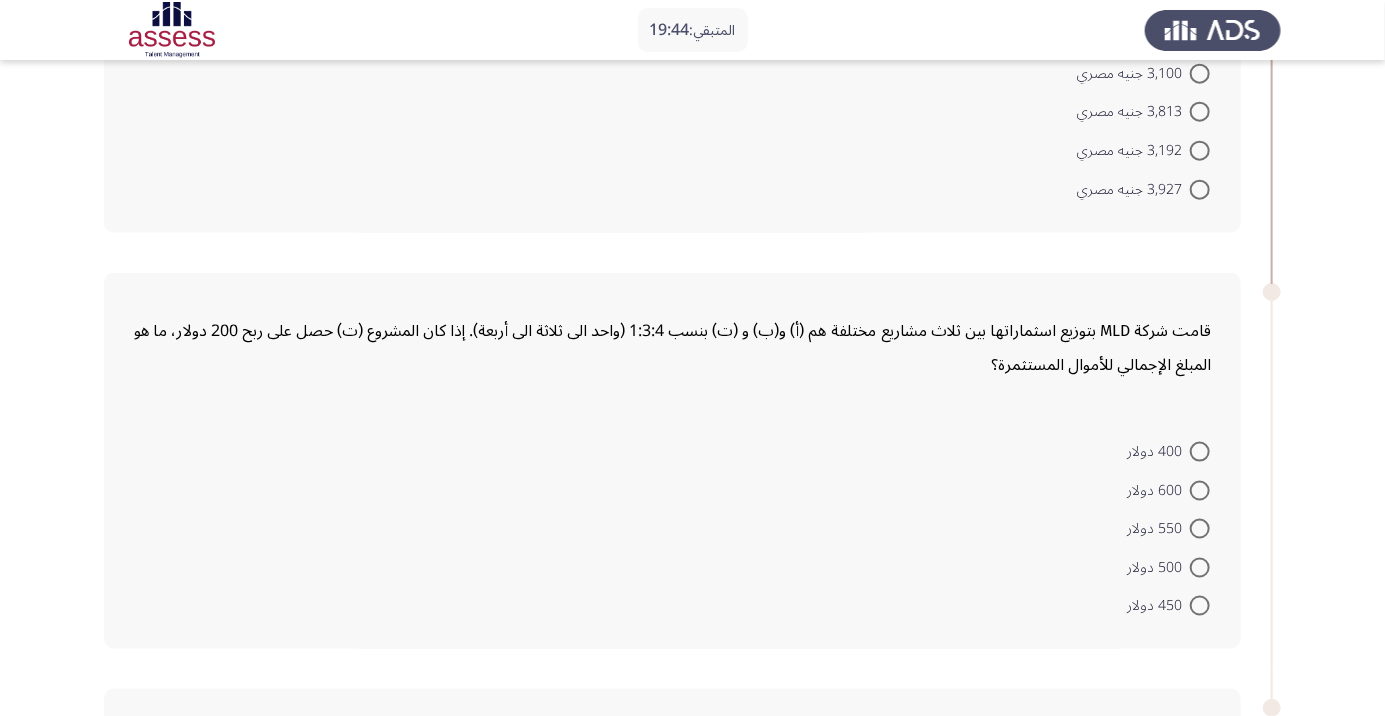 scroll, scrollTop: 1048, scrollLeft: 0, axis: vertical 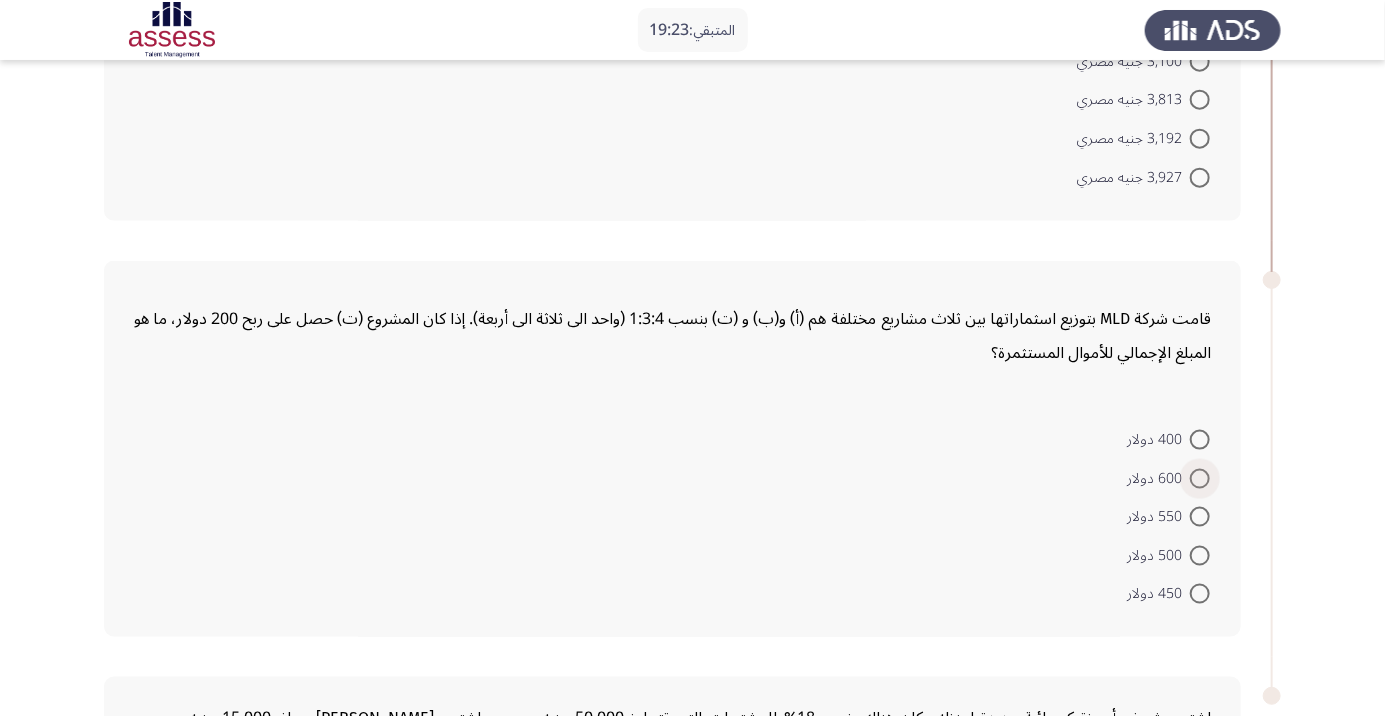 click at bounding box center (1200, 479) 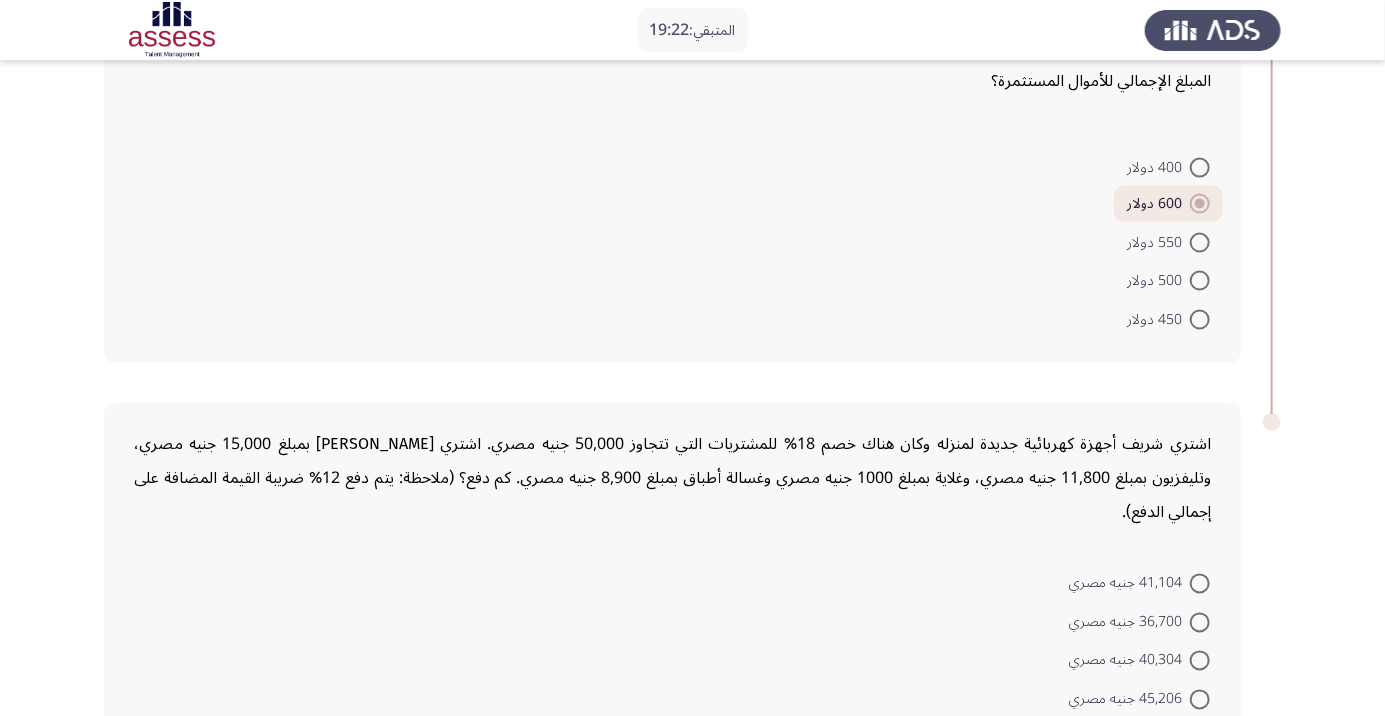 scroll, scrollTop: 1386, scrollLeft: 0, axis: vertical 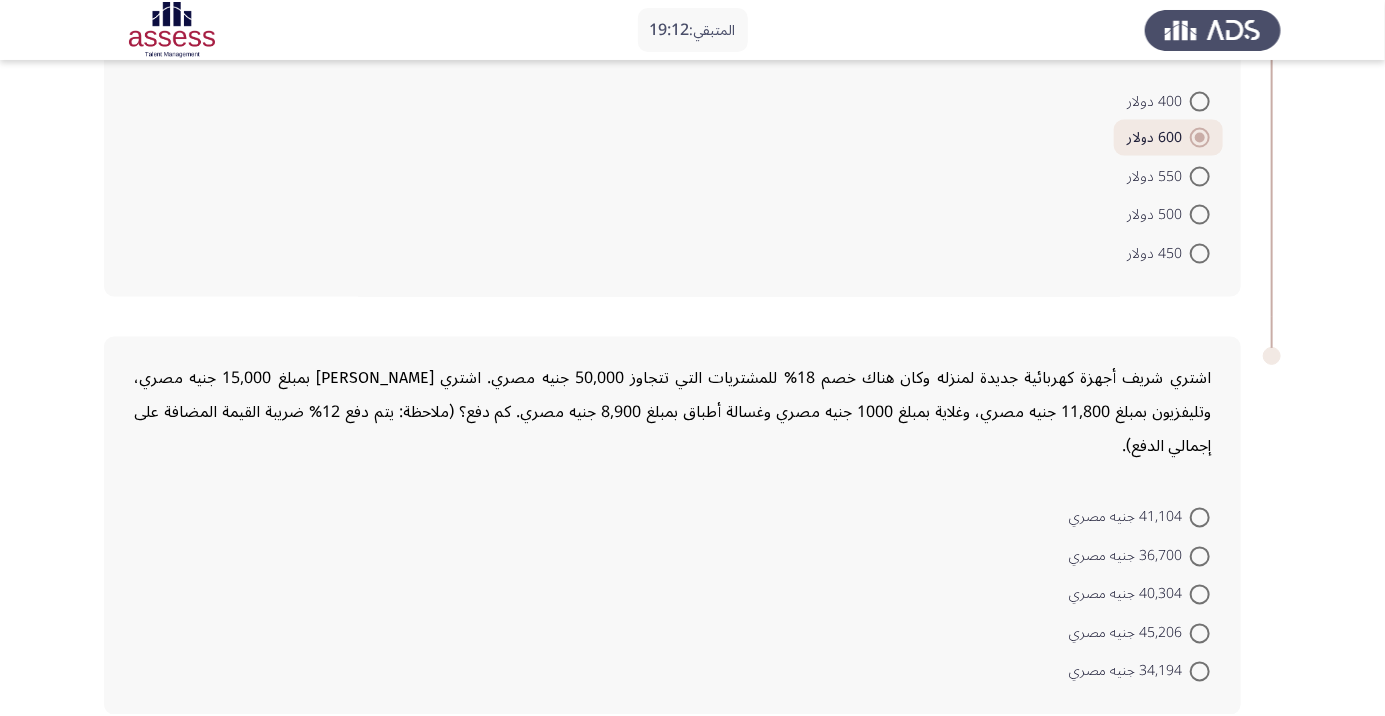 click at bounding box center (1200, 595) 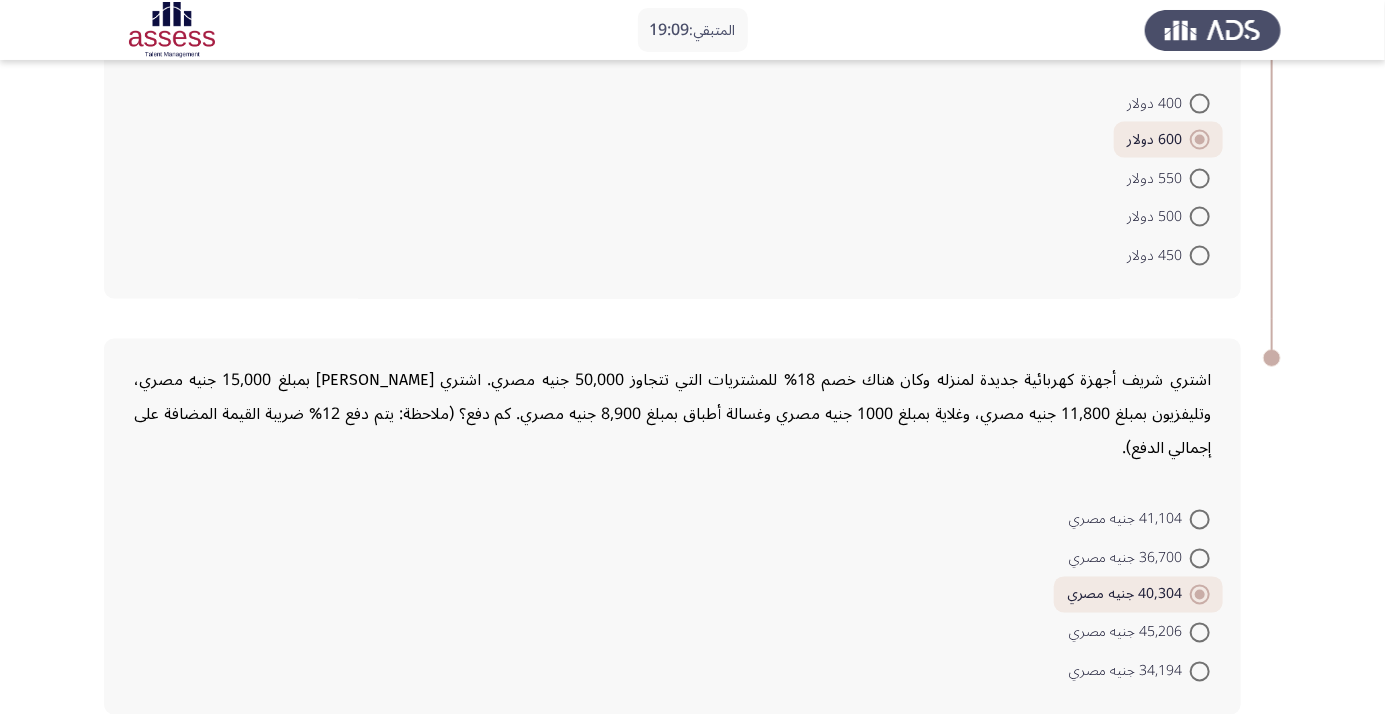 click on "التالي" 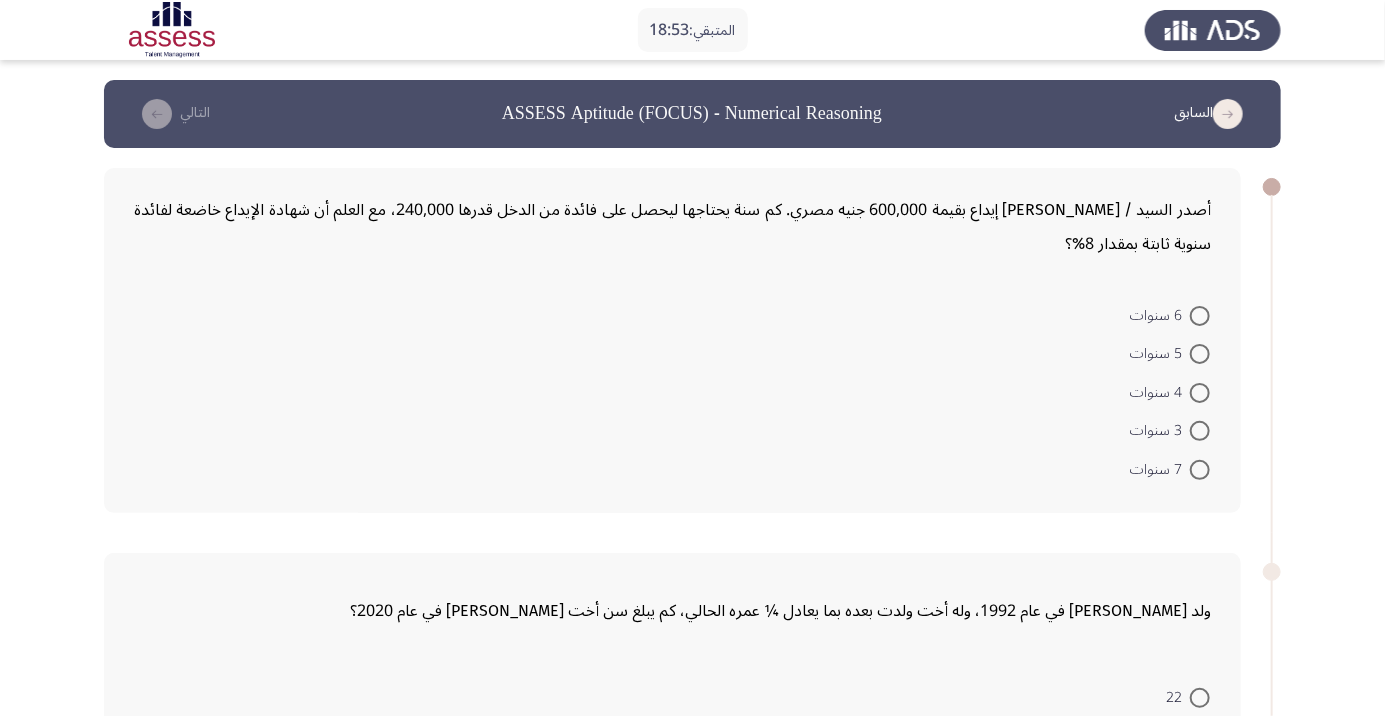 click at bounding box center (1200, 316) 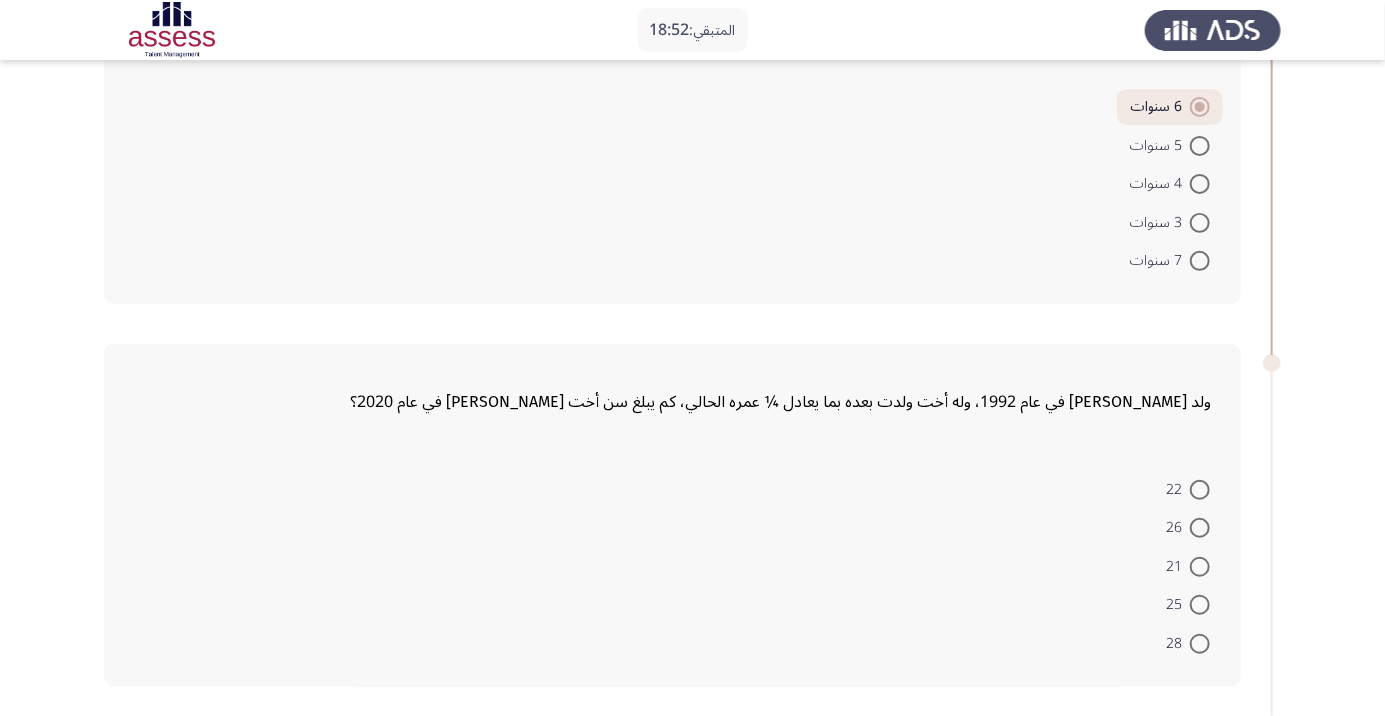 scroll, scrollTop: 218, scrollLeft: 0, axis: vertical 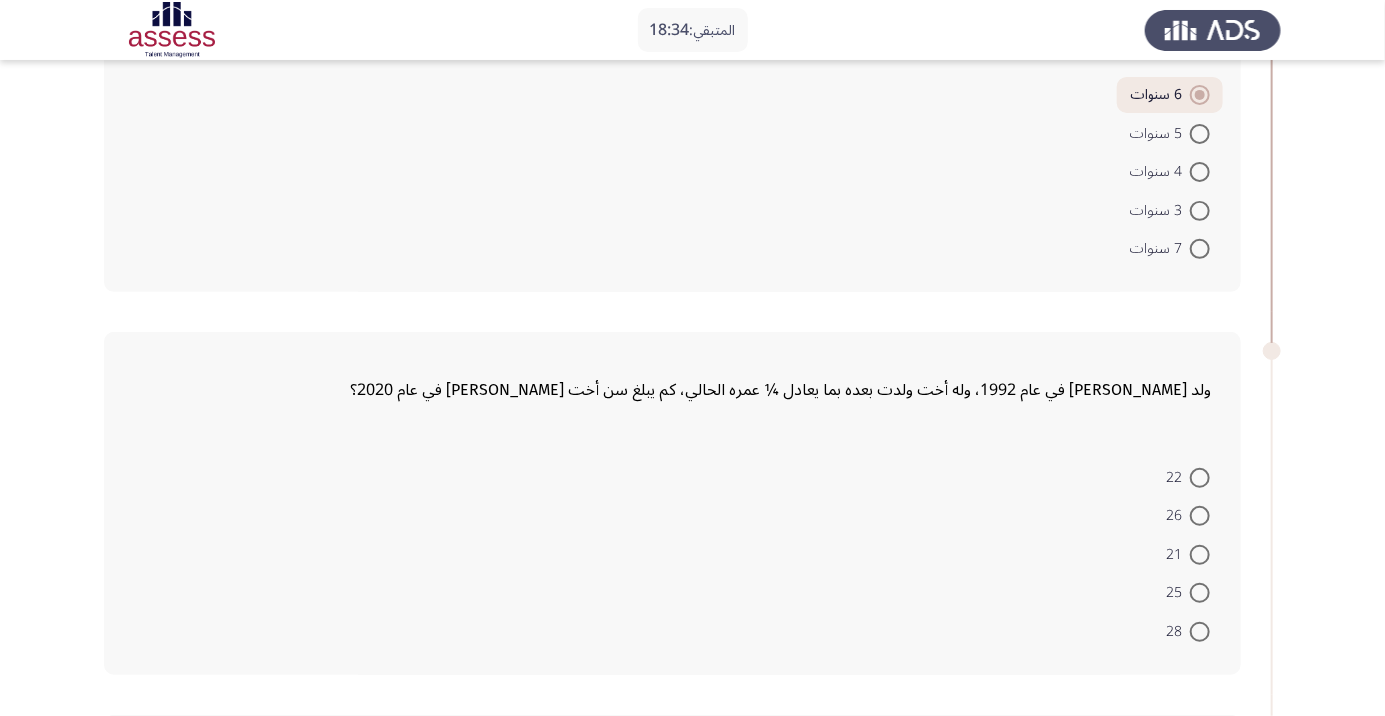 click at bounding box center [1200, 555] 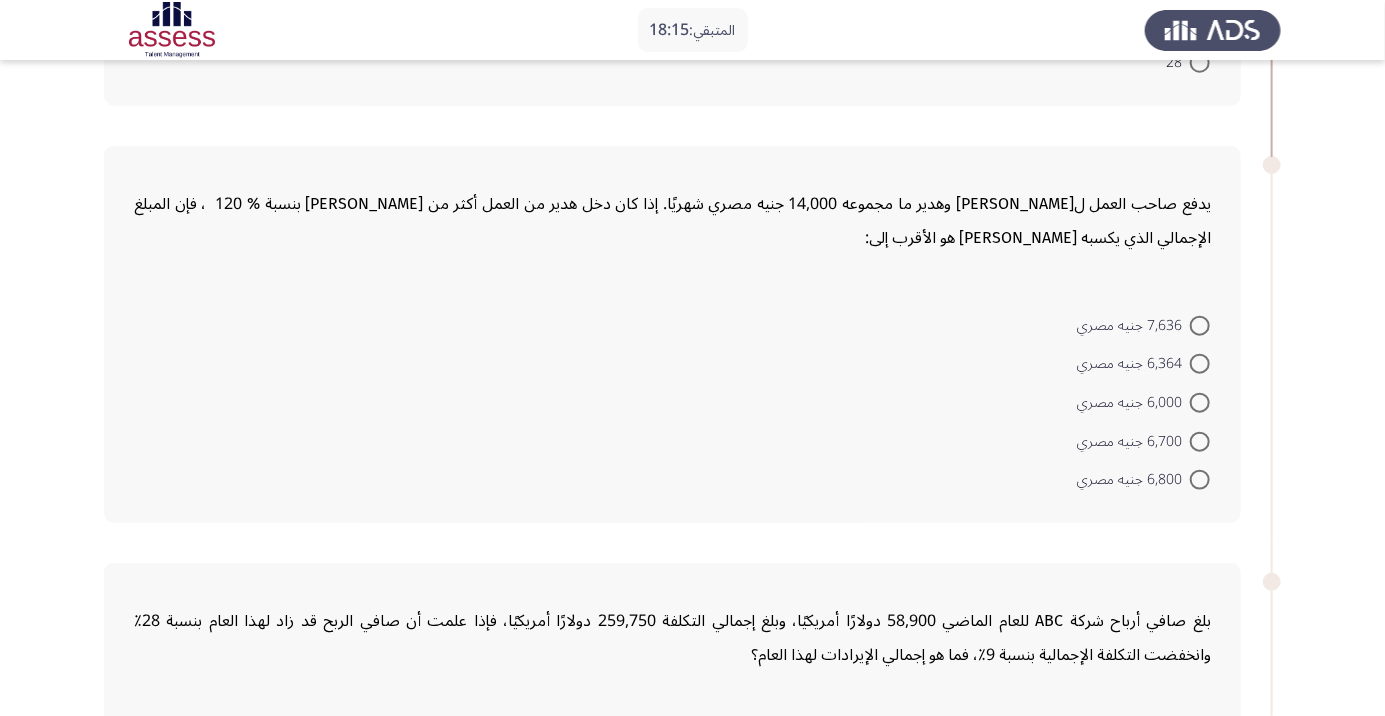 scroll, scrollTop: 784, scrollLeft: 0, axis: vertical 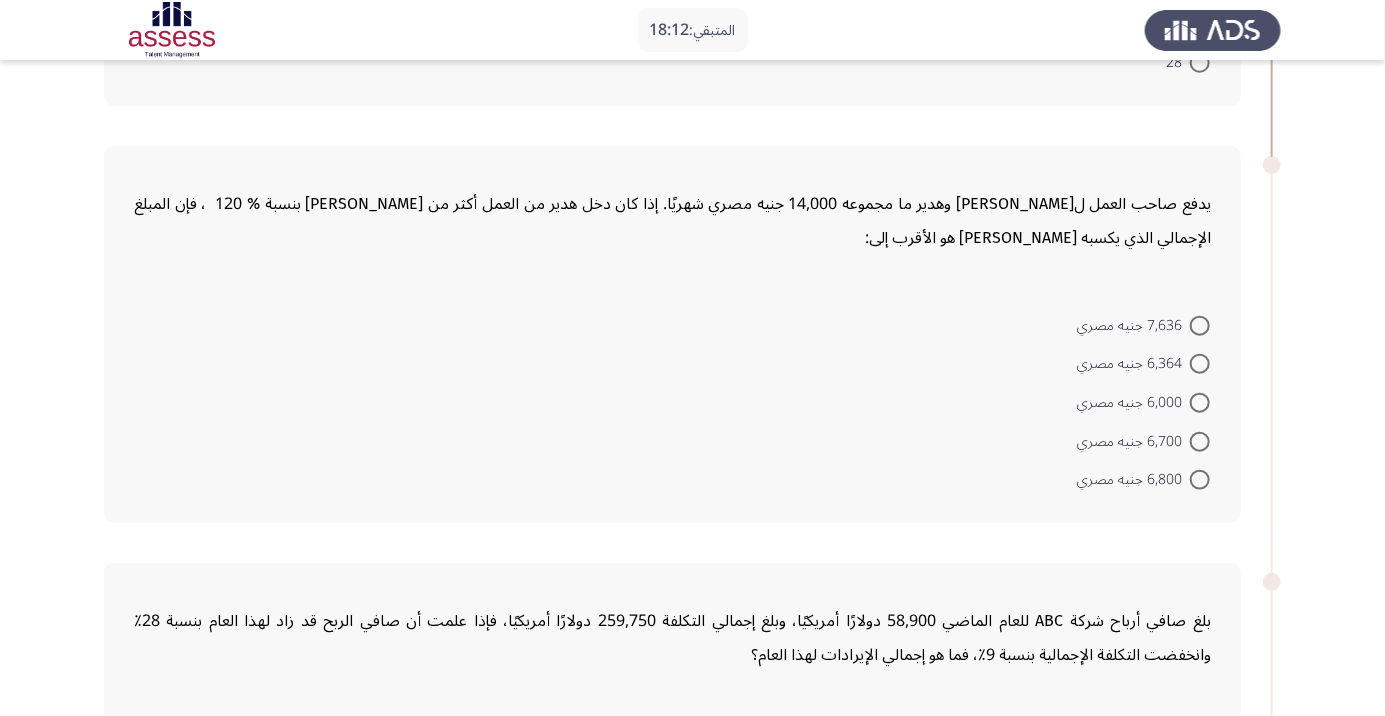 click at bounding box center [1200, 403] 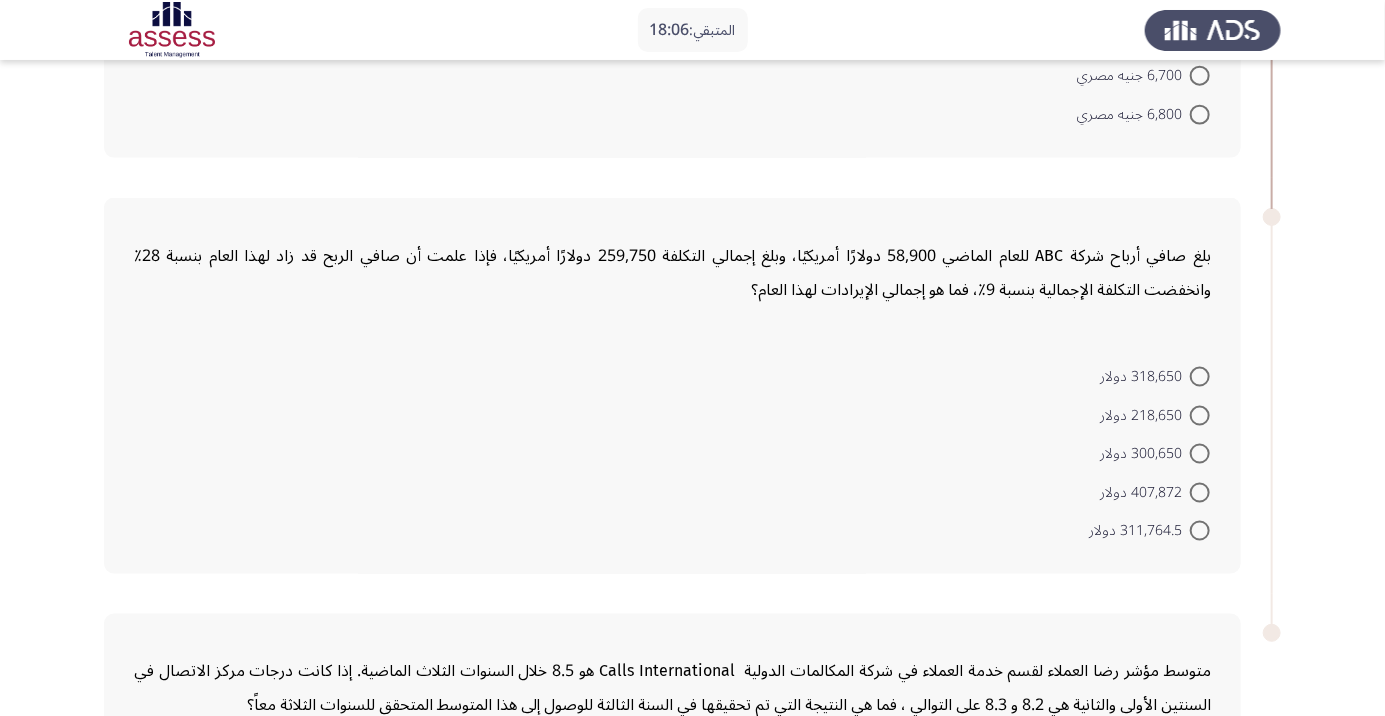 scroll, scrollTop: 1156, scrollLeft: 0, axis: vertical 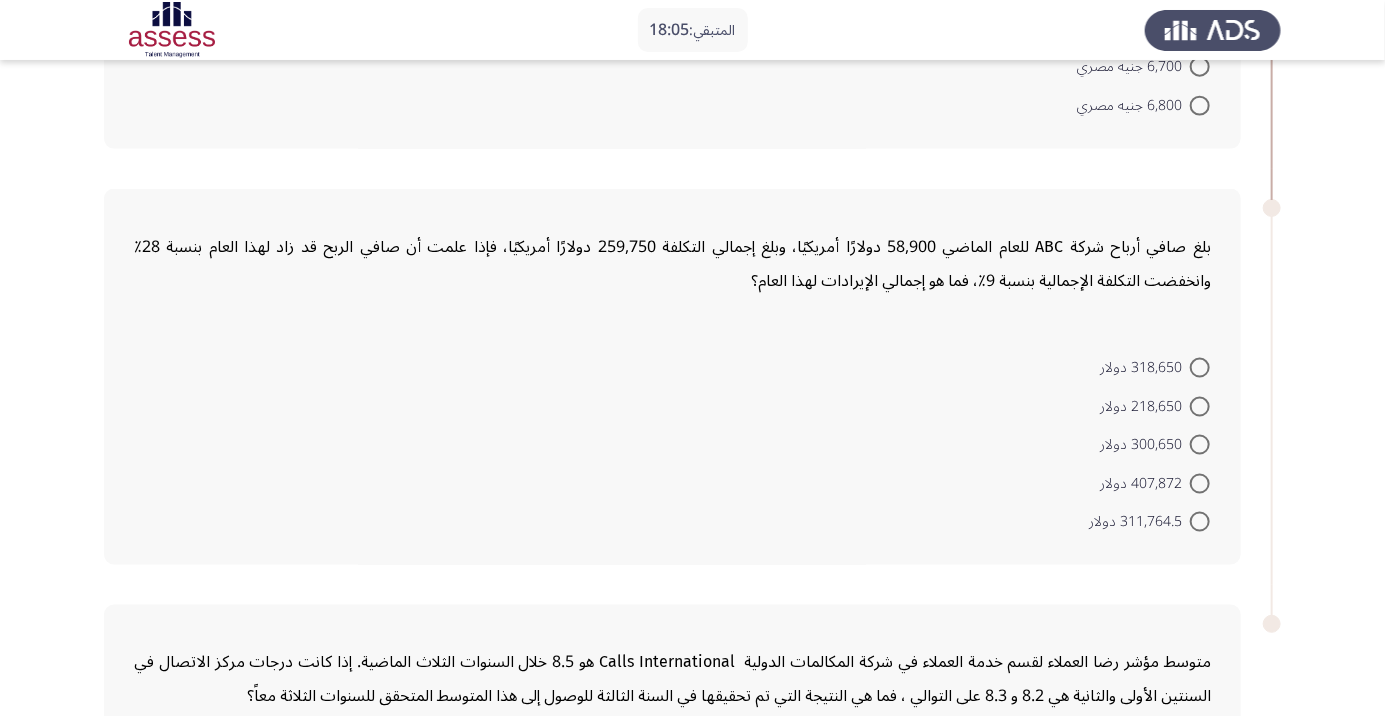 click at bounding box center [1200, 484] 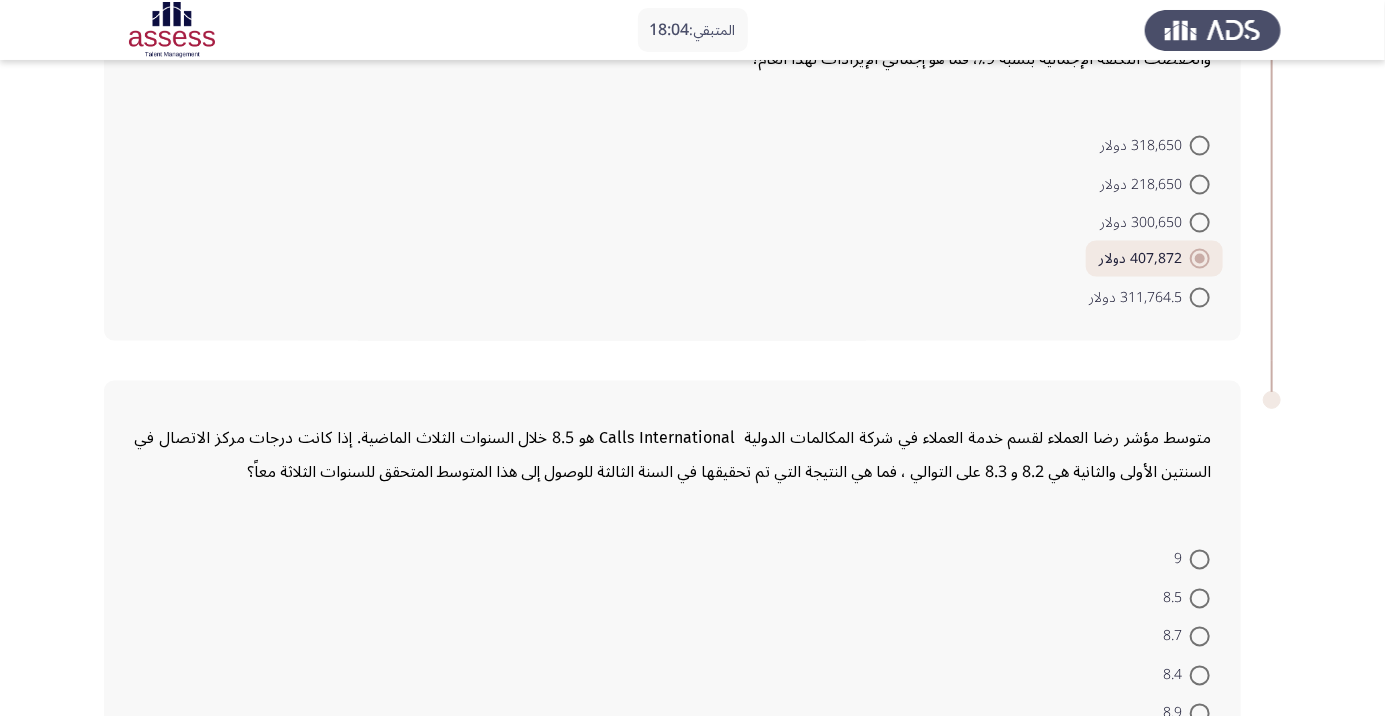 scroll, scrollTop: 1420, scrollLeft: 0, axis: vertical 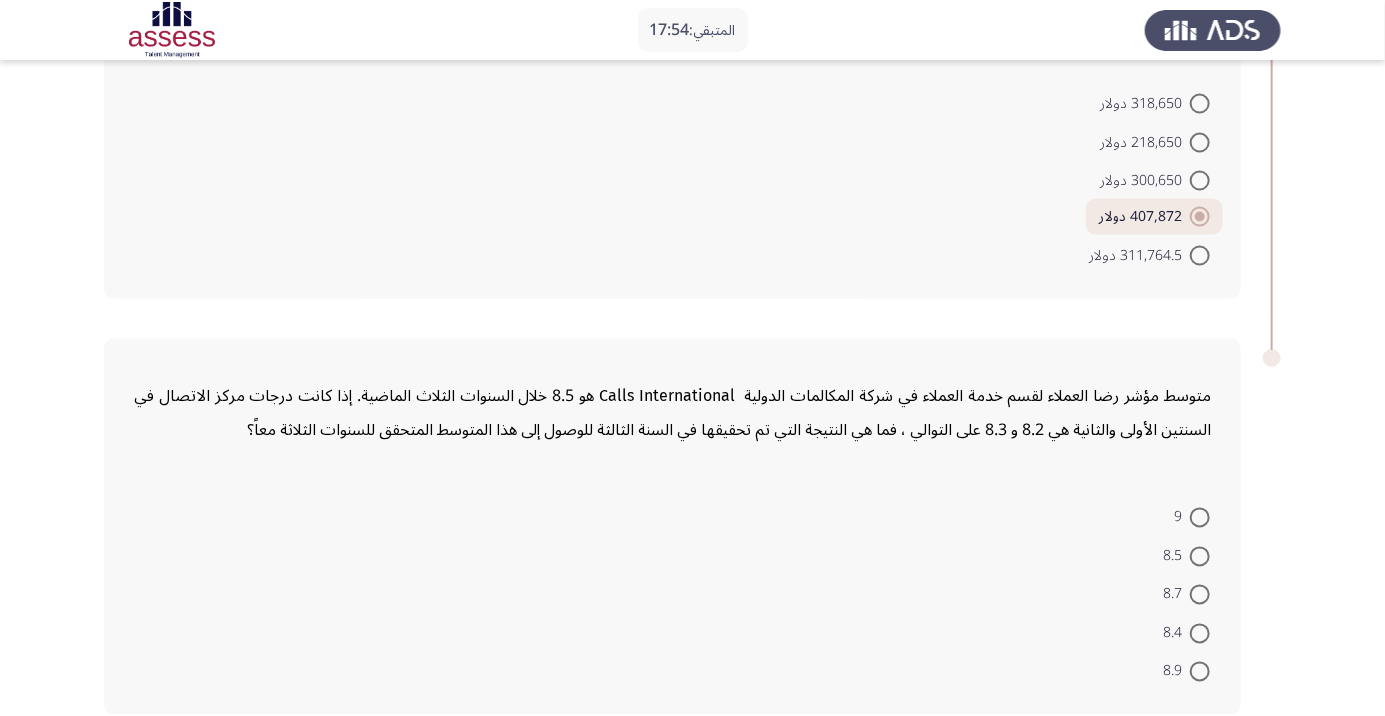 click at bounding box center [1200, 557] 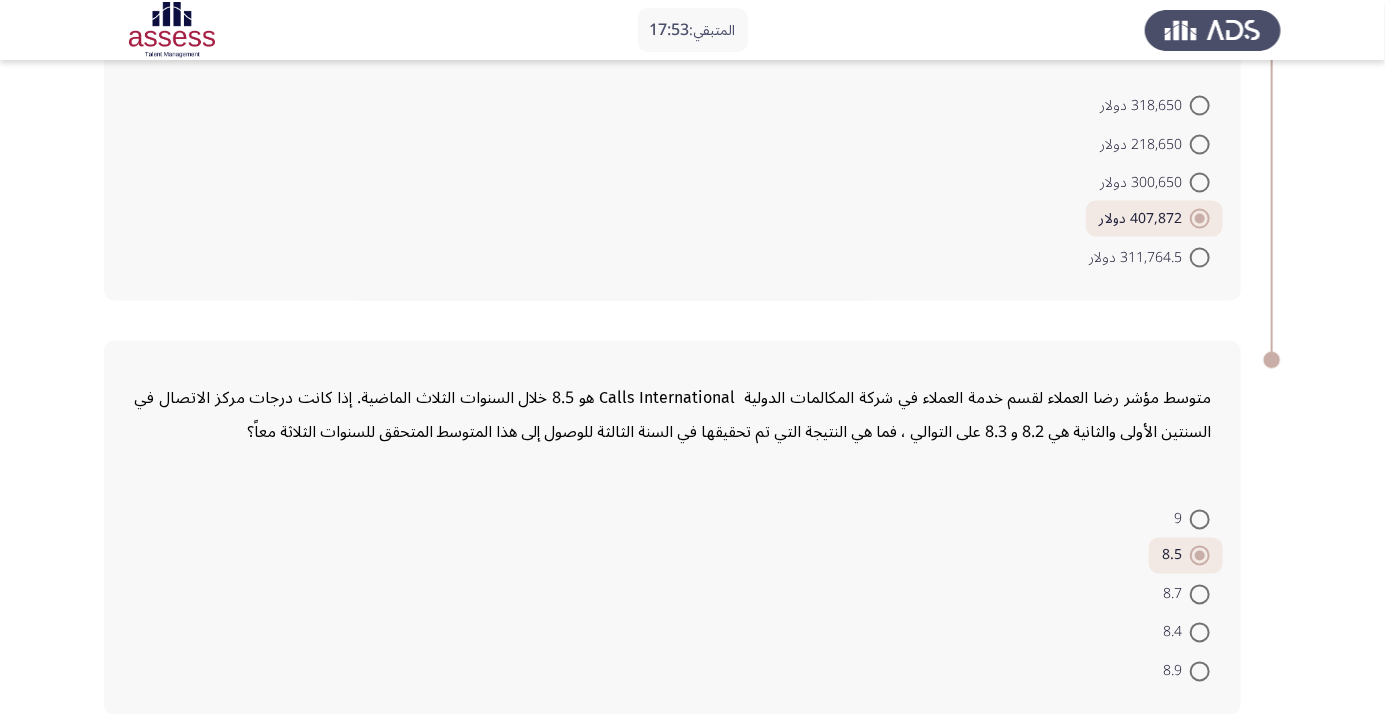 click on "التالي" 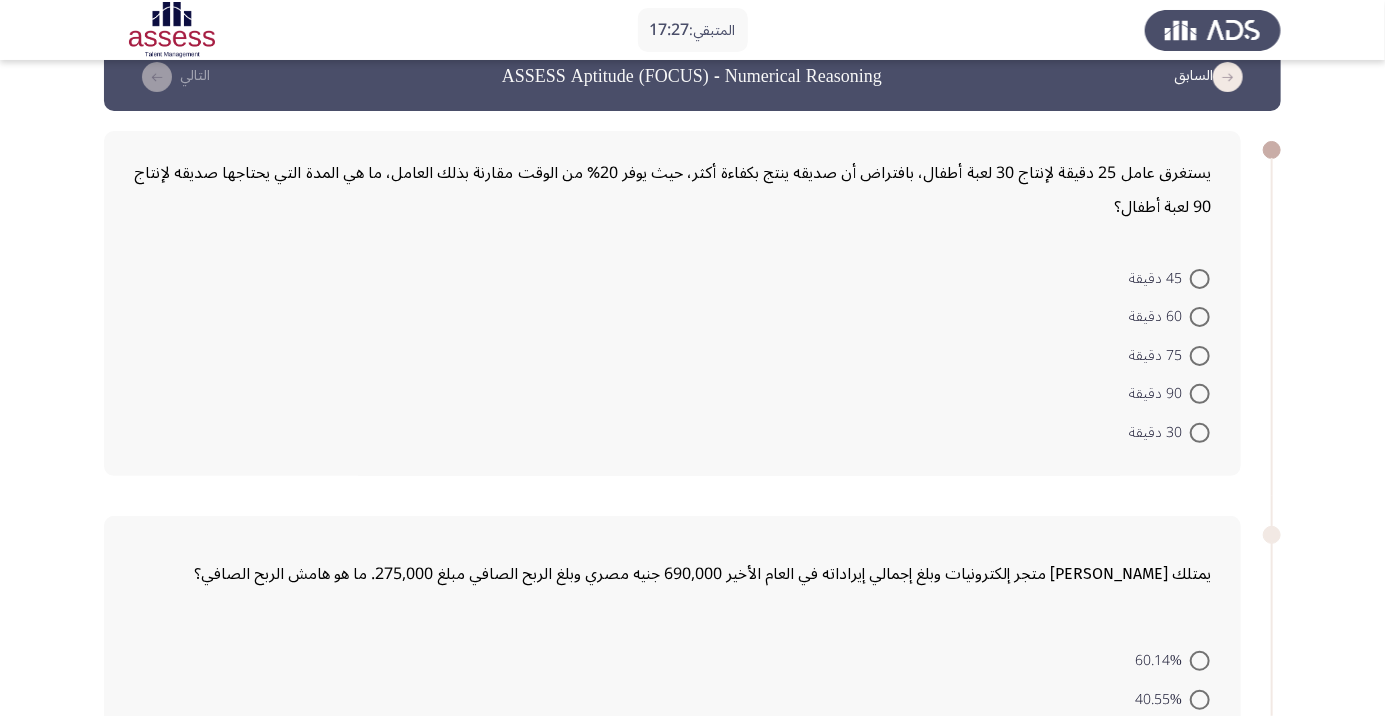 scroll, scrollTop: 38, scrollLeft: 0, axis: vertical 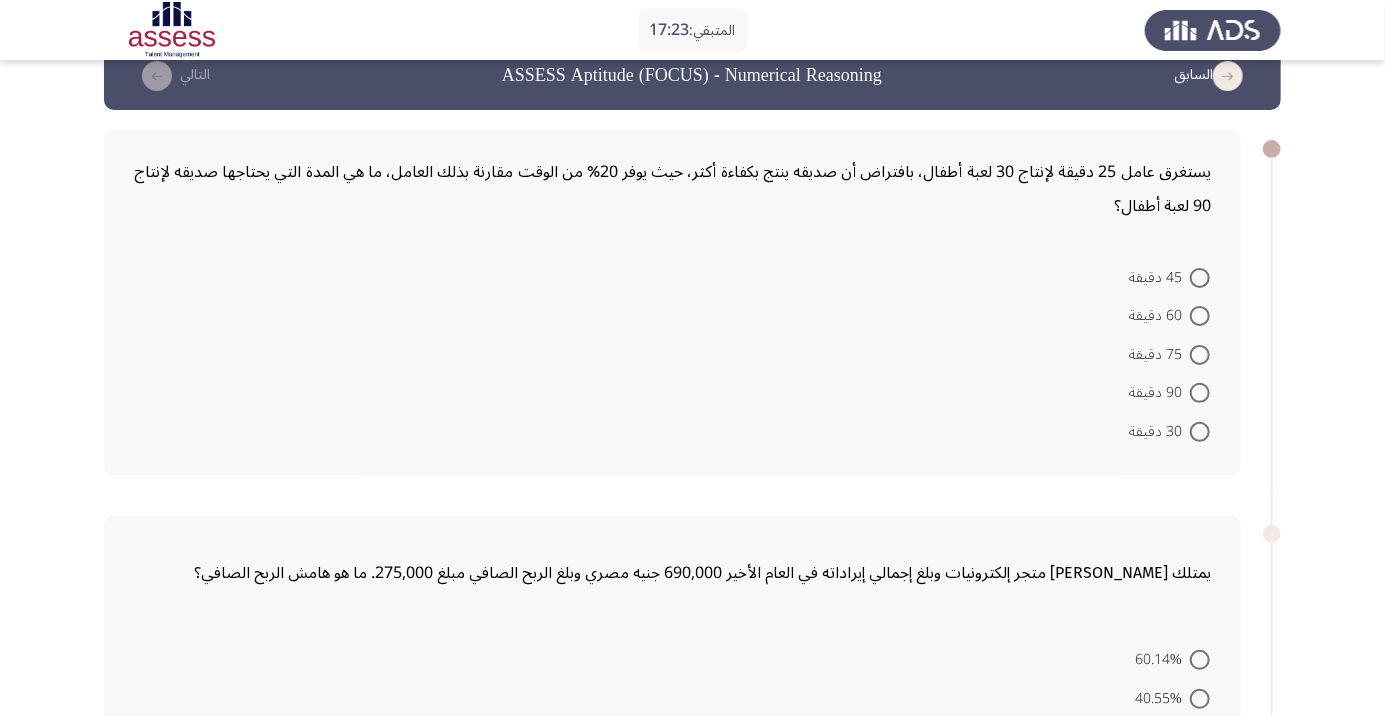click at bounding box center (1200, 393) 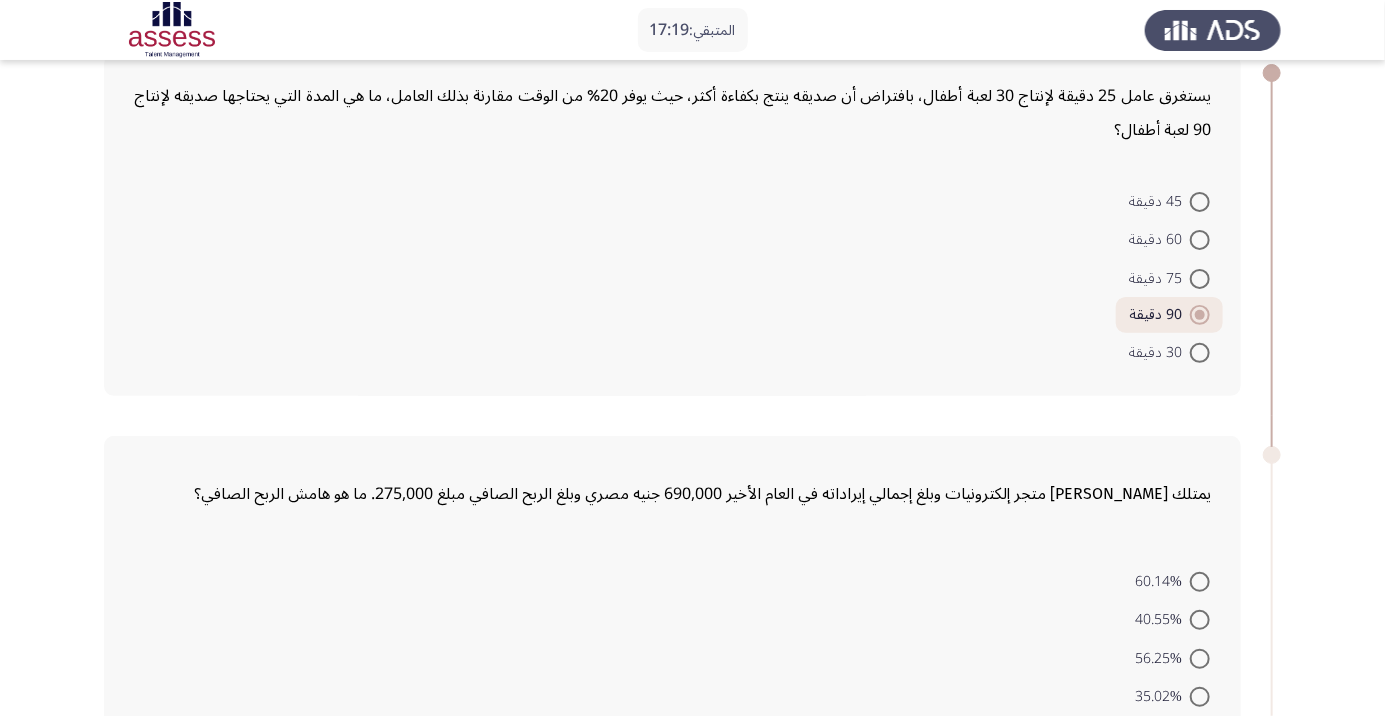 scroll, scrollTop: 114, scrollLeft: 0, axis: vertical 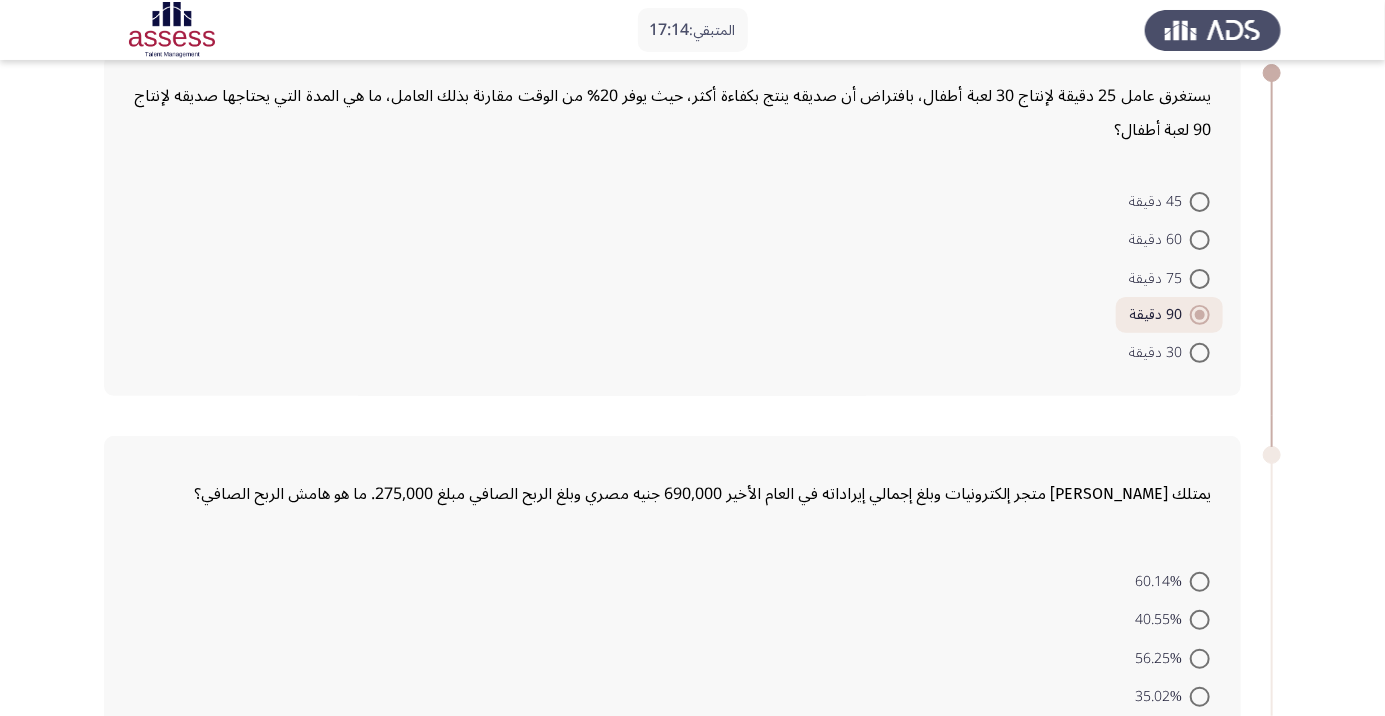 click at bounding box center (1200, 279) 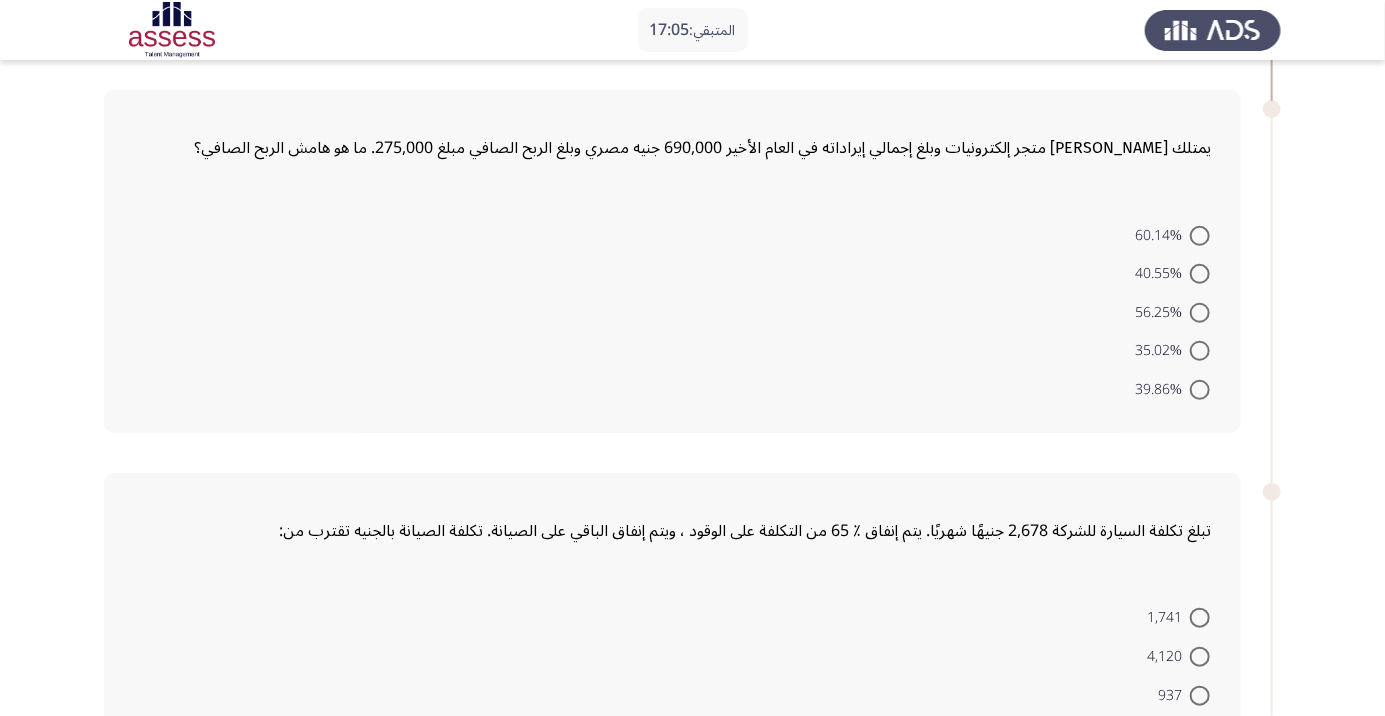 scroll, scrollTop: 467, scrollLeft: 0, axis: vertical 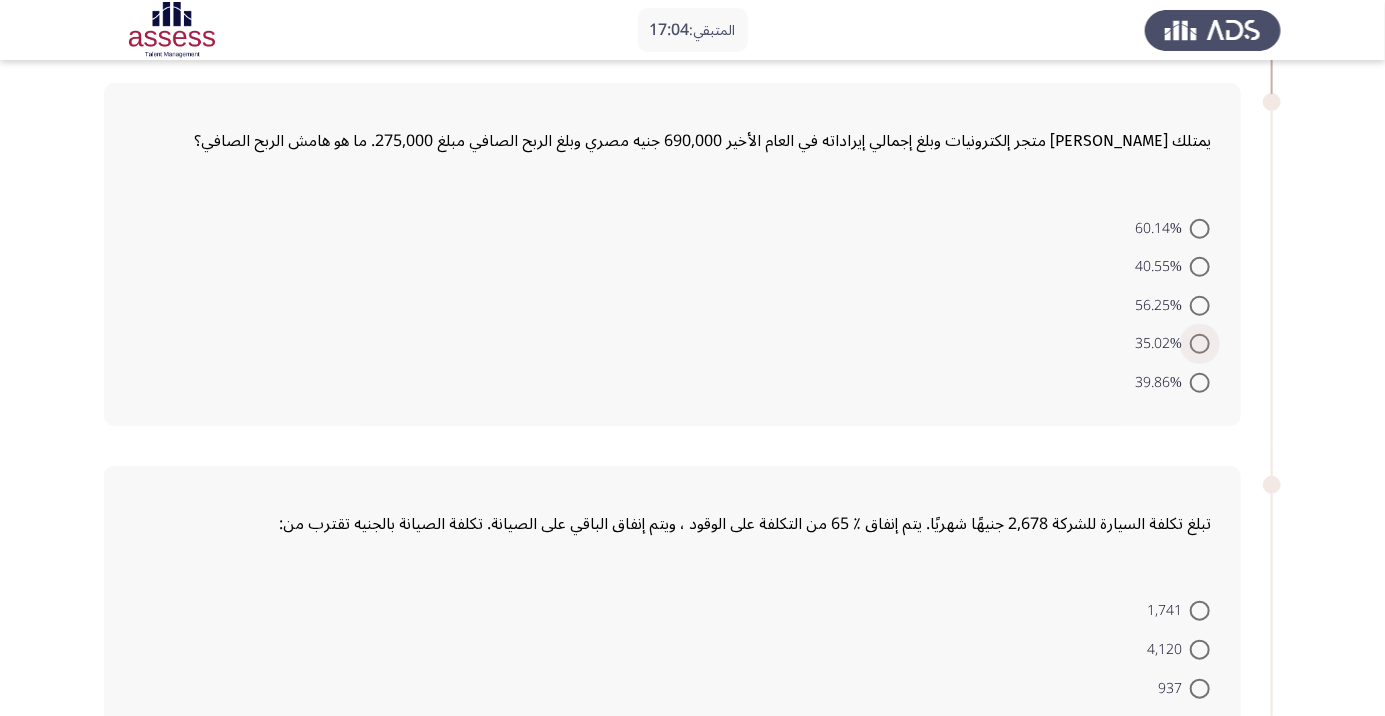 click at bounding box center (1200, 344) 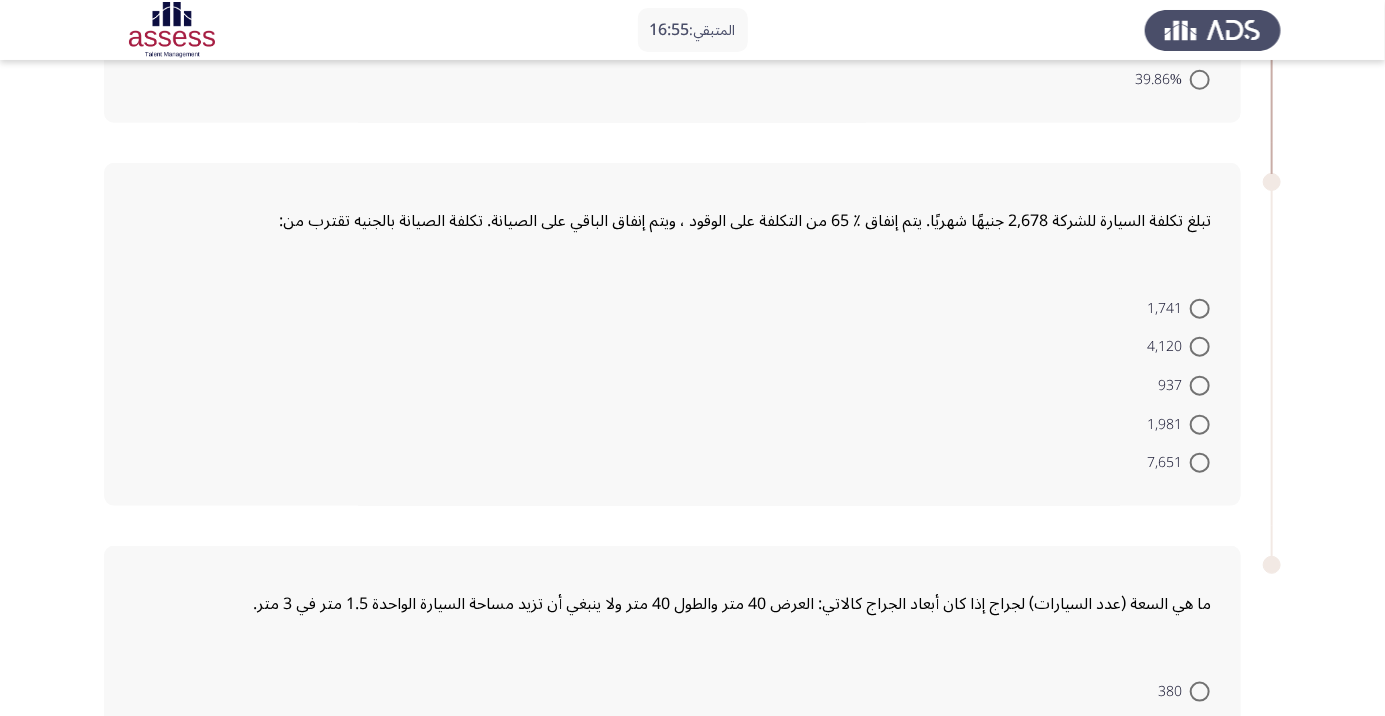 scroll, scrollTop: 774, scrollLeft: 0, axis: vertical 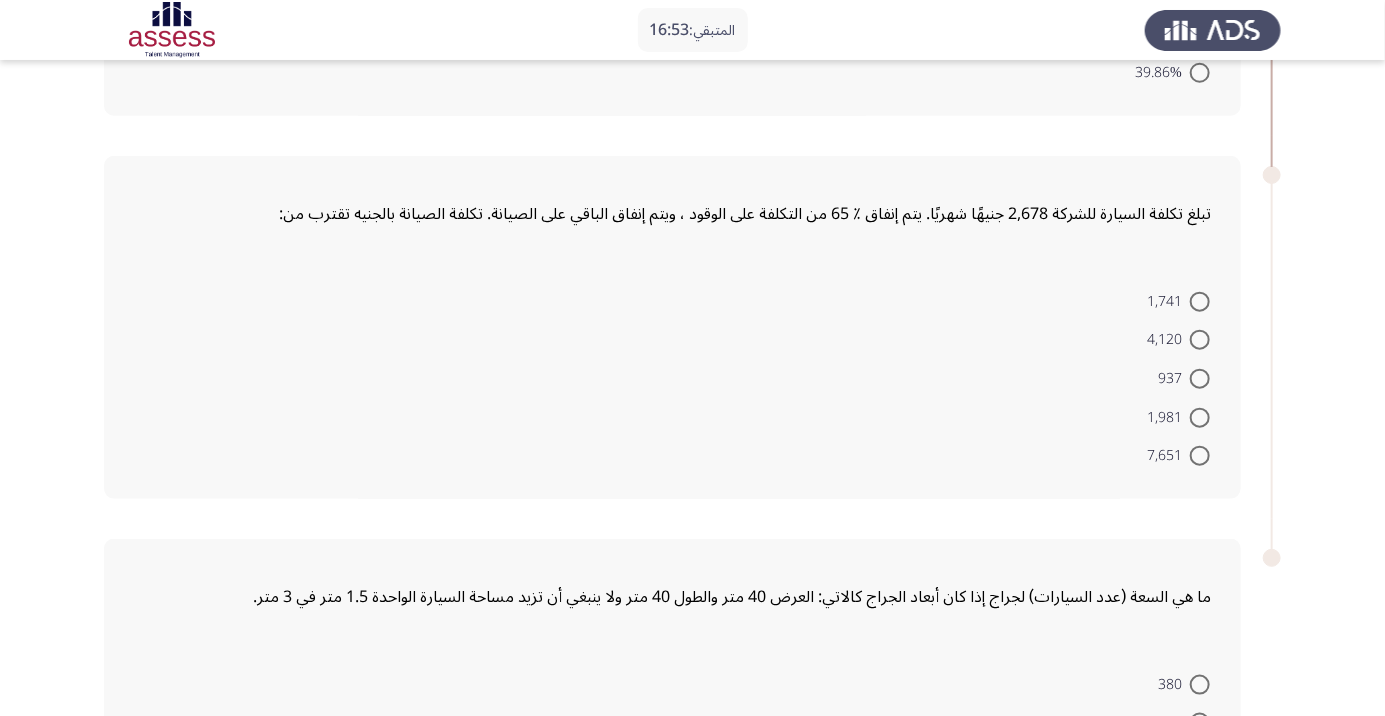 click at bounding box center [1200, 302] 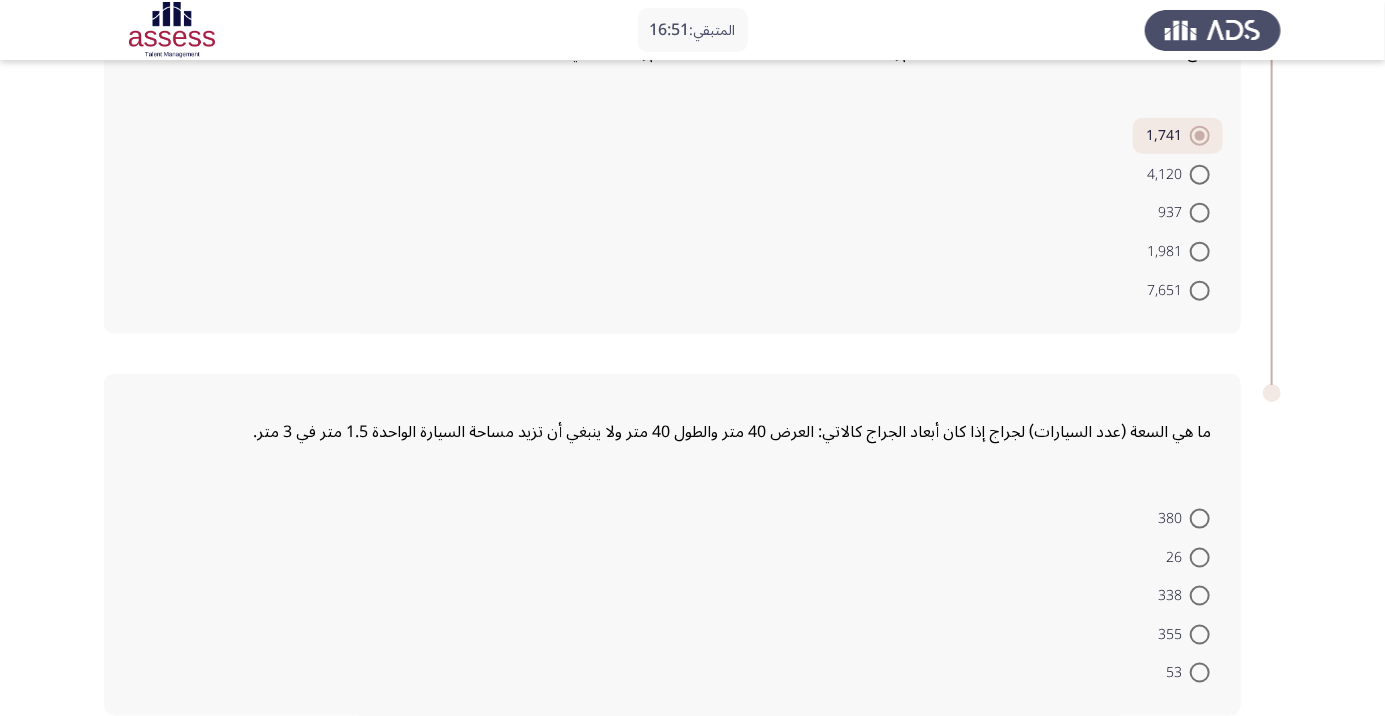 scroll, scrollTop: 939, scrollLeft: 0, axis: vertical 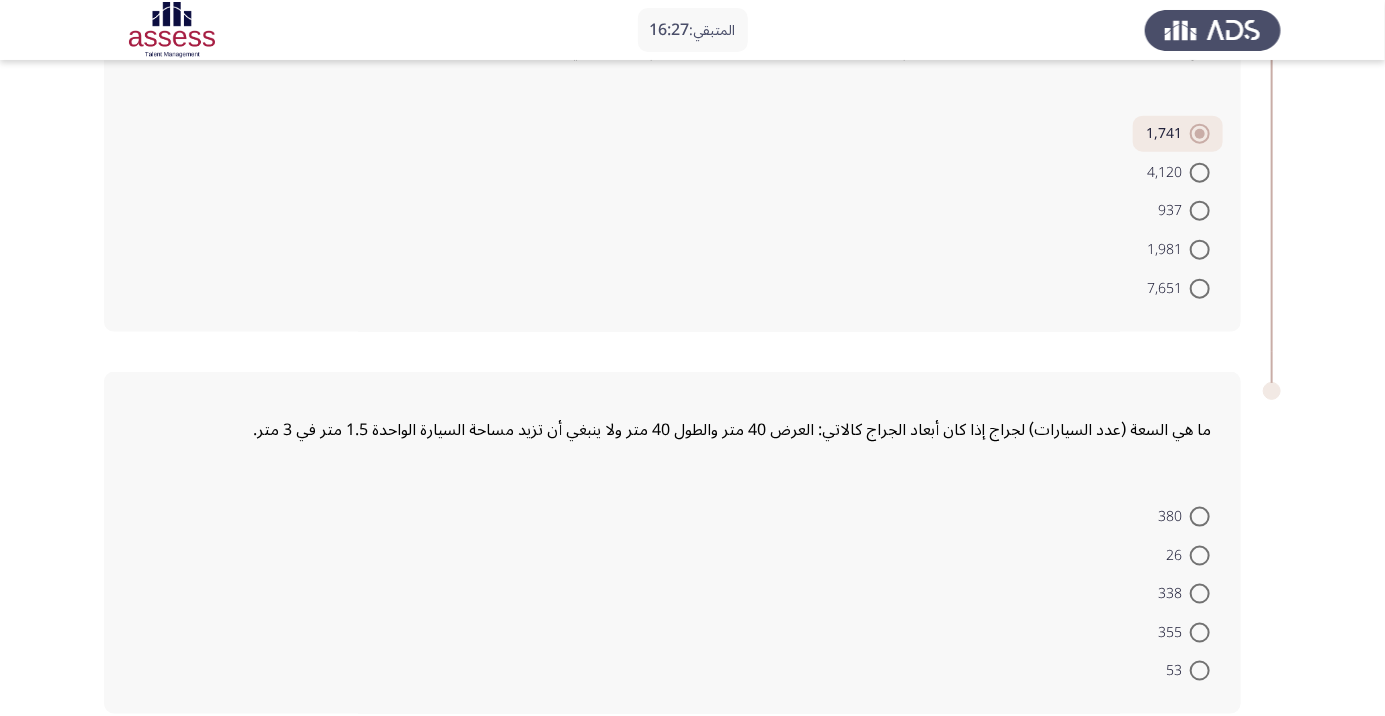 click at bounding box center (1200, 556) 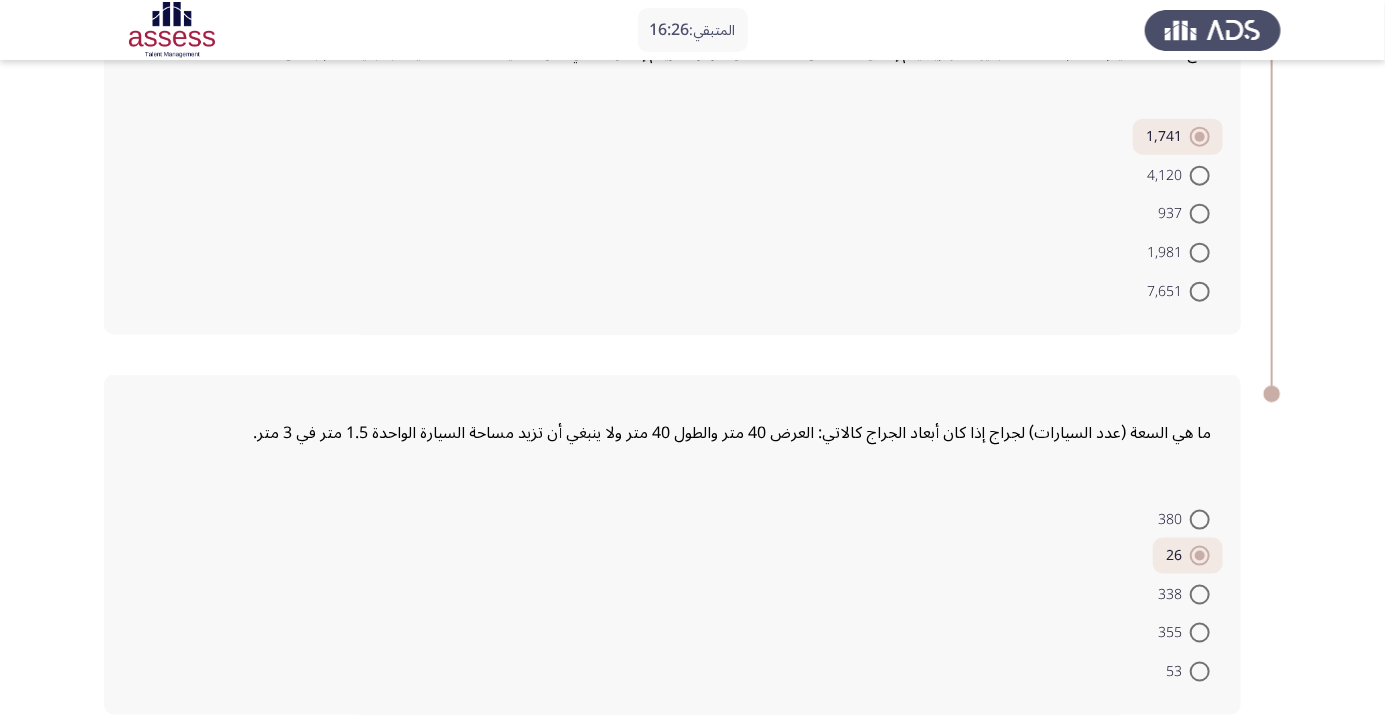 click on "التالي" 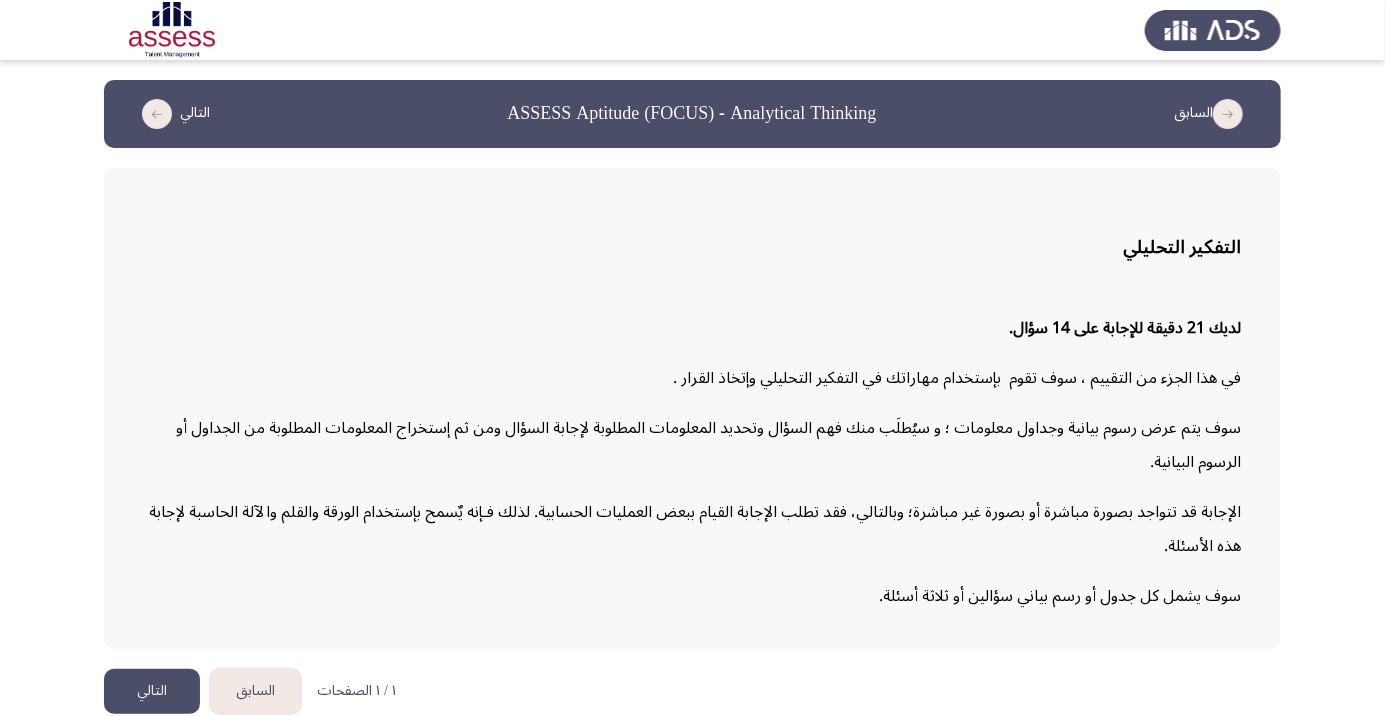 click on "التالي" 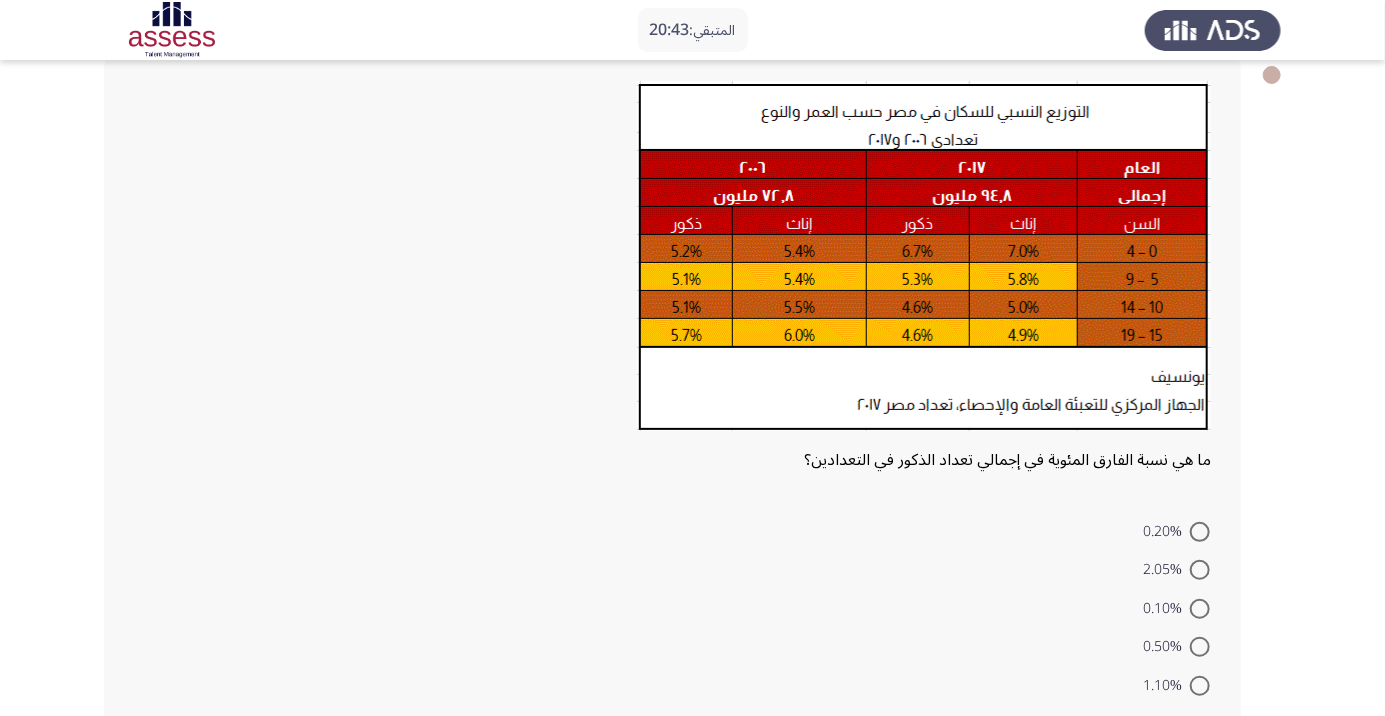 scroll, scrollTop: 128, scrollLeft: 0, axis: vertical 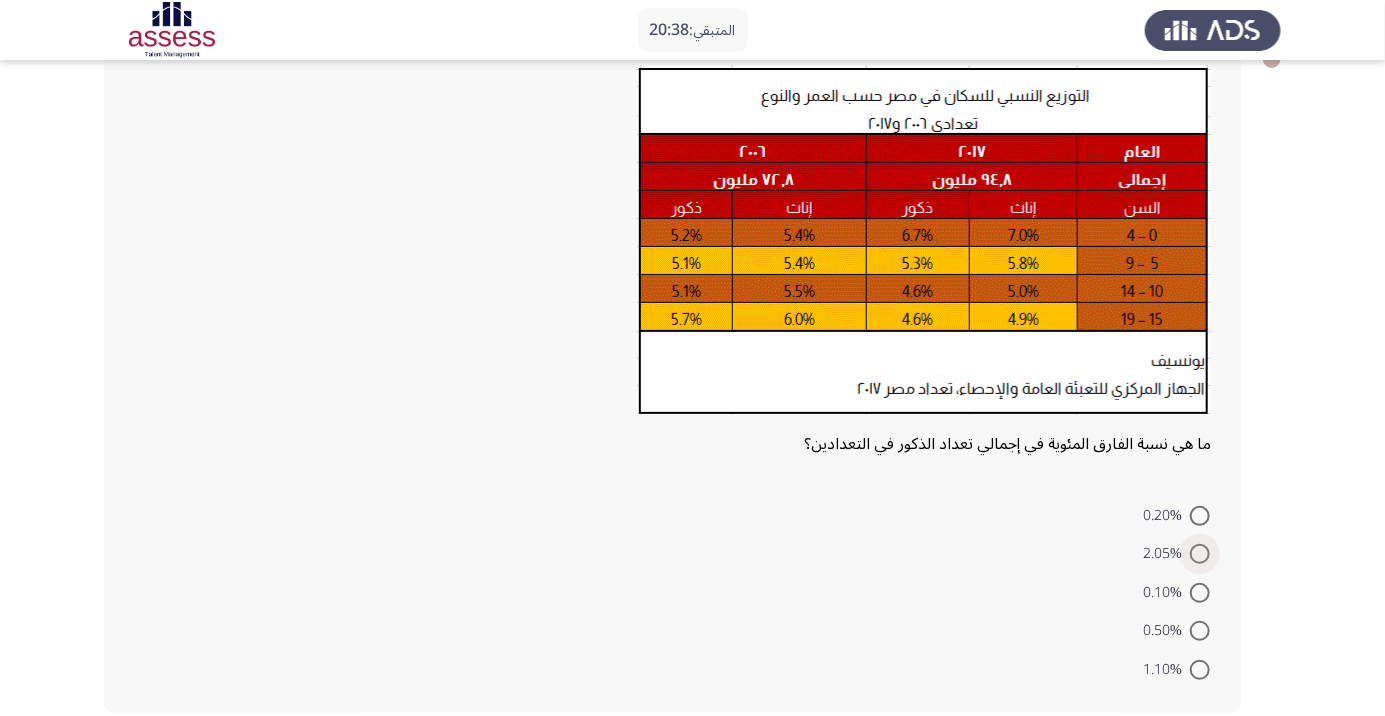 click at bounding box center (1200, 554) 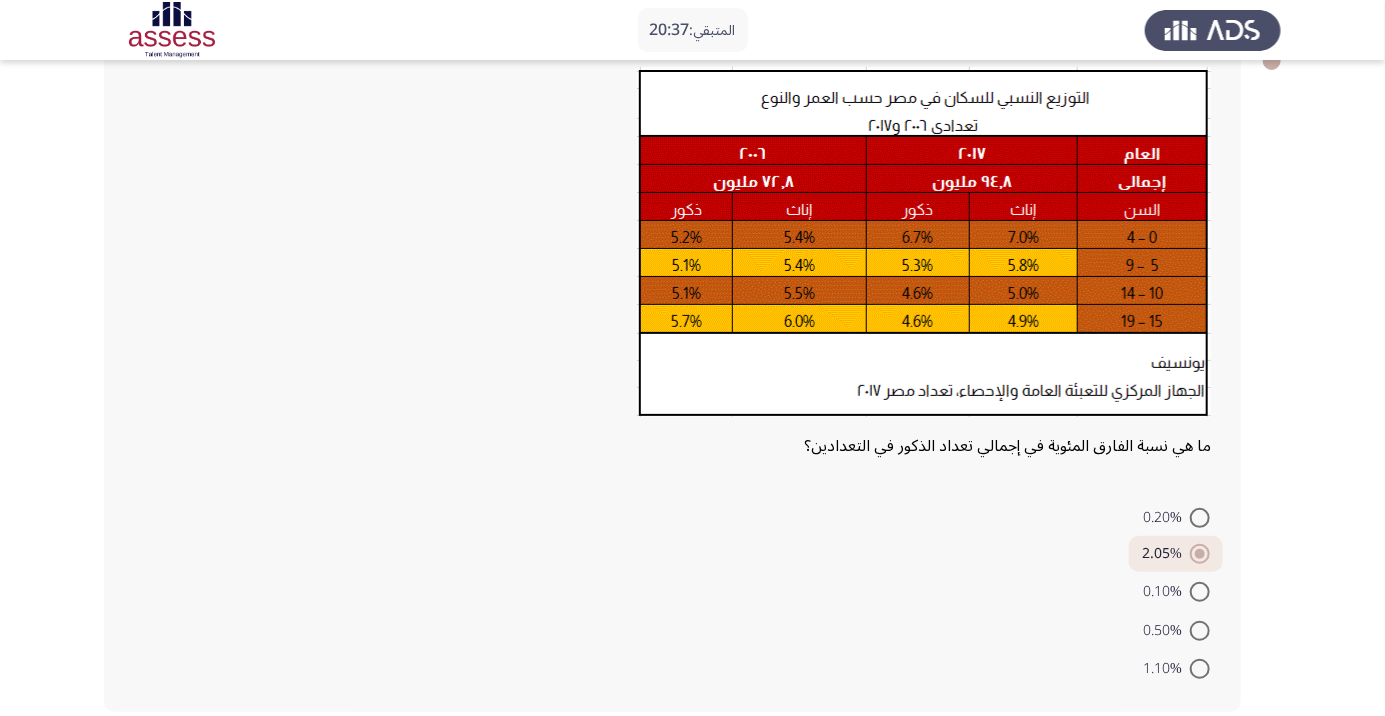 click on "التالي" 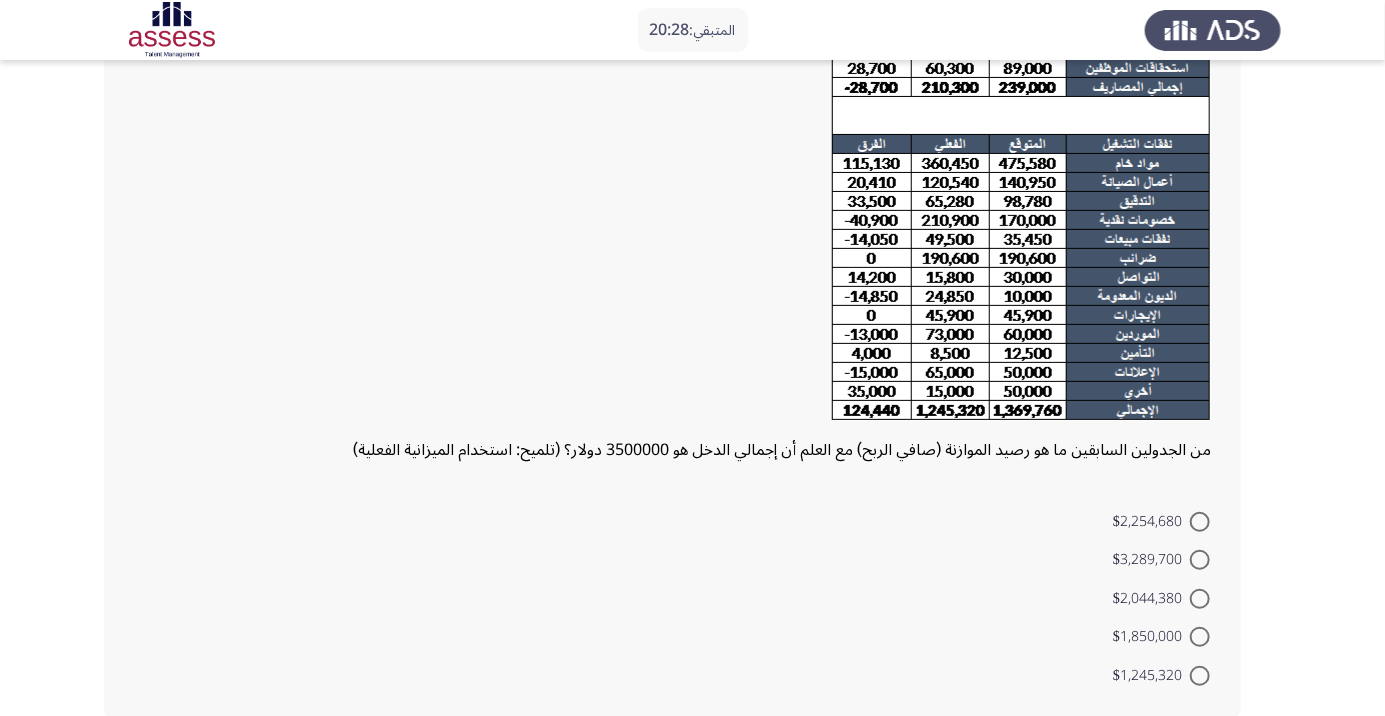 scroll, scrollTop: 215, scrollLeft: 0, axis: vertical 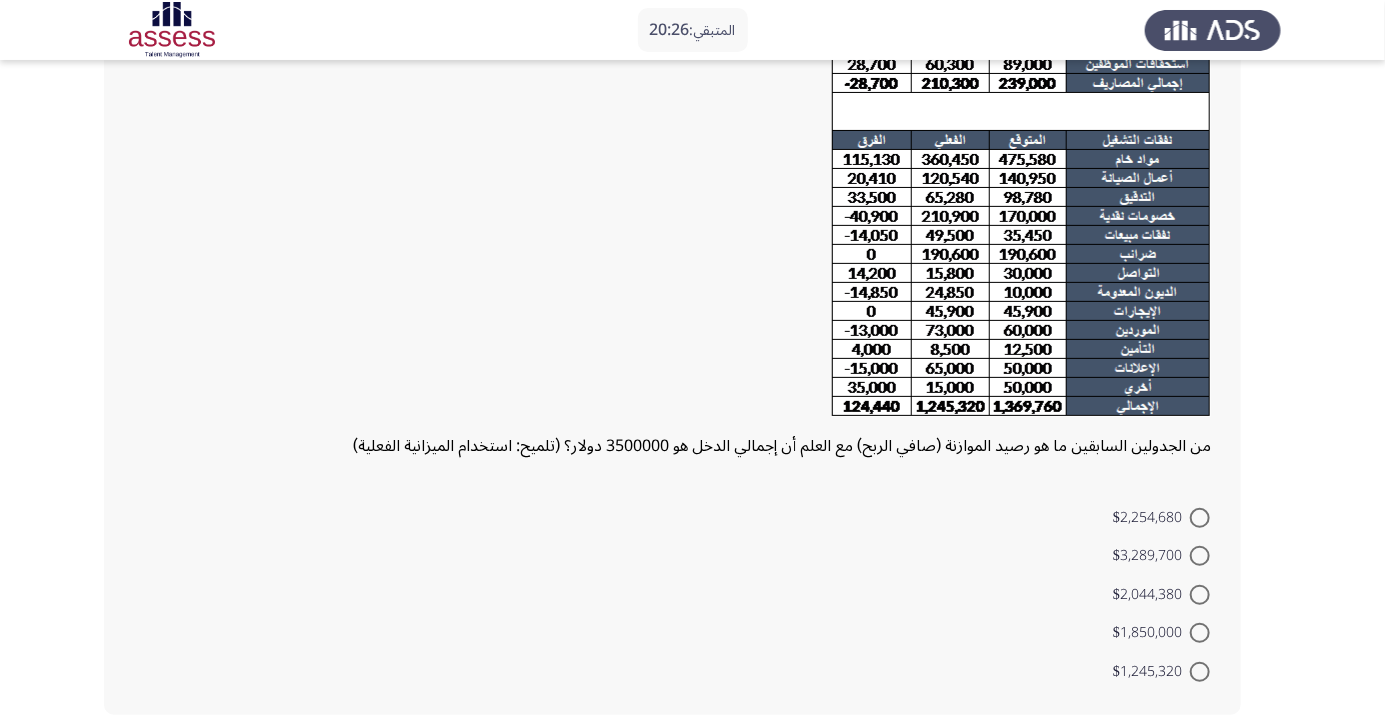 click at bounding box center [1200, 672] 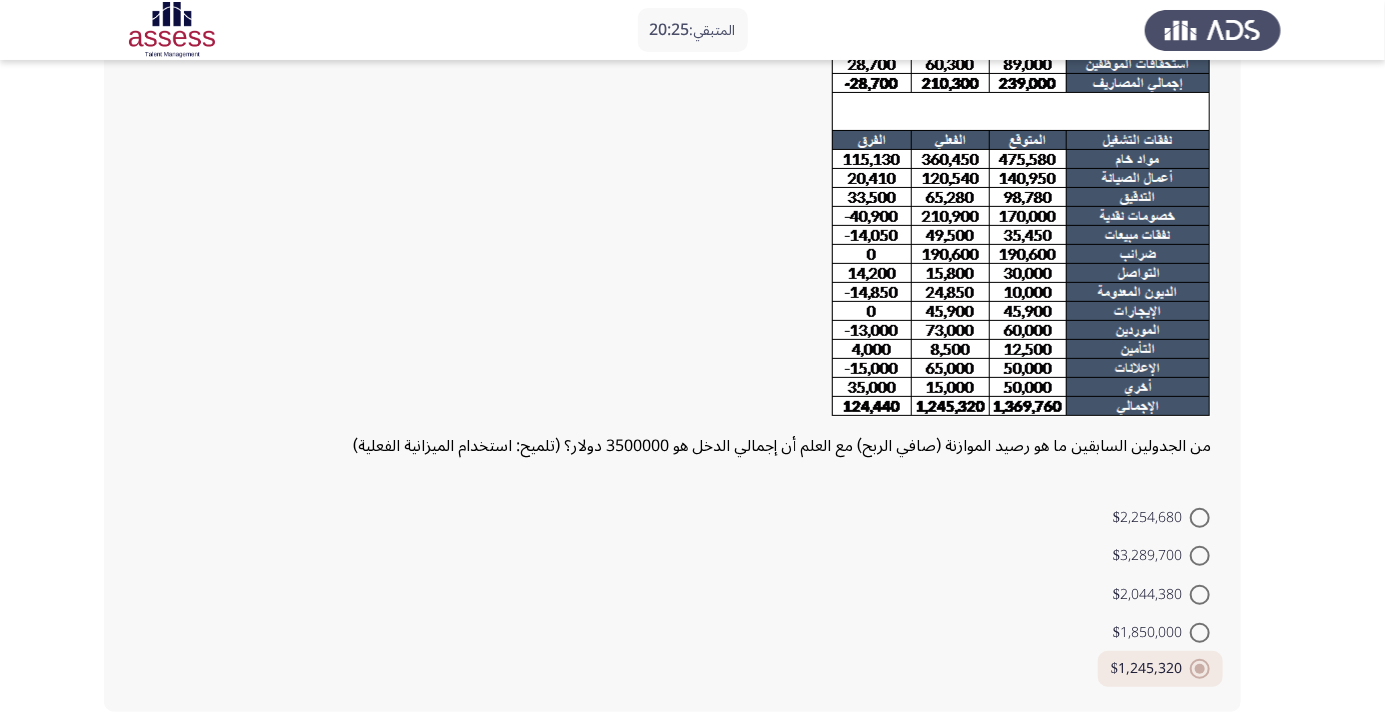 click on "التالي" 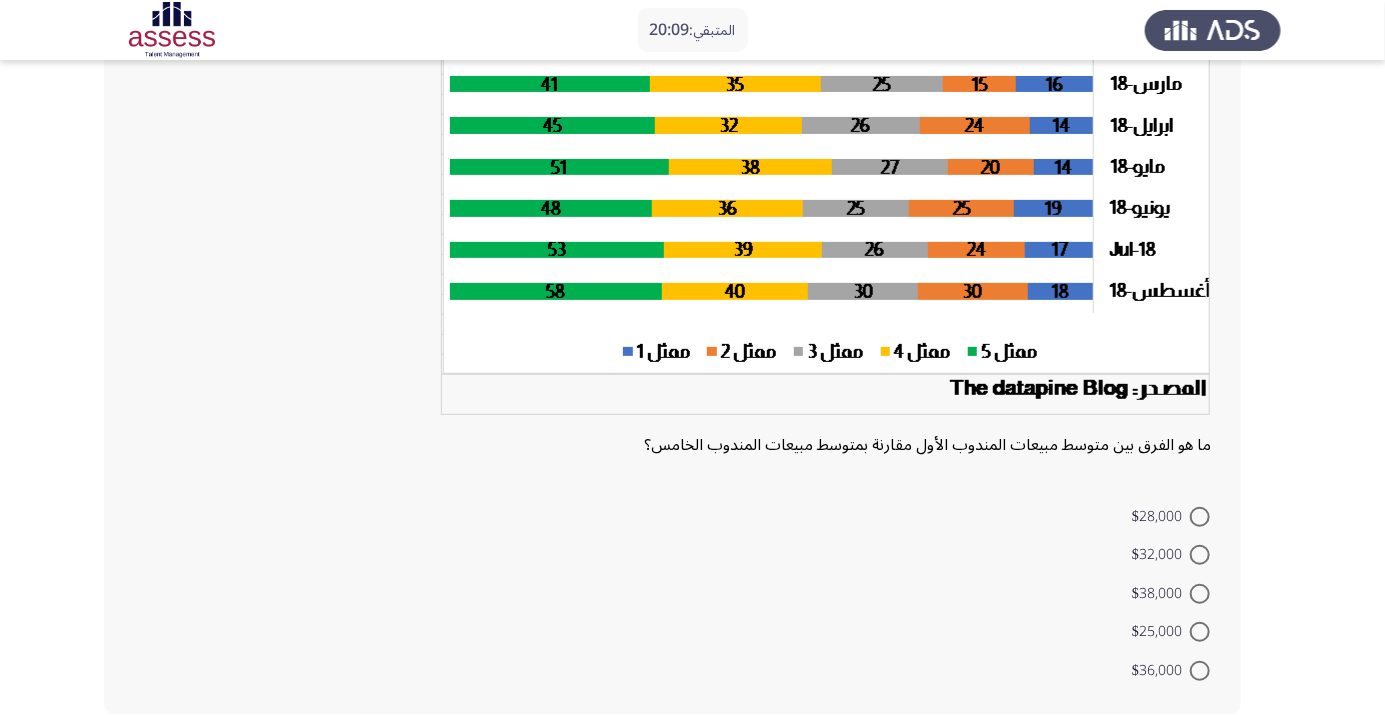 scroll, scrollTop: 260, scrollLeft: 0, axis: vertical 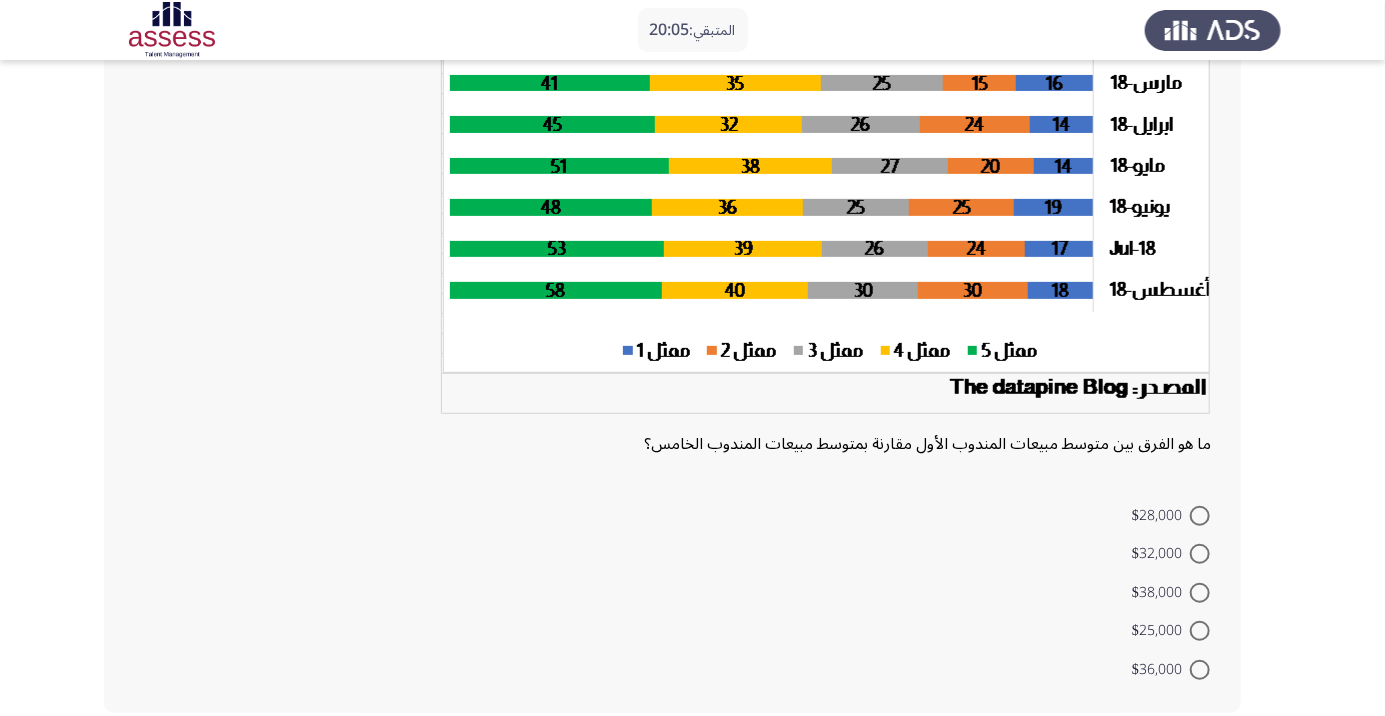 click at bounding box center (1200, 554) 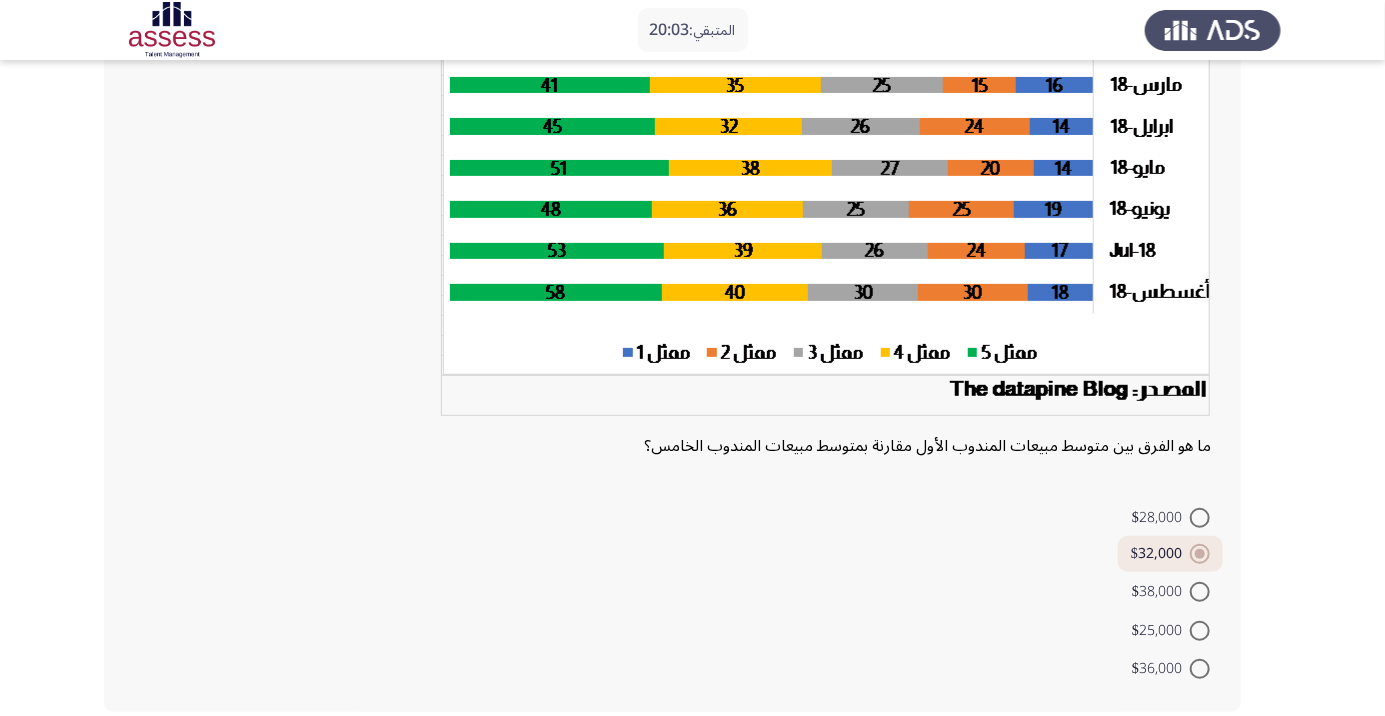 click on "التالي" 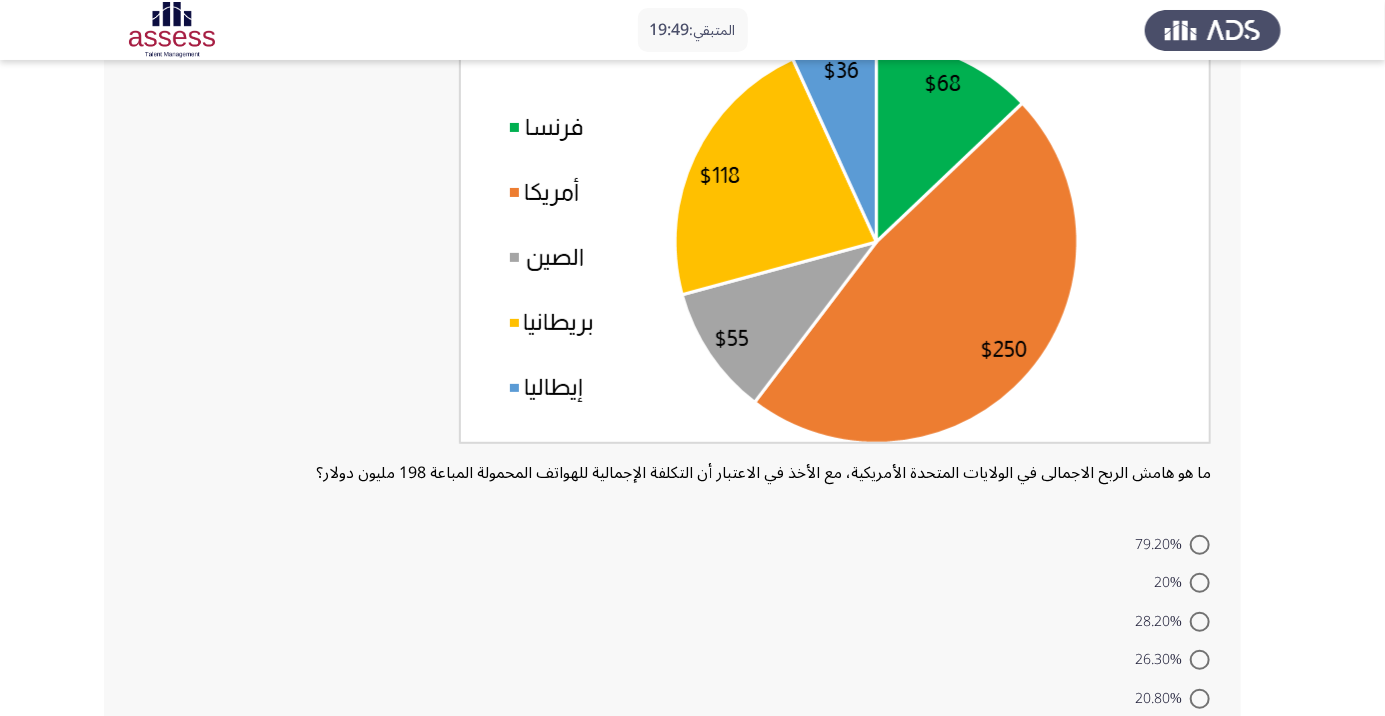 scroll, scrollTop: 230, scrollLeft: 0, axis: vertical 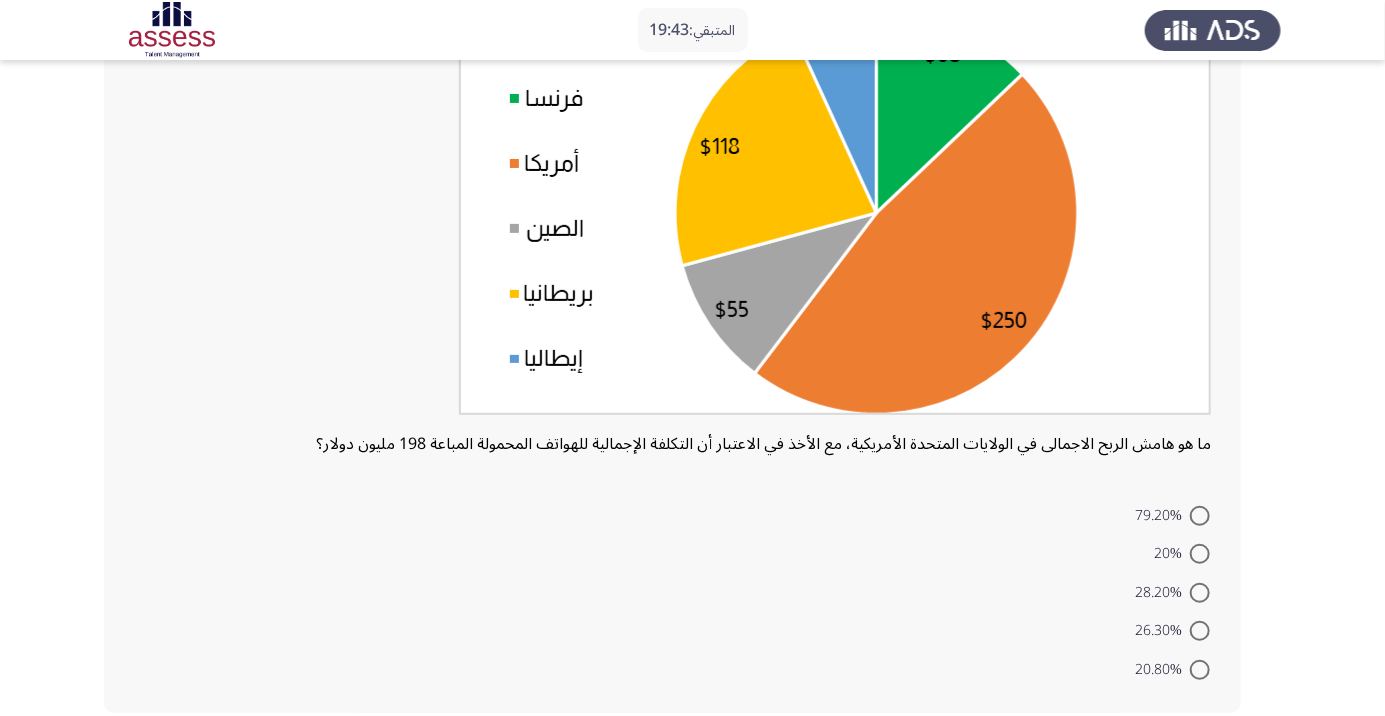click at bounding box center (1200, 516) 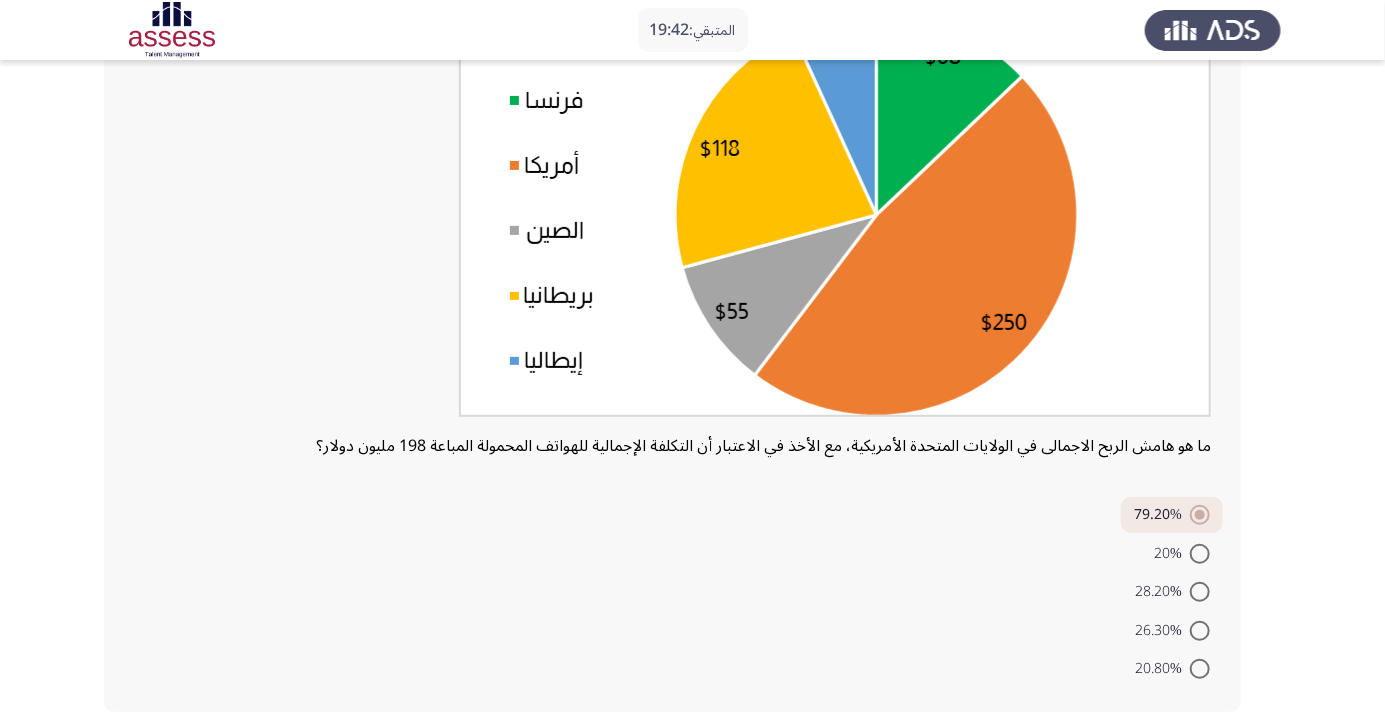 click on "التالي" 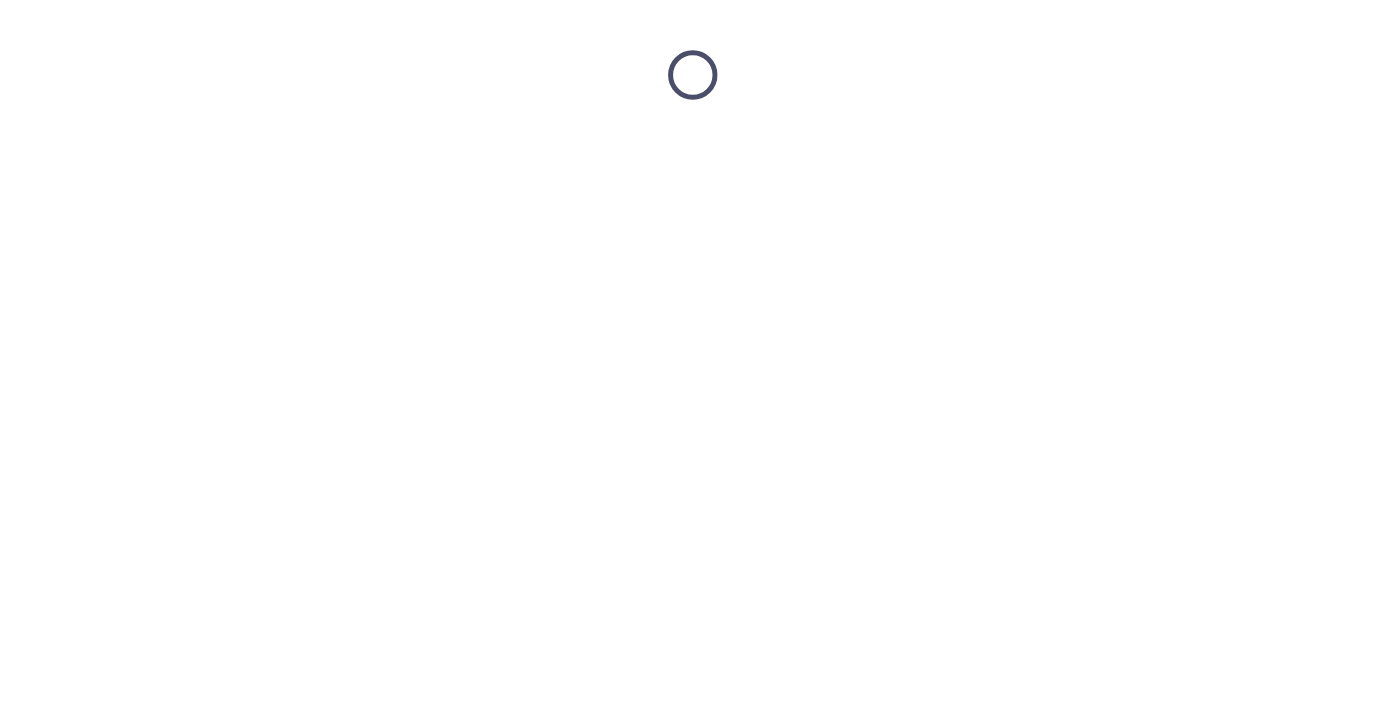scroll, scrollTop: 0, scrollLeft: 0, axis: both 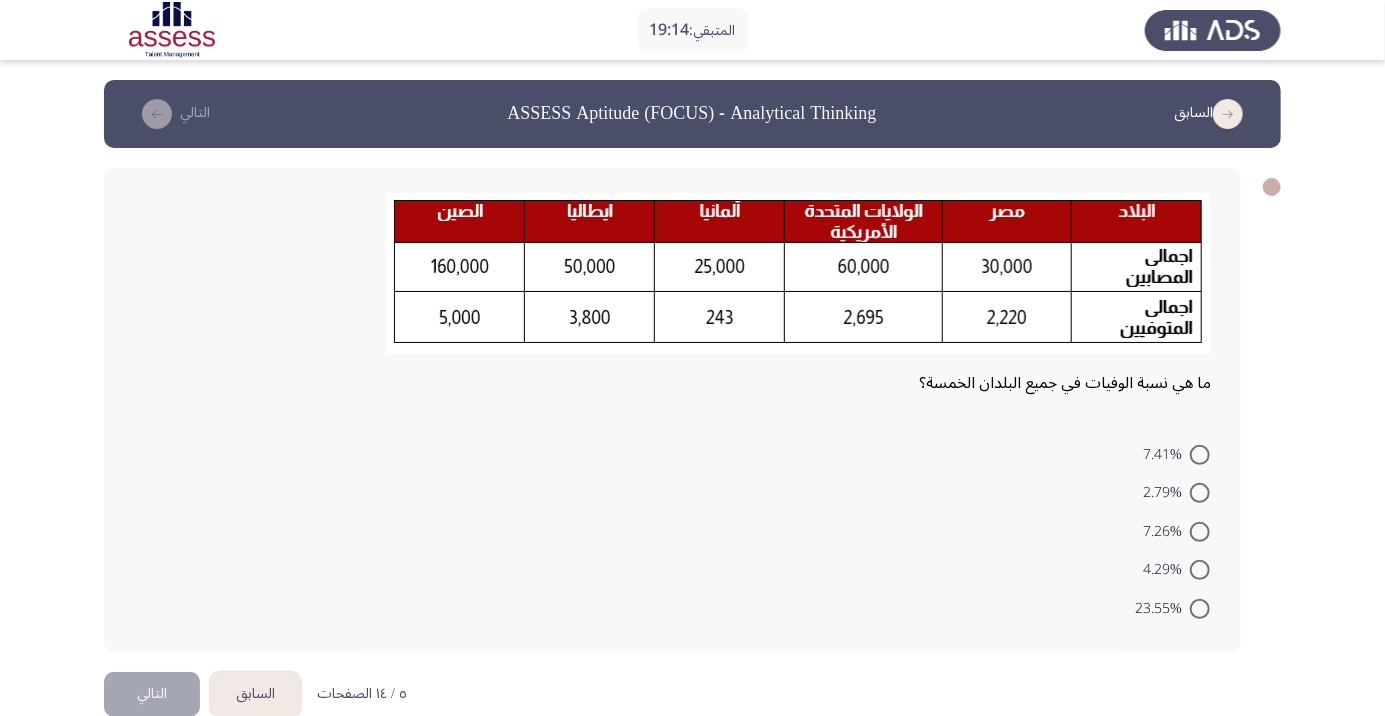 click at bounding box center [1200, 493] 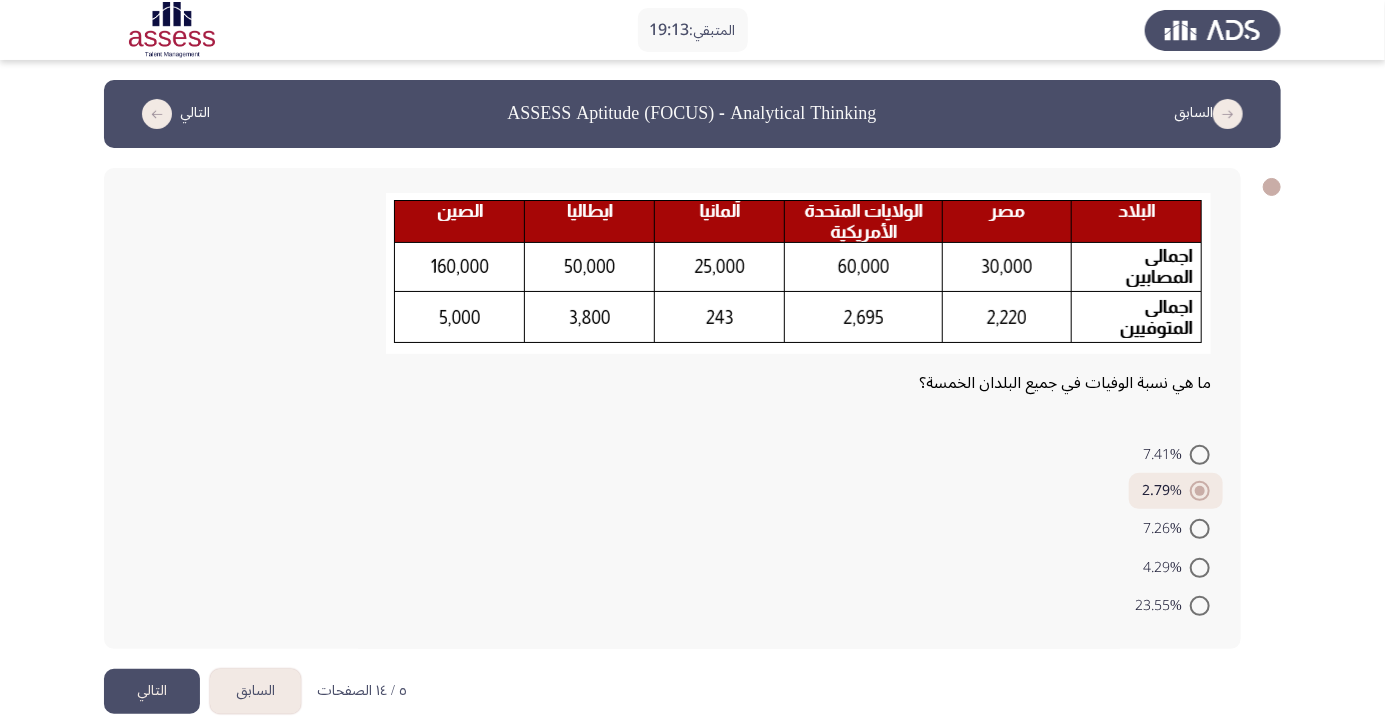 click on "التالي" 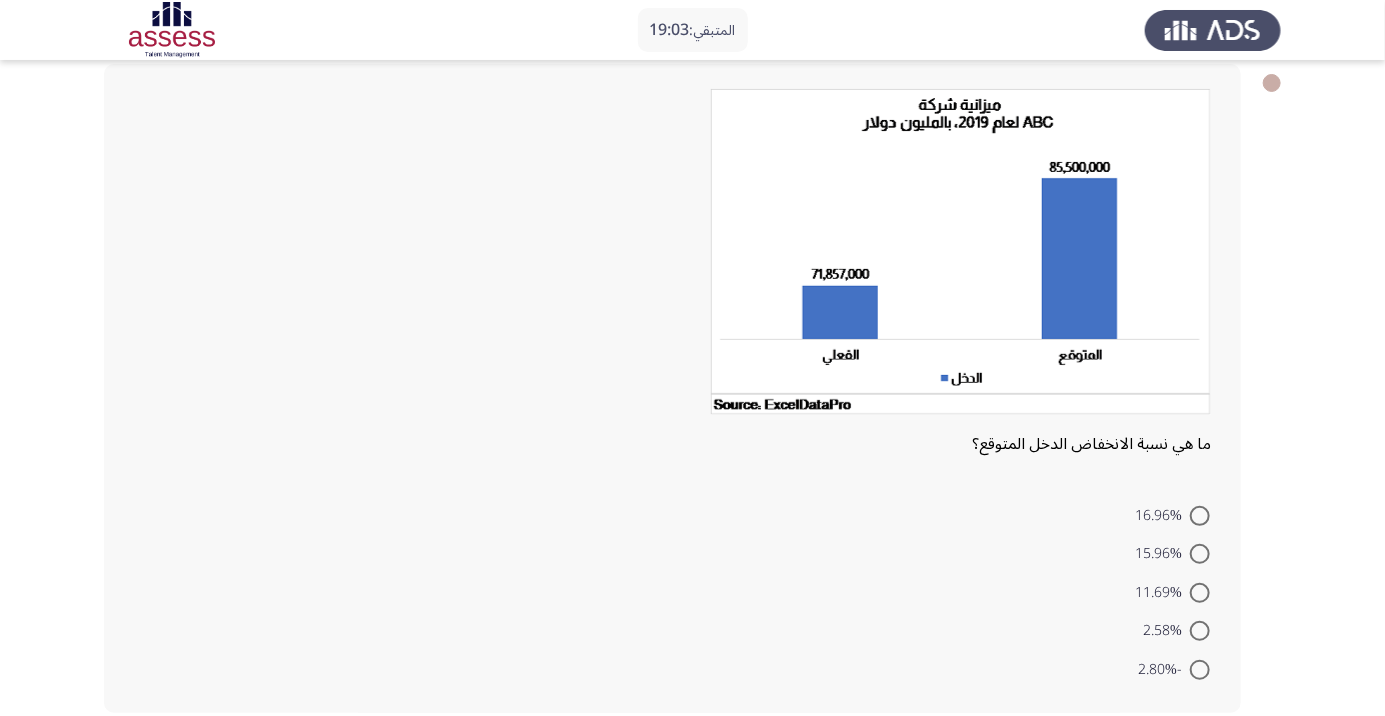 click at bounding box center (1200, 593) 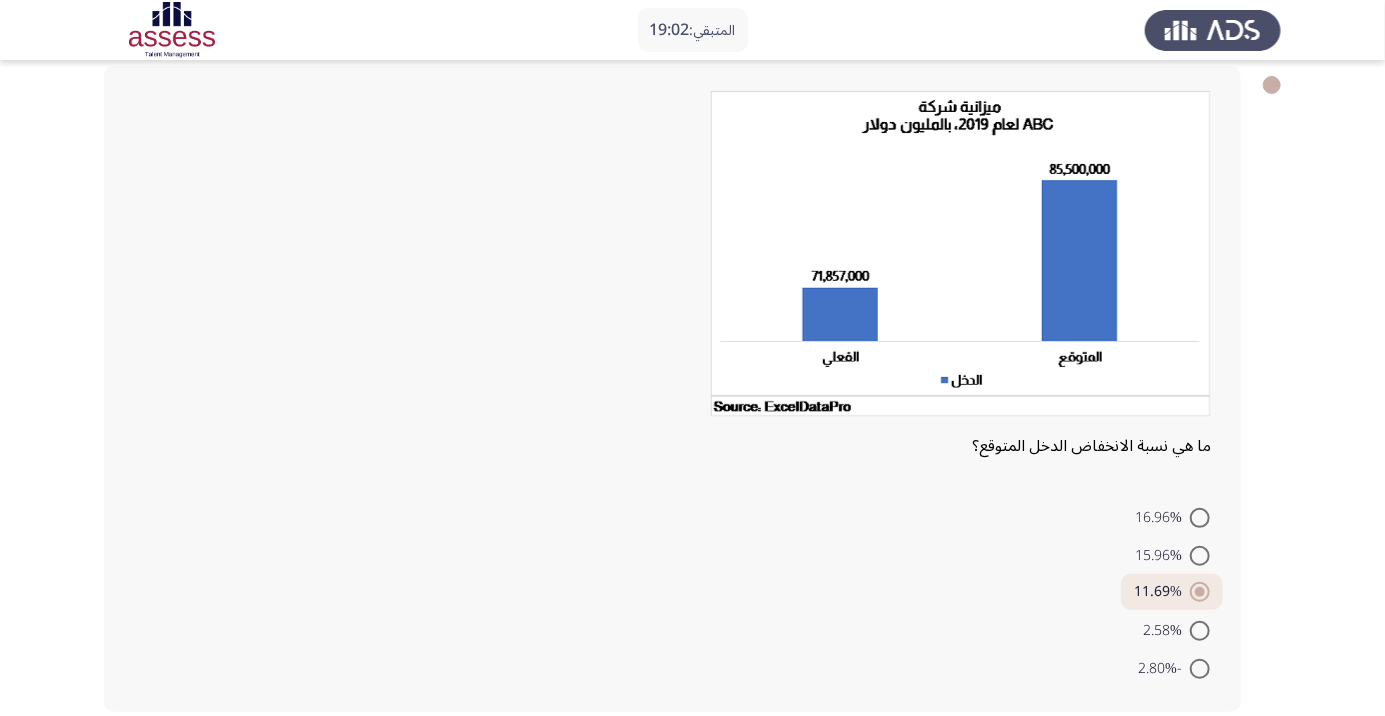 click on "التالي" 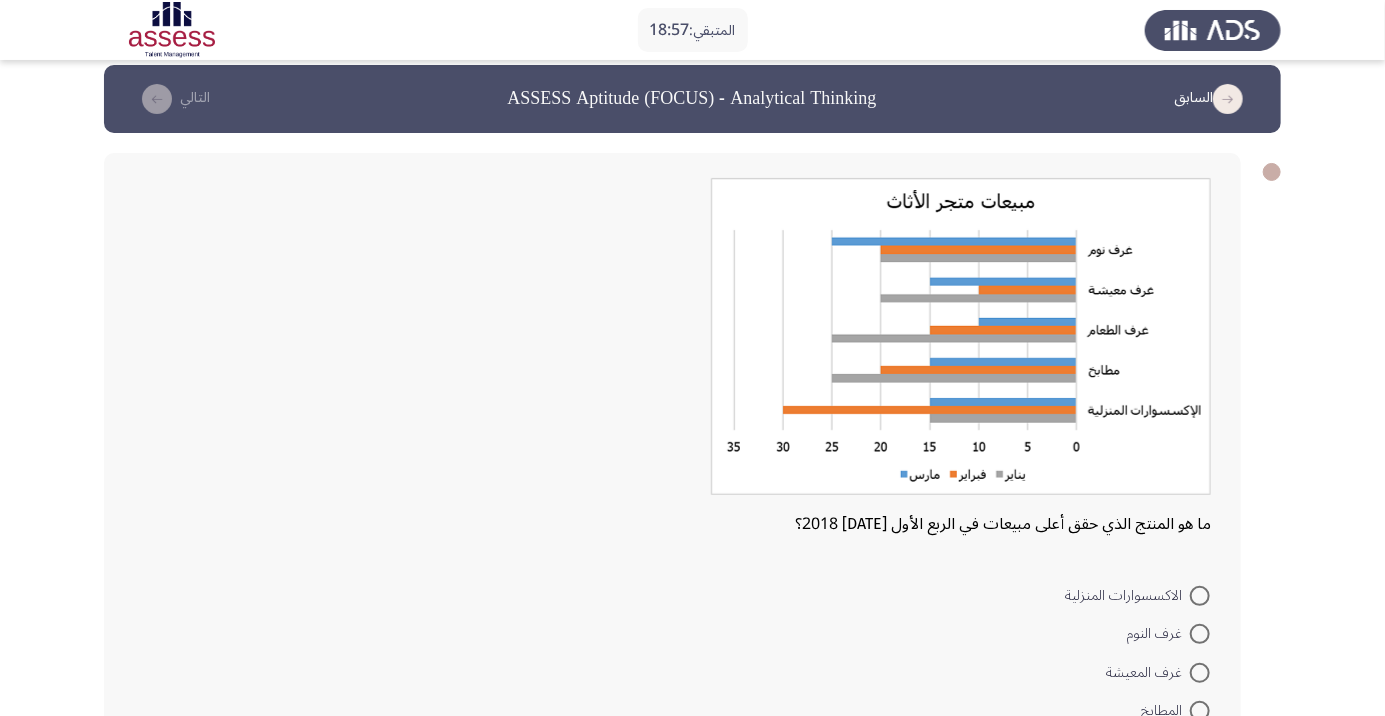 scroll, scrollTop: 95, scrollLeft: 0, axis: vertical 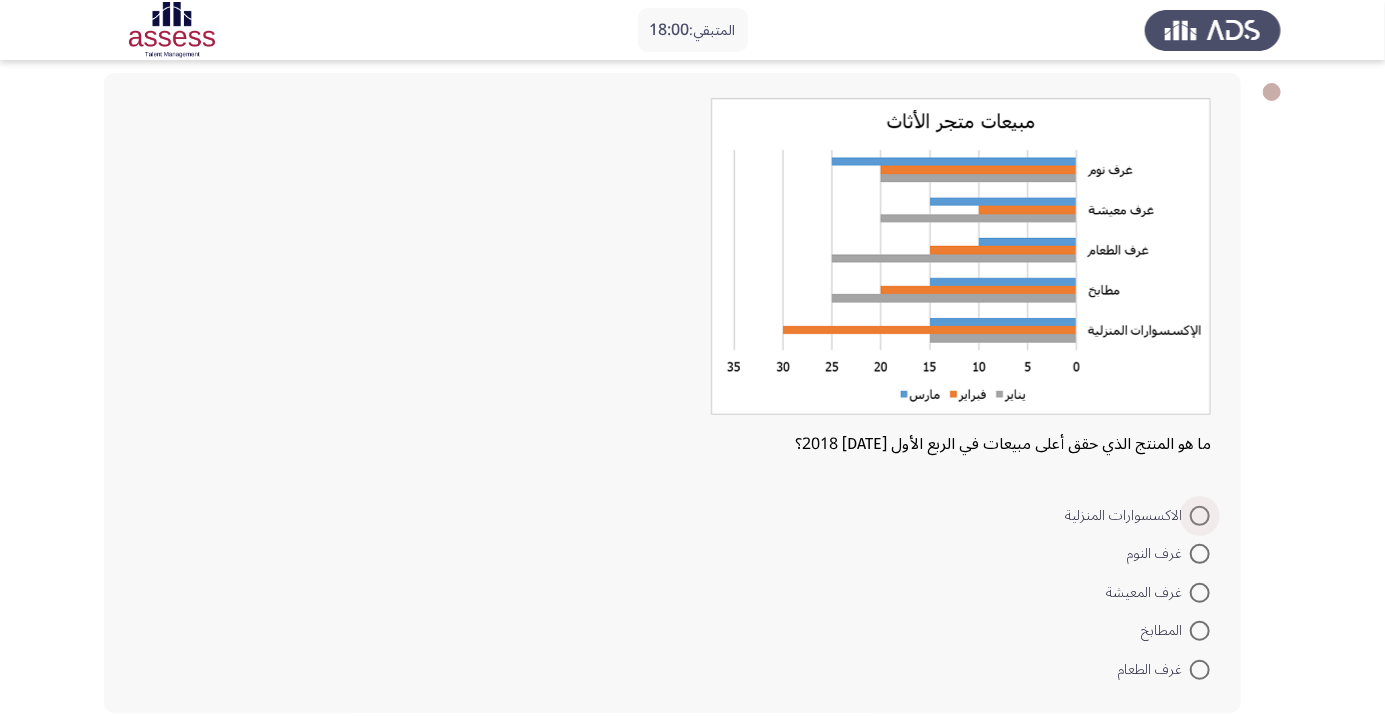 click at bounding box center [1200, 516] 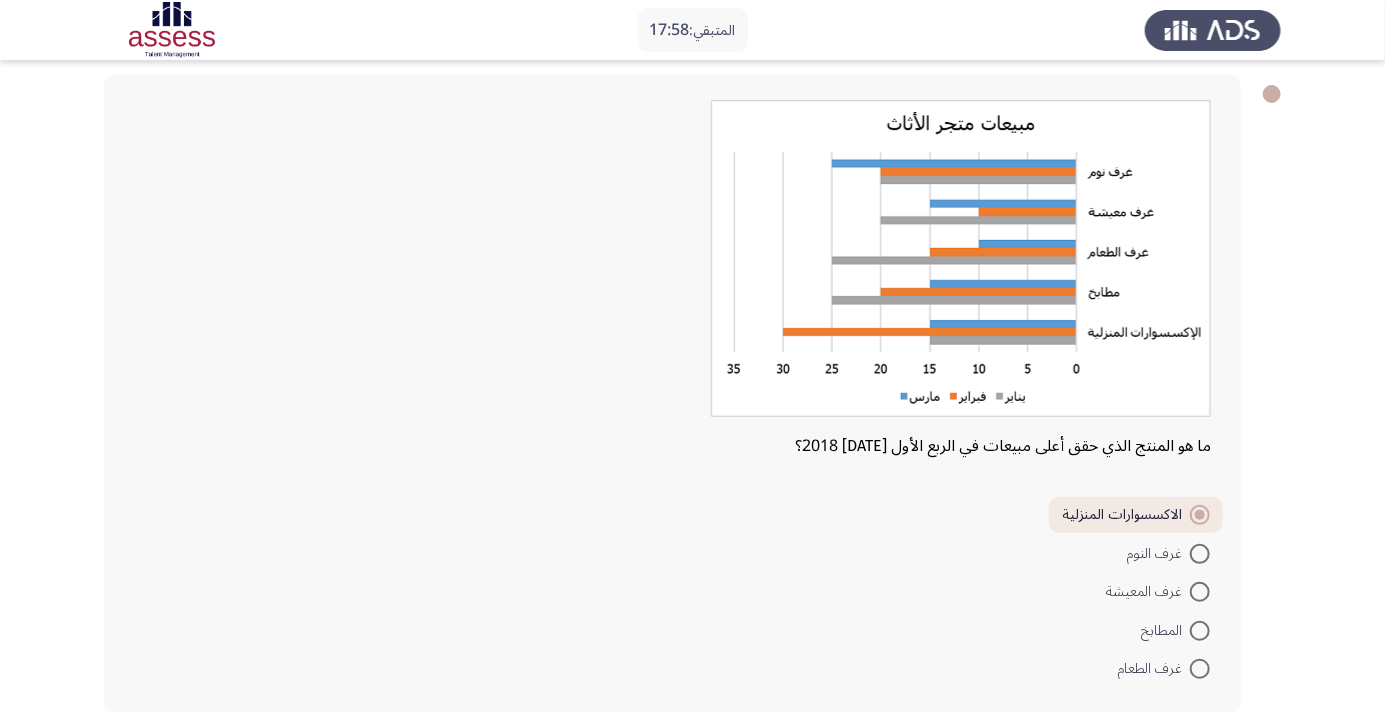 click on "التالي" 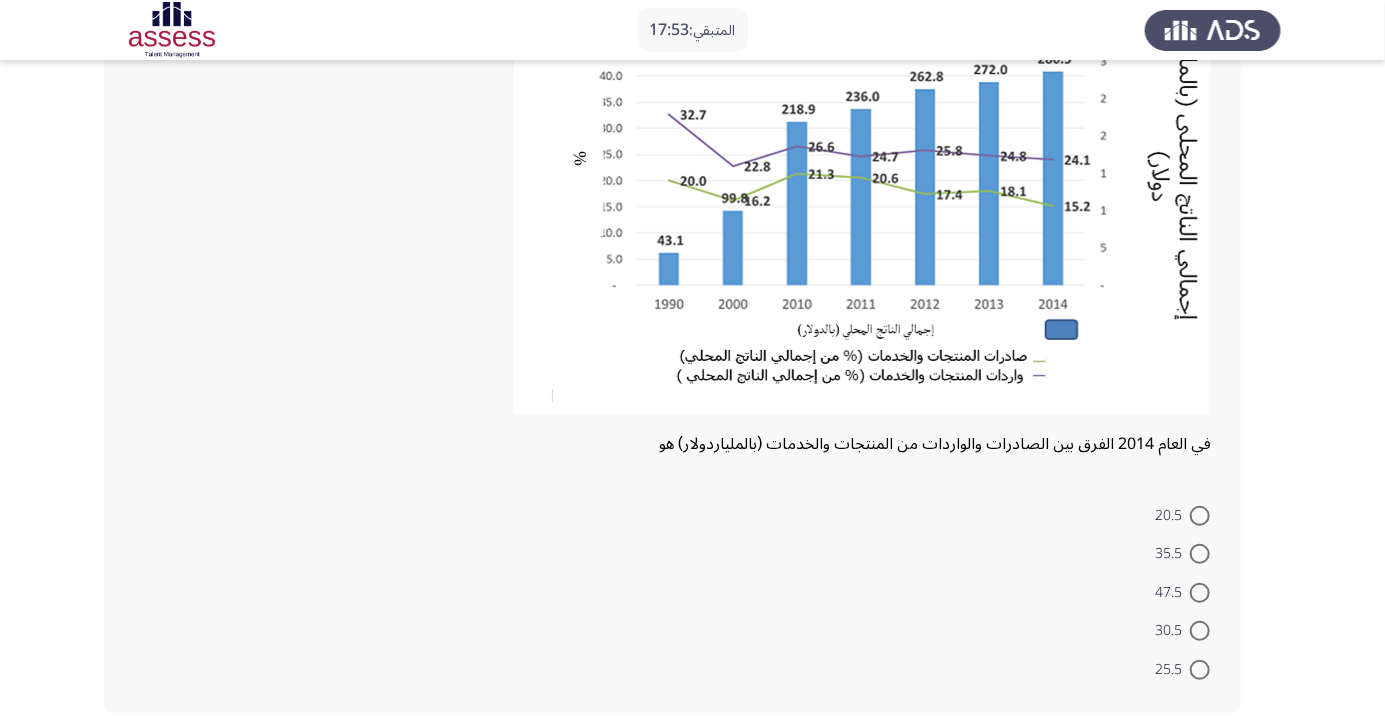 click at bounding box center [1200, 593] 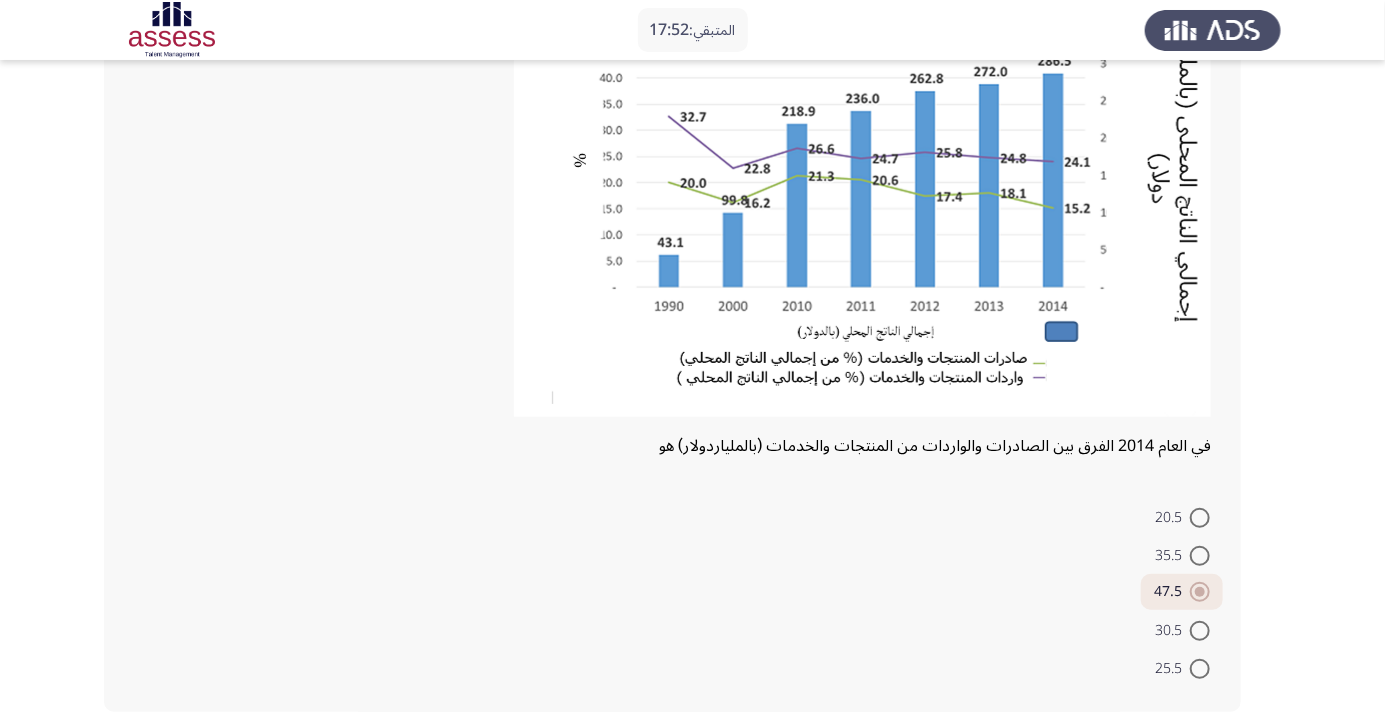 click on "التالي" 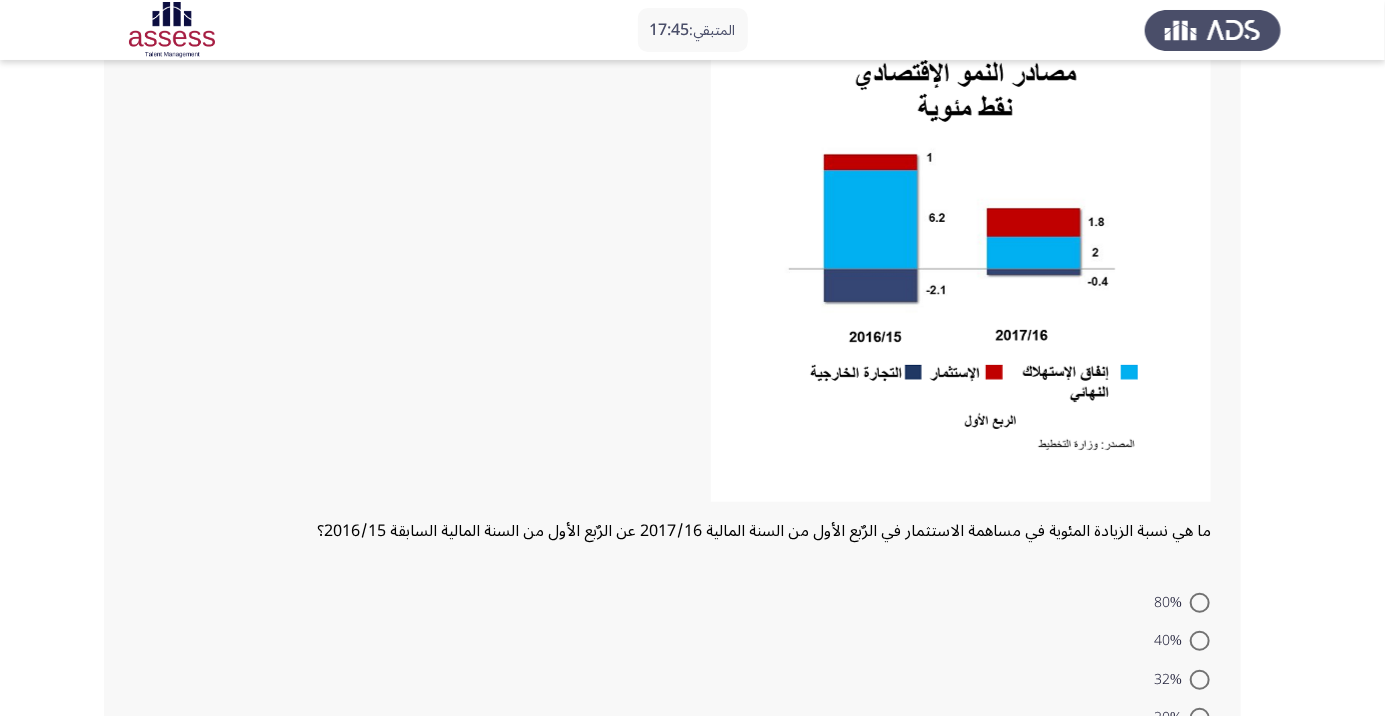 scroll, scrollTop: 187, scrollLeft: 0, axis: vertical 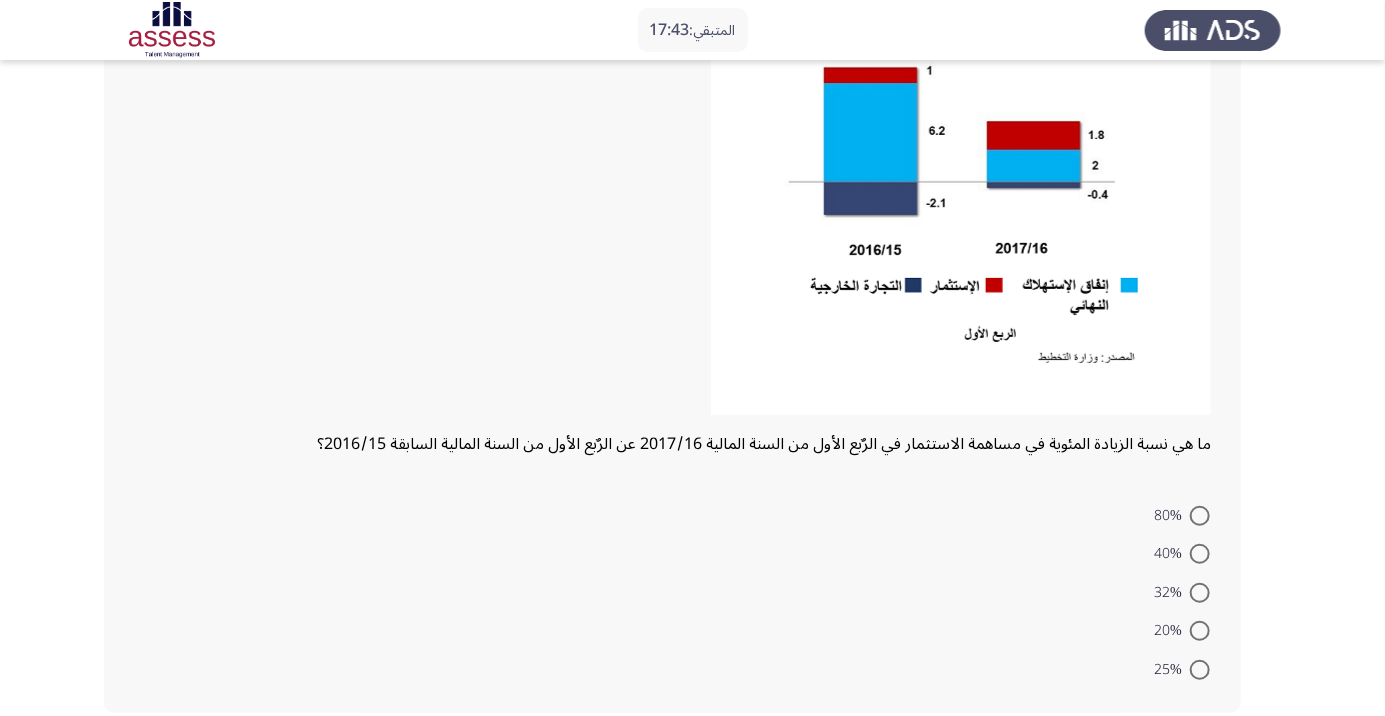 click on "20%" at bounding box center (1172, 631) 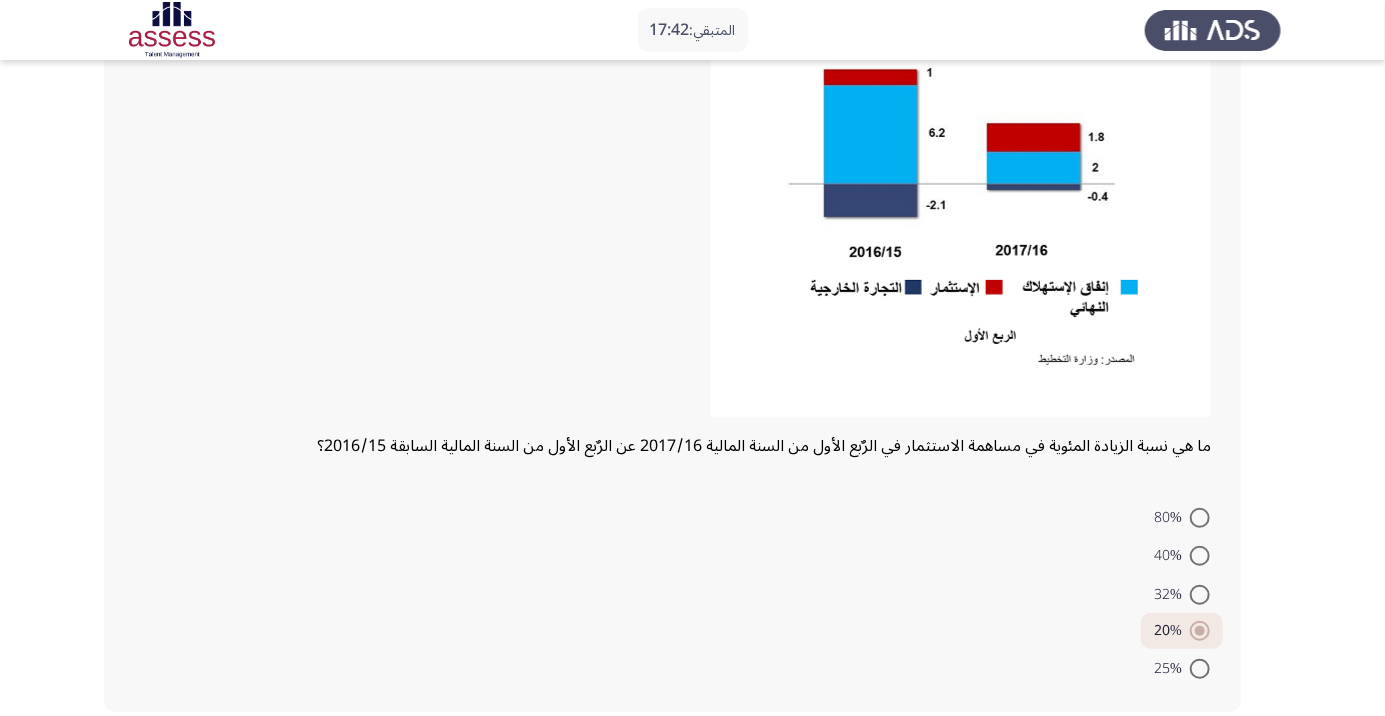 click on "التالي" 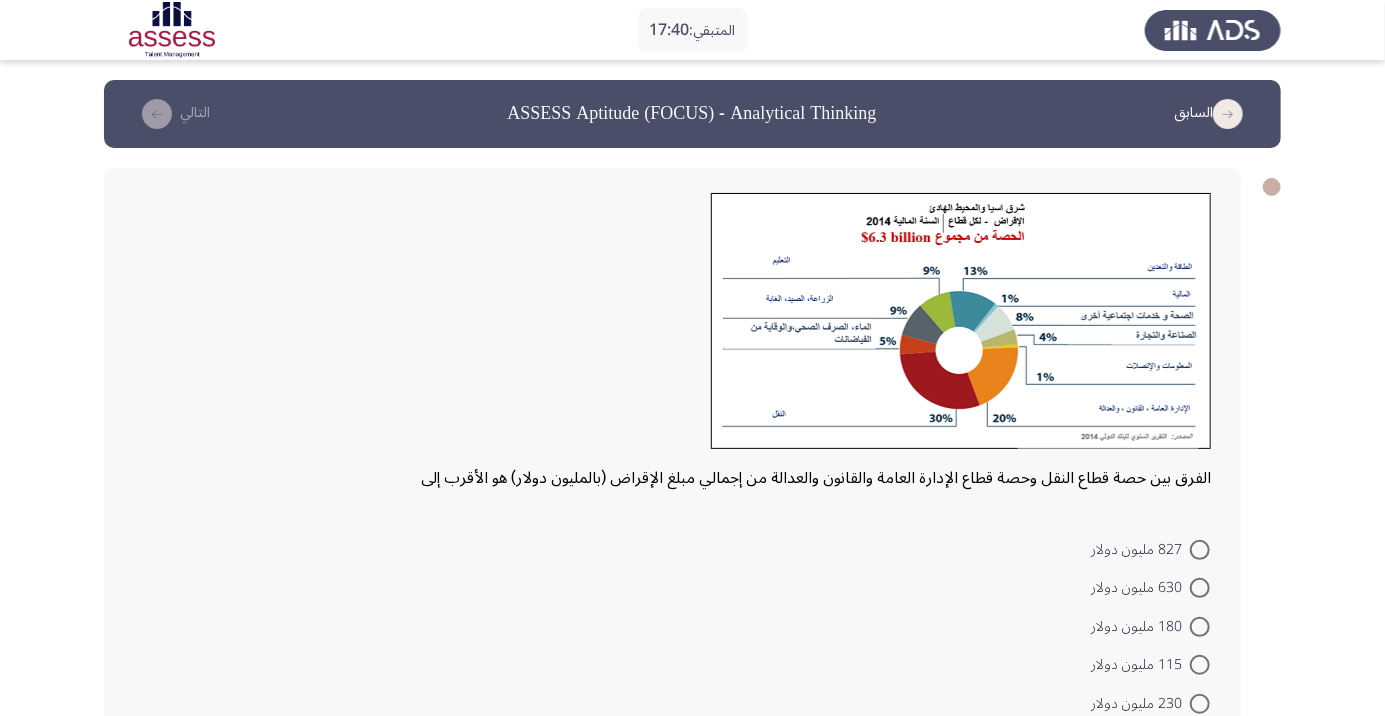 scroll, scrollTop: 34, scrollLeft: 0, axis: vertical 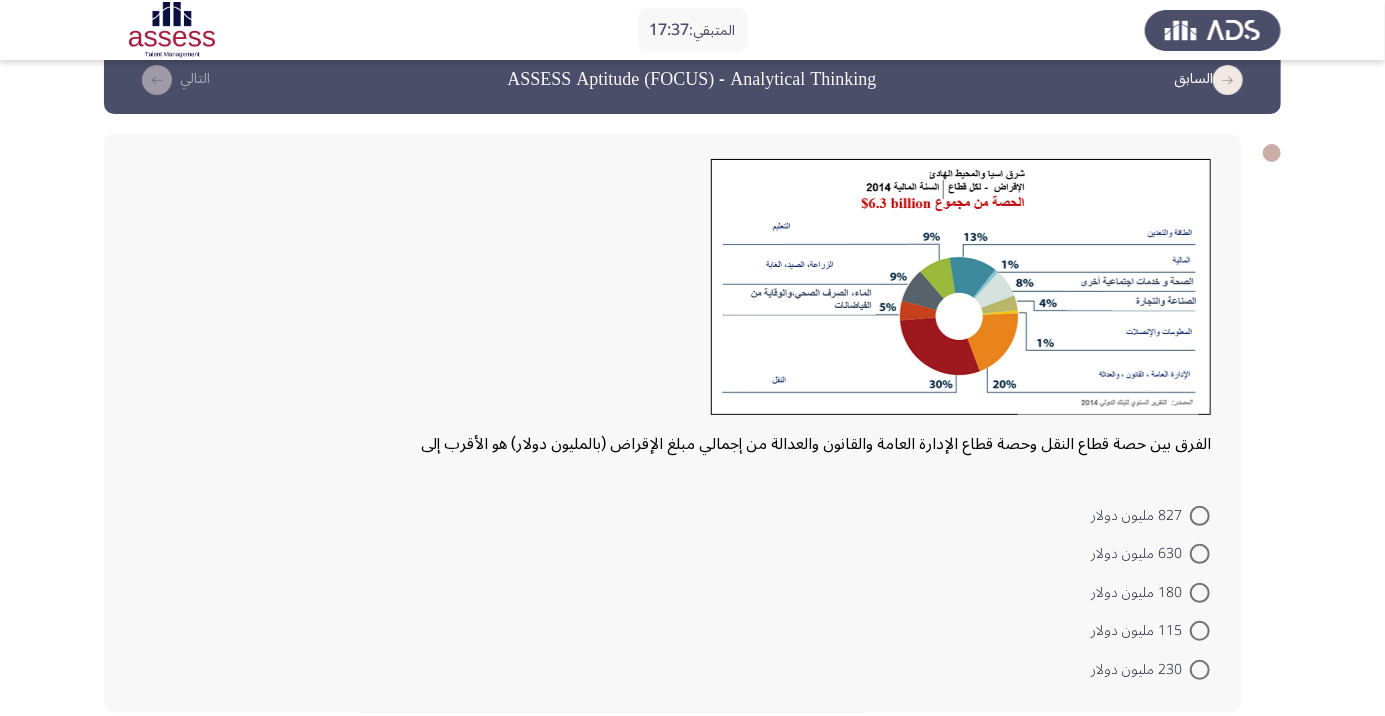 click on "115 مليون دولار" at bounding box center (1140, 631) 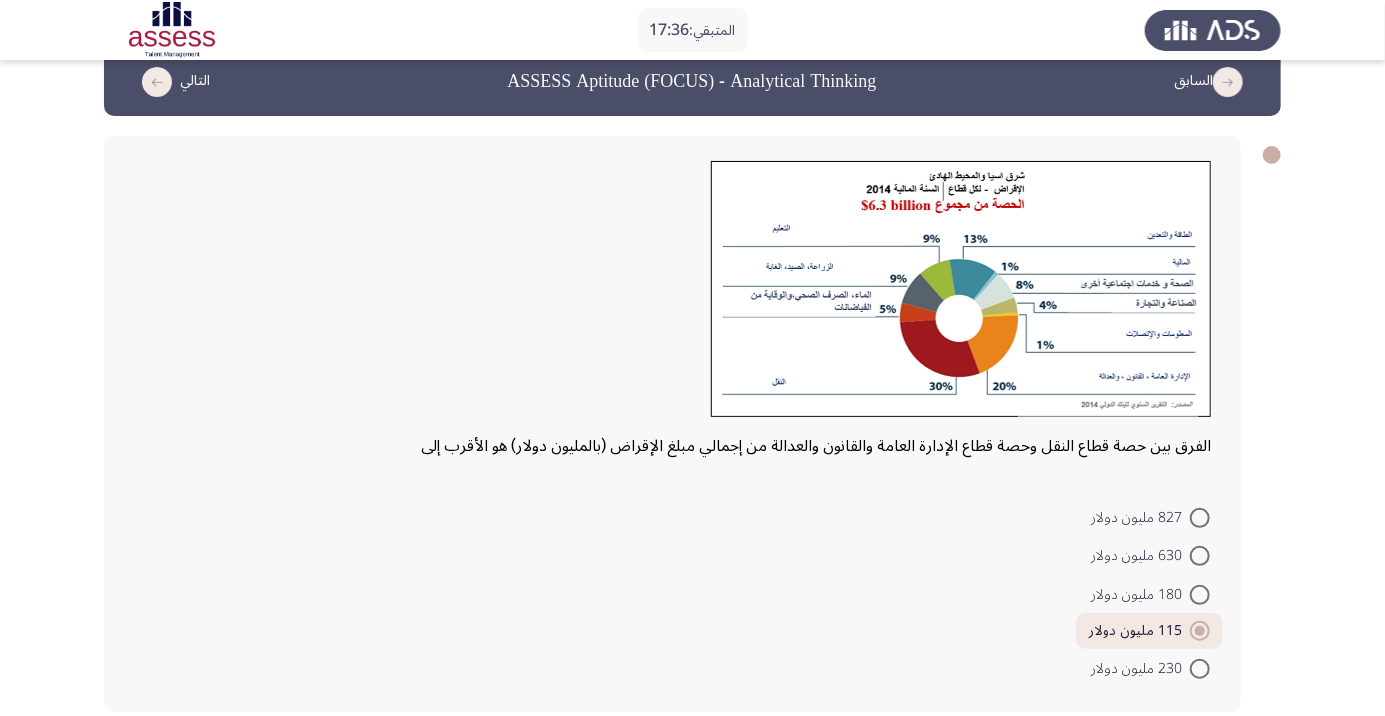 click on "التالي" 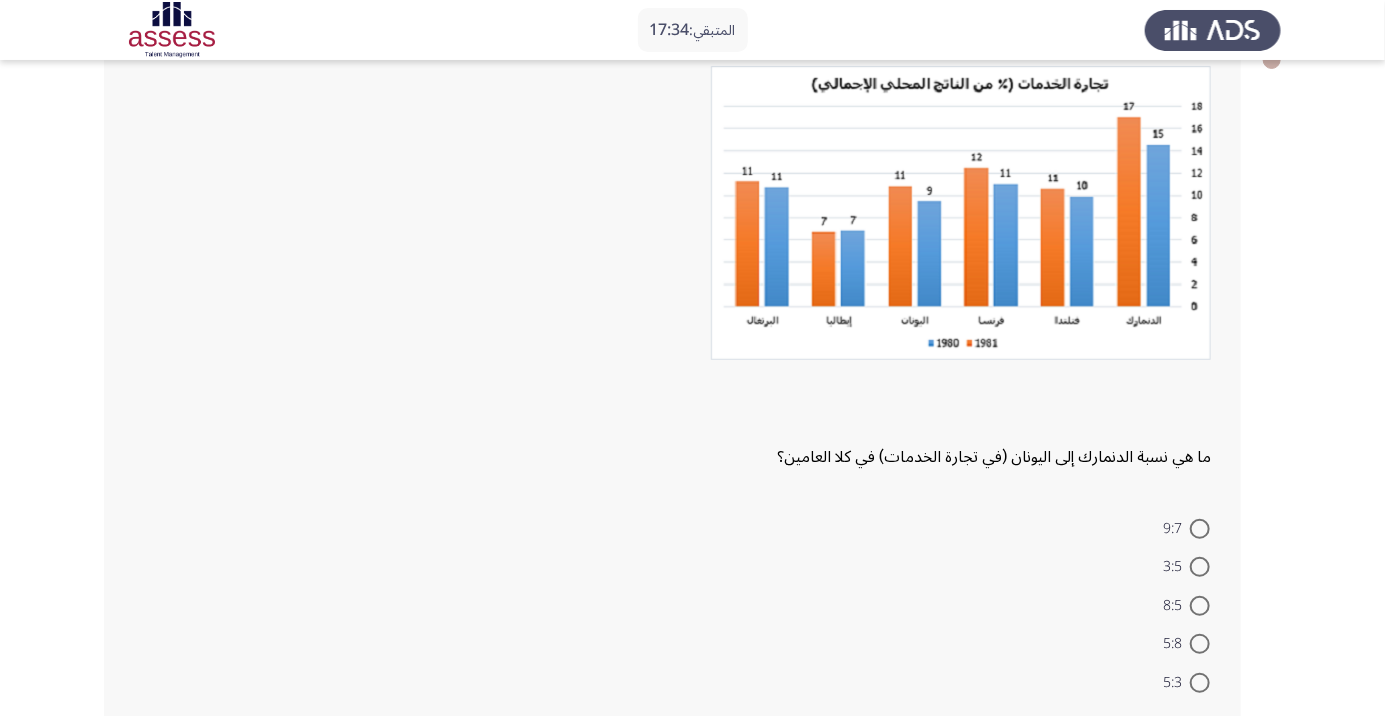 scroll, scrollTop: 140, scrollLeft: 0, axis: vertical 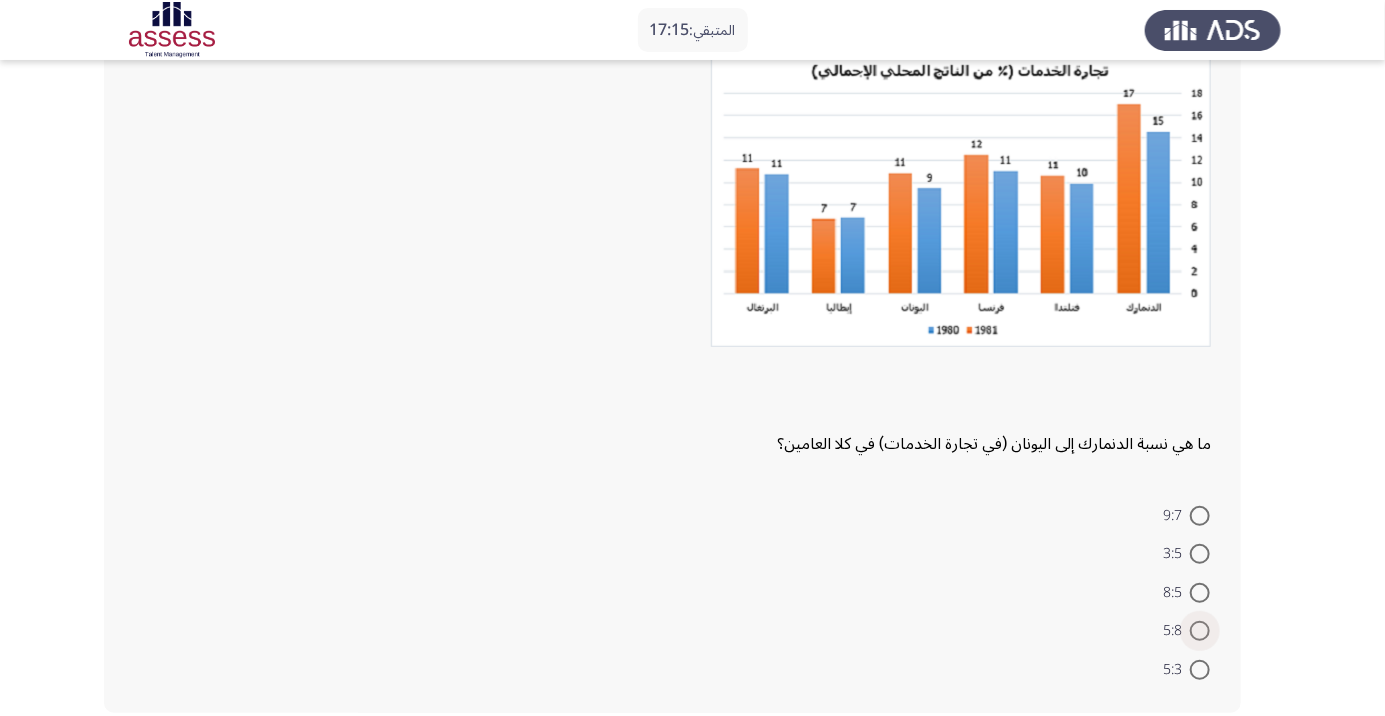click at bounding box center [1200, 631] 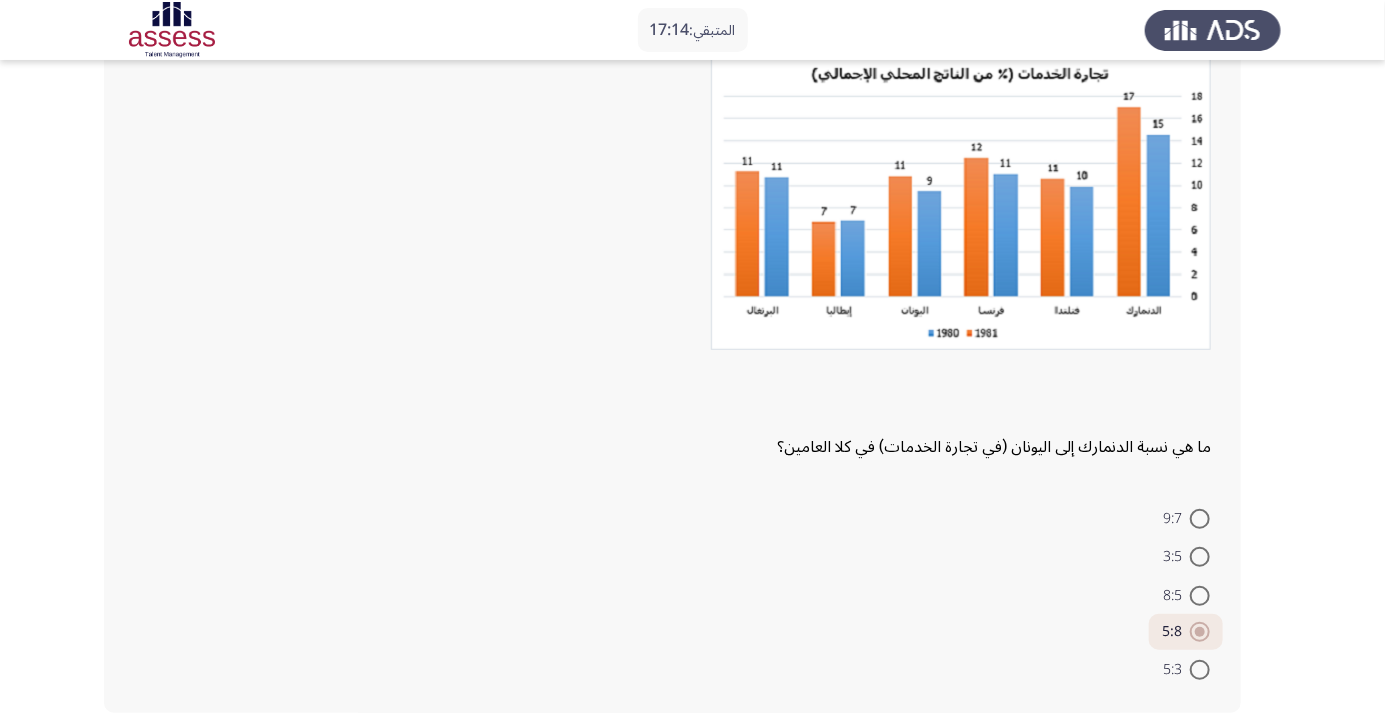 click on "التالي" 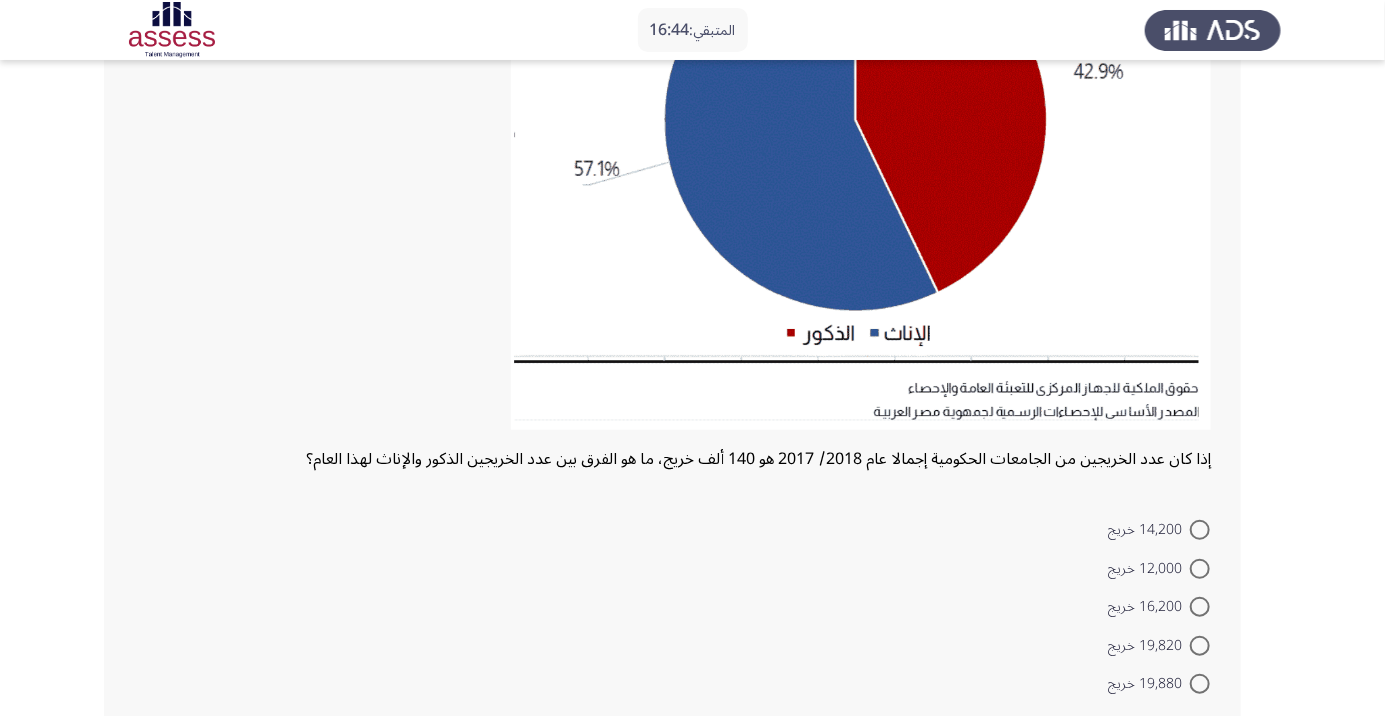 scroll, scrollTop: 341, scrollLeft: 0, axis: vertical 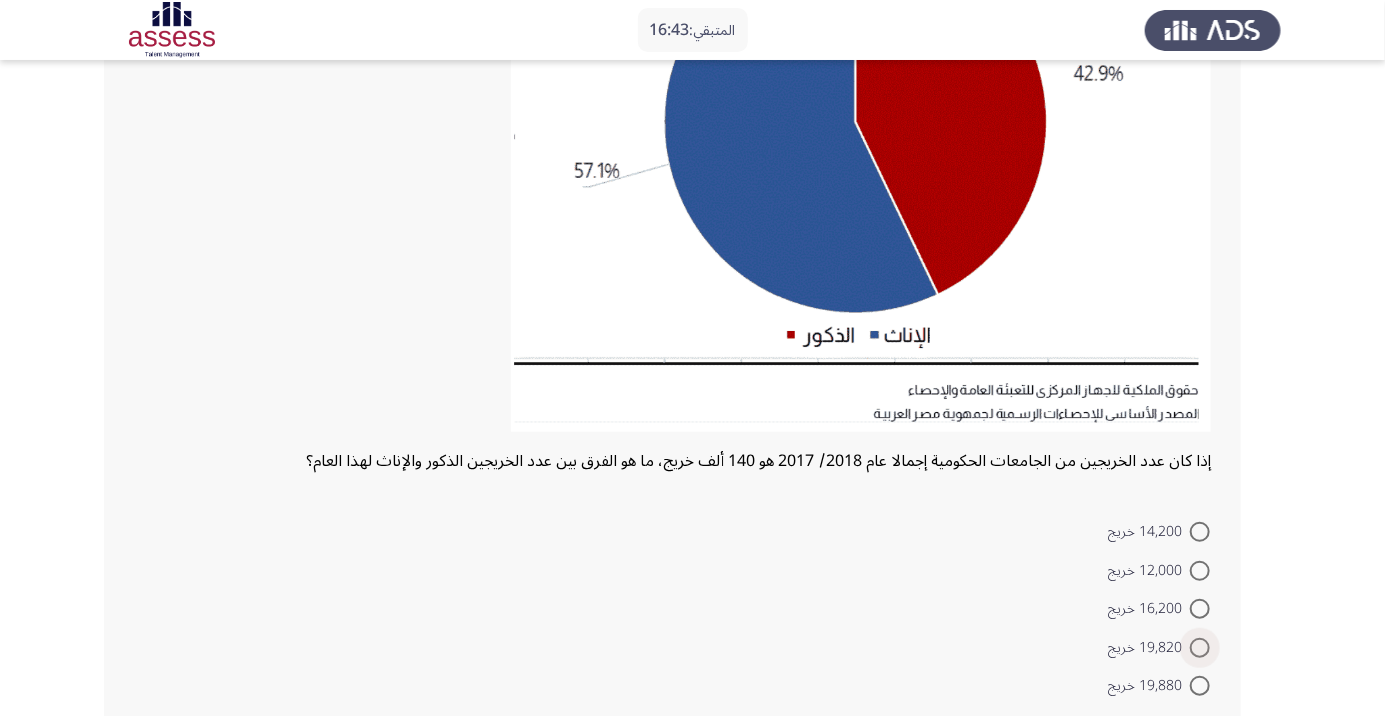 click at bounding box center (1200, 648) 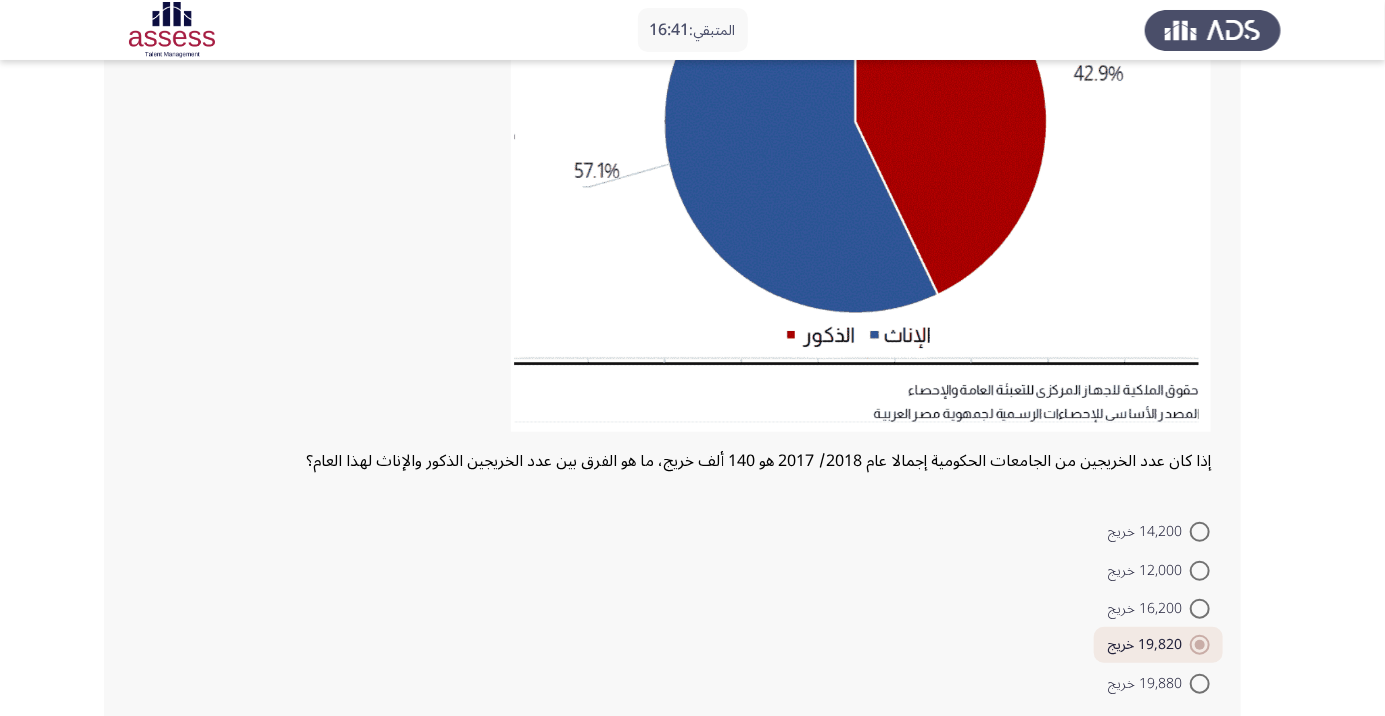 click on "التالي" 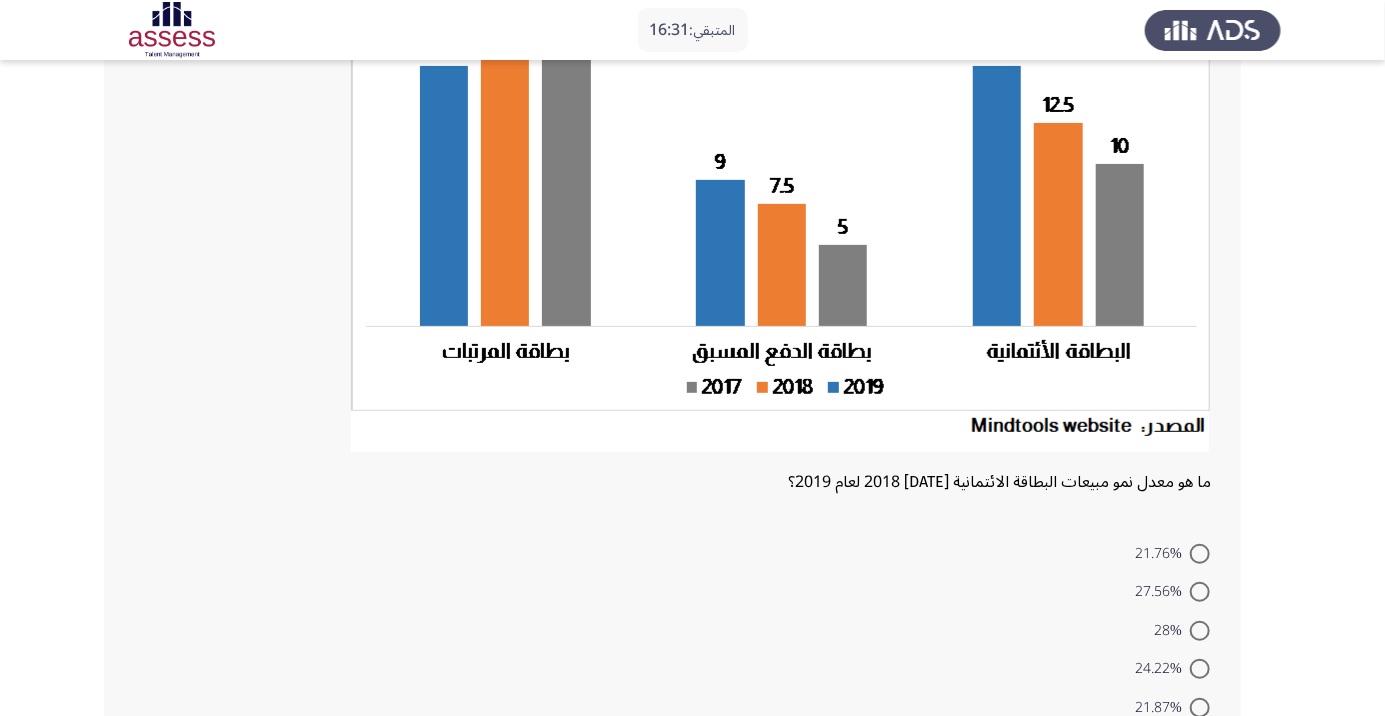 scroll, scrollTop: 285, scrollLeft: 0, axis: vertical 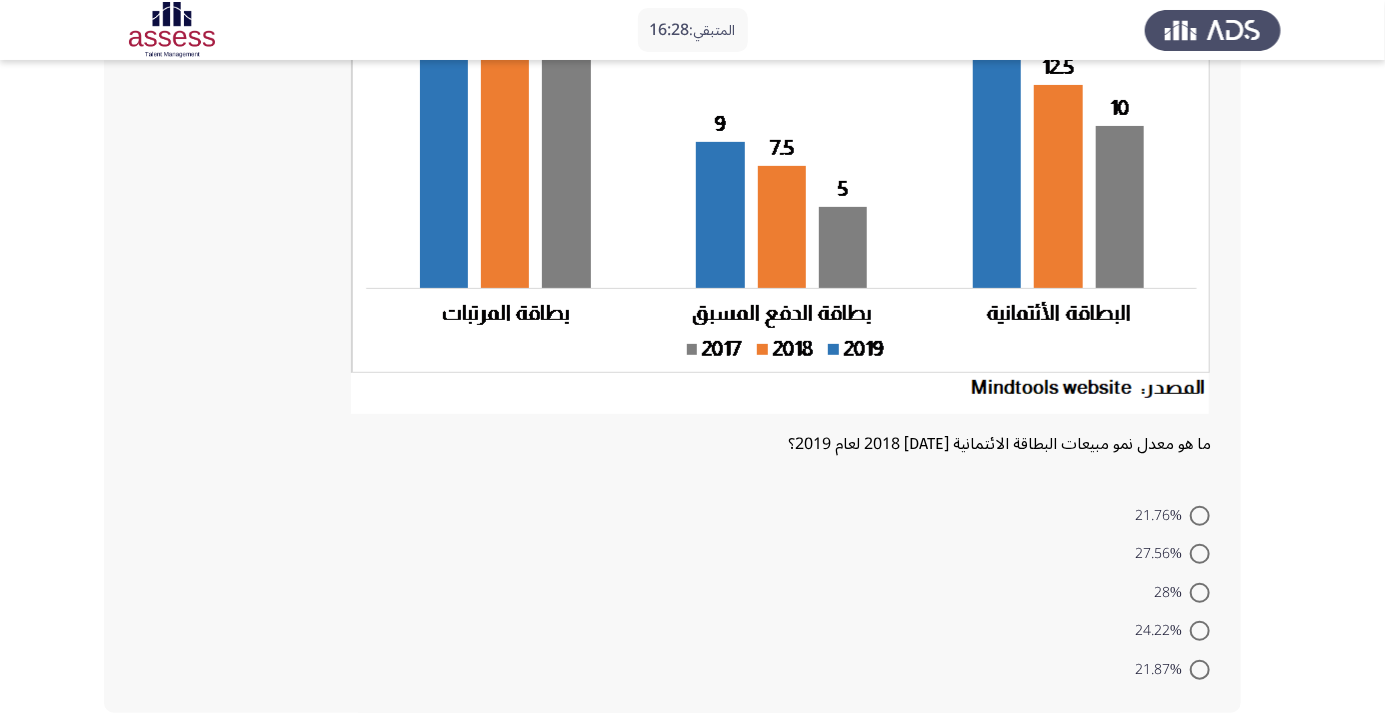 click at bounding box center [1200, 593] 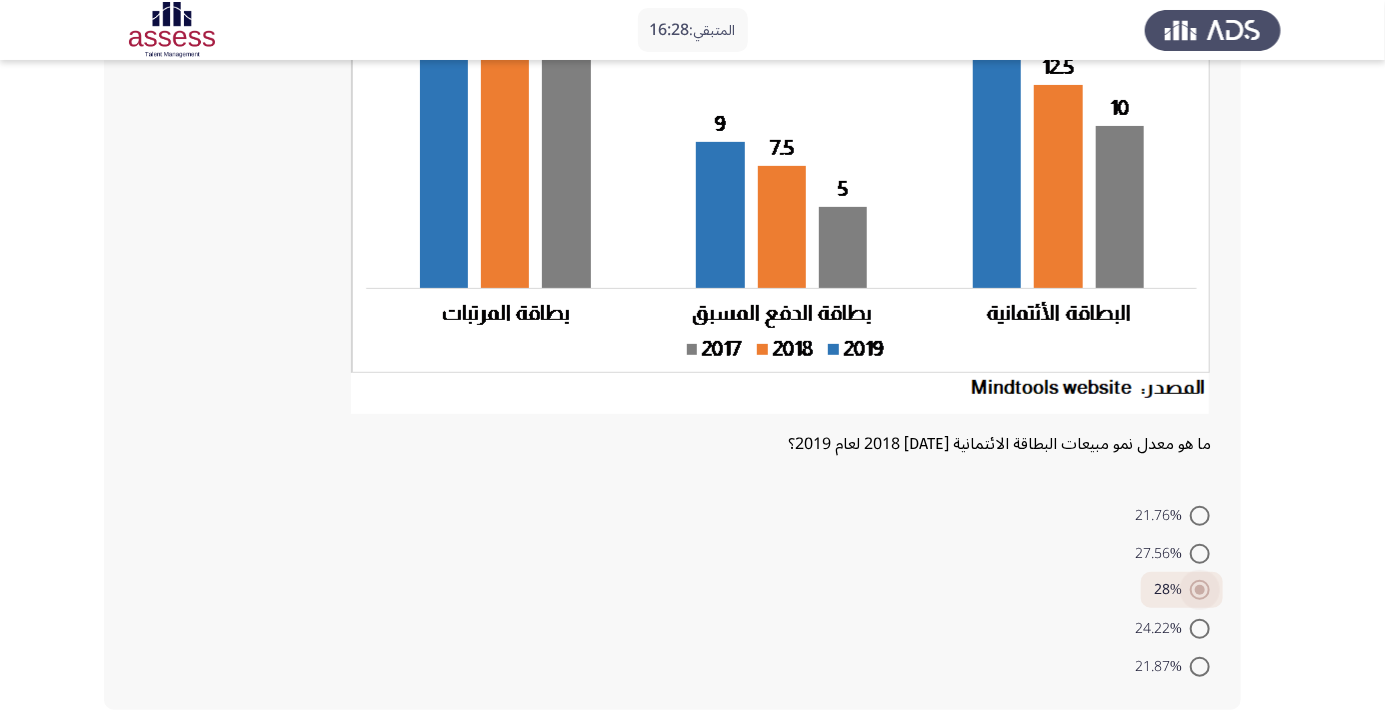 scroll, scrollTop: 283, scrollLeft: 0, axis: vertical 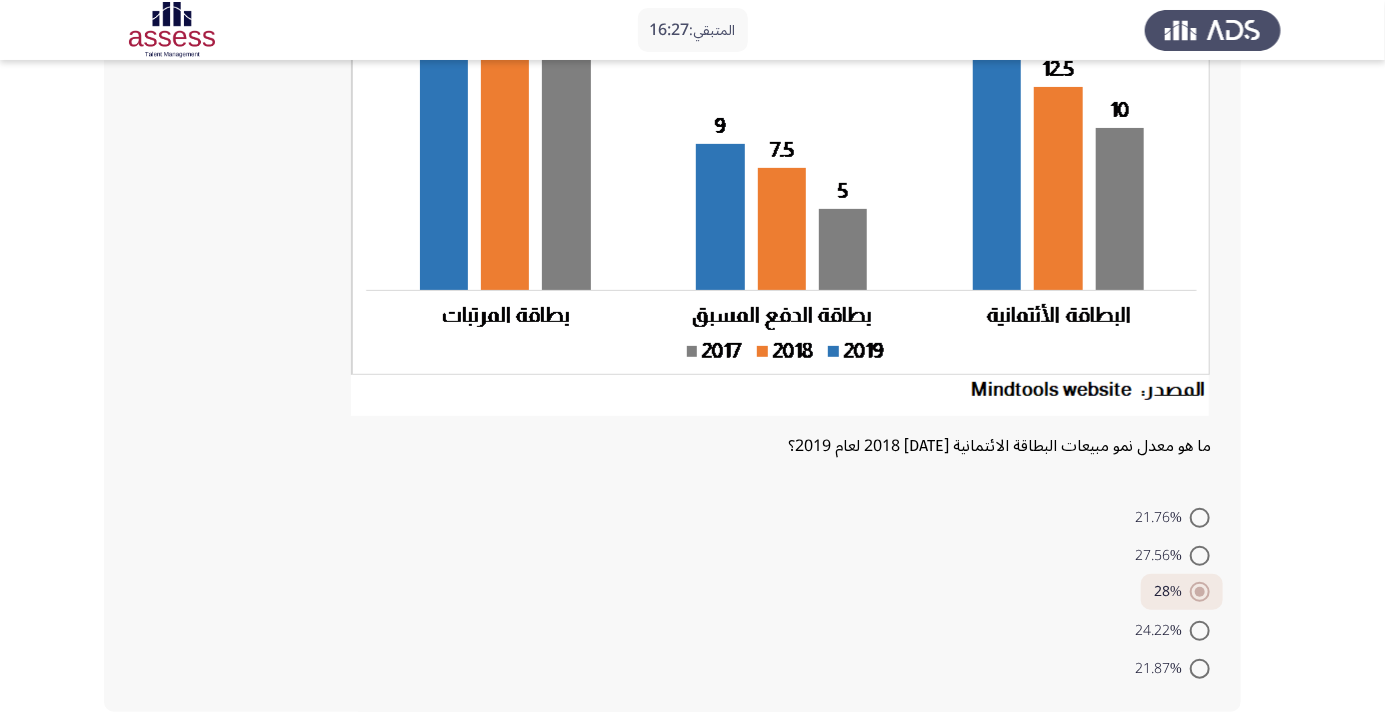 click on "التالي" 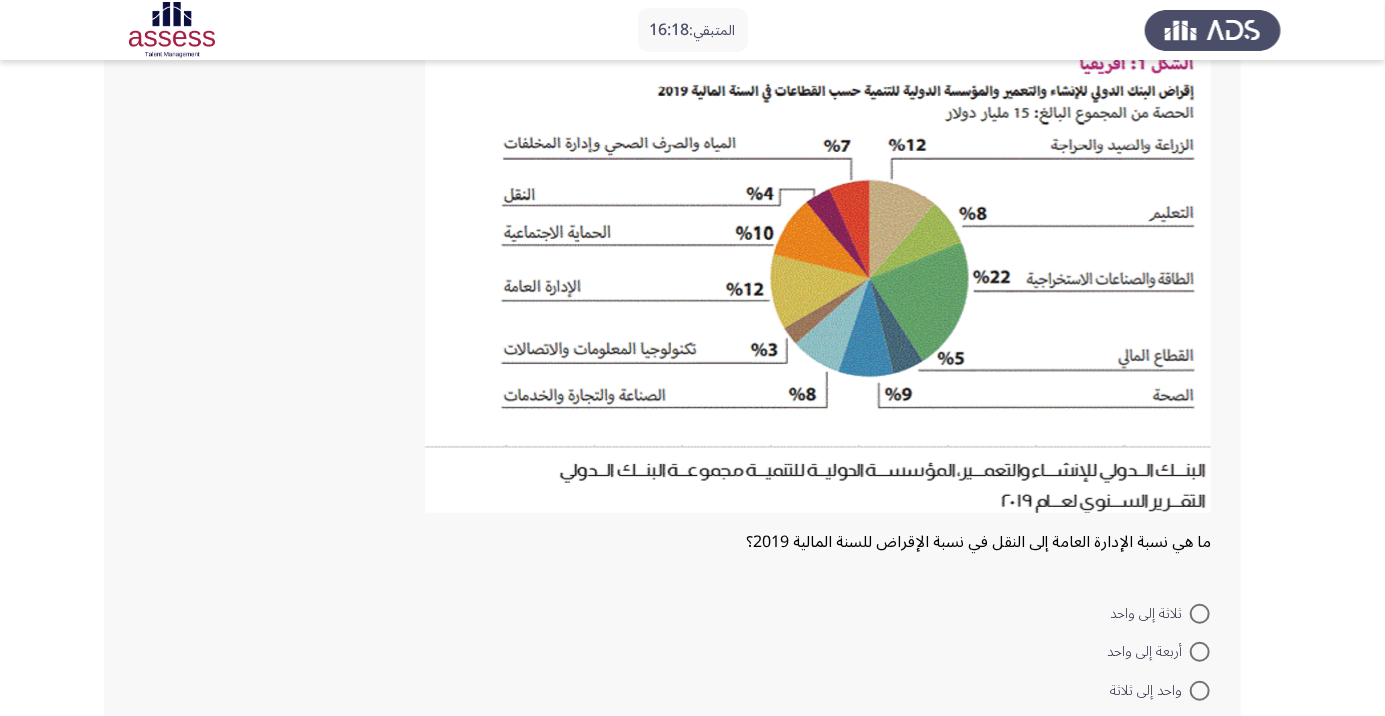 scroll, scrollTop: 252, scrollLeft: 0, axis: vertical 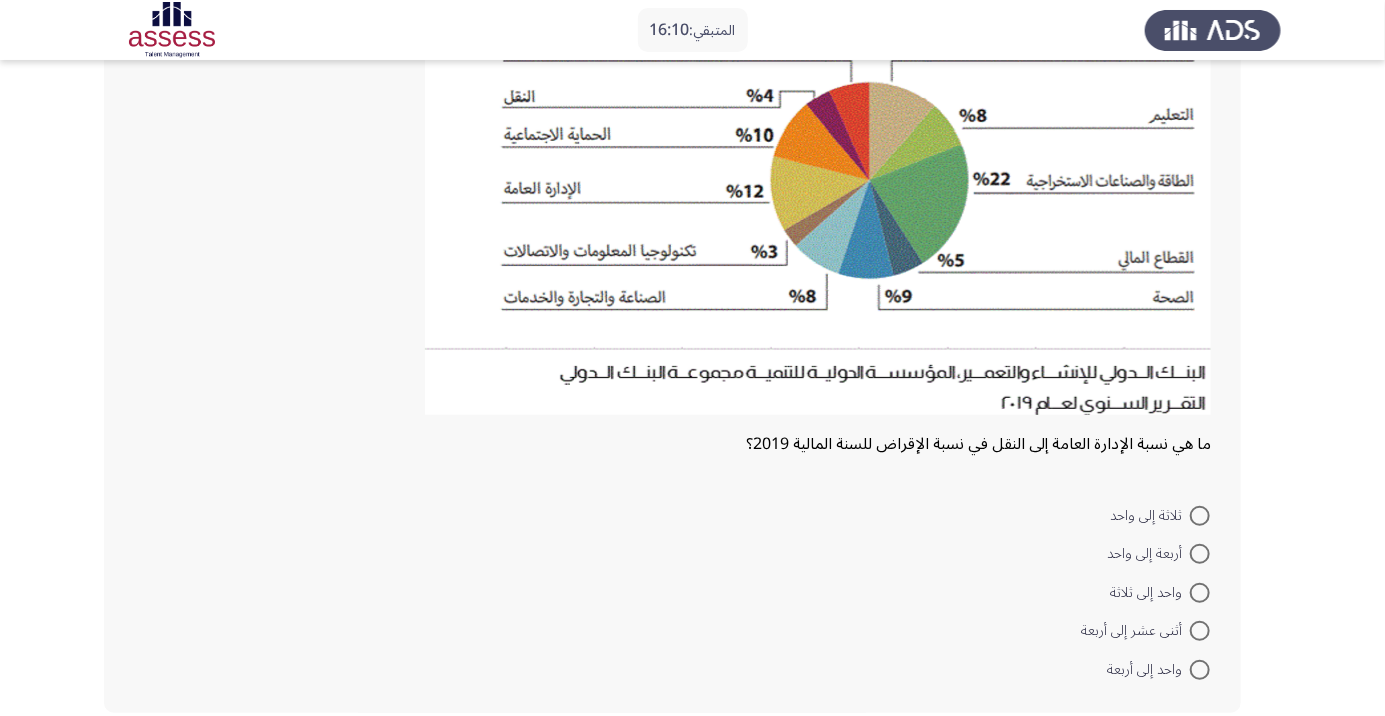 click on "واحد إلى أربعة" at bounding box center [1148, 670] 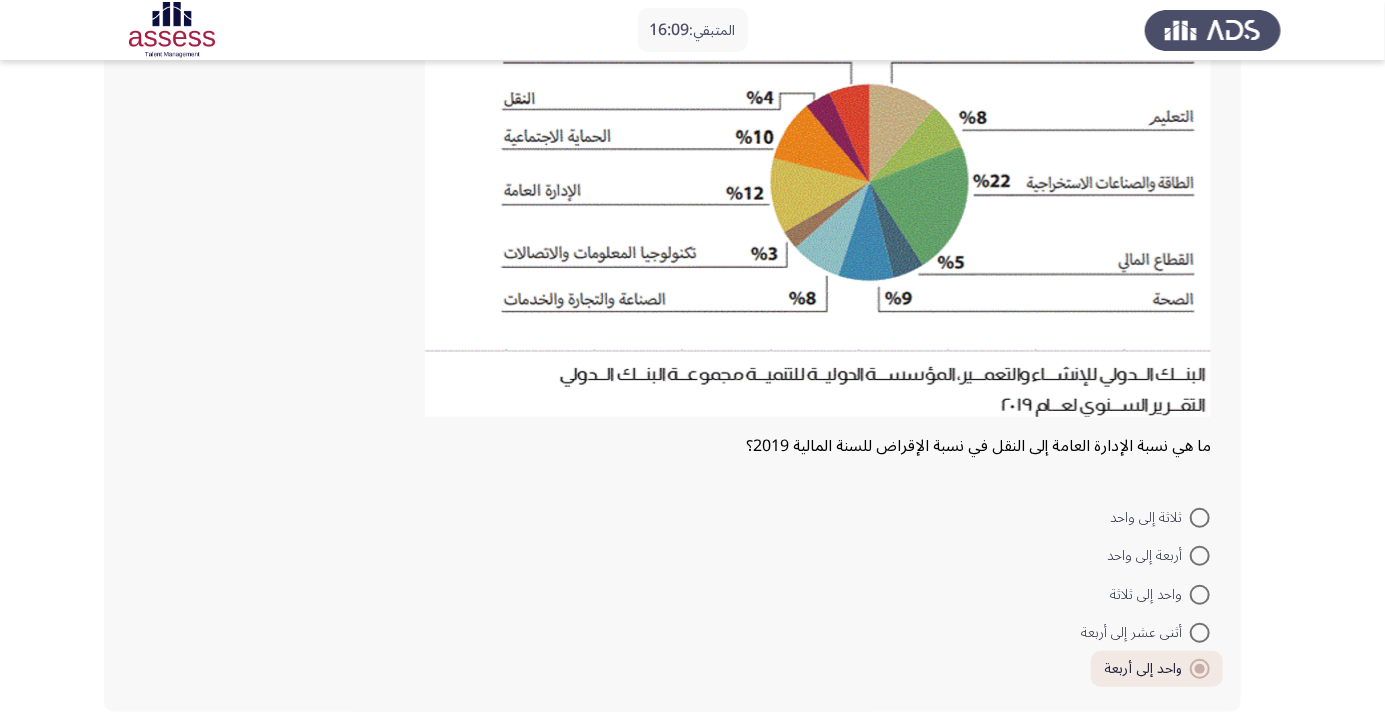 click on "التالي" 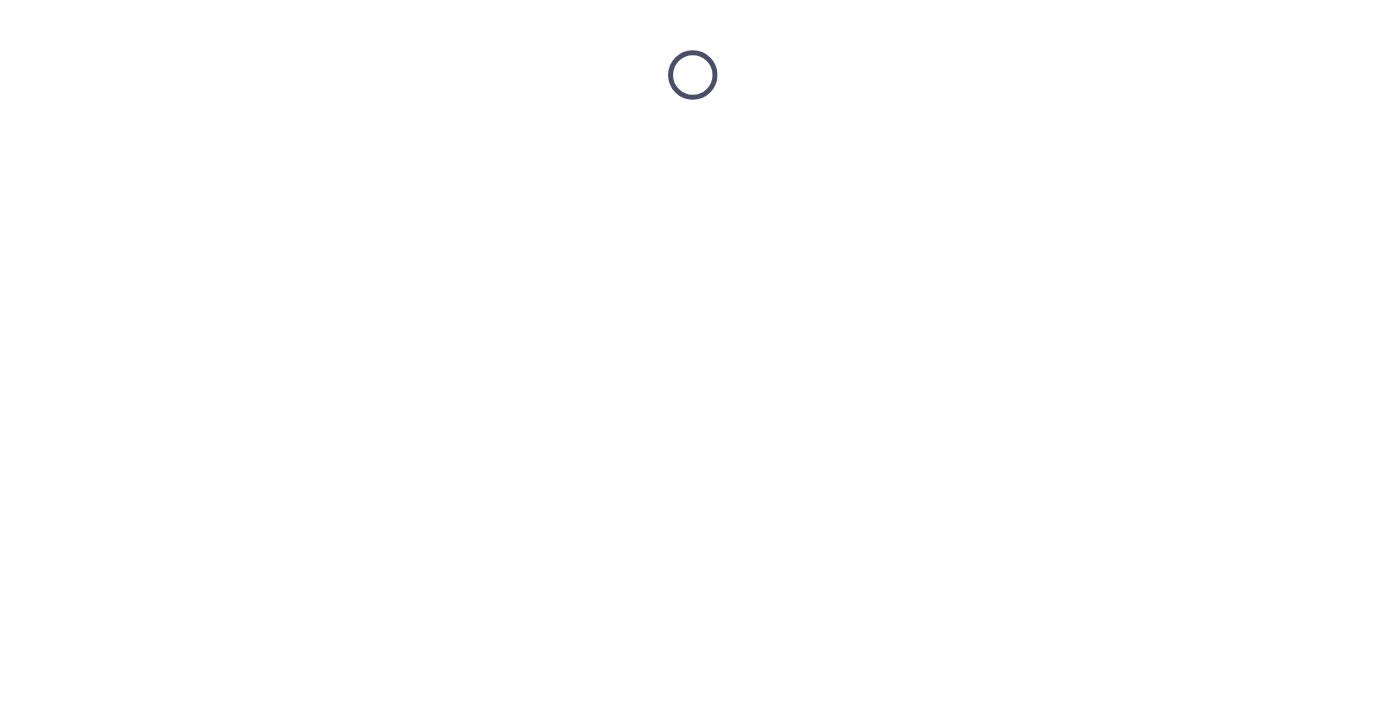 scroll, scrollTop: 0, scrollLeft: 0, axis: both 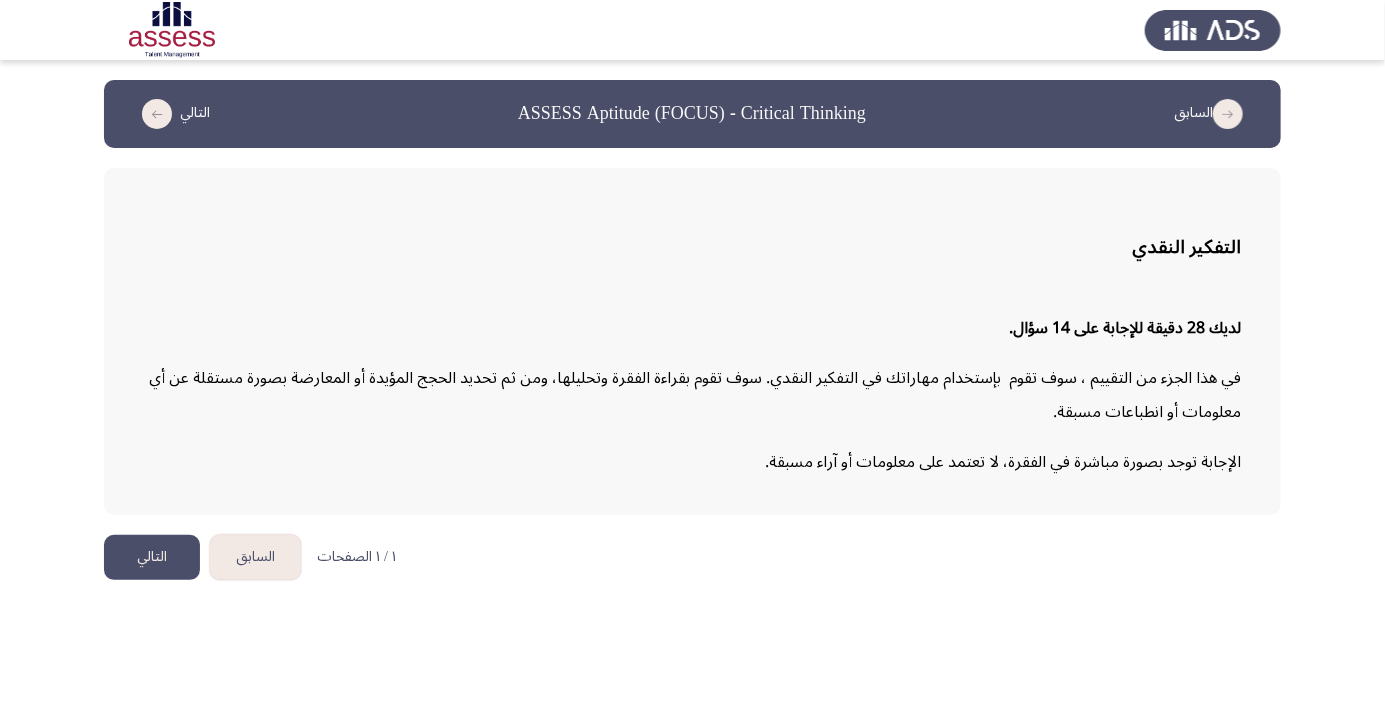 click on "التالي" 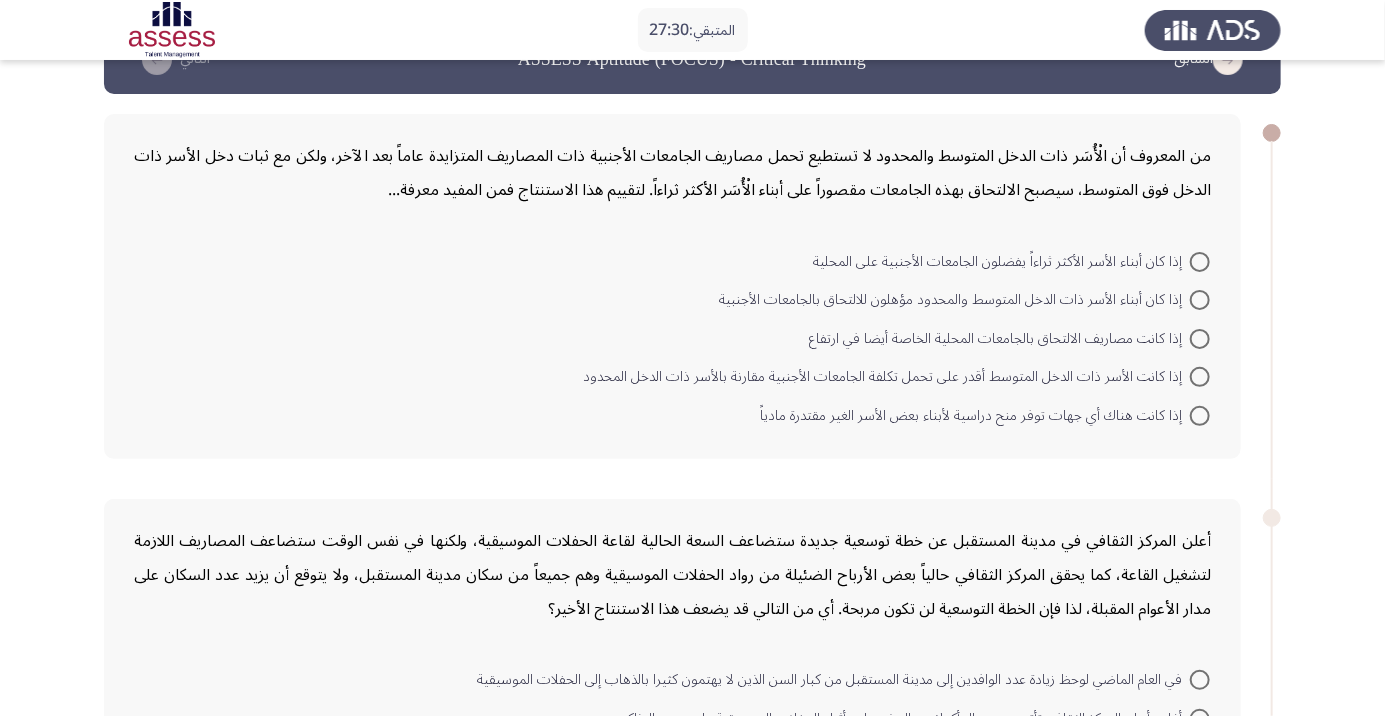 scroll, scrollTop: 55, scrollLeft: 0, axis: vertical 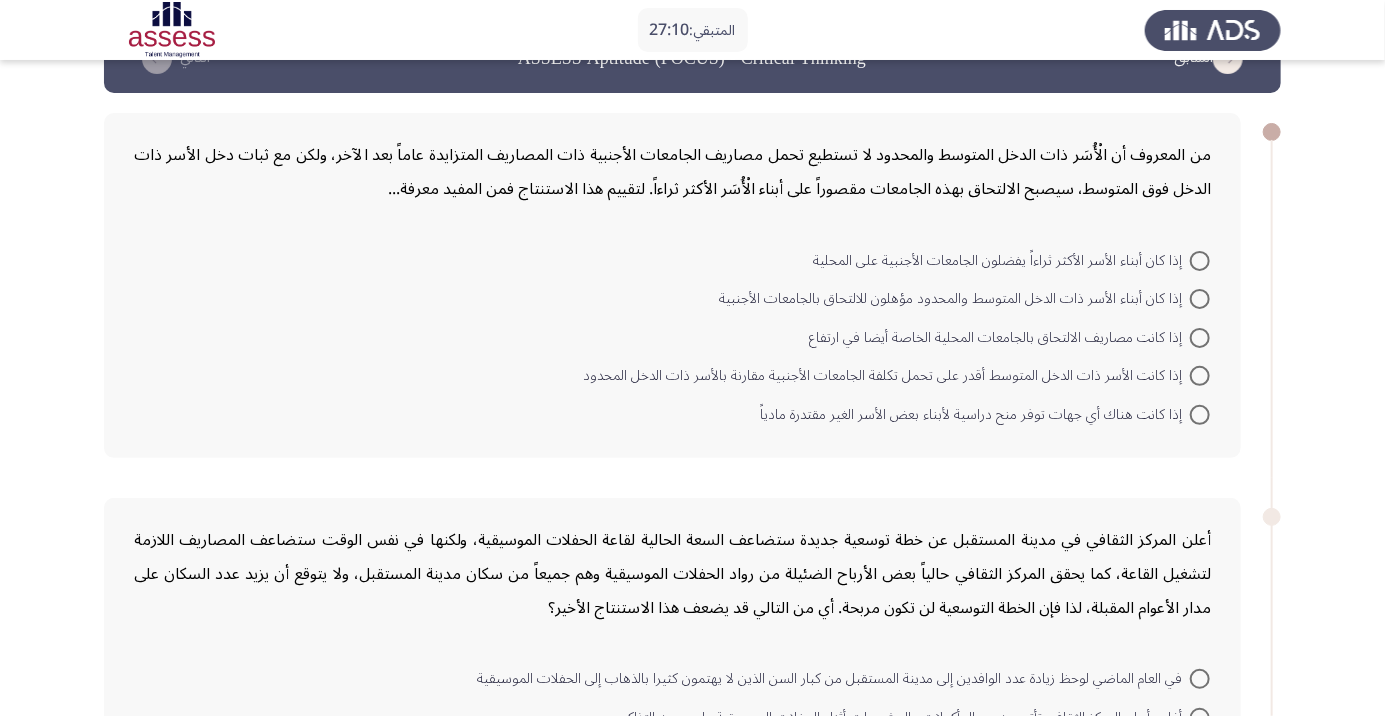 click at bounding box center (1200, 415) 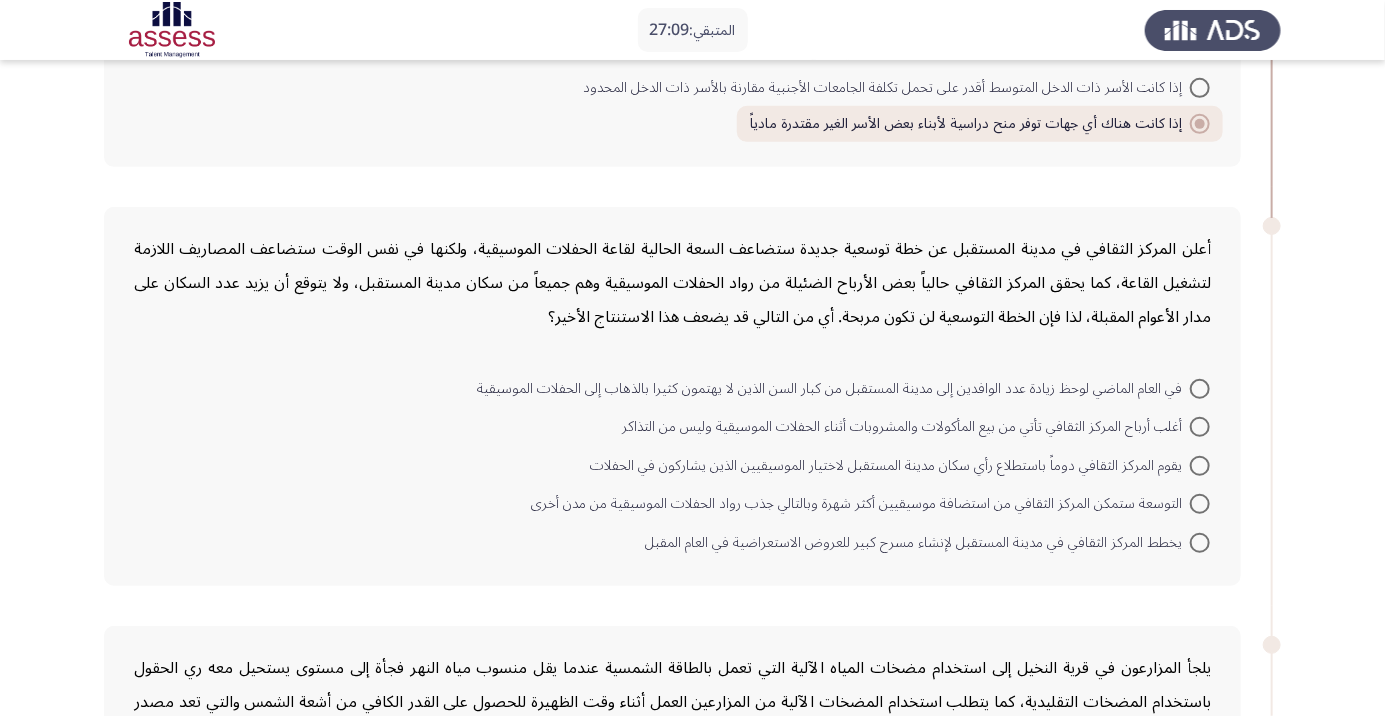 scroll, scrollTop: 345, scrollLeft: 0, axis: vertical 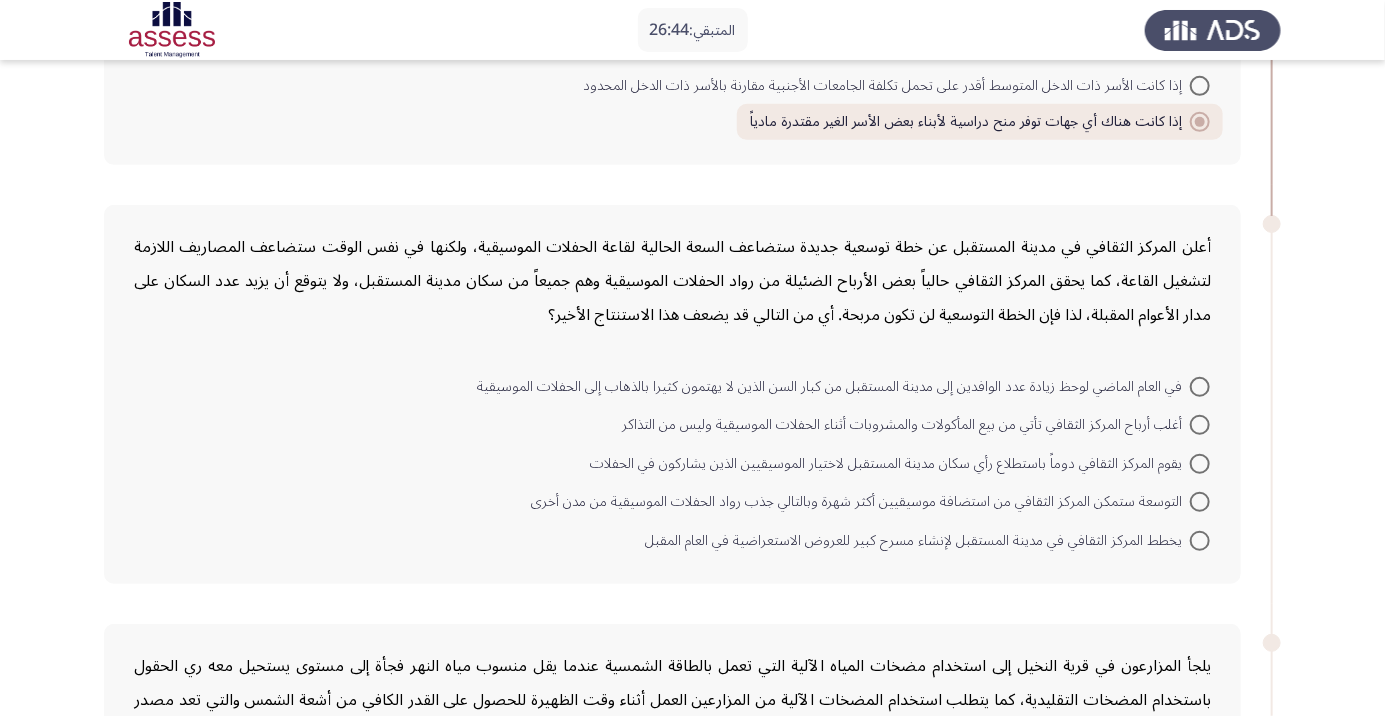 click at bounding box center (1200, 464) 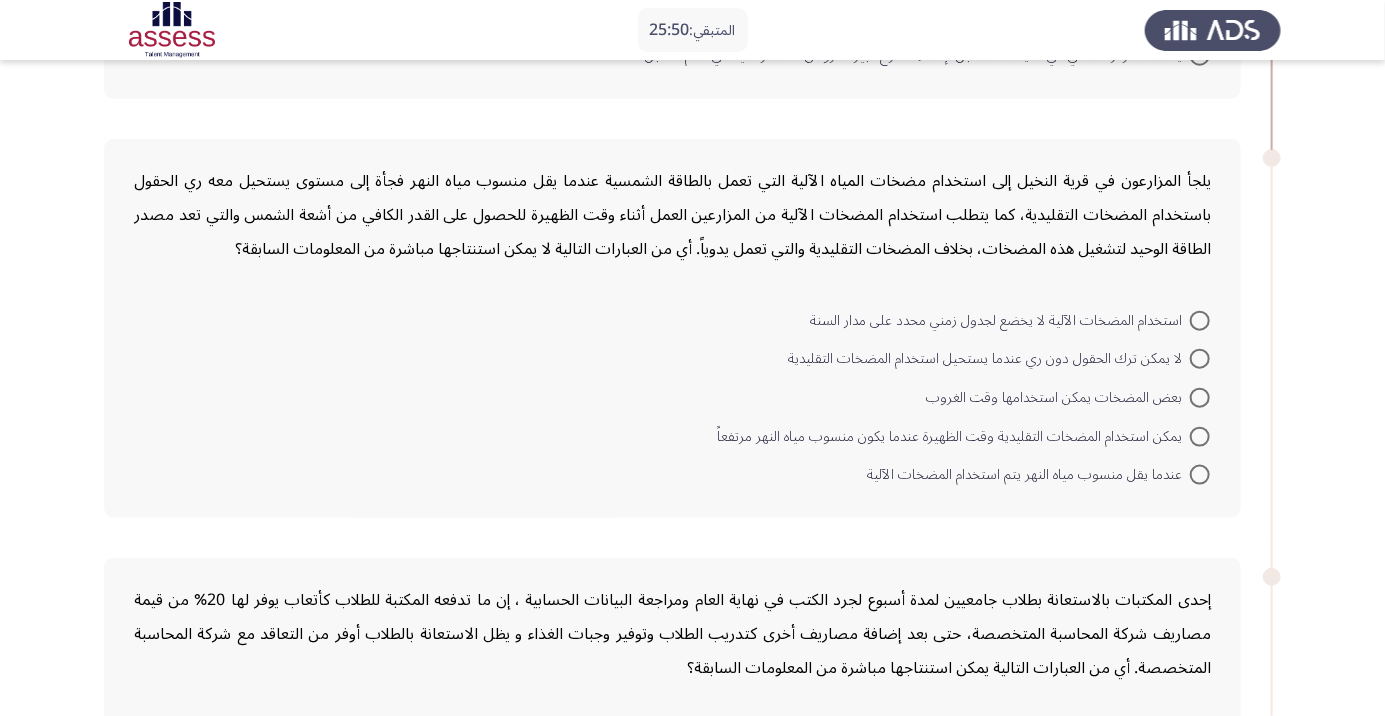 scroll, scrollTop: 828, scrollLeft: 0, axis: vertical 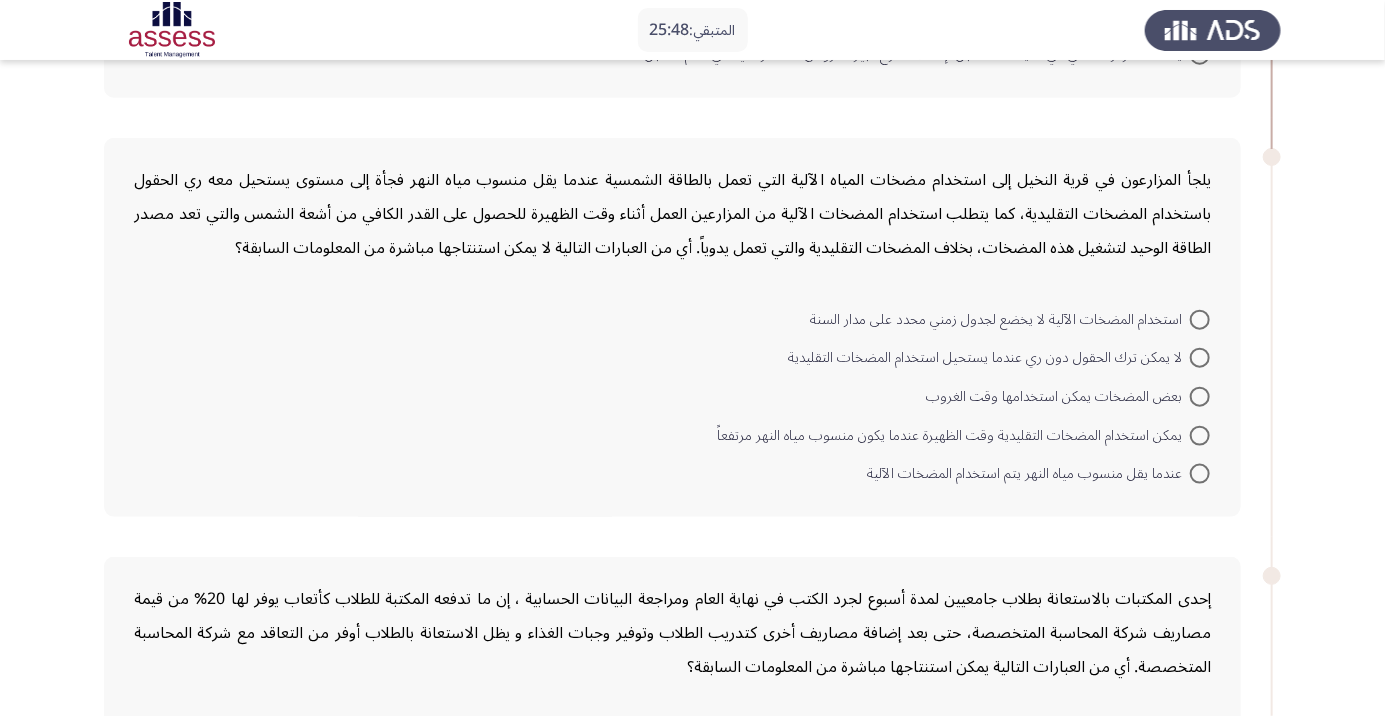 click at bounding box center (1200, 474) 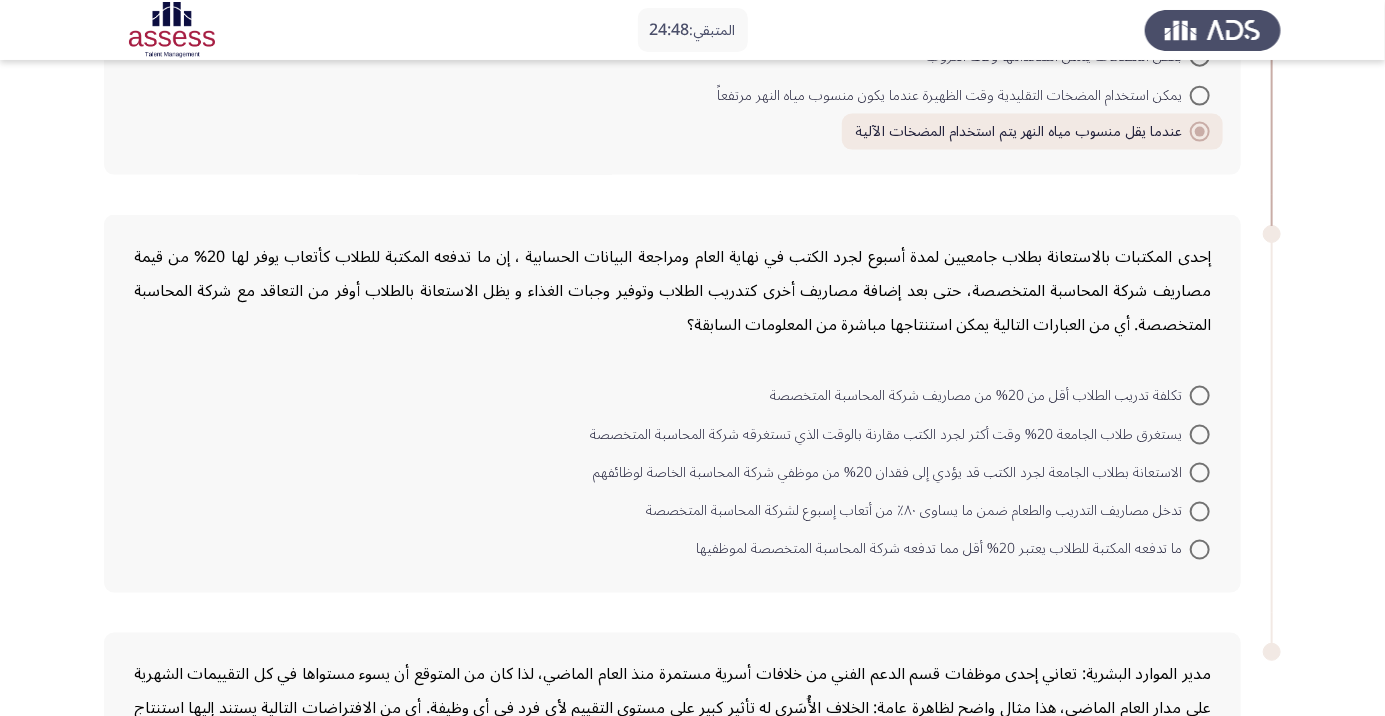 scroll, scrollTop: 1169, scrollLeft: 0, axis: vertical 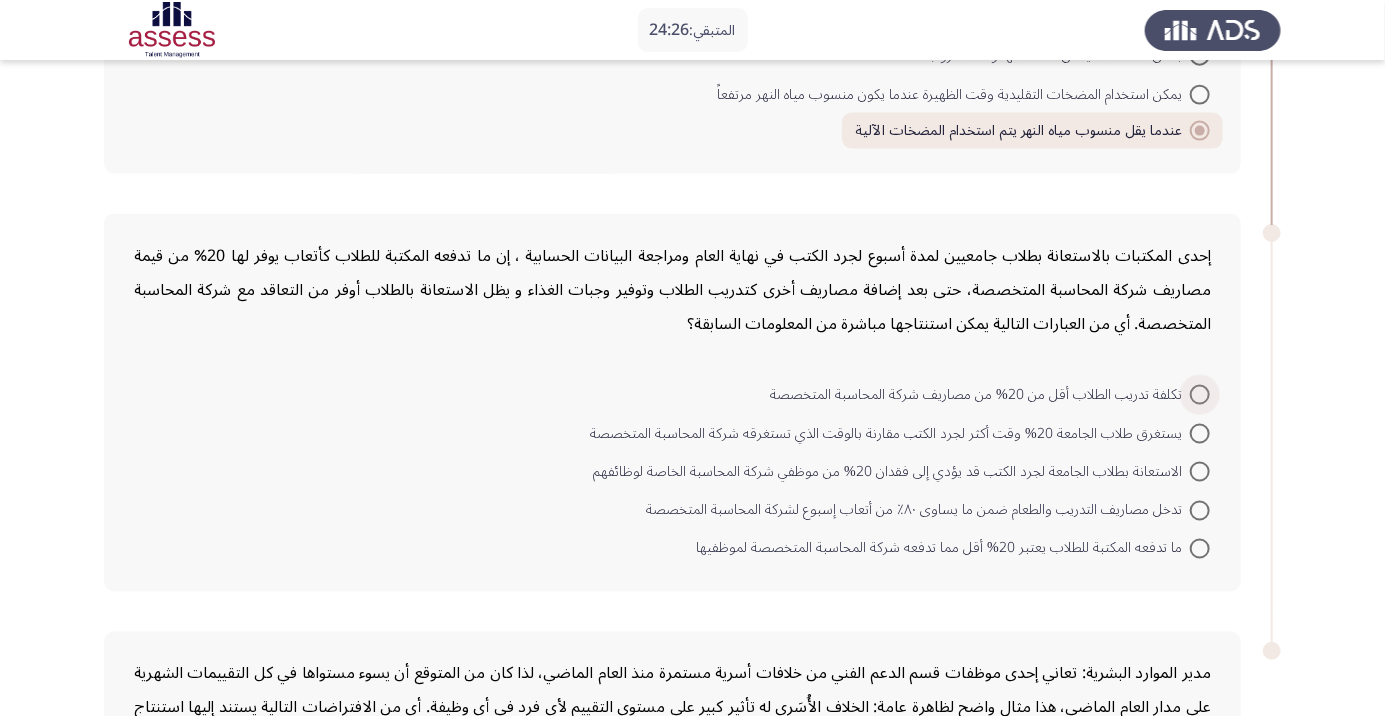 click at bounding box center [1200, 395] 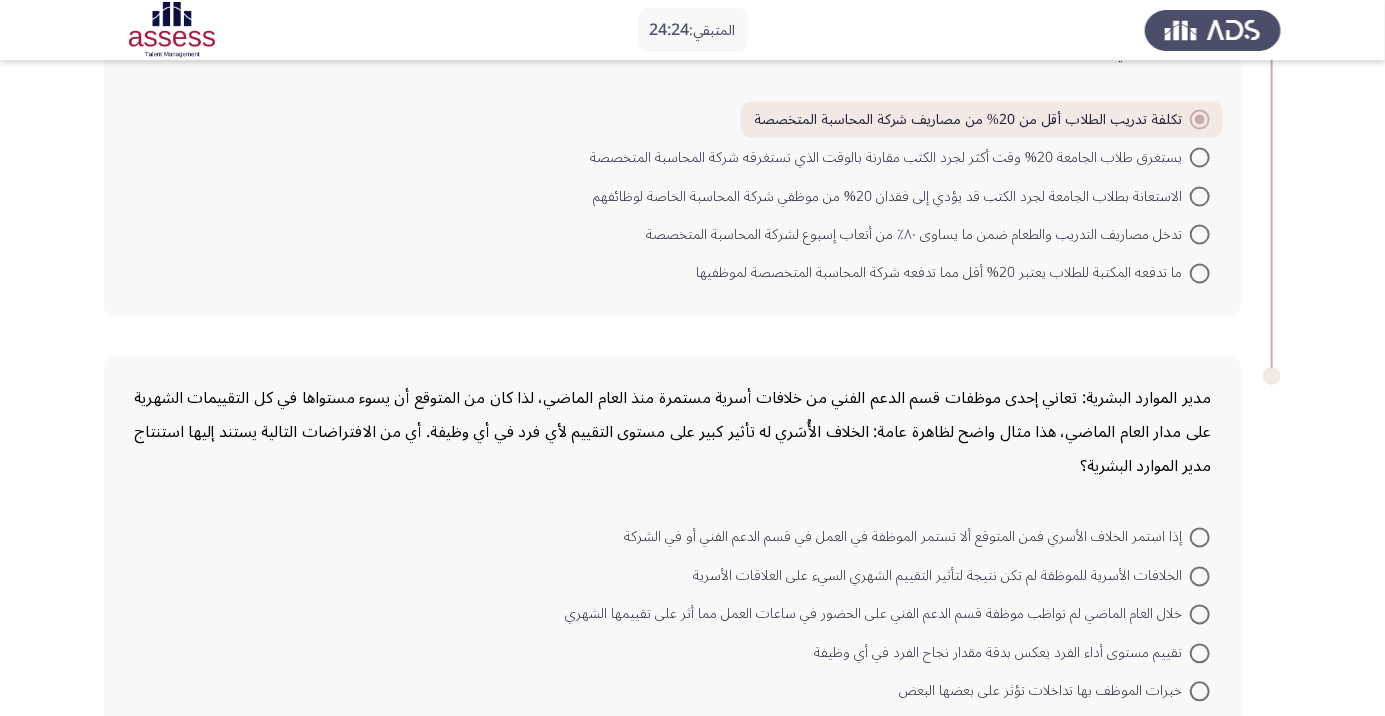 scroll, scrollTop: 1462, scrollLeft: 0, axis: vertical 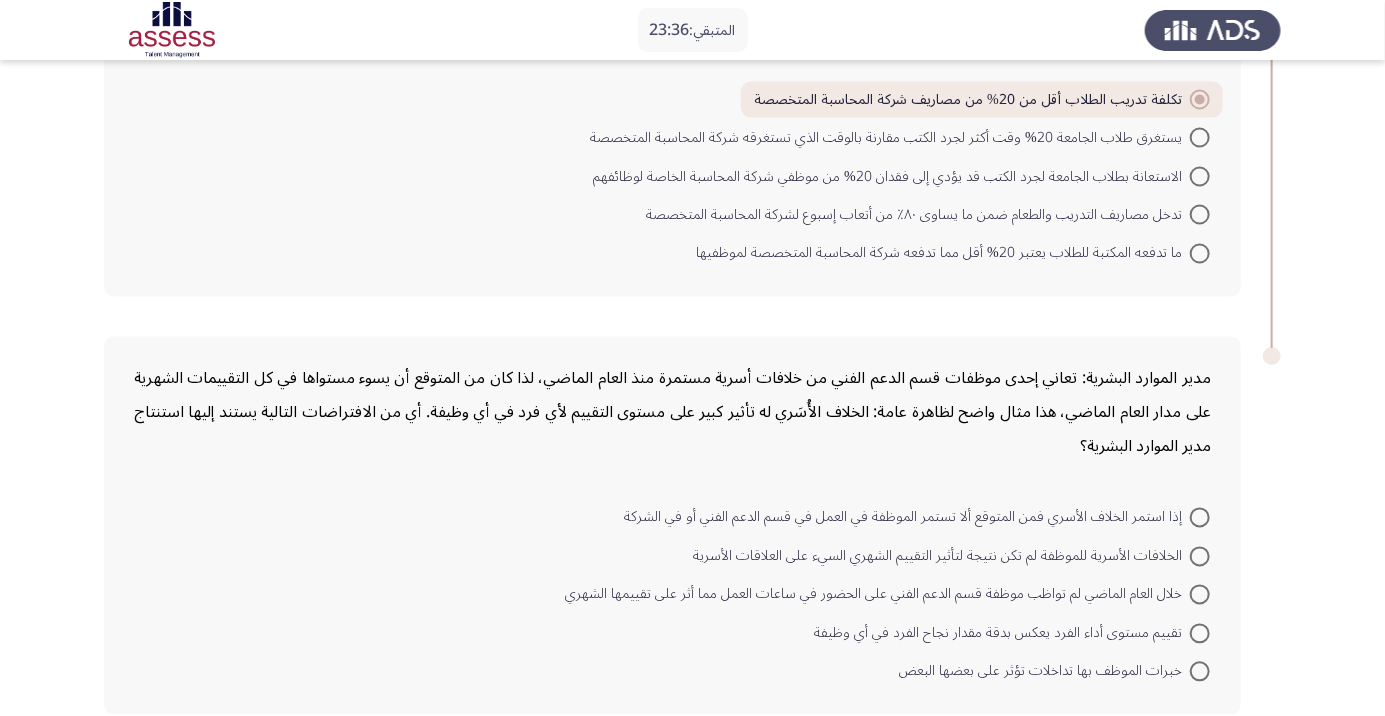 click at bounding box center (1200, 595) 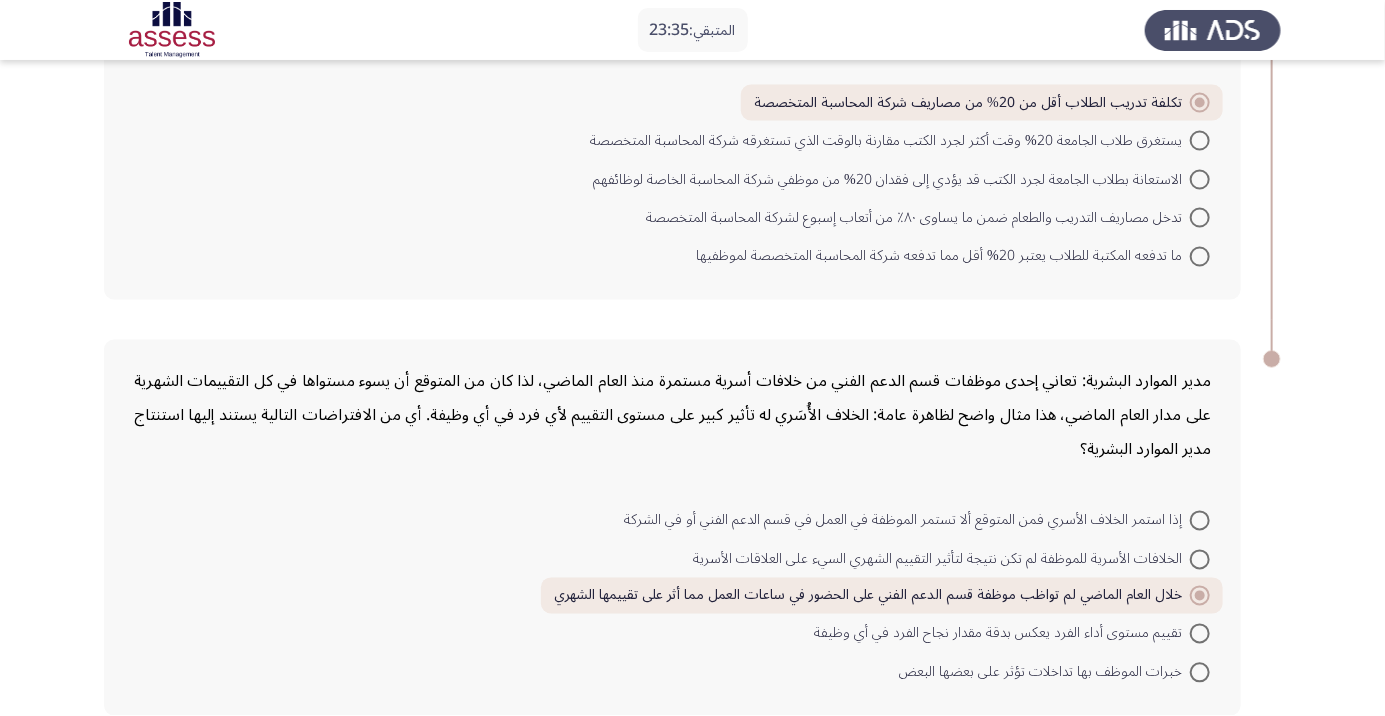click on "التالي" 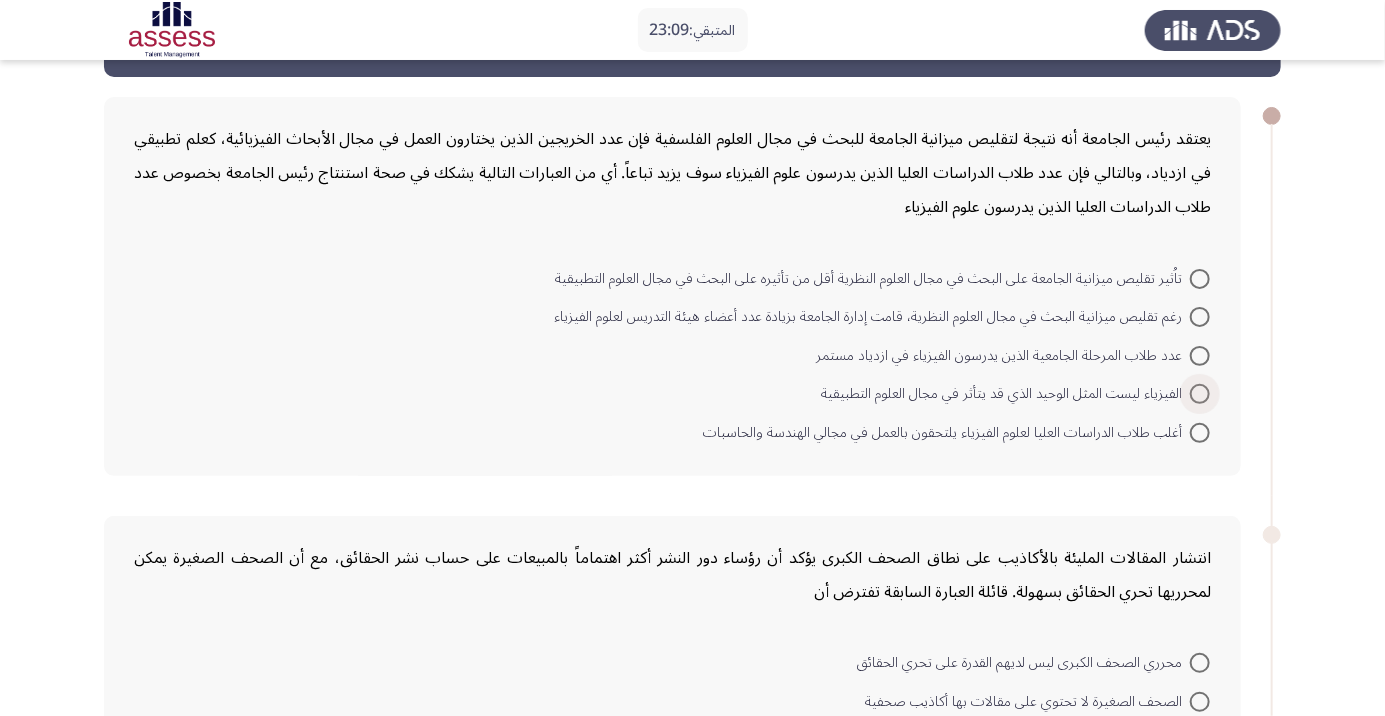 scroll, scrollTop: 71, scrollLeft: 0, axis: vertical 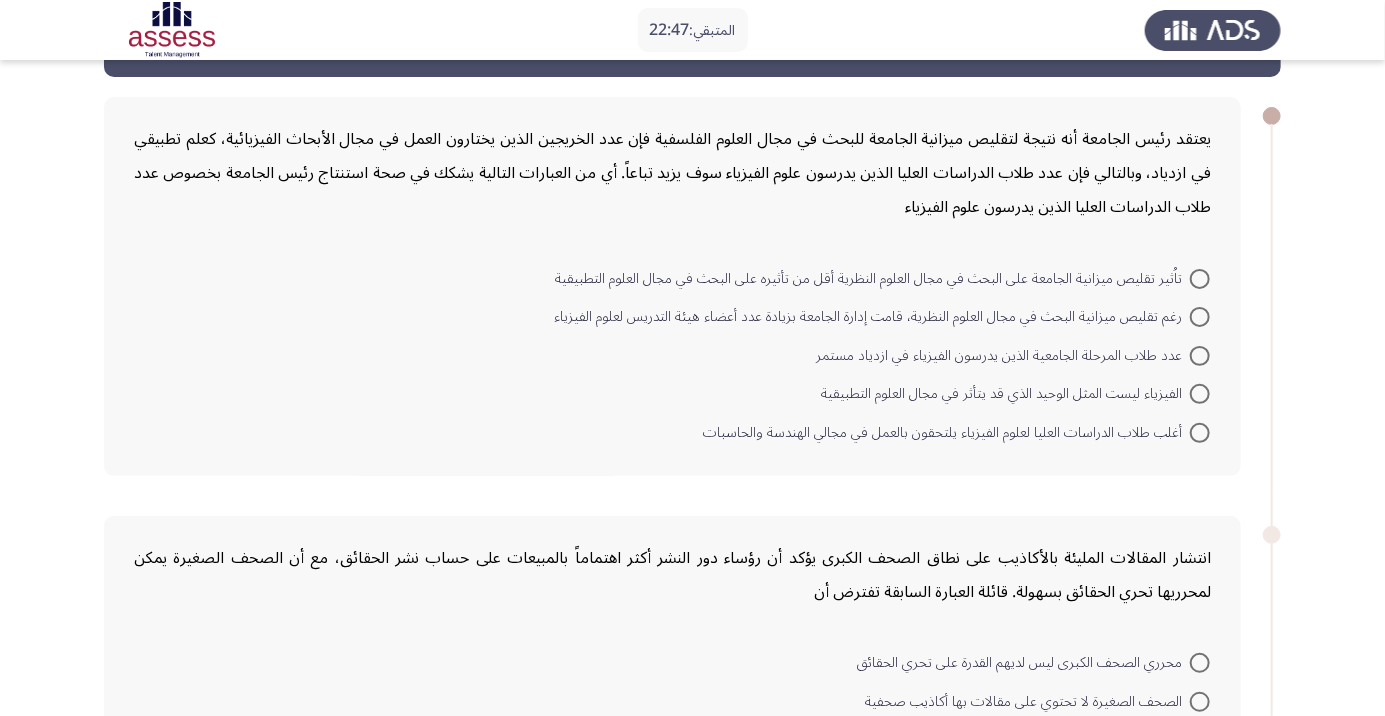 click at bounding box center [1200, 356] 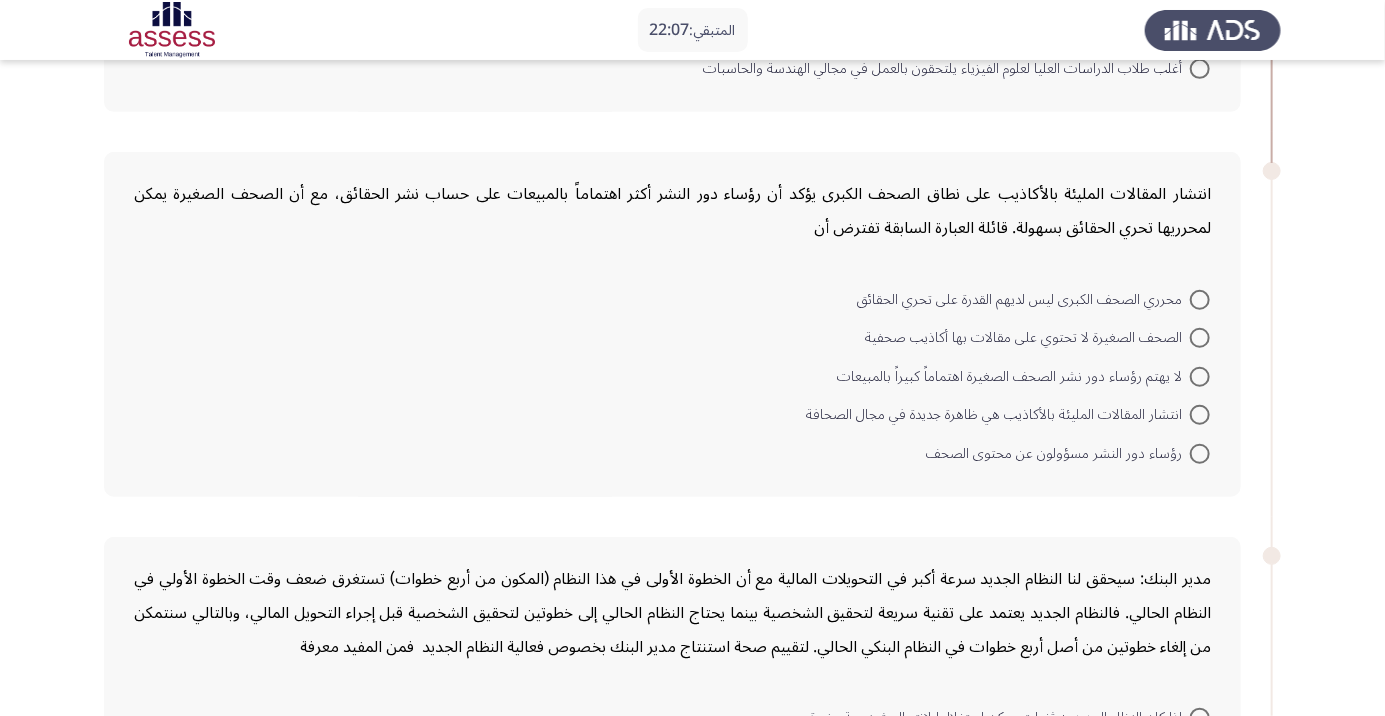 scroll, scrollTop: 460, scrollLeft: 0, axis: vertical 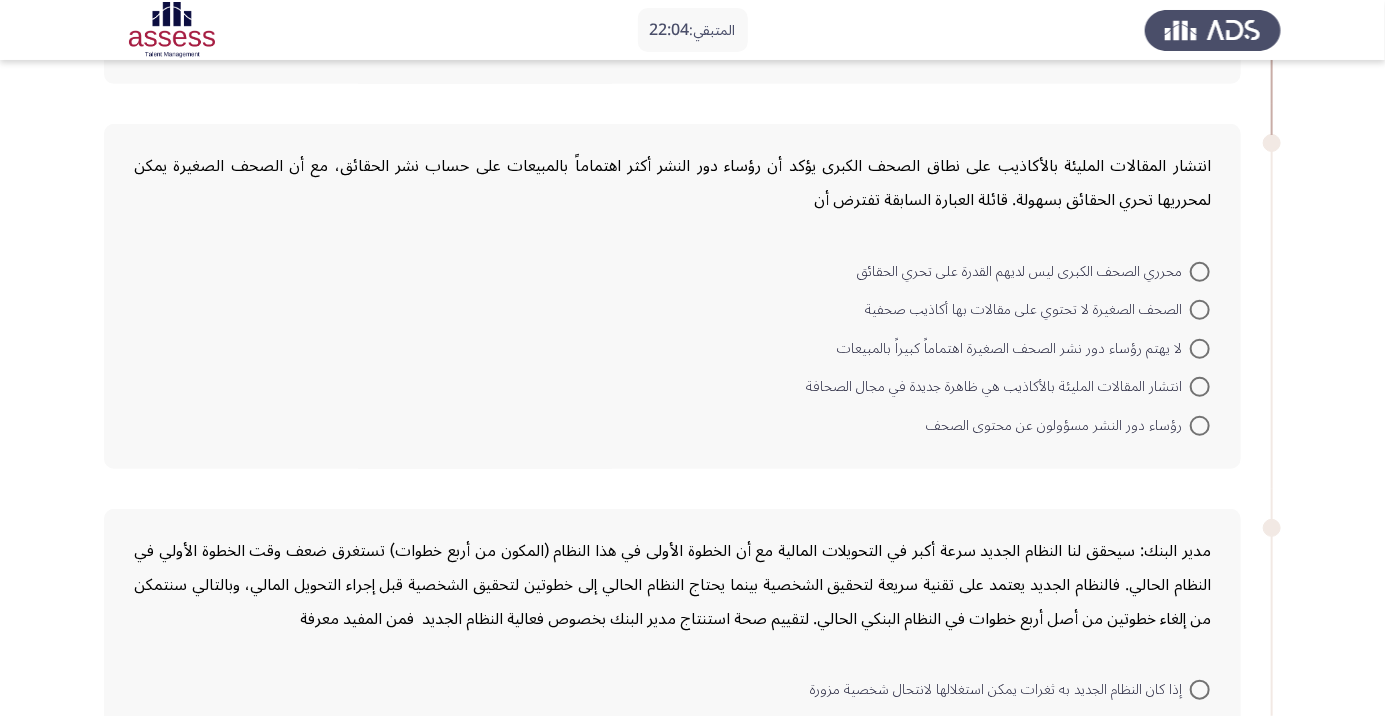 click at bounding box center [1200, 426] 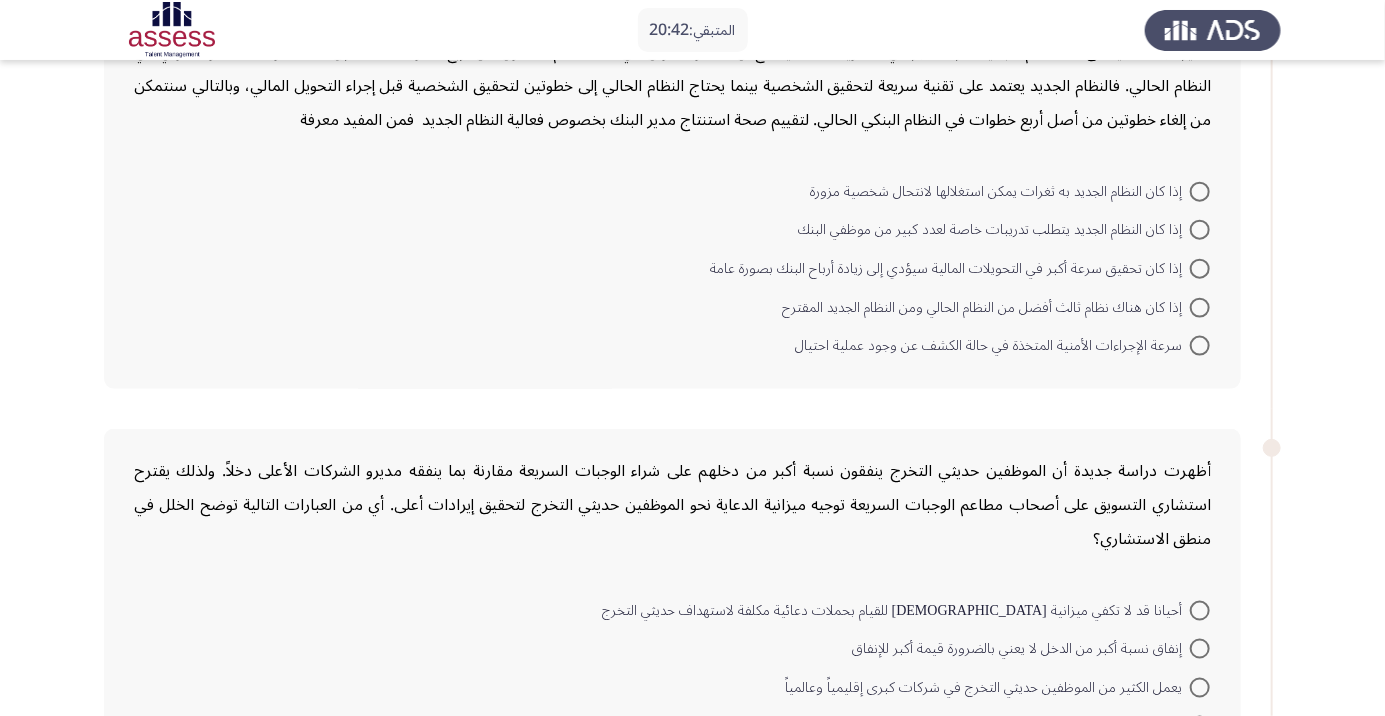 scroll, scrollTop: 957, scrollLeft: 0, axis: vertical 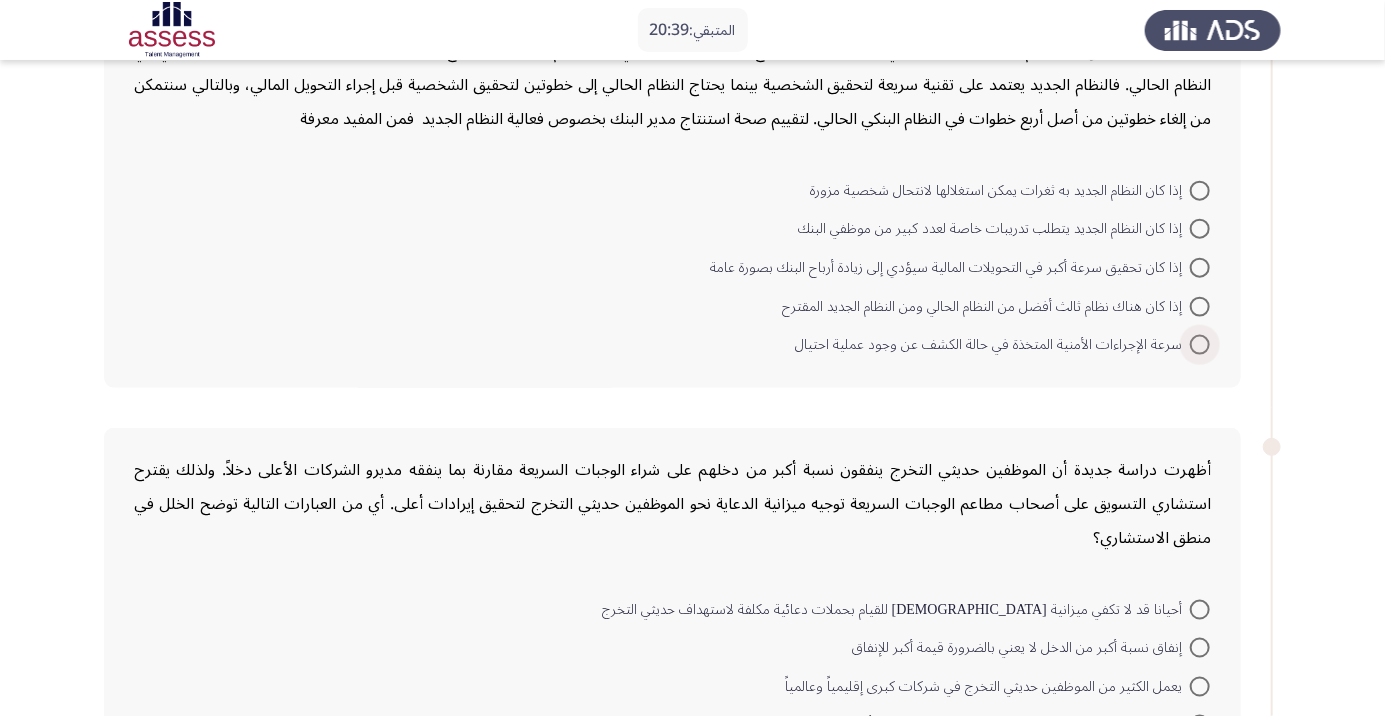 click at bounding box center (1200, 345) 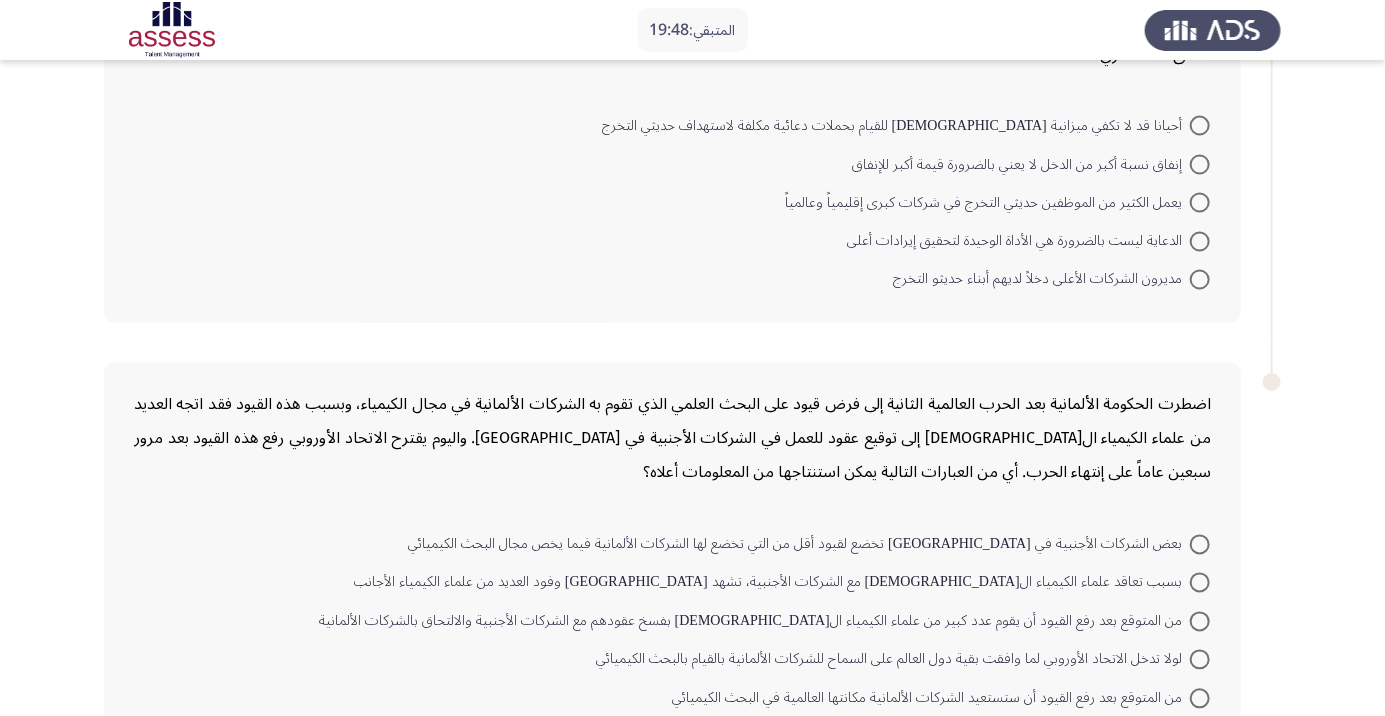 scroll, scrollTop: 1441, scrollLeft: 0, axis: vertical 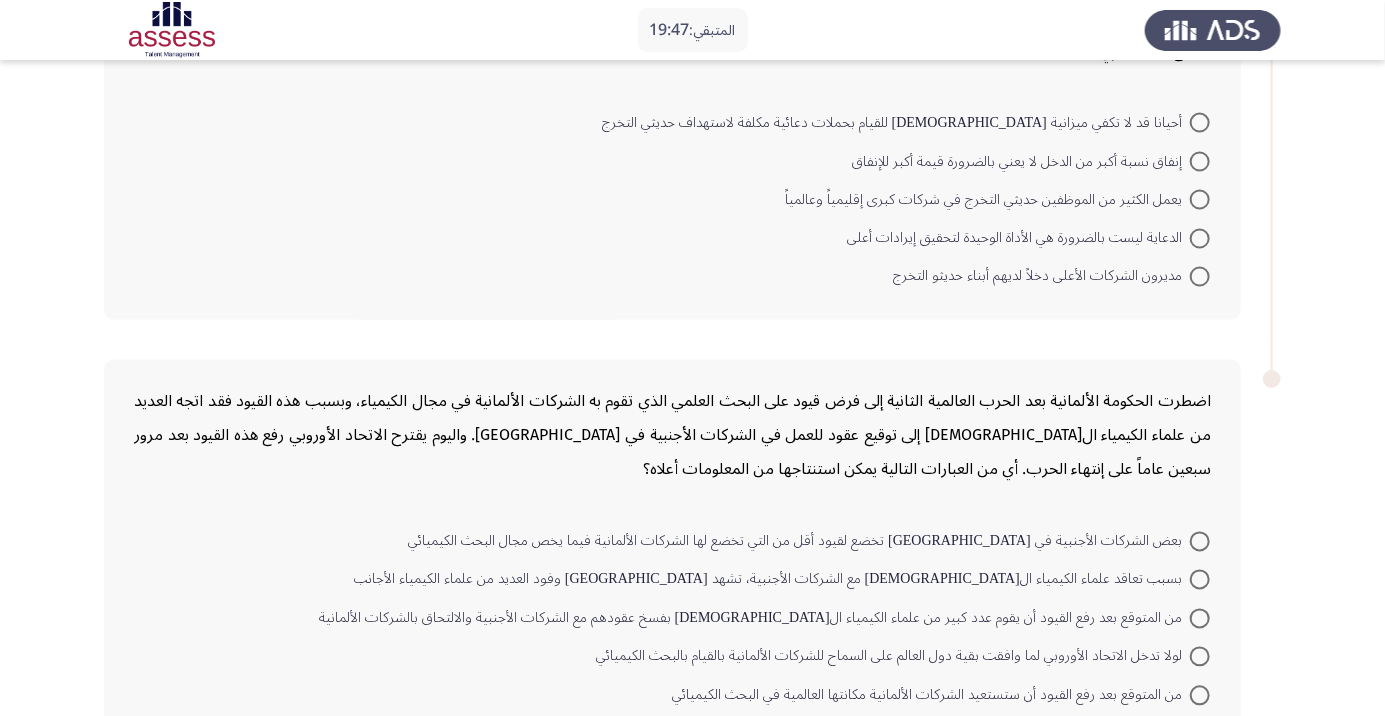 click at bounding box center (1200, 200) 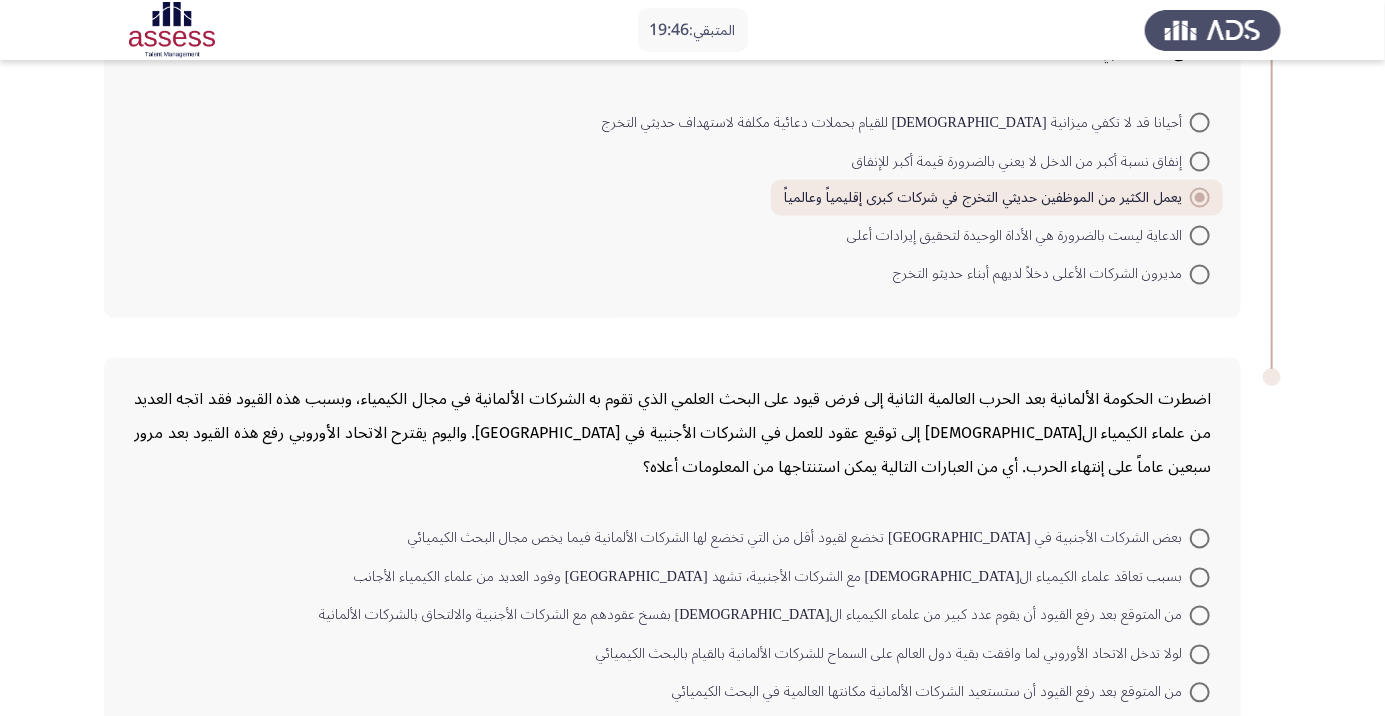 scroll, scrollTop: 1462, scrollLeft: 0, axis: vertical 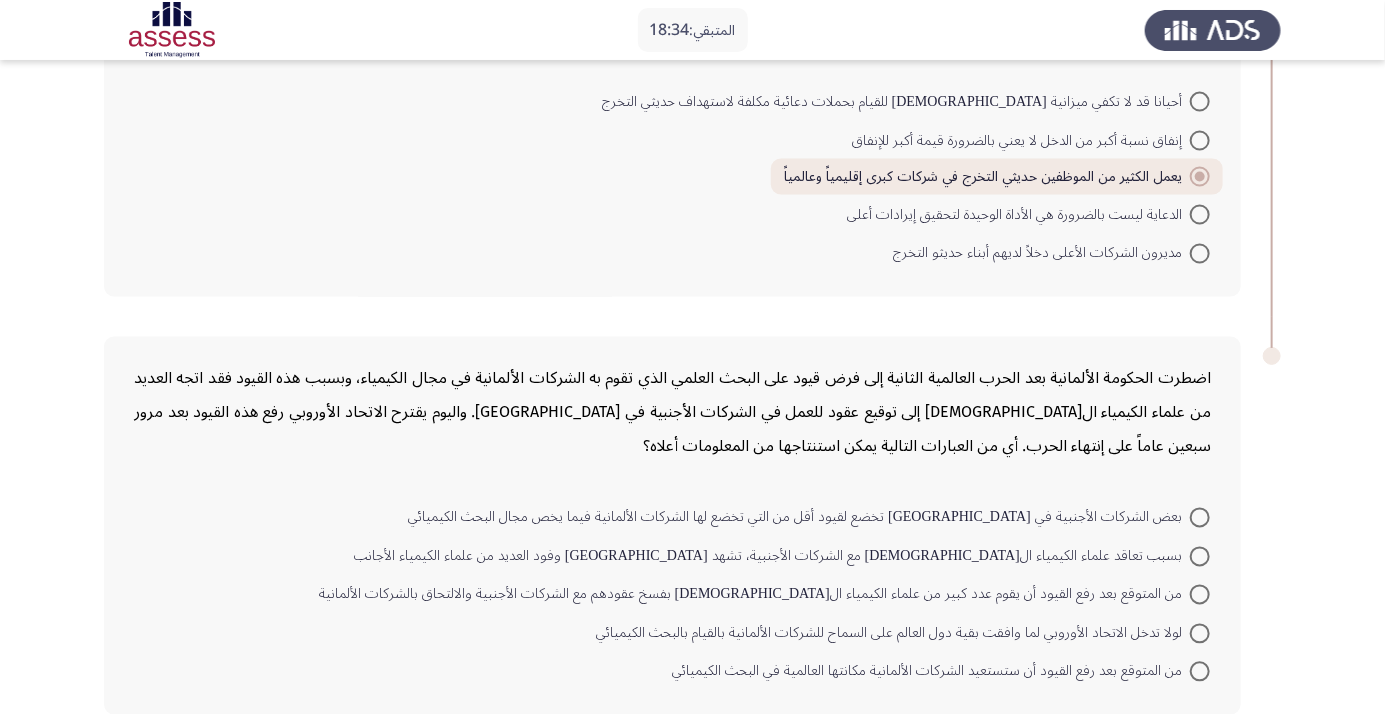 click at bounding box center (1200, 518) 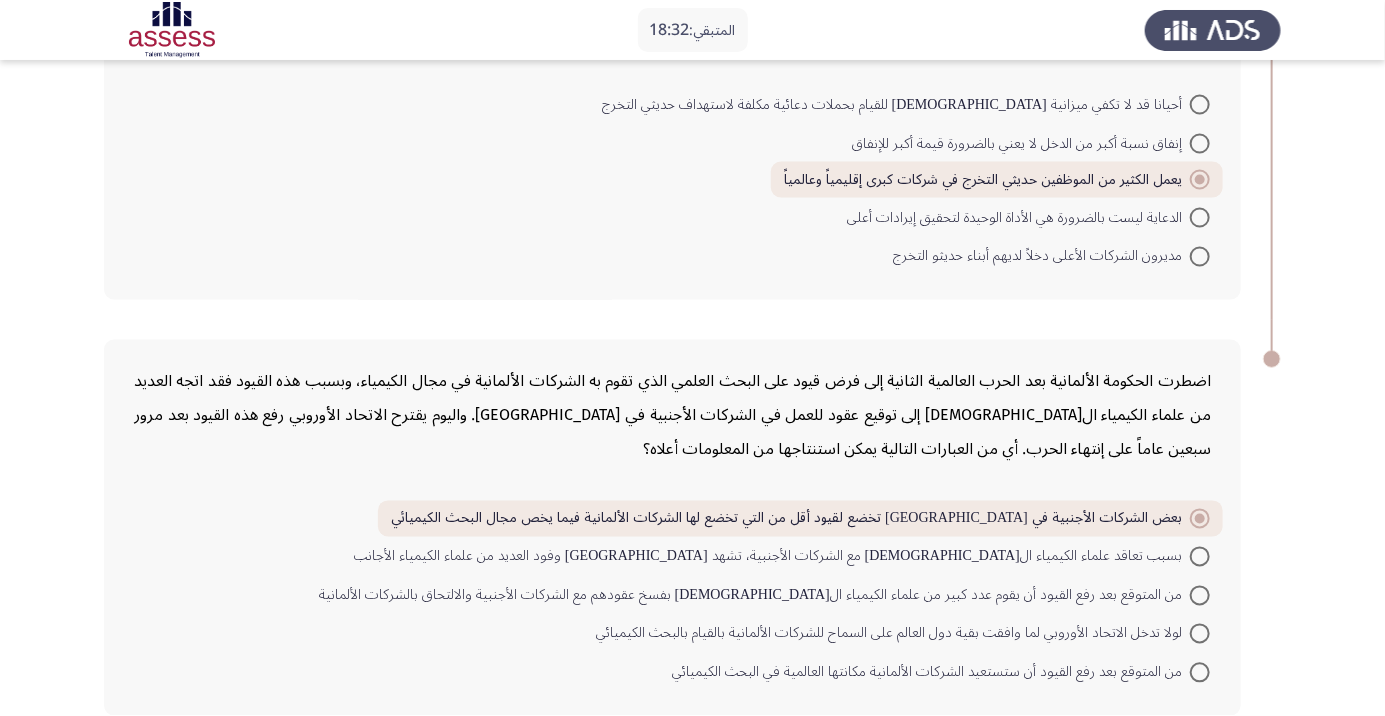 click on "التالي" 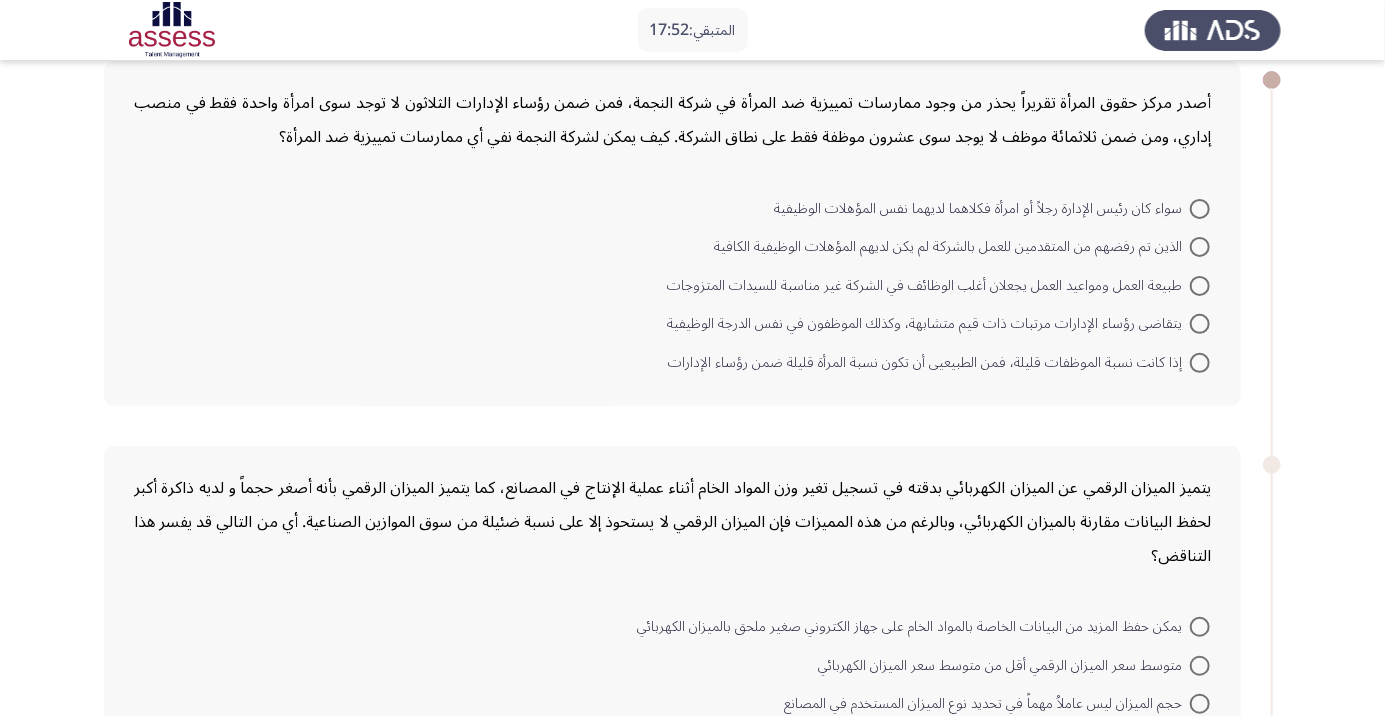 scroll, scrollTop: 108, scrollLeft: 0, axis: vertical 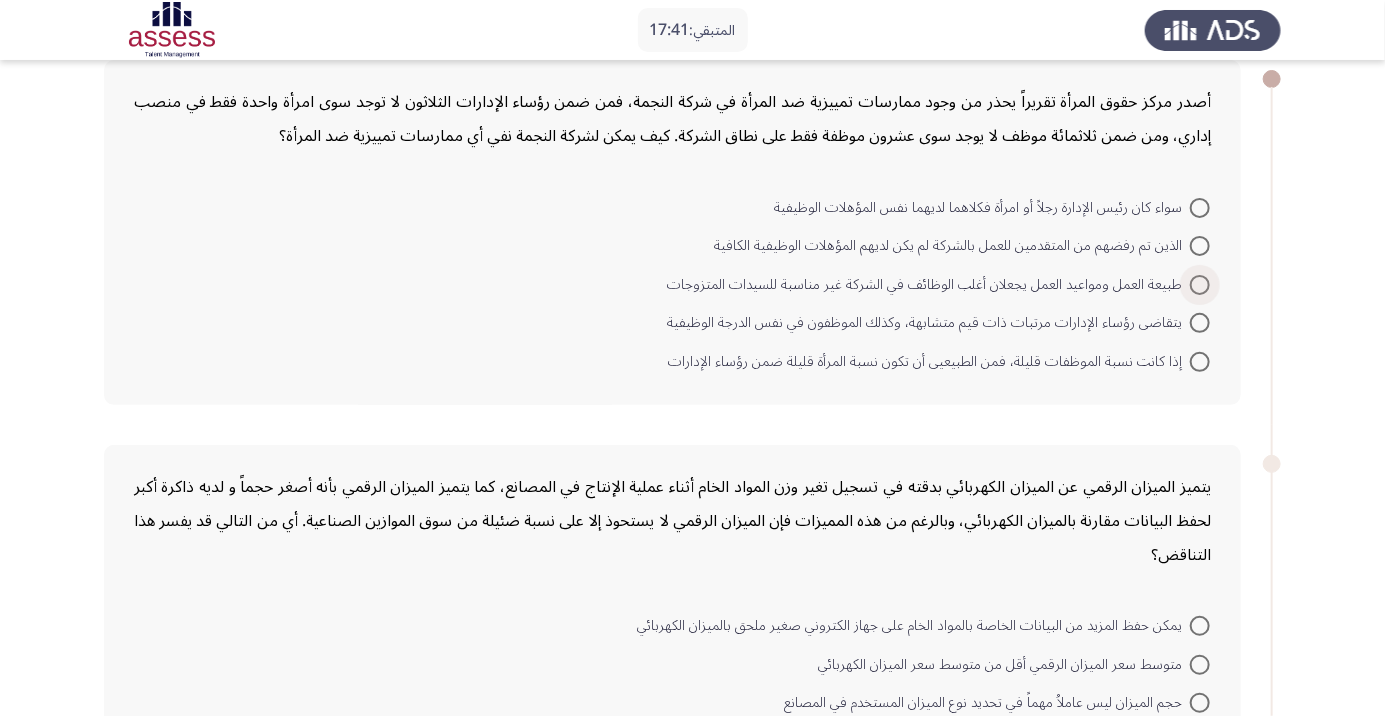 click at bounding box center (1200, 285) 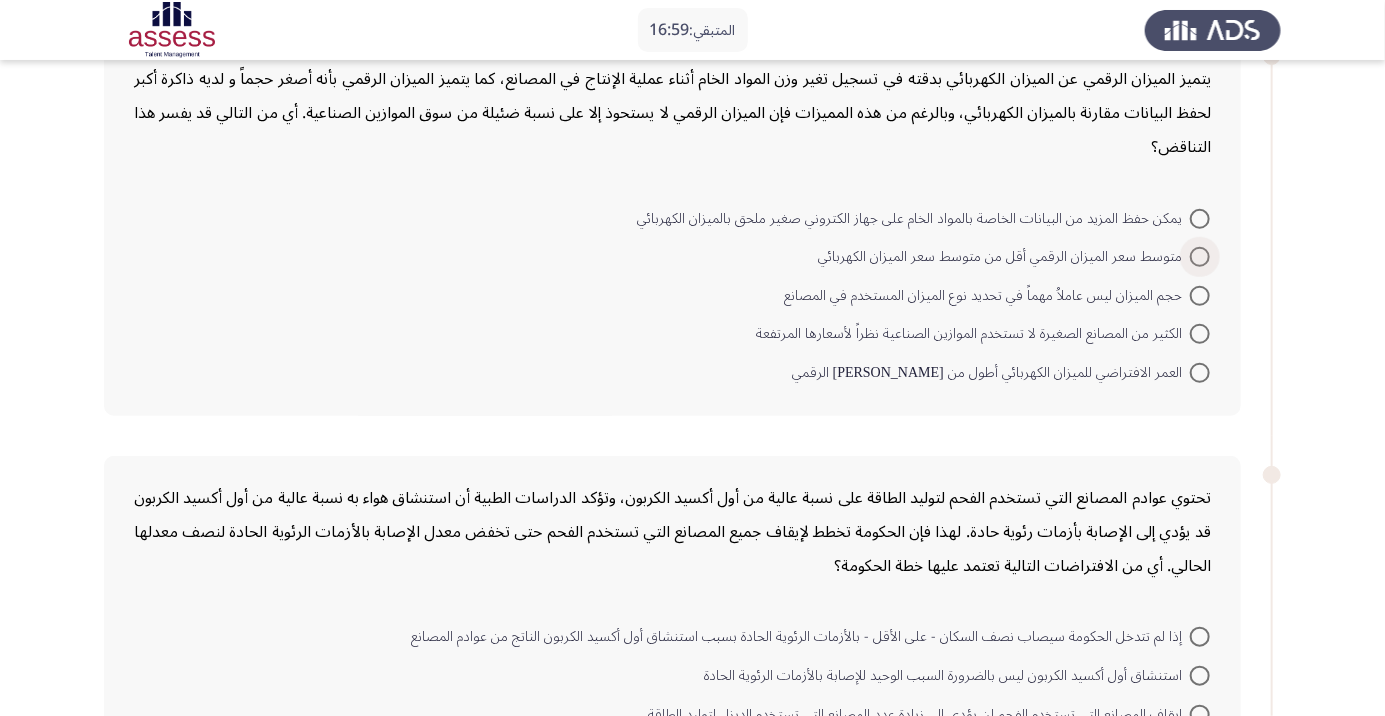 scroll, scrollTop: 528, scrollLeft: 0, axis: vertical 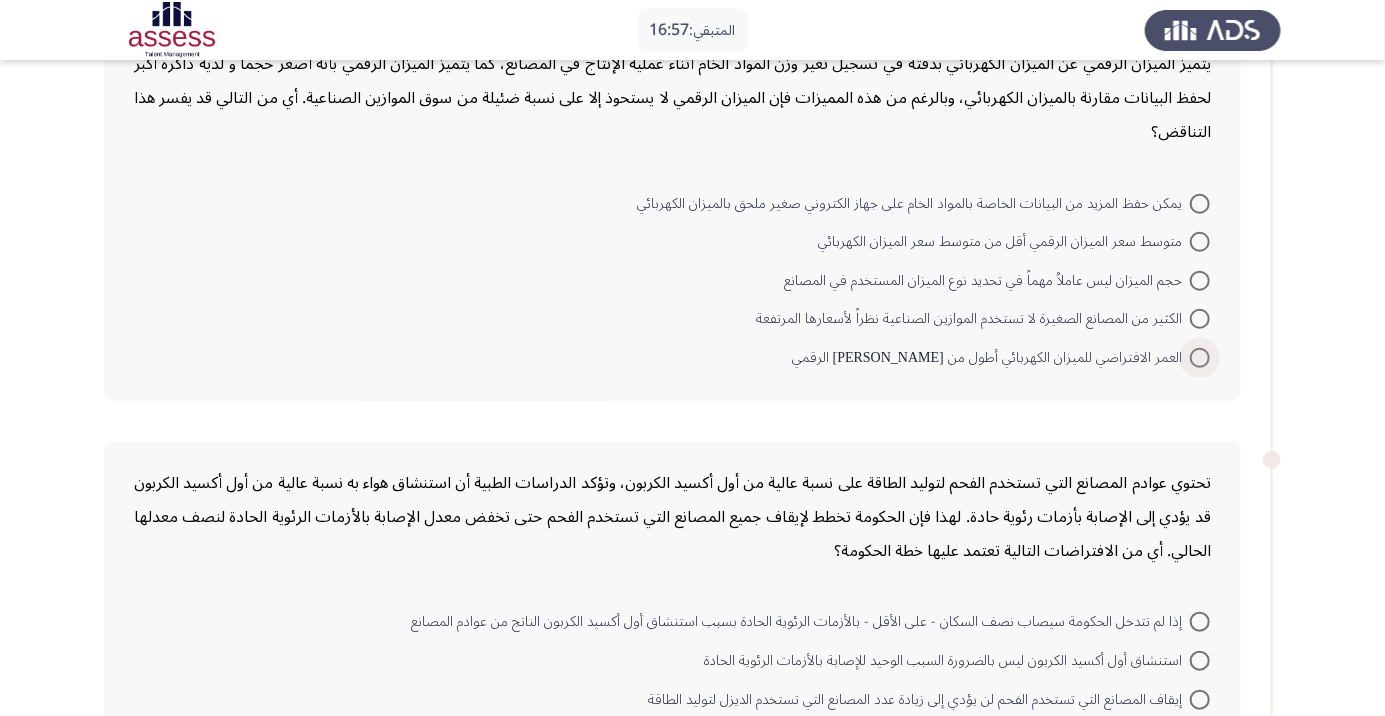 click at bounding box center (1200, 358) 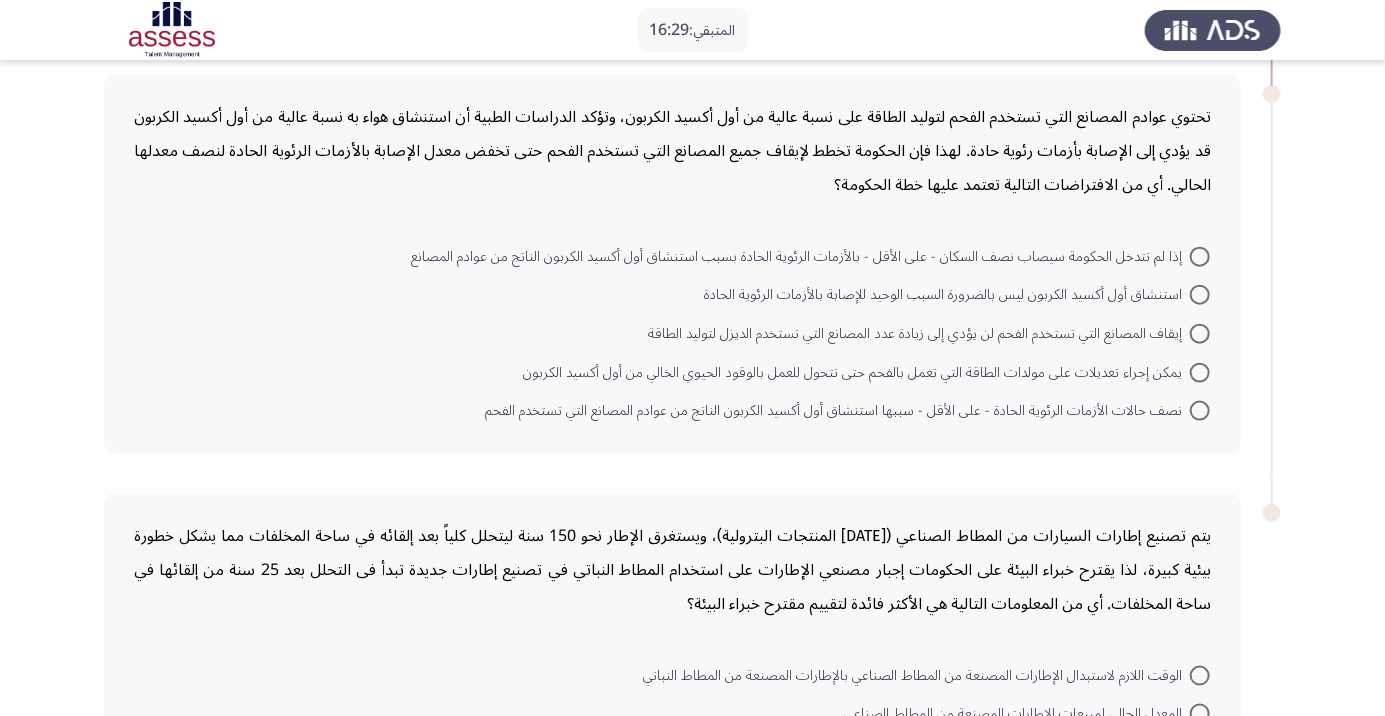 scroll, scrollTop: 891, scrollLeft: 0, axis: vertical 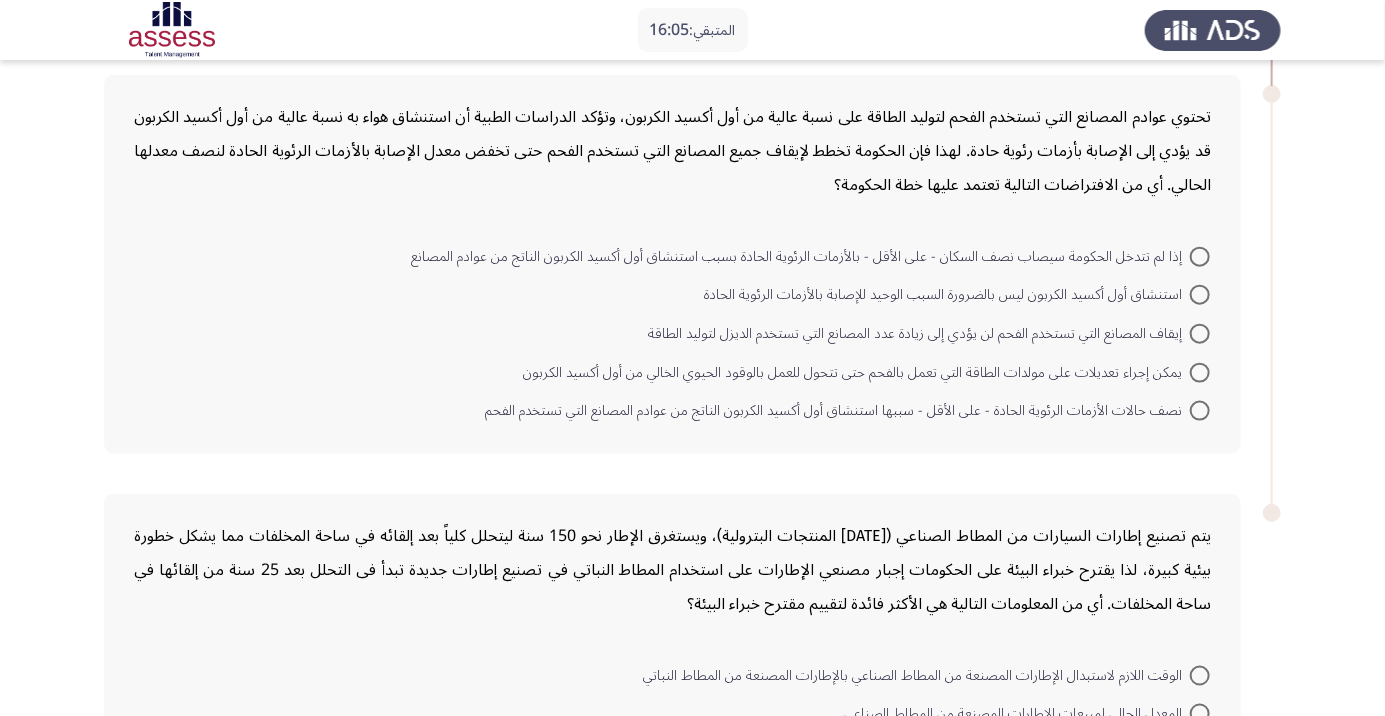 click at bounding box center [1200, 373] 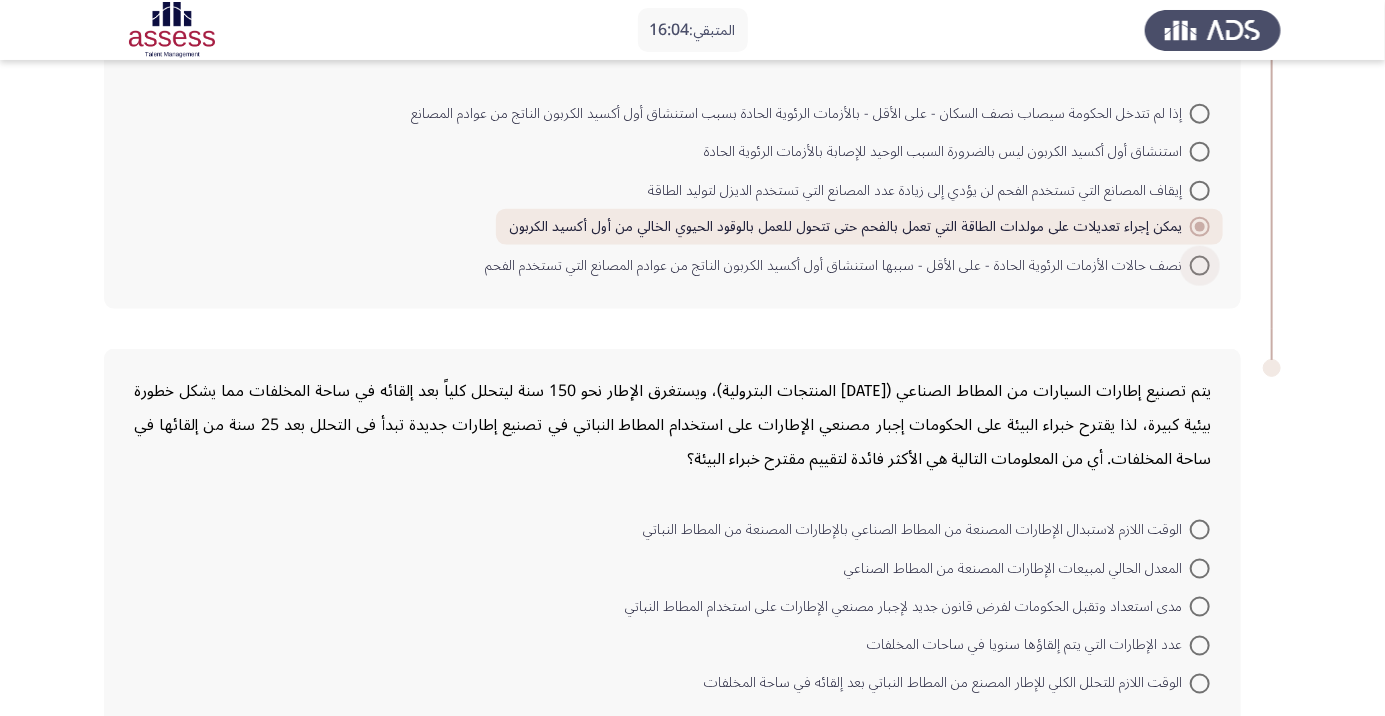 scroll, scrollTop: 1047, scrollLeft: 0, axis: vertical 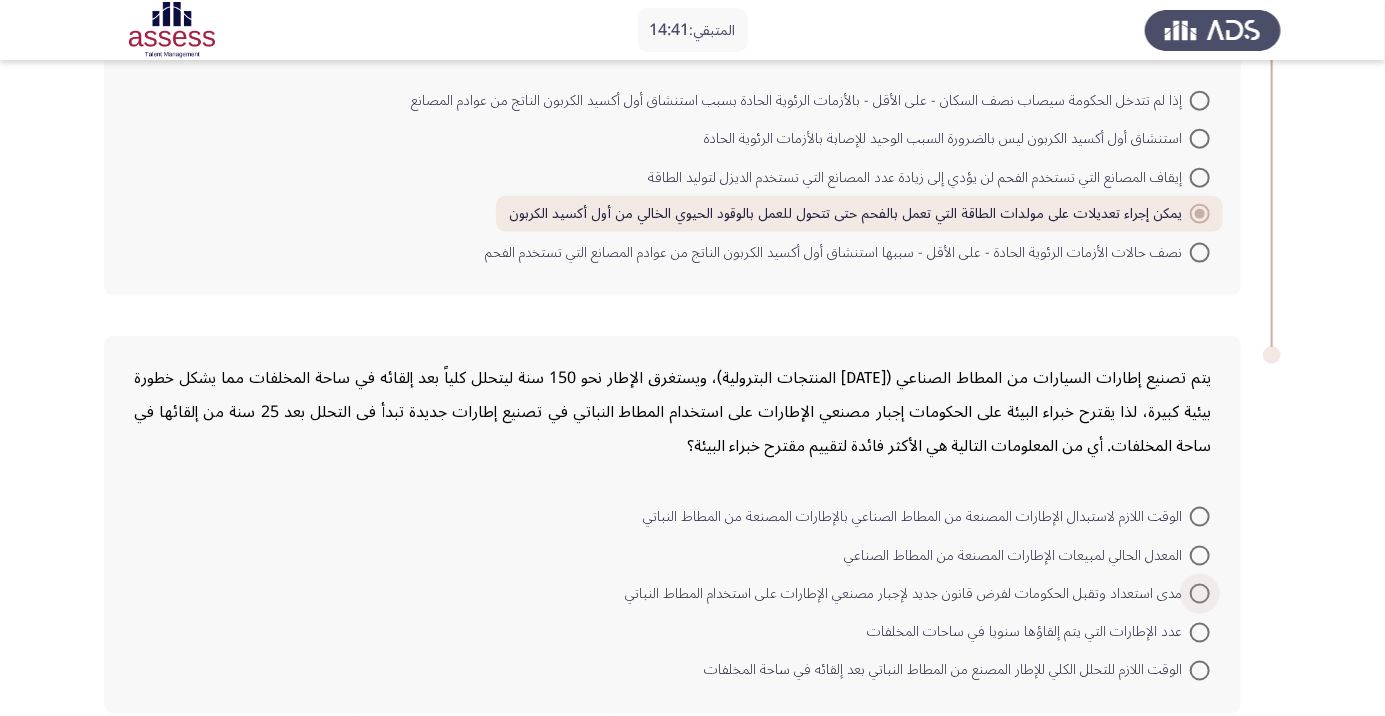 click at bounding box center (1200, 594) 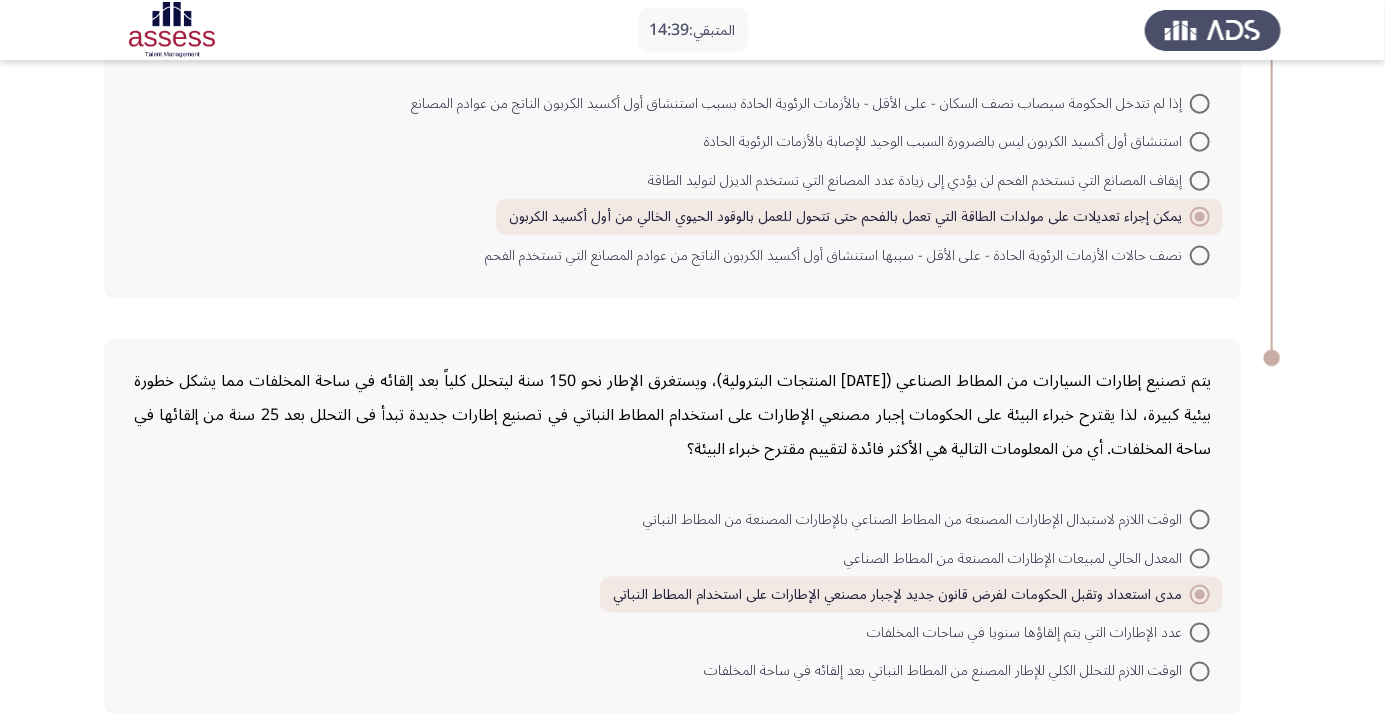 click on "إنهاء" 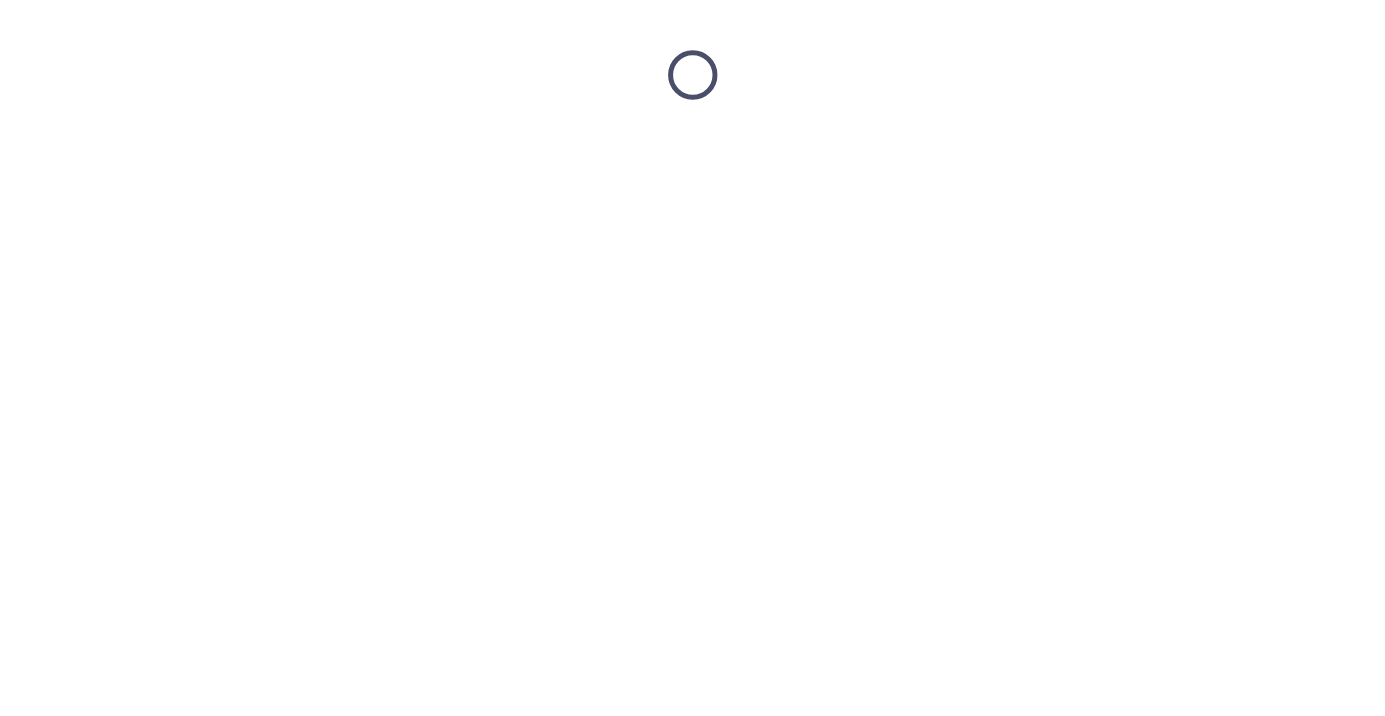 scroll, scrollTop: 0, scrollLeft: 0, axis: both 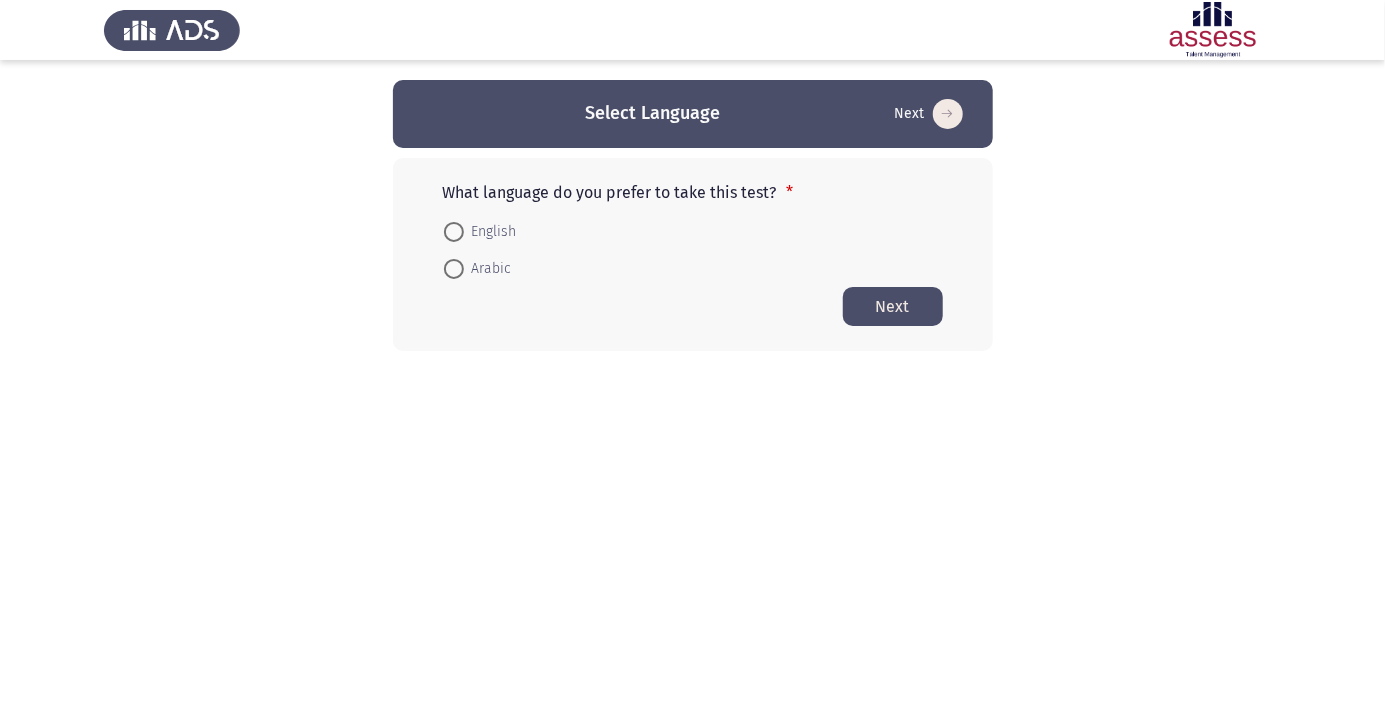 click at bounding box center [454, 269] 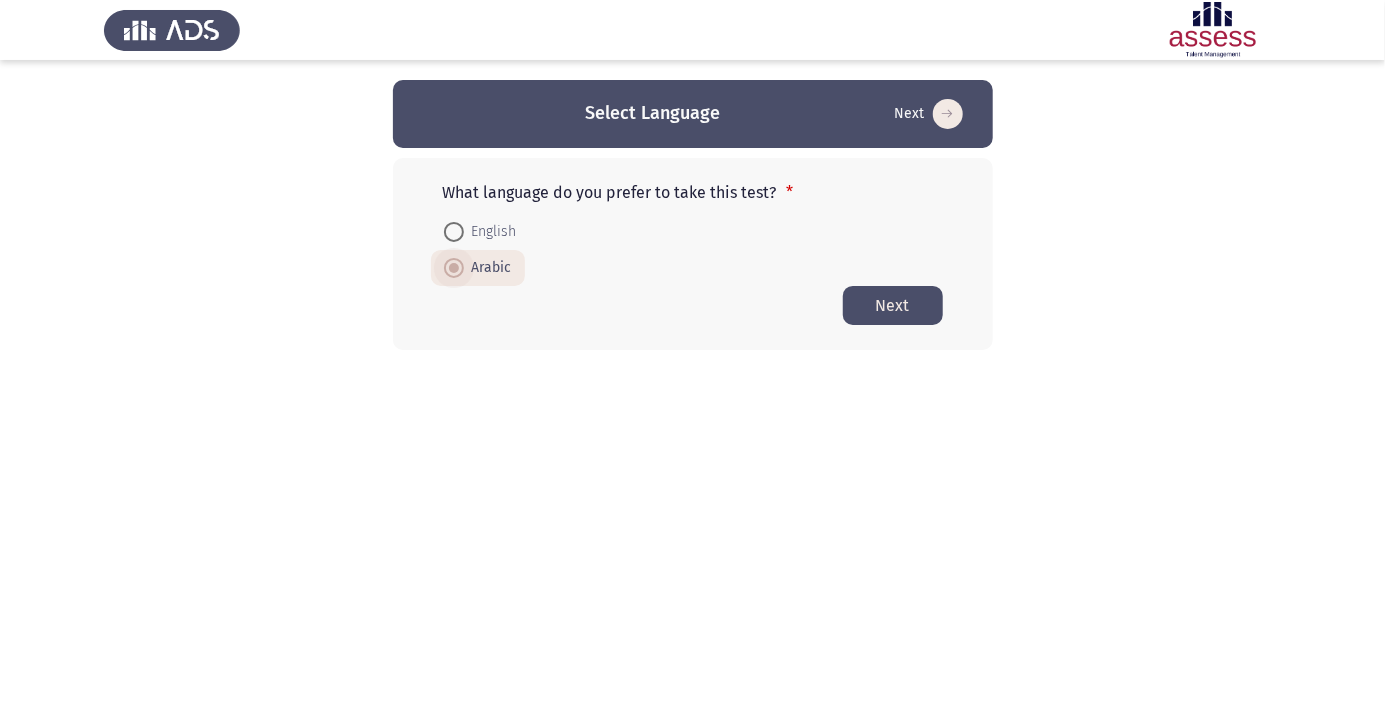 click on "Next" 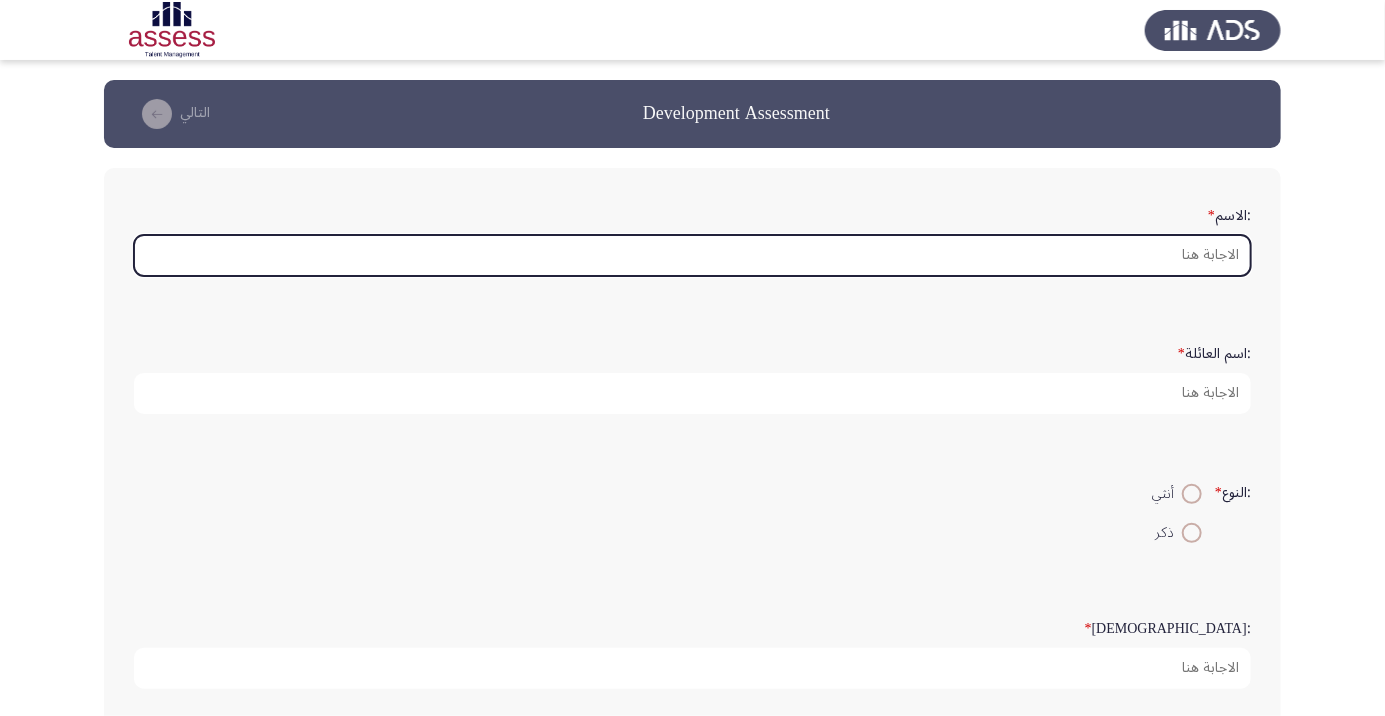 click on ":الاسم   *" at bounding box center [692, 255] 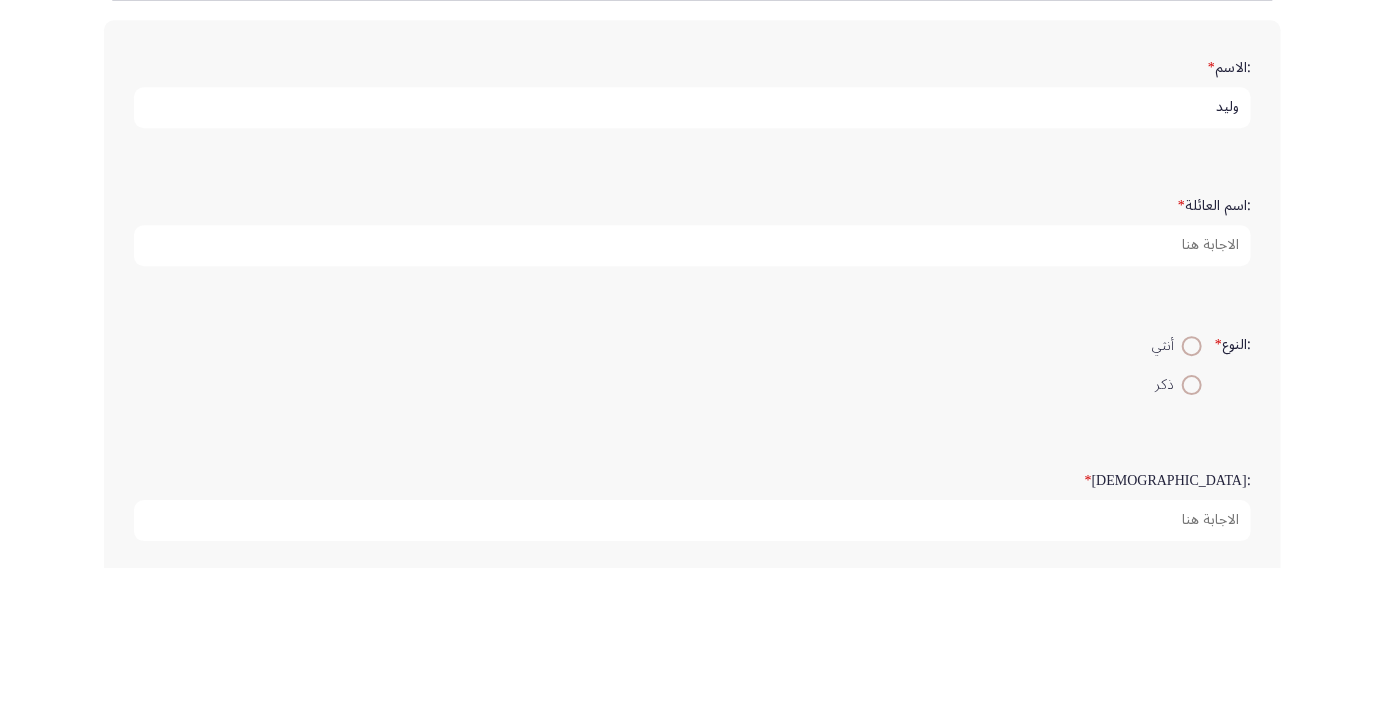 type on "وليد" 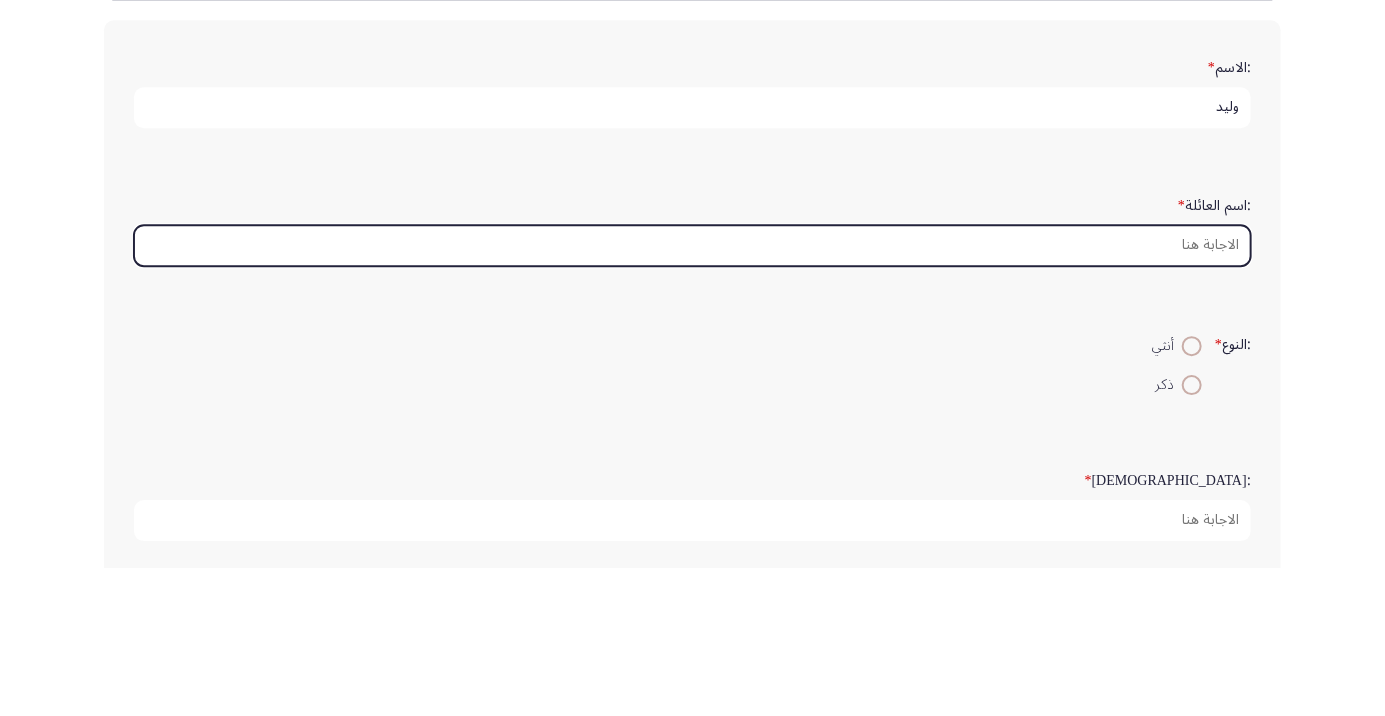 click on ":اسم العائلة   *" at bounding box center (692, 393) 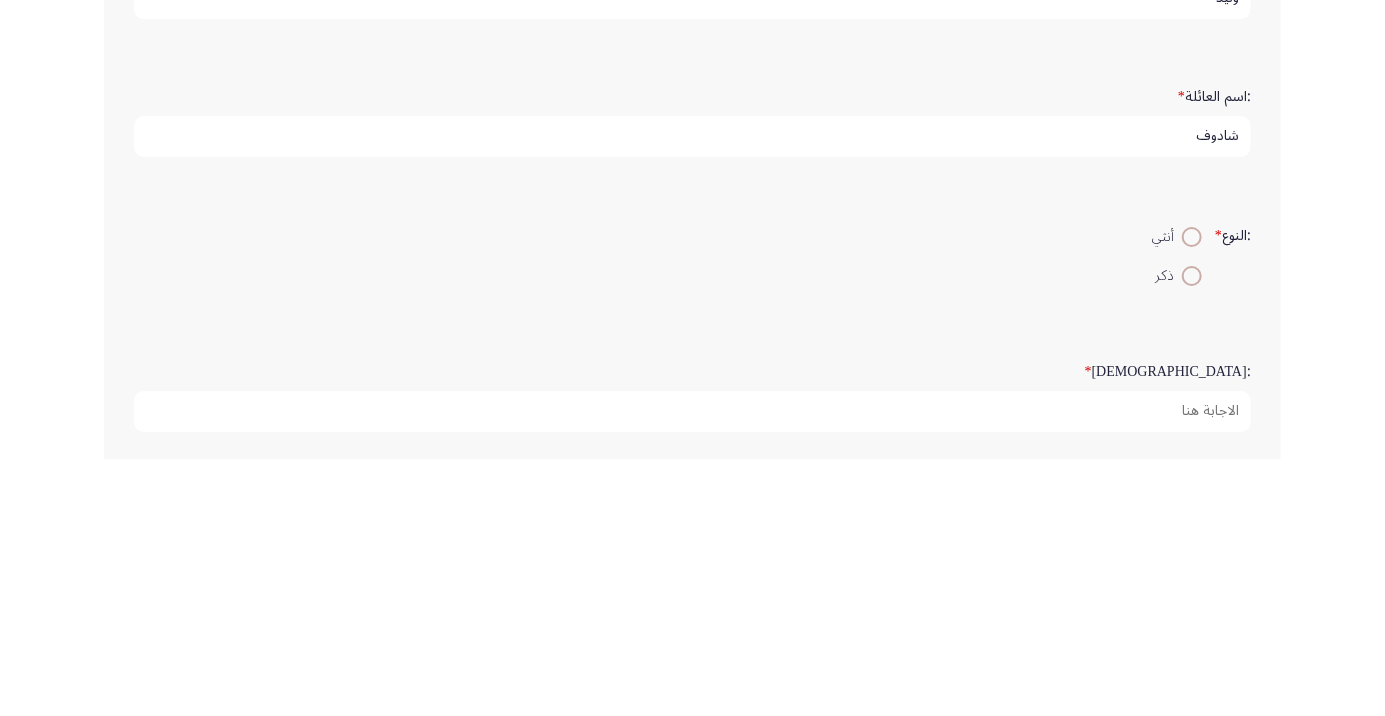 type on "شادوف" 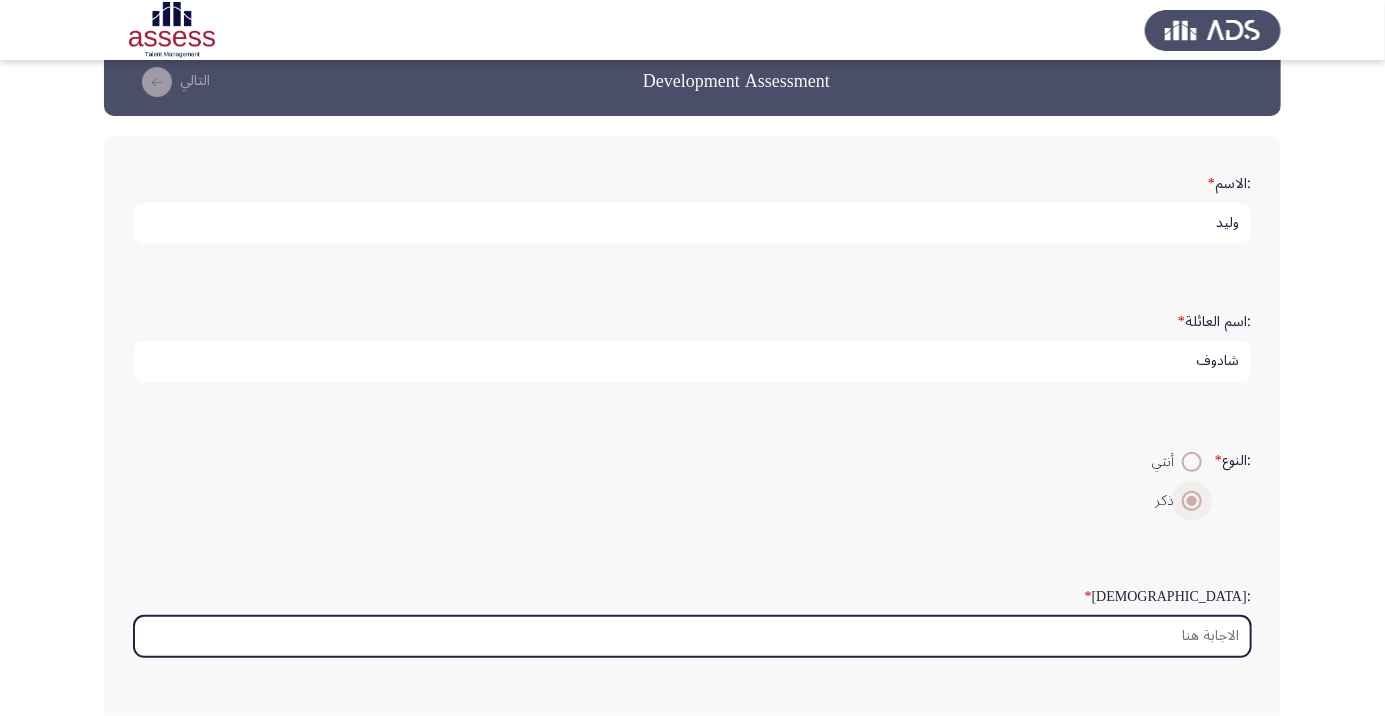 click on ":السن   *" at bounding box center (692, 636) 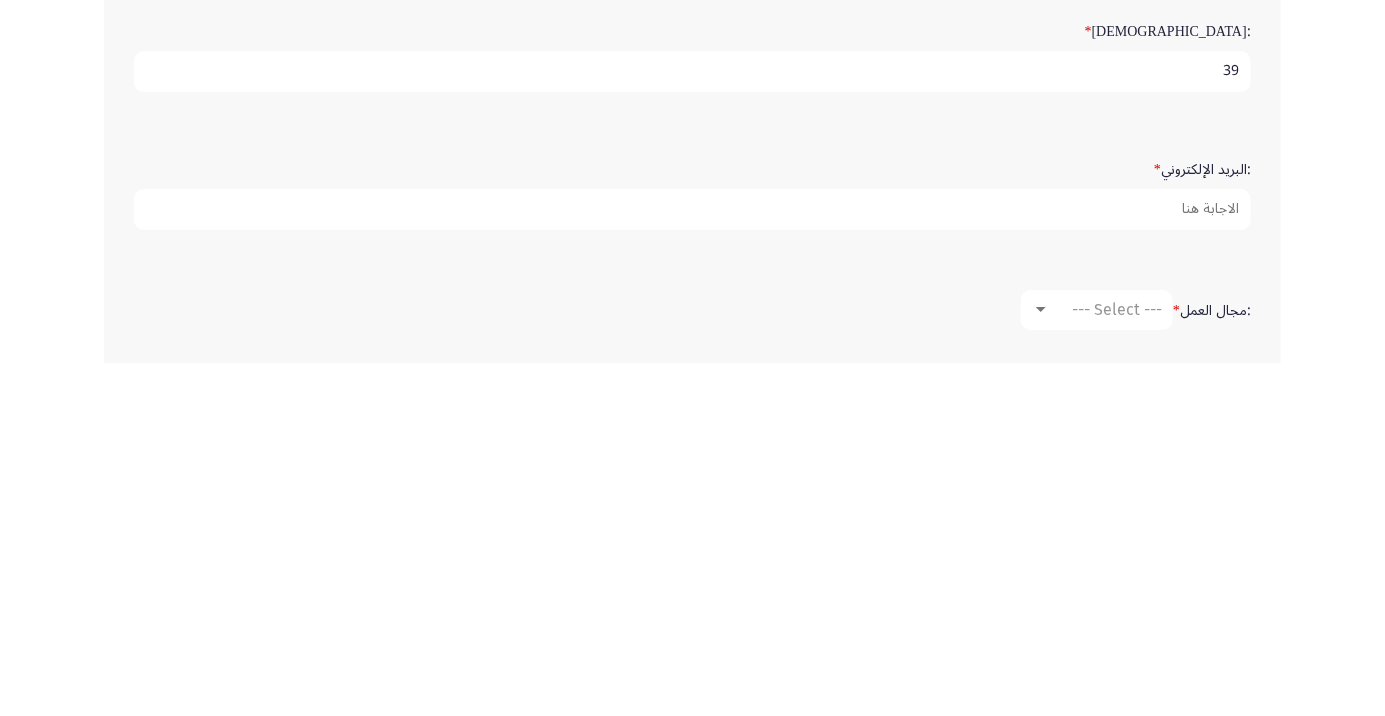 scroll, scrollTop: 245, scrollLeft: 0, axis: vertical 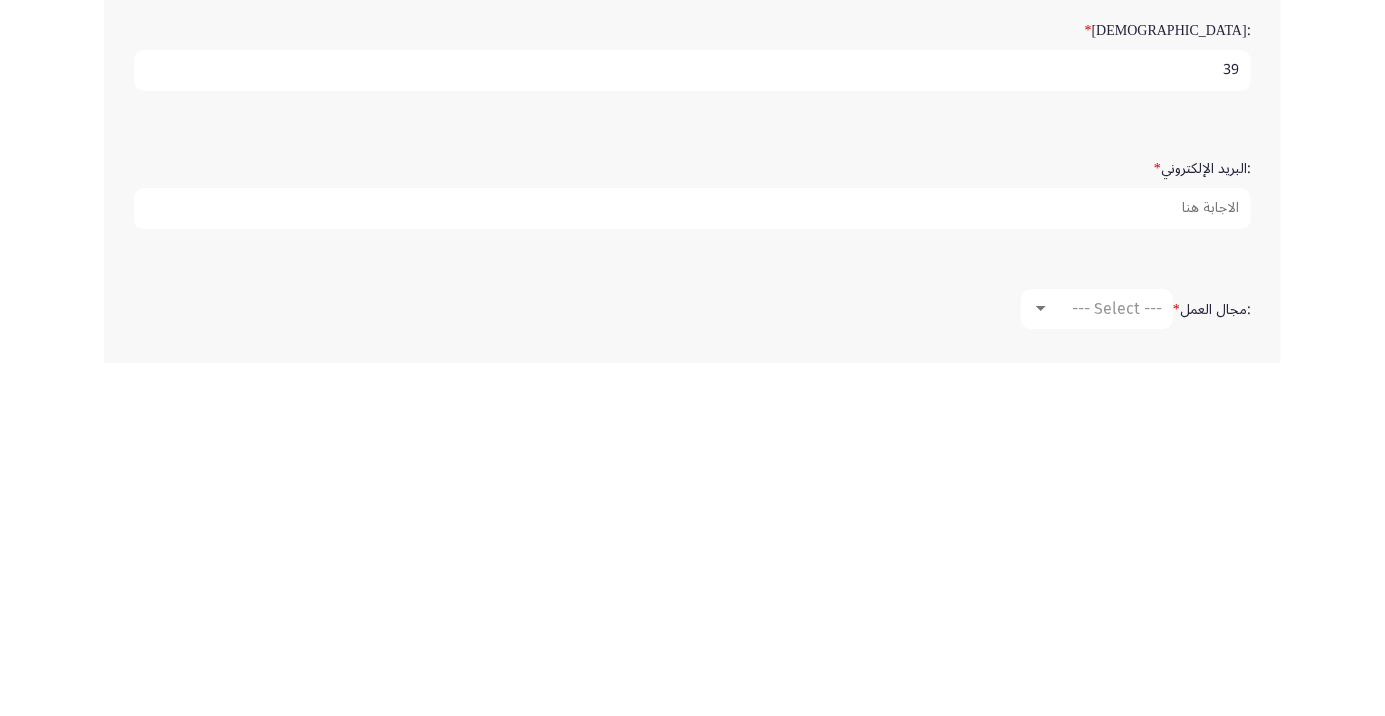 type on "39" 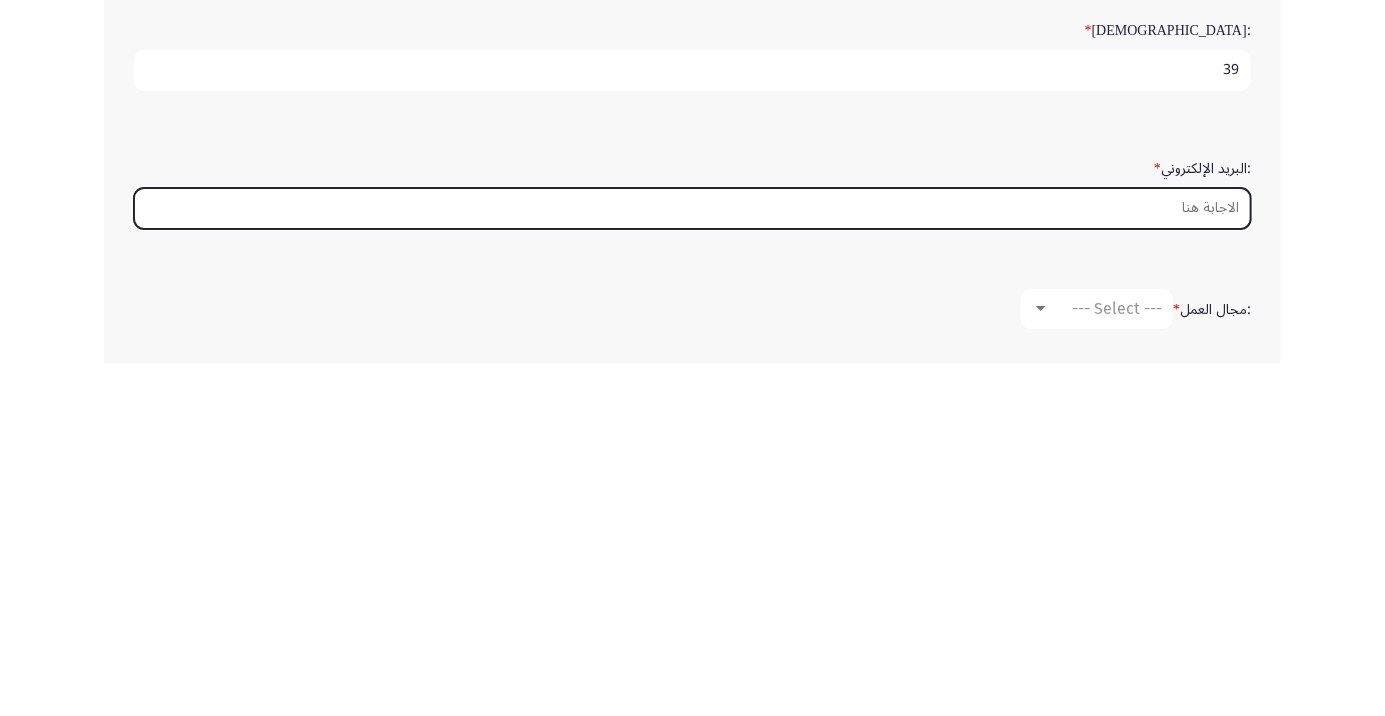 click on ":البريد الإلكتروني   *" at bounding box center [692, 561] 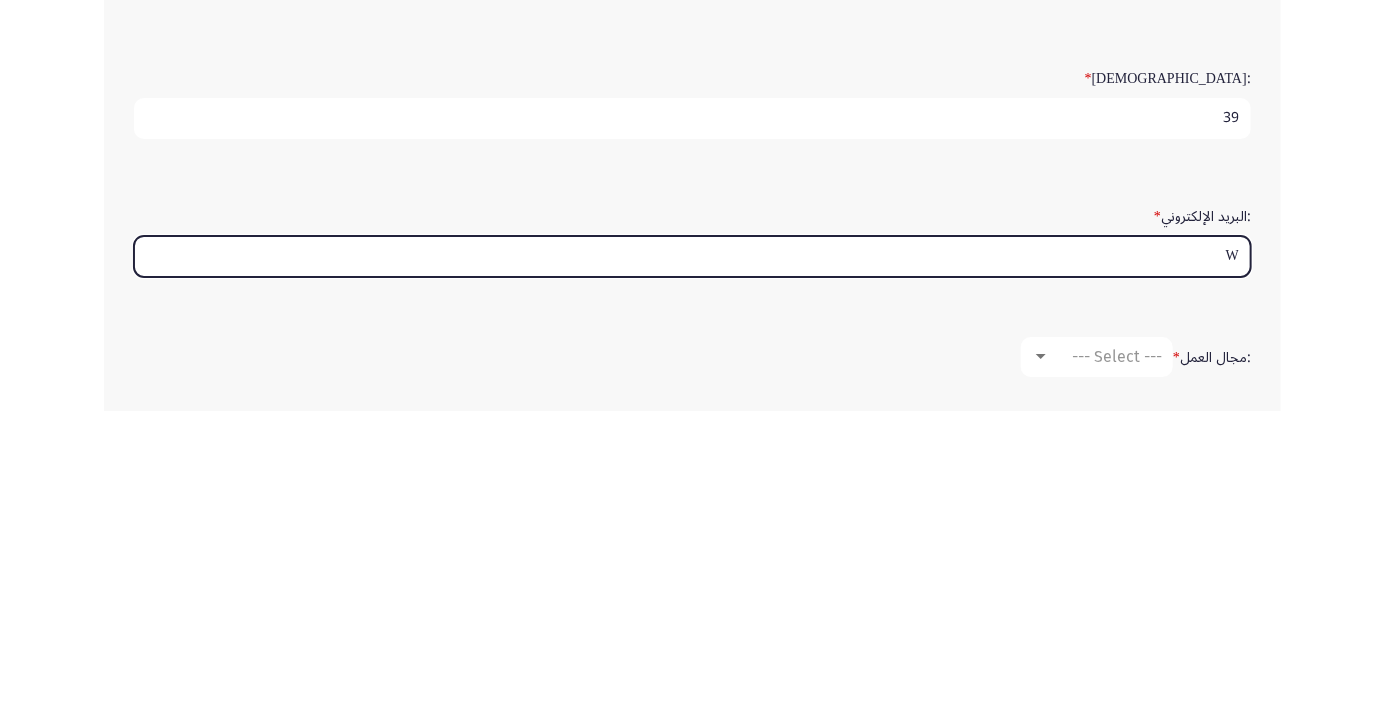 type on "Wa" 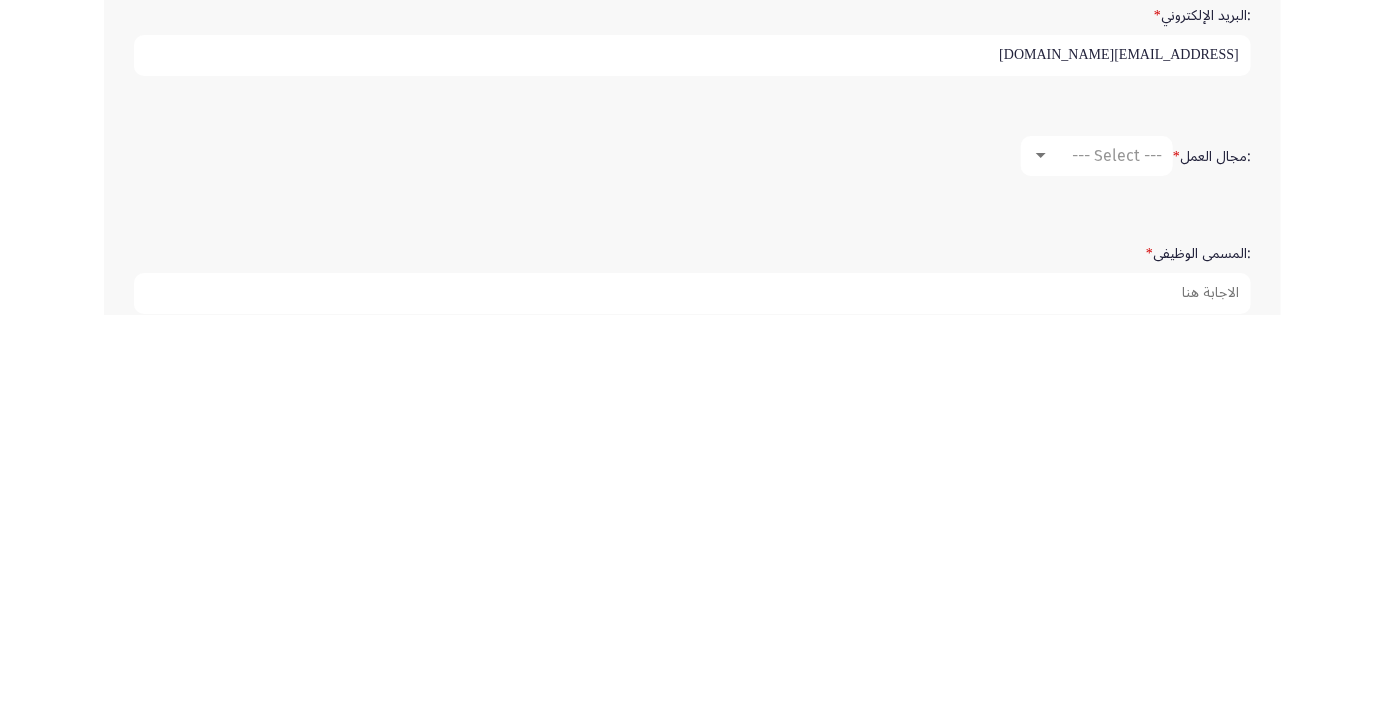 scroll, scrollTop: 370, scrollLeft: 0, axis: vertical 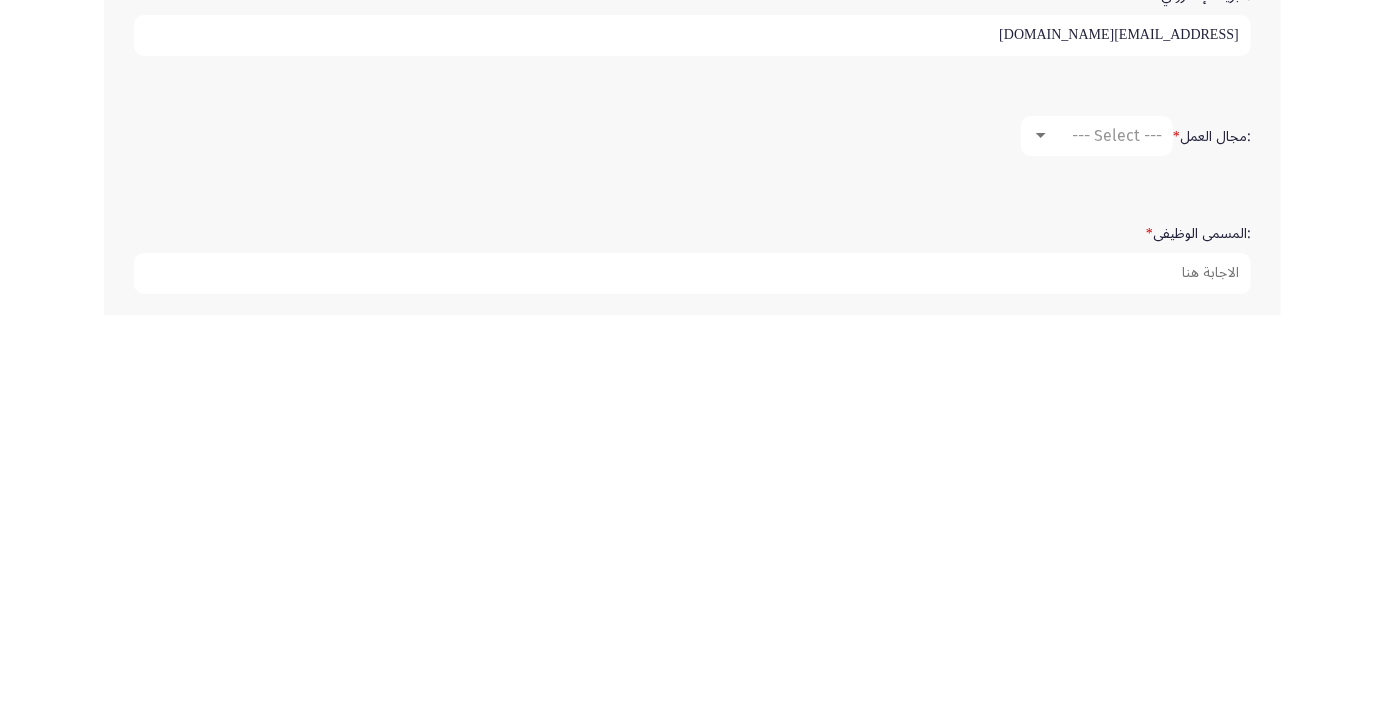 type on "walidshadof@gmail.com" 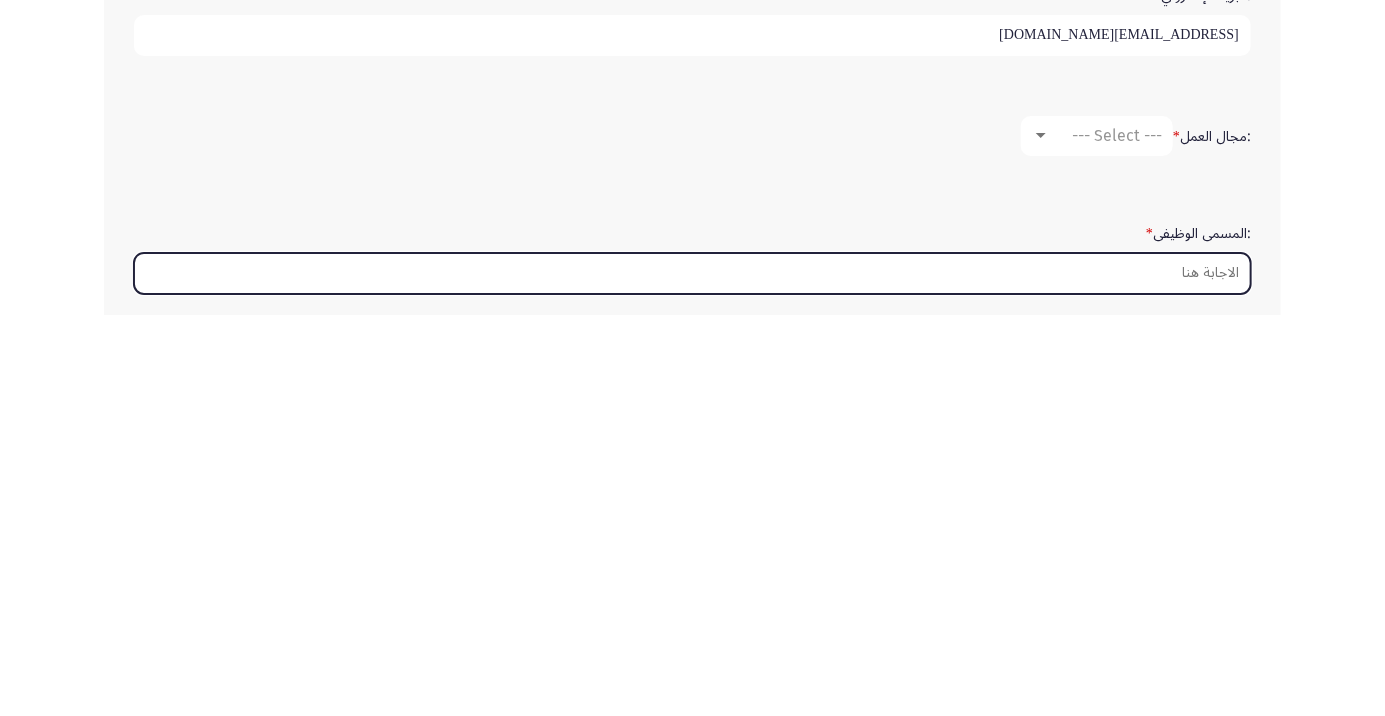click on ":المسمى الوظيفى   *" at bounding box center (692, 674) 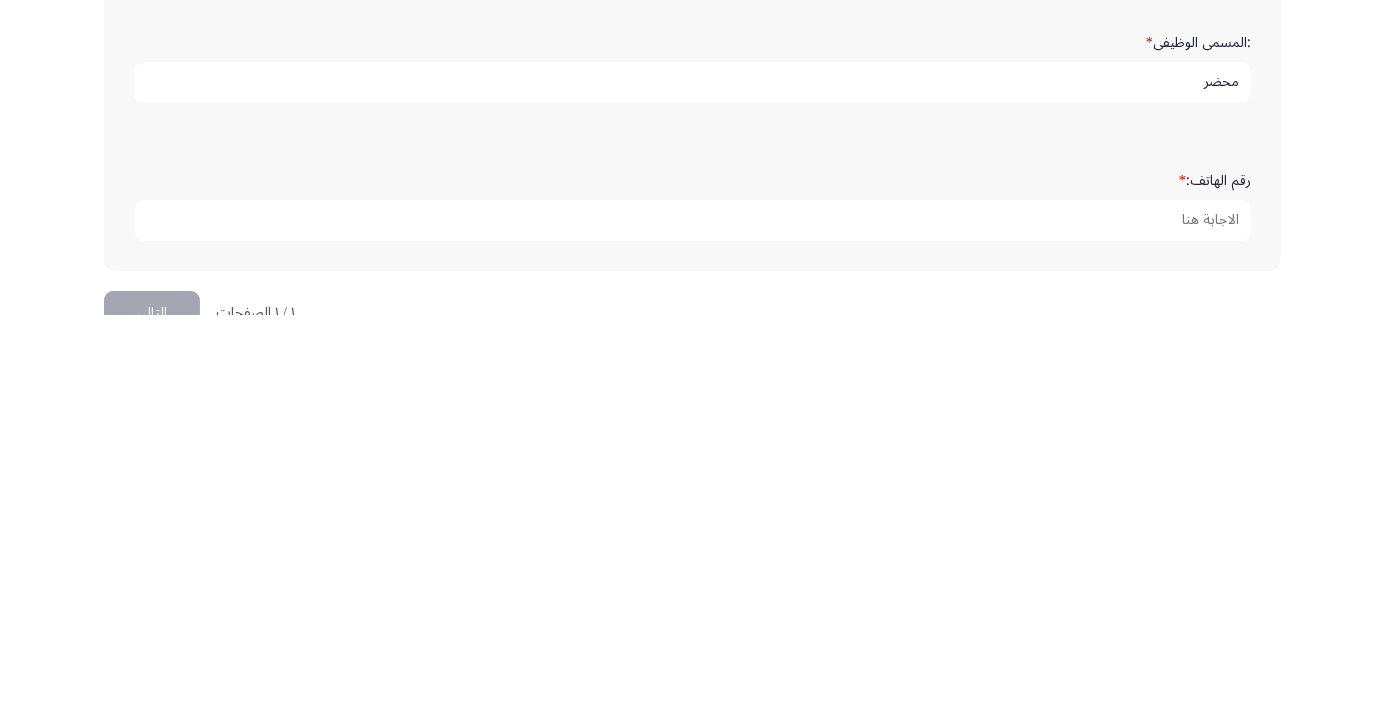 scroll, scrollTop: 601, scrollLeft: 0, axis: vertical 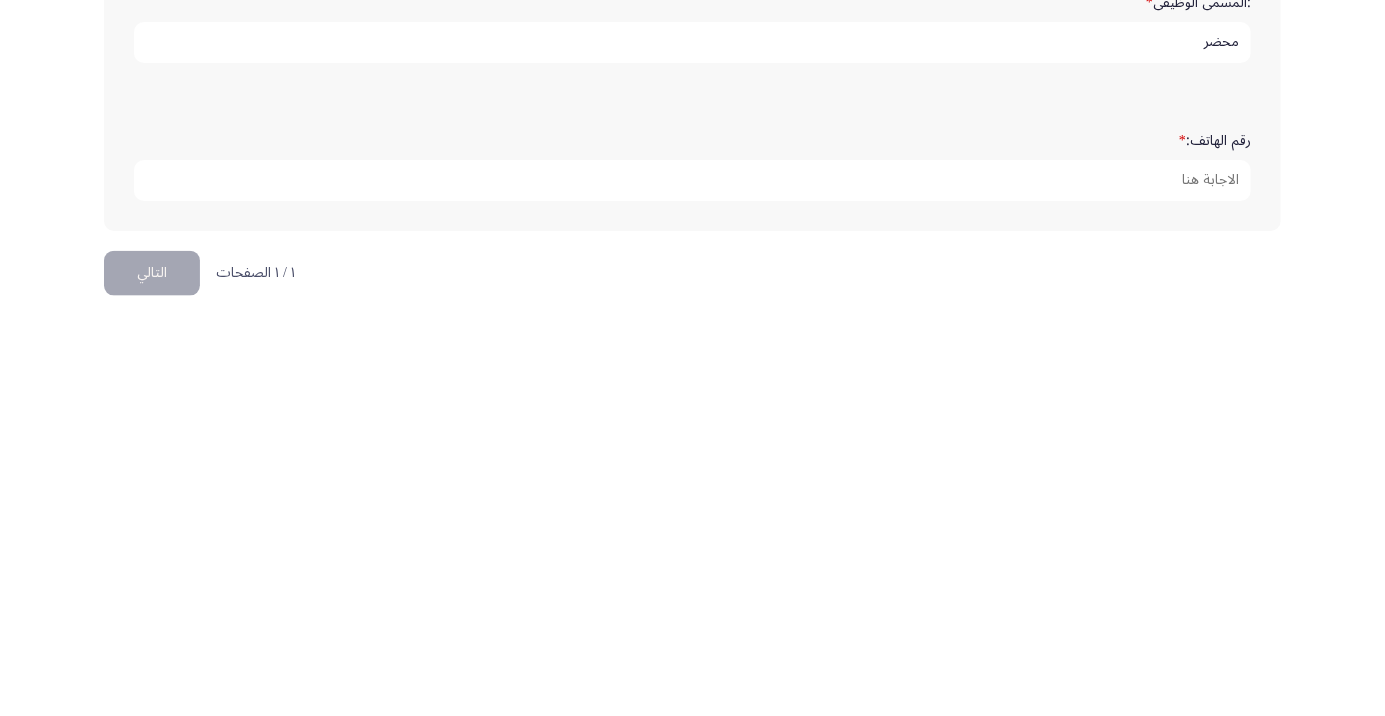 type on "محضر" 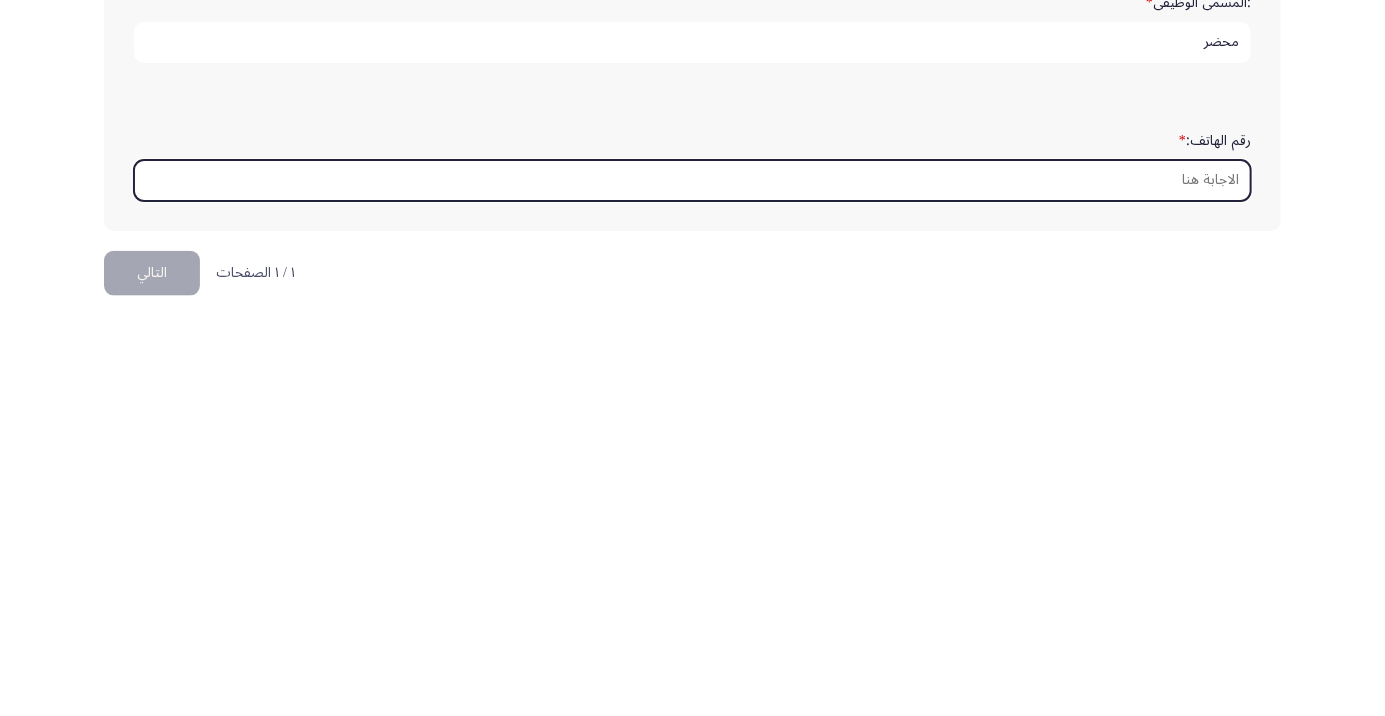 click on "رقم الهاتف:    *" at bounding box center [692, 581] 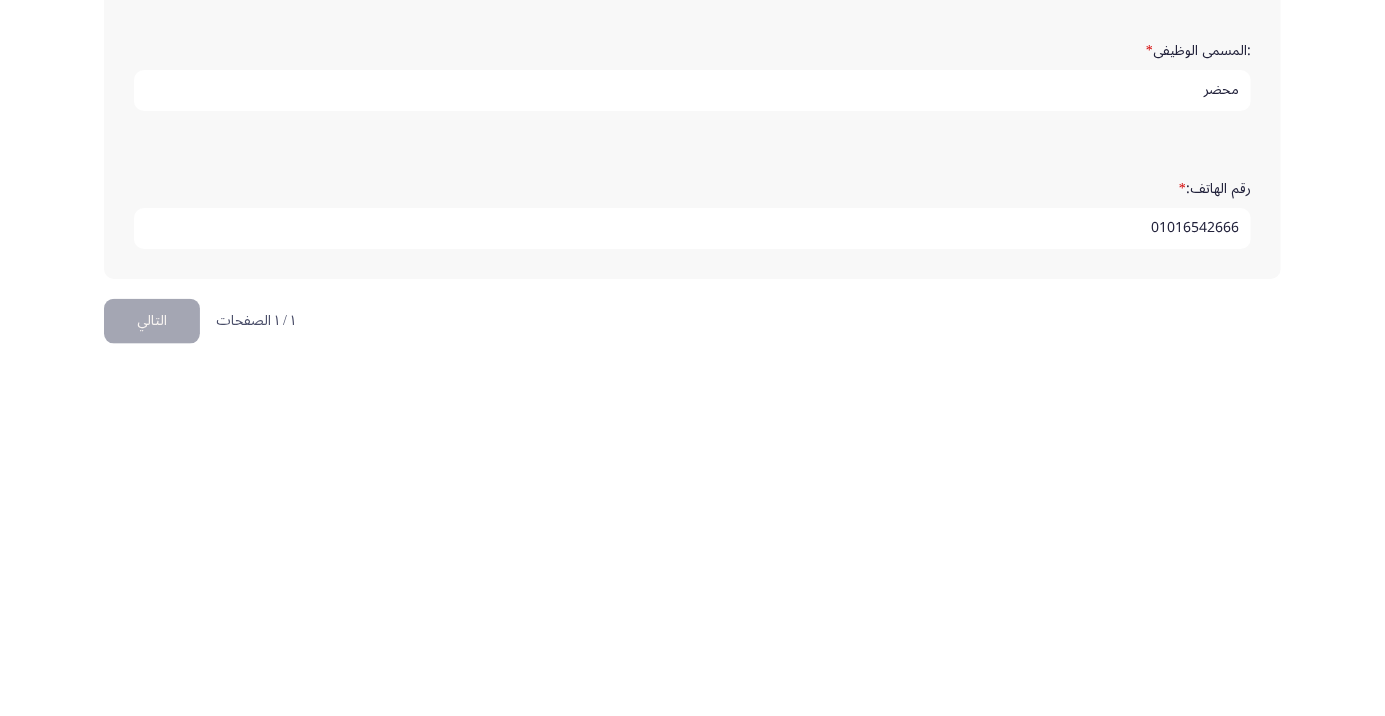 scroll, scrollTop: 609, scrollLeft: 0, axis: vertical 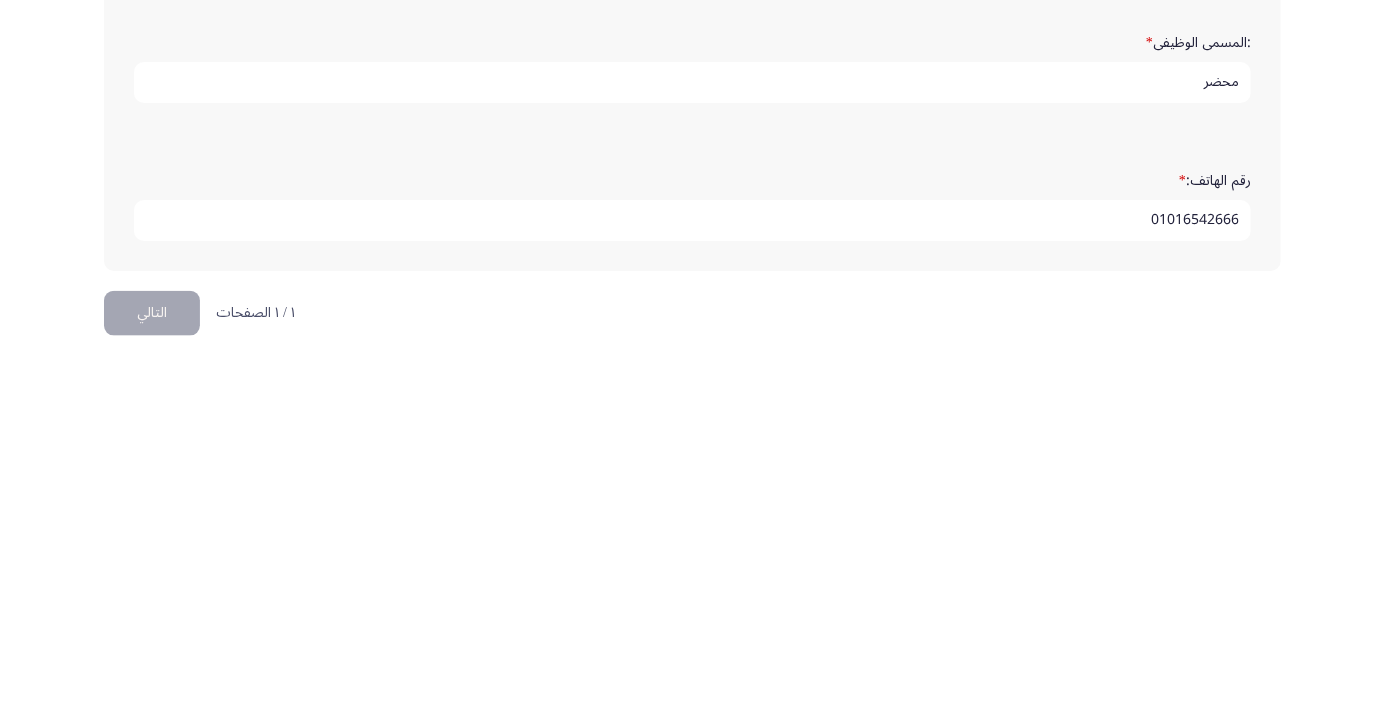 type on "01016542666" 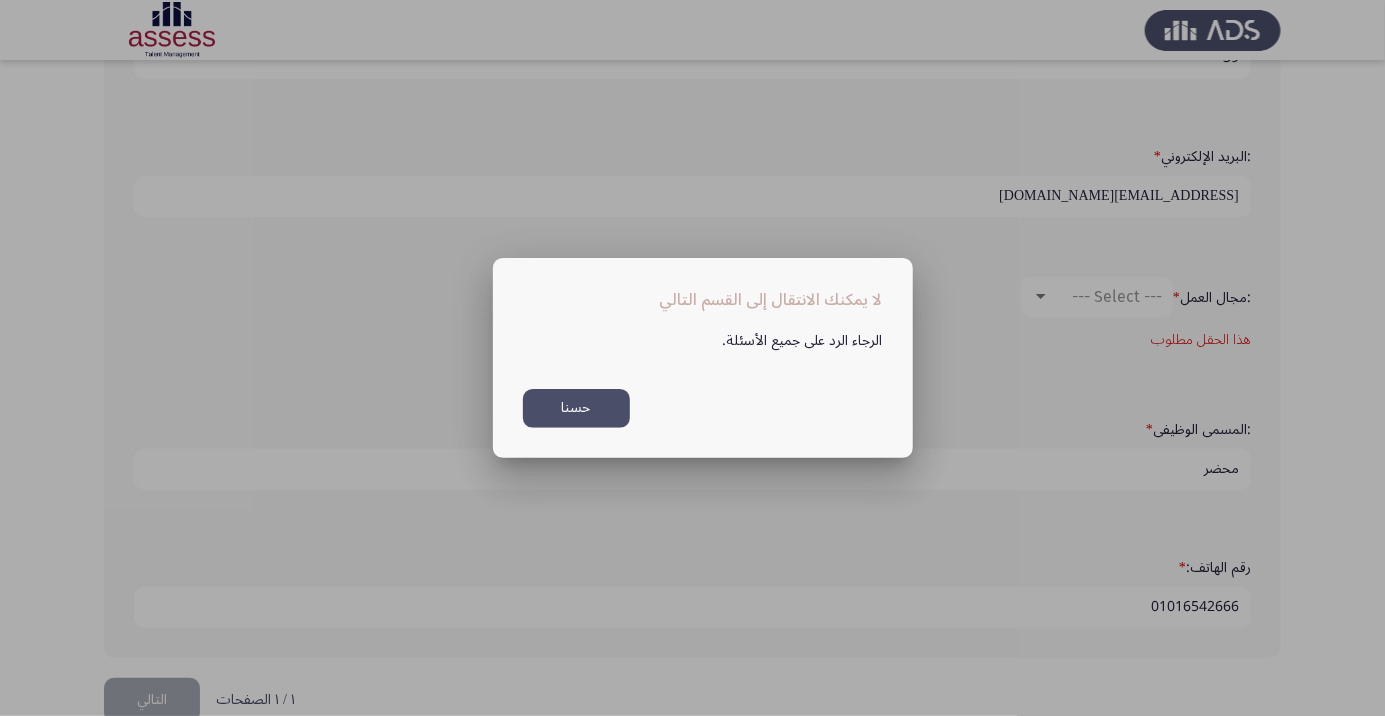 click on "حسنا" at bounding box center (576, 408) 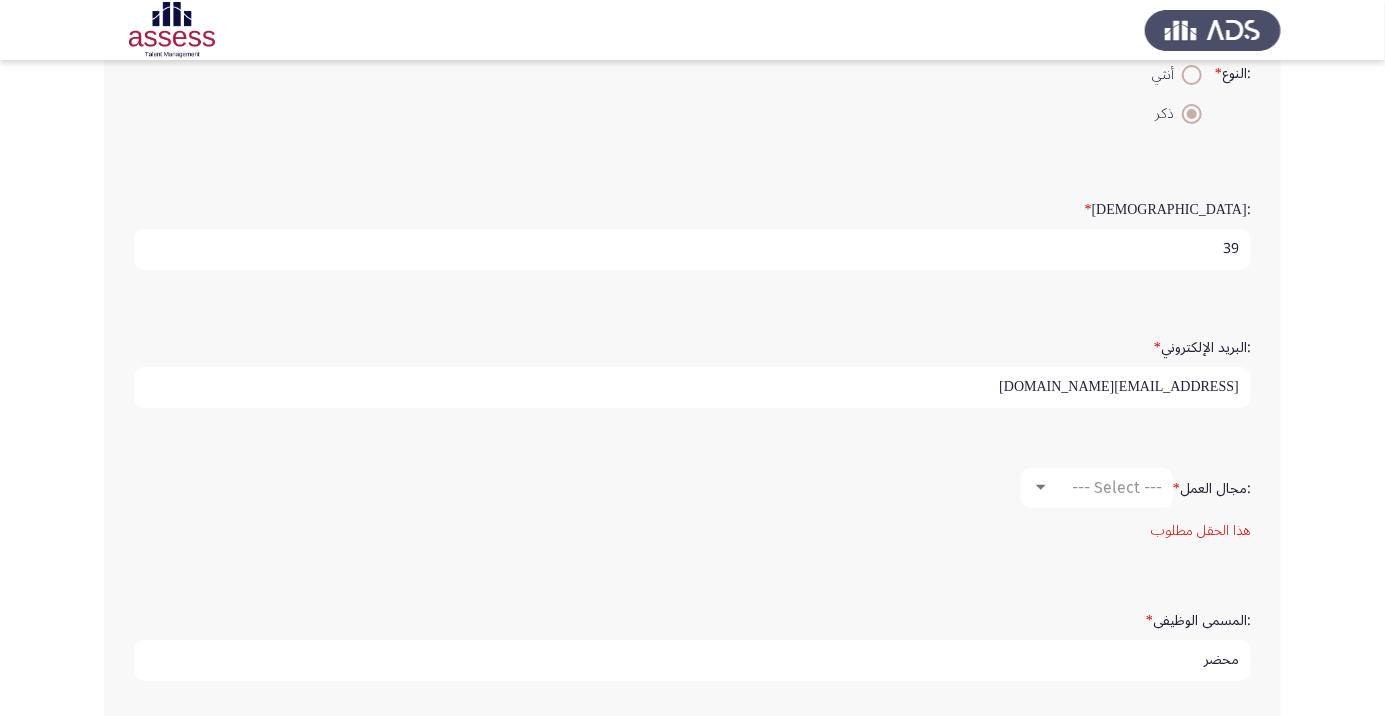 scroll, scrollTop: 443, scrollLeft: 0, axis: vertical 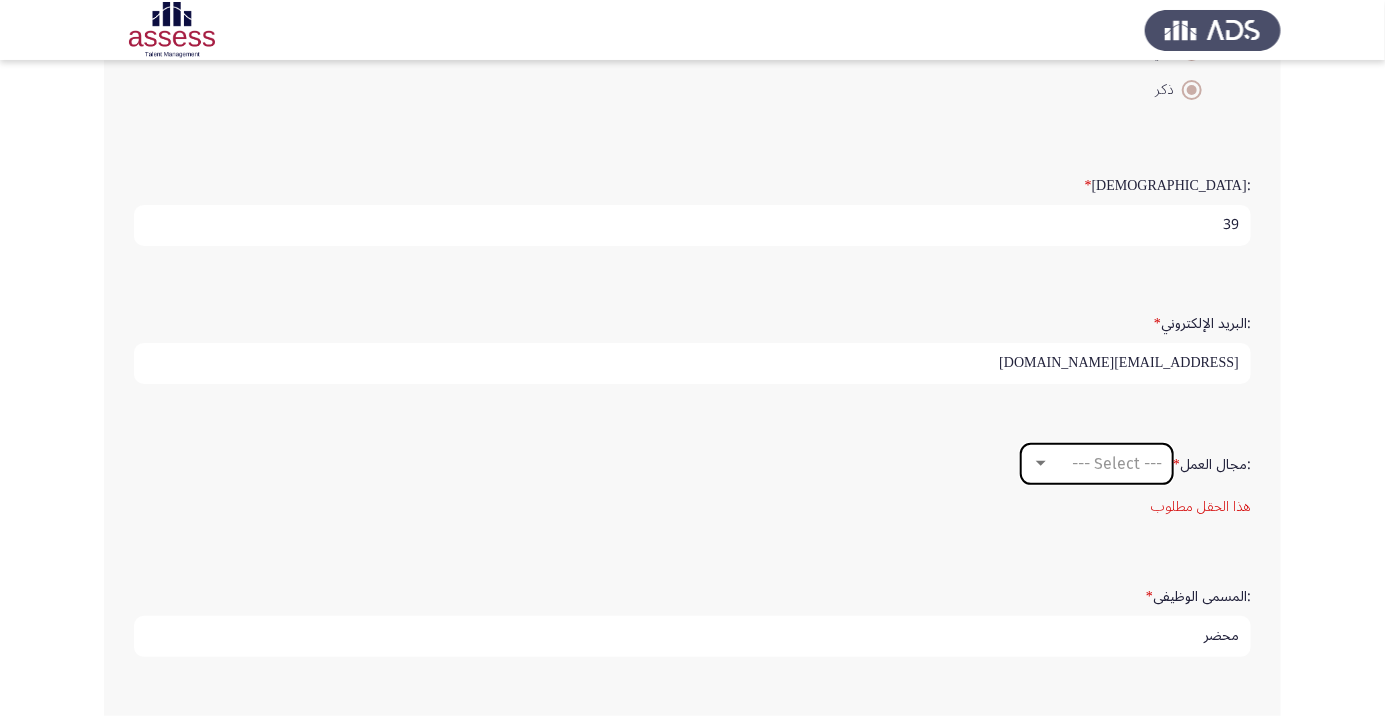 click at bounding box center [1041, 463] 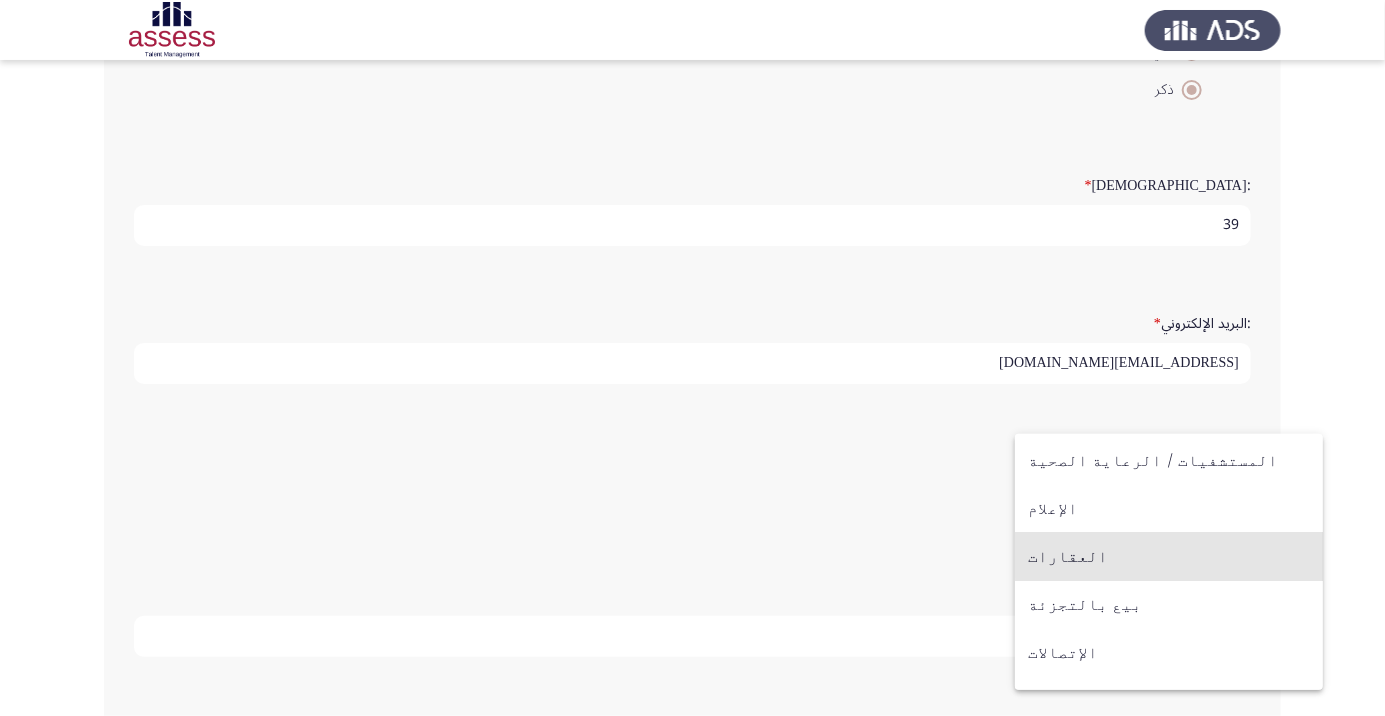 scroll, scrollTop: 656, scrollLeft: 0, axis: vertical 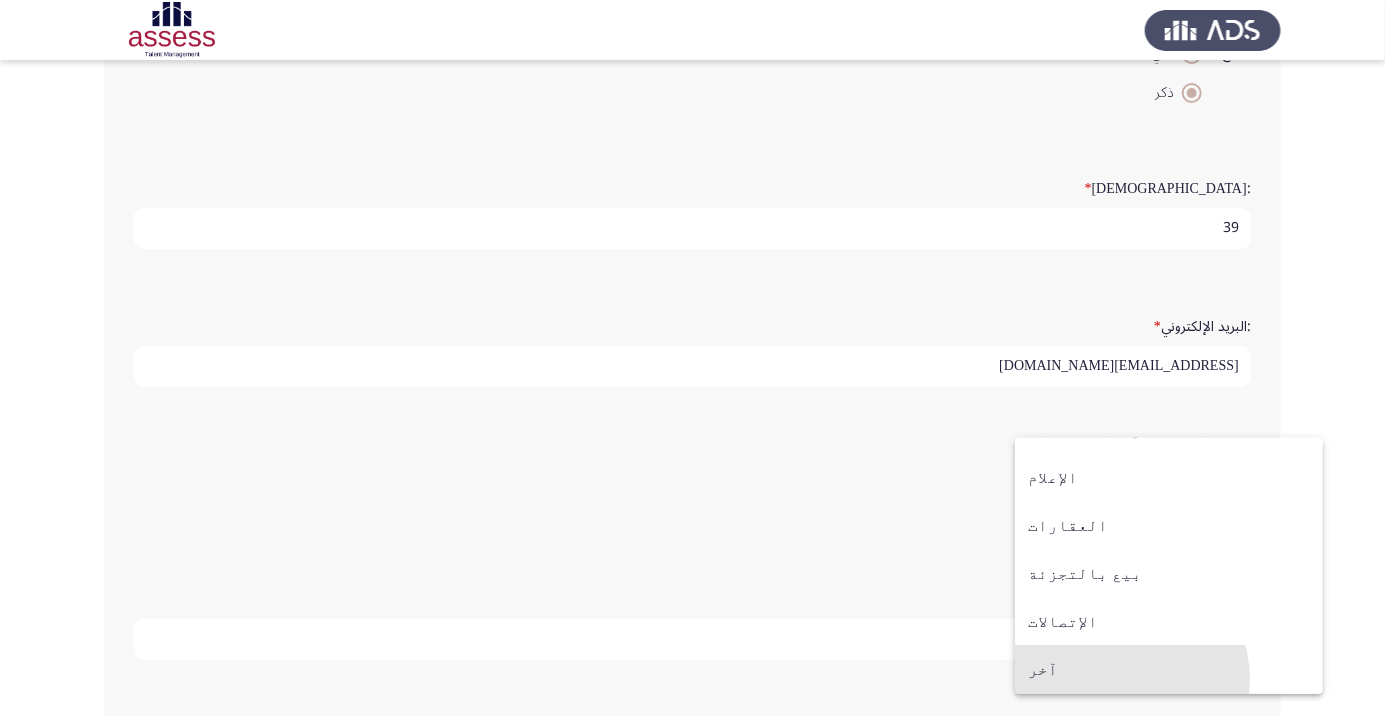click on "آخر" at bounding box center (1169, 670) 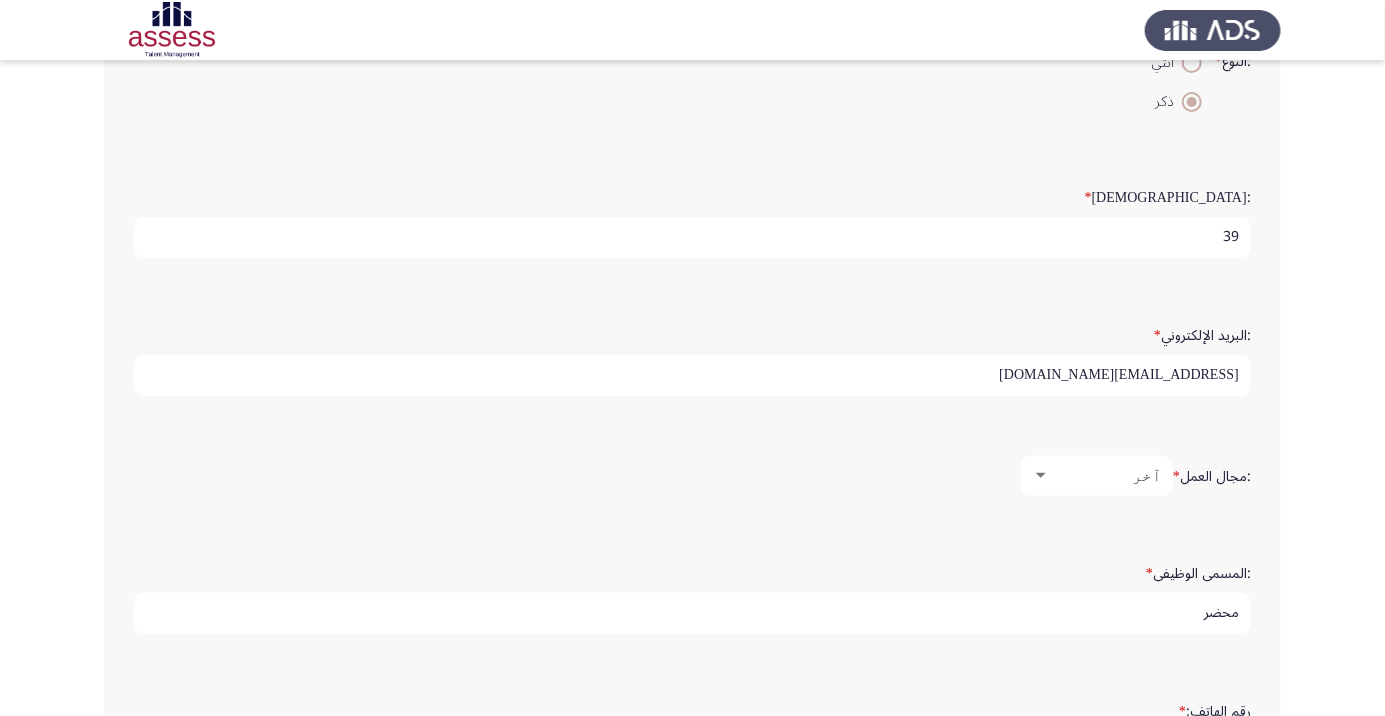 scroll, scrollTop: 513, scrollLeft: 0, axis: vertical 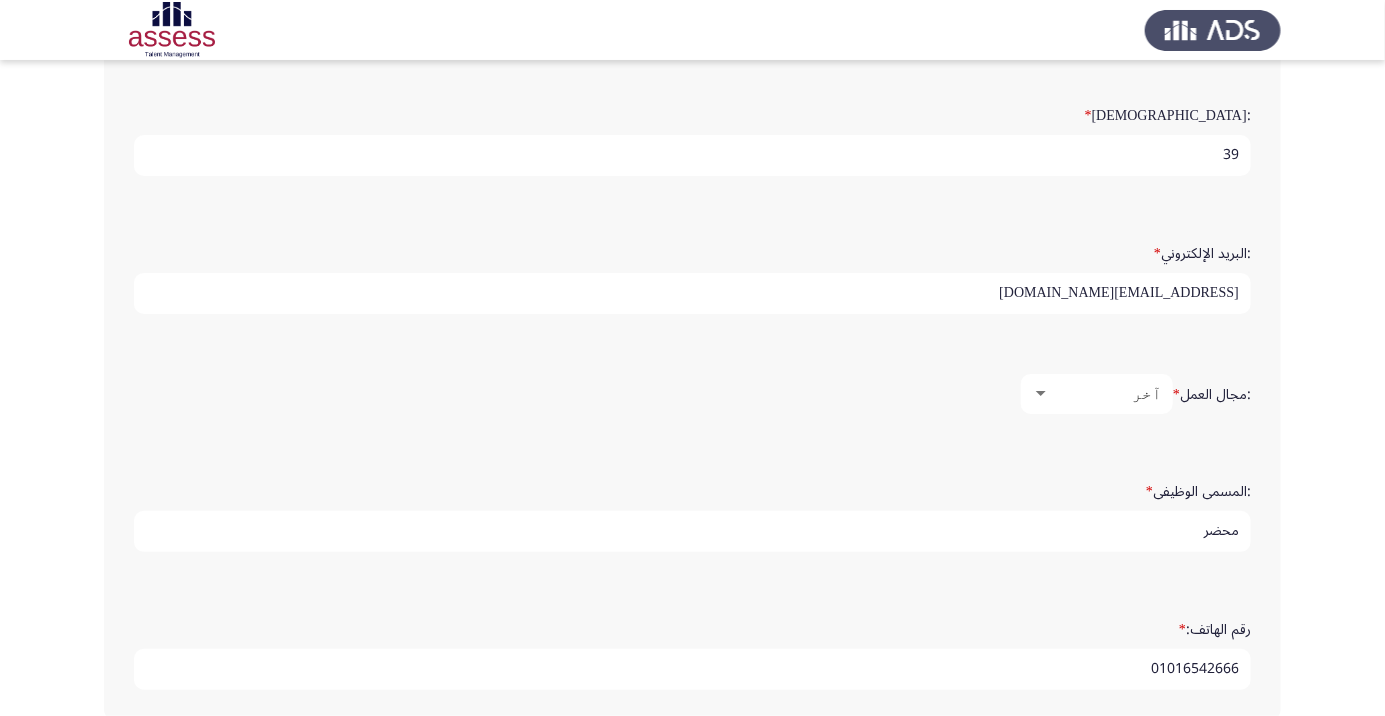 click on "التالي" 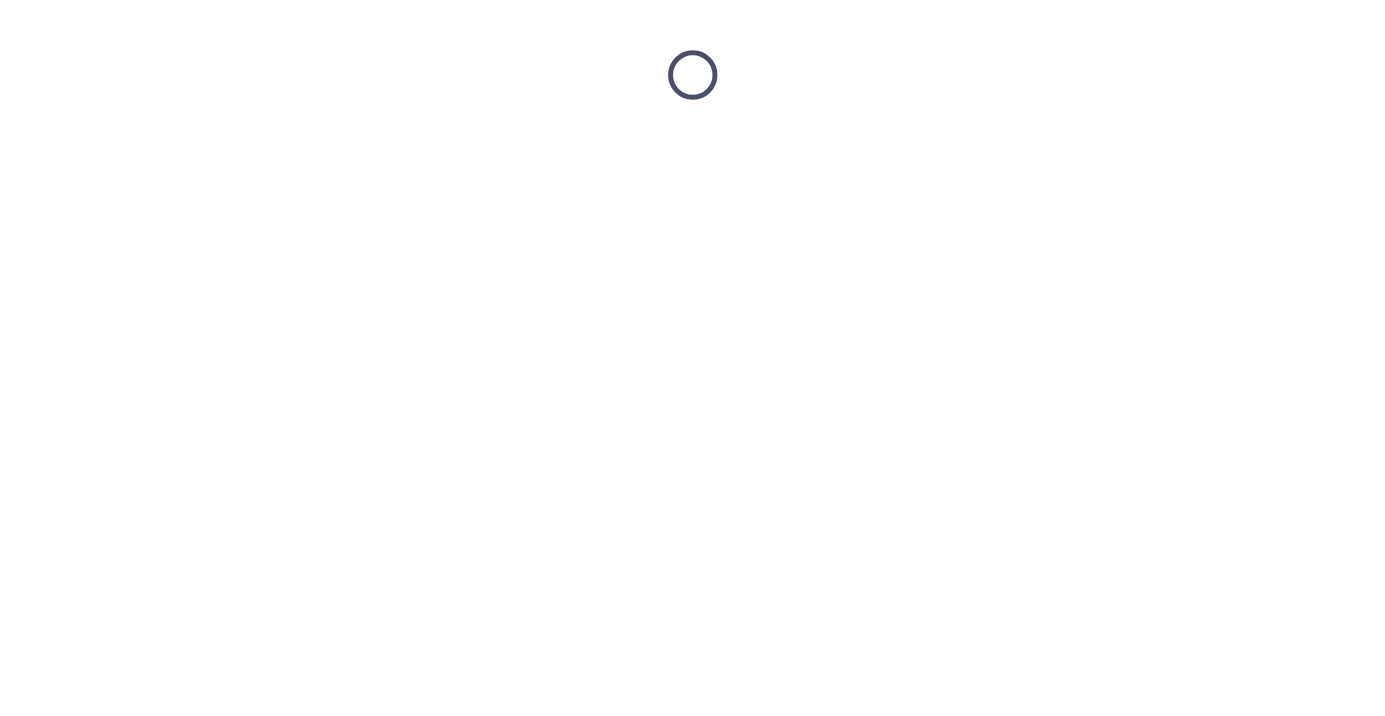 scroll, scrollTop: 0, scrollLeft: 0, axis: both 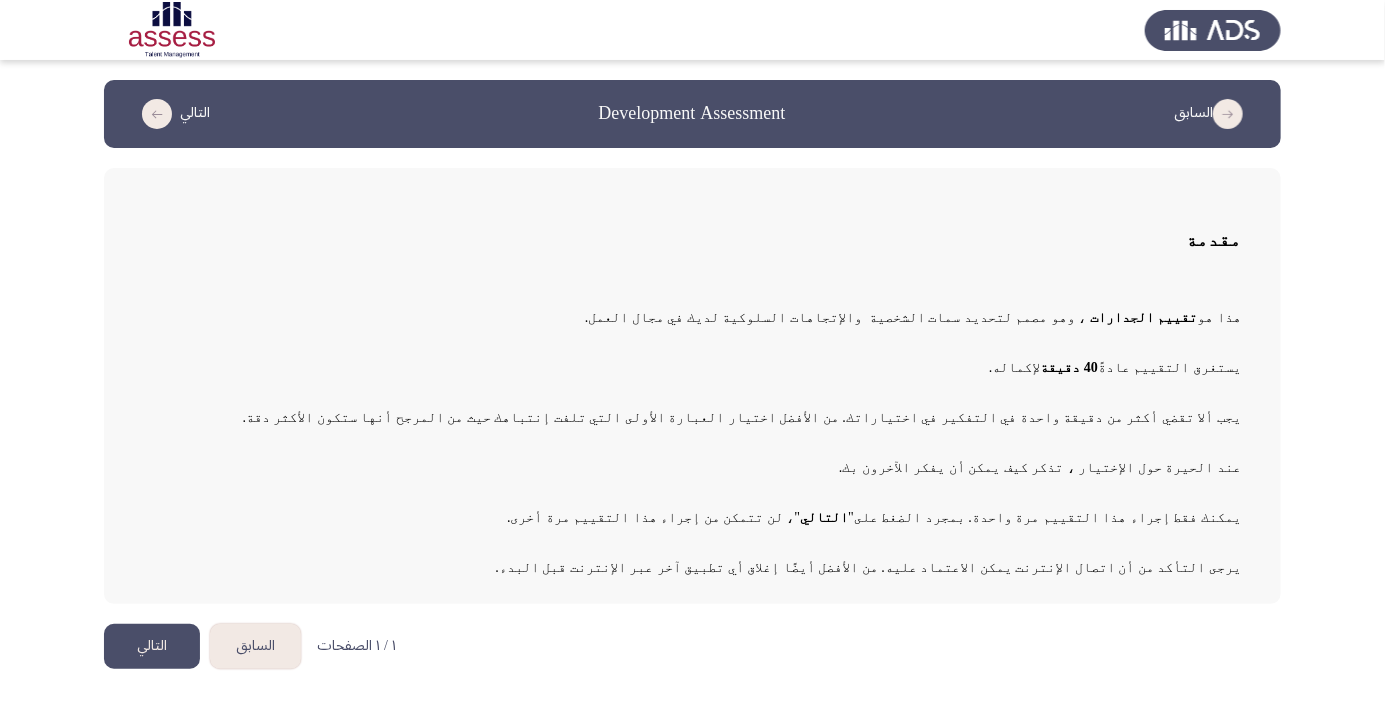 click on "التالي" 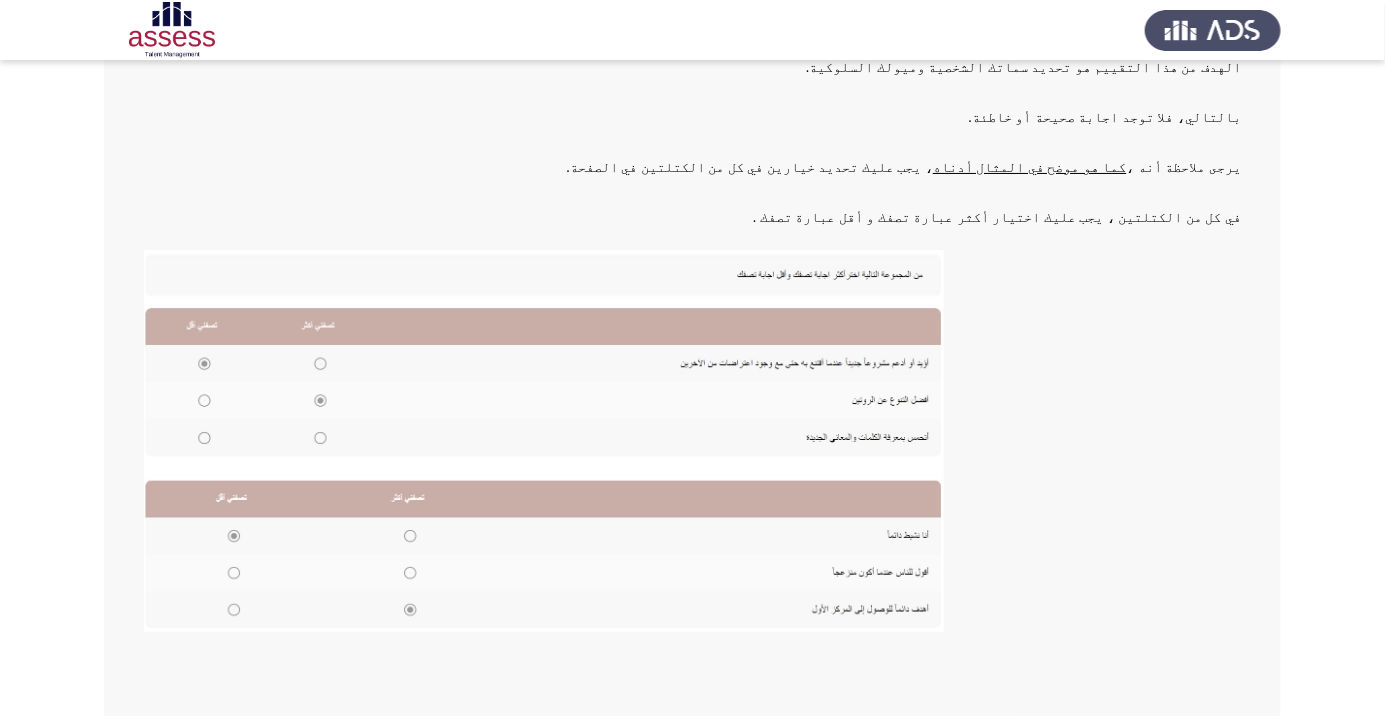 scroll, scrollTop: 218, scrollLeft: 0, axis: vertical 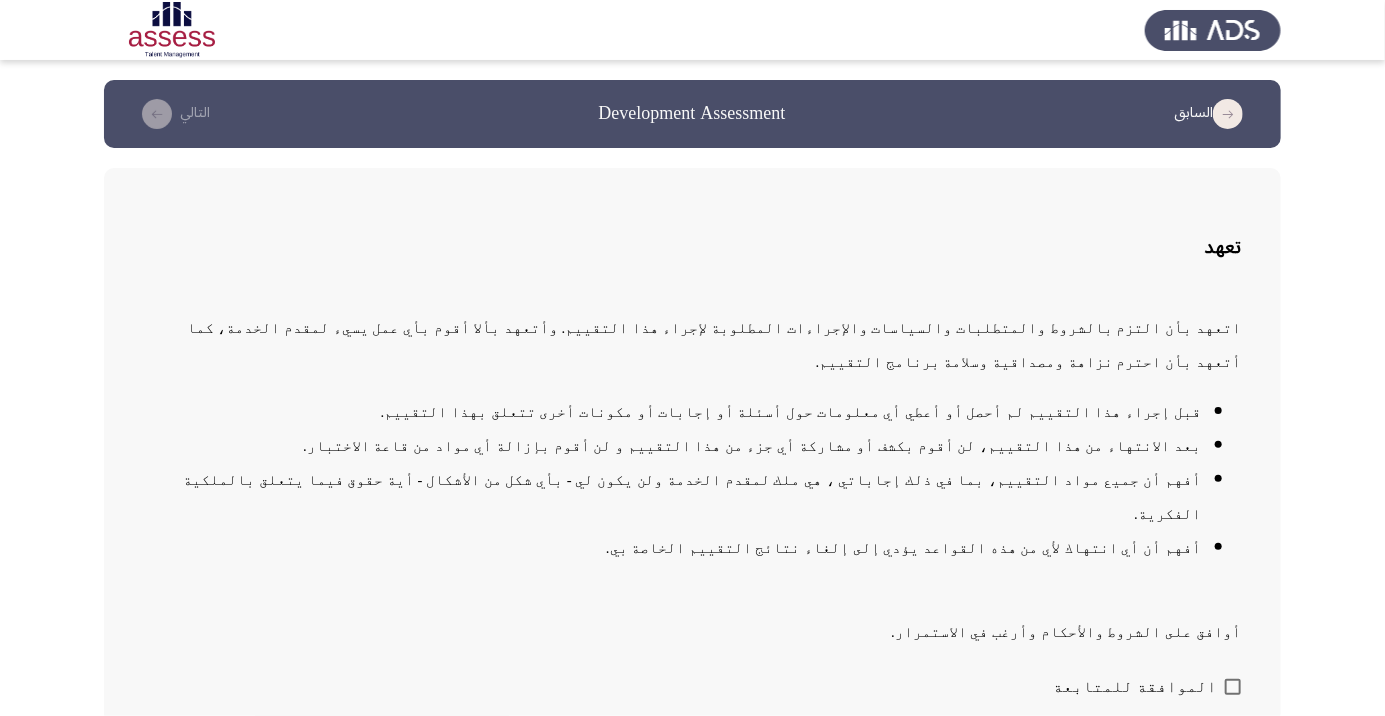 click at bounding box center [1233, 687] 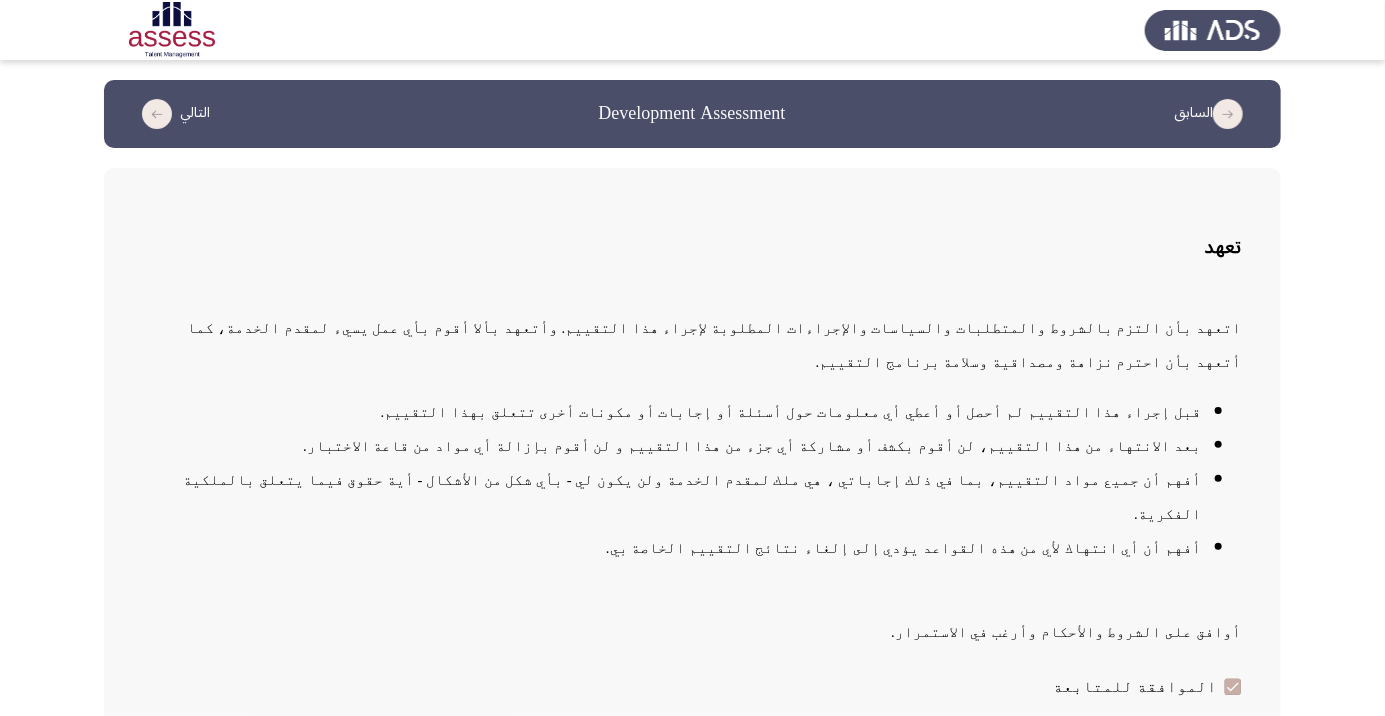 click on "التالي" 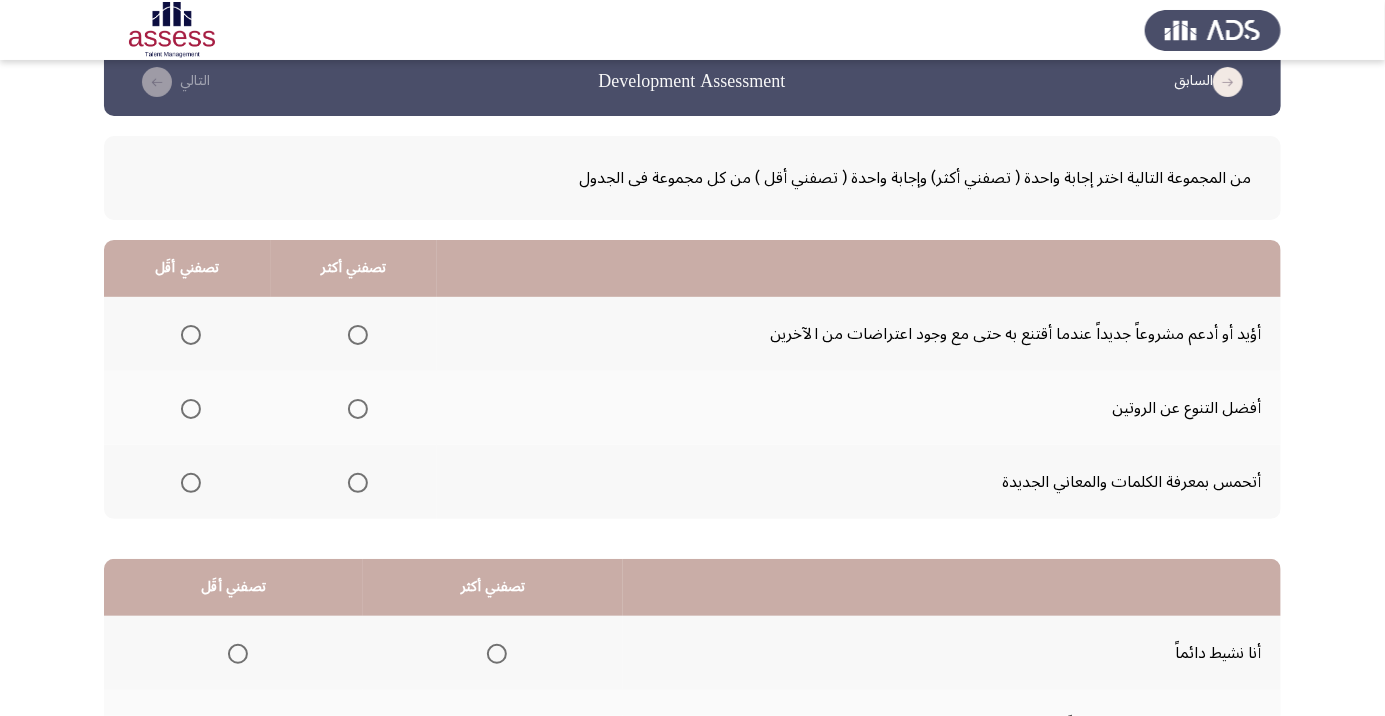 scroll, scrollTop: 33, scrollLeft: 0, axis: vertical 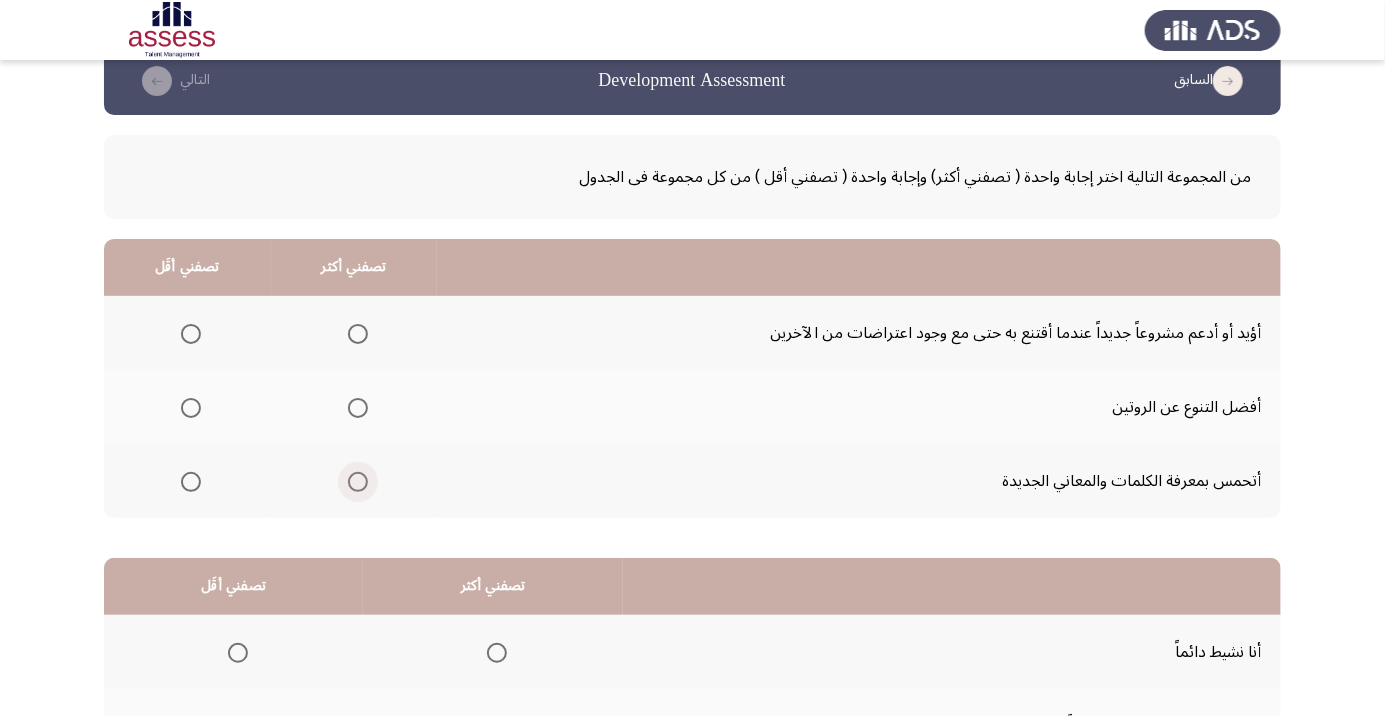 click at bounding box center [358, 482] 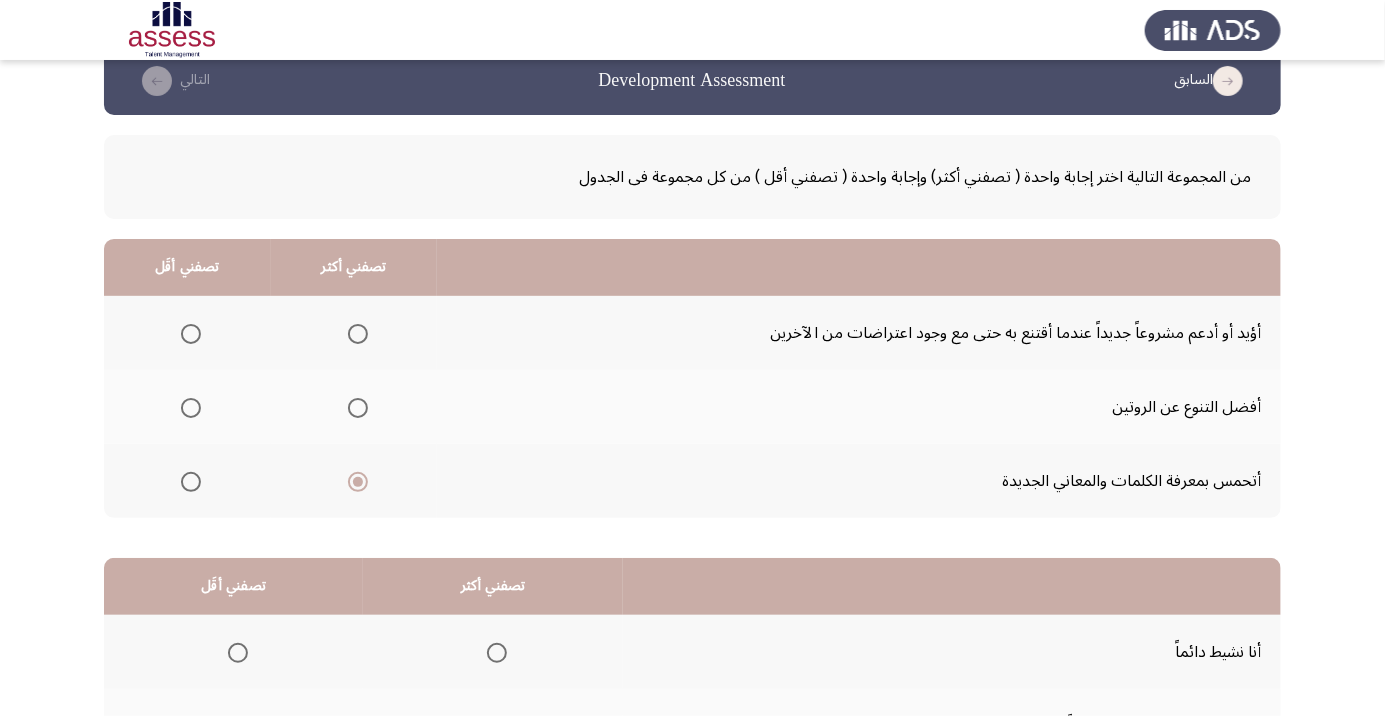 click at bounding box center [358, 334] 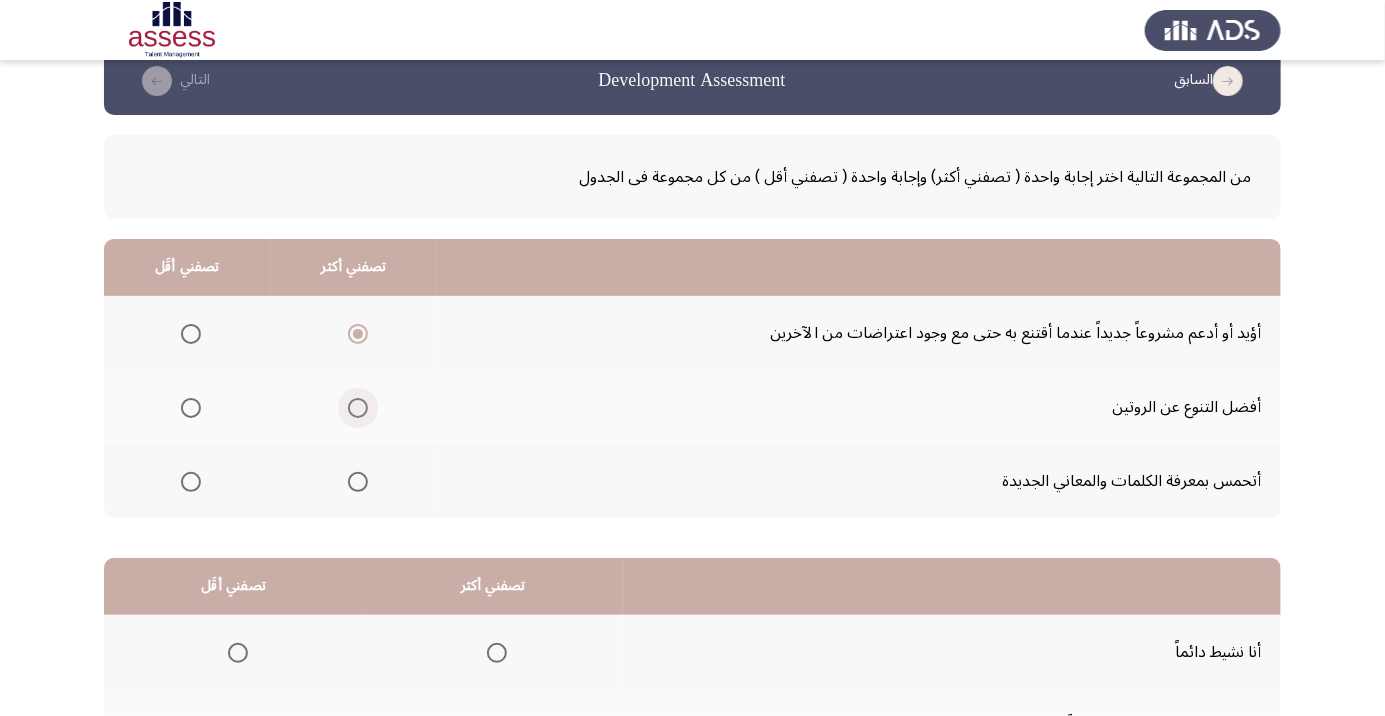 click at bounding box center (358, 408) 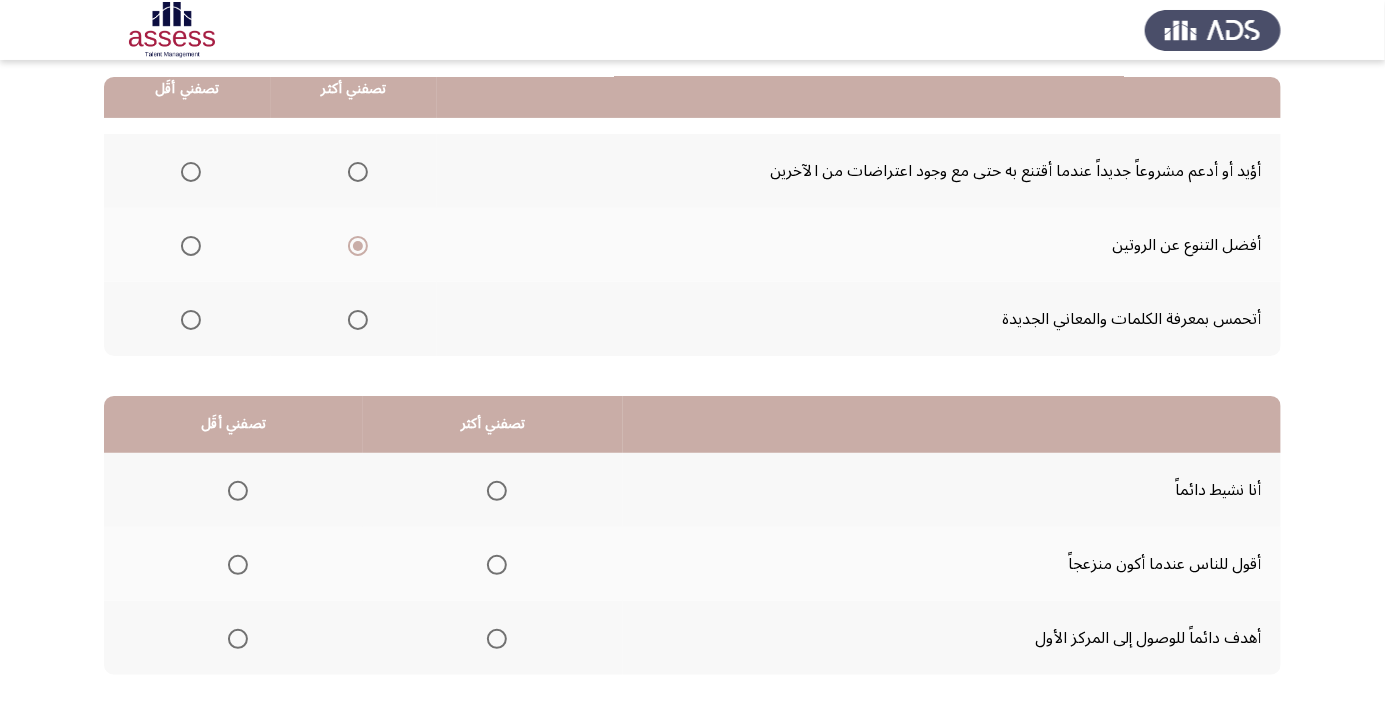 scroll, scrollTop: 197, scrollLeft: 0, axis: vertical 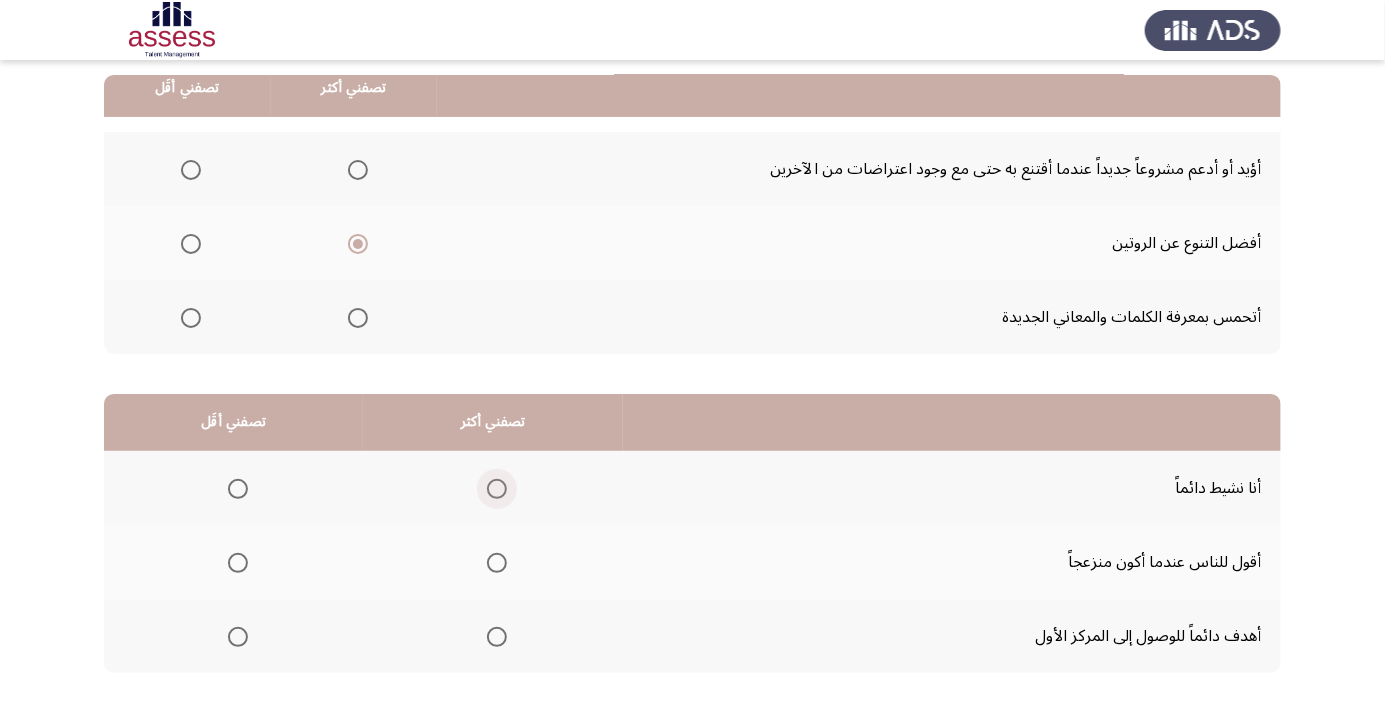 click at bounding box center [497, 489] 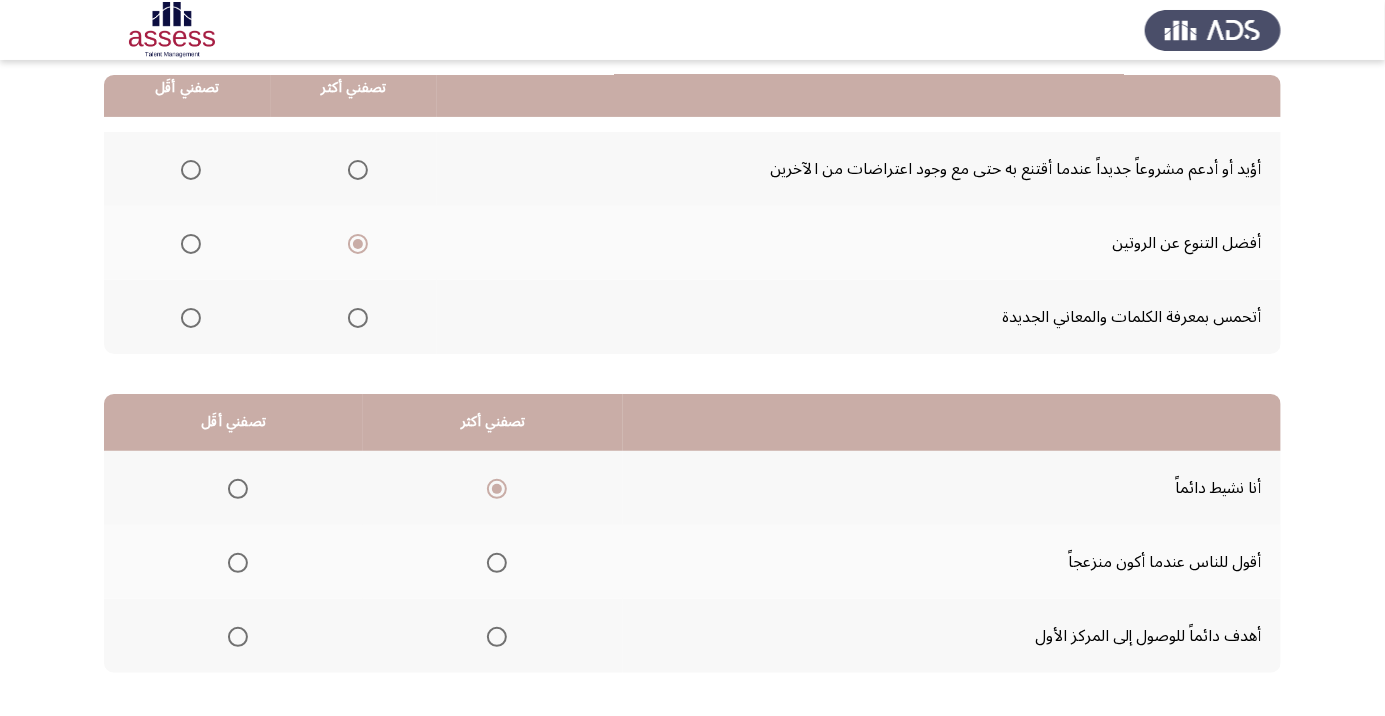 click at bounding box center [497, 637] 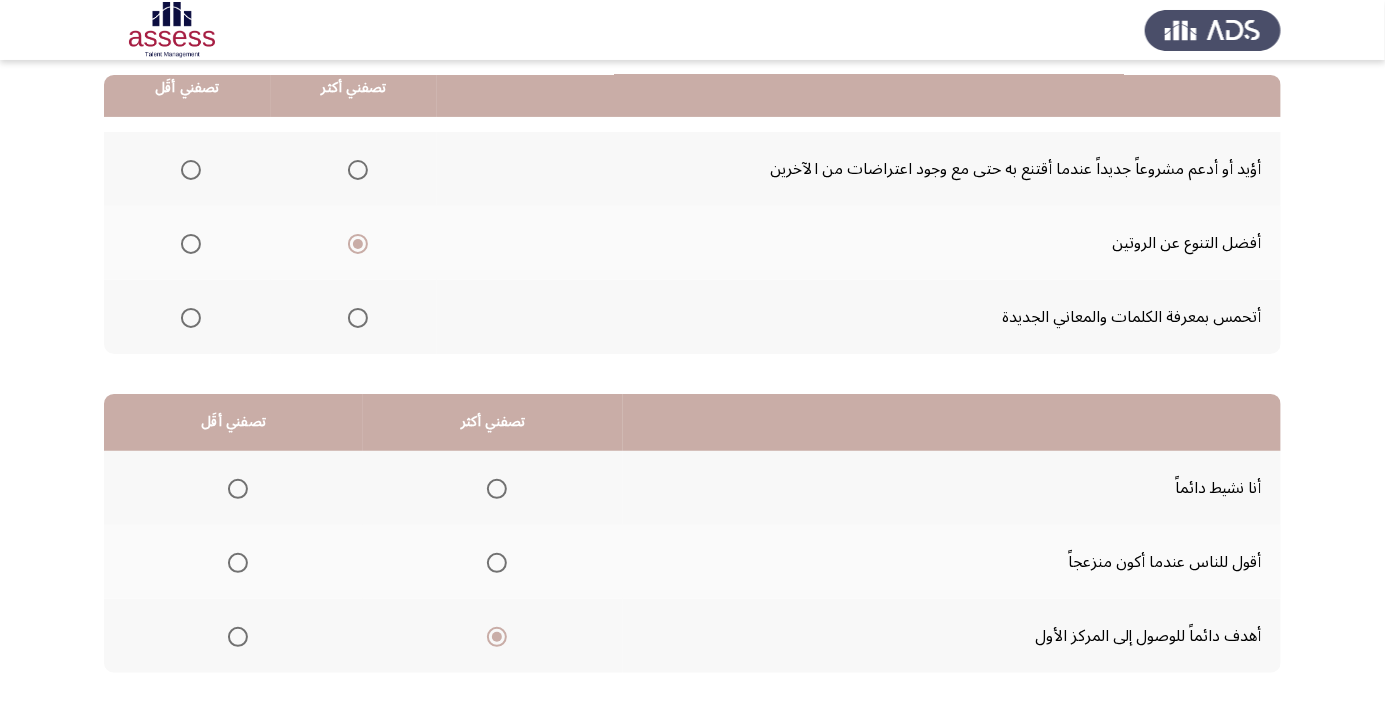 click at bounding box center [238, 563] 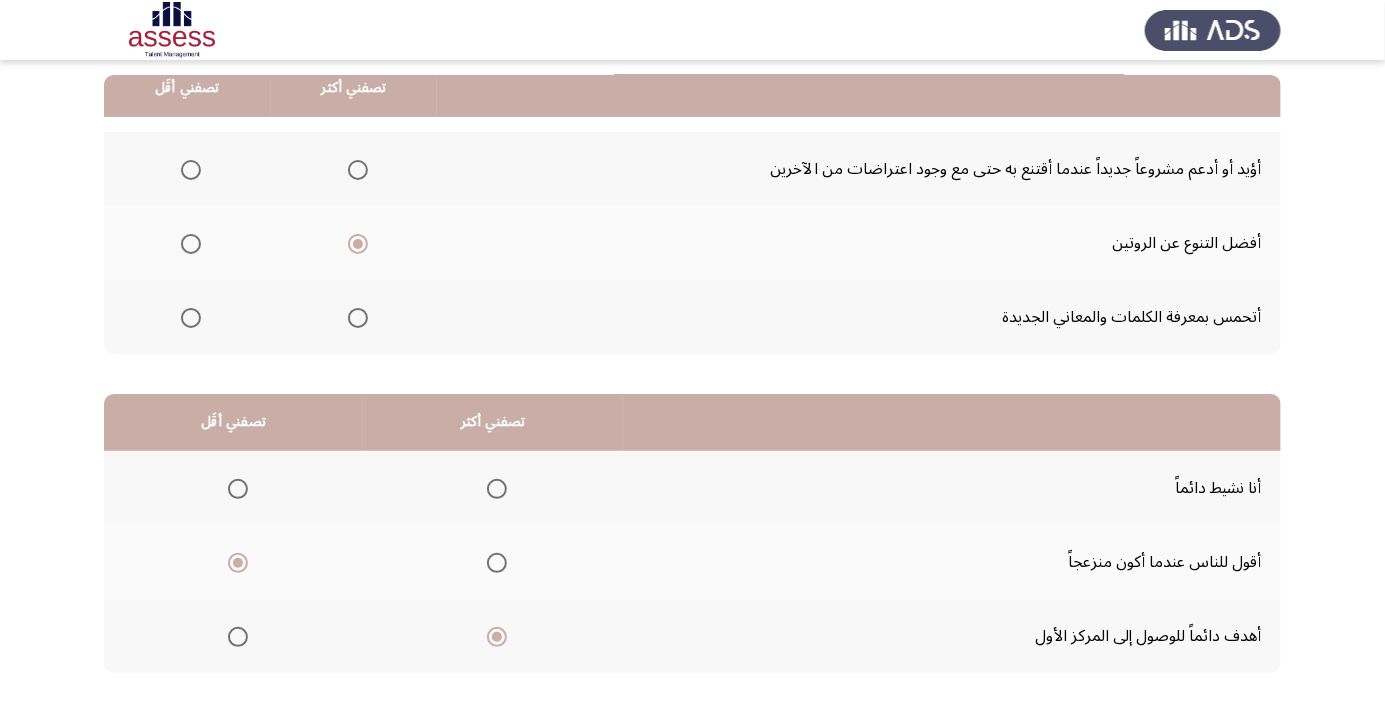 click on "التالي" 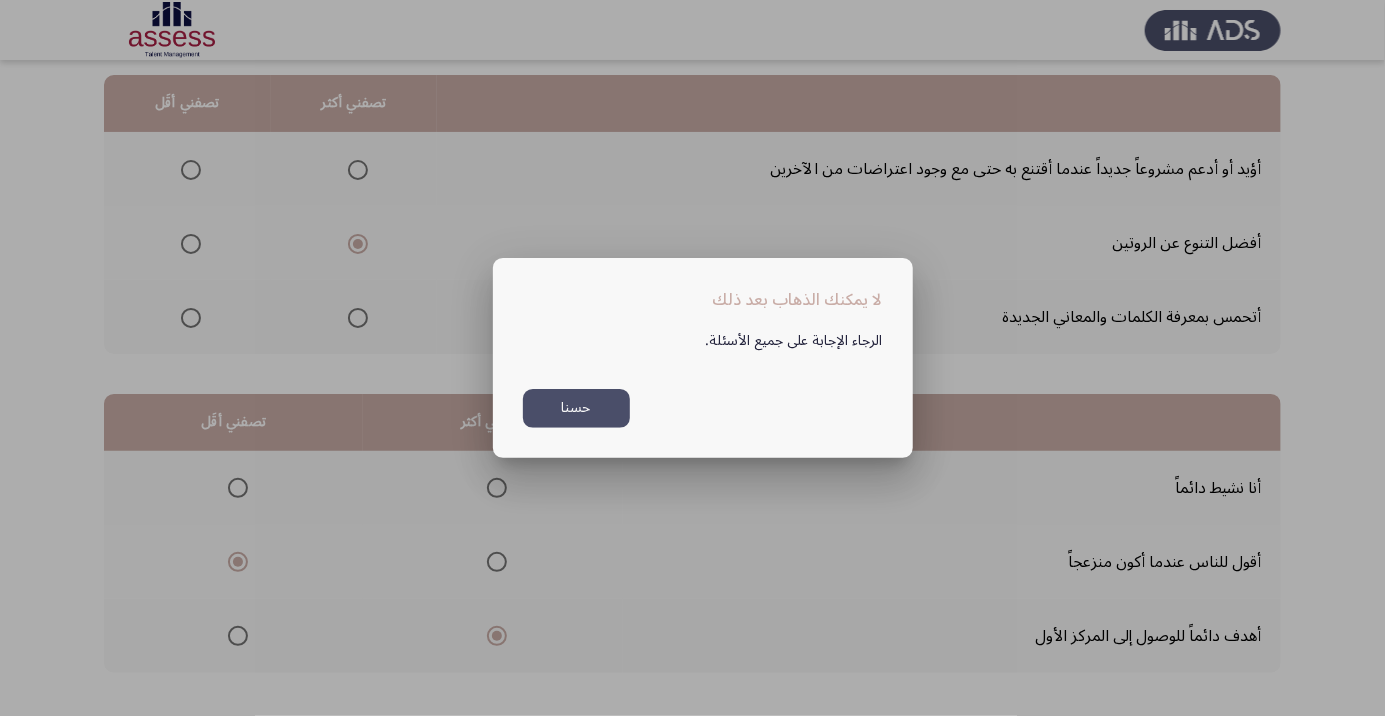 click on "حسنا" at bounding box center (576, 408) 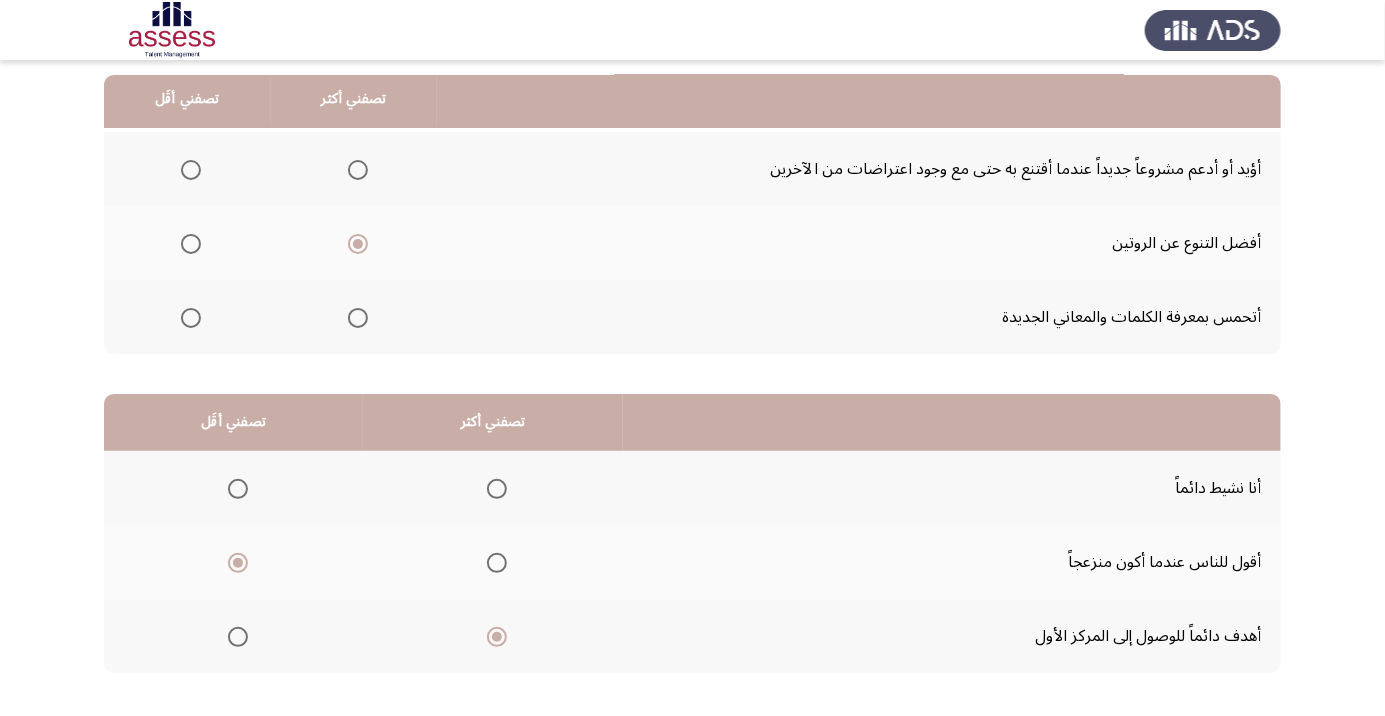 scroll, scrollTop: 208, scrollLeft: 0, axis: vertical 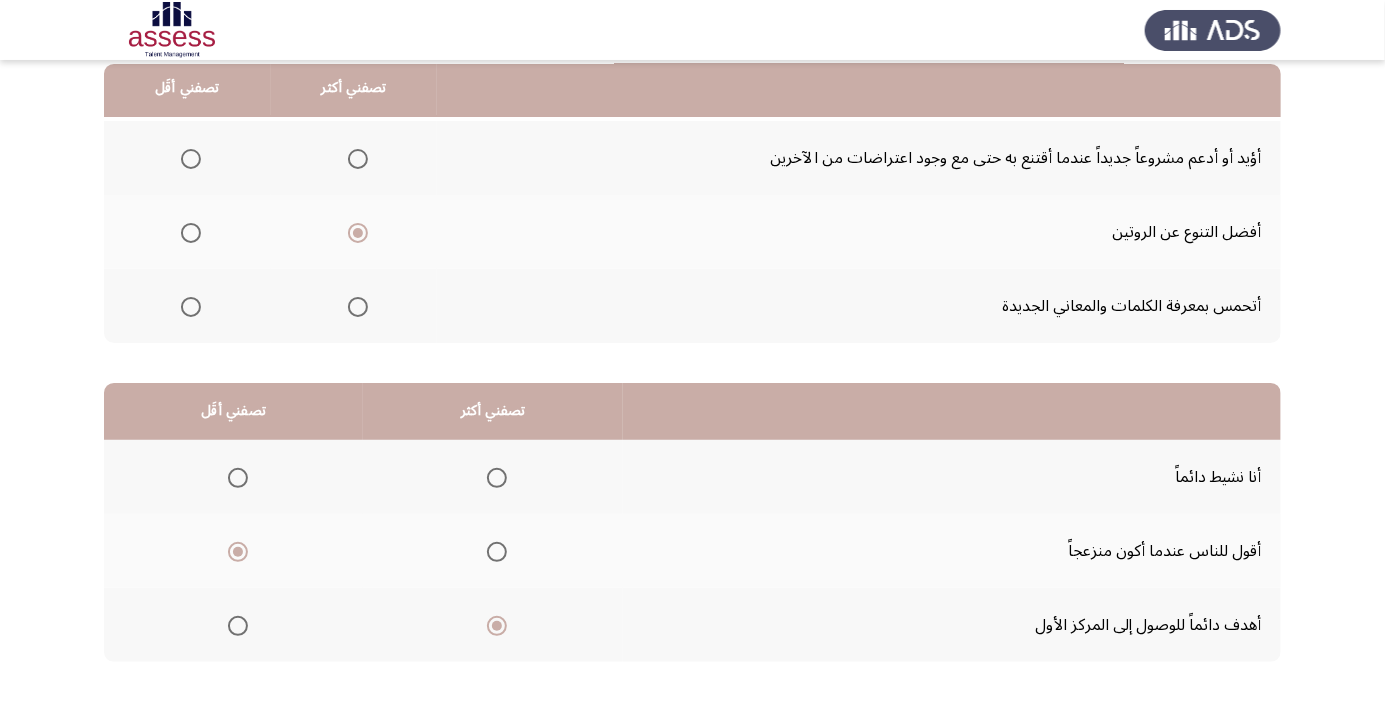 click at bounding box center [358, 307] 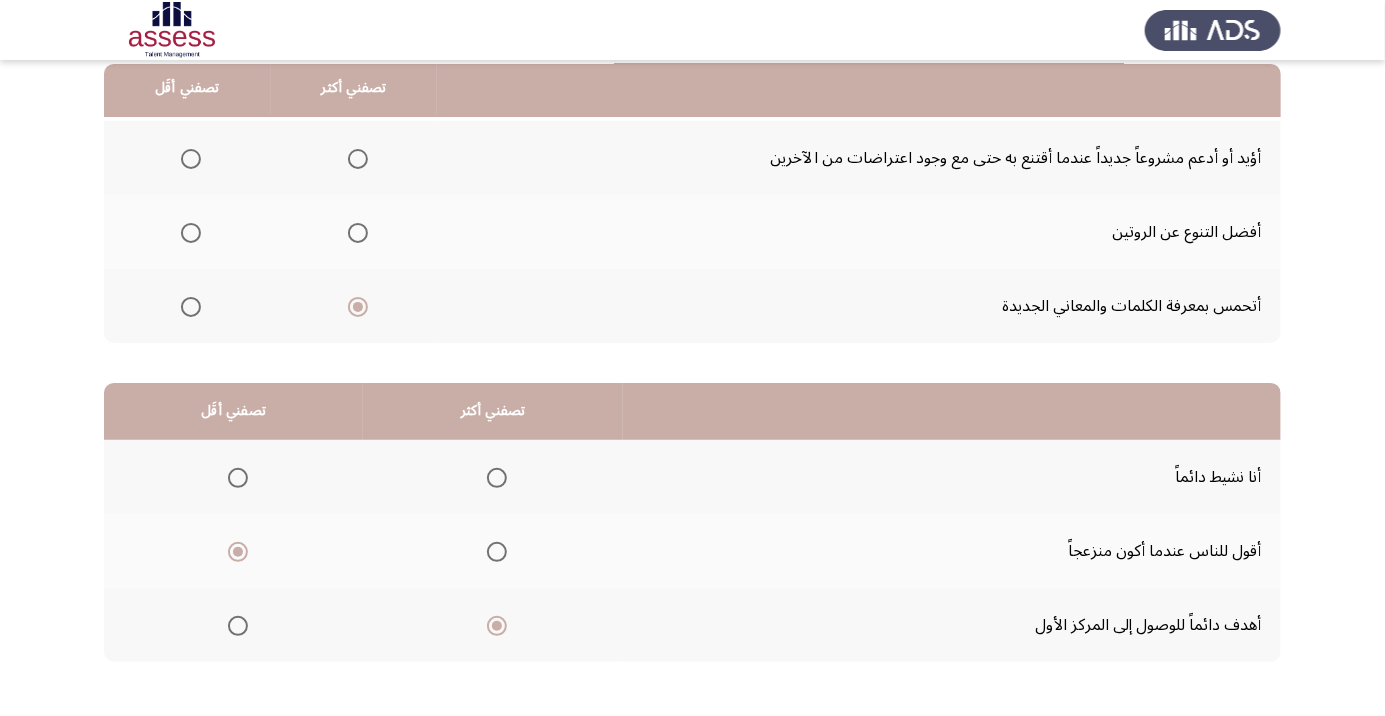 click at bounding box center [191, 233] 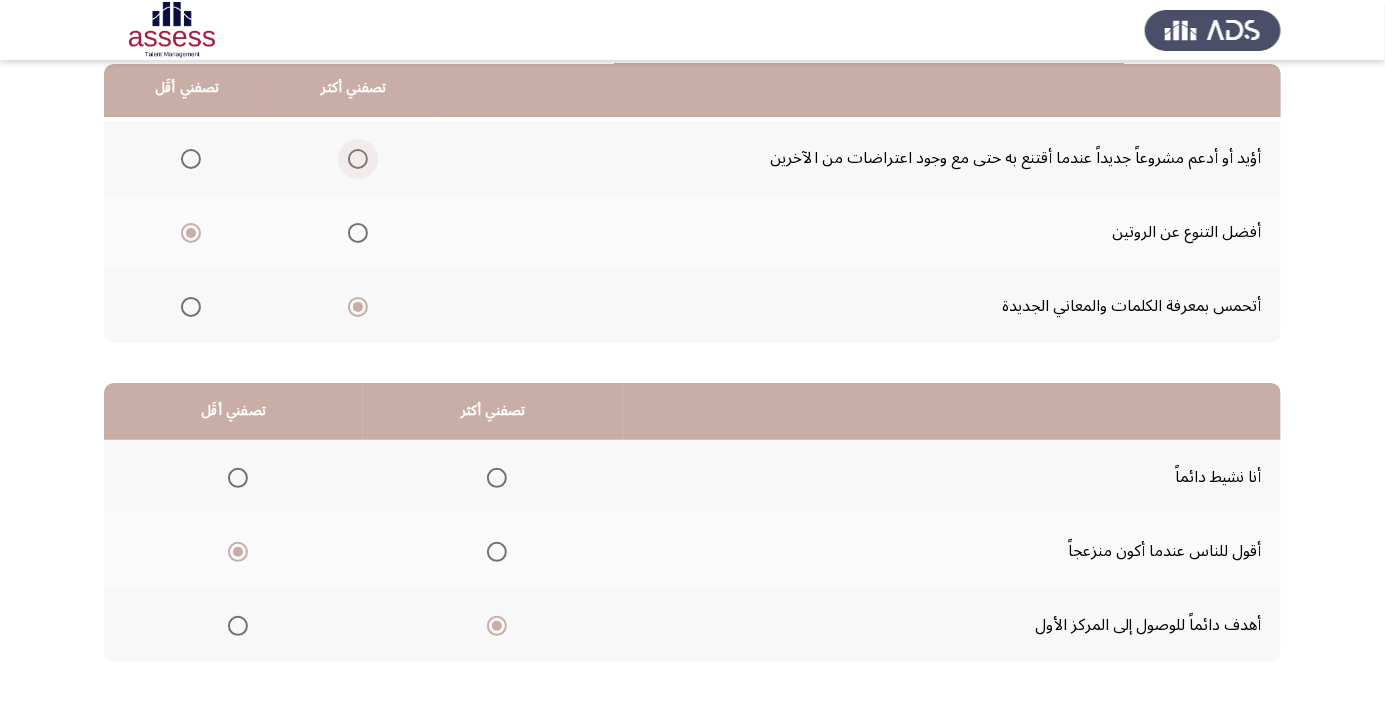 click at bounding box center [358, 159] 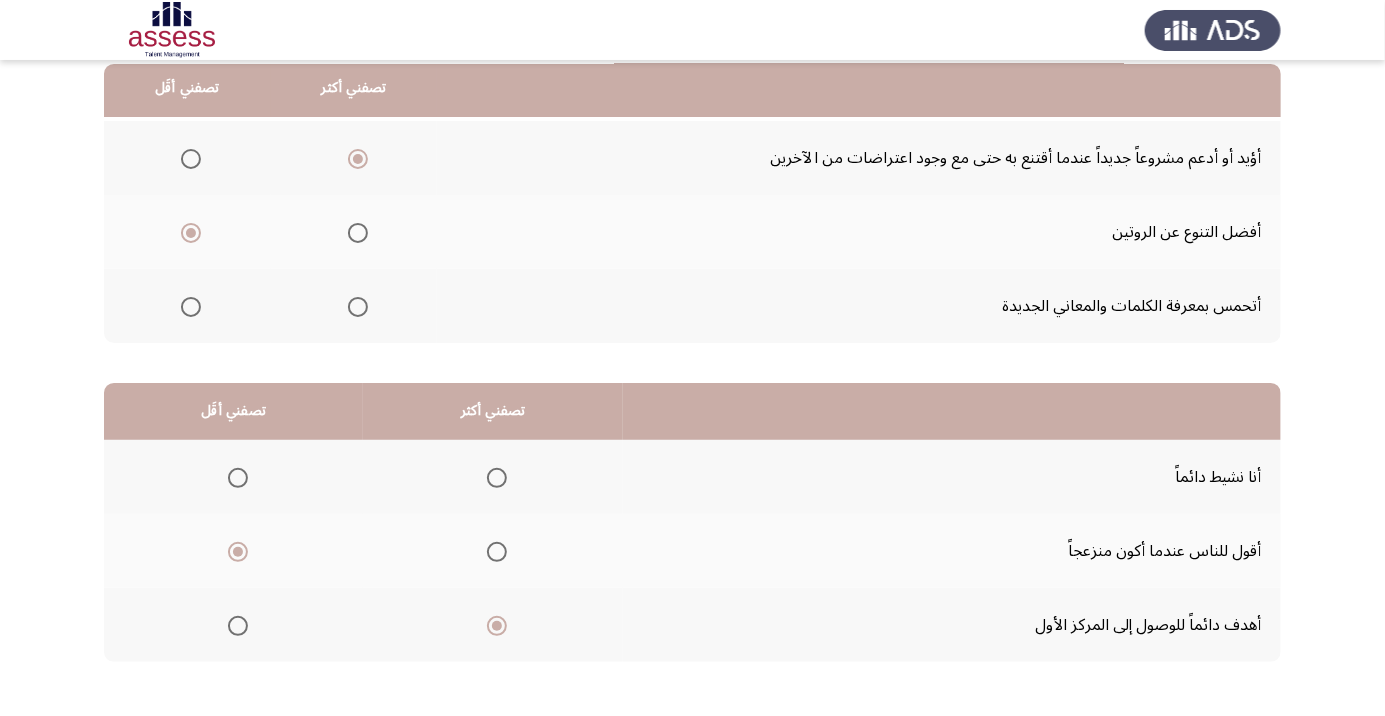 click at bounding box center [358, 307] 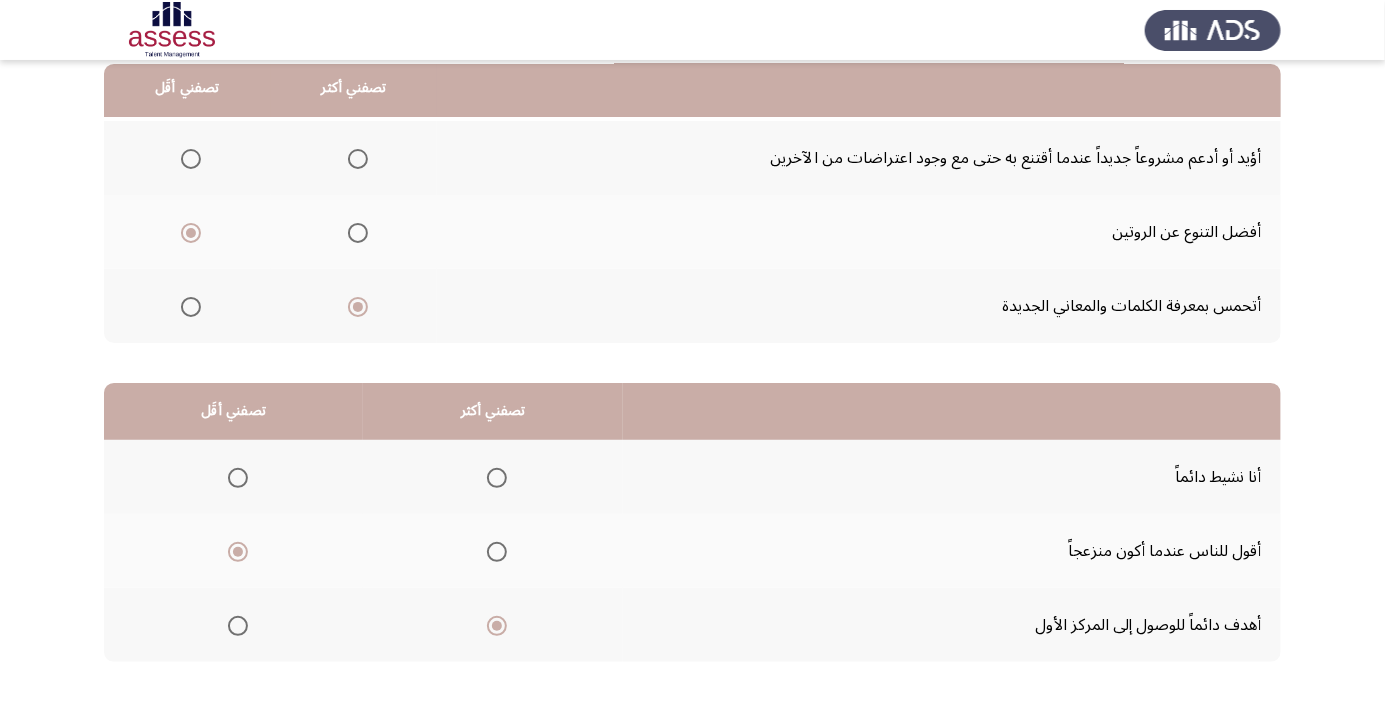 click at bounding box center [358, 159] 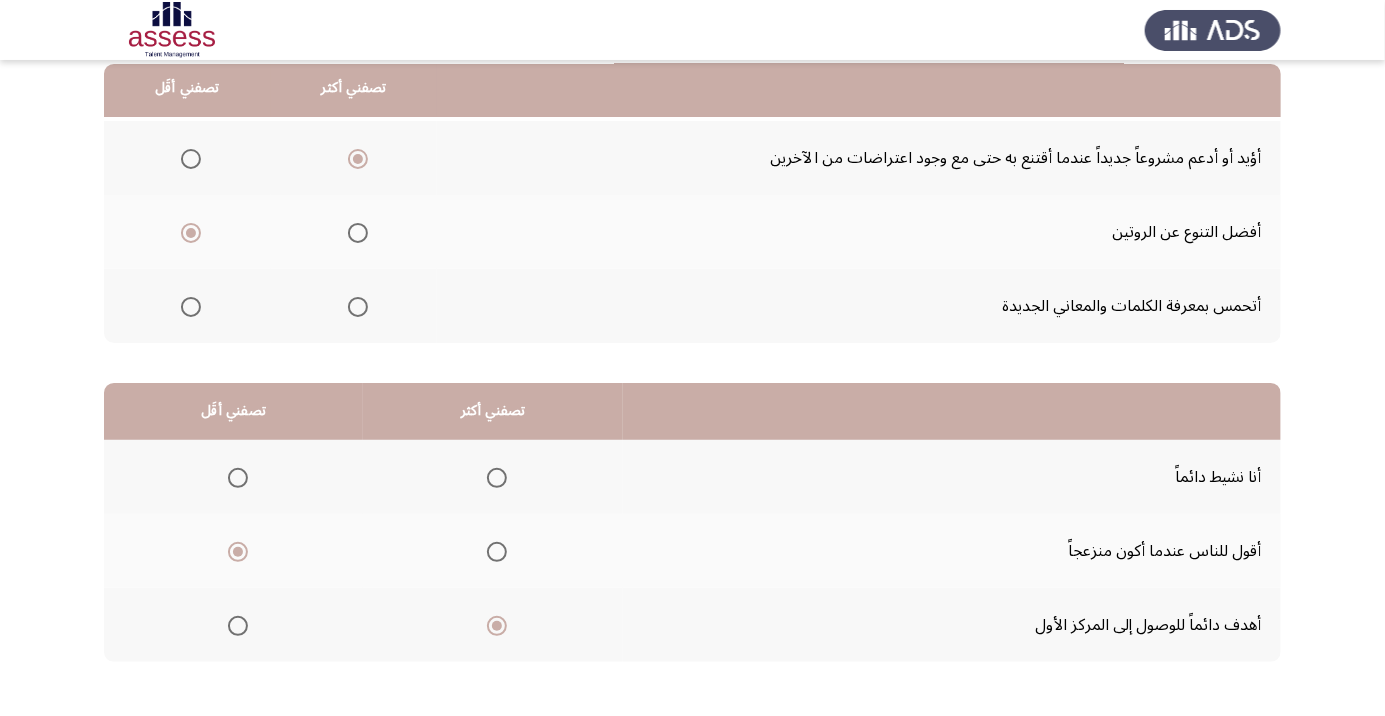 click at bounding box center [358, 307] 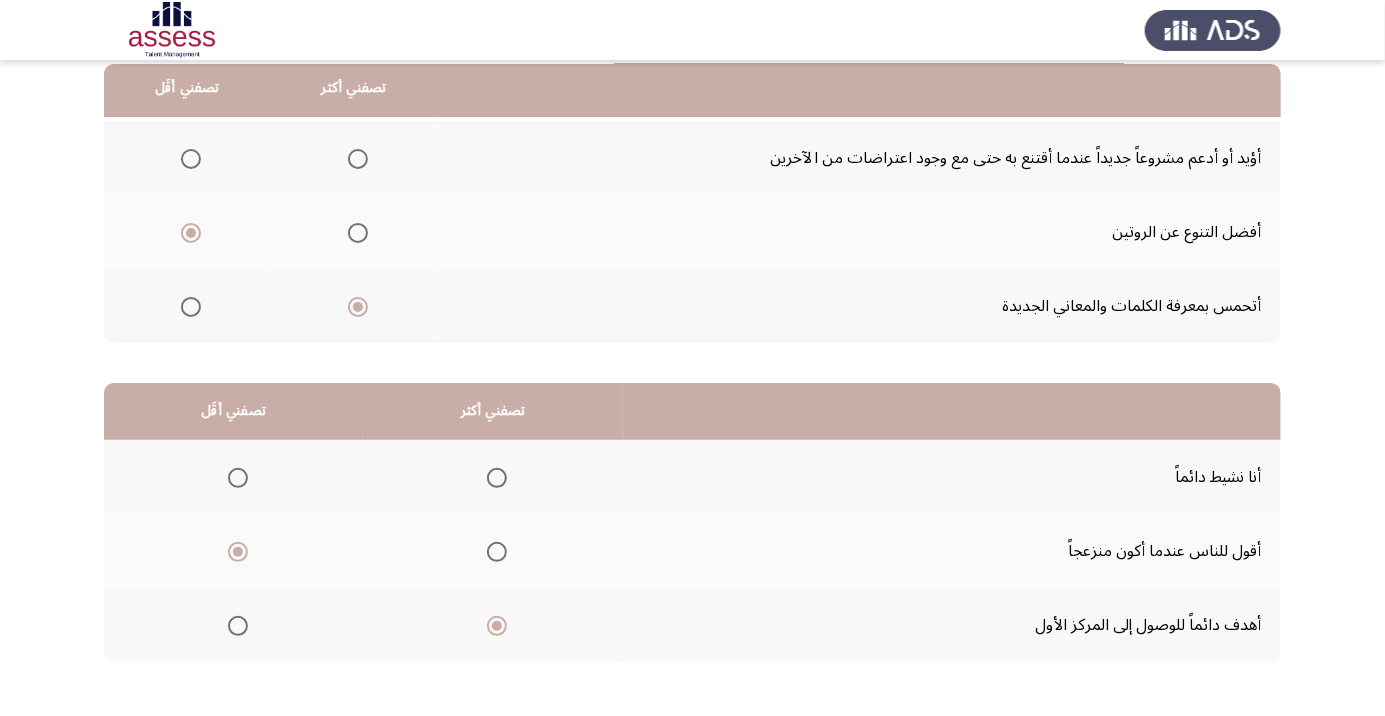scroll, scrollTop: 179, scrollLeft: 0, axis: vertical 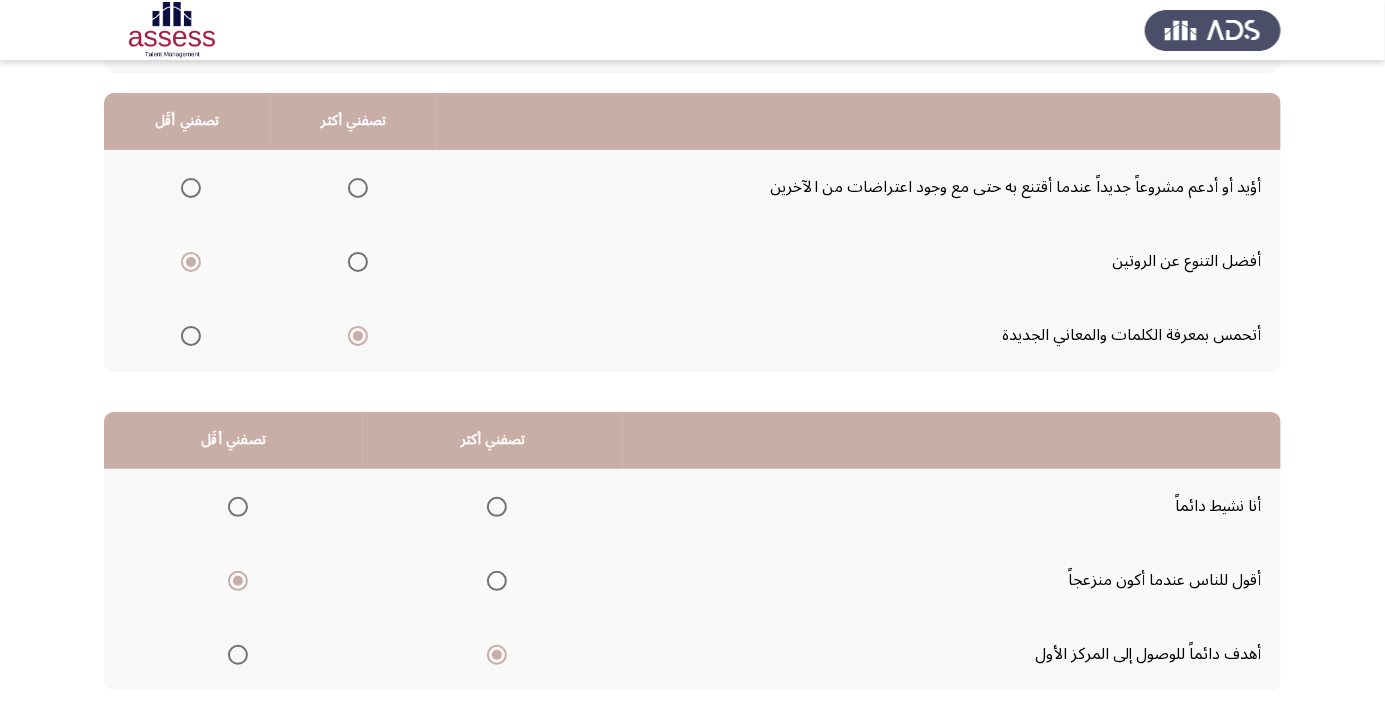 click at bounding box center (497, 507) 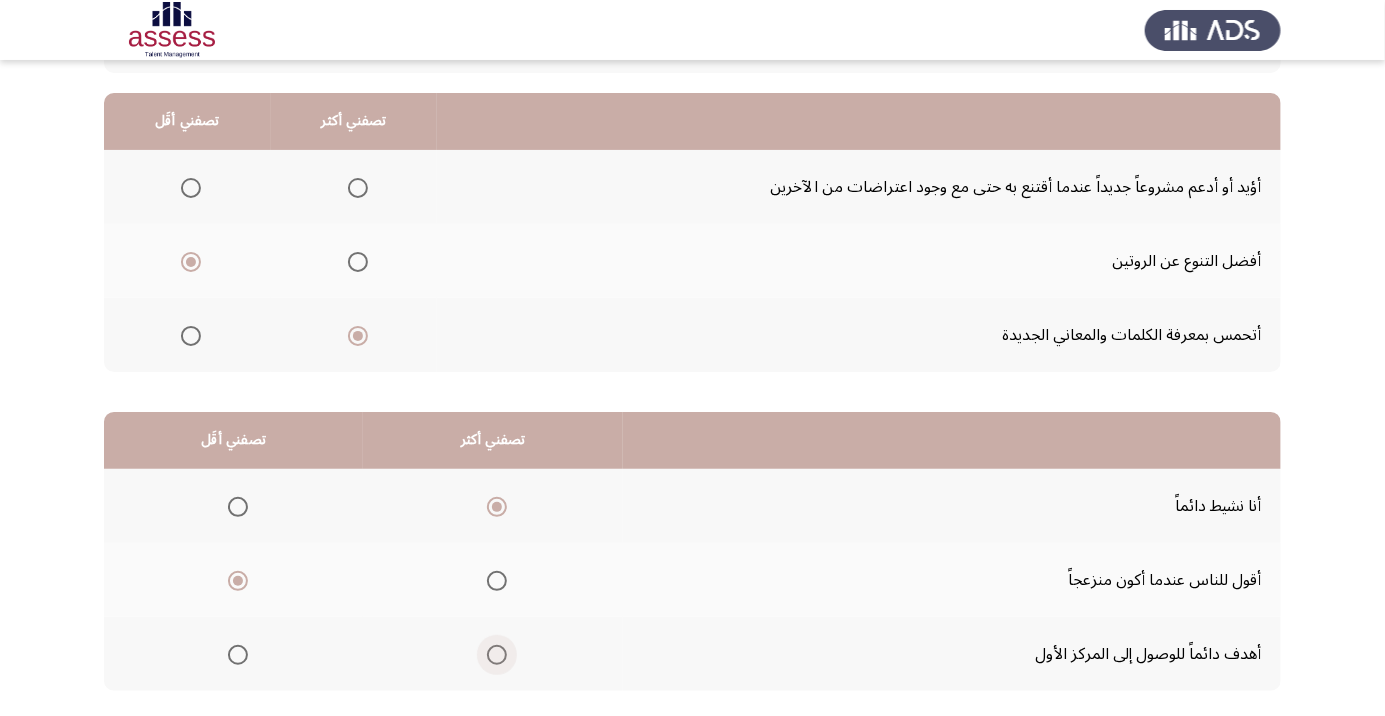 click at bounding box center (497, 655) 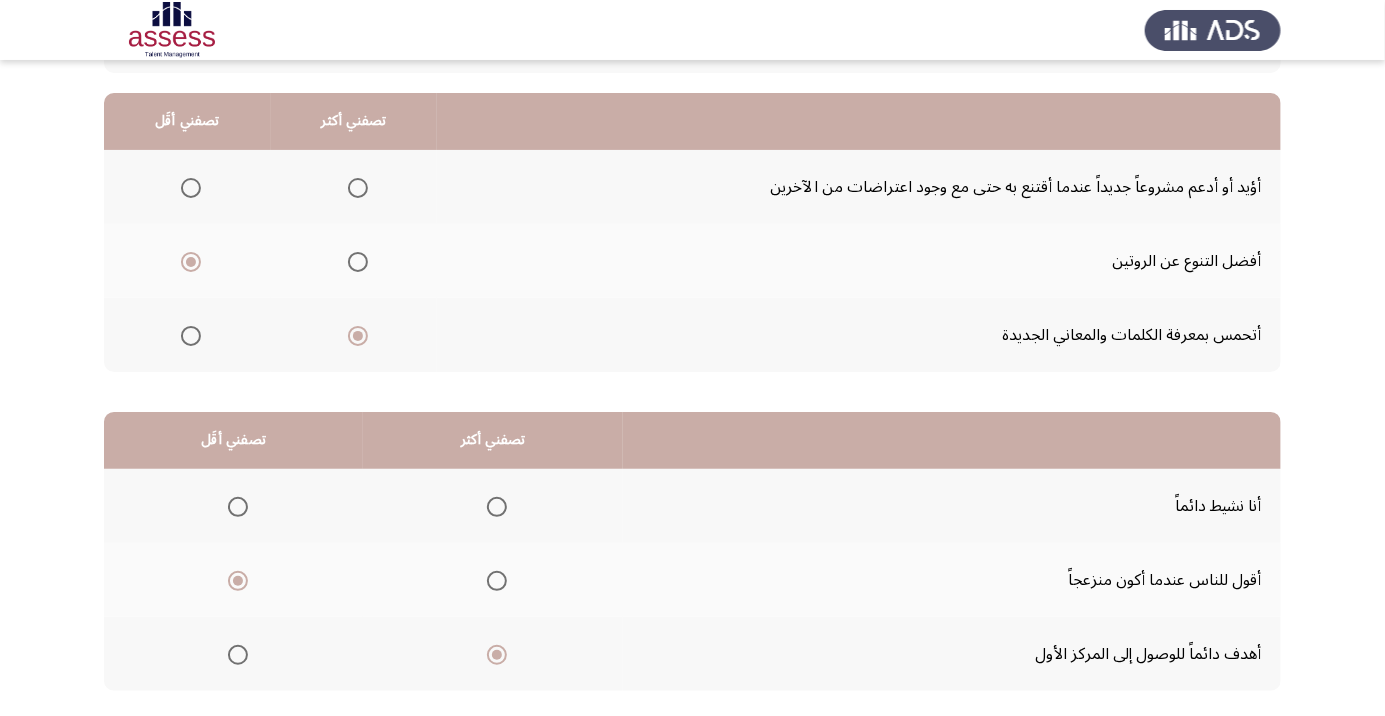 scroll, scrollTop: 197, scrollLeft: 0, axis: vertical 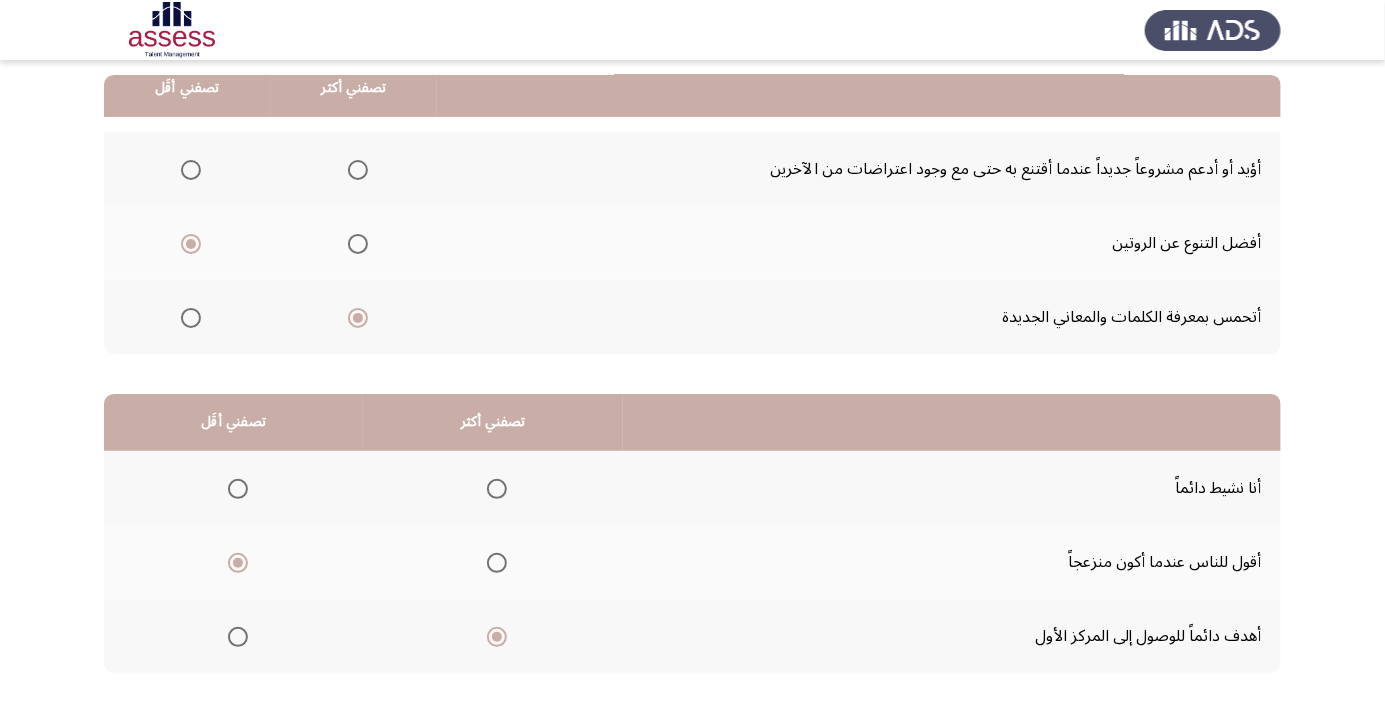 click on "التالي" 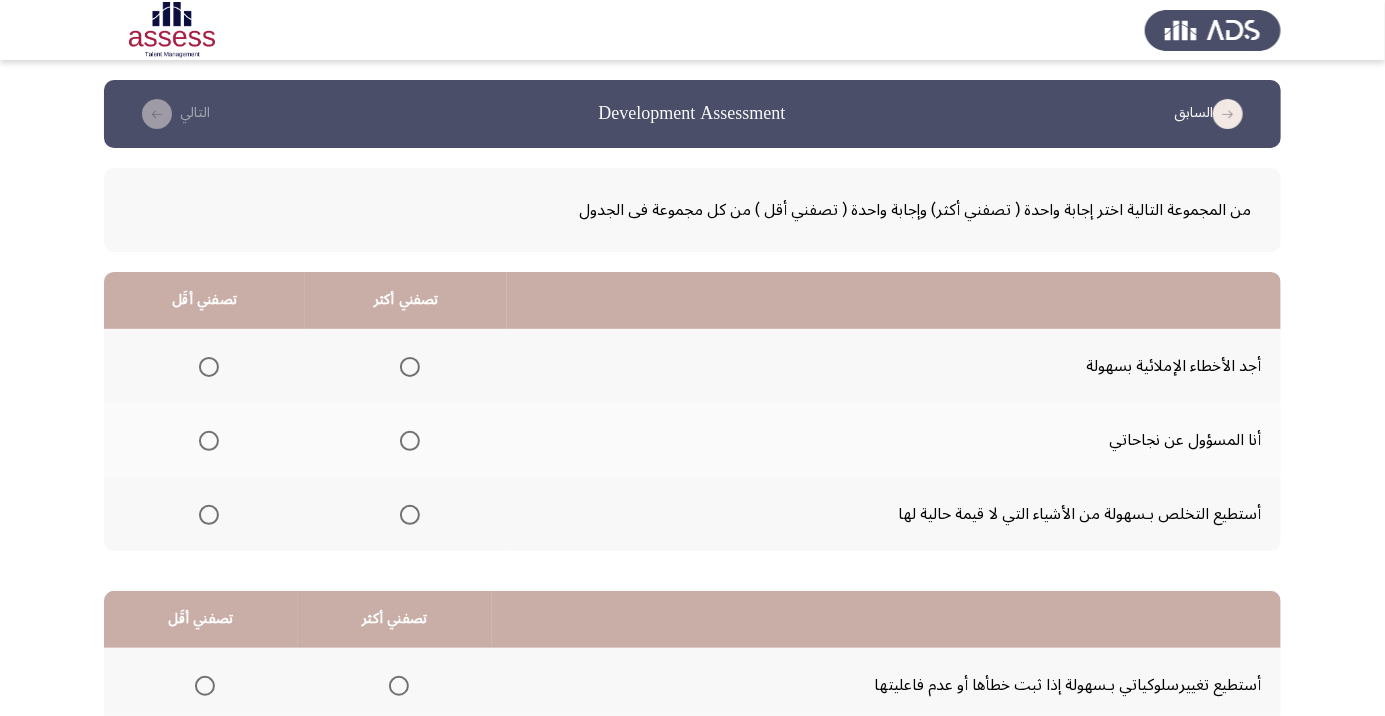 click at bounding box center [410, 515] 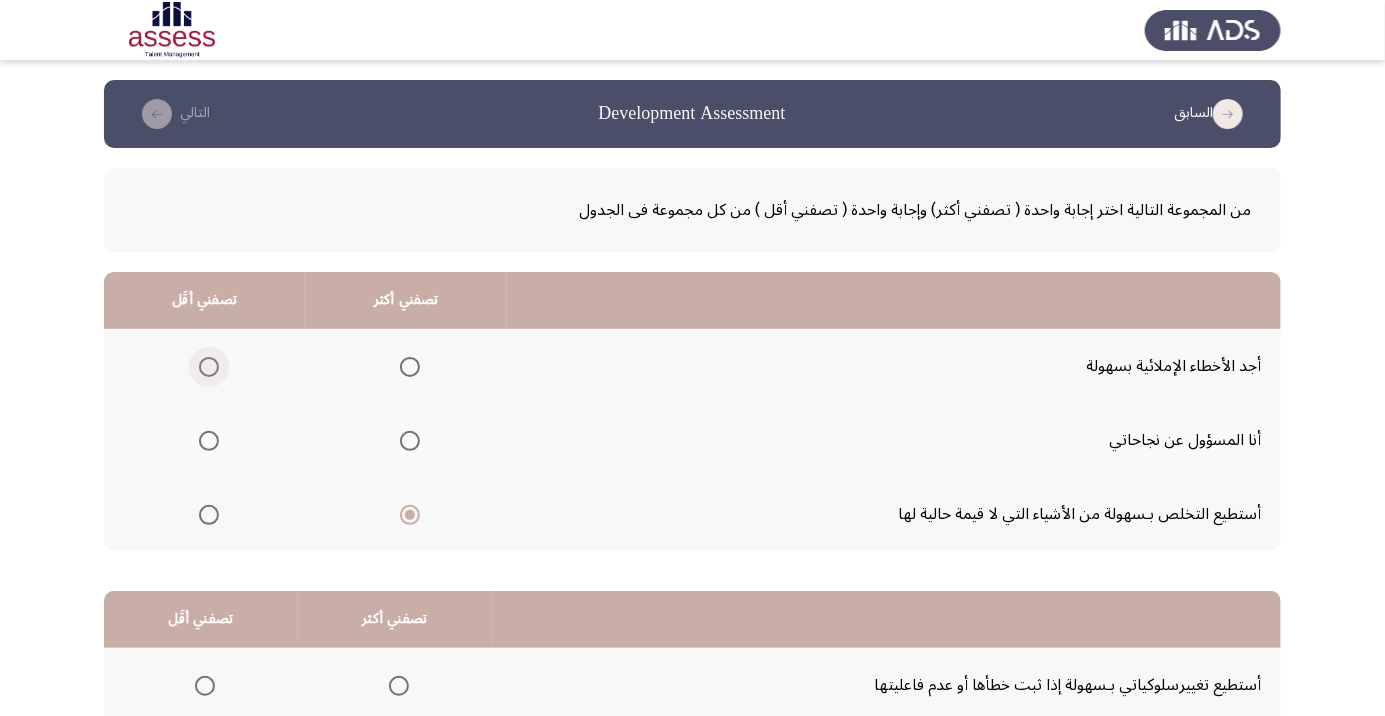click at bounding box center [209, 367] 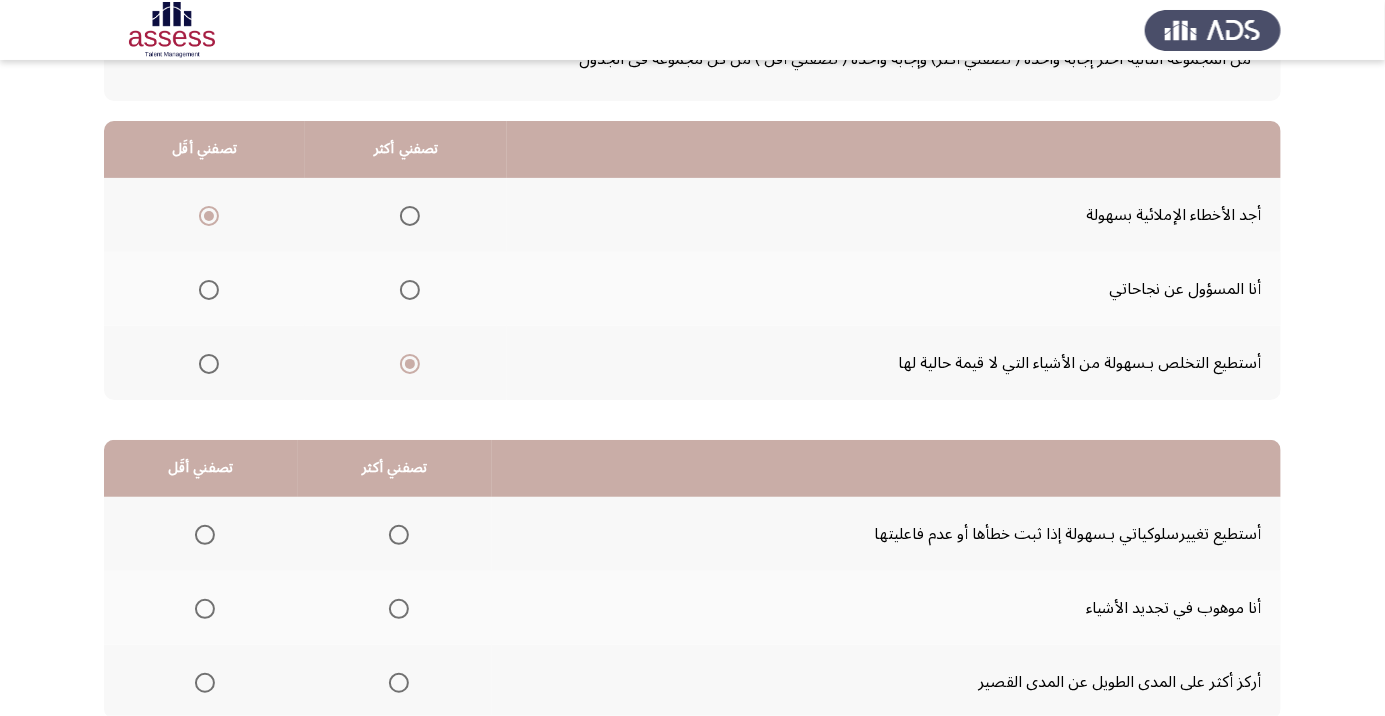 scroll, scrollTop: 197, scrollLeft: 0, axis: vertical 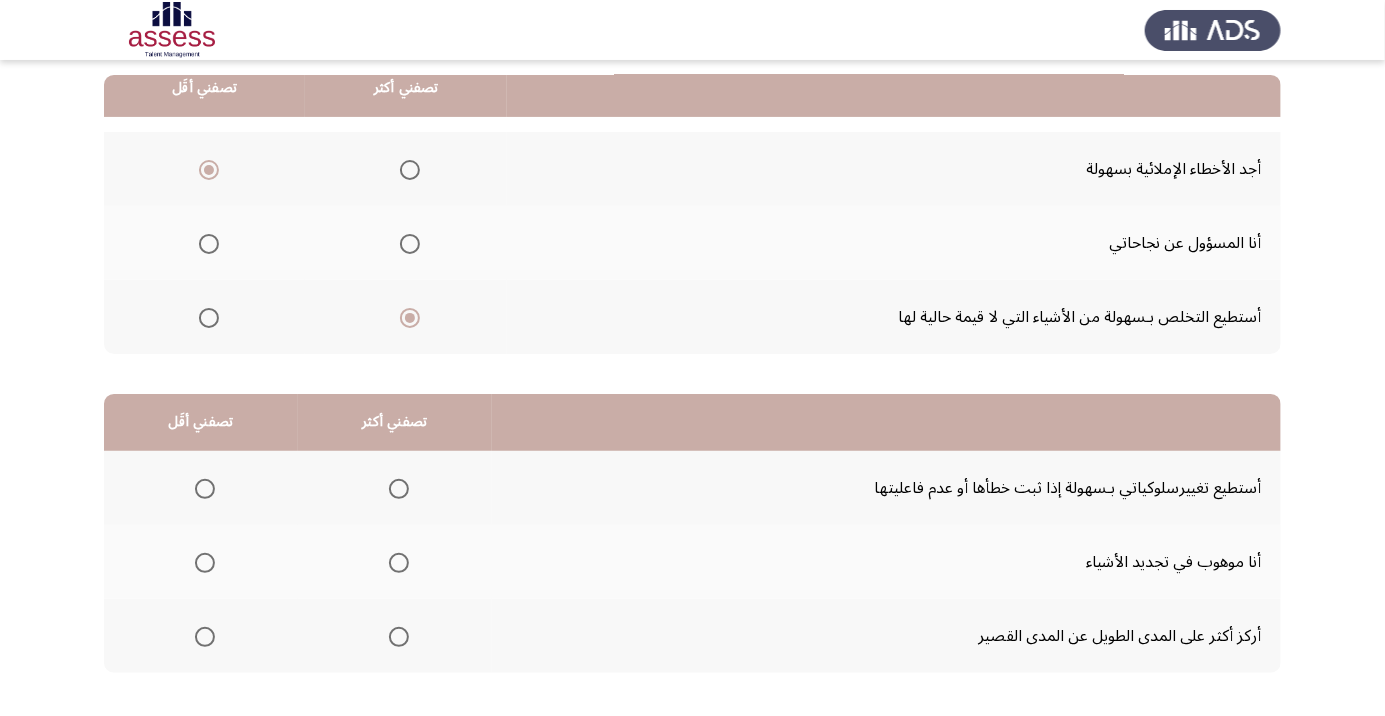 click at bounding box center (399, 637) 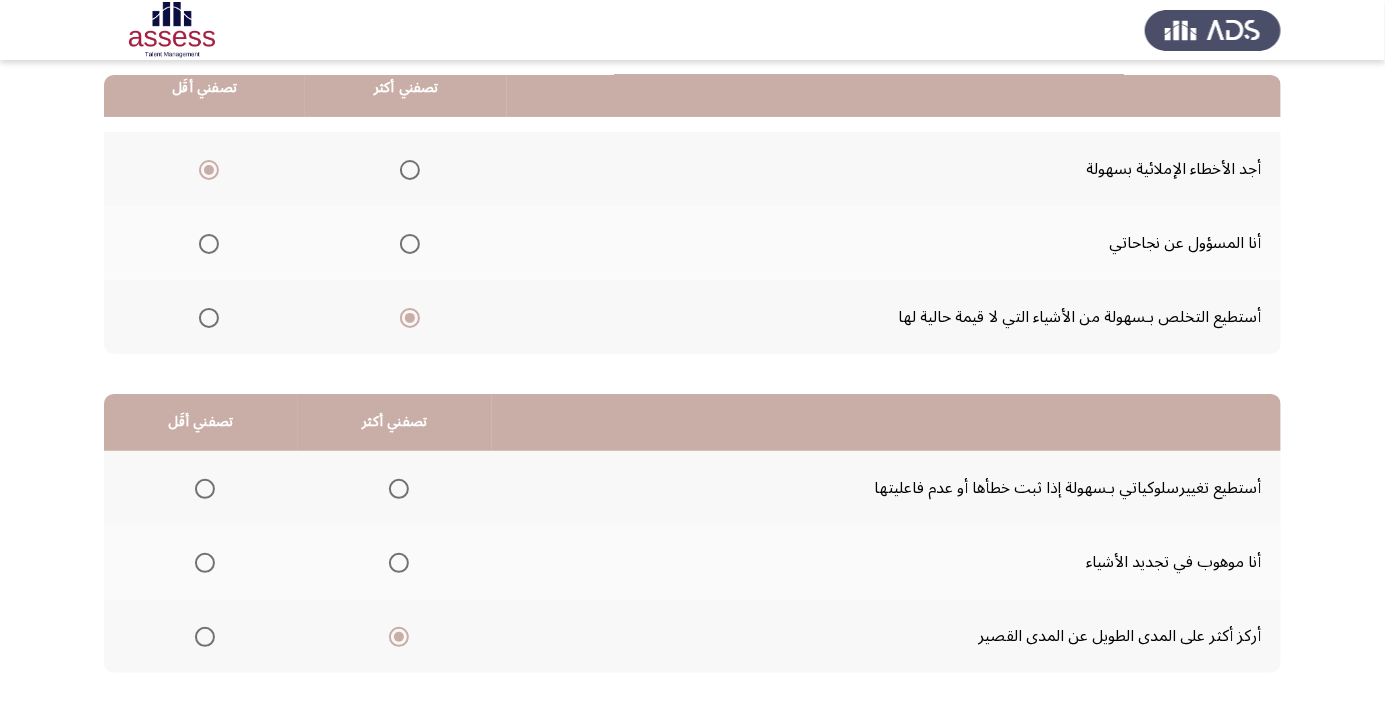 click at bounding box center [205, 563] 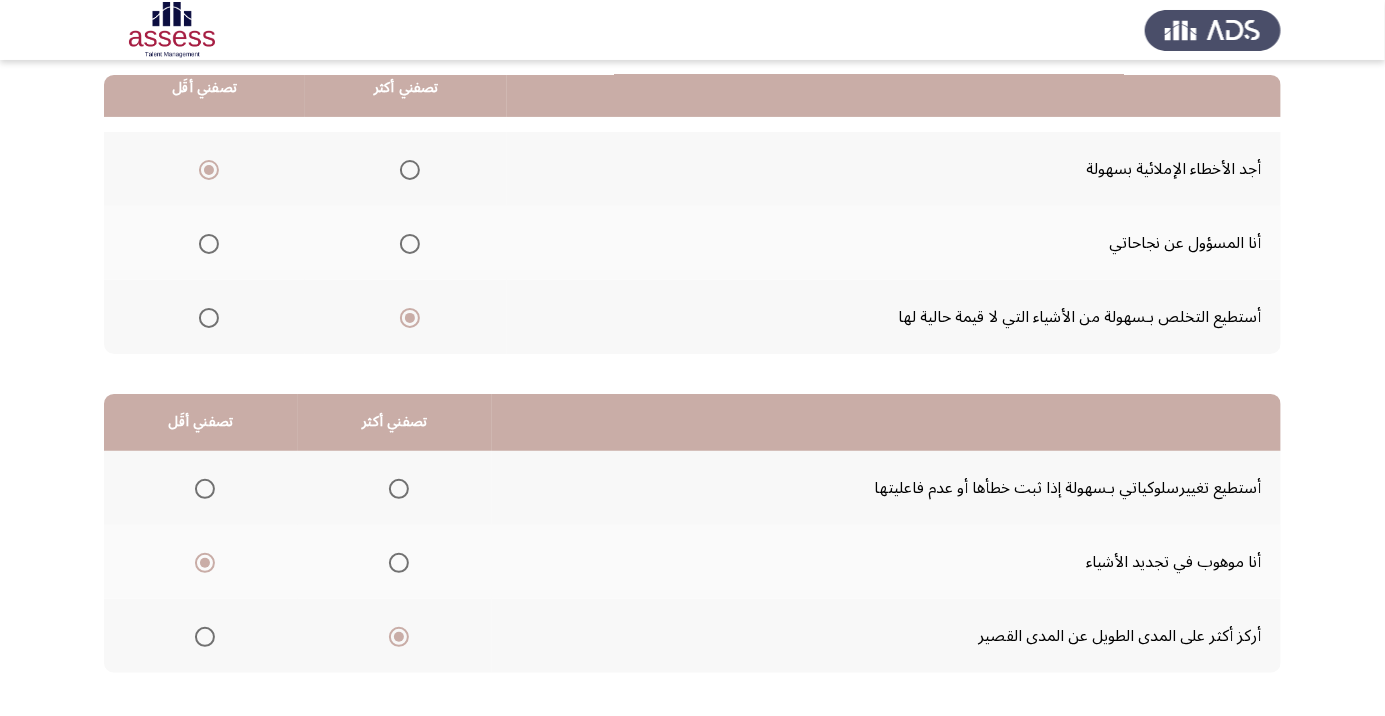 click on "التالي" 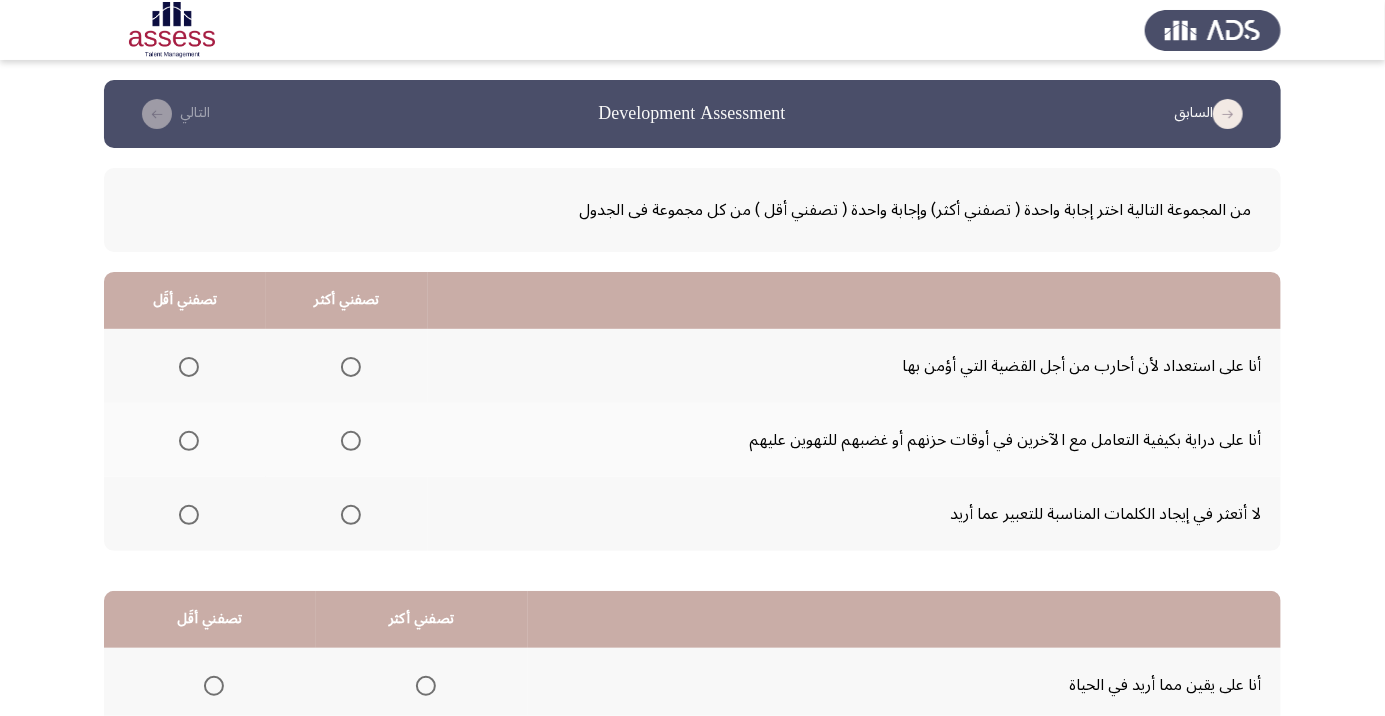 click at bounding box center (351, 367) 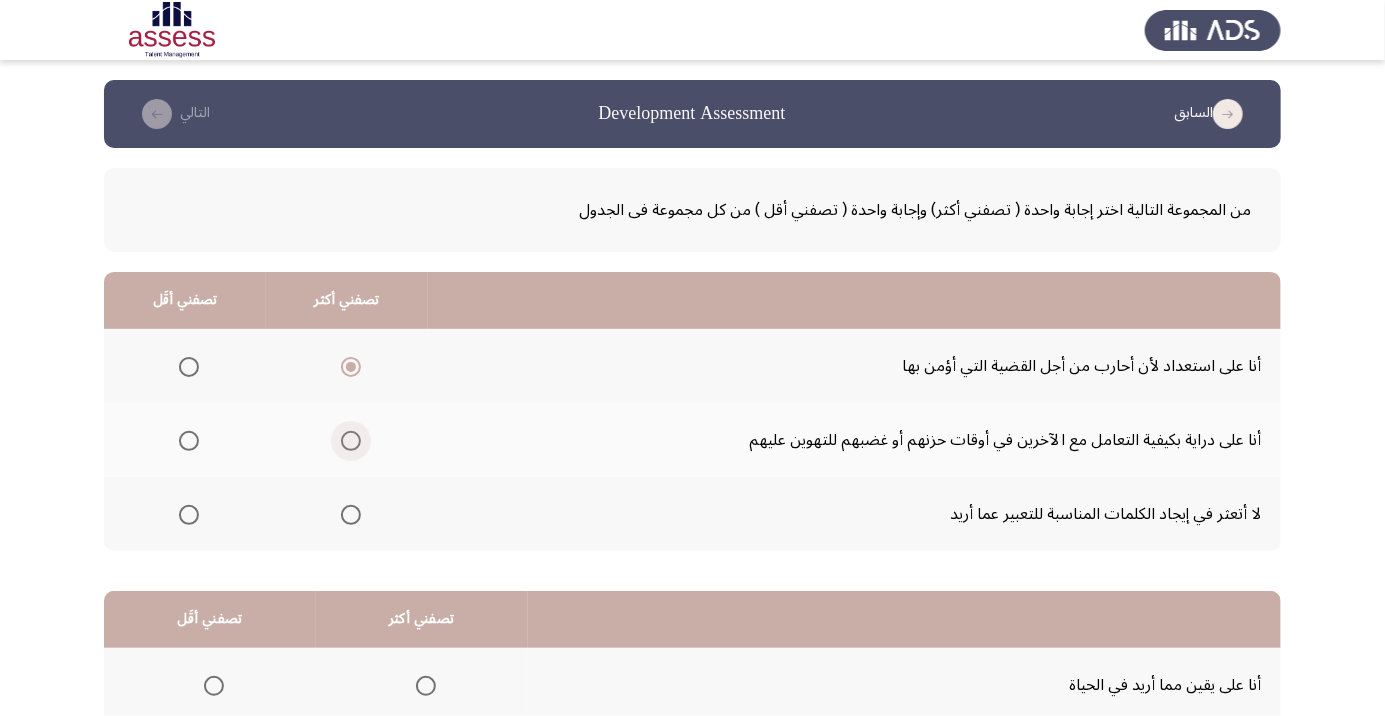 click at bounding box center [351, 441] 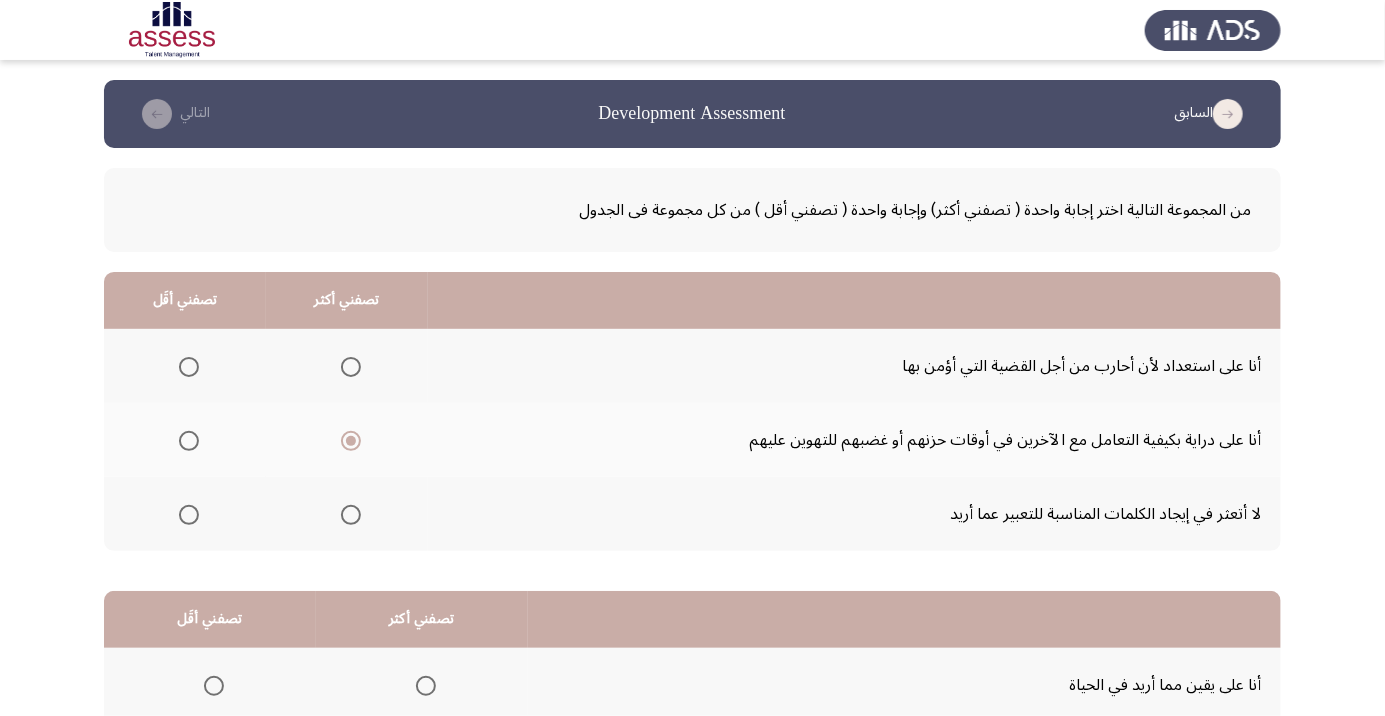 click at bounding box center (189, 515) 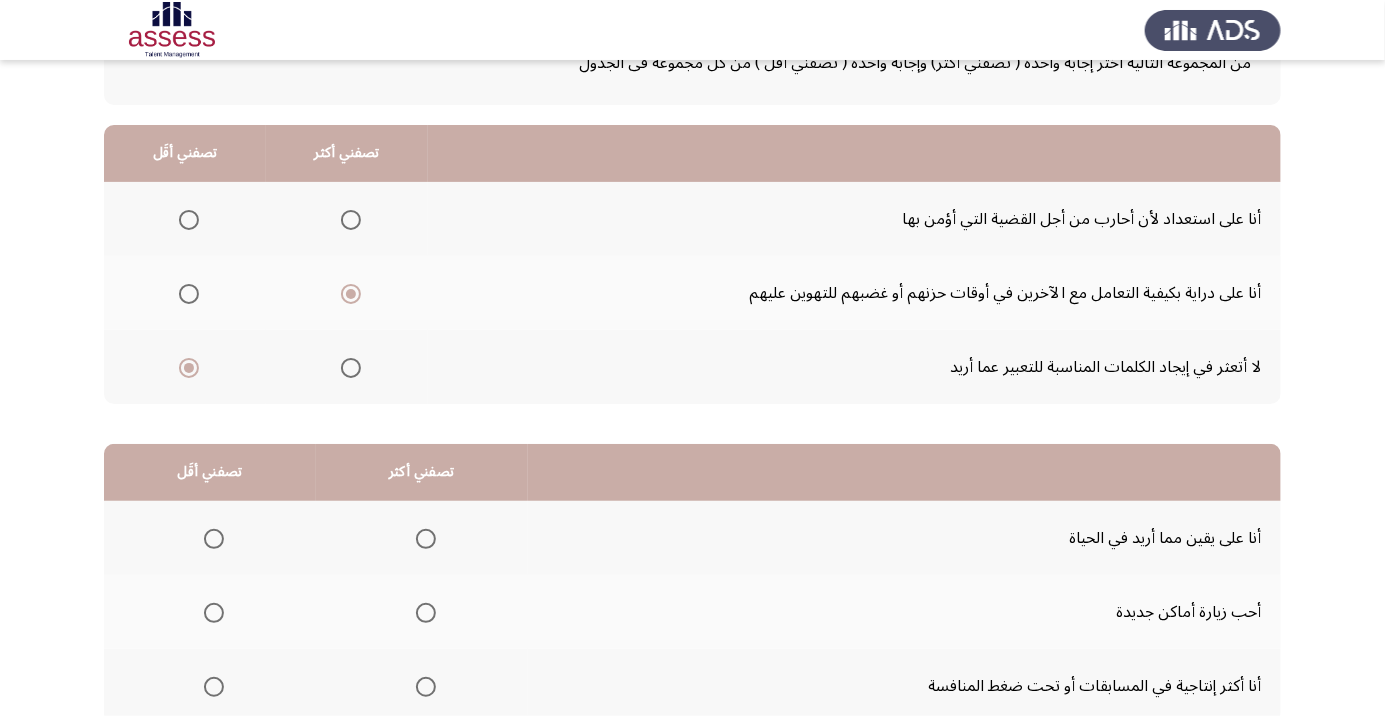 scroll, scrollTop: 197, scrollLeft: 0, axis: vertical 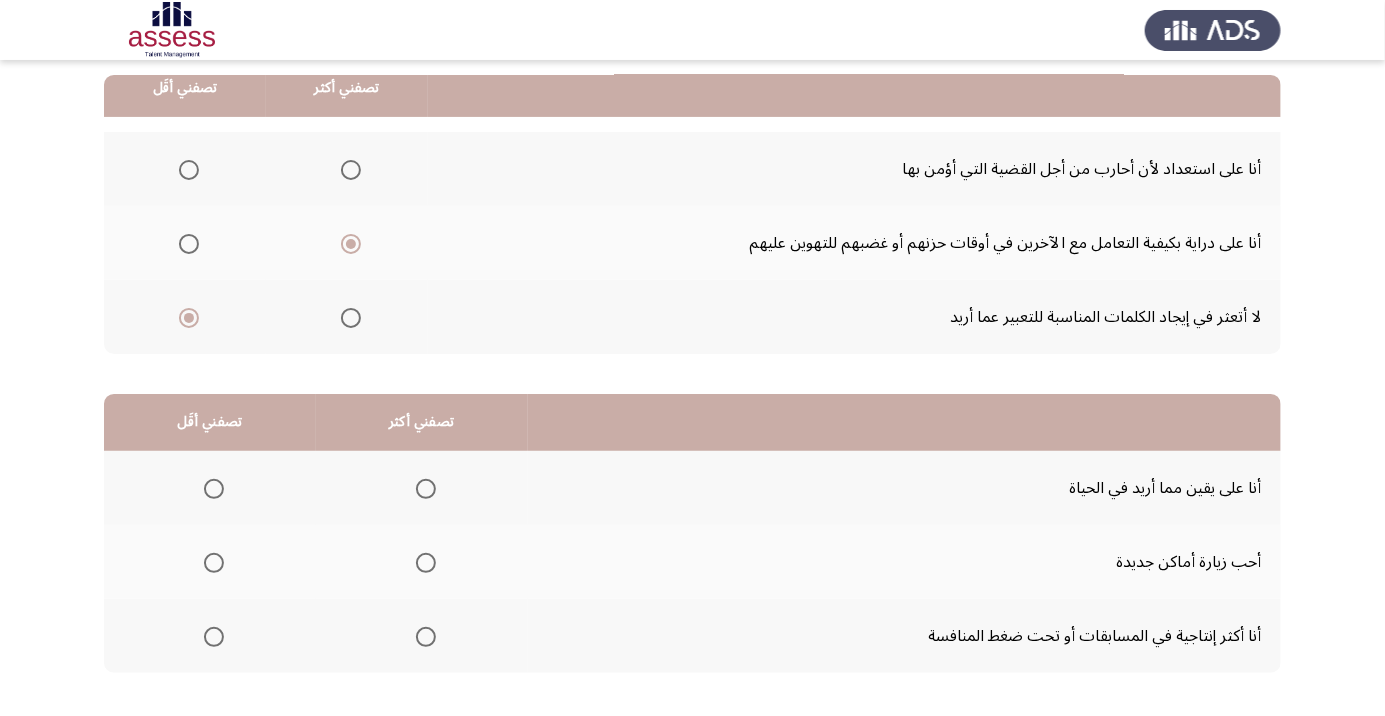 click at bounding box center [426, 489] 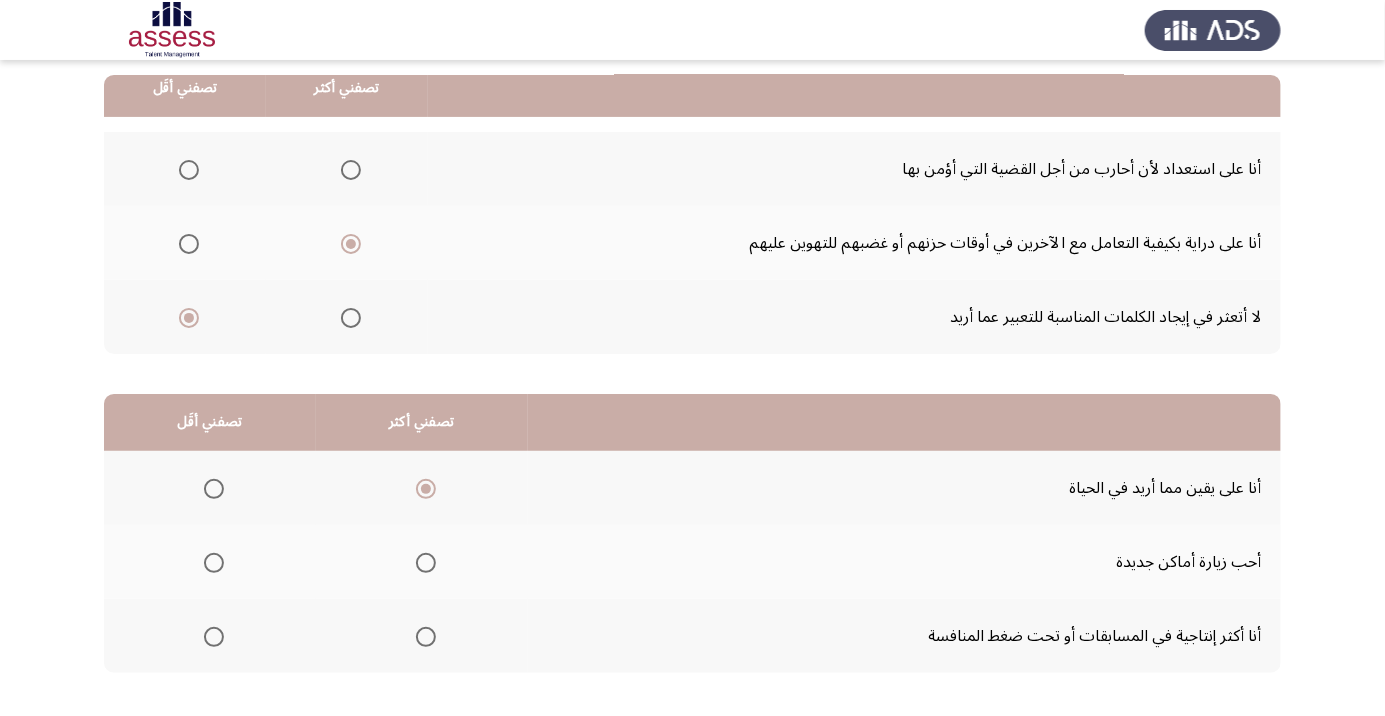 click at bounding box center [214, 563] 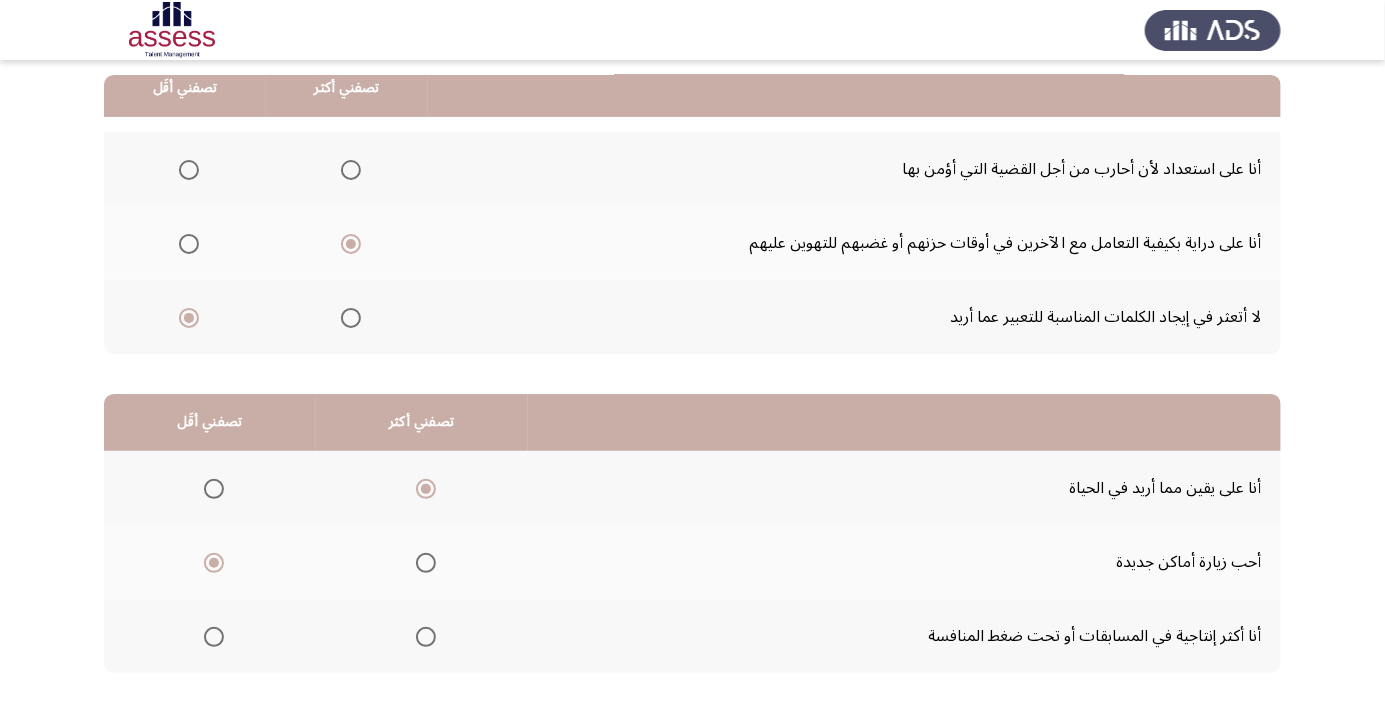 click on "التالي" 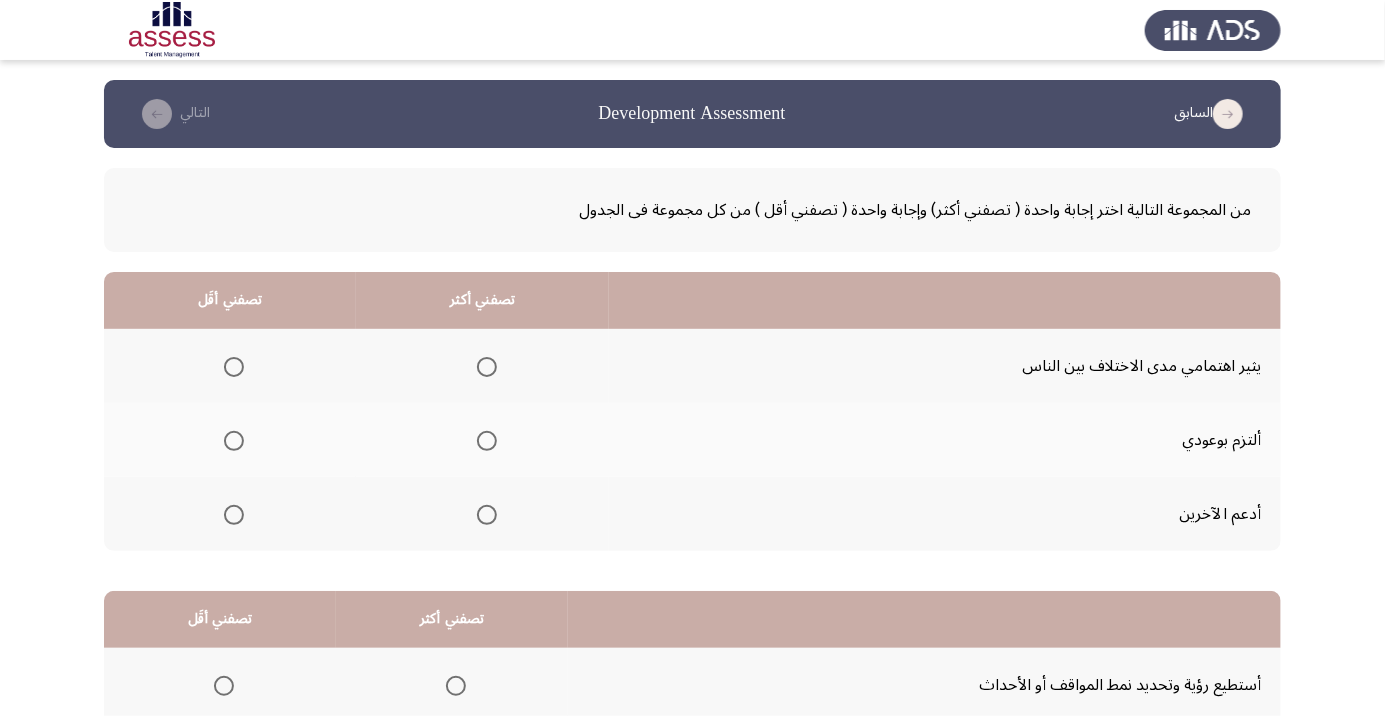 click at bounding box center (487, 441) 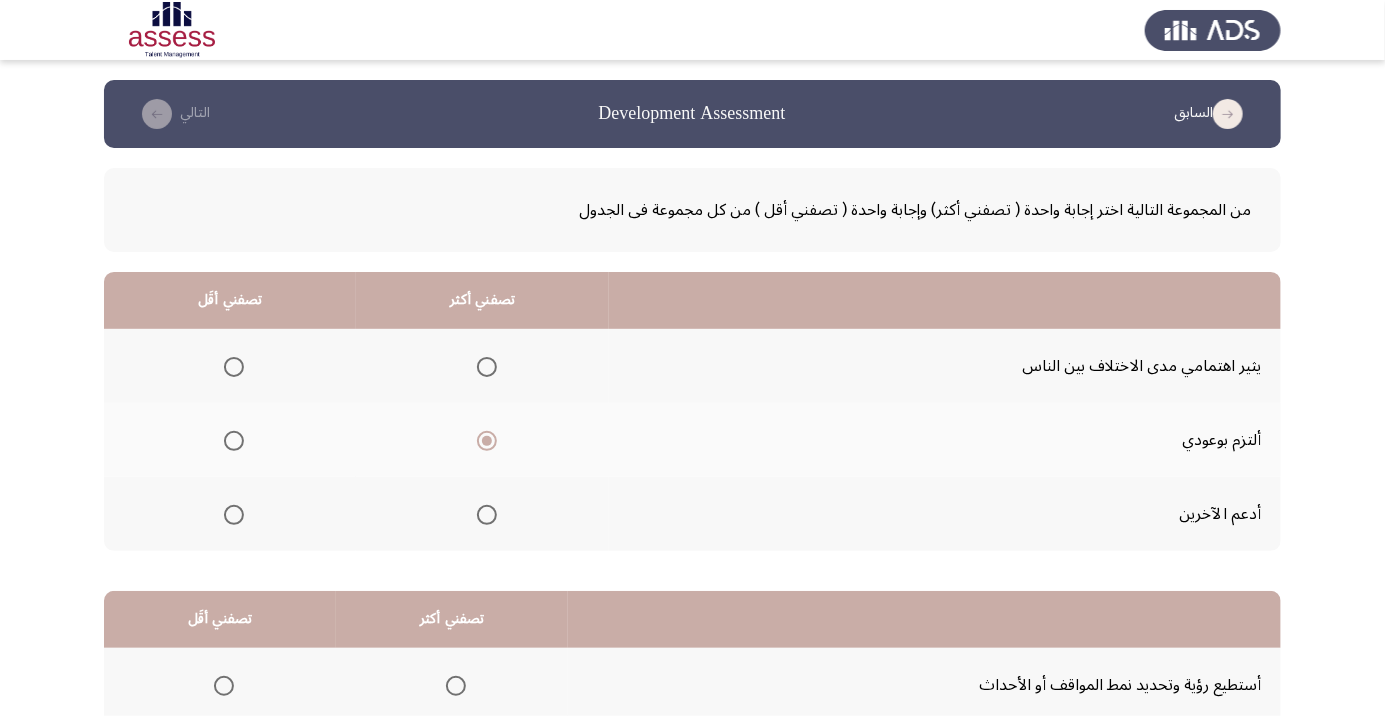 click at bounding box center (234, 367) 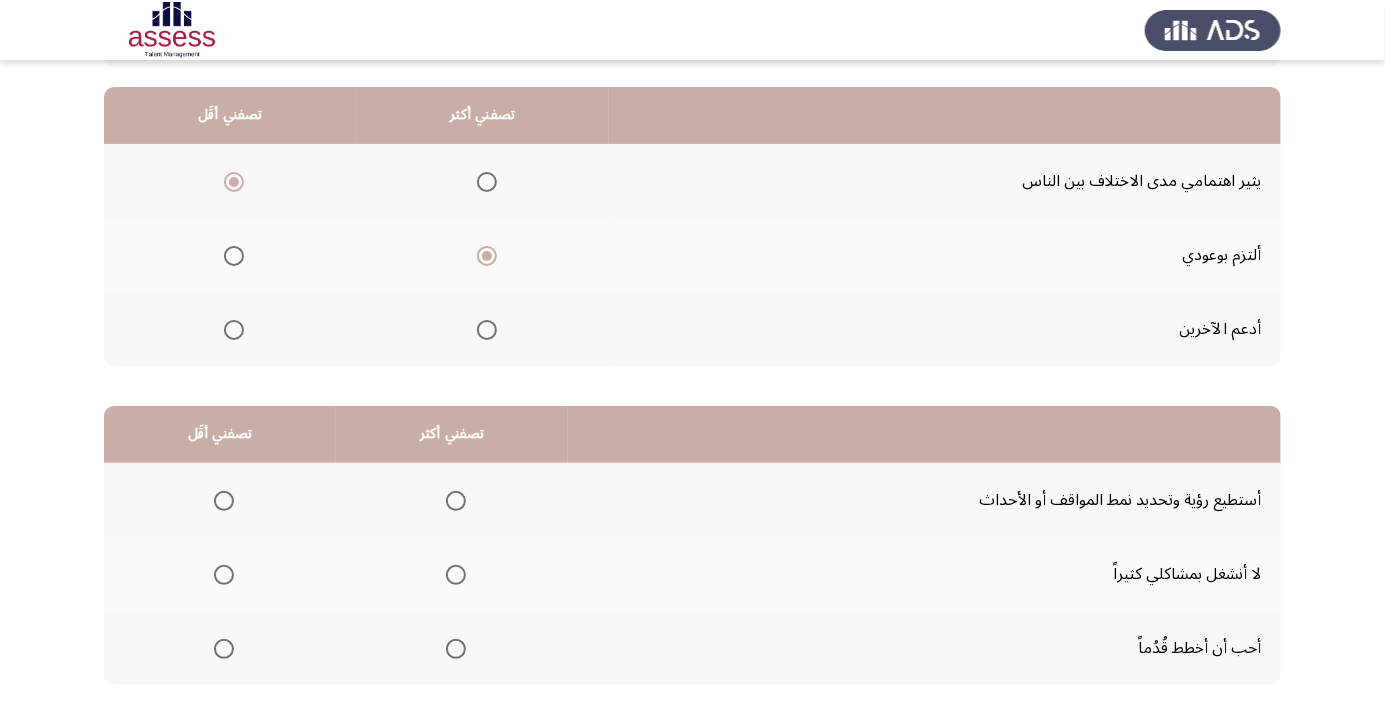scroll, scrollTop: 197, scrollLeft: 0, axis: vertical 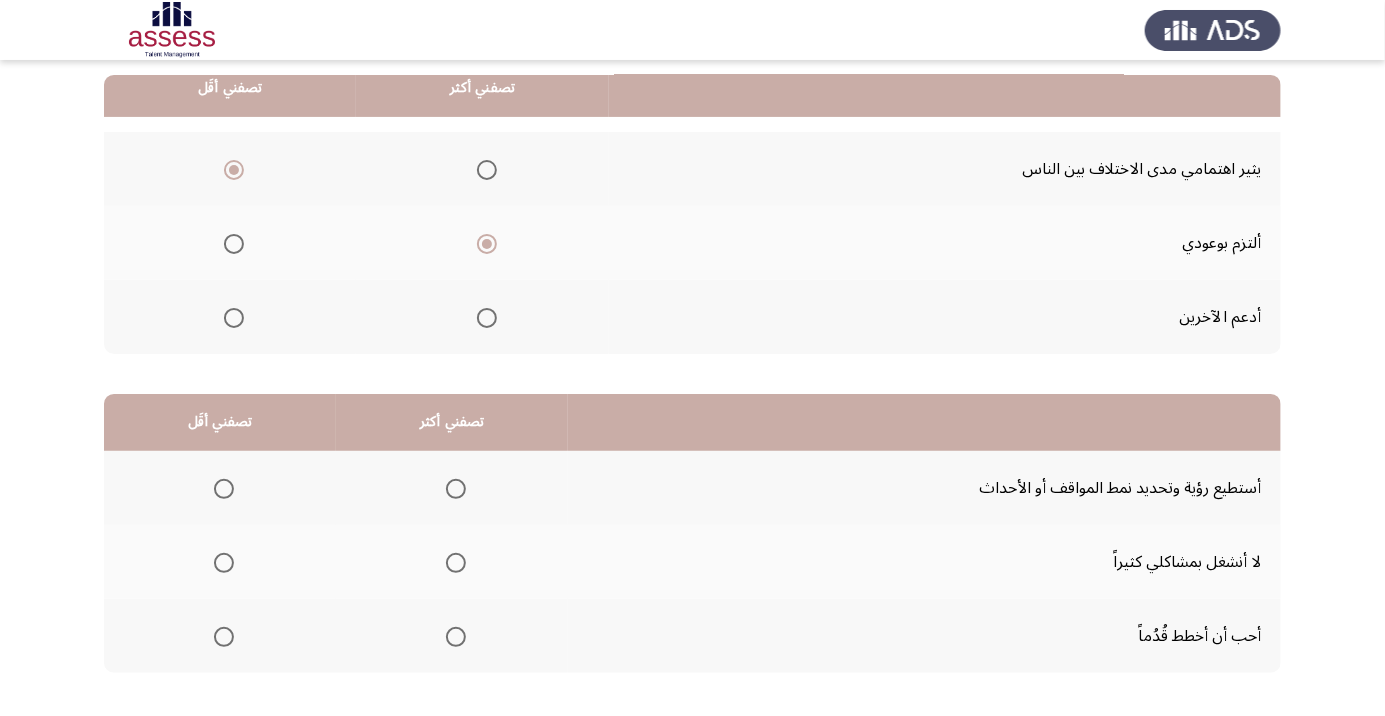 click at bounding box center (456, 637) 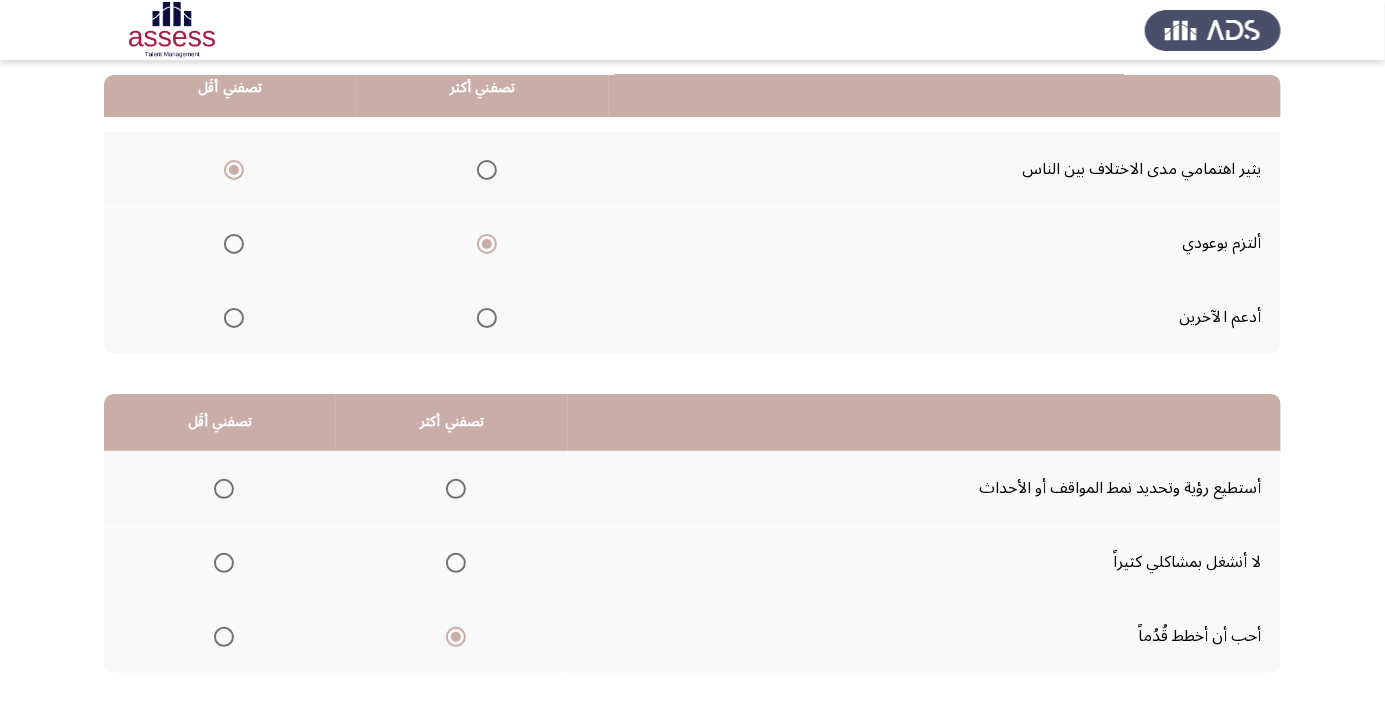 click at bounding box center (224, 563) 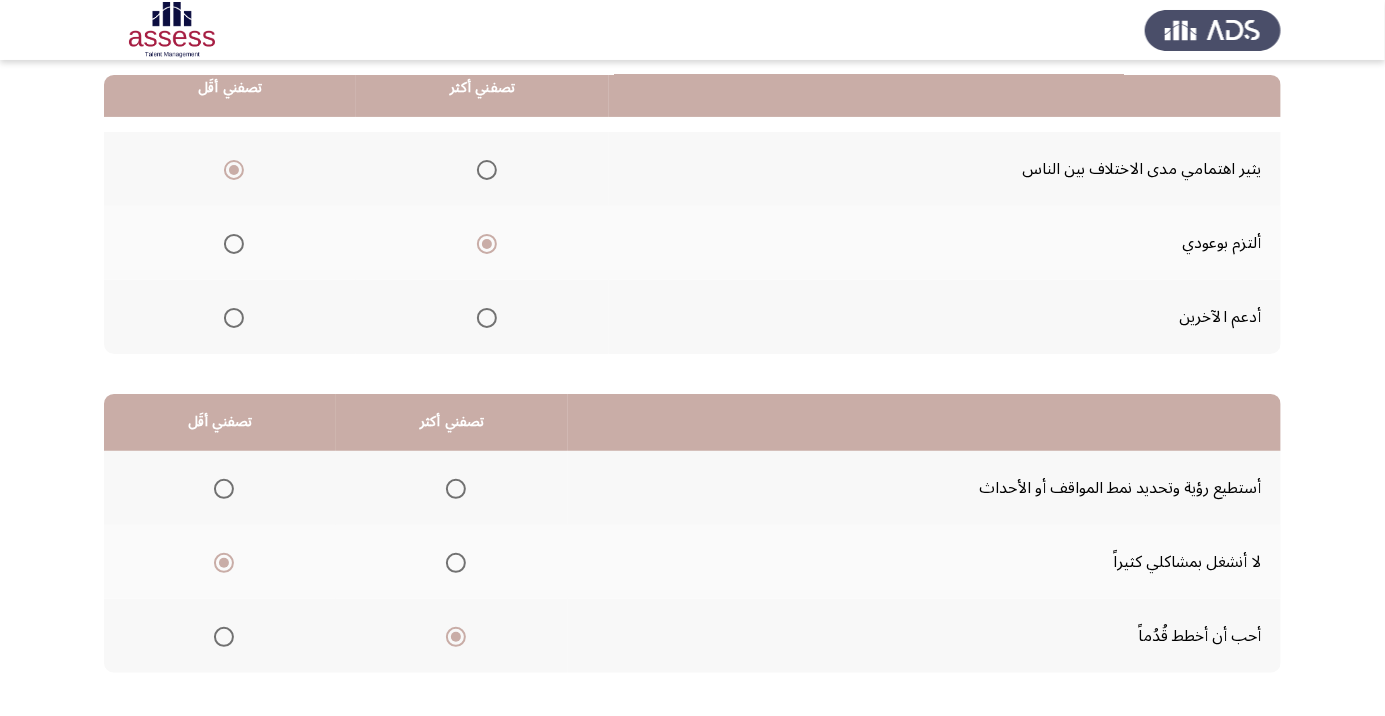 click on "التالي" 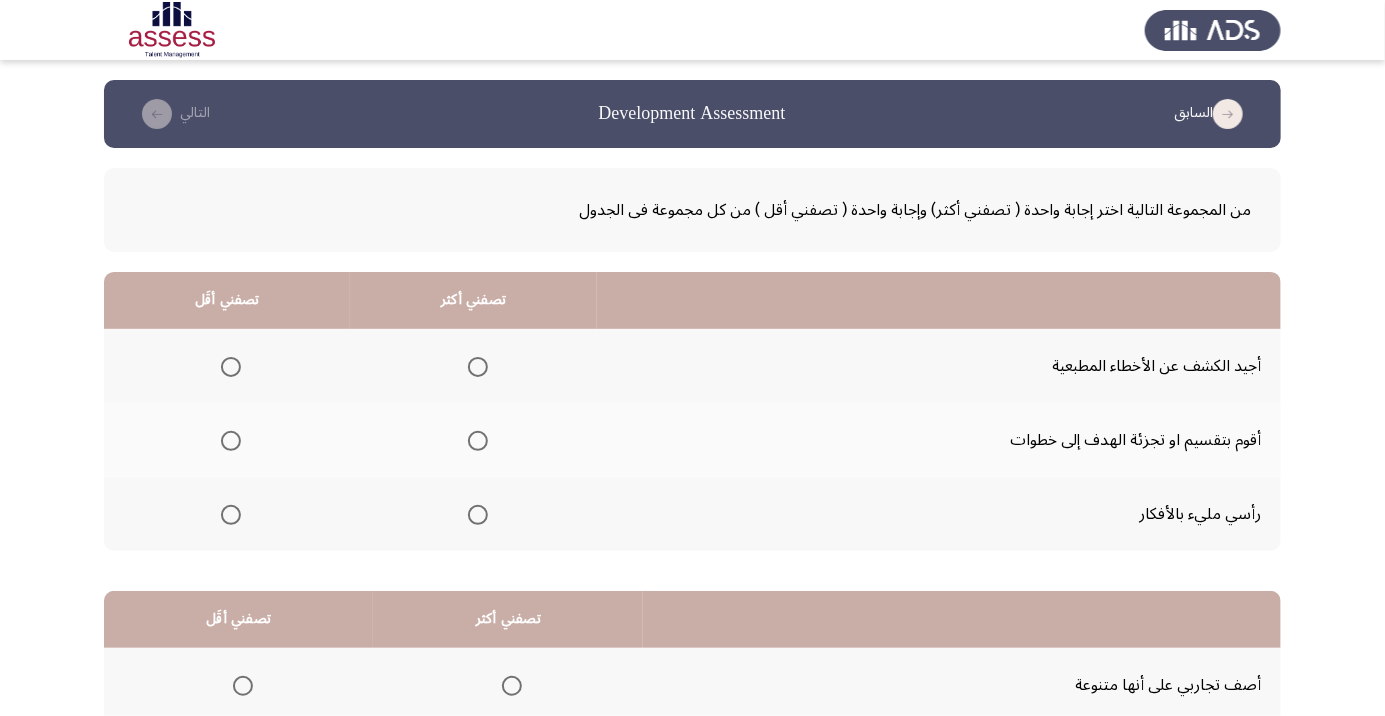 click at bounding box center [478, 441] 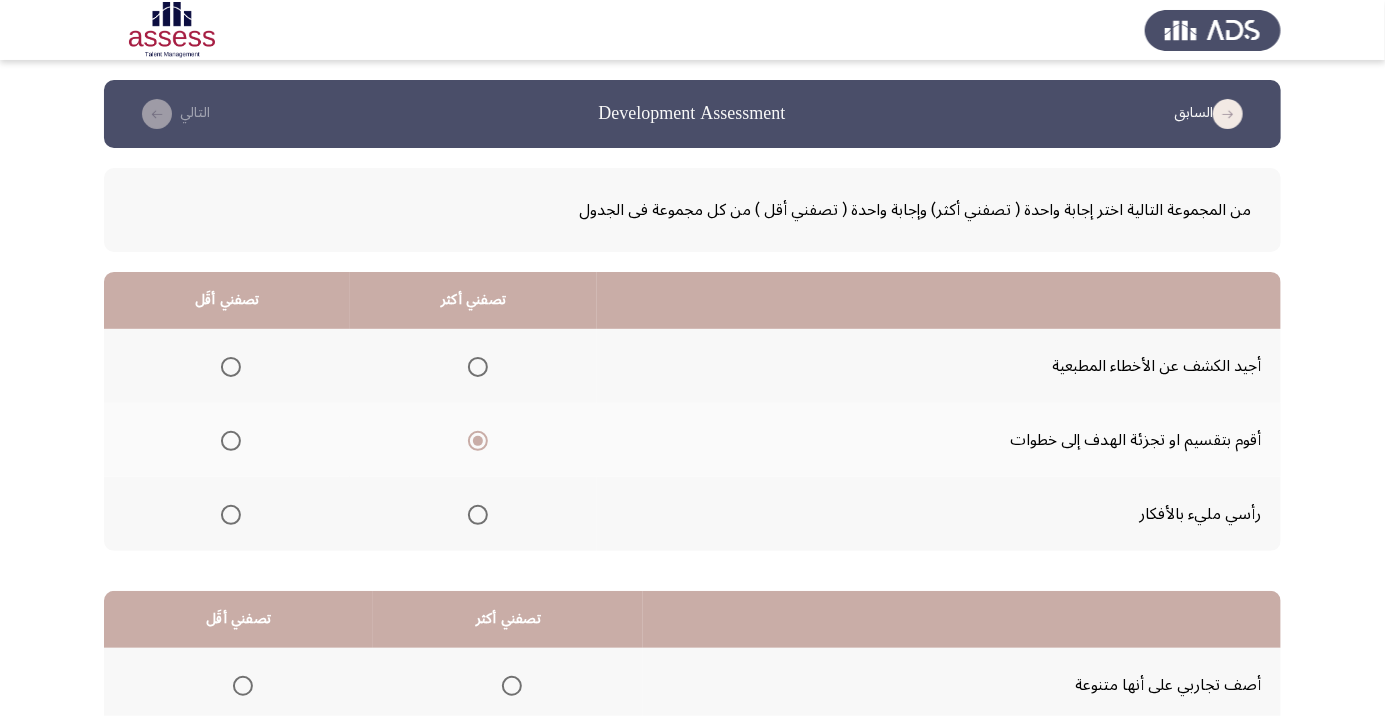 click at bounding box center (231, 367) 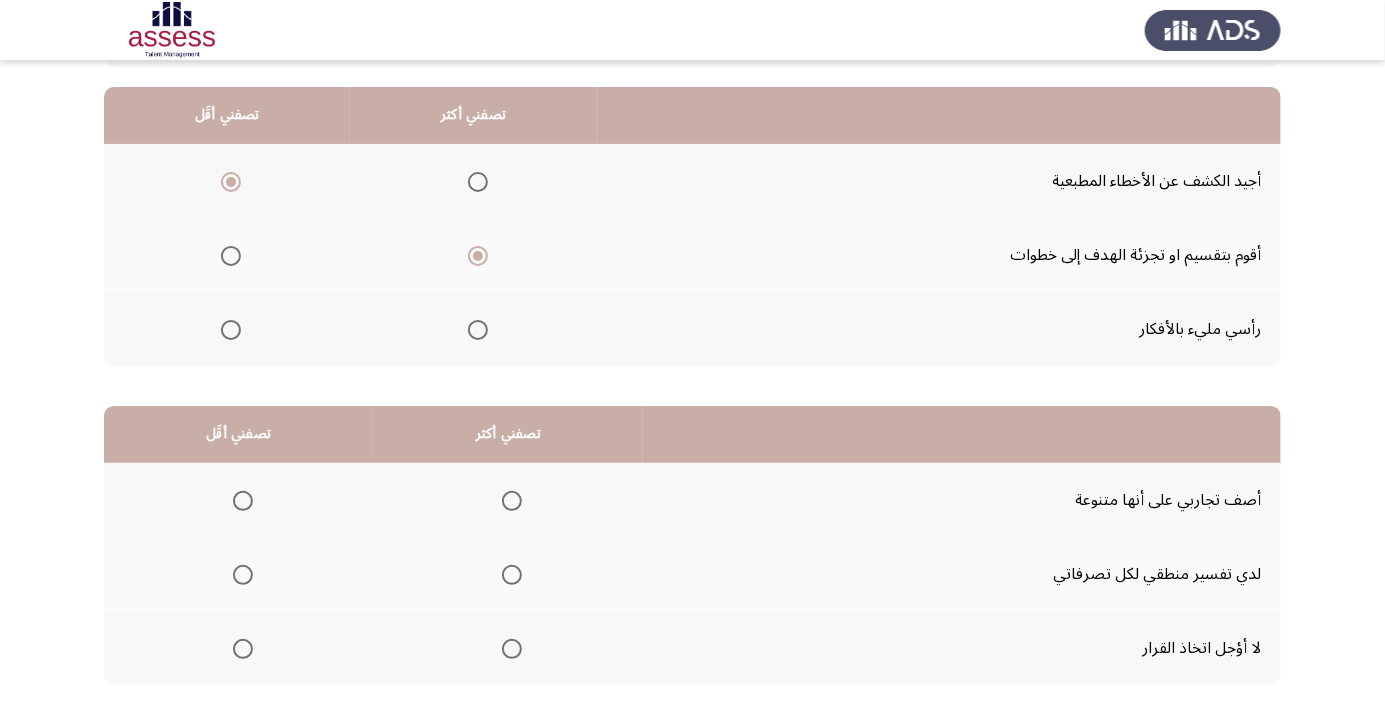 scroll, scrollTop: 197, scrollLeft: 0, axis: vertical 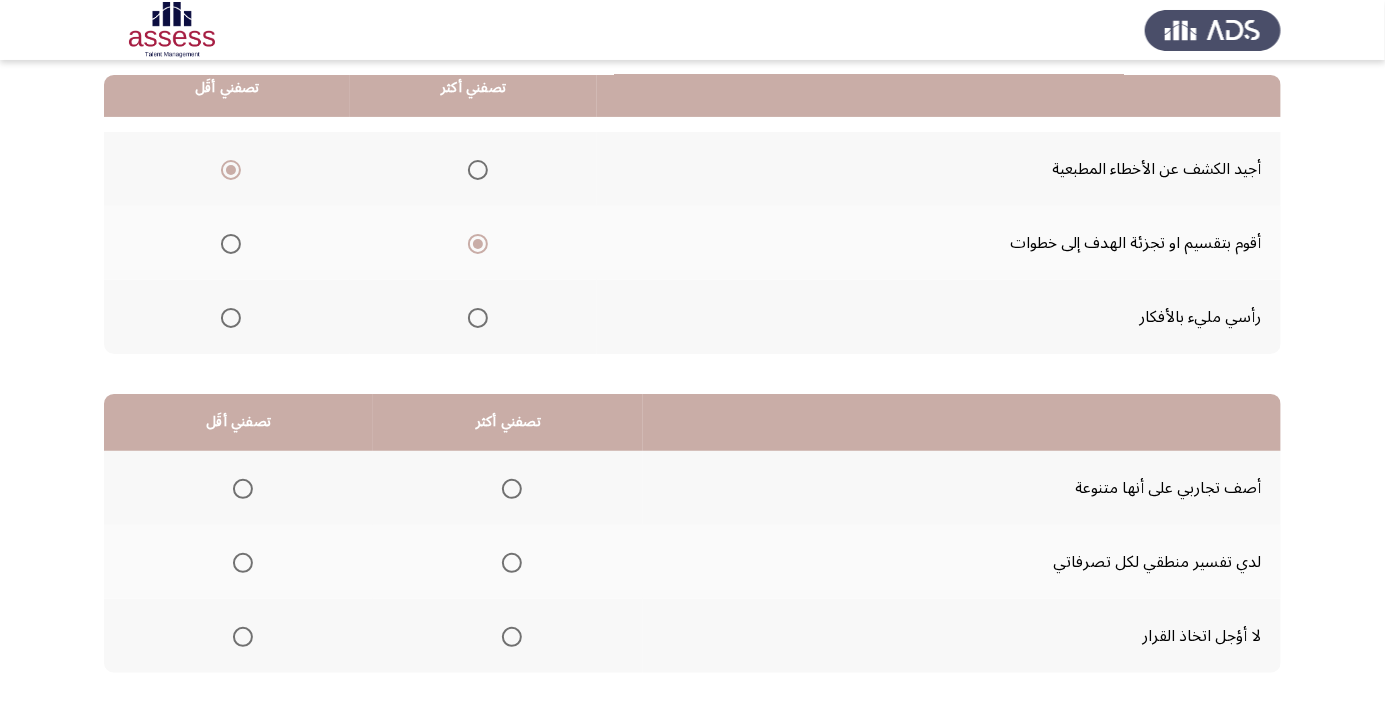 click at bounding box center [512, 637] 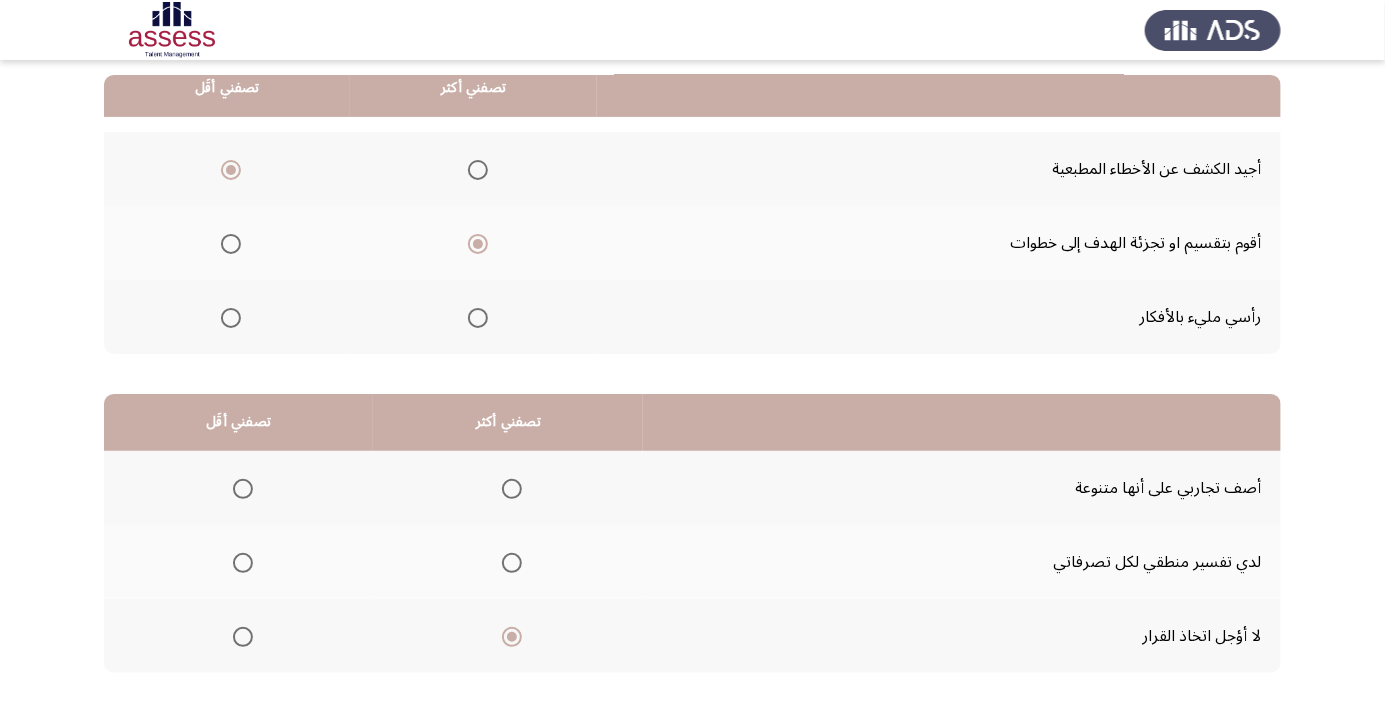 click at bounding box center [512, 637] 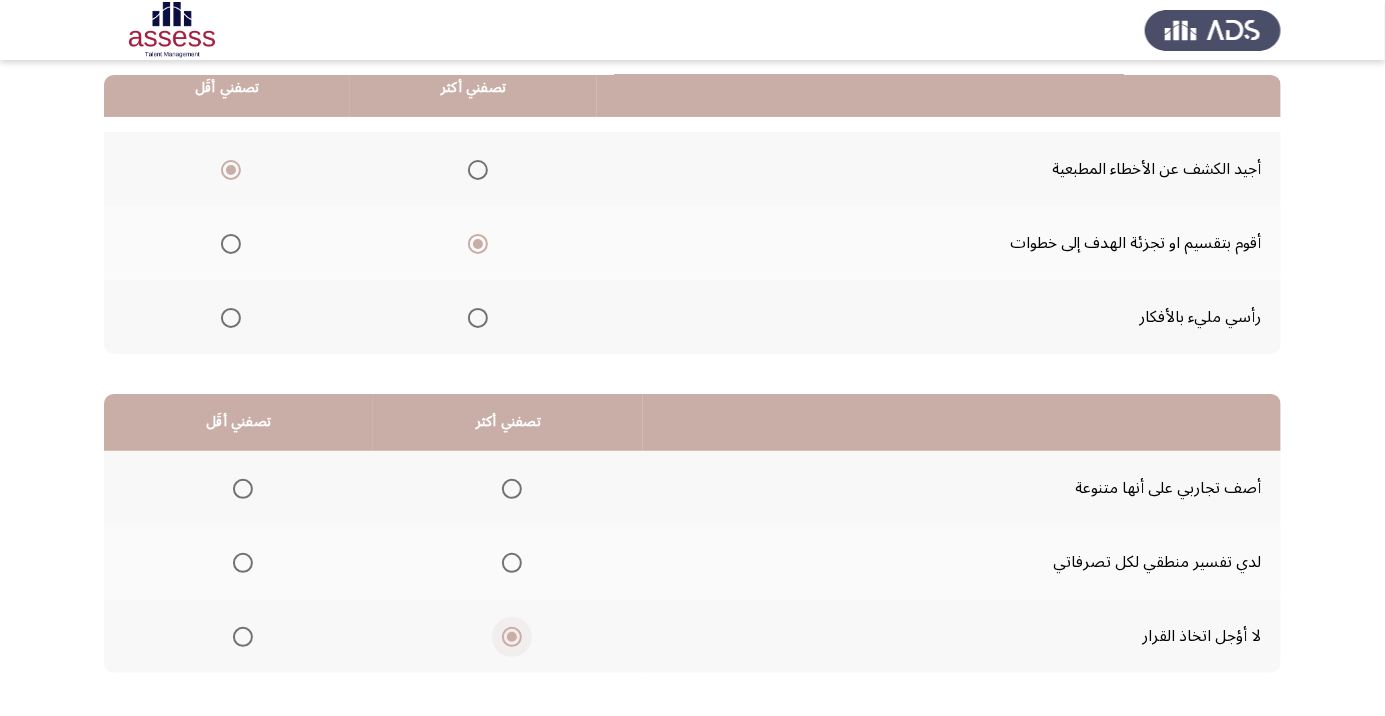 click at bounding box center (243, 637) 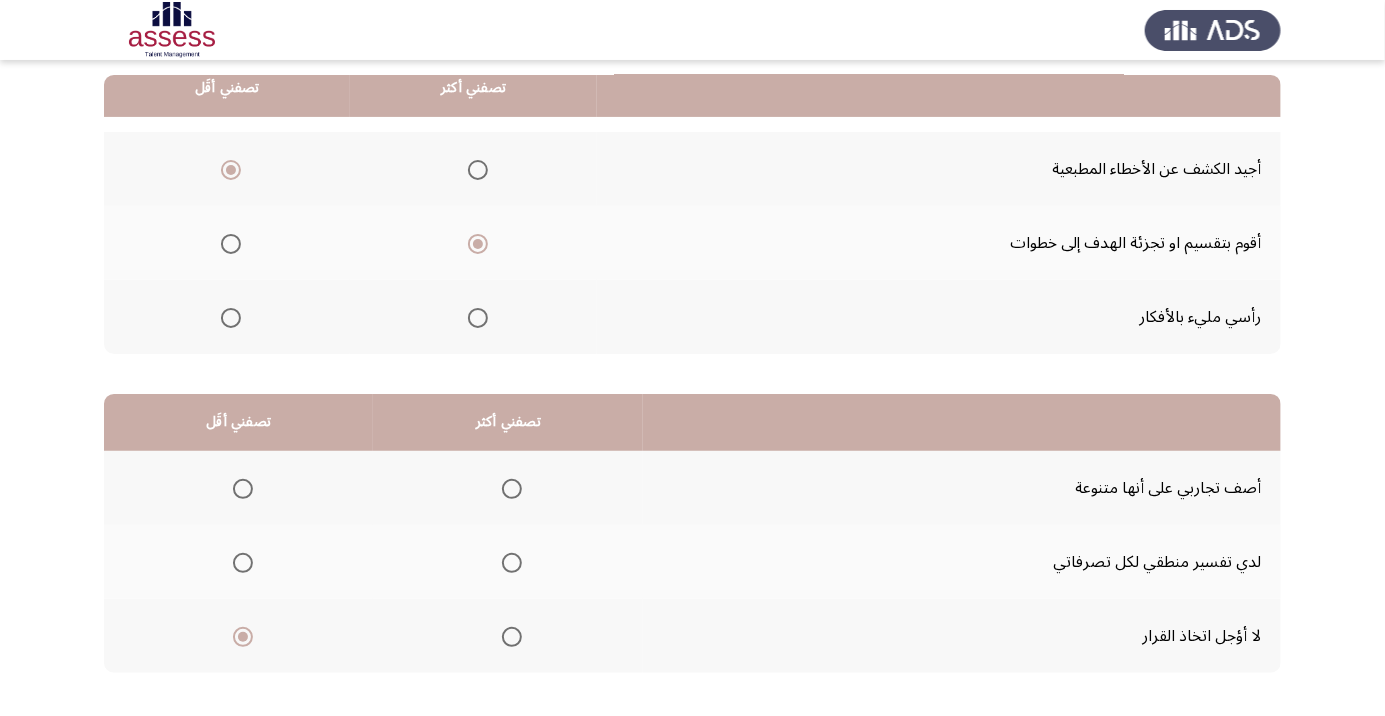 click at bounding box center [512, 489] 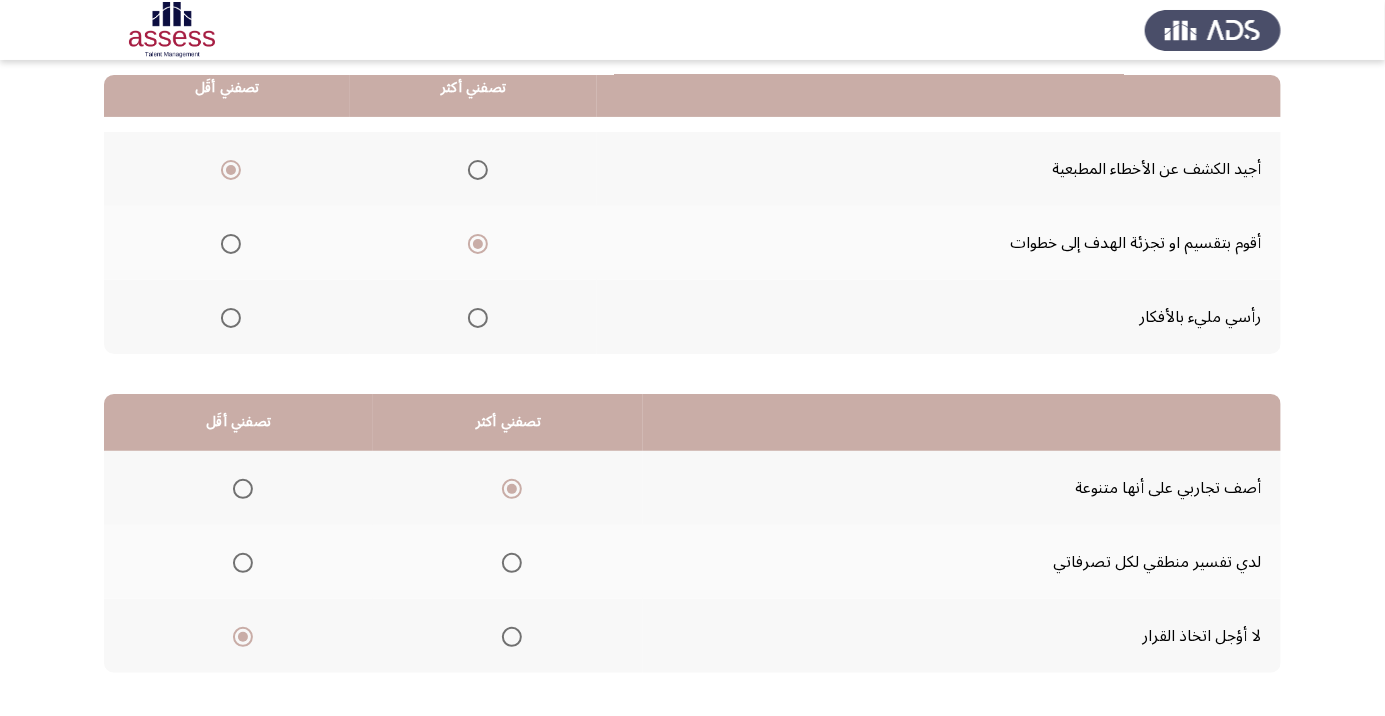 click on "التالي" 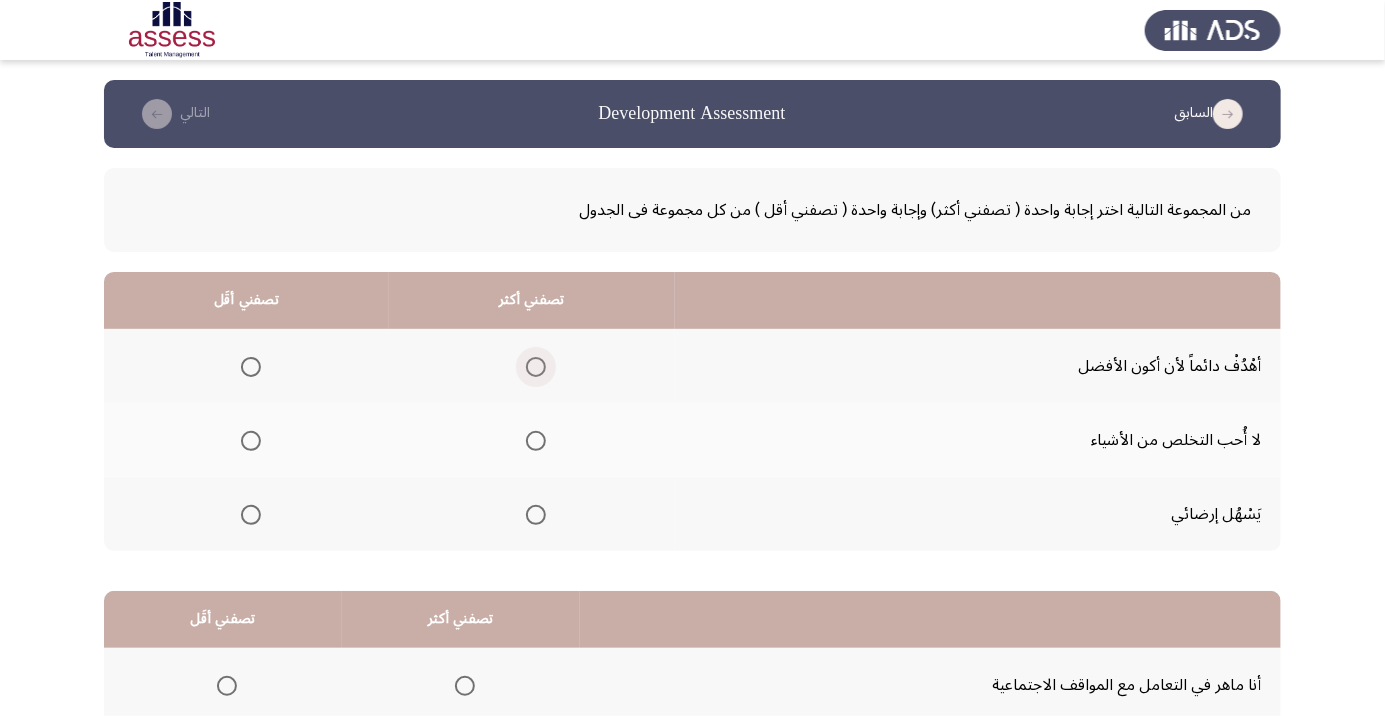 click at bounding box center (536, 367) 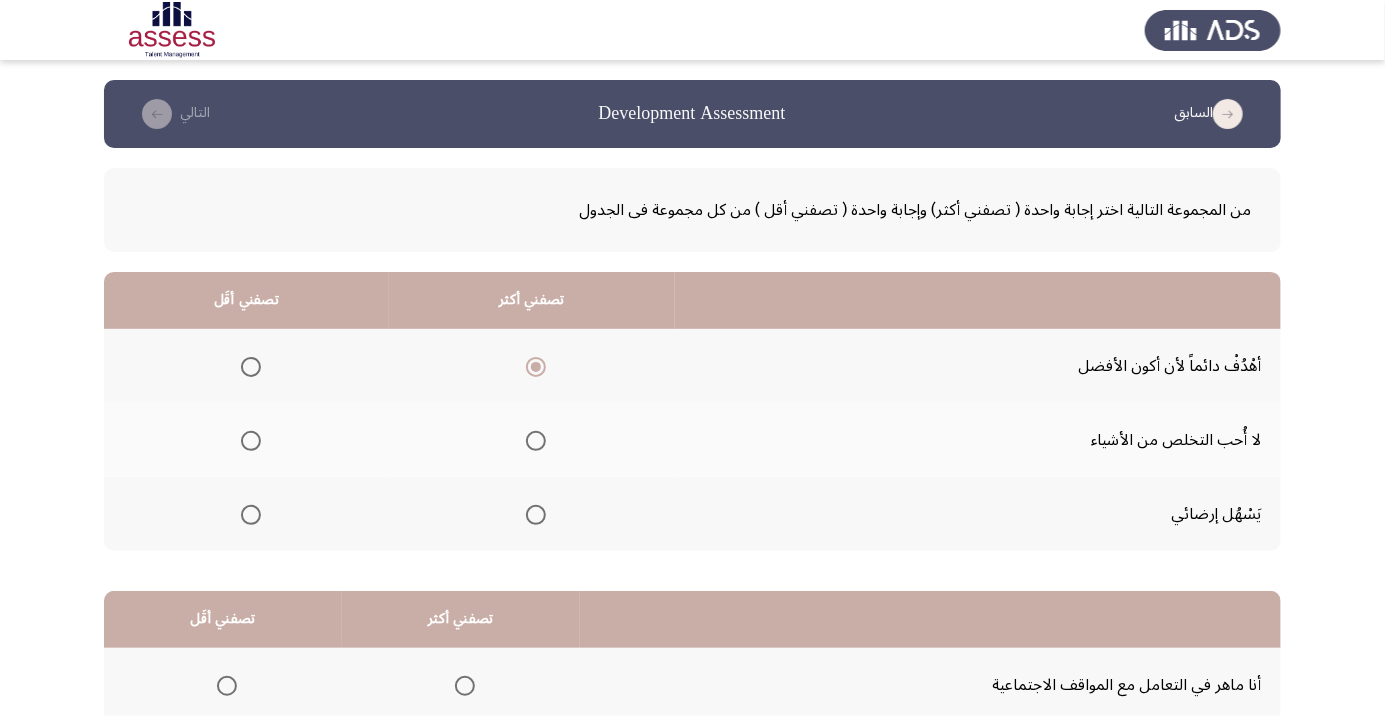 click at bounding box center [251, 441] 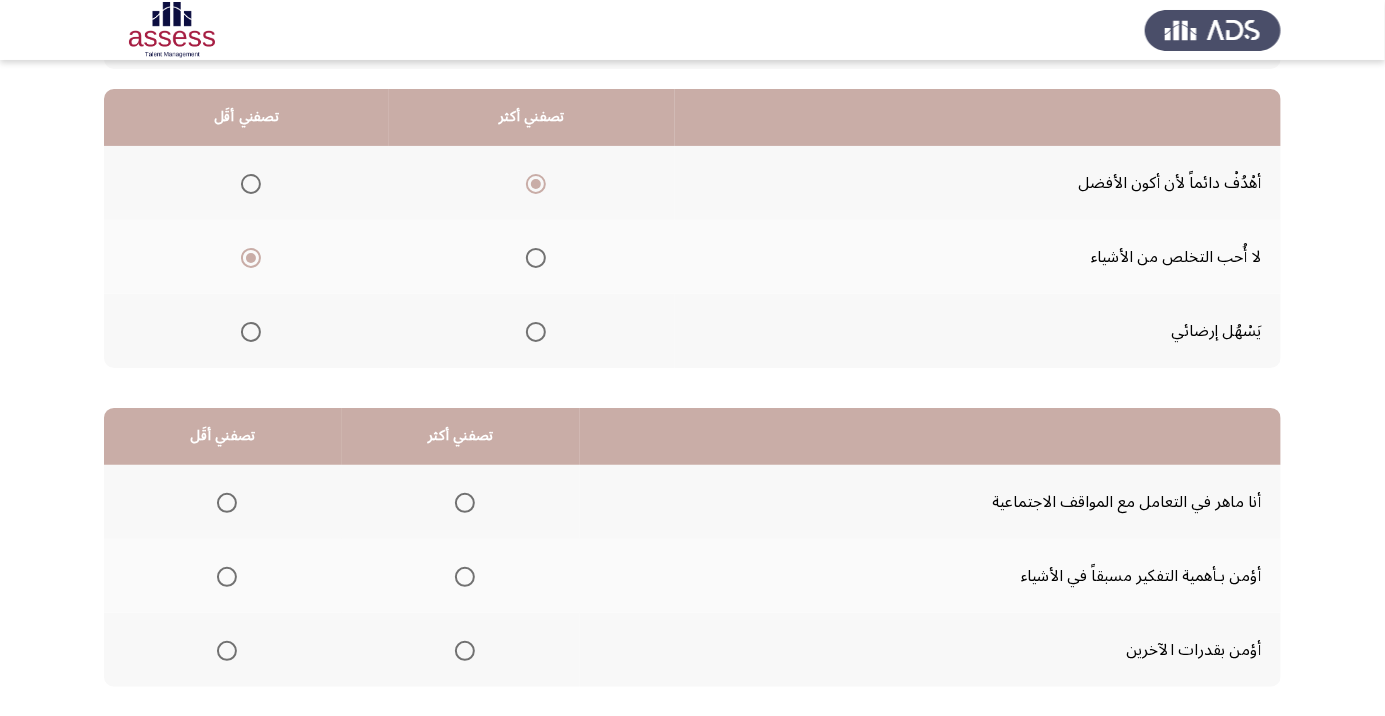 scroll, scrollTop: 188, scrollLeft: 0, axis: vertical 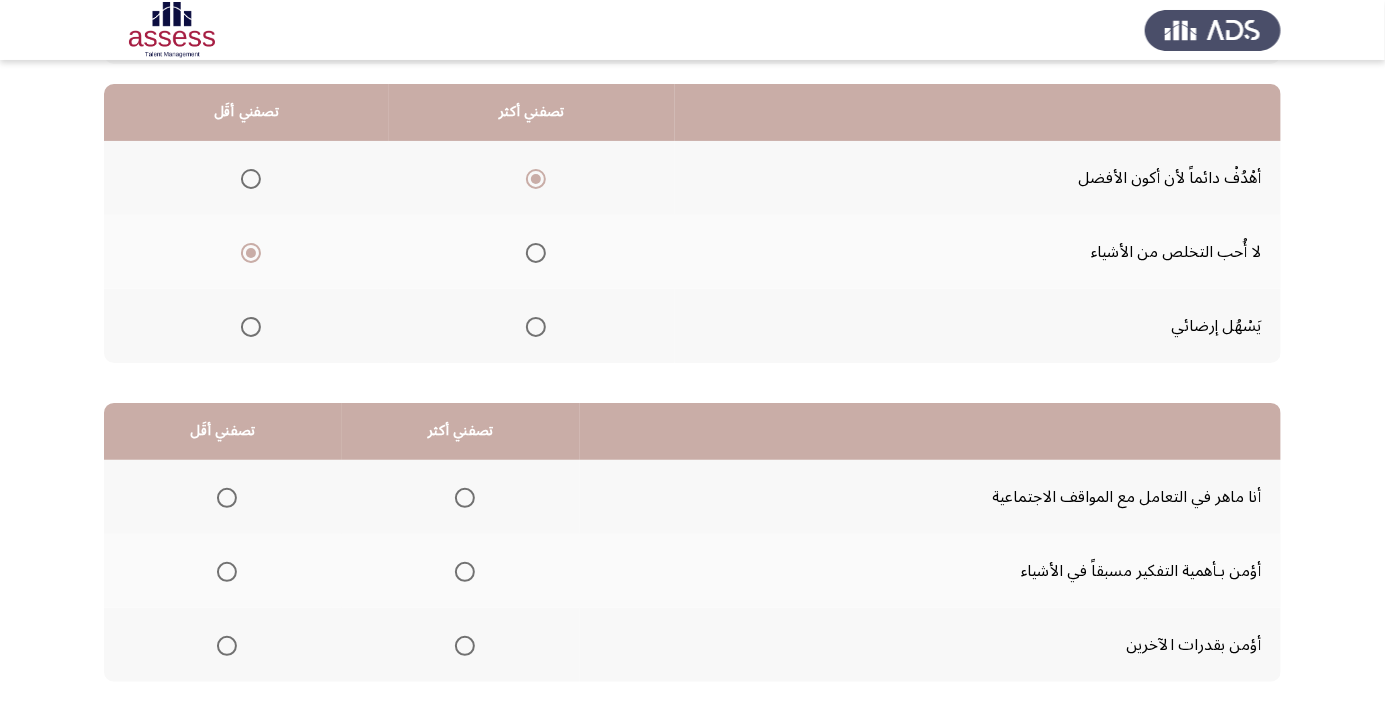click at bounding box center (465, 646) 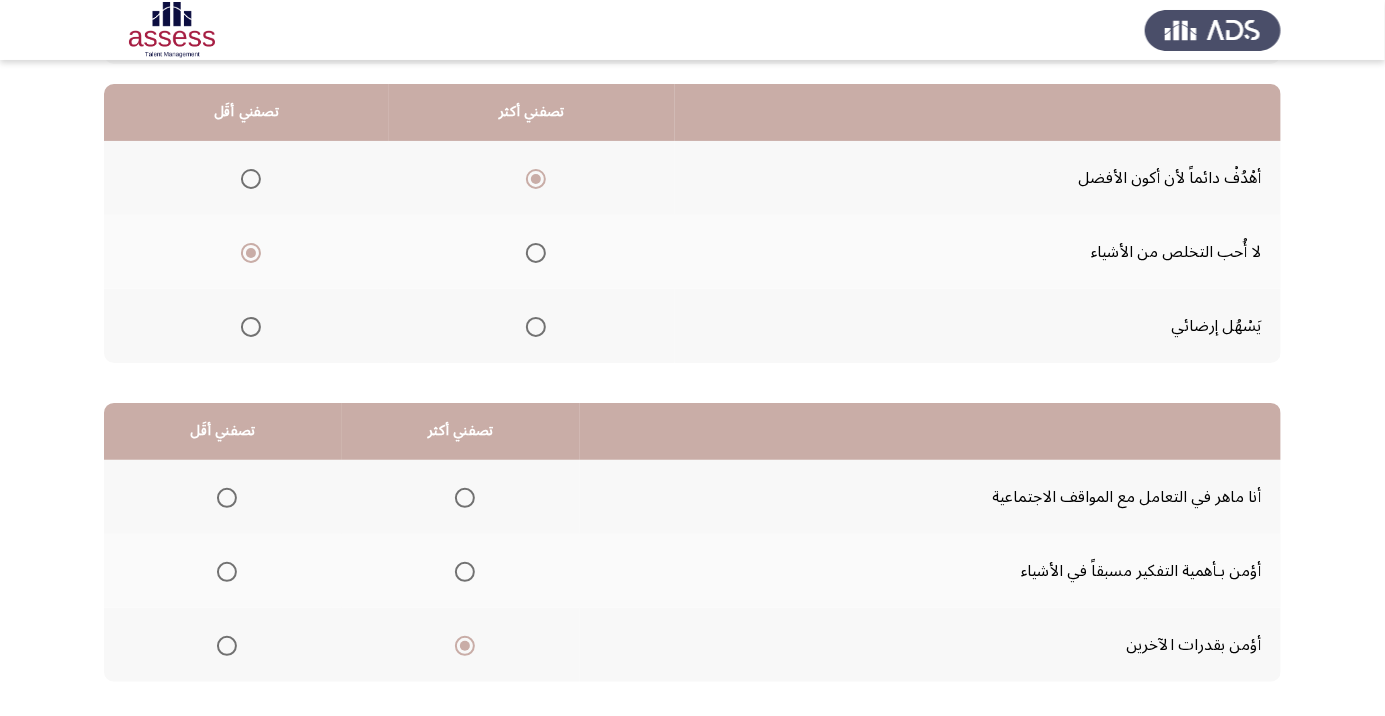 click at bounding box center [227, 498] 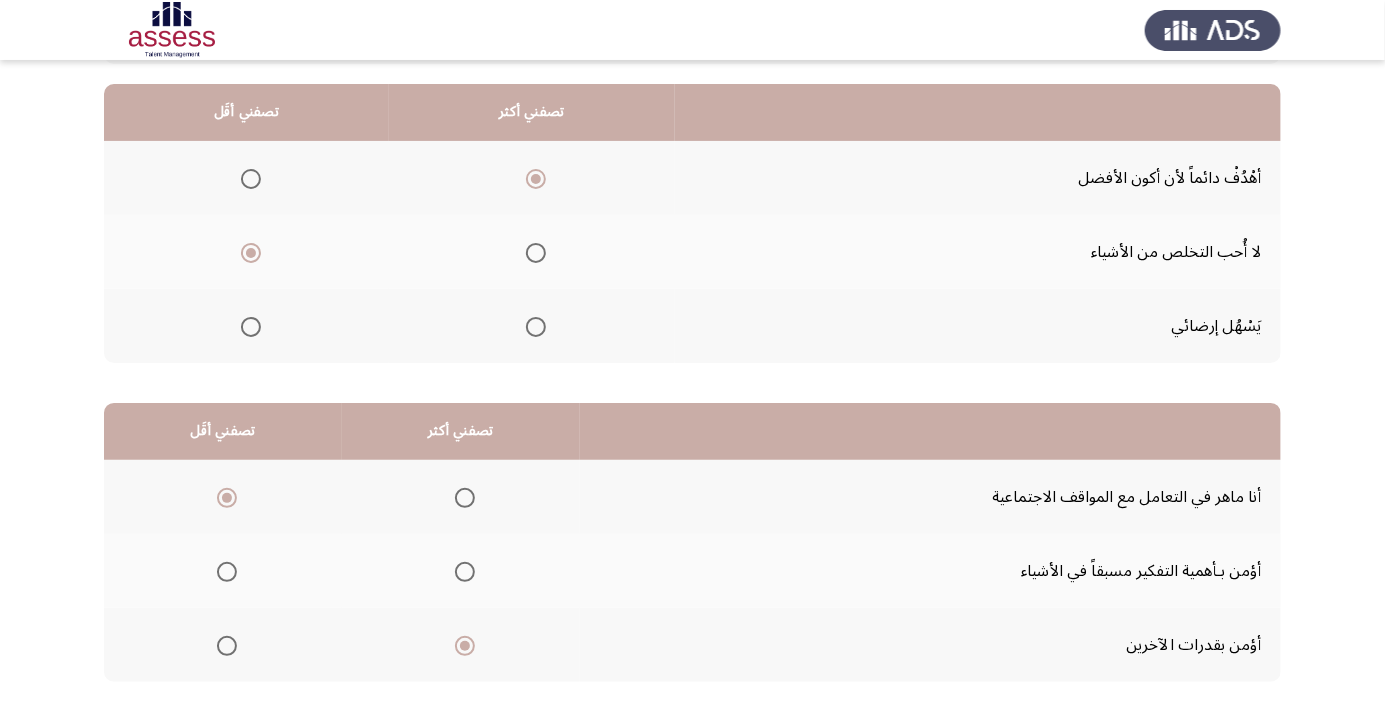 click on "التالي" 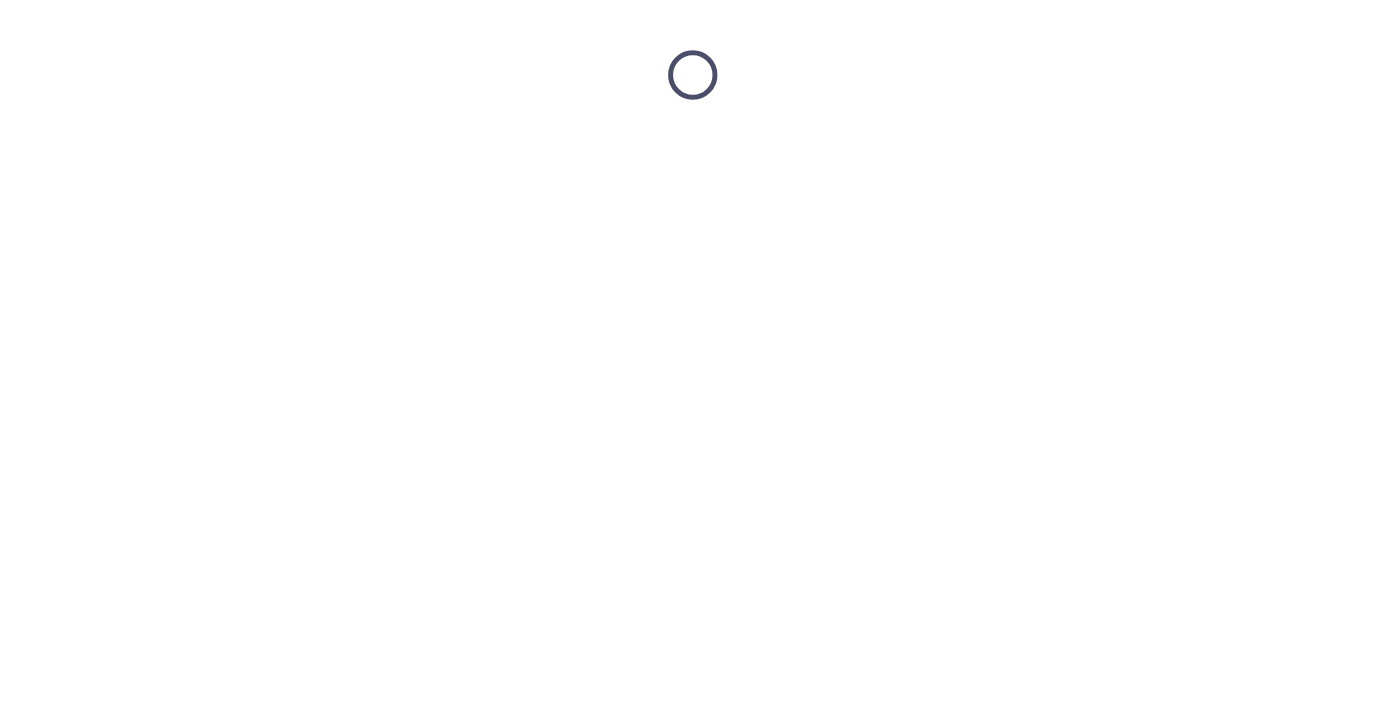 scroll, scrollTop: 0, scrollLeft: 0, axis: both 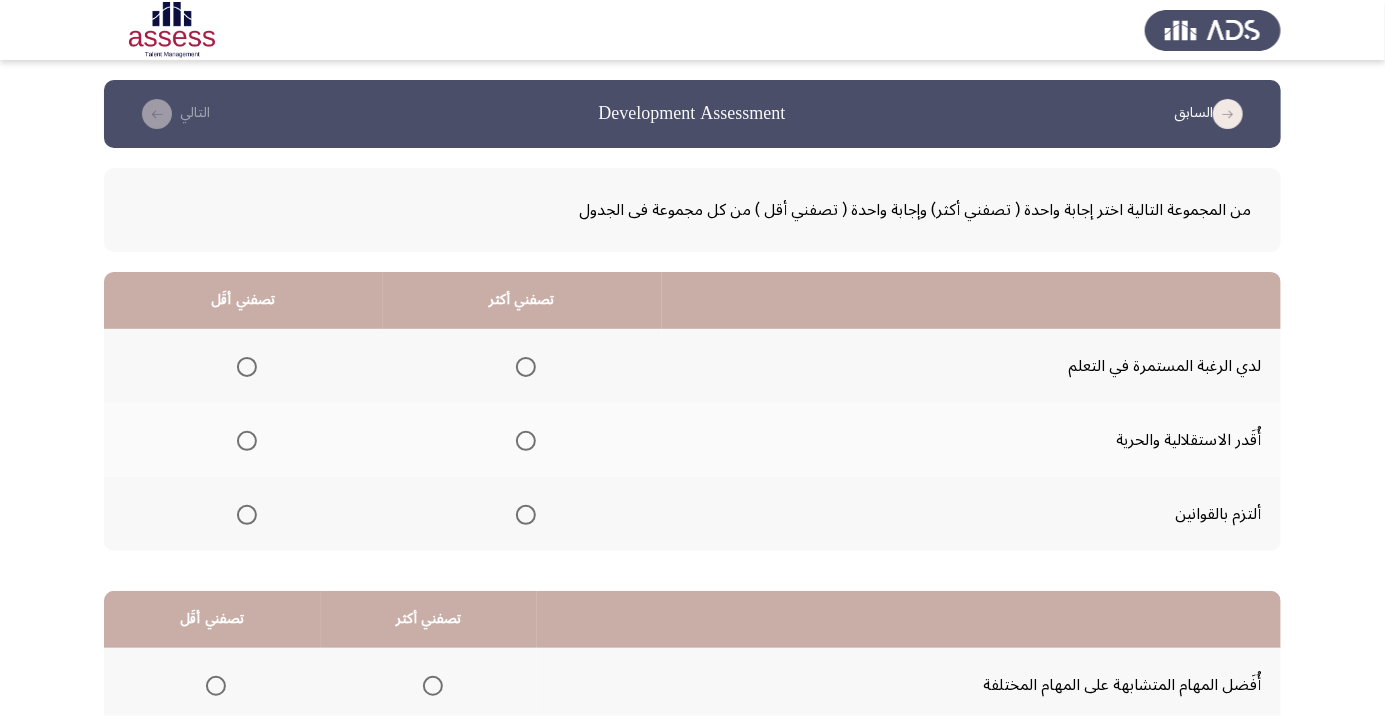 click at bounding box center [526, 515] 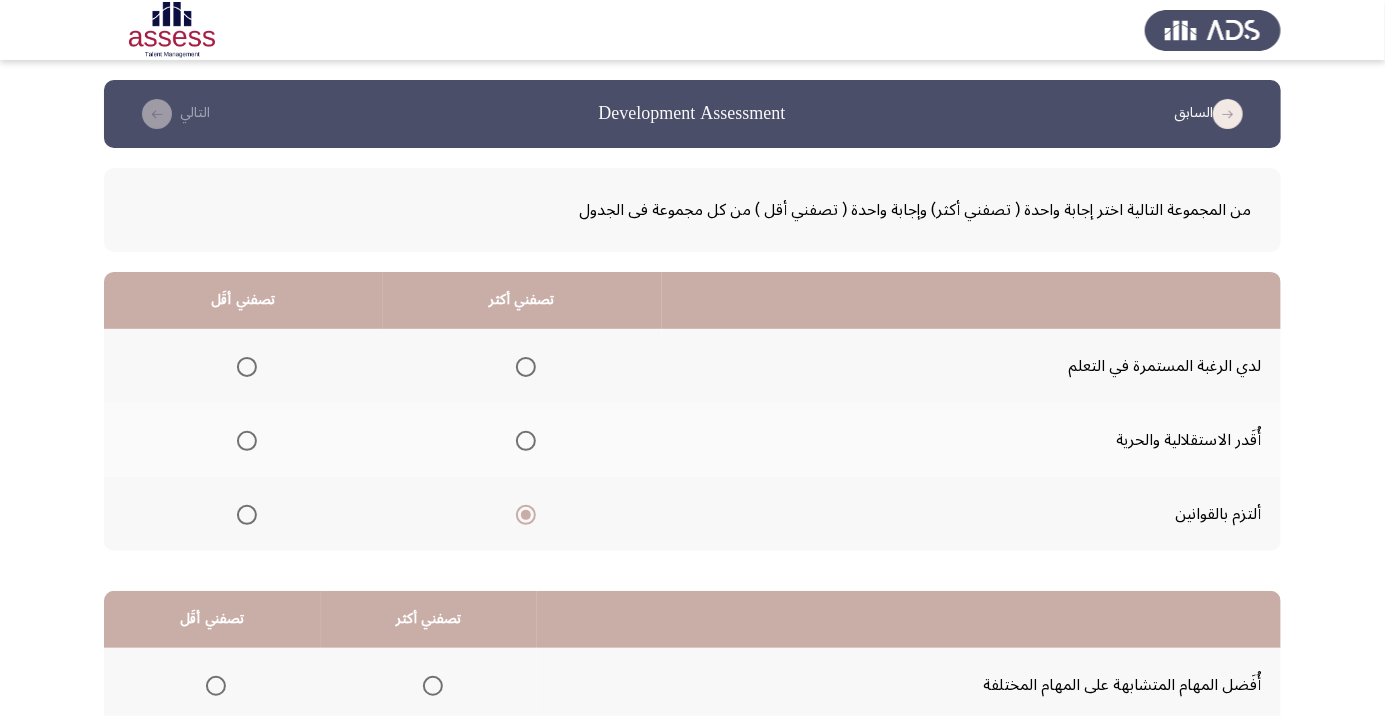click at bounding box center (247, 441) 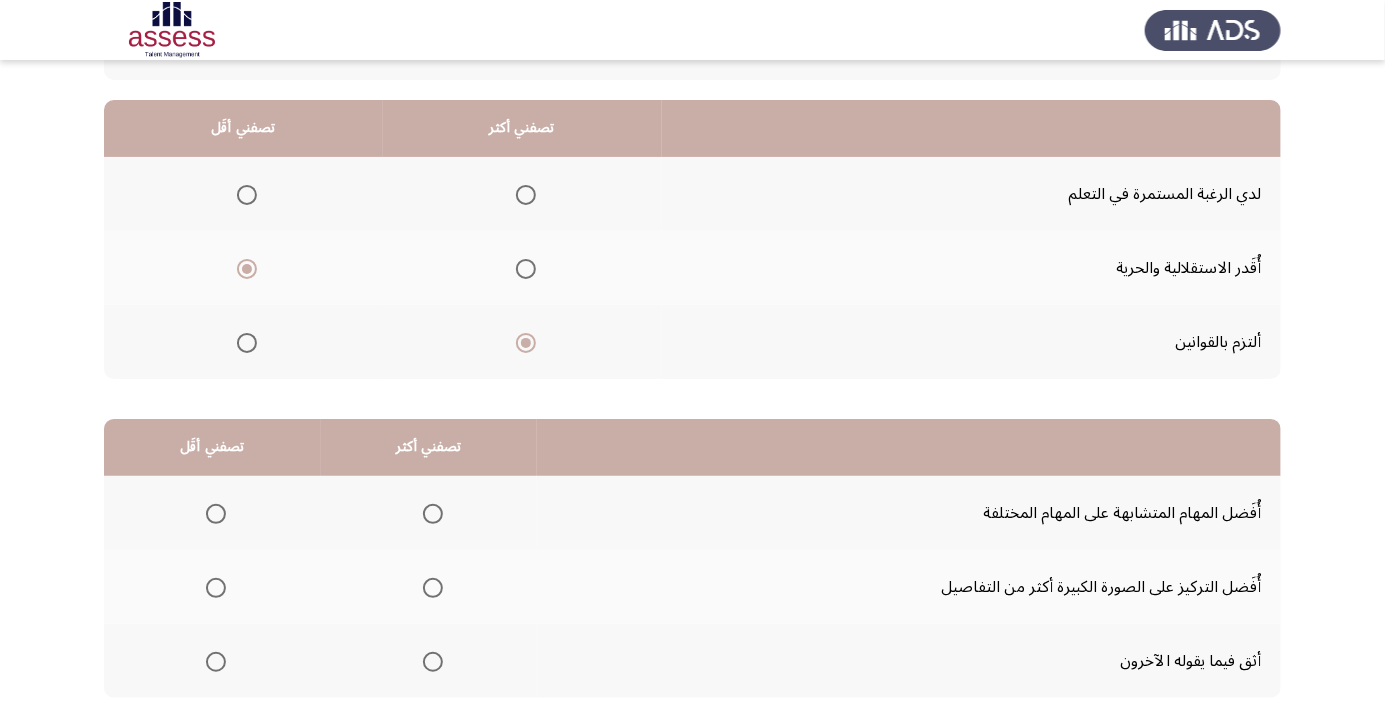 scroll, scrollTop: 188, scrollLeft: 0, axis: vertical 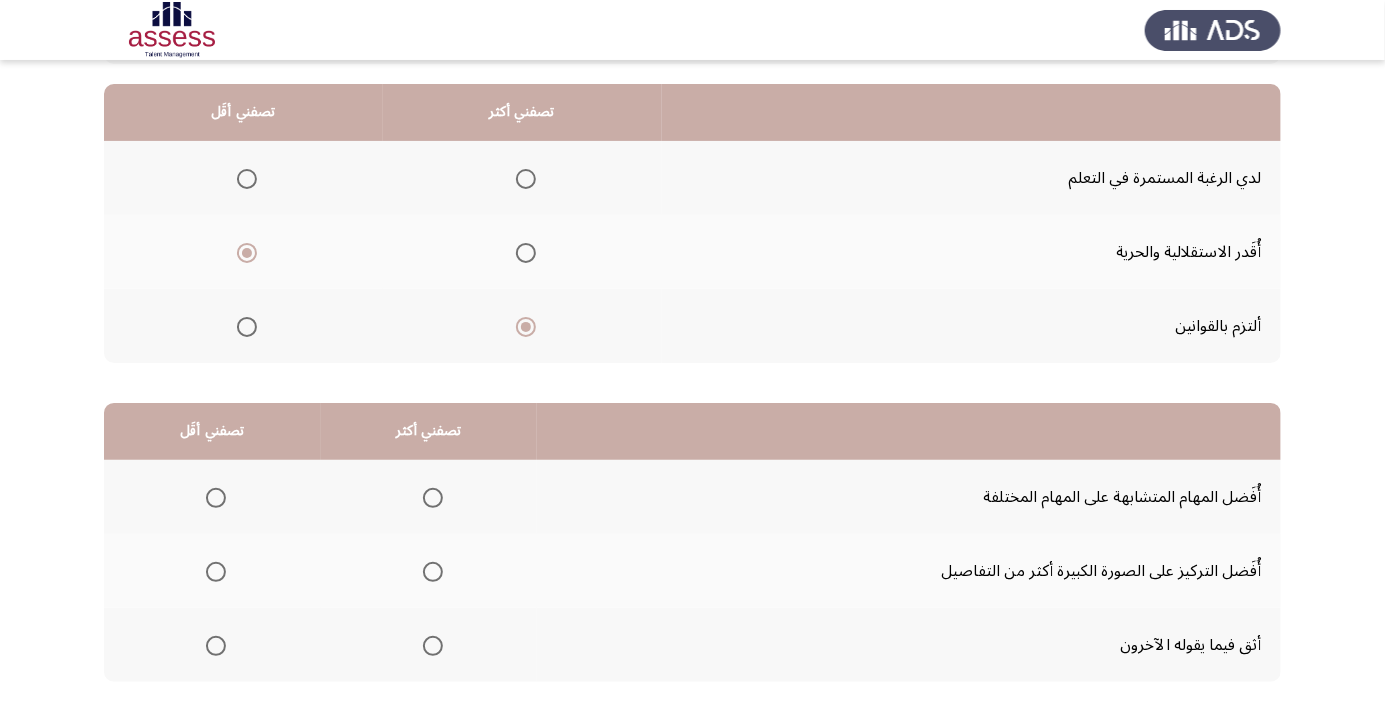 click at bounding box center [433, 498] 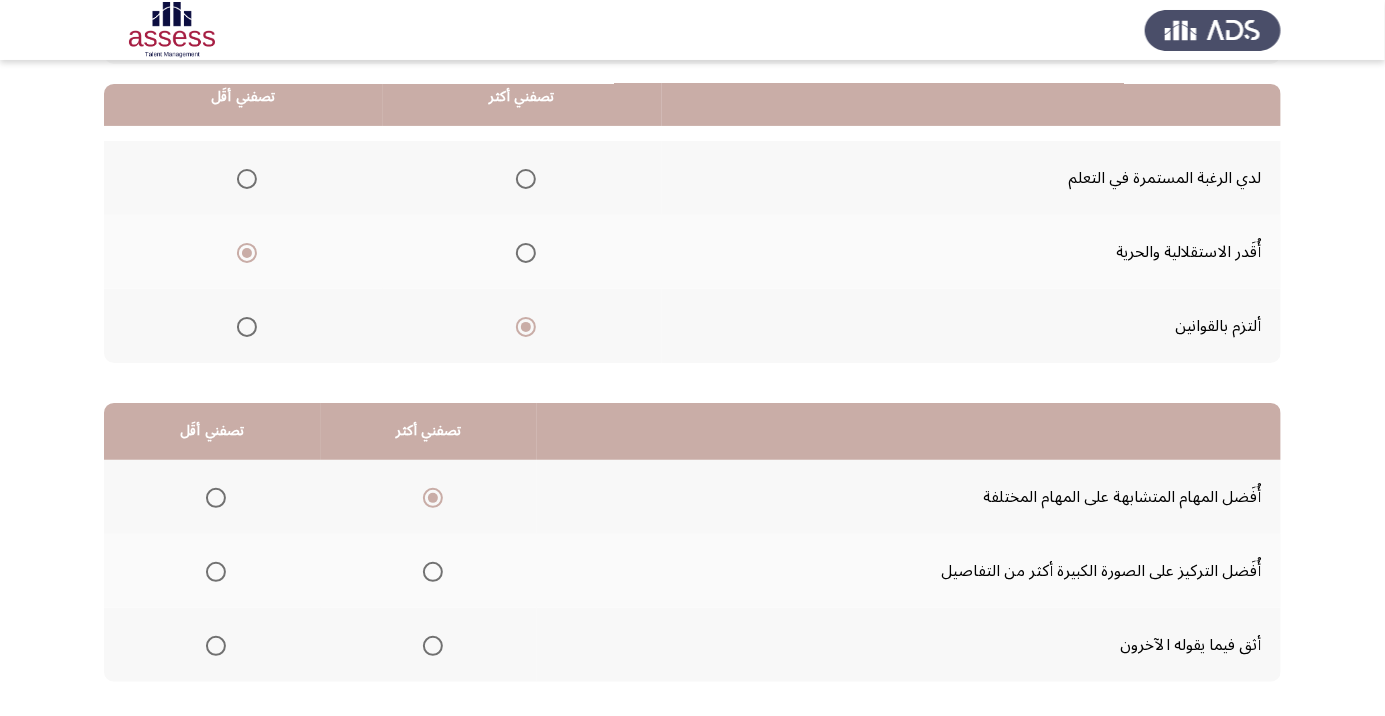 scroll, scrollTop: 197, scrollLeft: 0, axis: vertical 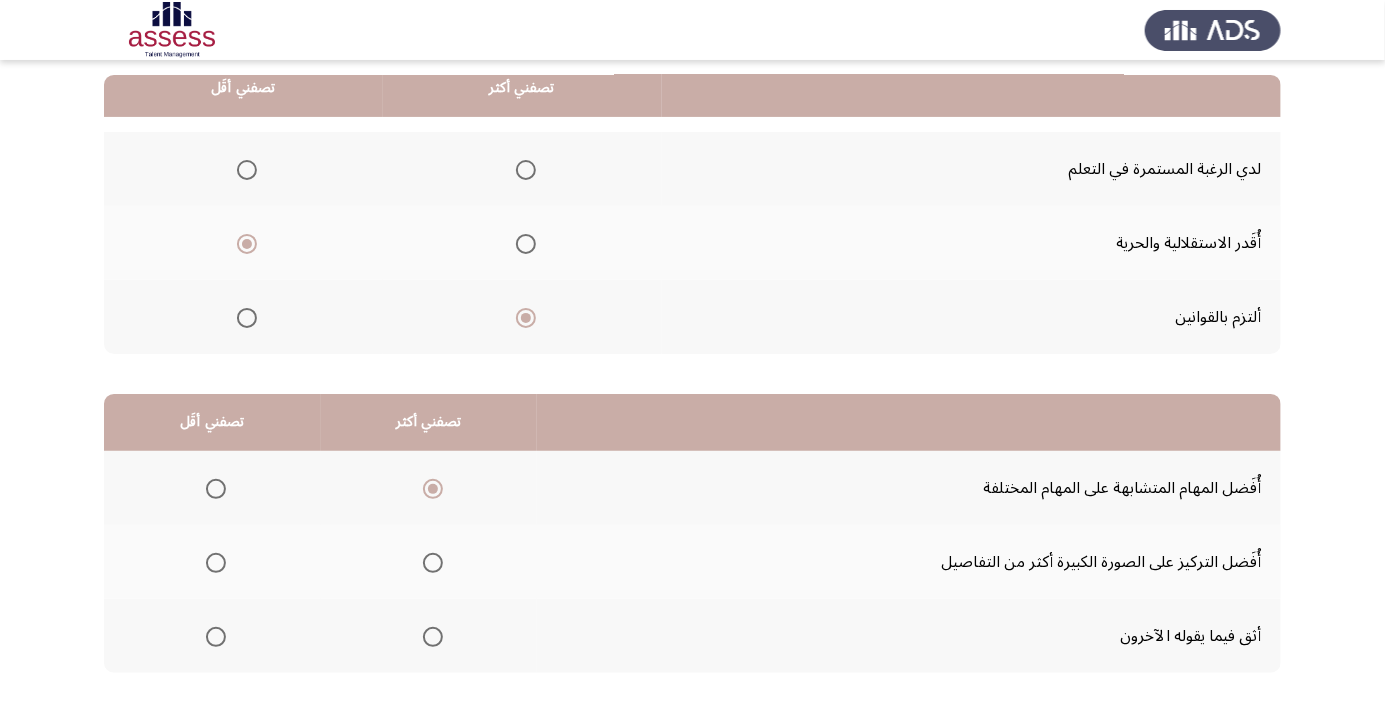 click at bounding box center [216, 563] 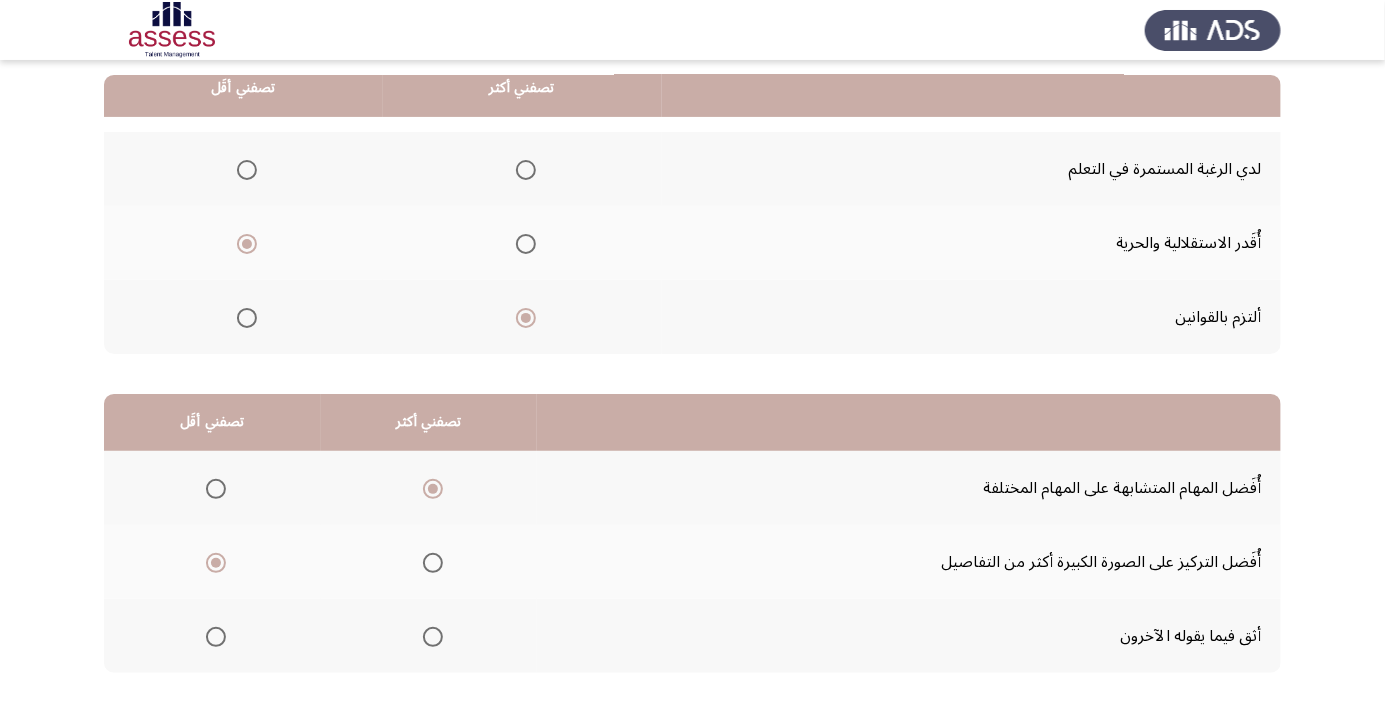 click on "التالي" 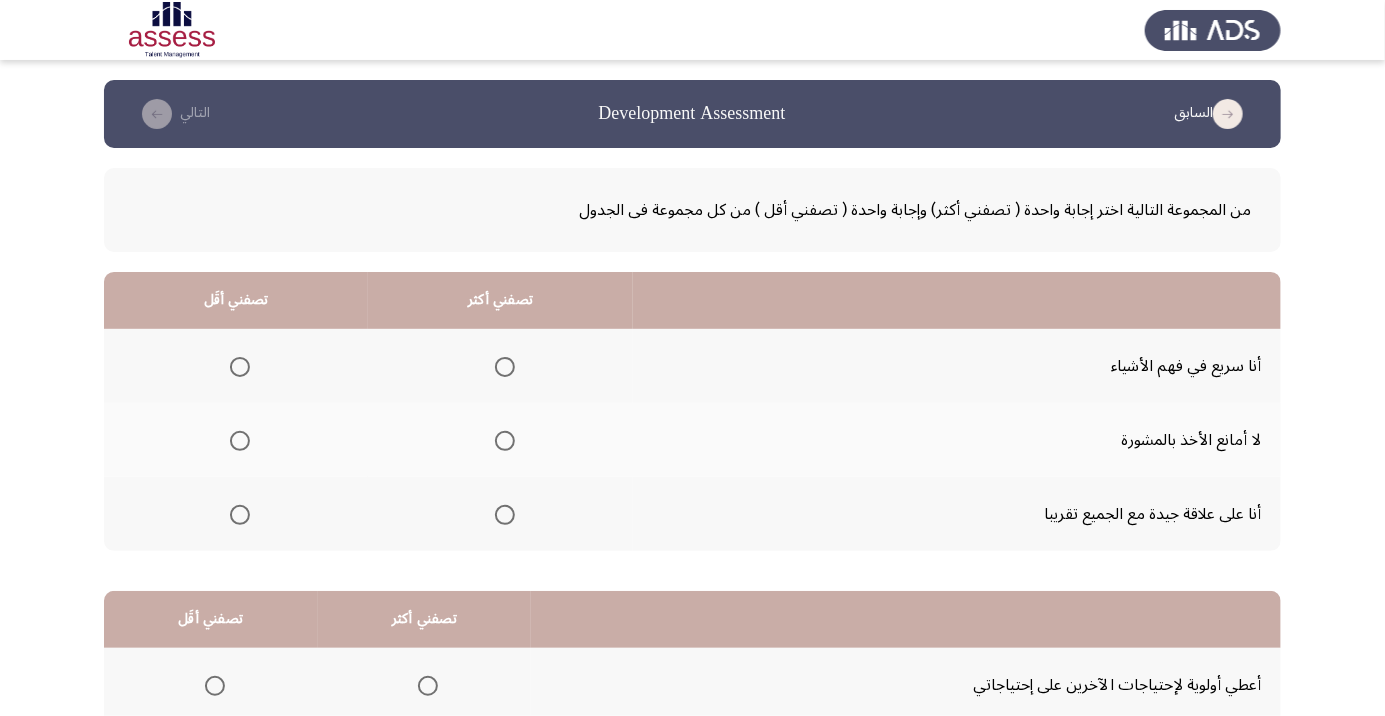 click at bounding box center (505, 515) 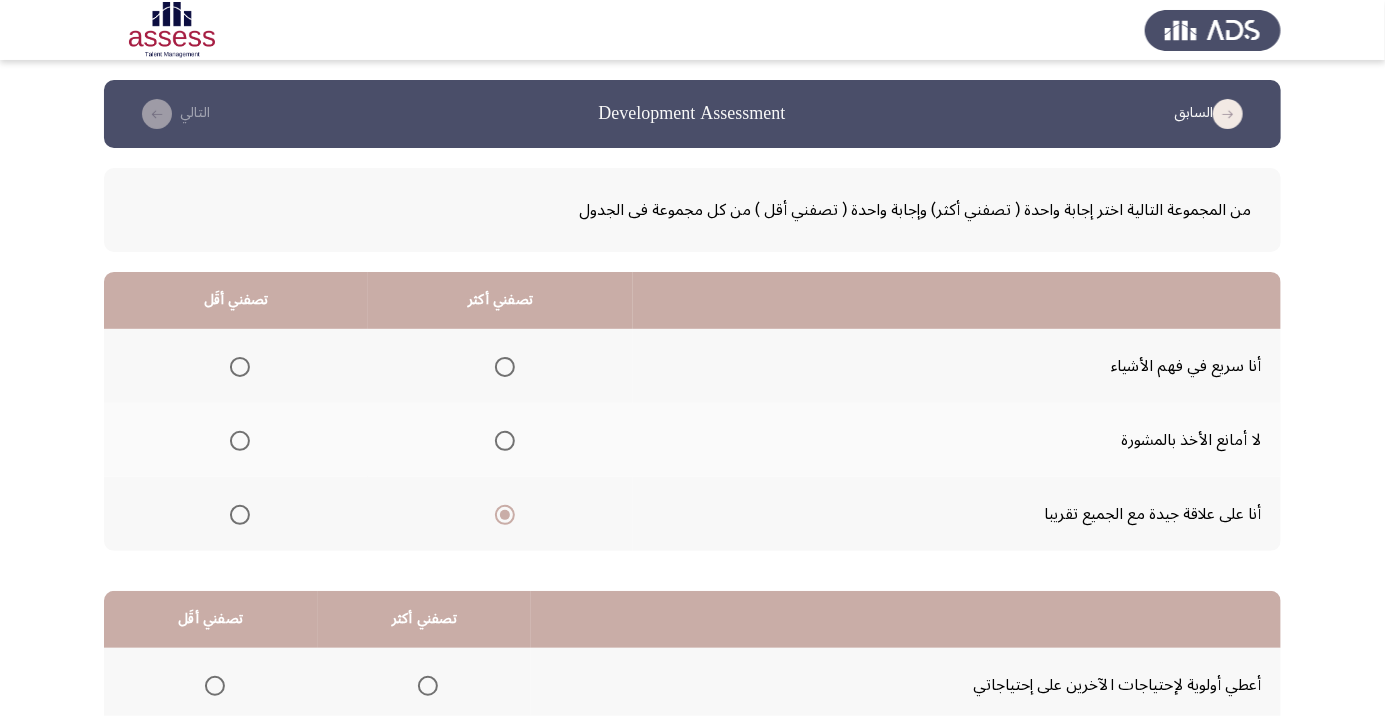 click at bounding box center (240, 441) 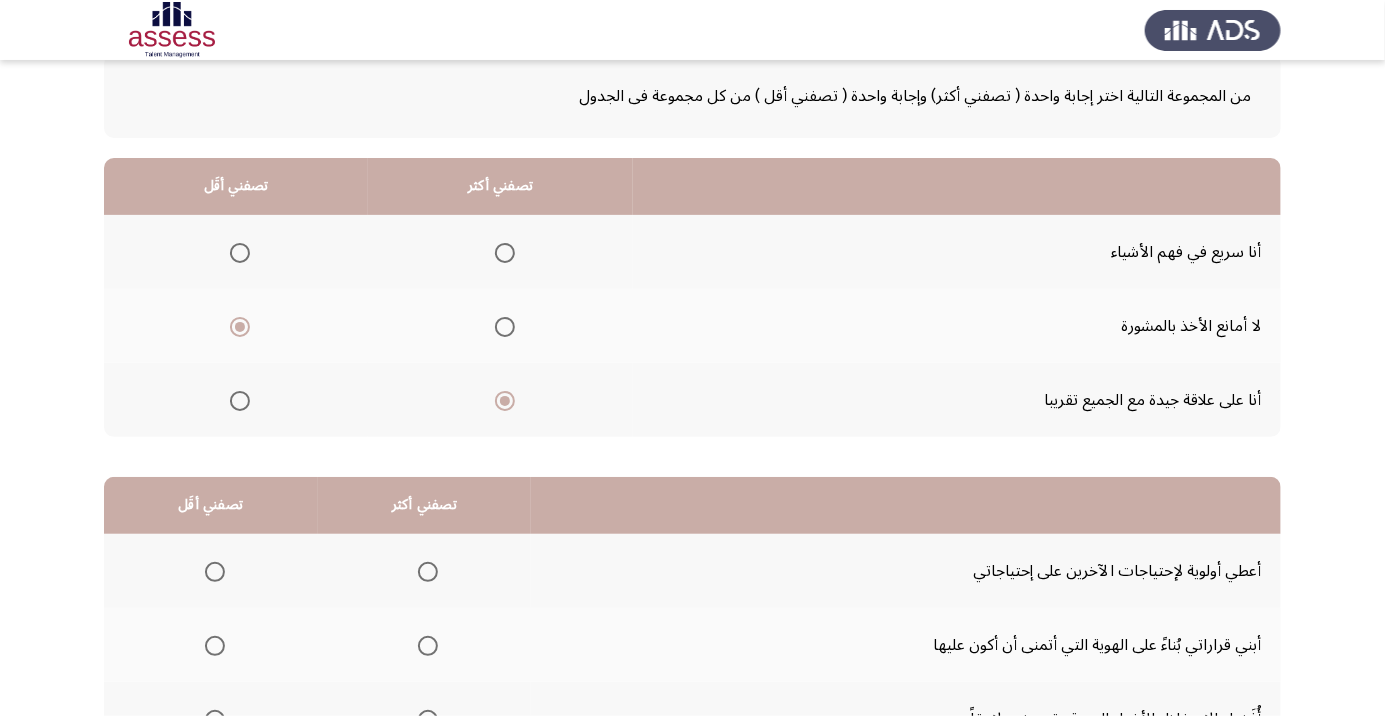 scroll, scrollTop: 197, scrollLeft: 0, axis: vertical 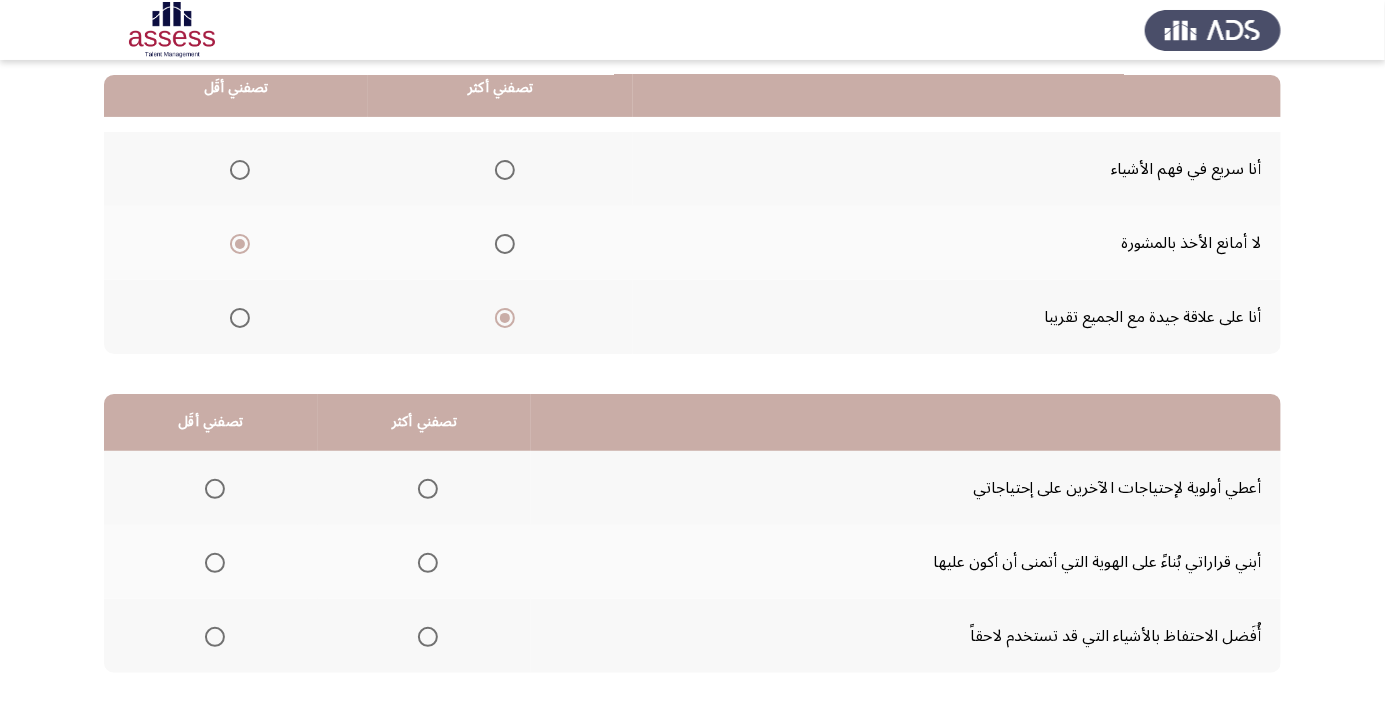 click at bounding box center (215, 637) 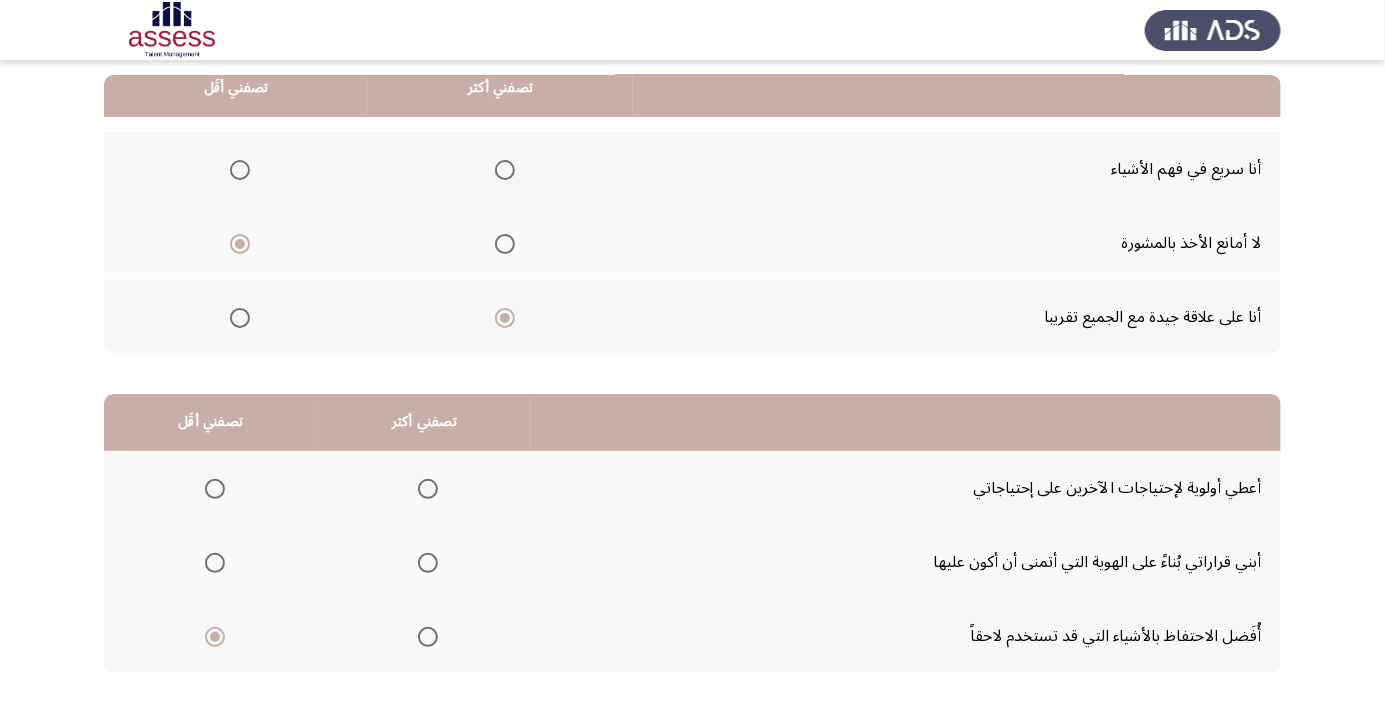 click at bounding box center [428, 637] 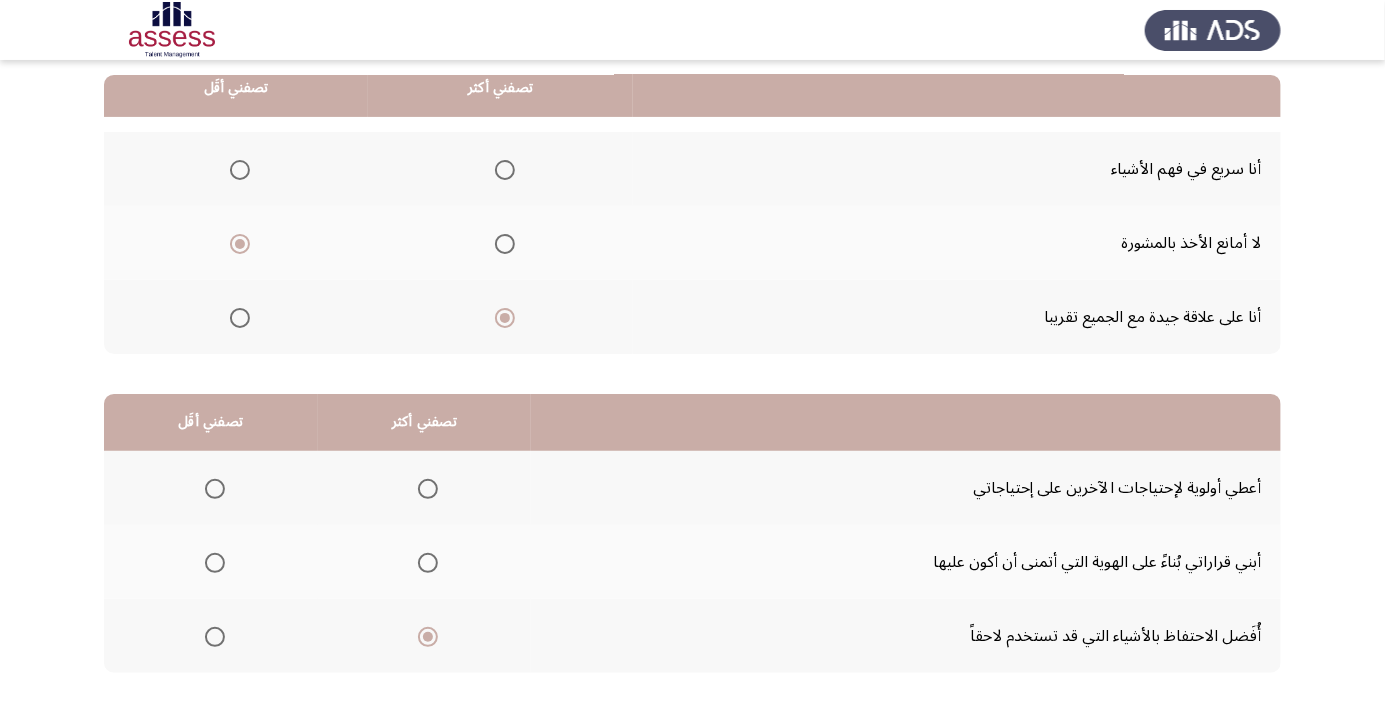 click at bounding box center [215, 563] 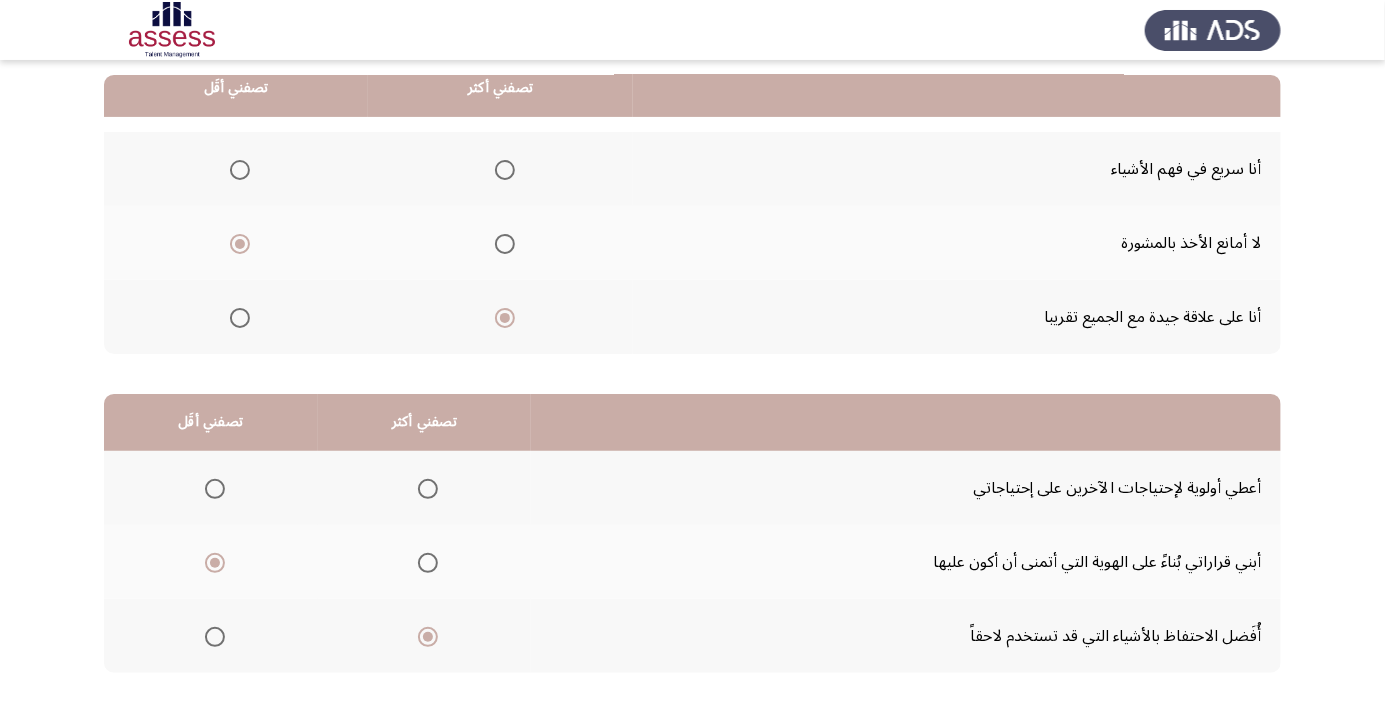 click on "التالي" 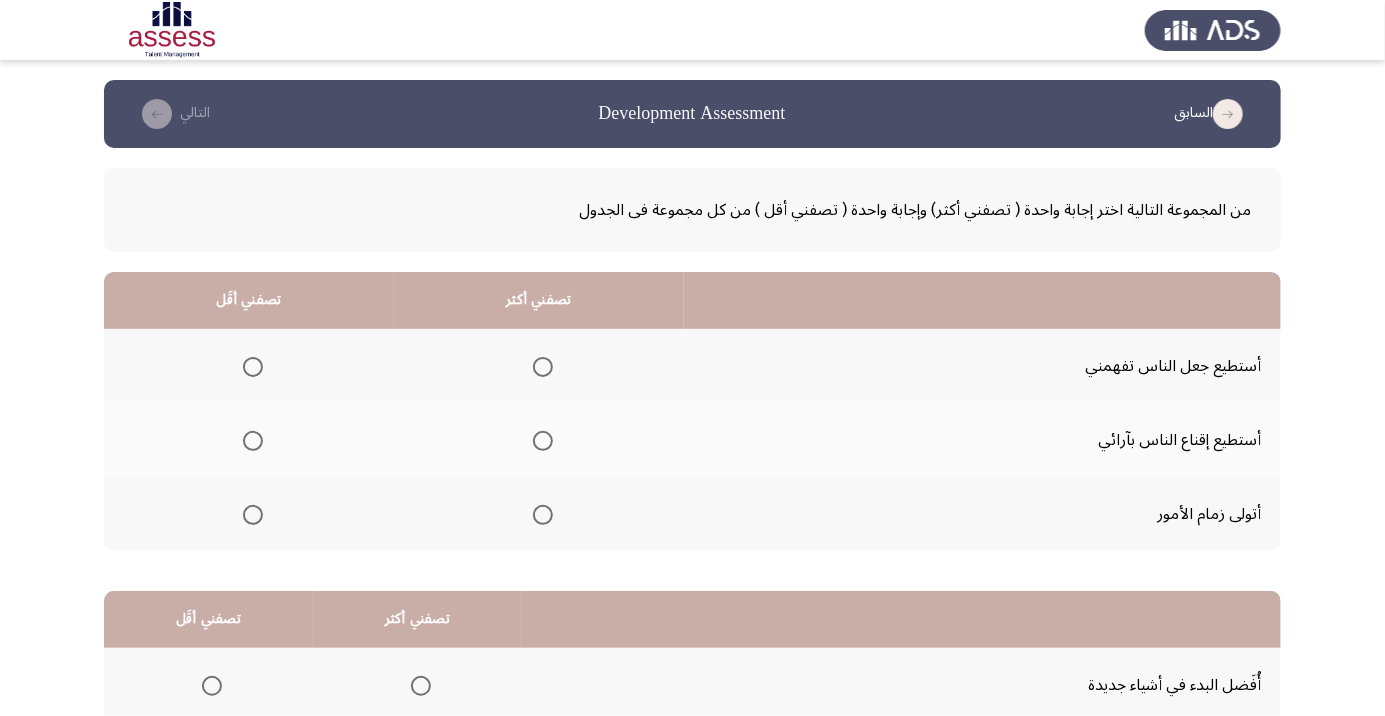 click at bounding box center (543, 367) 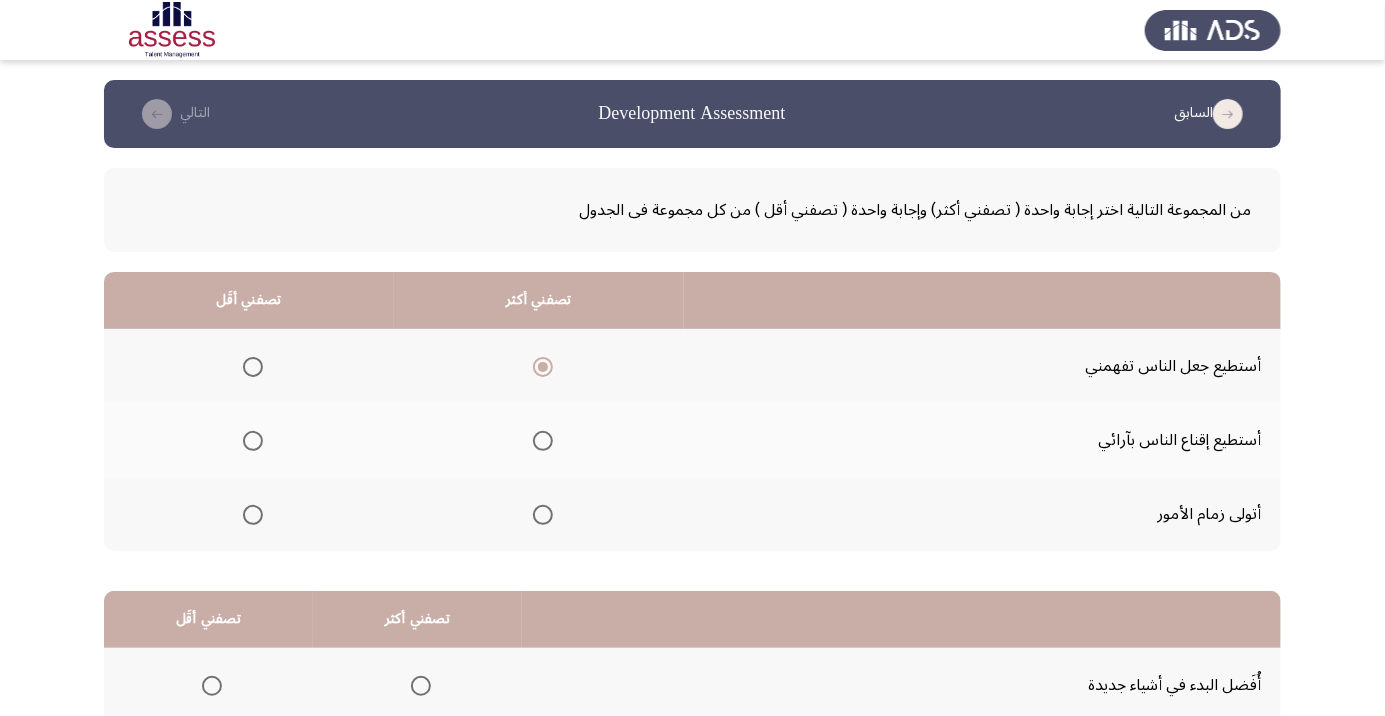 click at bounding box center (253, 515) 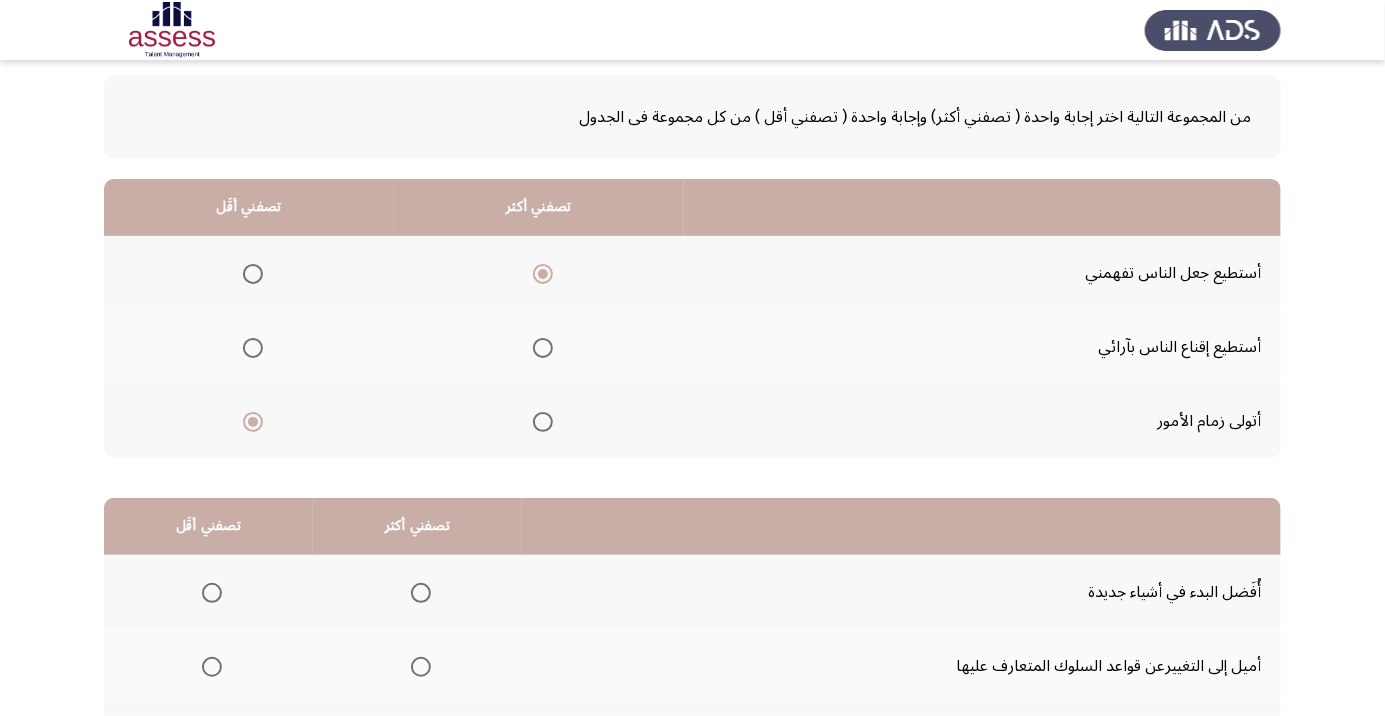 scroll, scrollTop: 197, scrollLeft: 0, axis: vertical 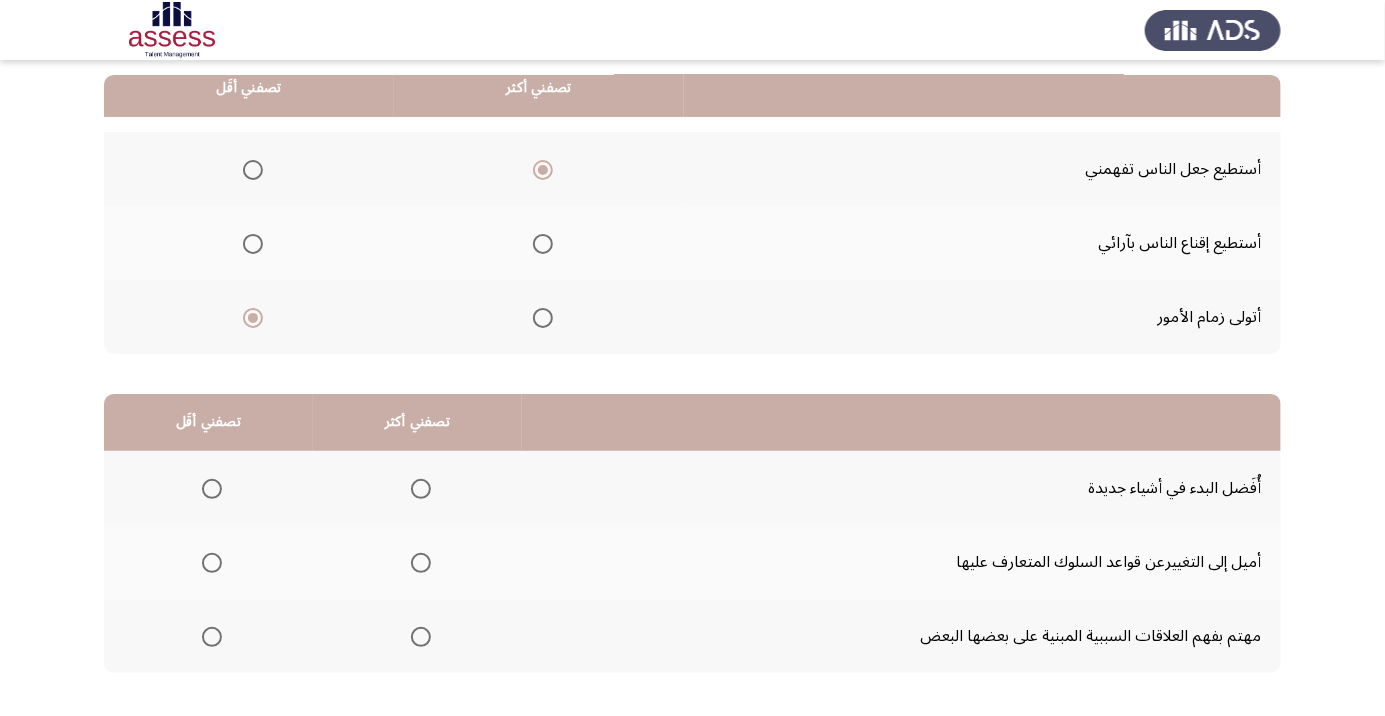 click at bounding box center [421, 489] 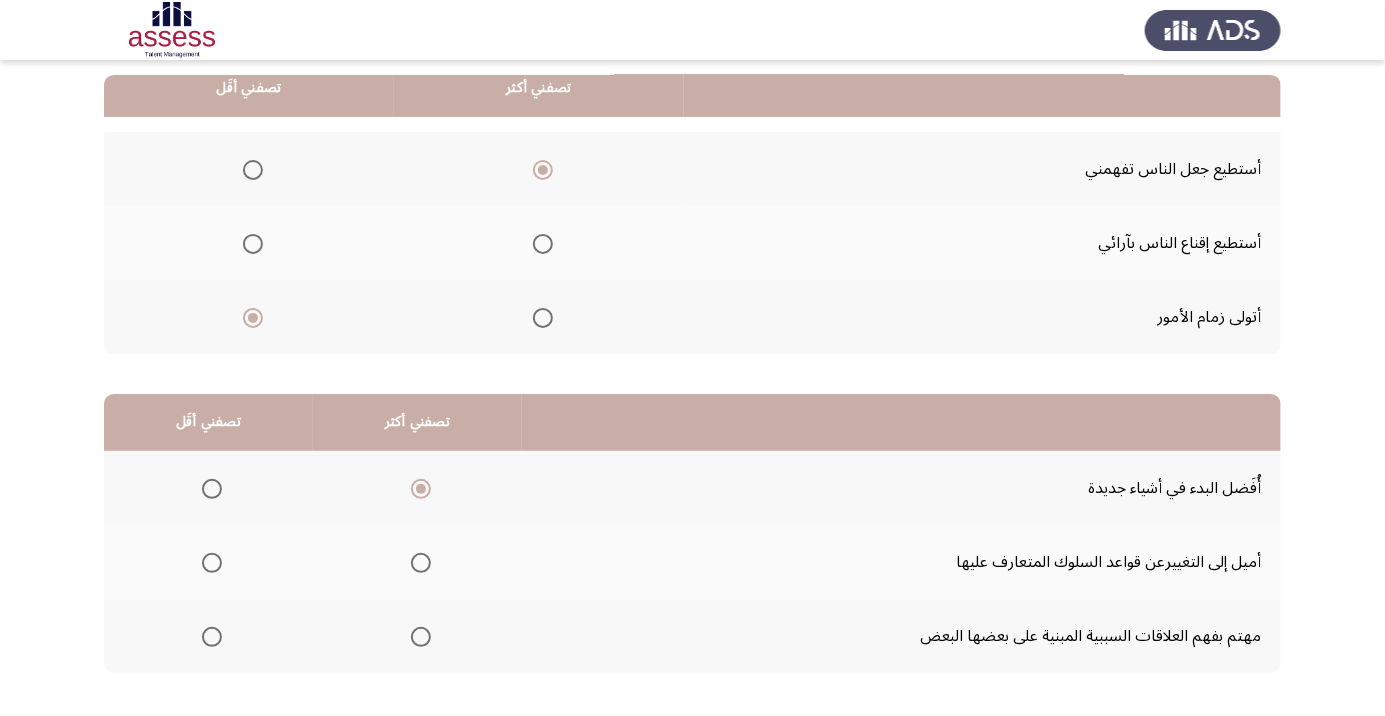 click at bounding box center [212, 637] 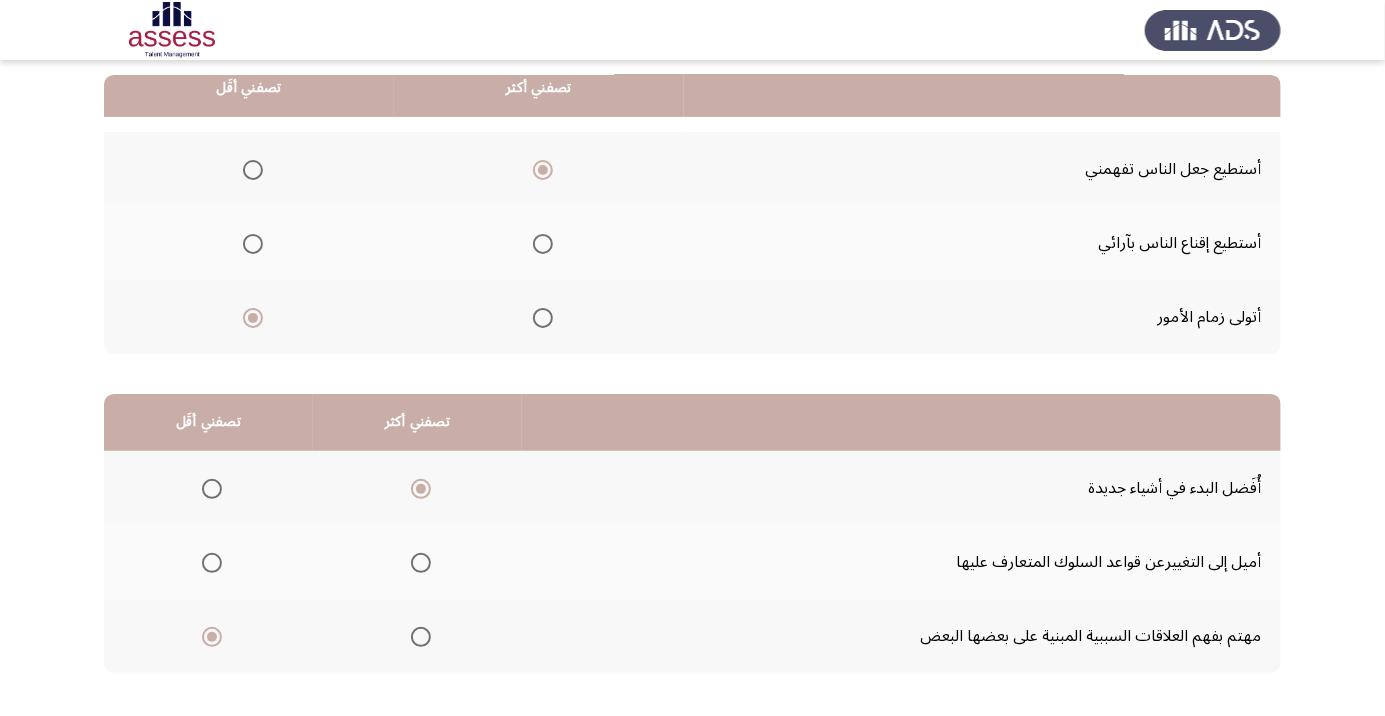 click on "التالي" 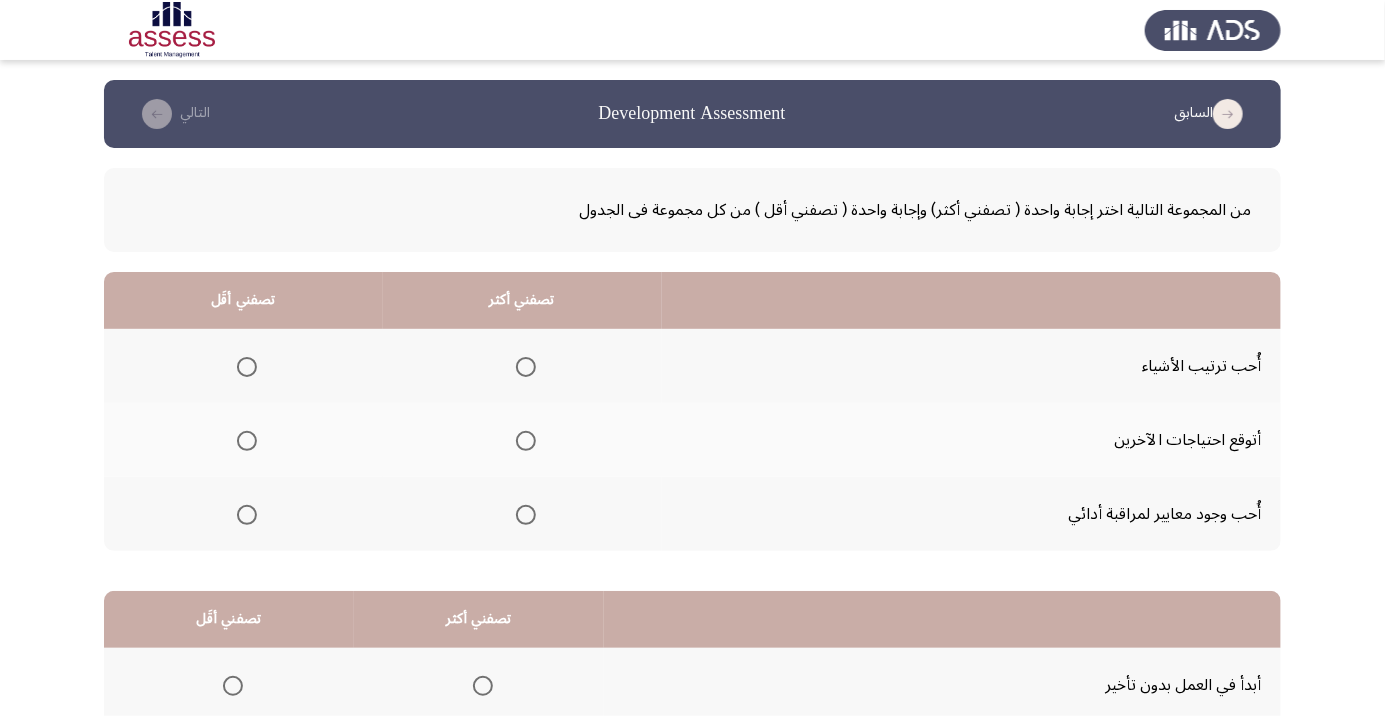 click at bounding box center (526, 367) 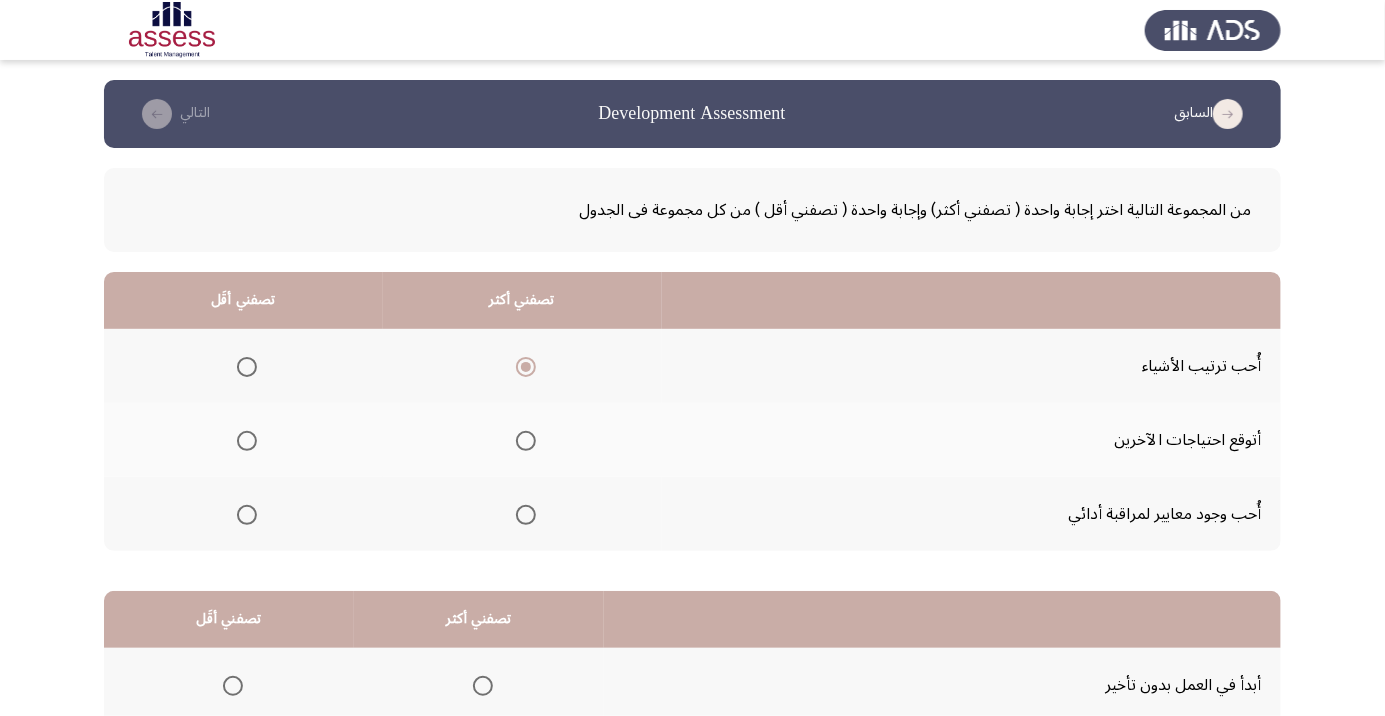 click 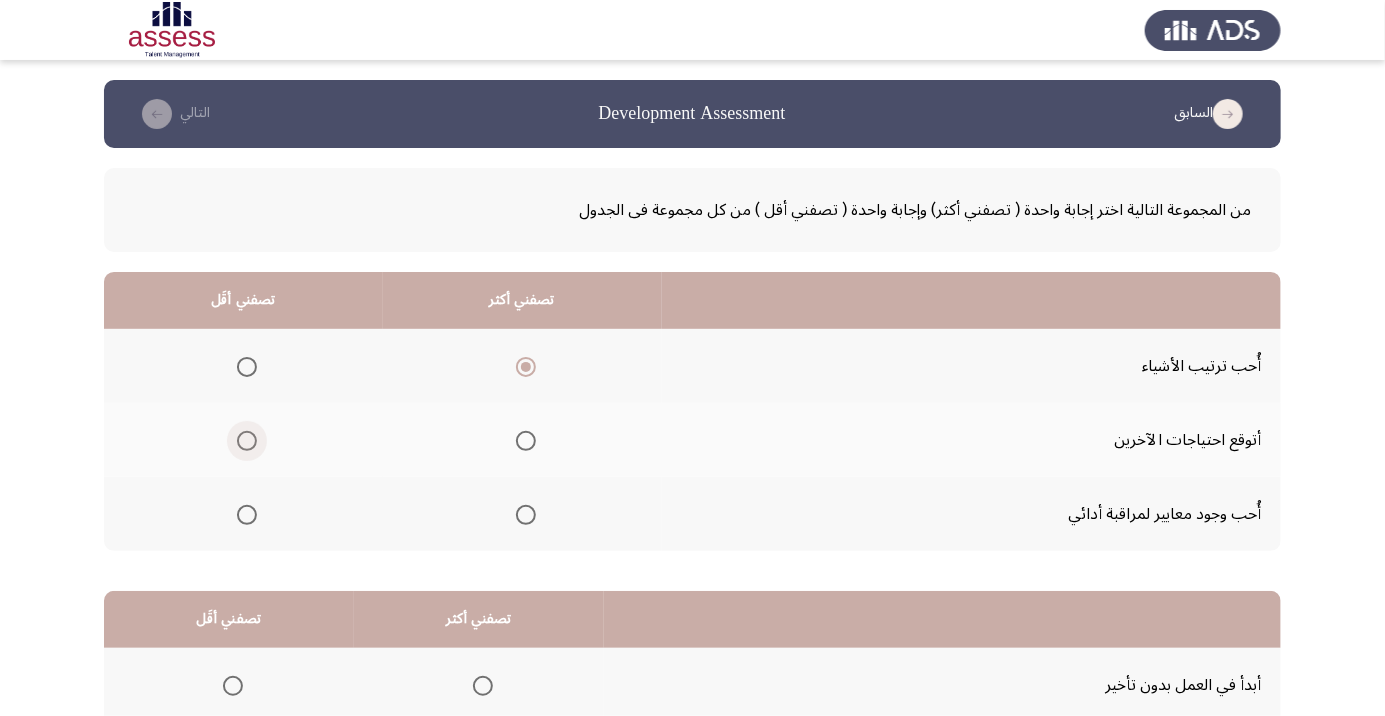 click at bounding box center [247, 441] 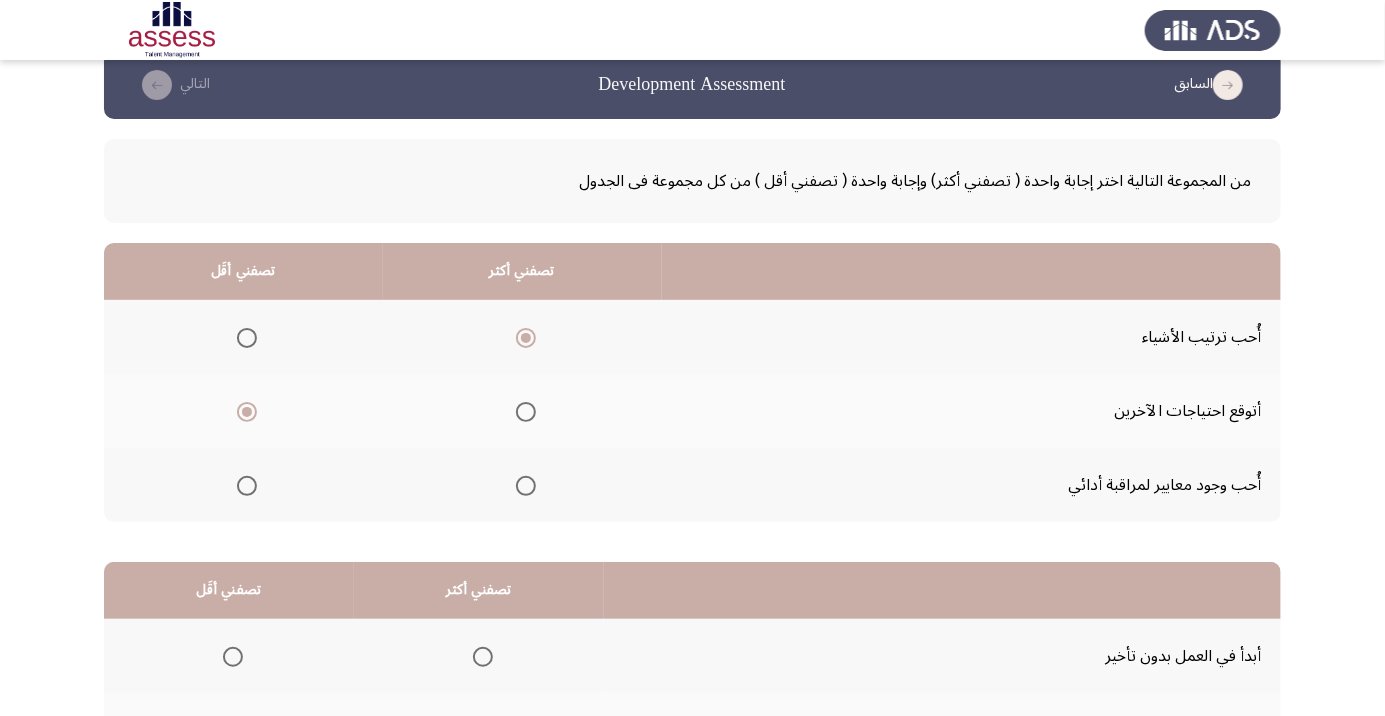 scroll, scrollTop: 197, scrollLeft: 0, axis: vertical 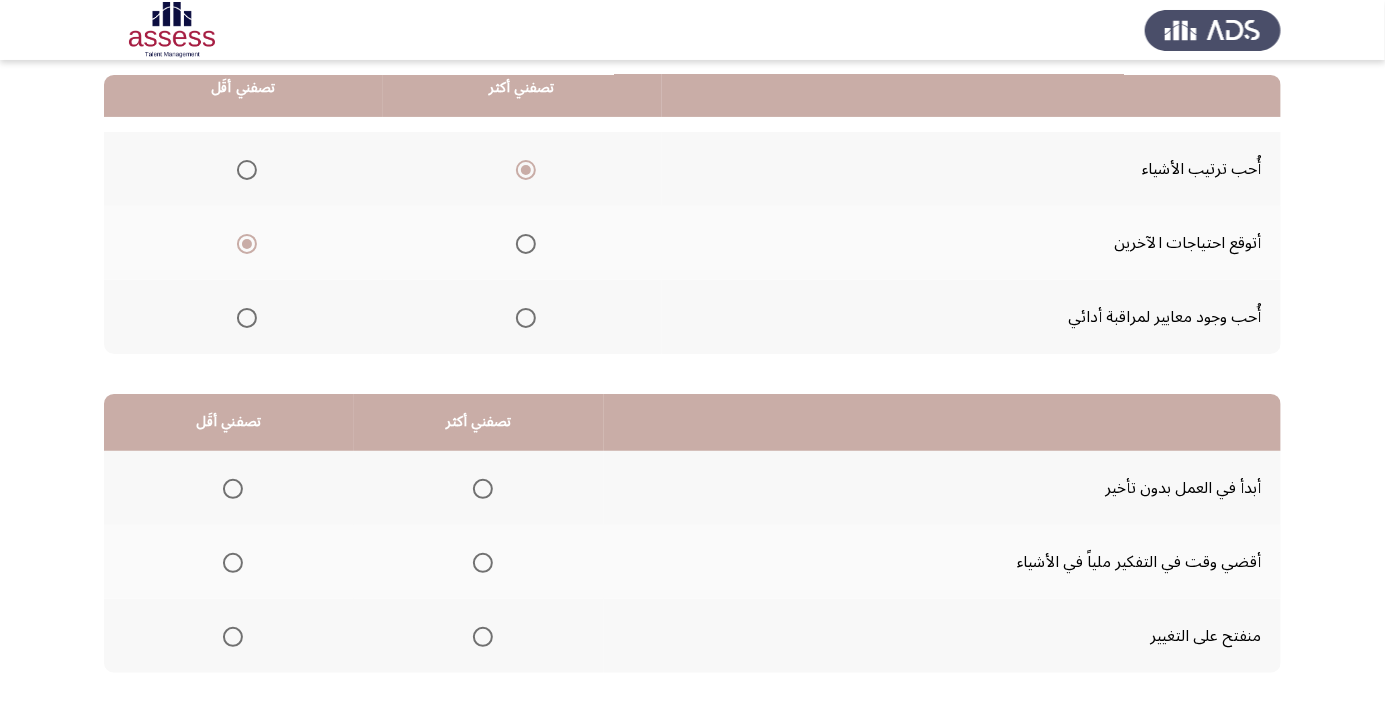 click at bounding box center [483, 489] 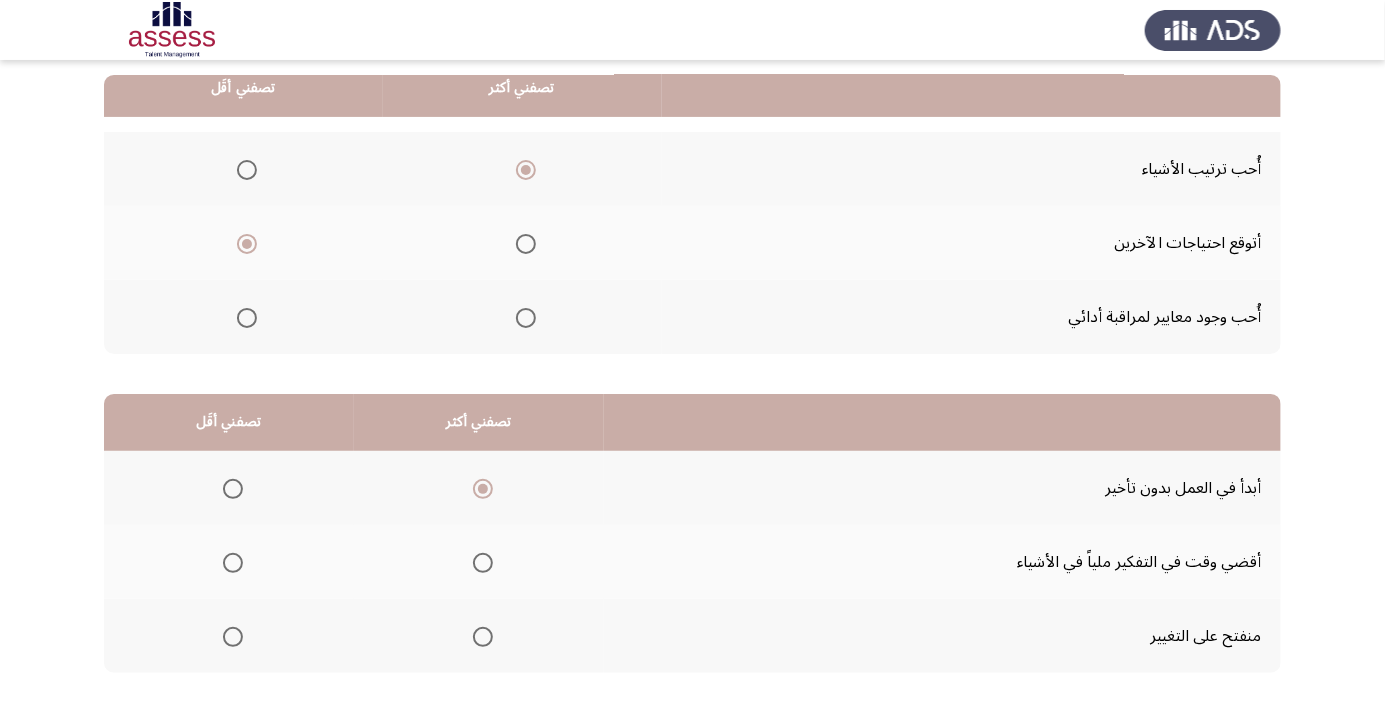 click 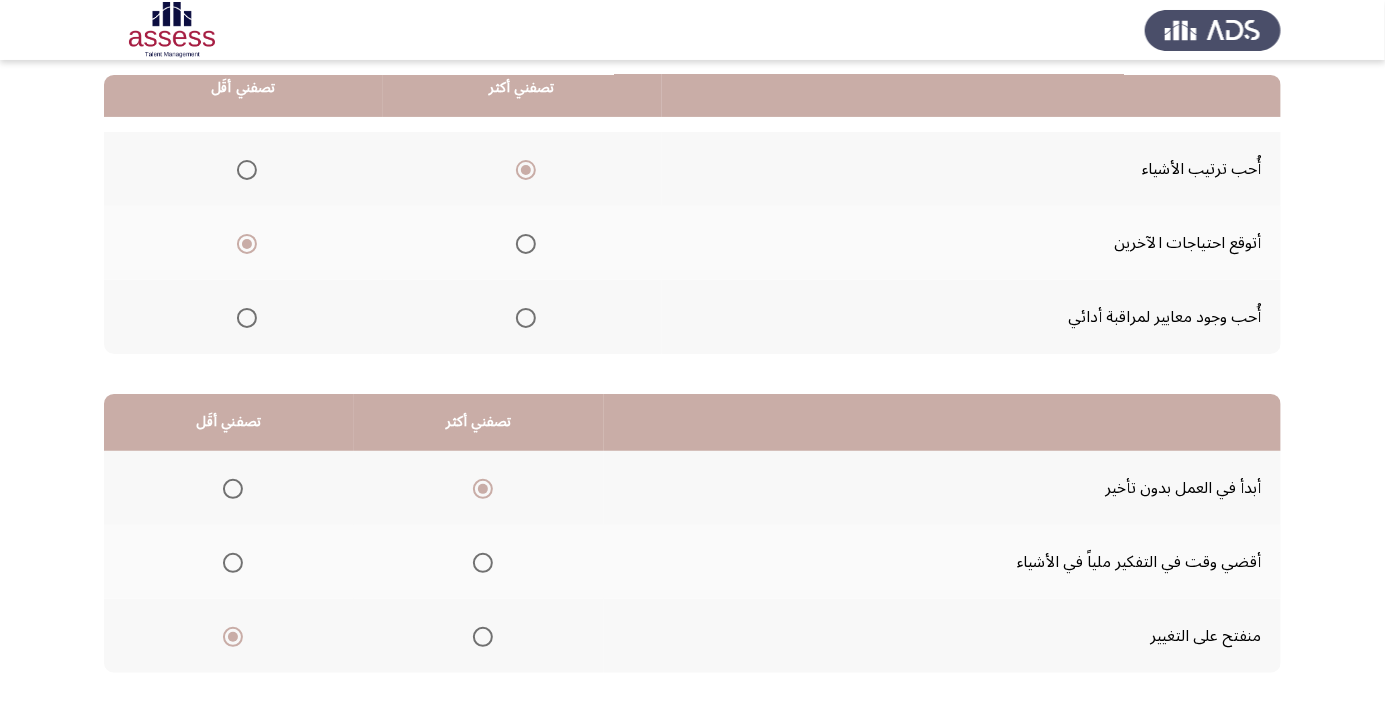 click on "التالي" 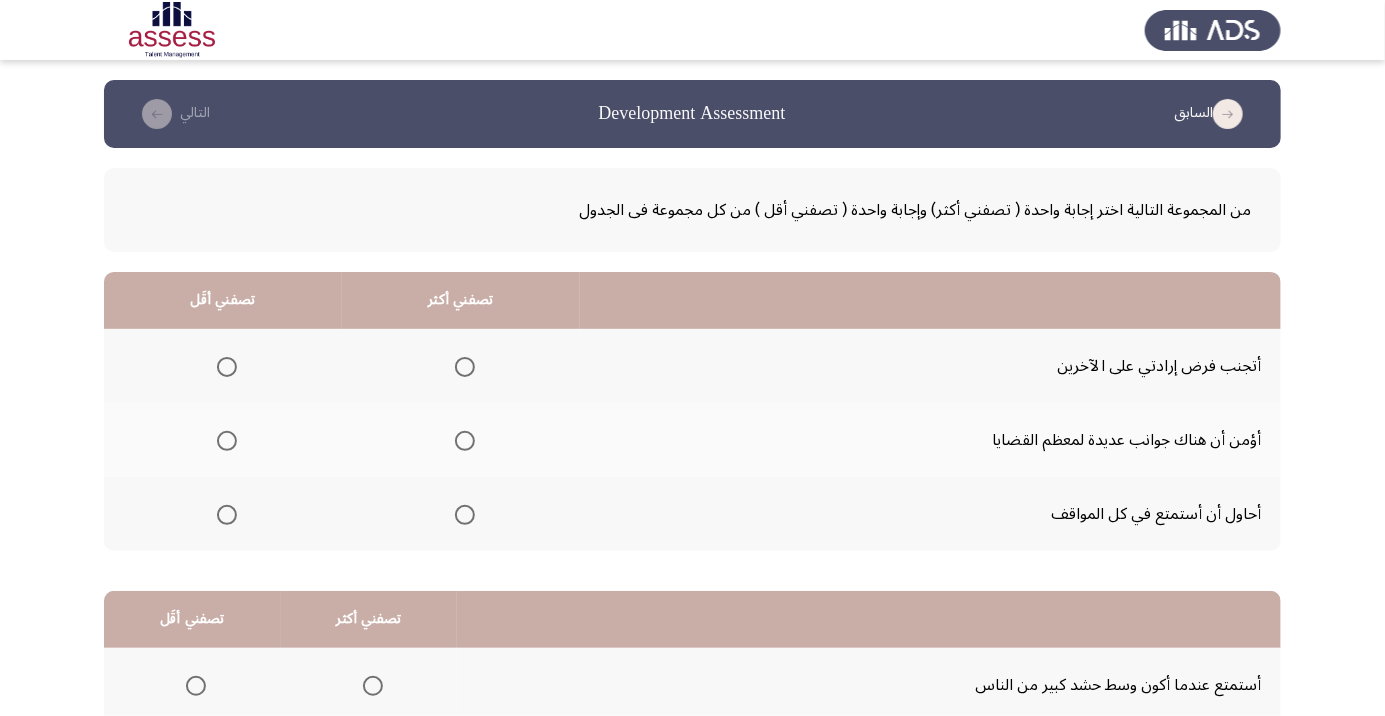 click 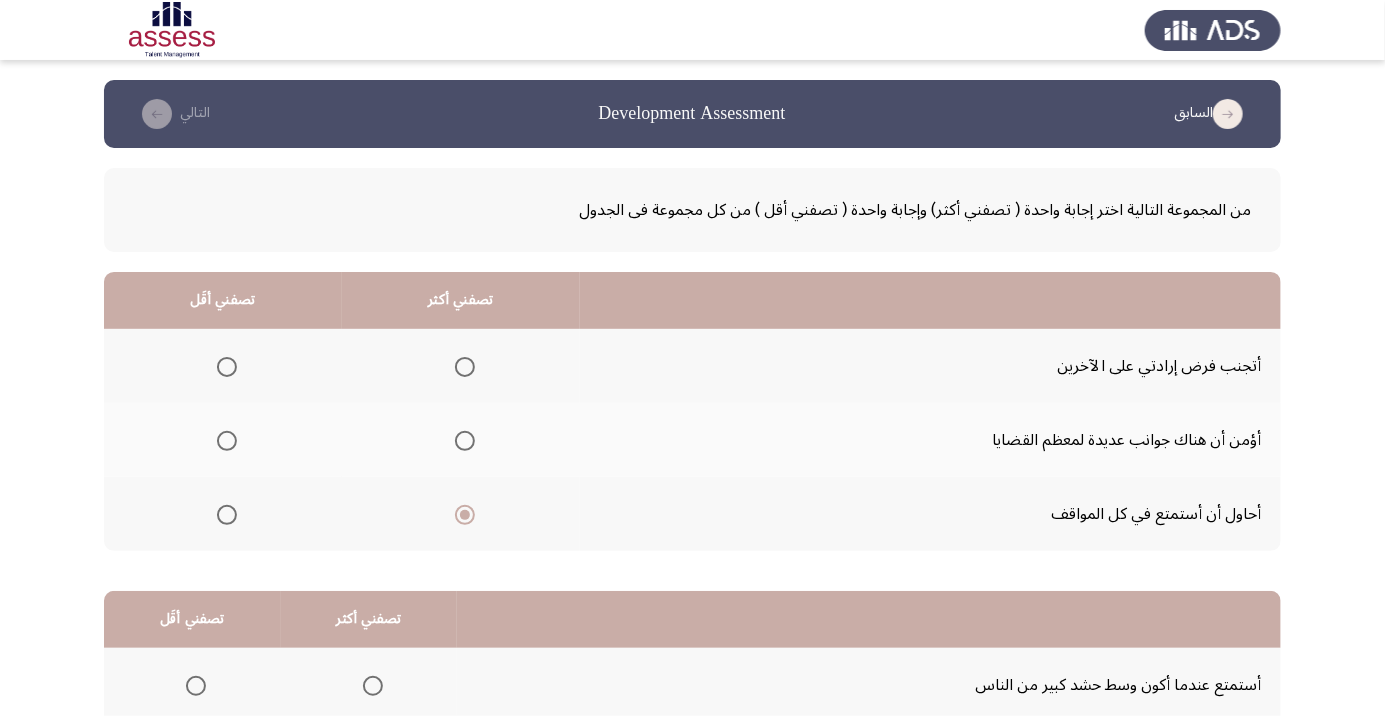 click at bounding box center (227, 367) 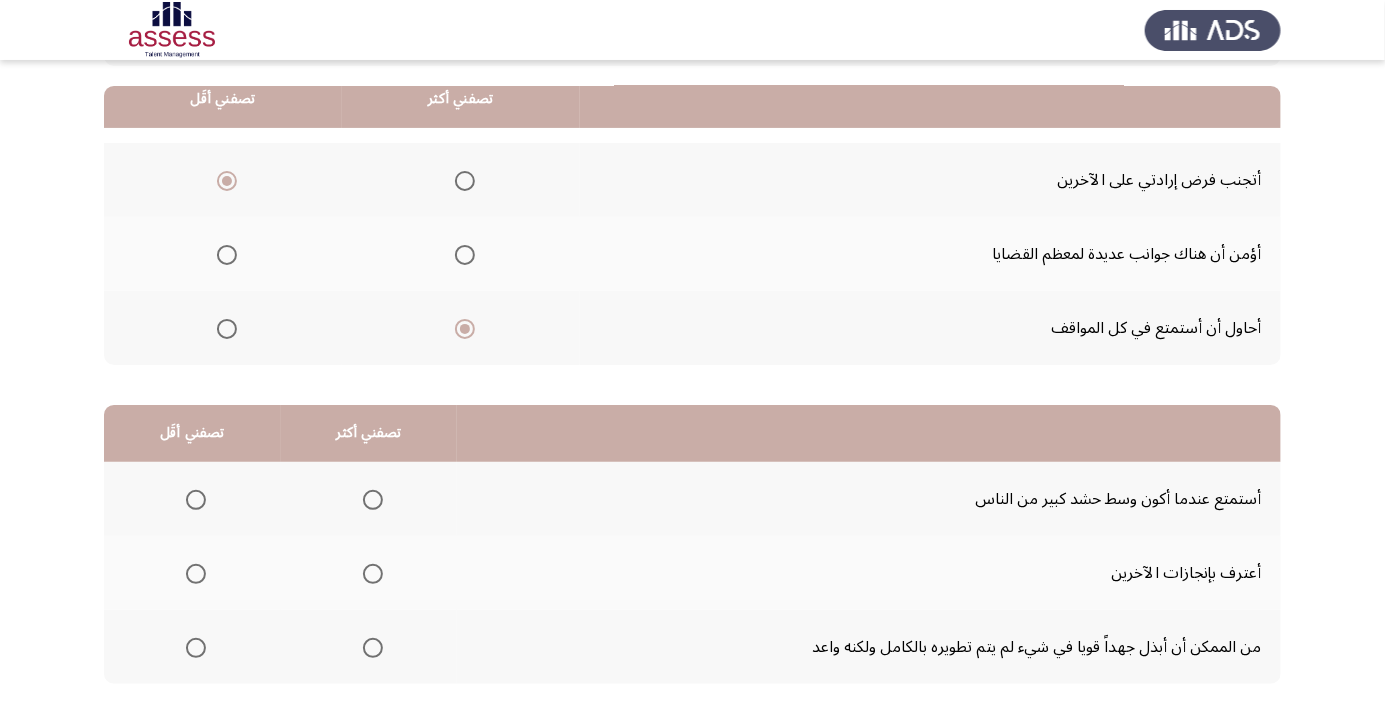 scroll, scrollTop: 197, scrollLeft: 0, axis: vertical 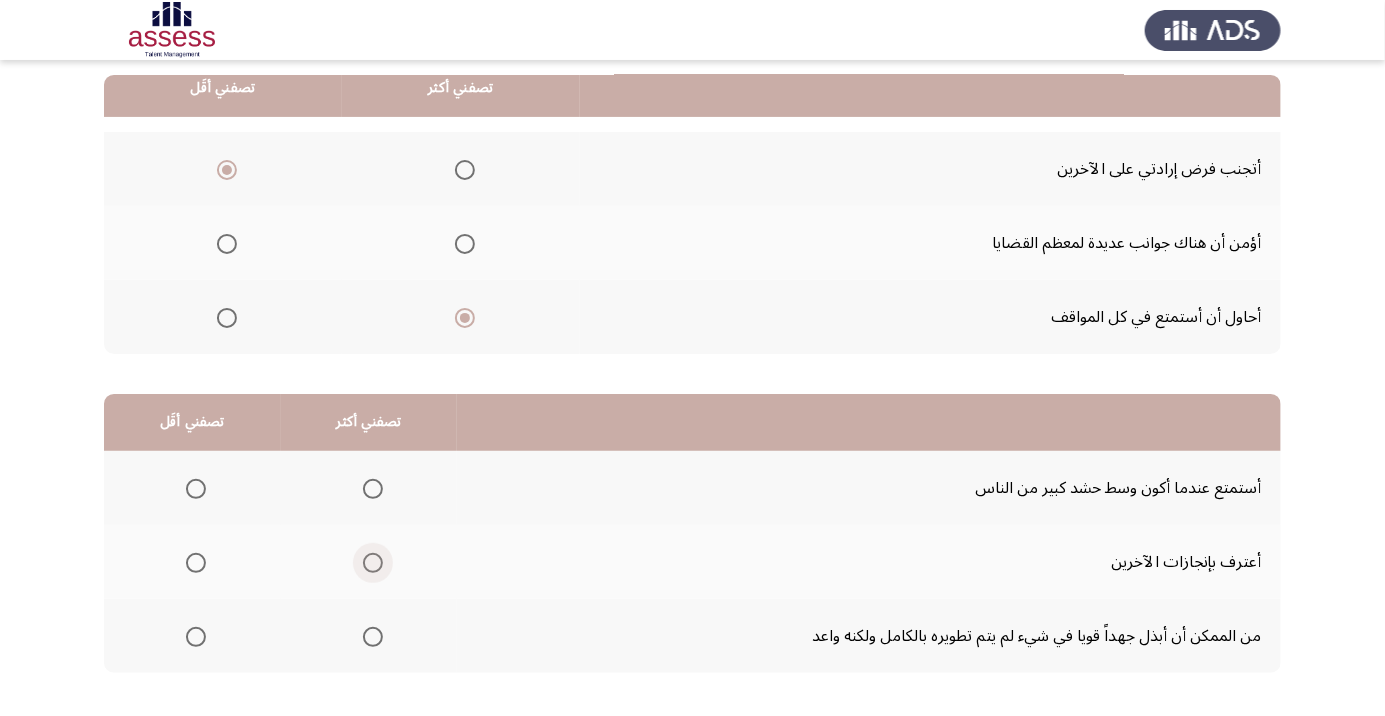 click at bounding box center (373, 563) 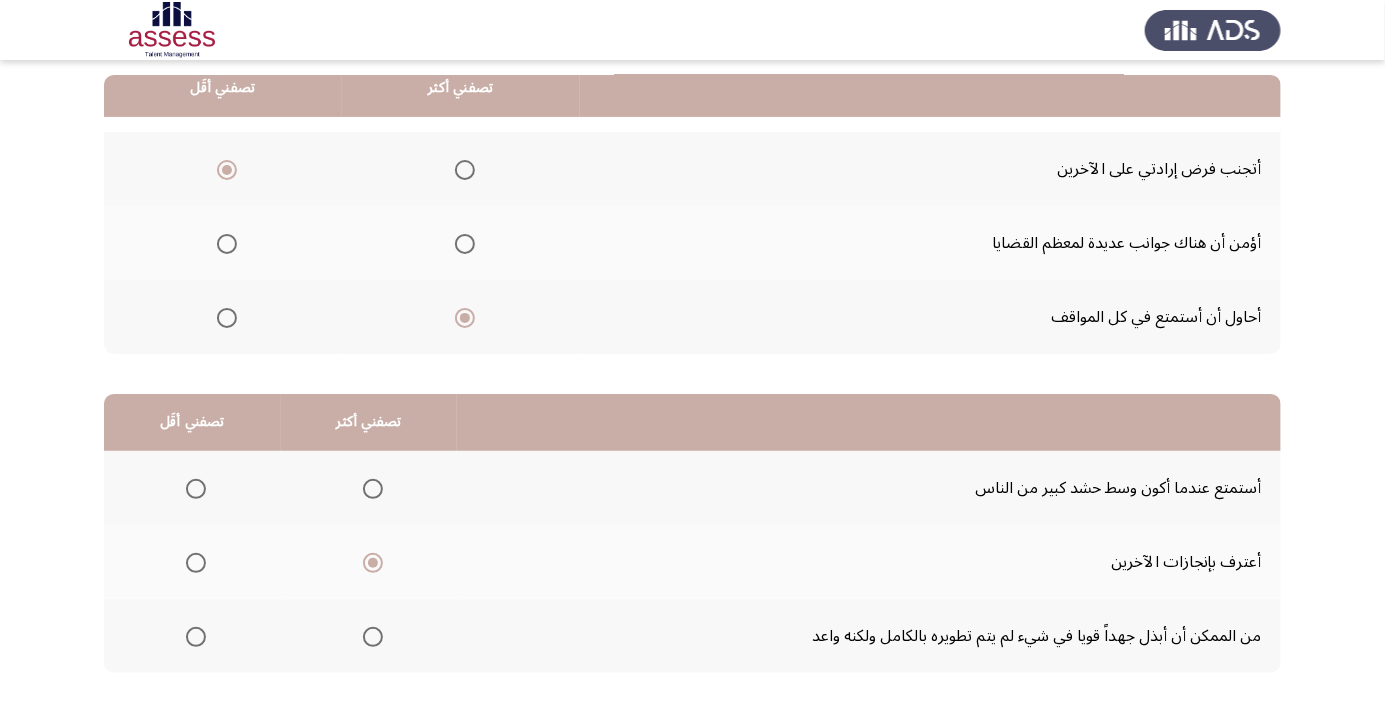 click at bounding box center [196, 489] 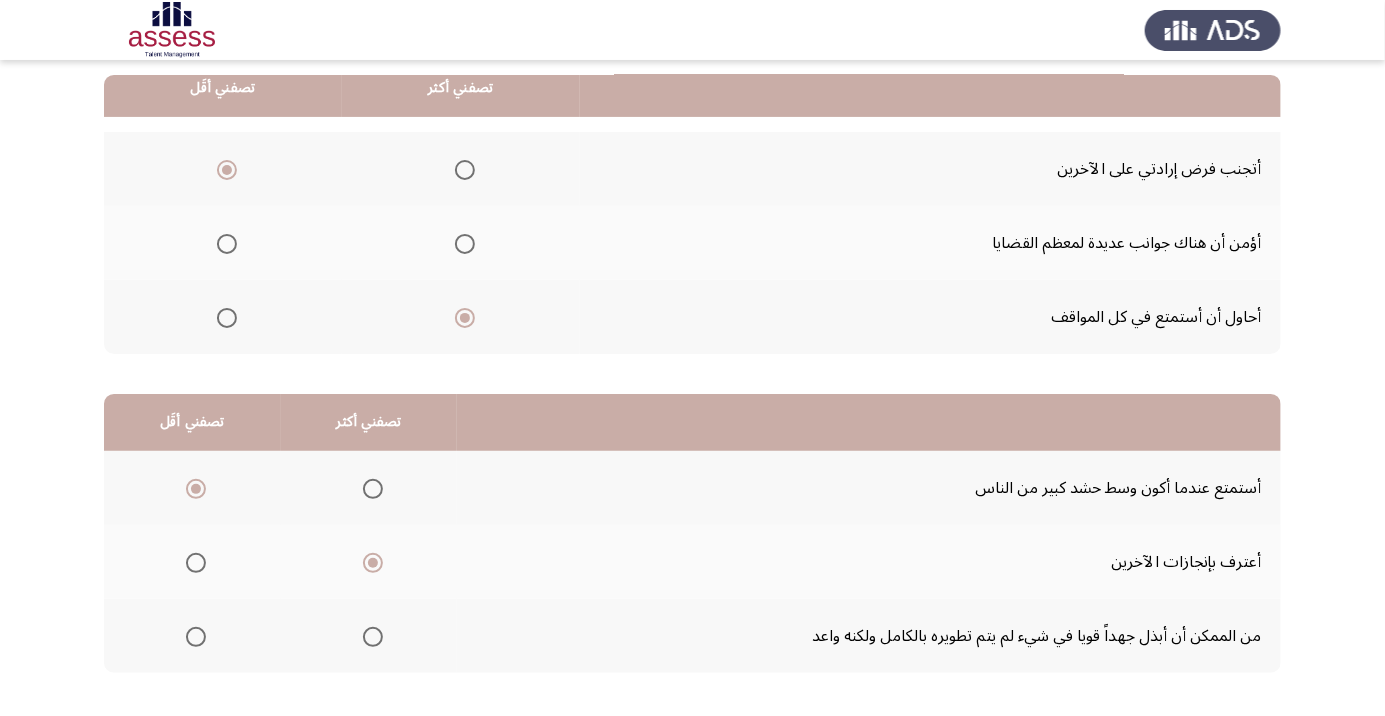 click on "التالي" 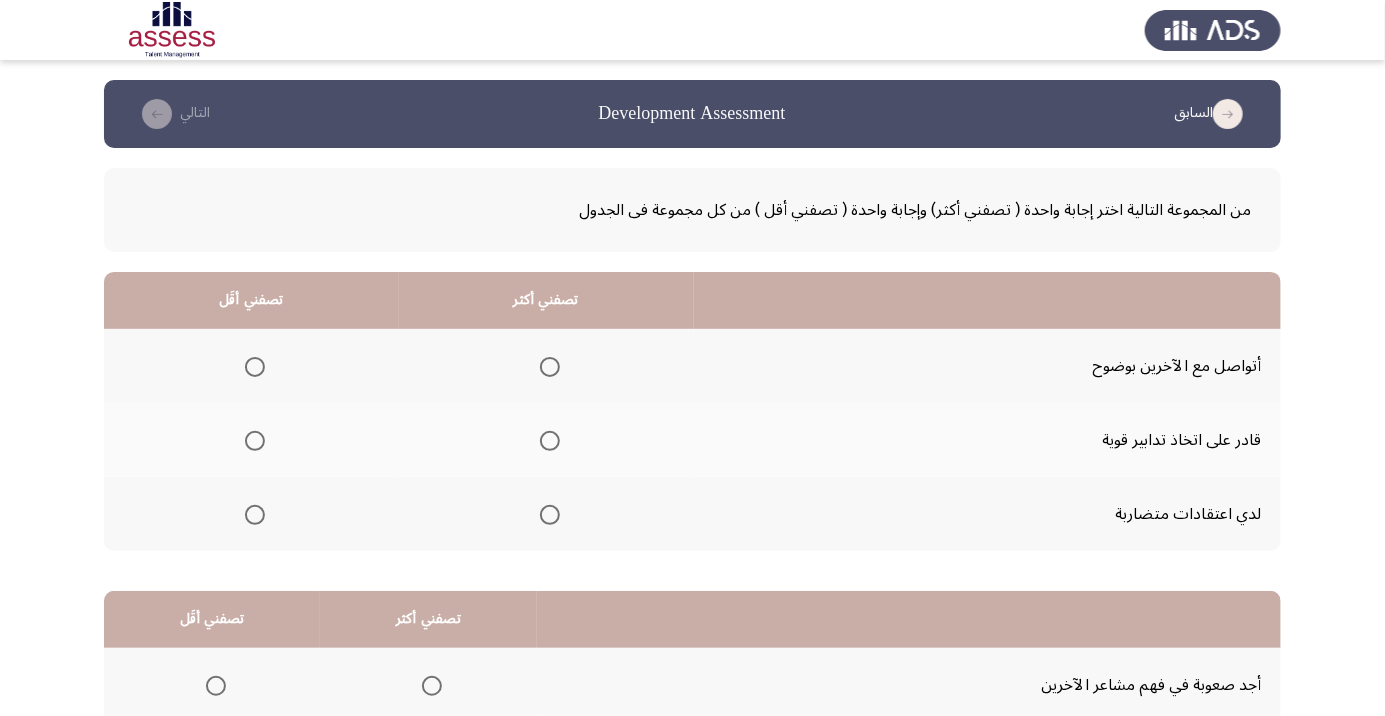 click 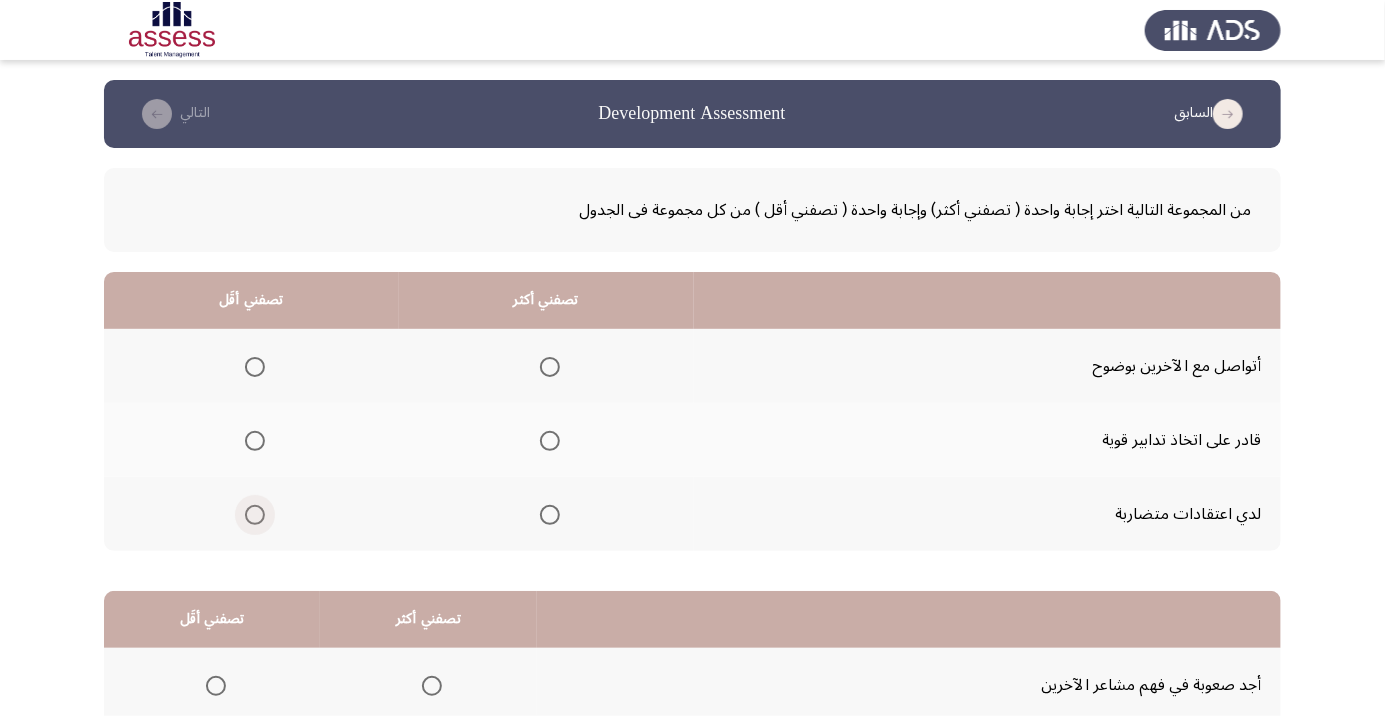 click at bounding box center [255, 515] 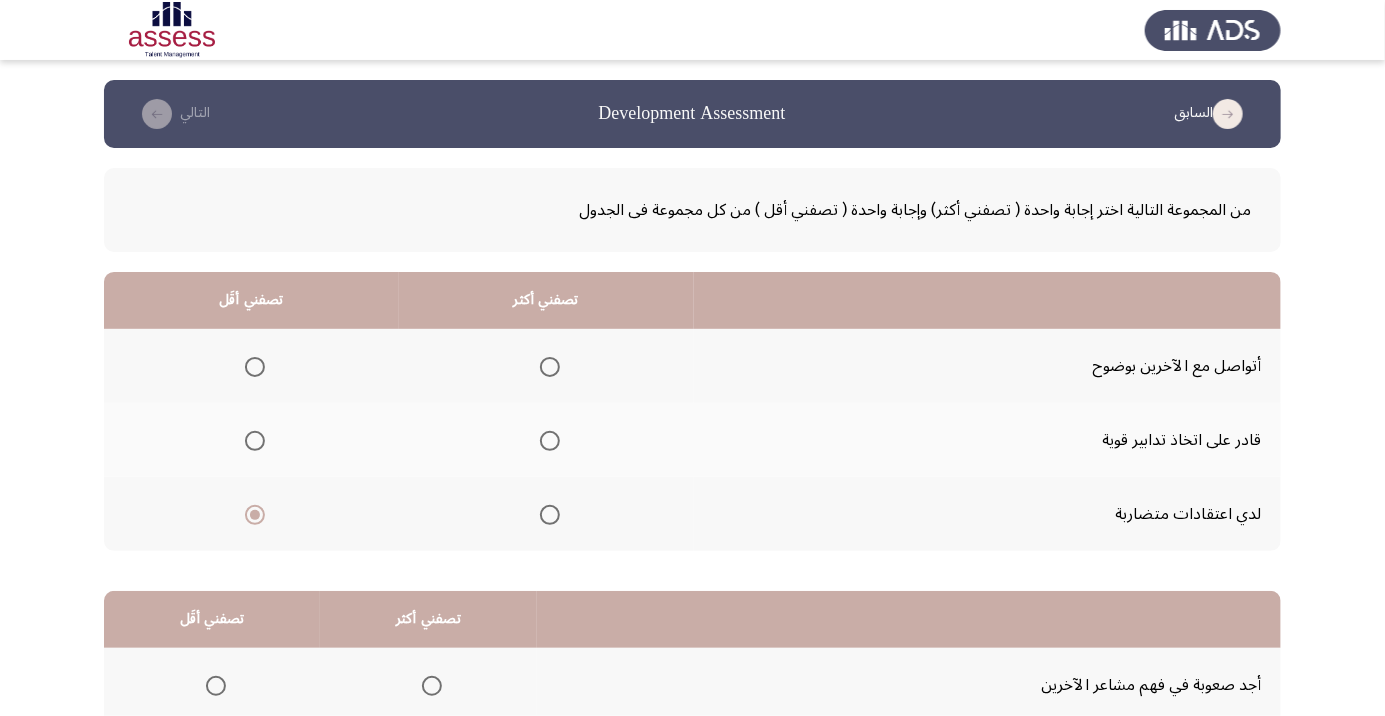 click at bounding box center (550, 367) 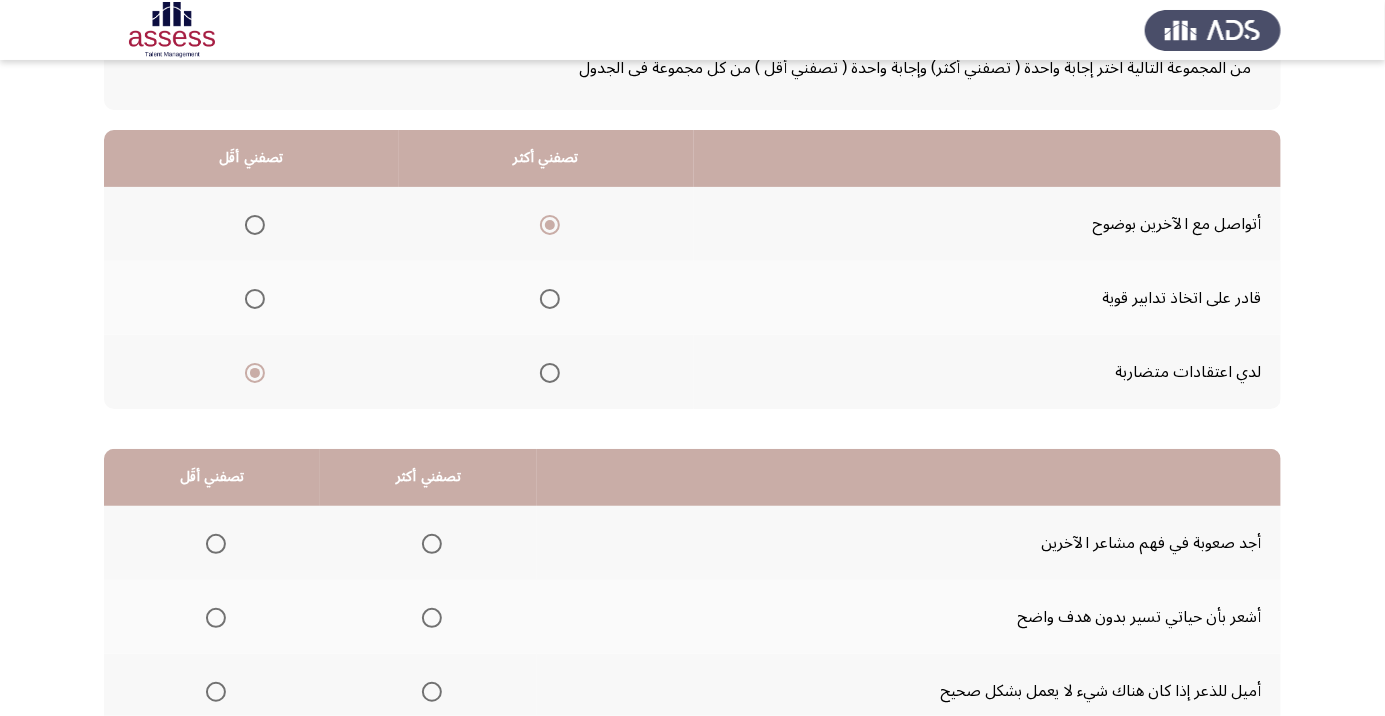 scroll, scrollTop: 197, scrollLeft: 0, axis: vertical 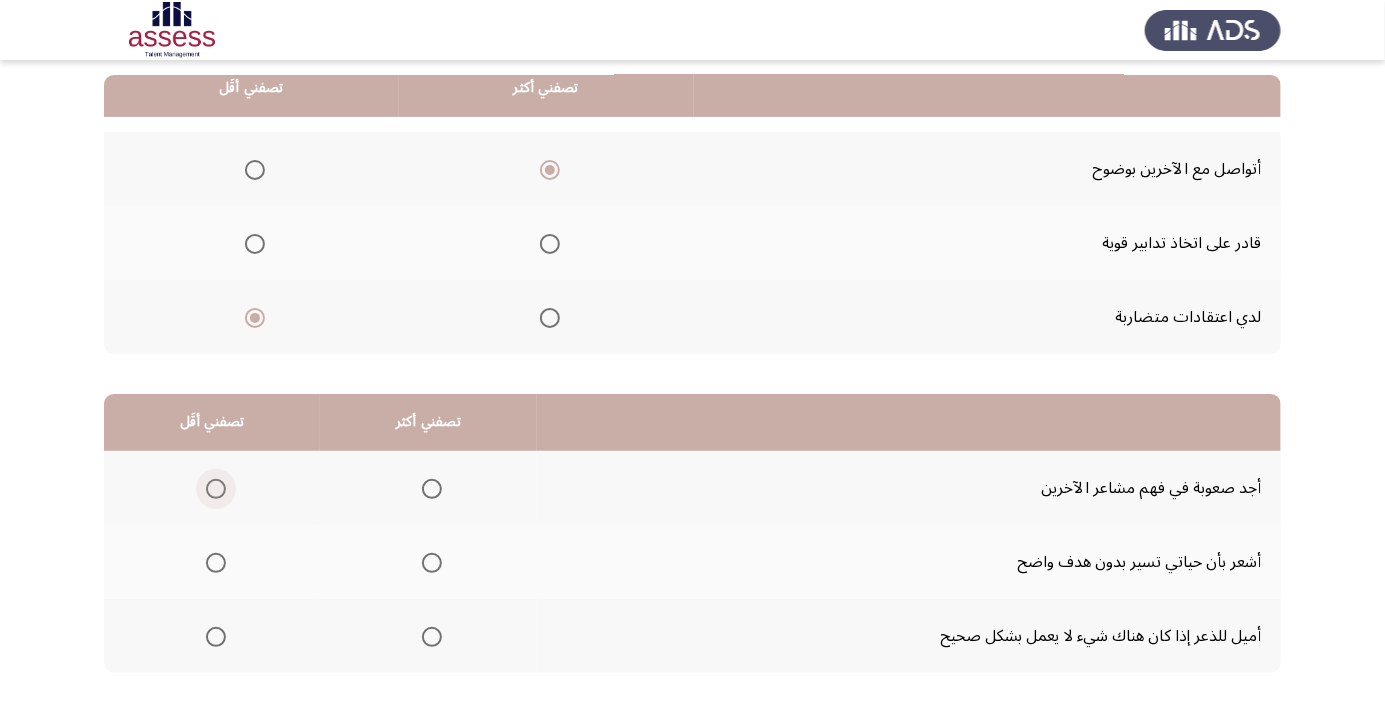 click at bounding box center (216, 489) 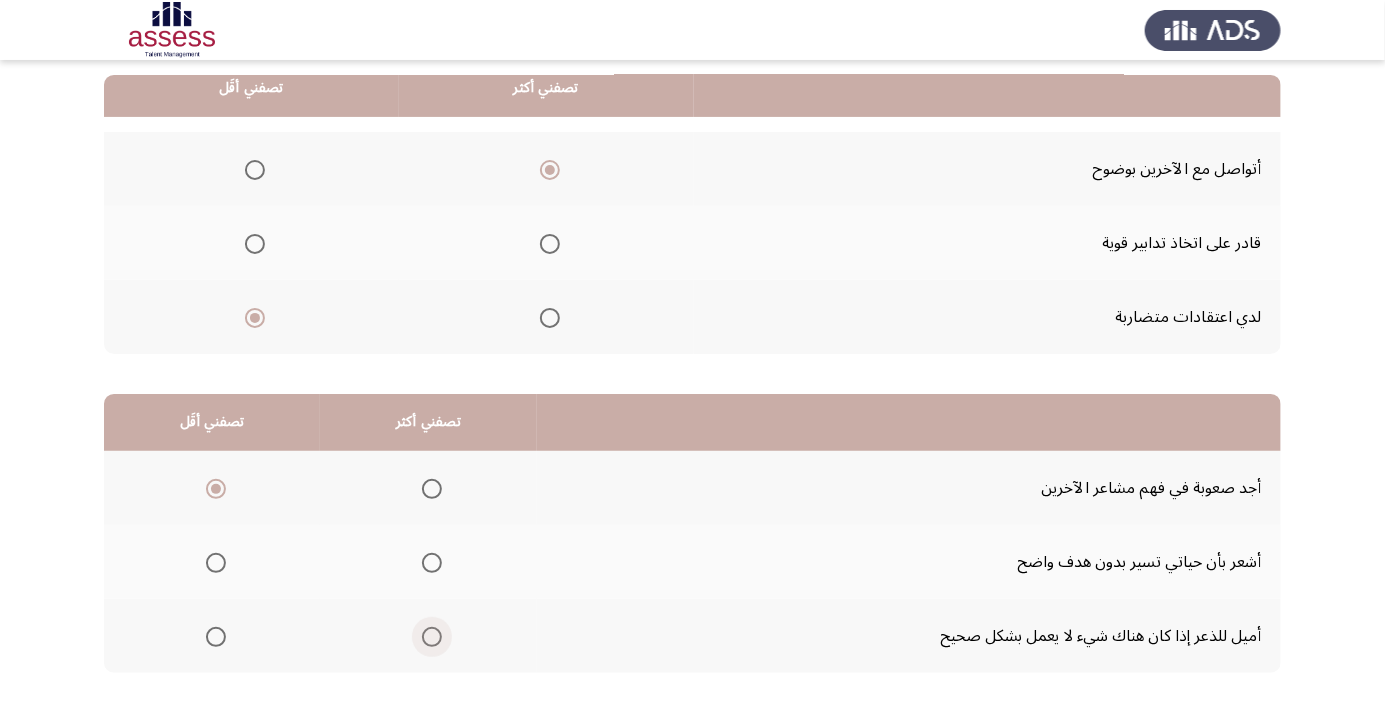 click at bounding box center [432, 637] 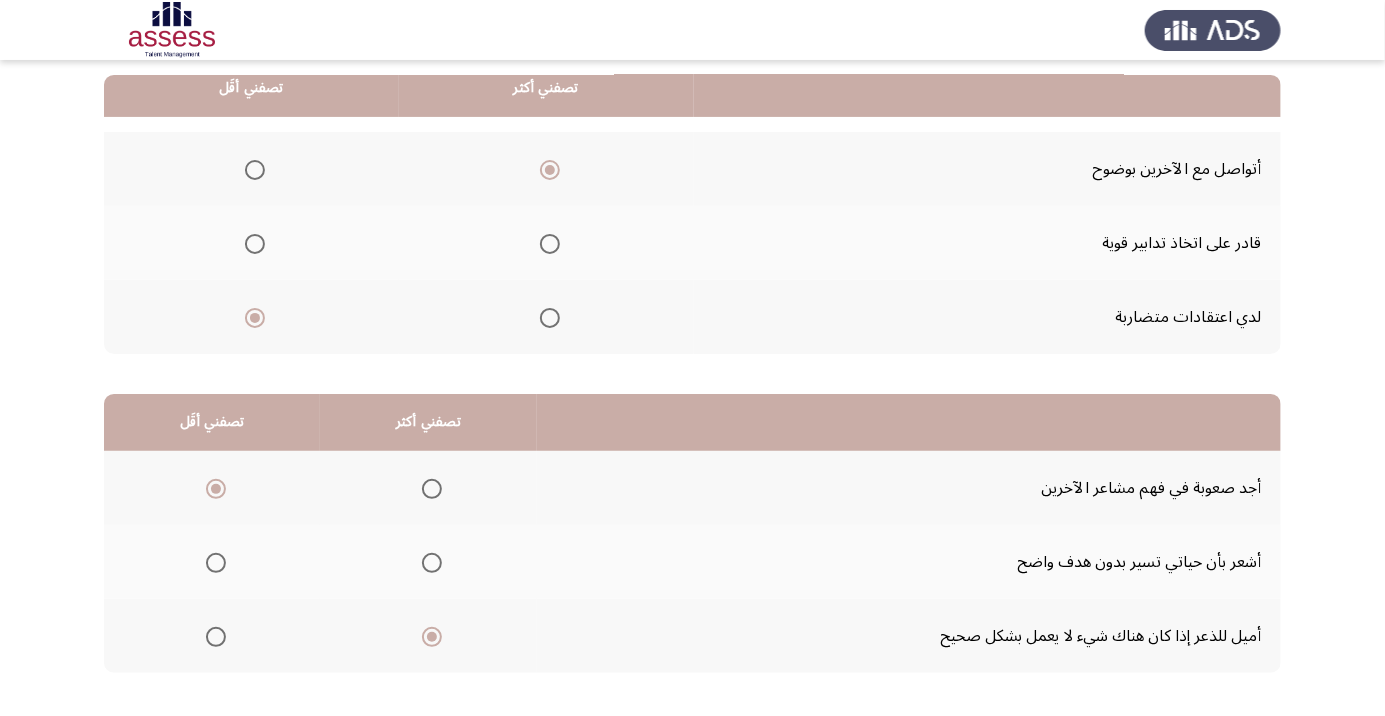 click on "التالي" 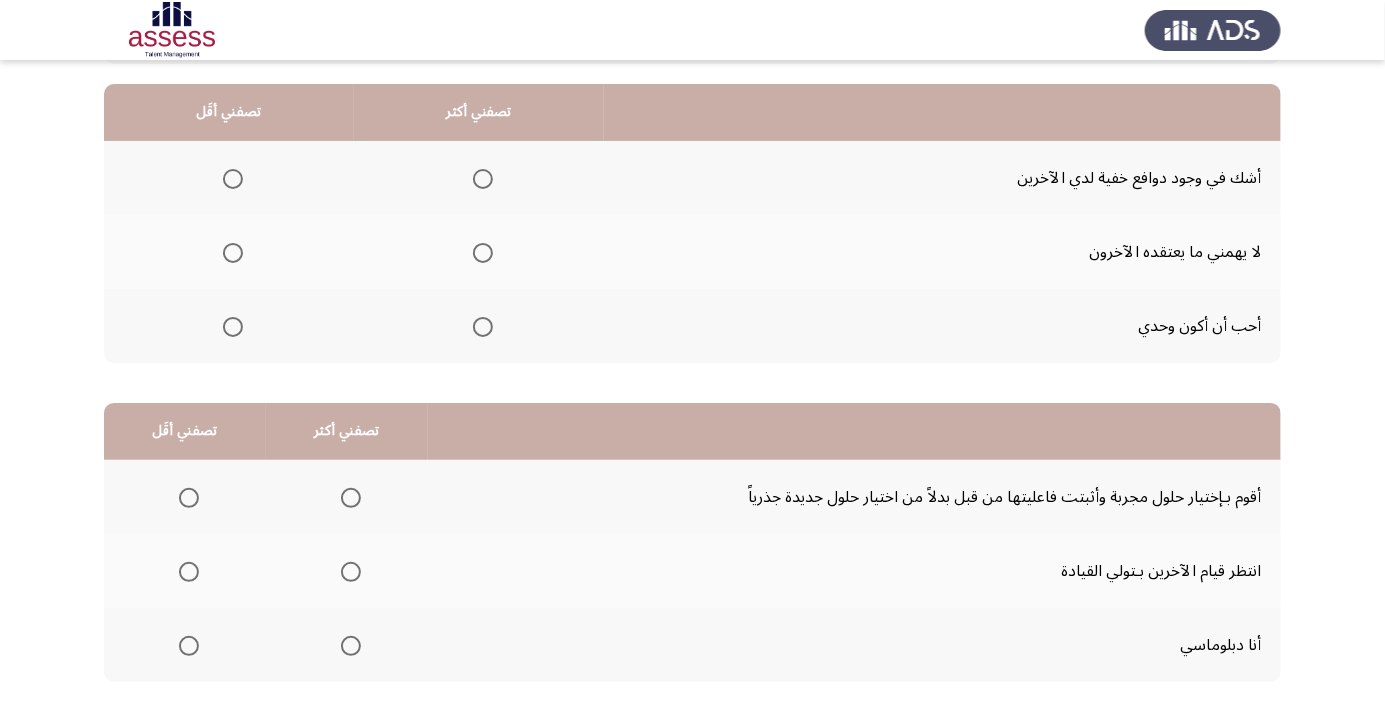 scroll, scrollTop: 190, scrollLeft: 0, axis: vertical 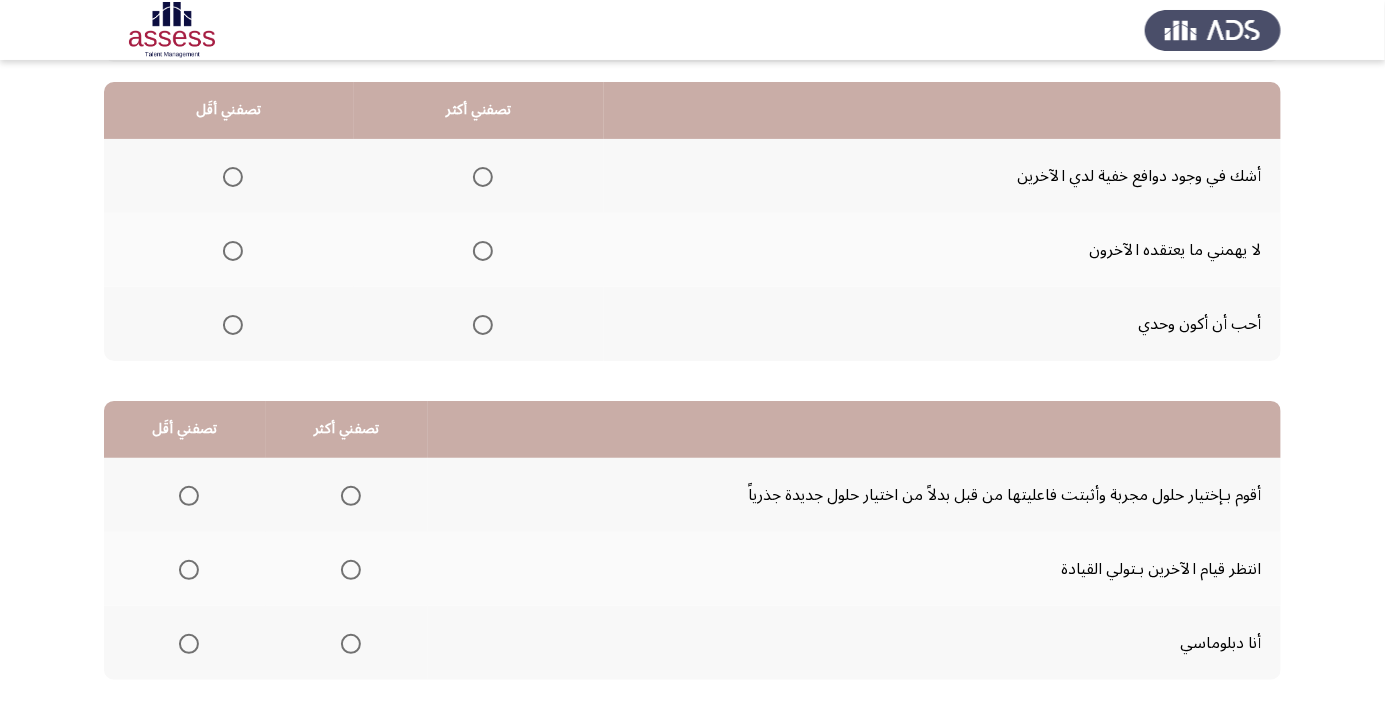 click at bounding box center (233, 325) 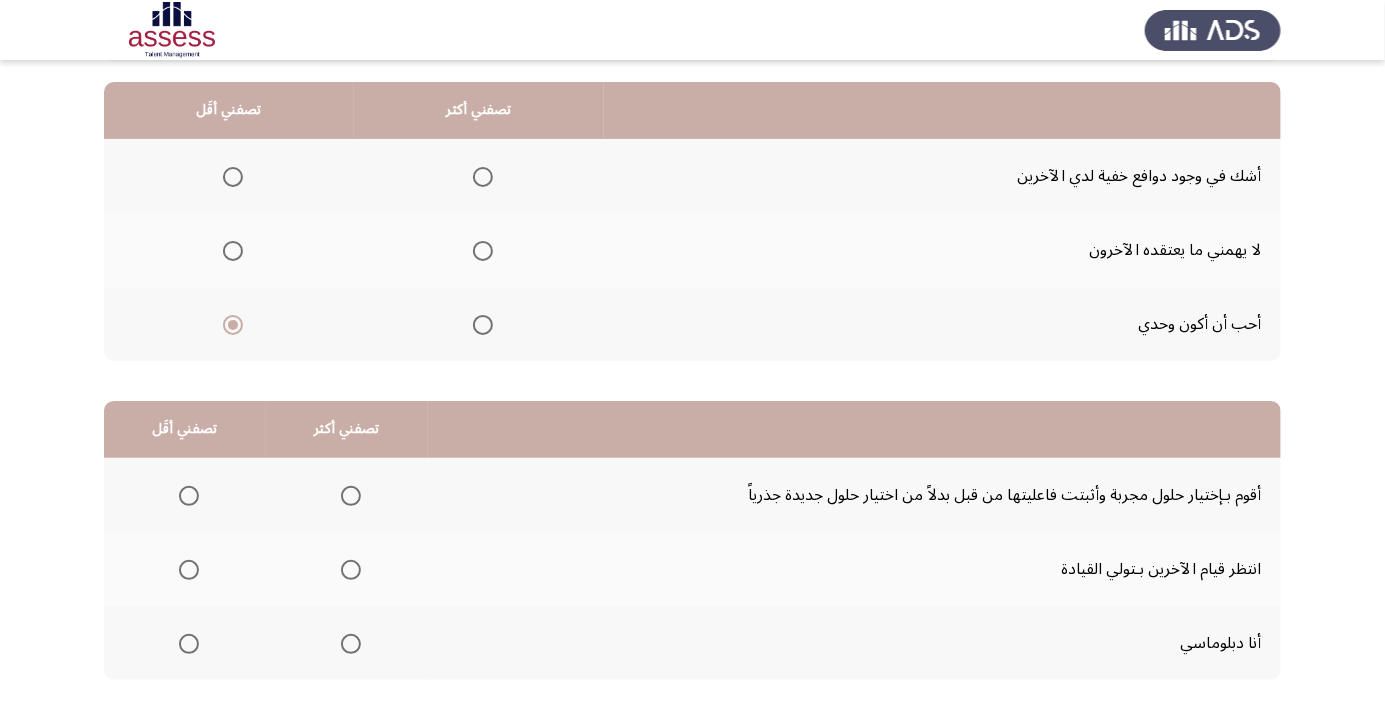click at bounding box center [483, 251] 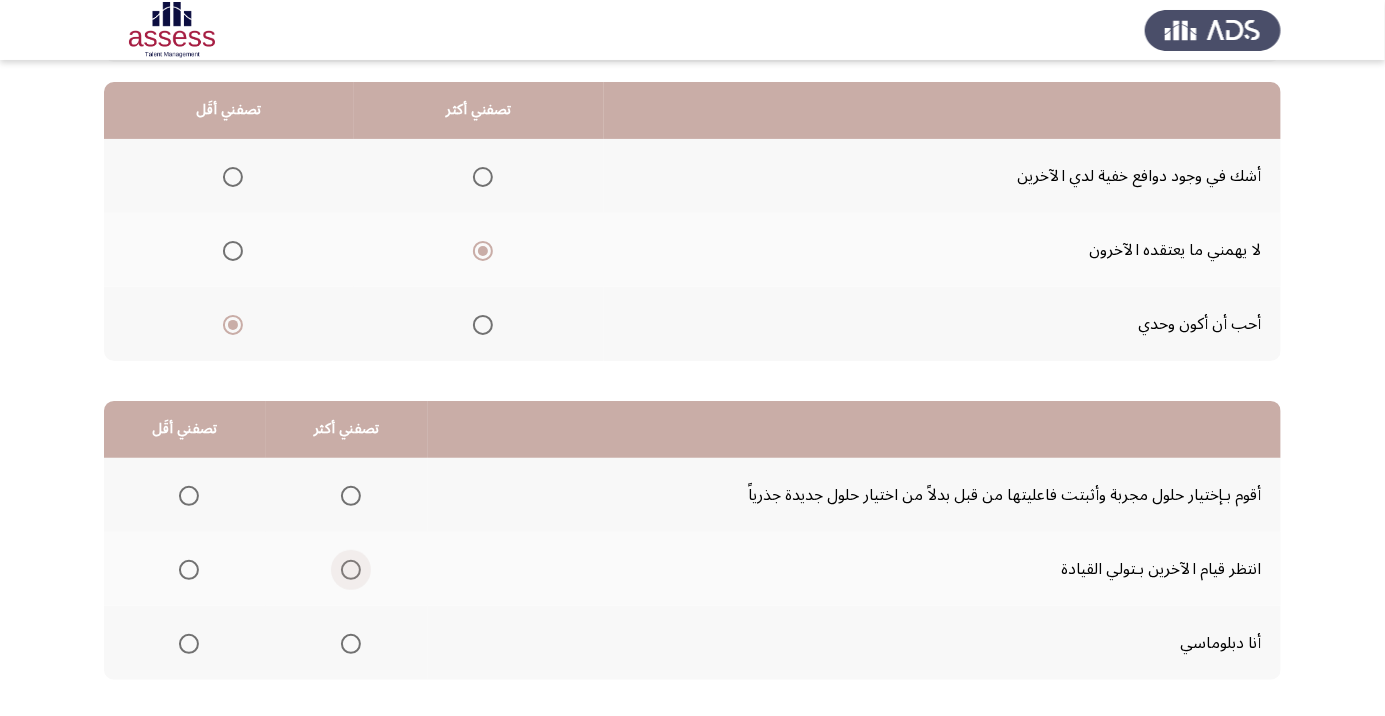 click at bounding box center (351, 570) 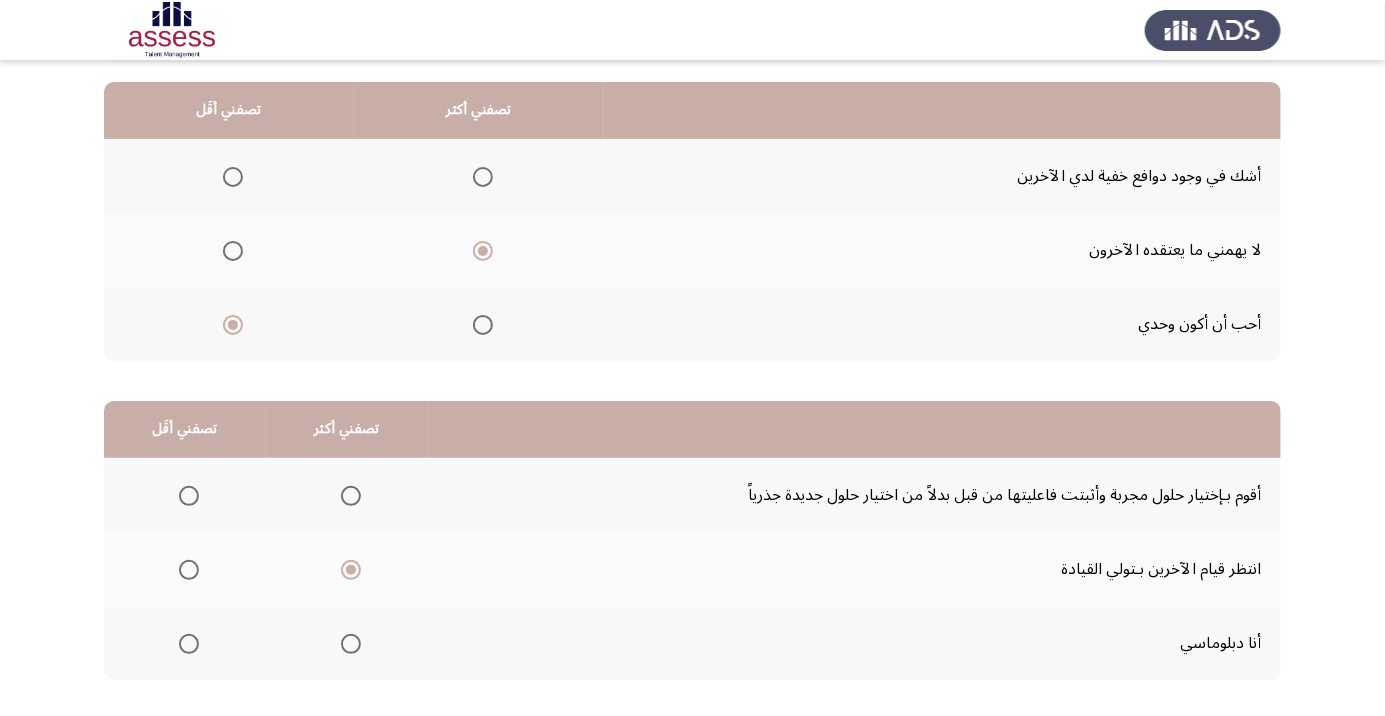 click at bounding box center [189, 496] 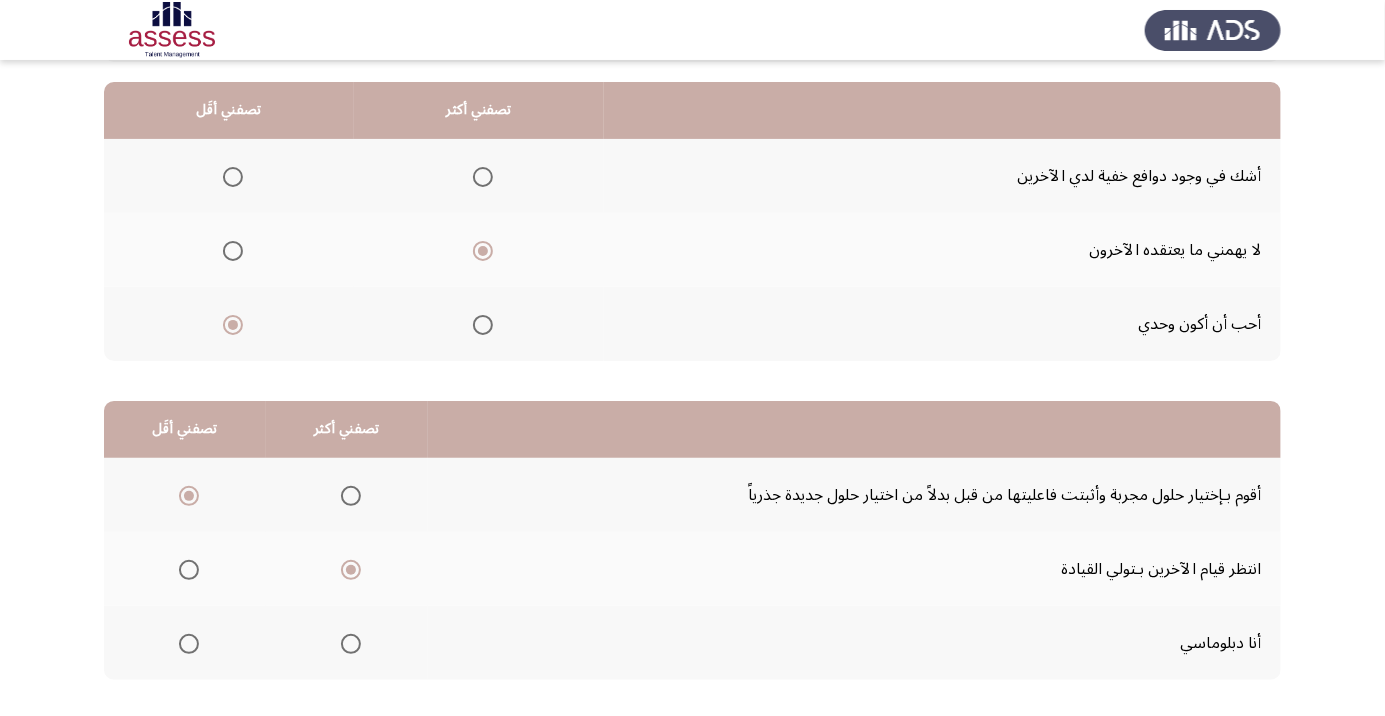 scroll, scrollTop: 197, scrollLeft: 0, axis: vertical 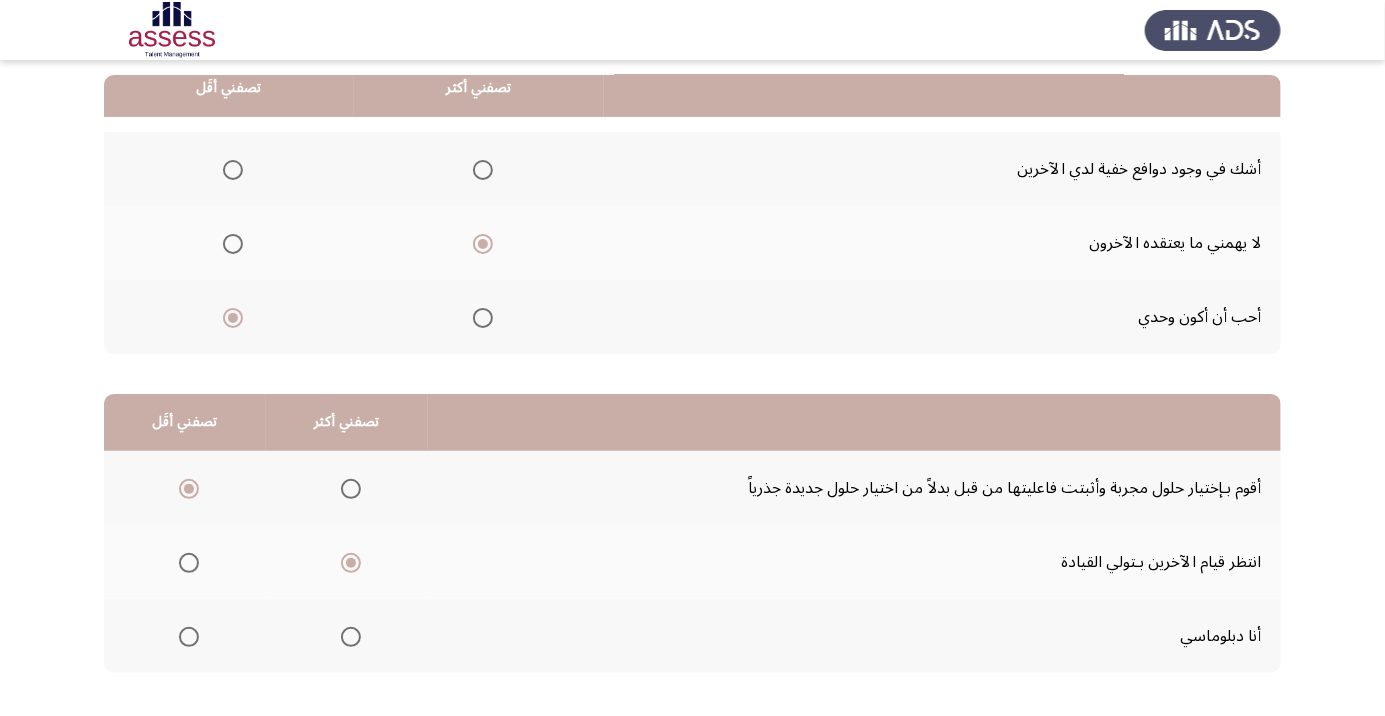 click on "التالي" 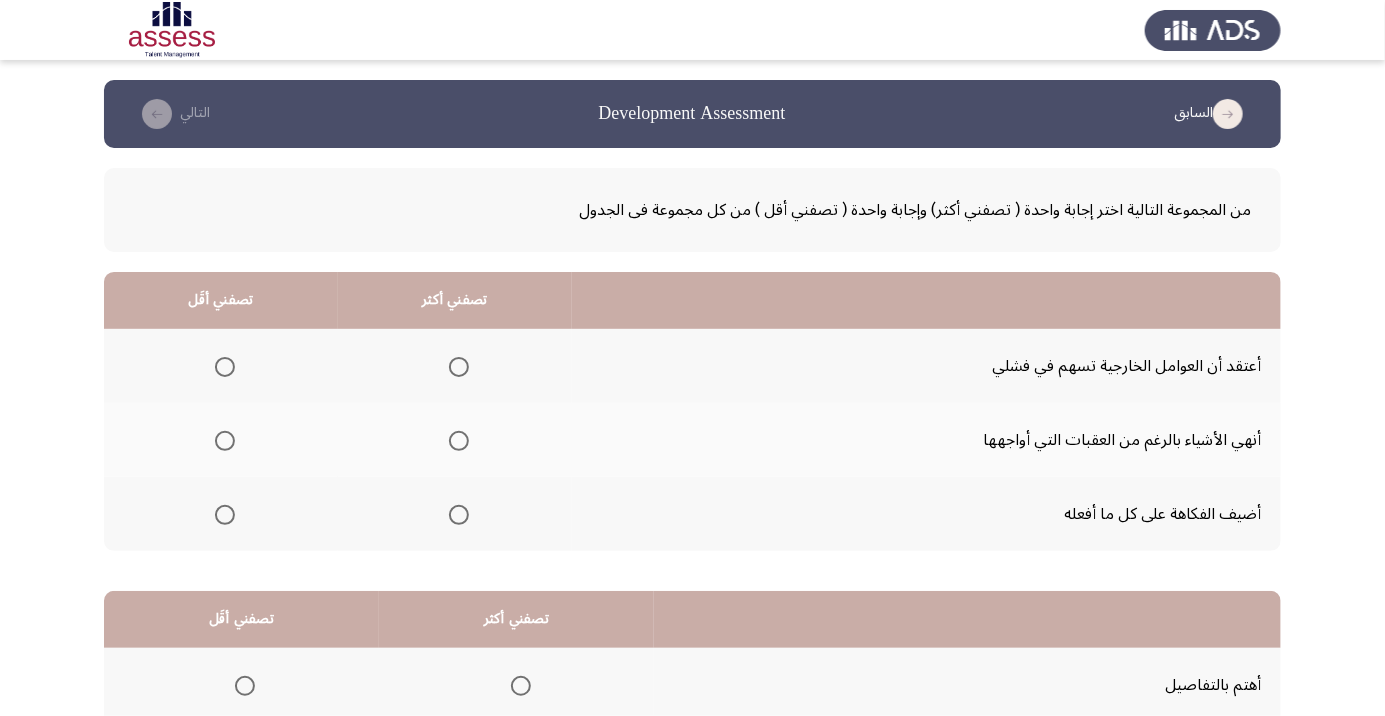 click at bounding box center (459, 441) 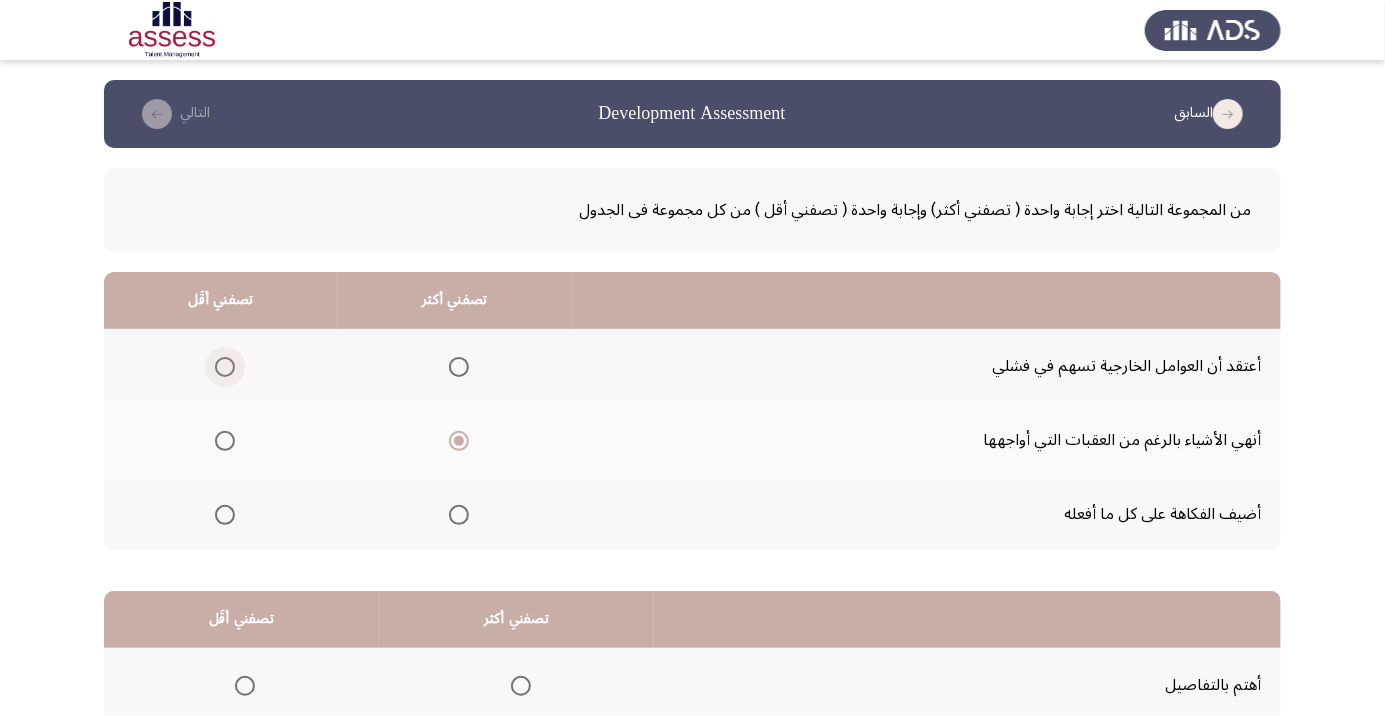 click at bounding box center [225, 367] 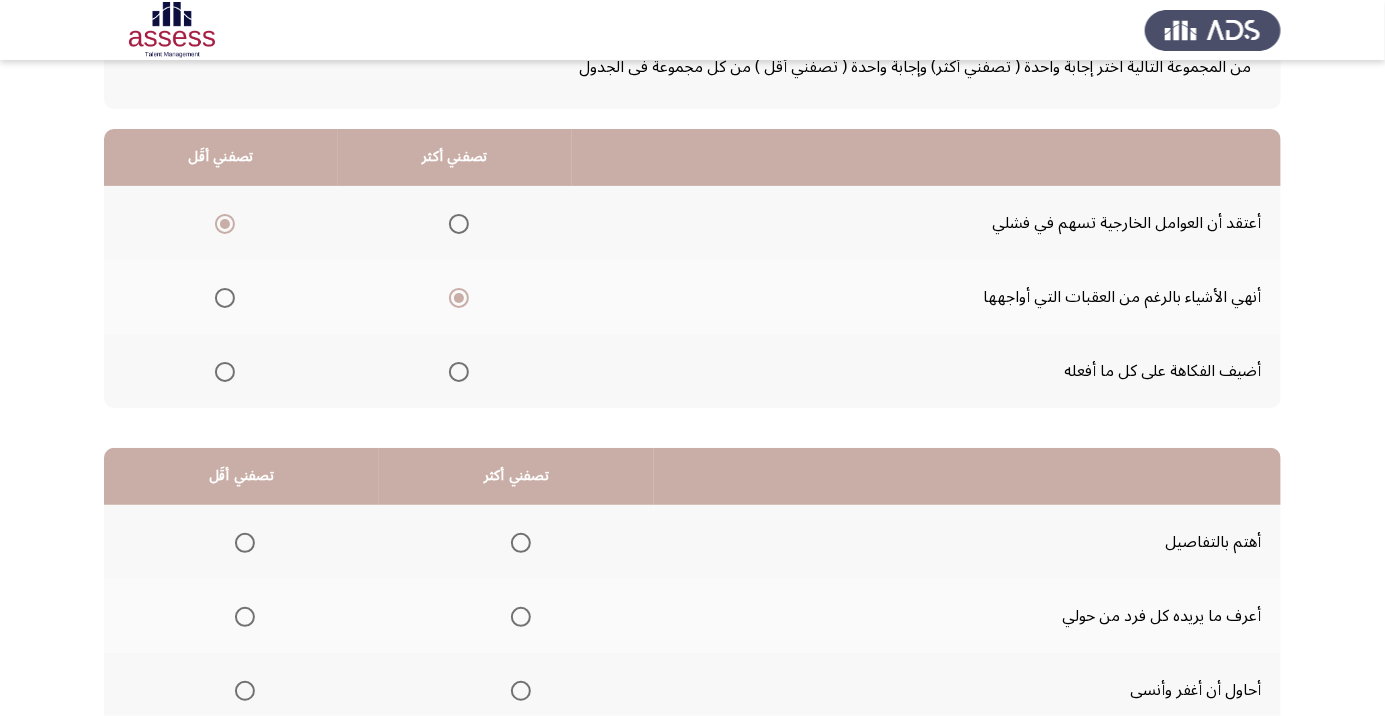 scroll, scrollTop: 197, scrollLeft: 0, axis: vertical 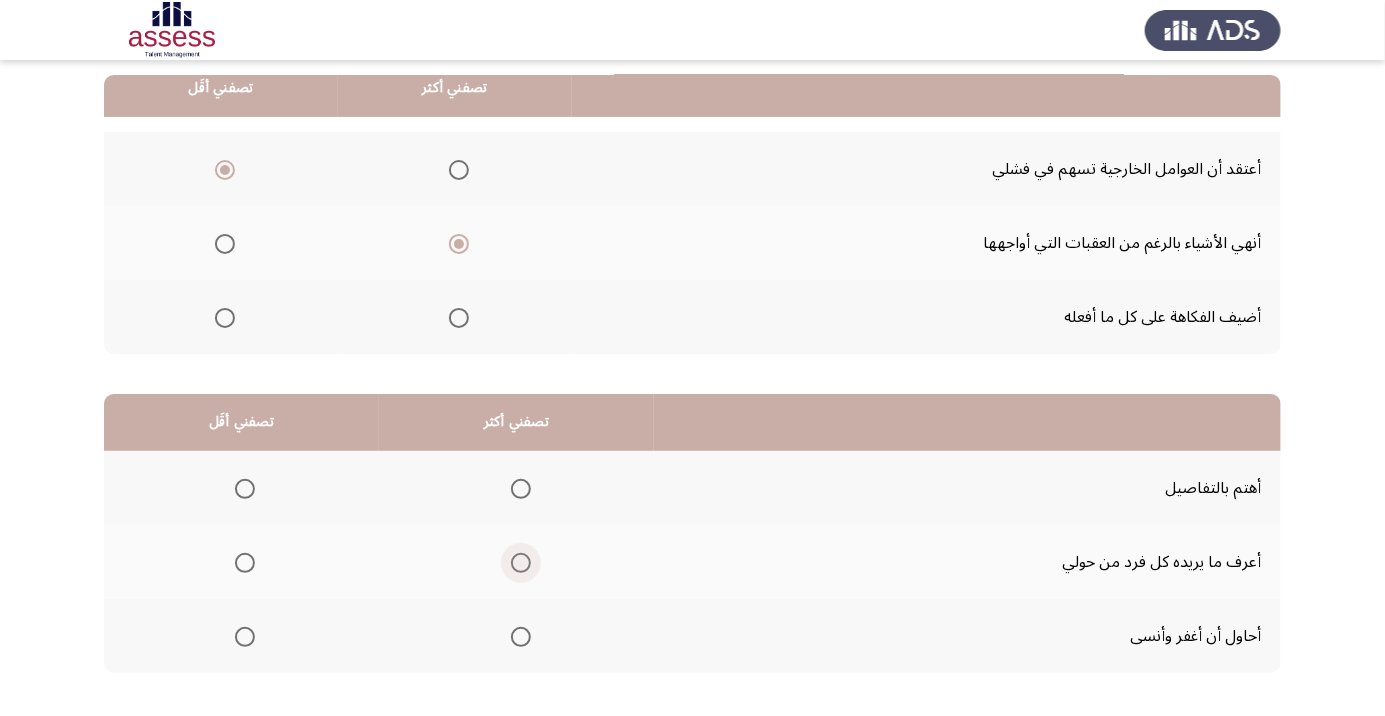 click at bounding box center [521, 563] 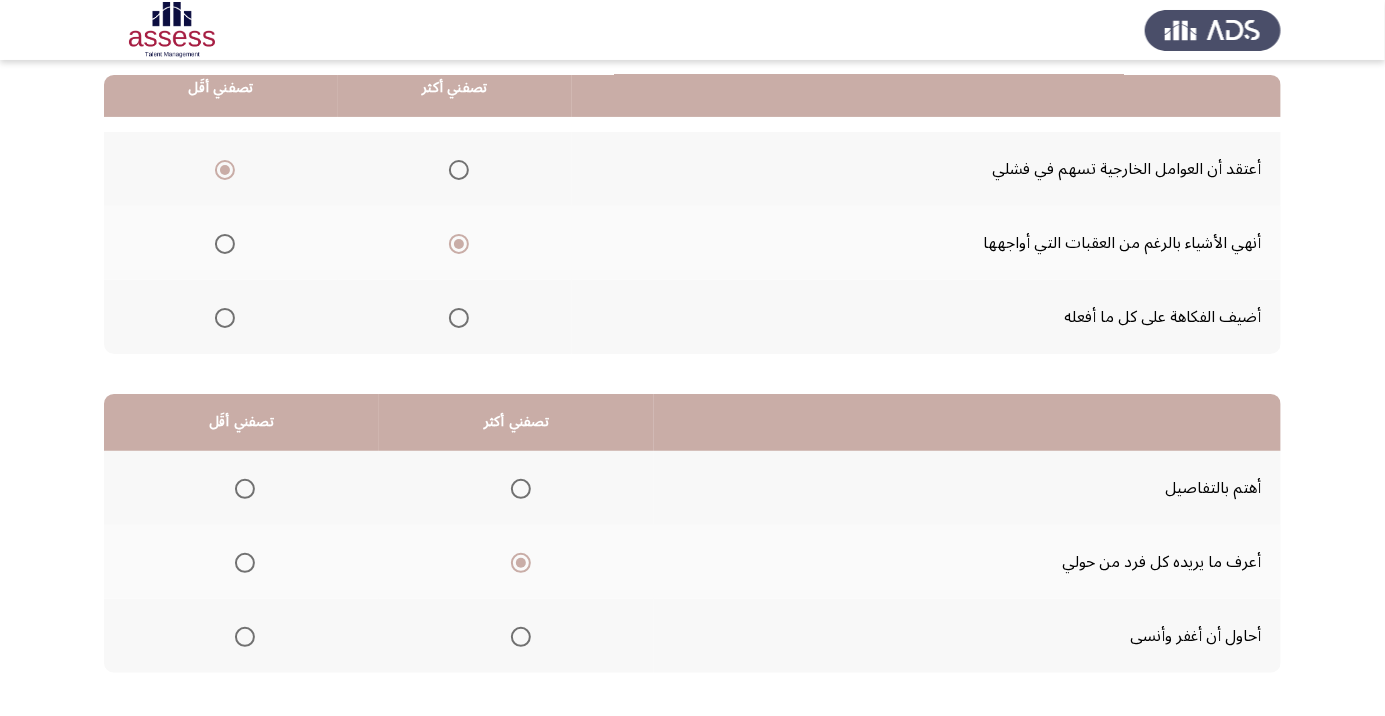 click at bounding box center (245, 637) 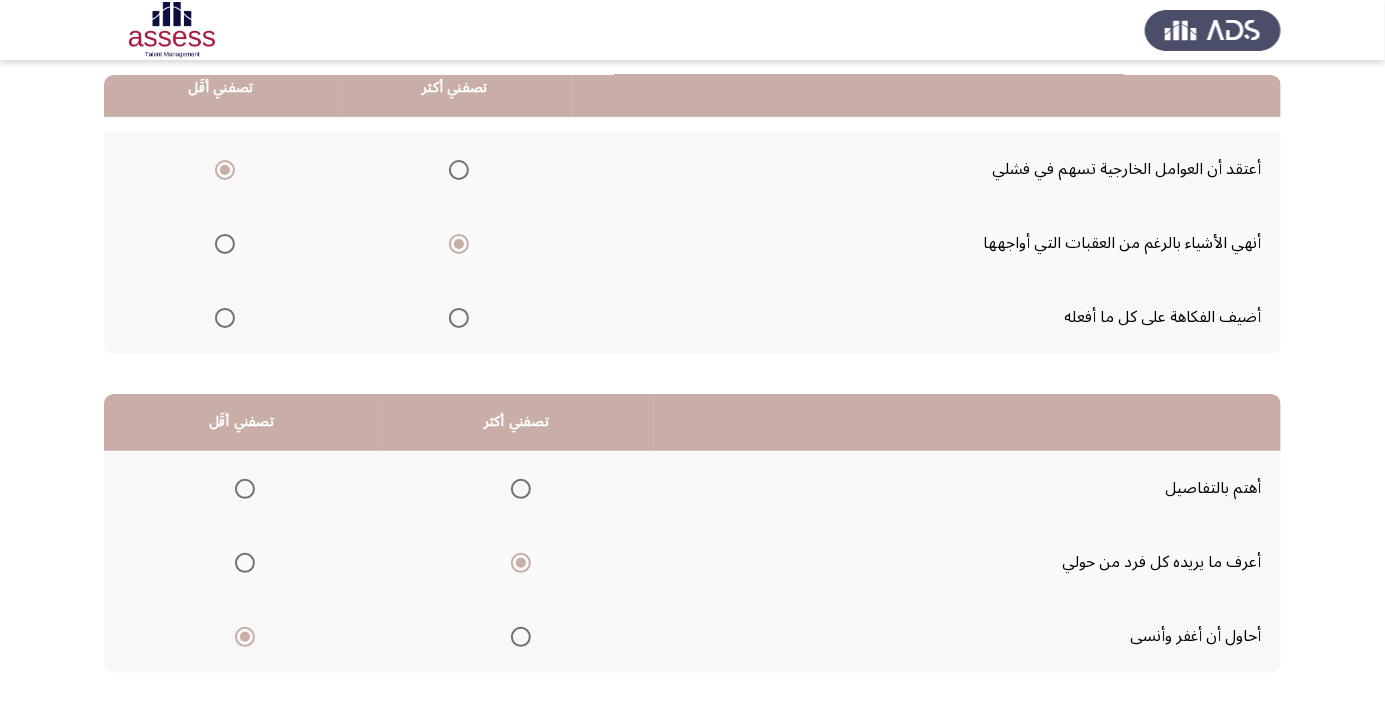 click on "التالي" 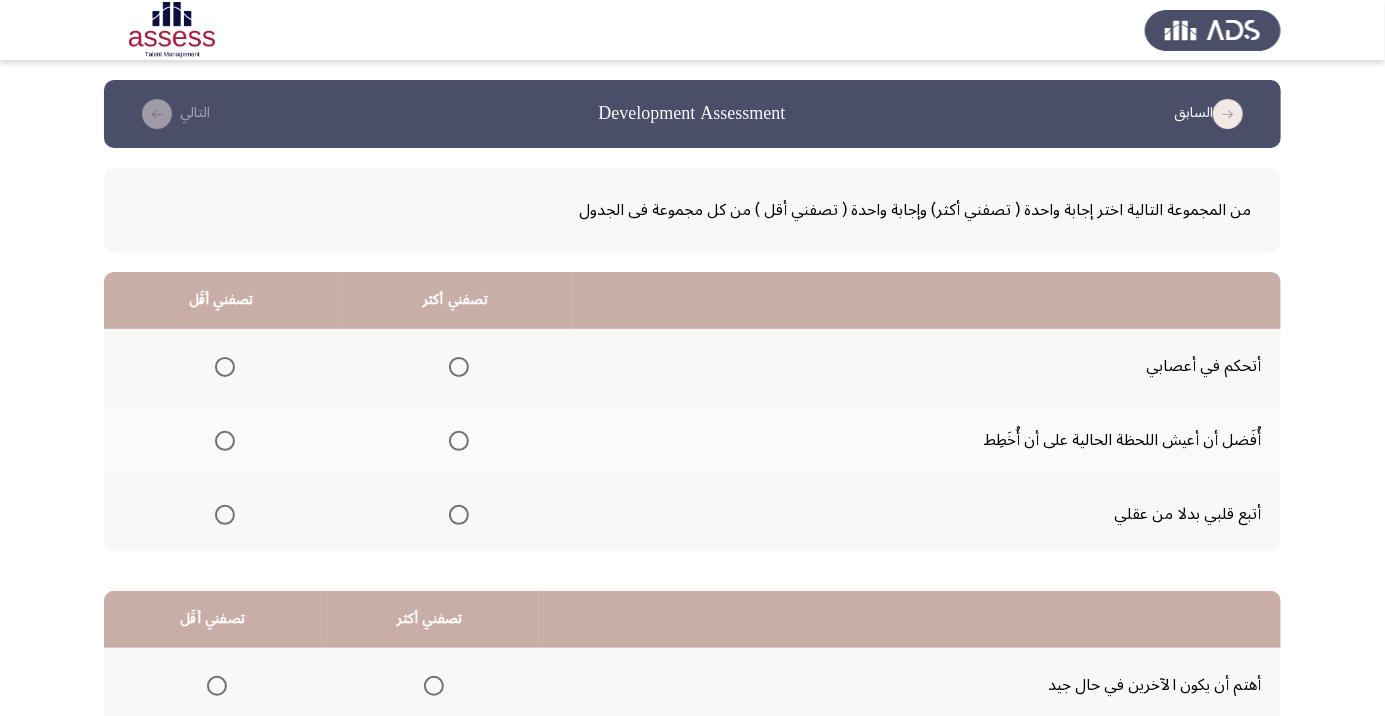 click at bounding box center (459, 367) 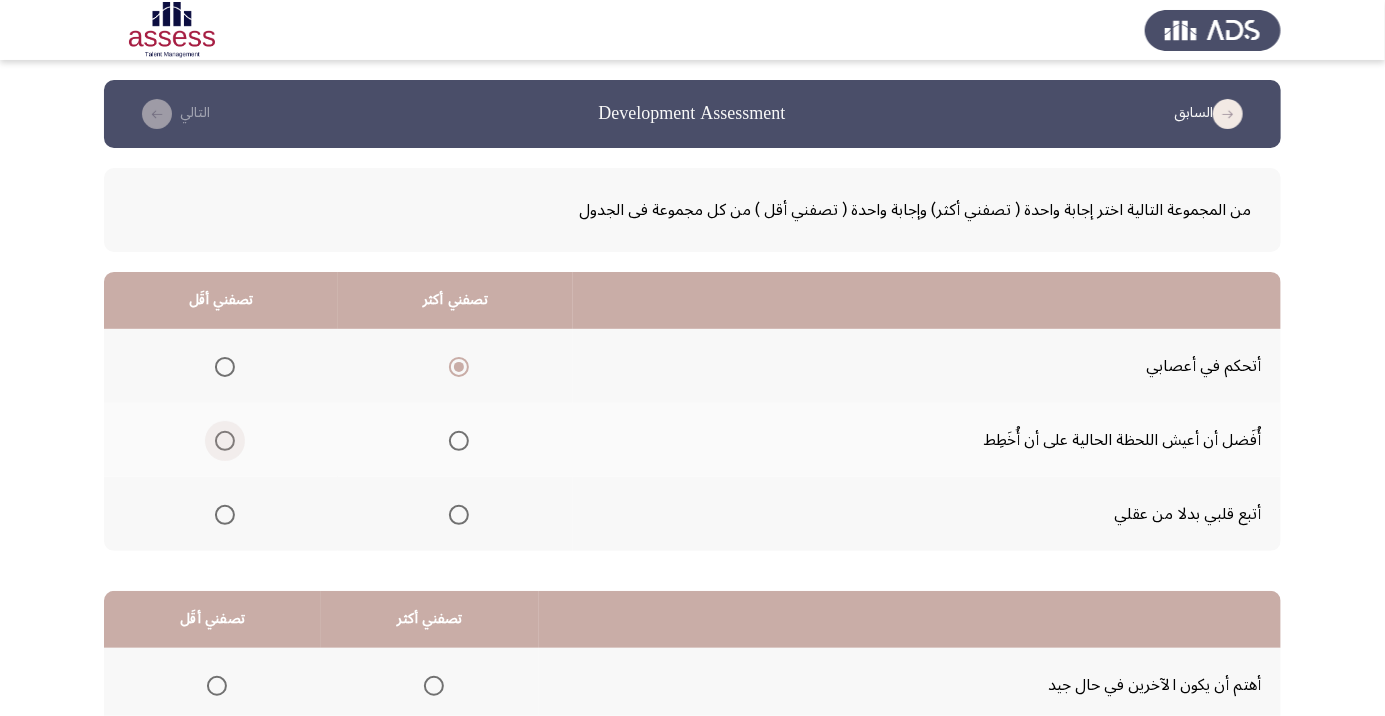 click at bounding box center (225, 441) 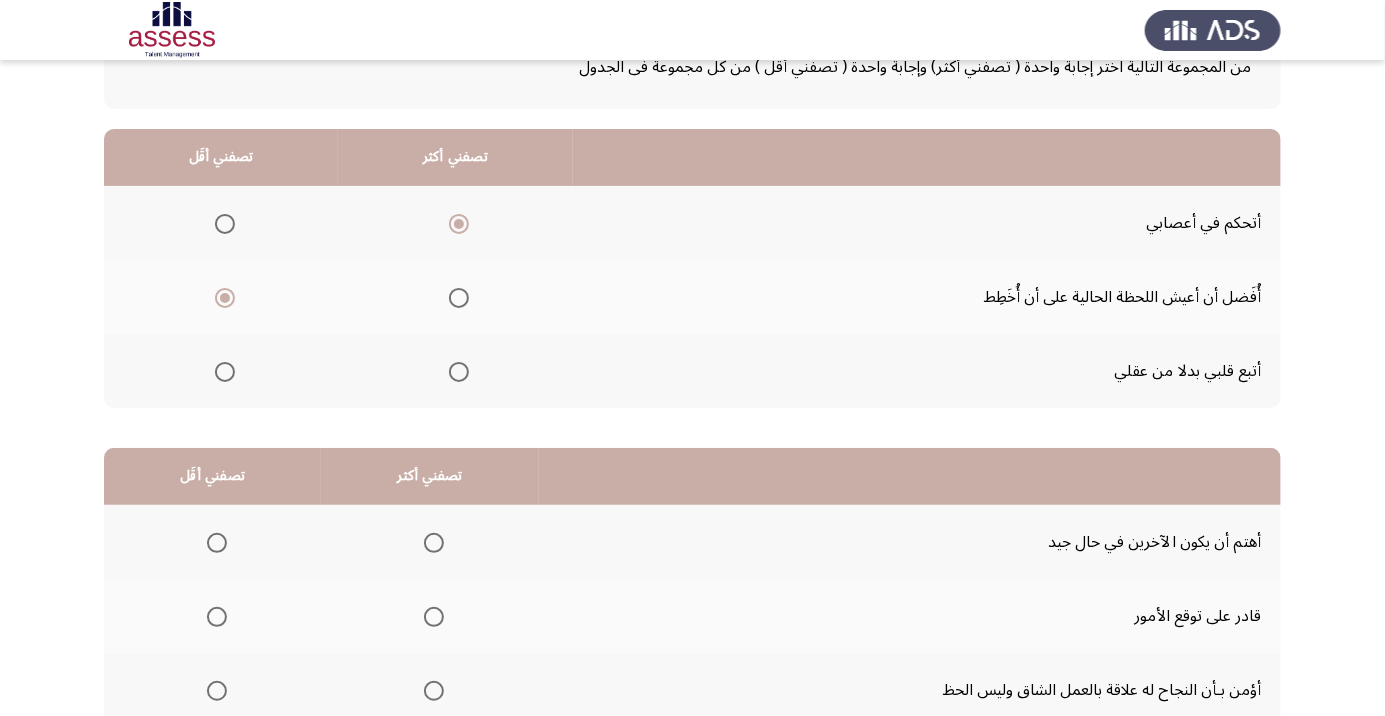 scroll, scrollTop: 197, scrollLeft: 0, axis: vertical 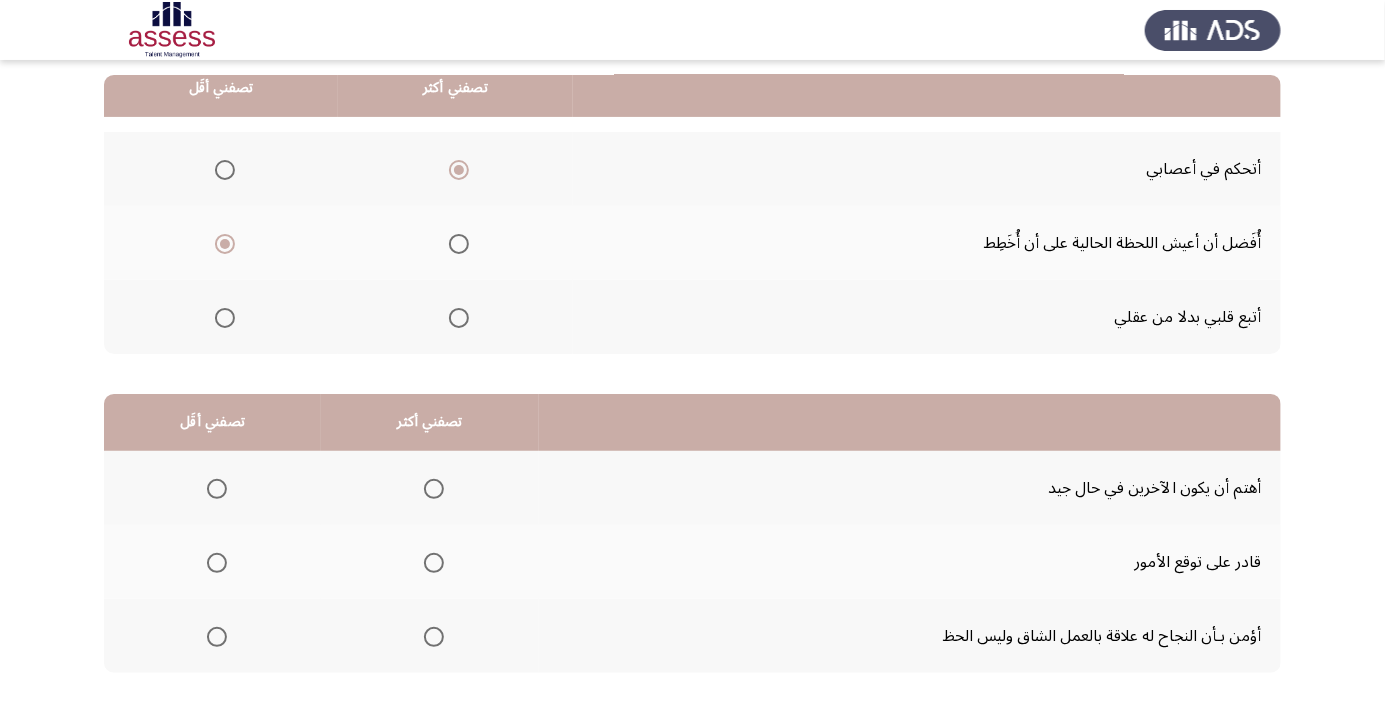 click at bounding box center [434, 637] 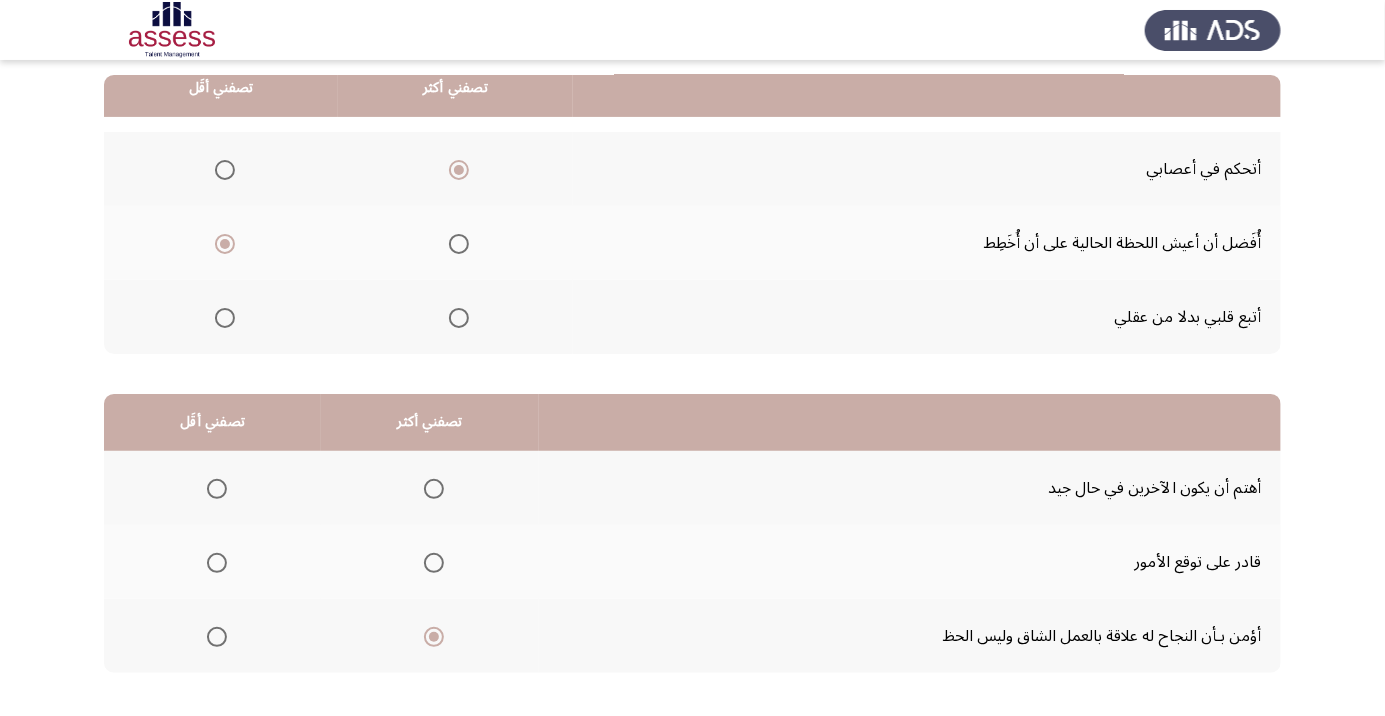 click at bounding box center [217, 563] 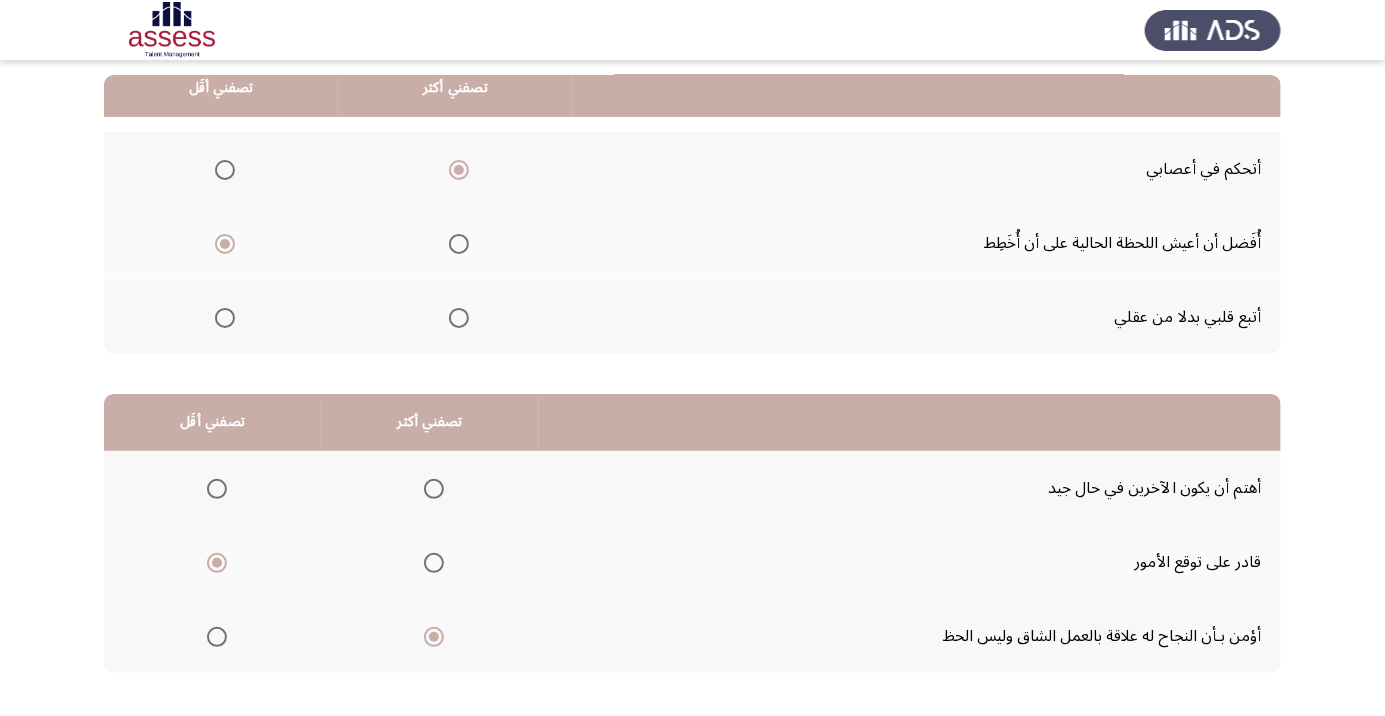 click on "التالي" 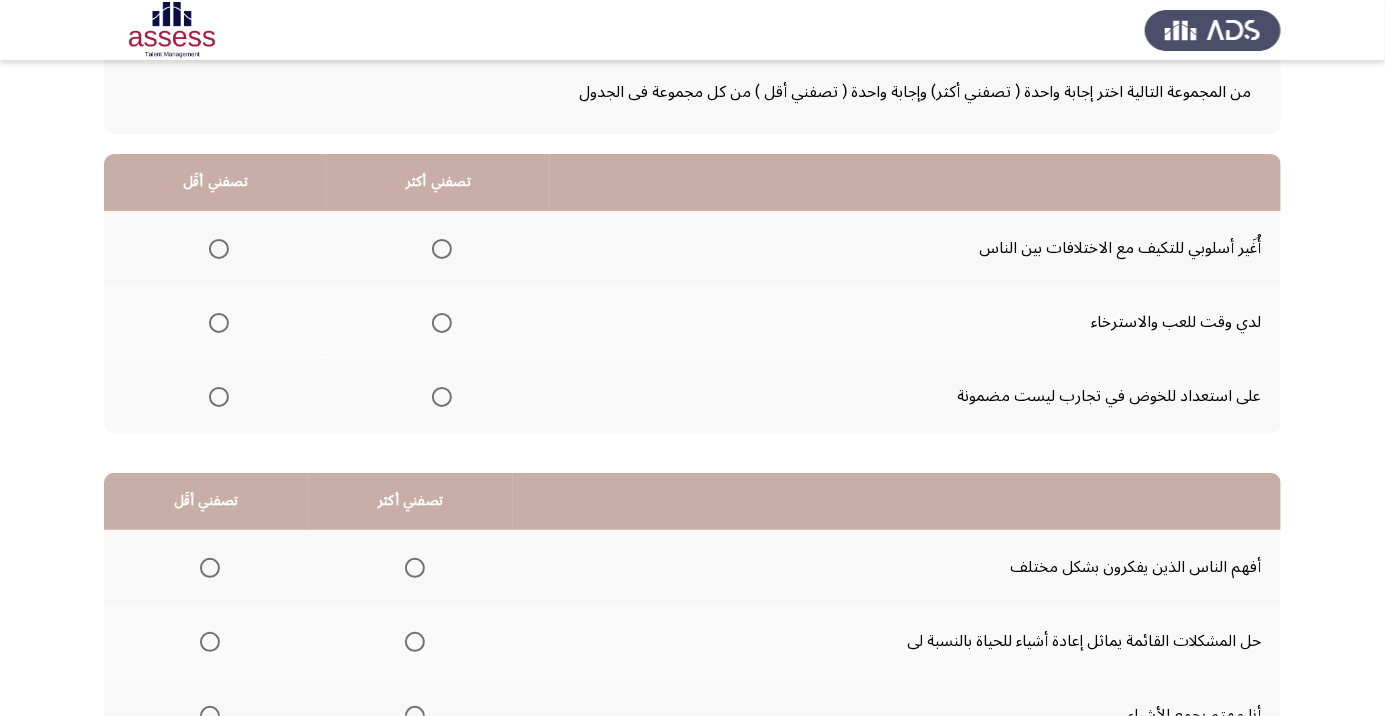 scroll, scrollTop: 120, scrollLeft: 0, axis: vertical 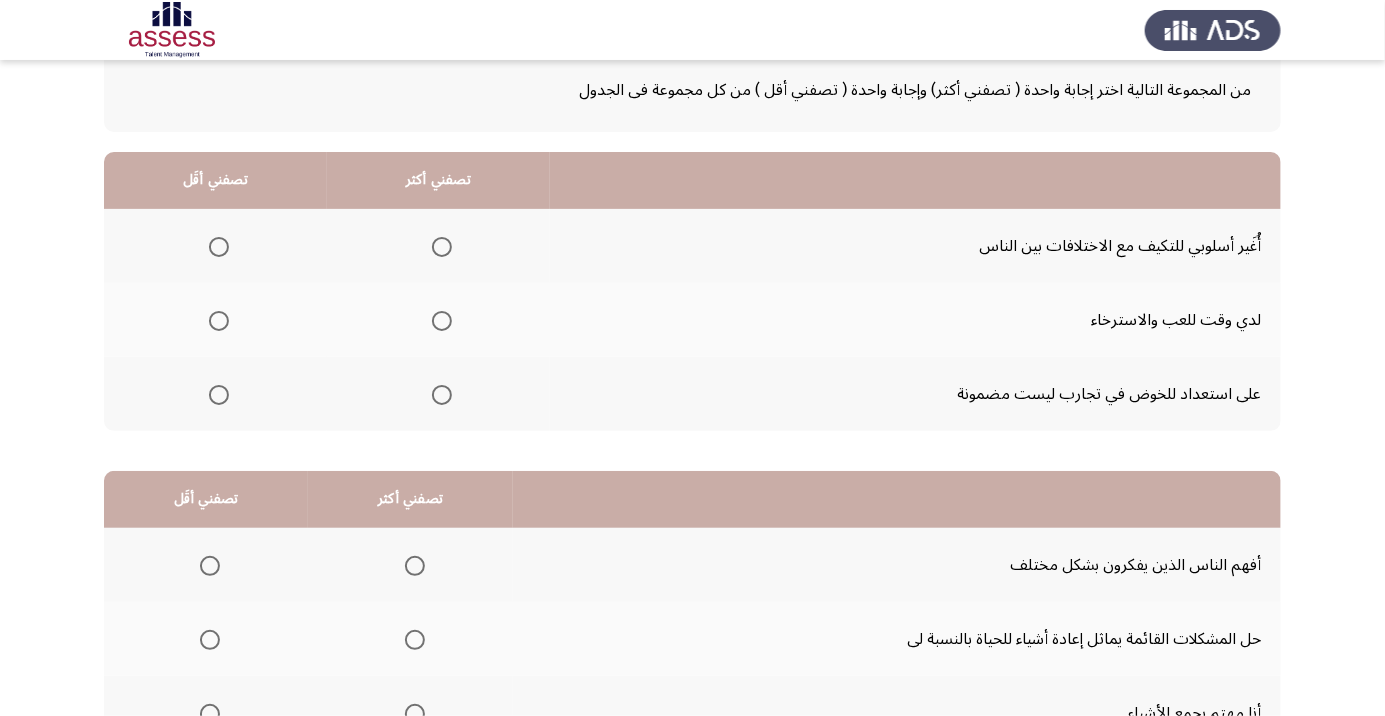 click at bounding box center [442, 321] 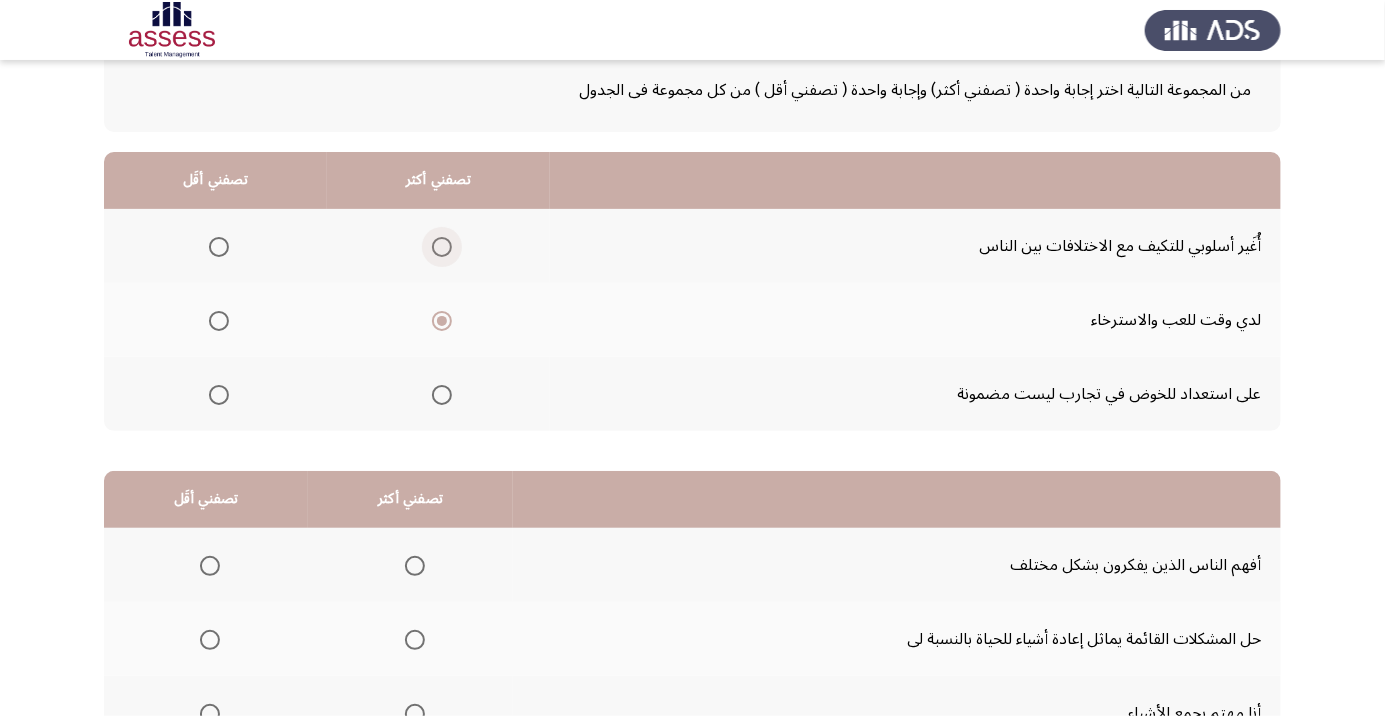 click at bounding box center [442, 247] 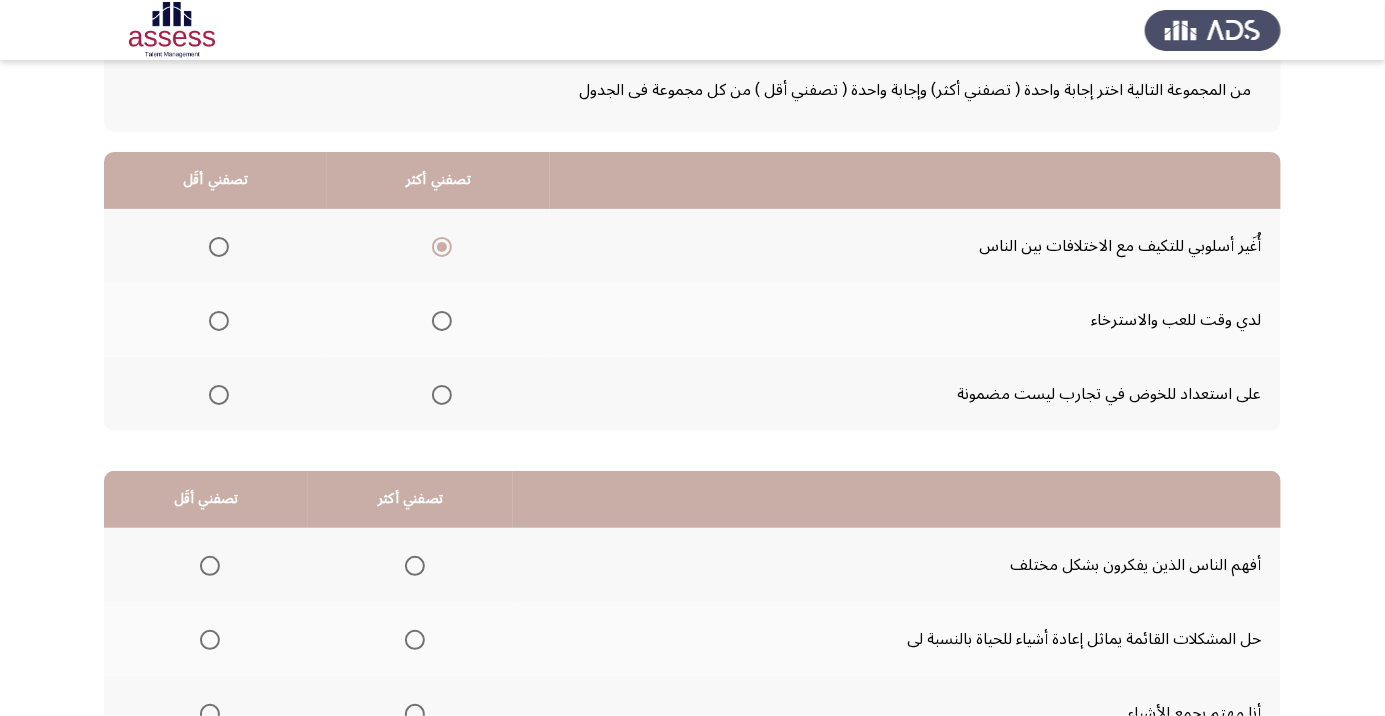 click at bounding box center [219, 321] 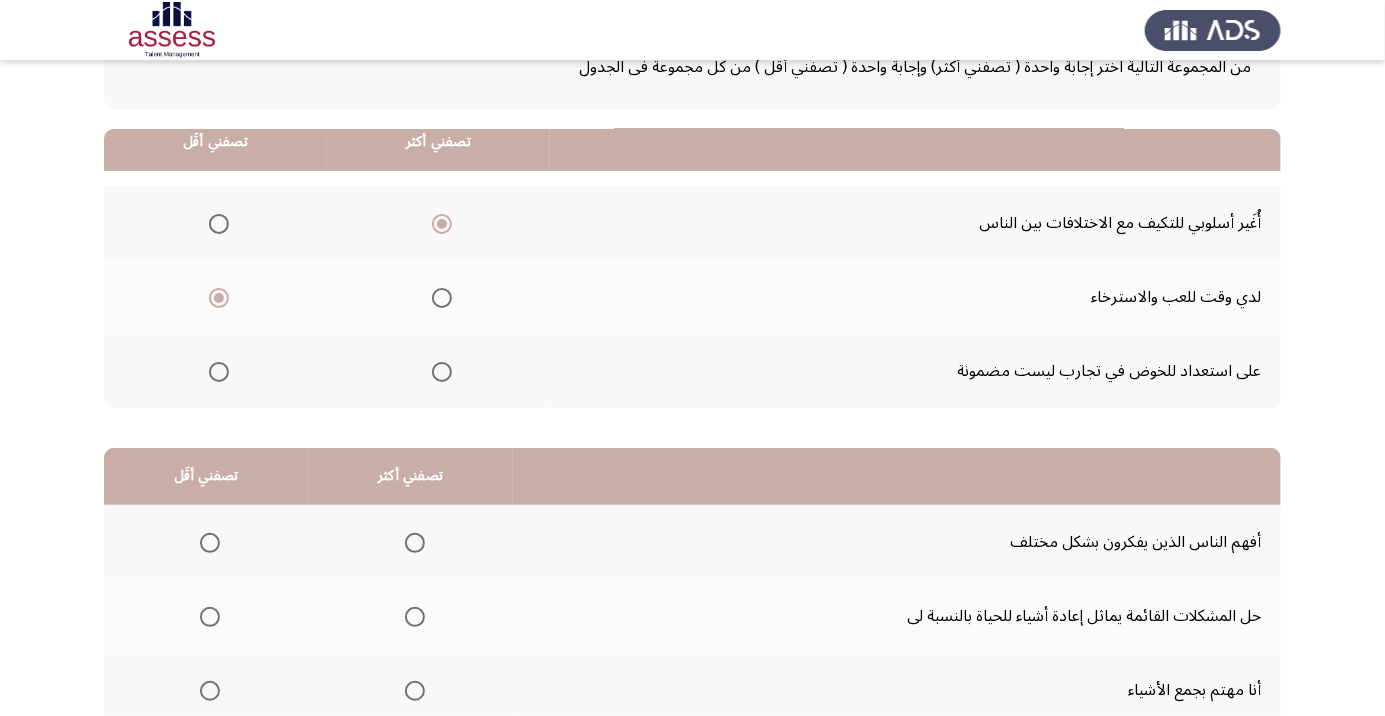 scroll, scrollTop: 197, scrollLeft: 0, axis: vertical 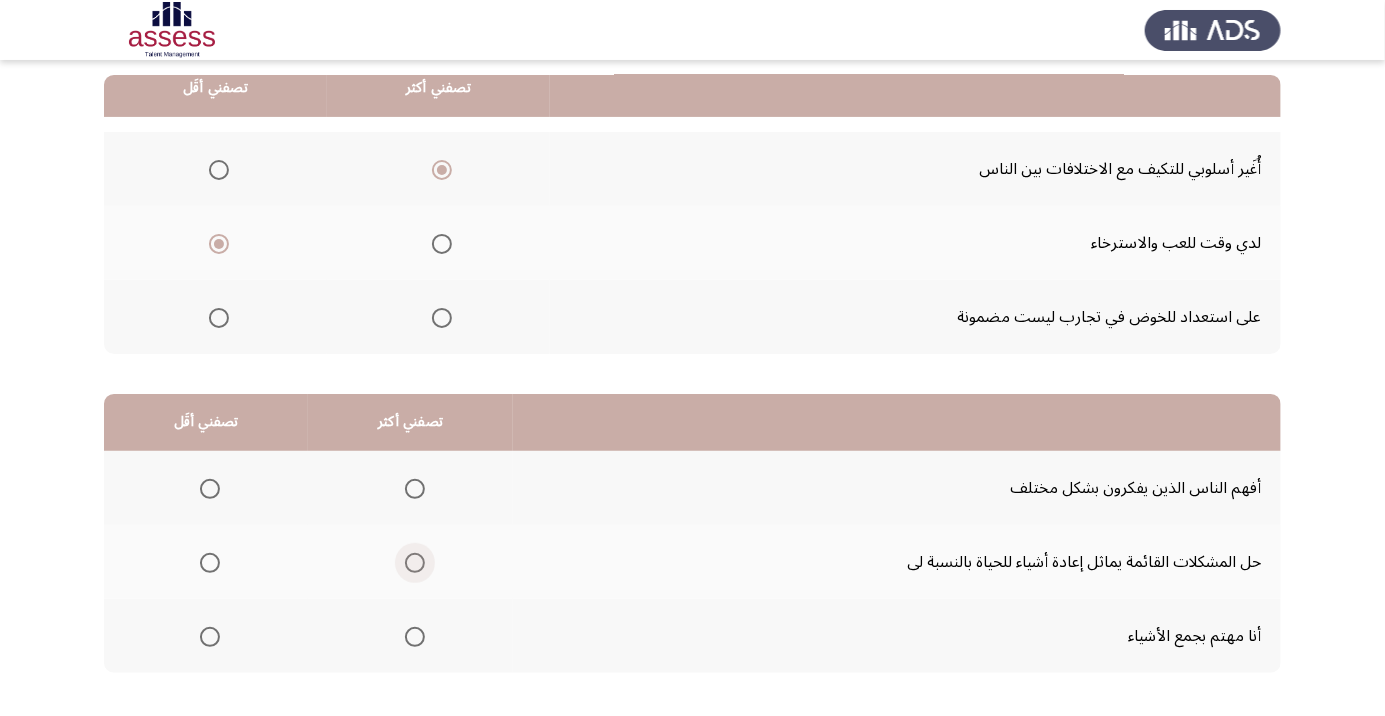 click at bounding box center [415, 563] 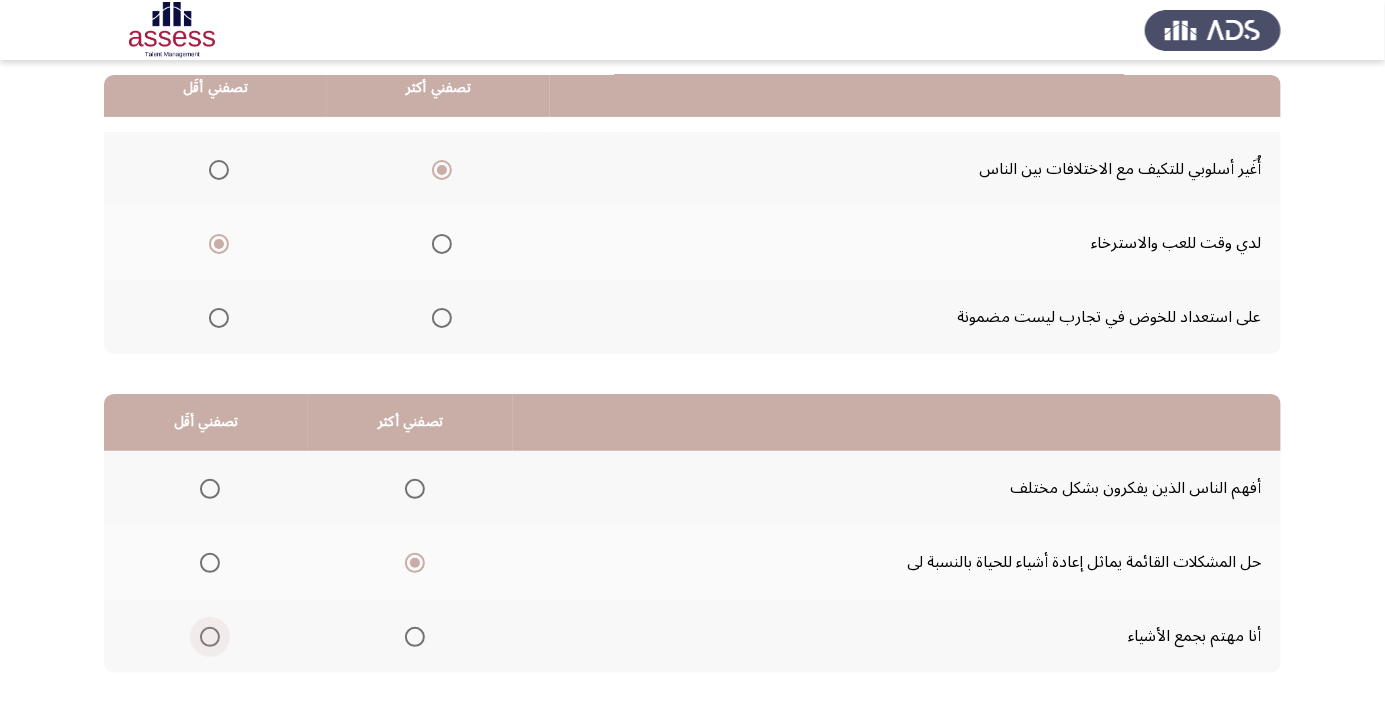 click at bounding box center (210, 637) 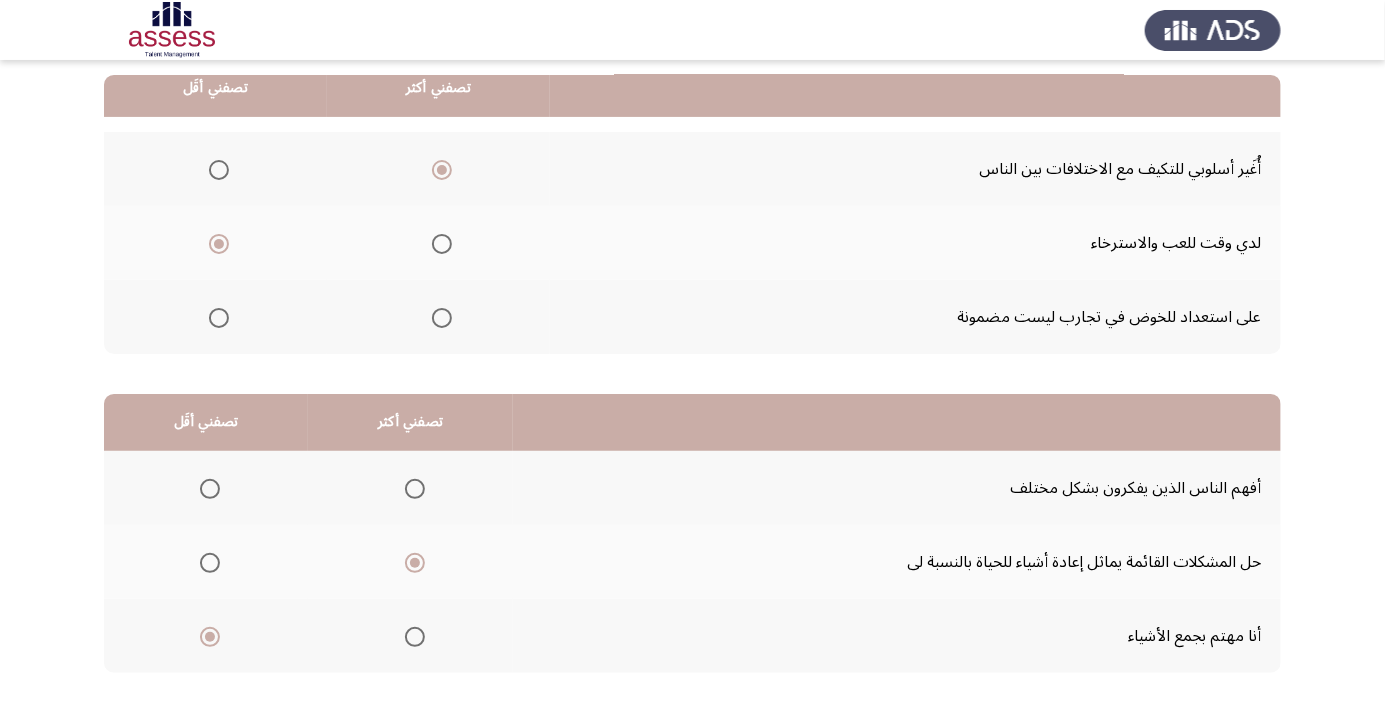 click on "التالي" 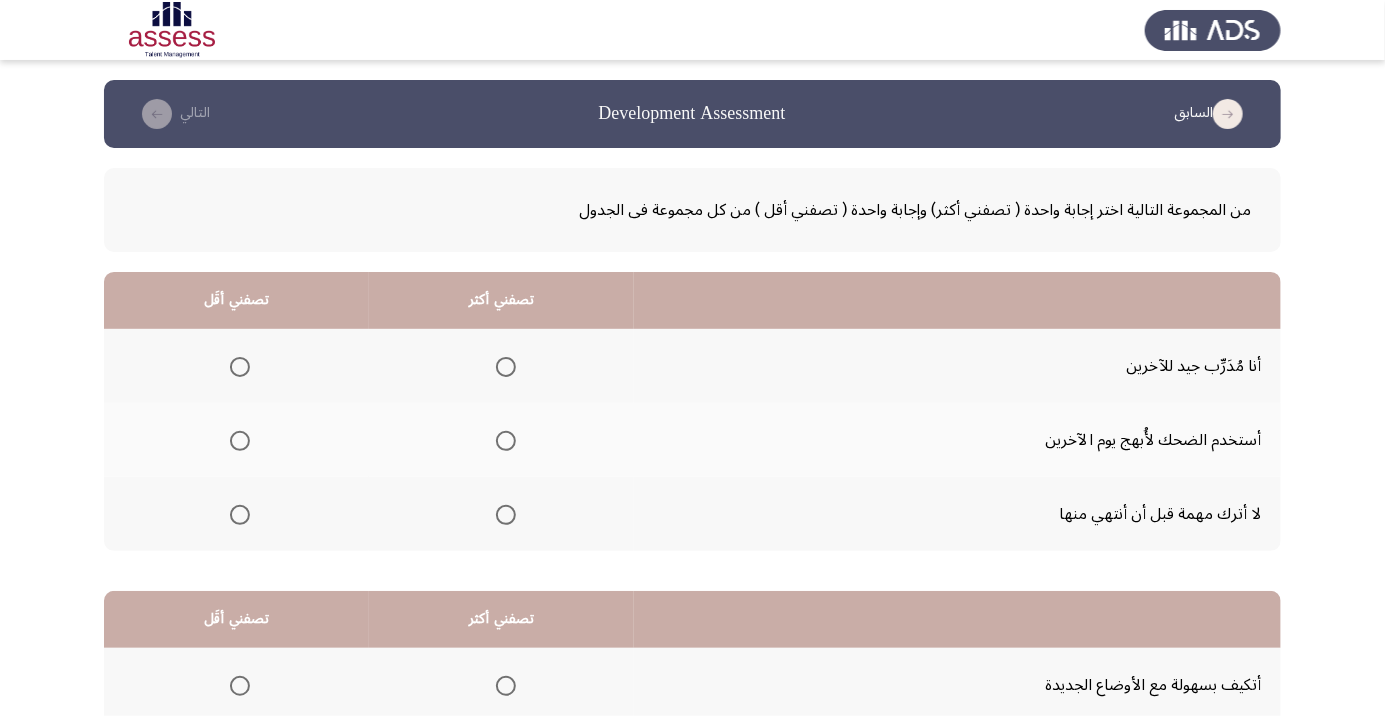 click at bounding box center (506, 515) 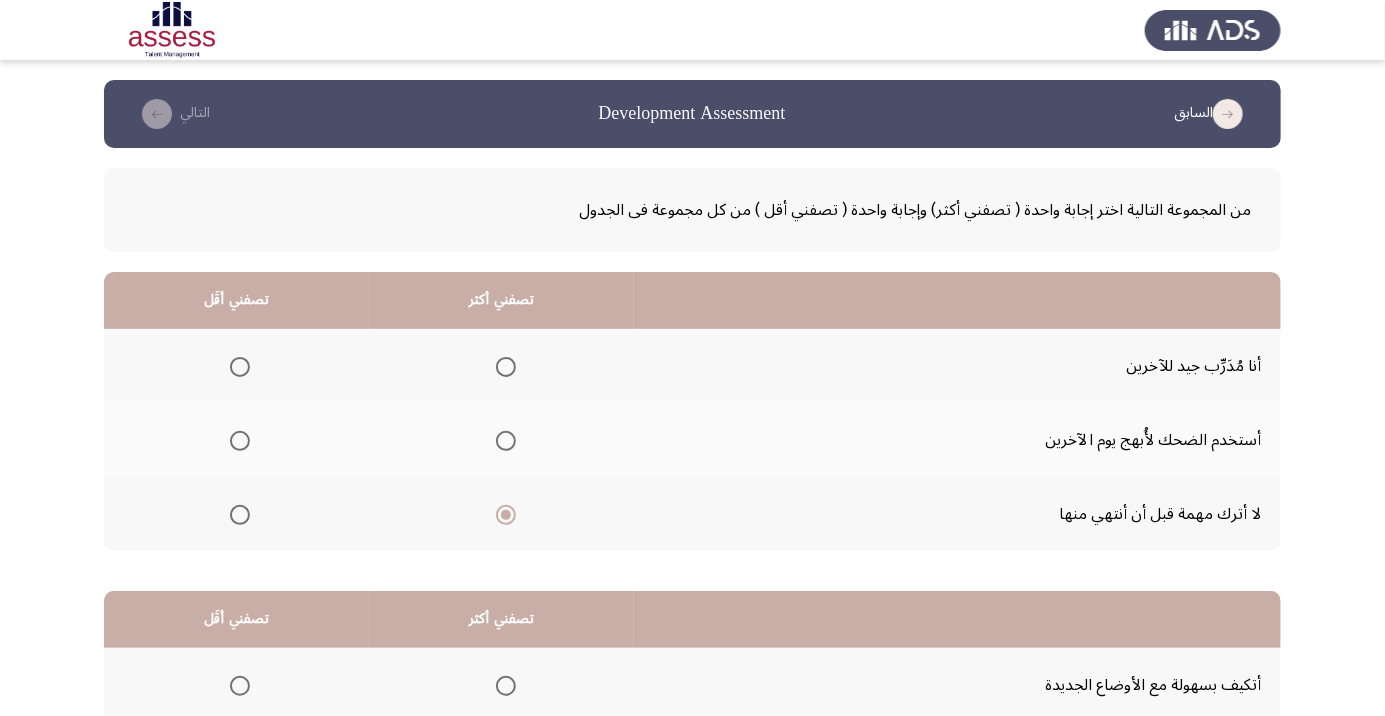 click at bounding box center [506, 515] 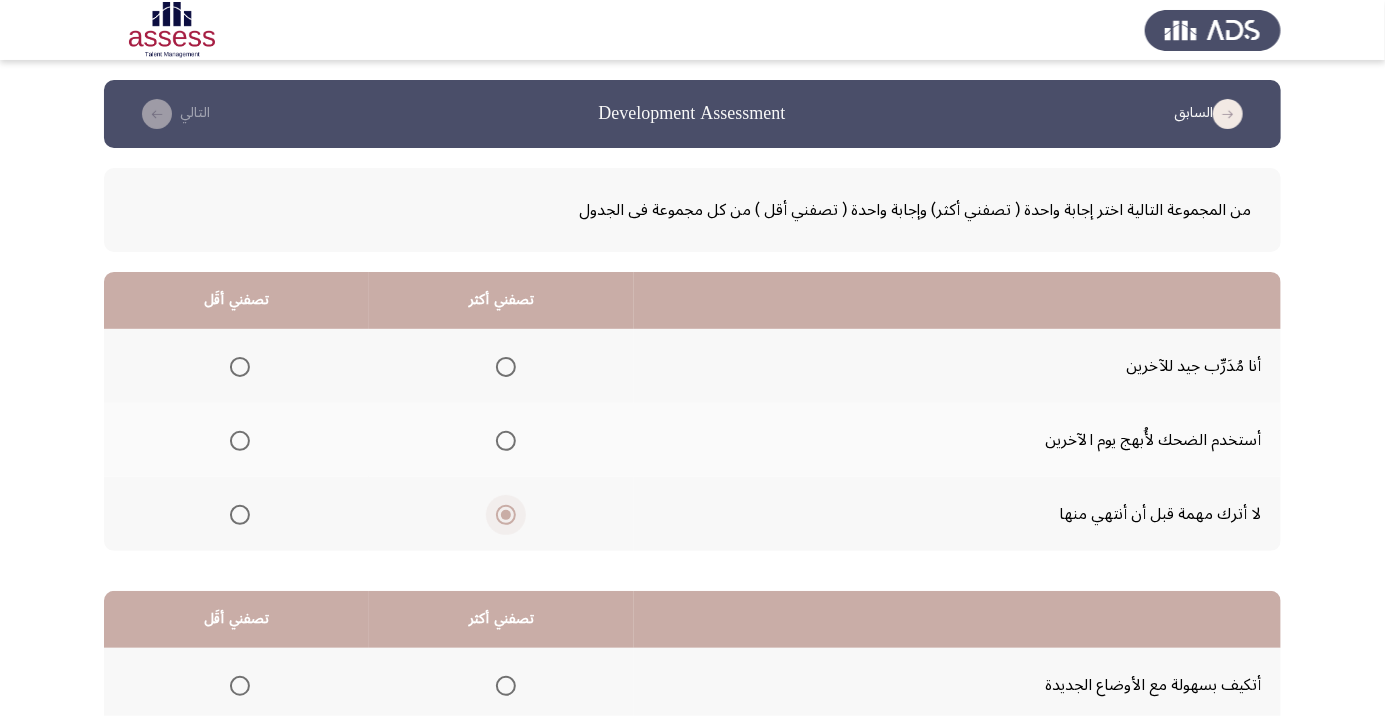 click at bounding box center (505, 367) 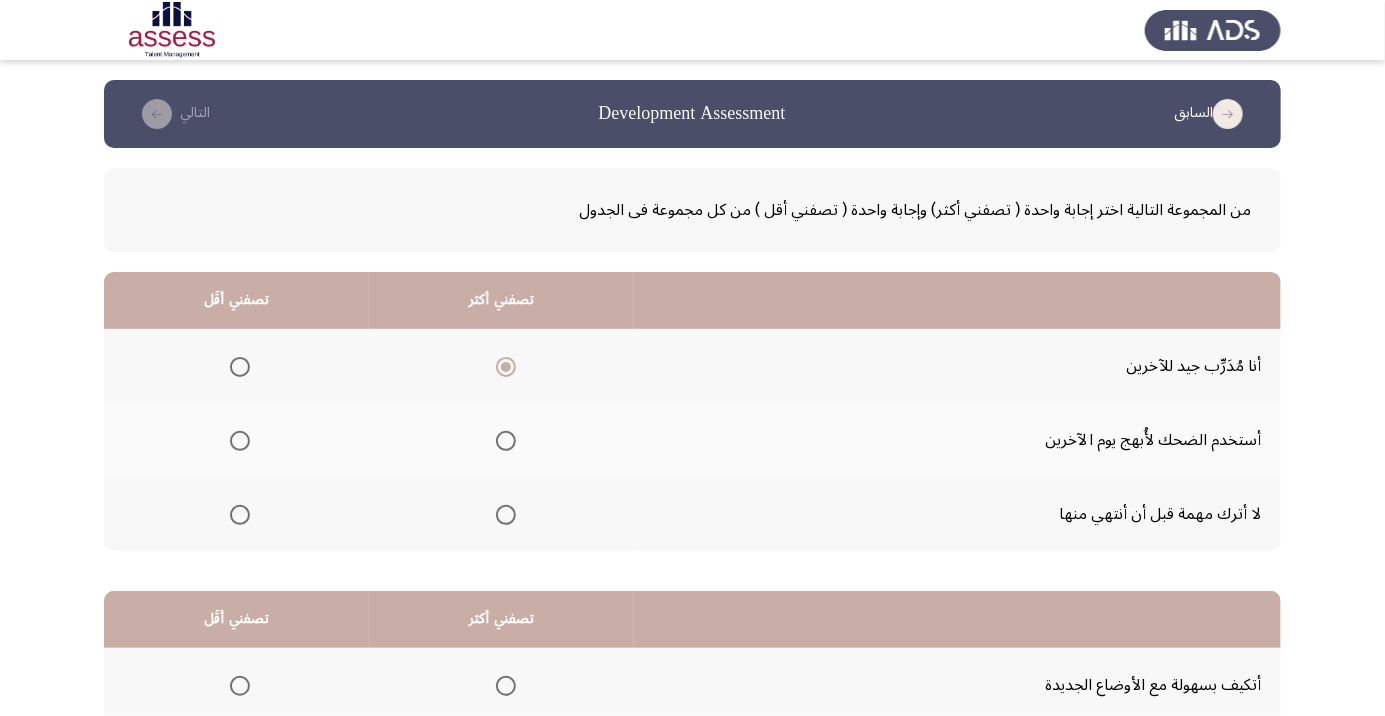 click at bounding box center (240, 441) 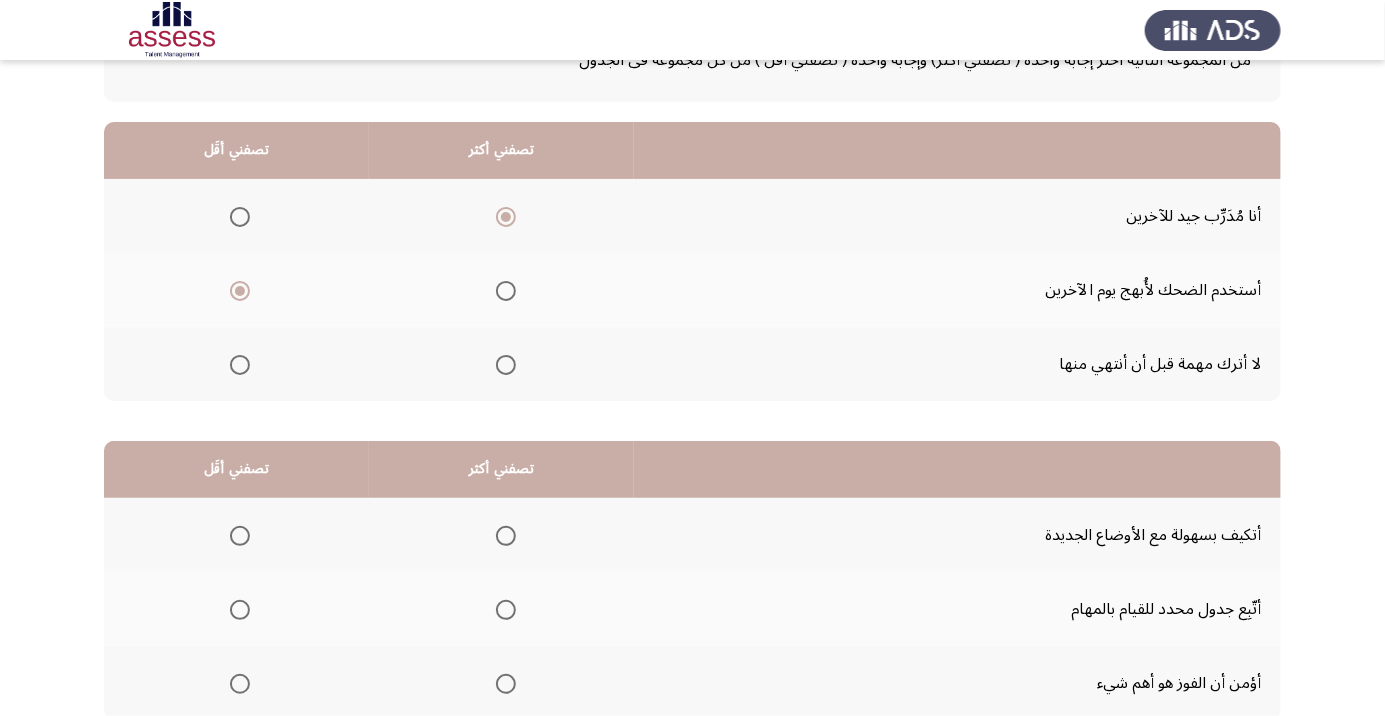 scroll, scrollTop: 197, scrollLeft: 0, axis: vertical 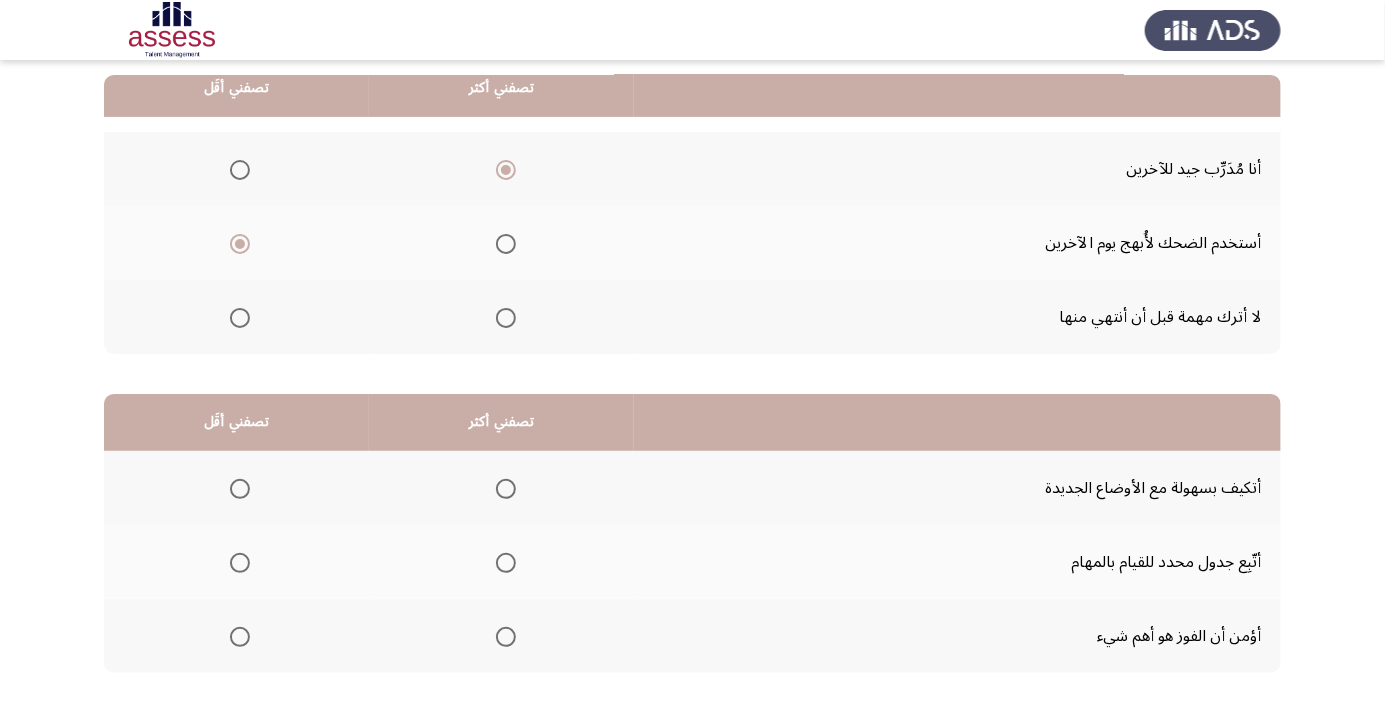 click at bounding box center [505, 563] 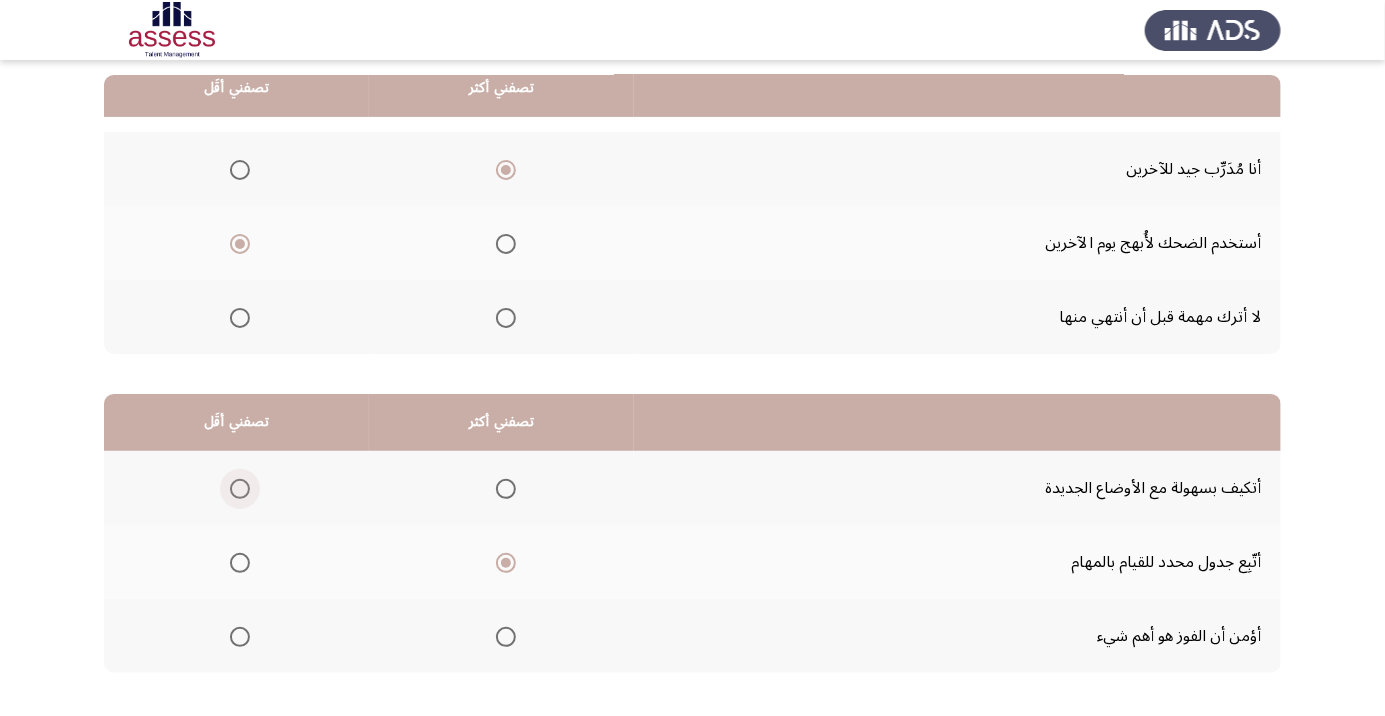 click at bounding box center (240, 489) 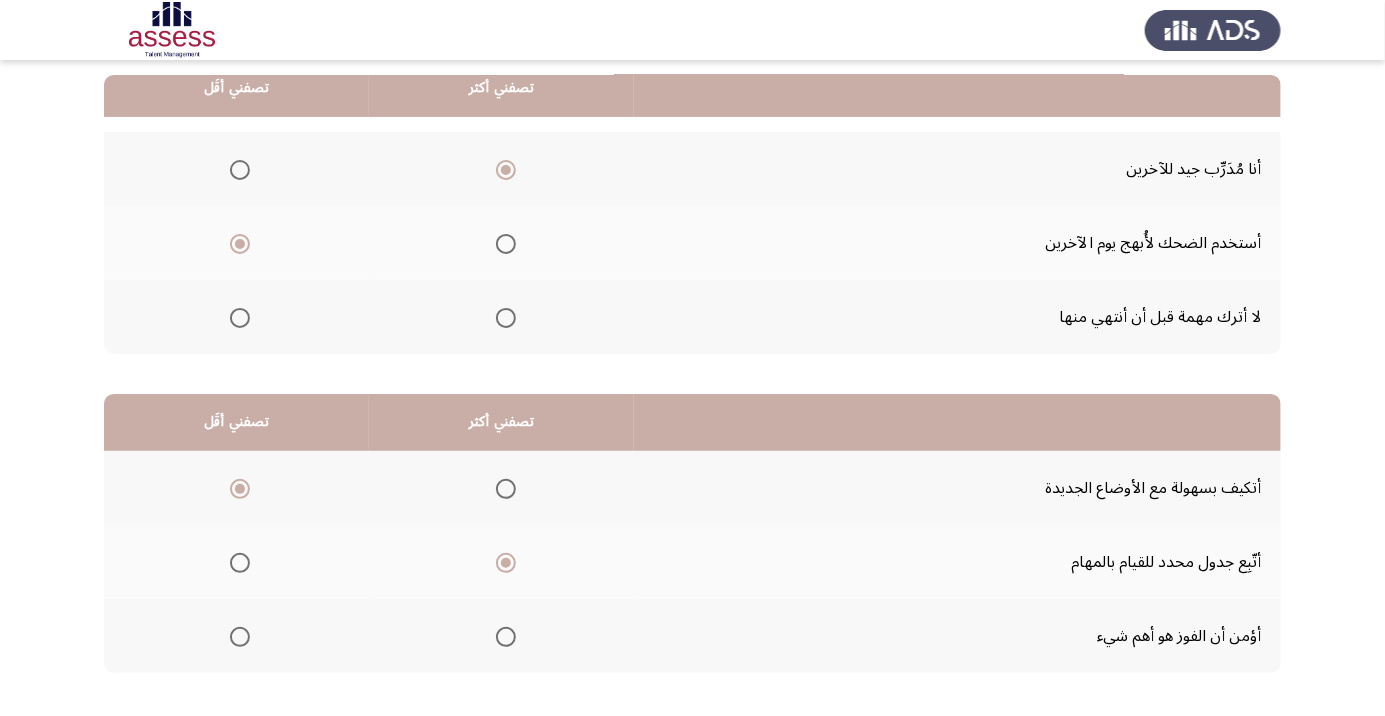 click on "التالي" 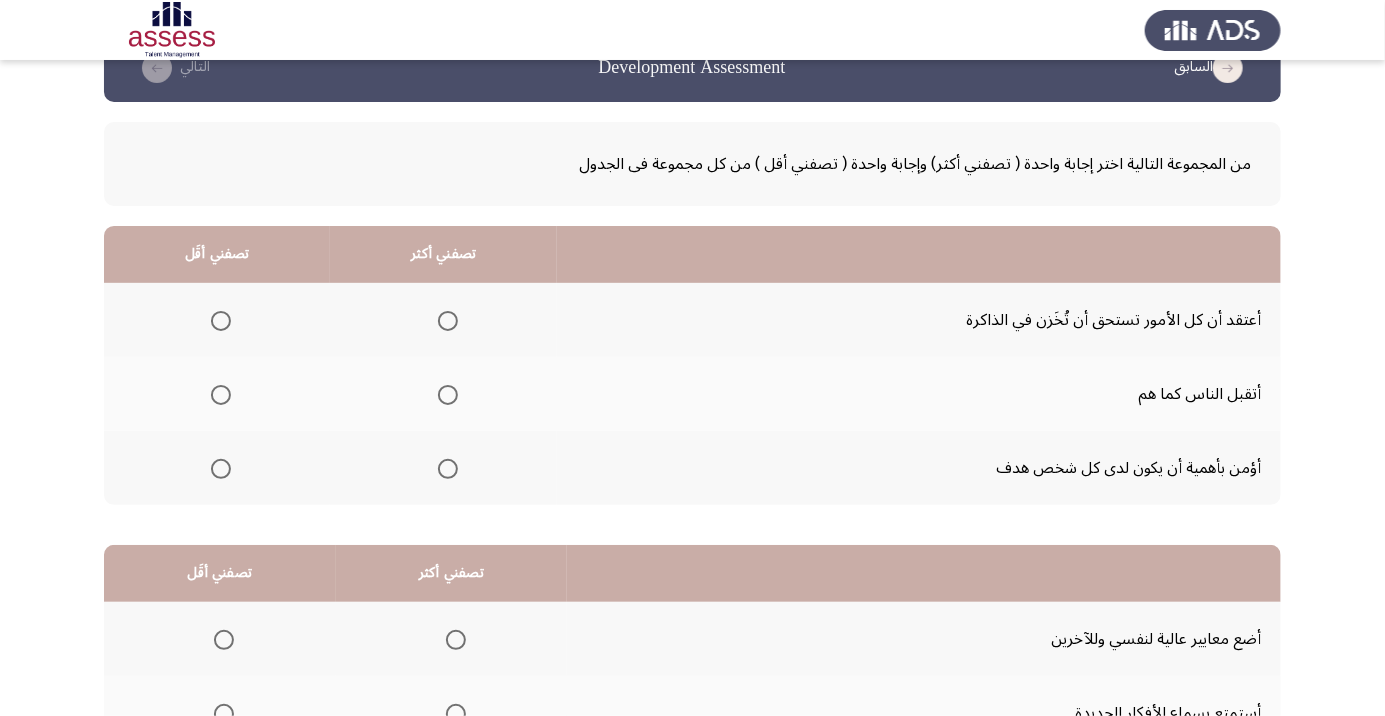 scroll, scrollTop: 66, scrollLeft: 0, axis: vertical 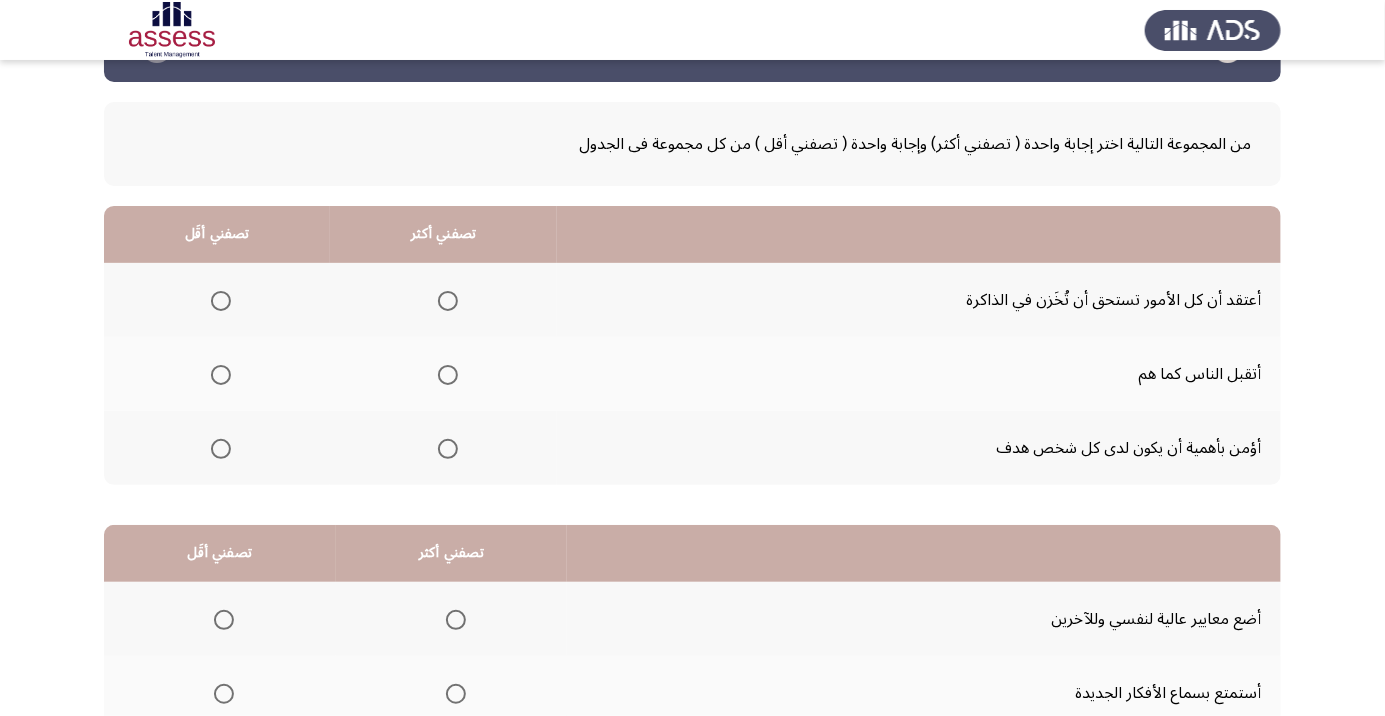 click at bounding box center (448, 449) 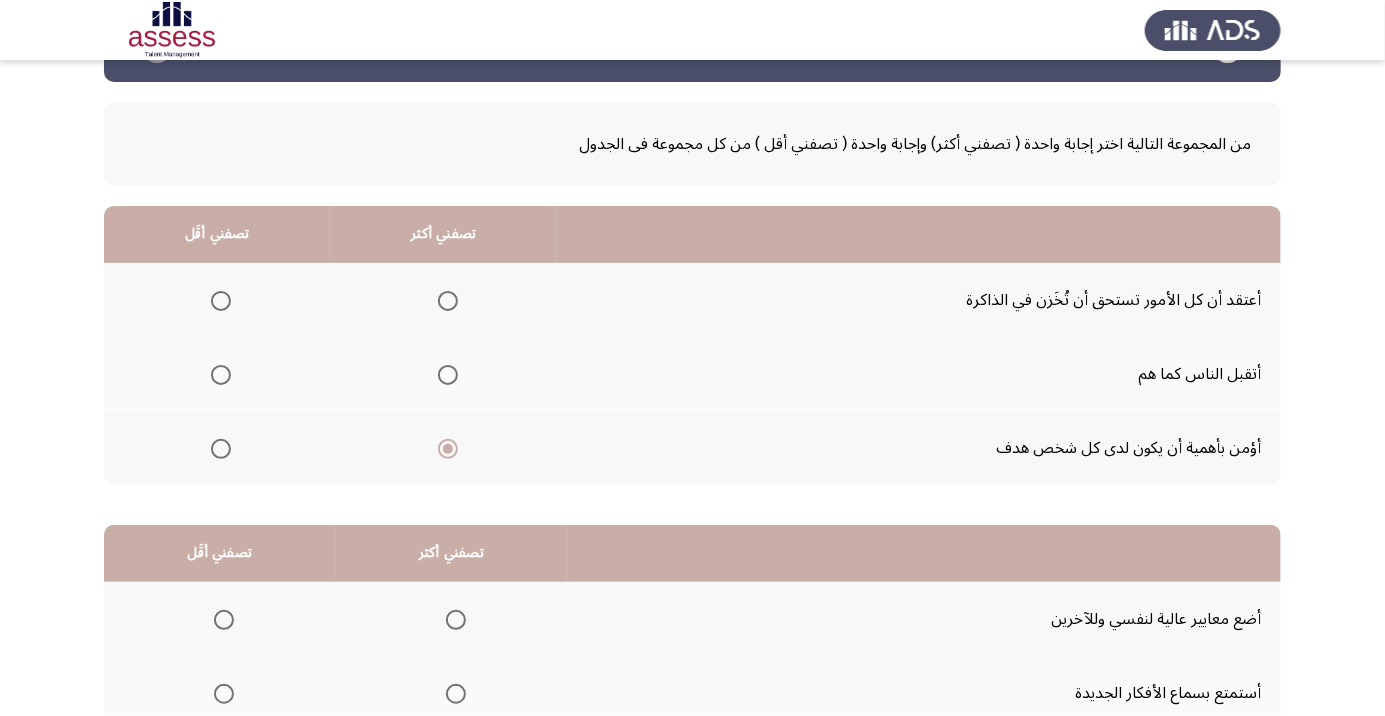 click at bounding box center [221, 301] 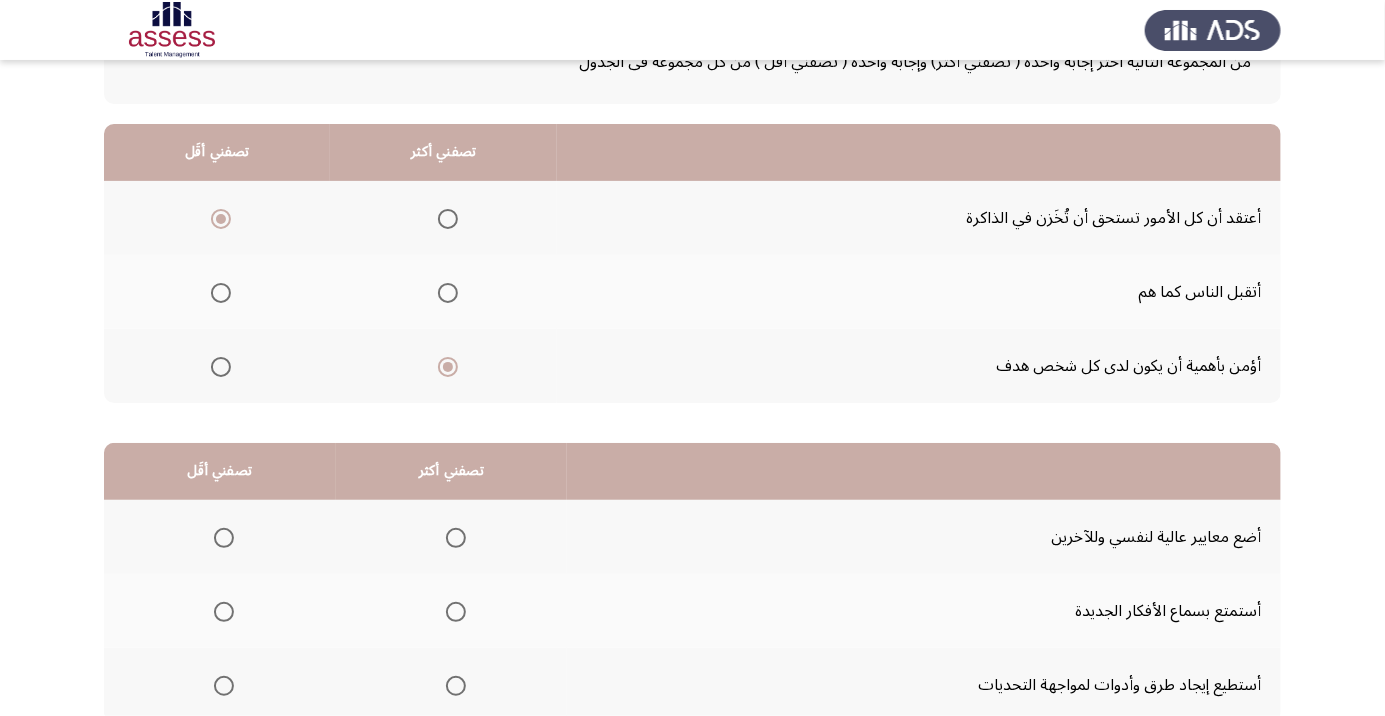 scroll, scrollTop: 197, scrollLeft: 0, axis: vertical 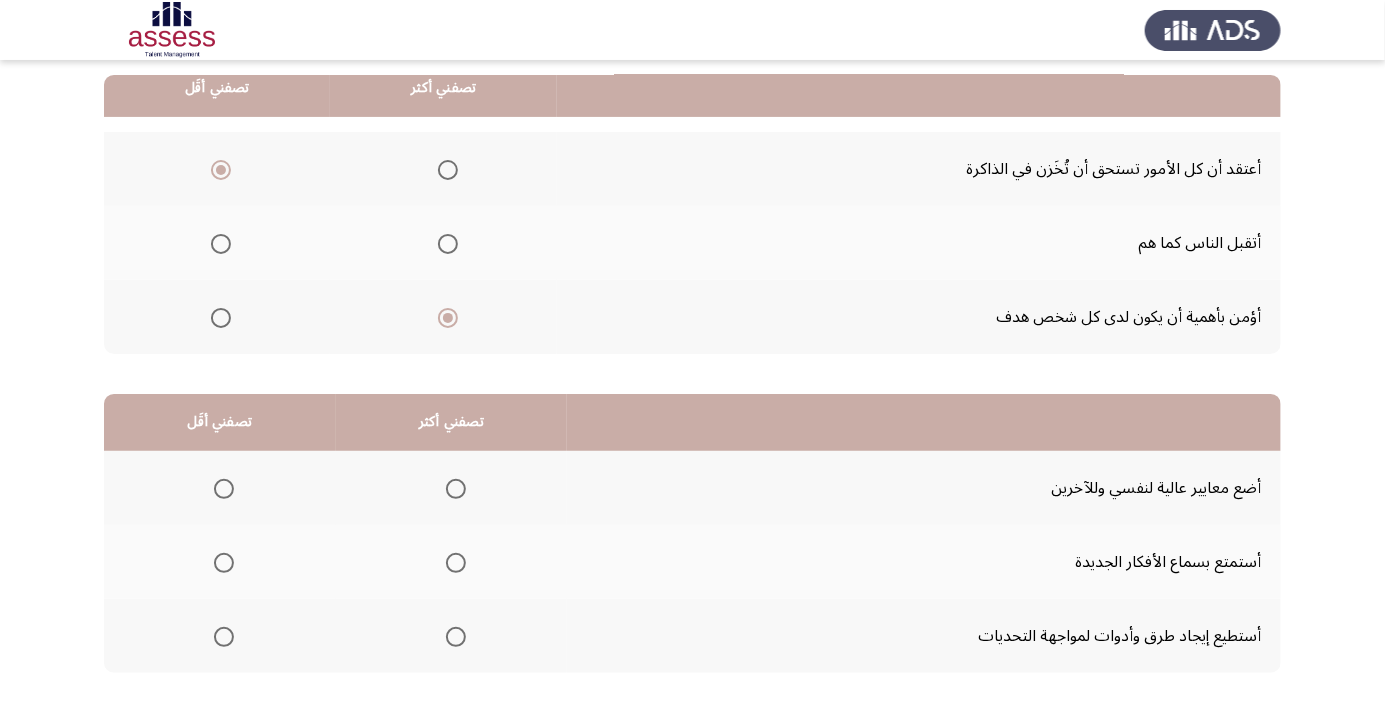 click at bounding box center [456, 563] 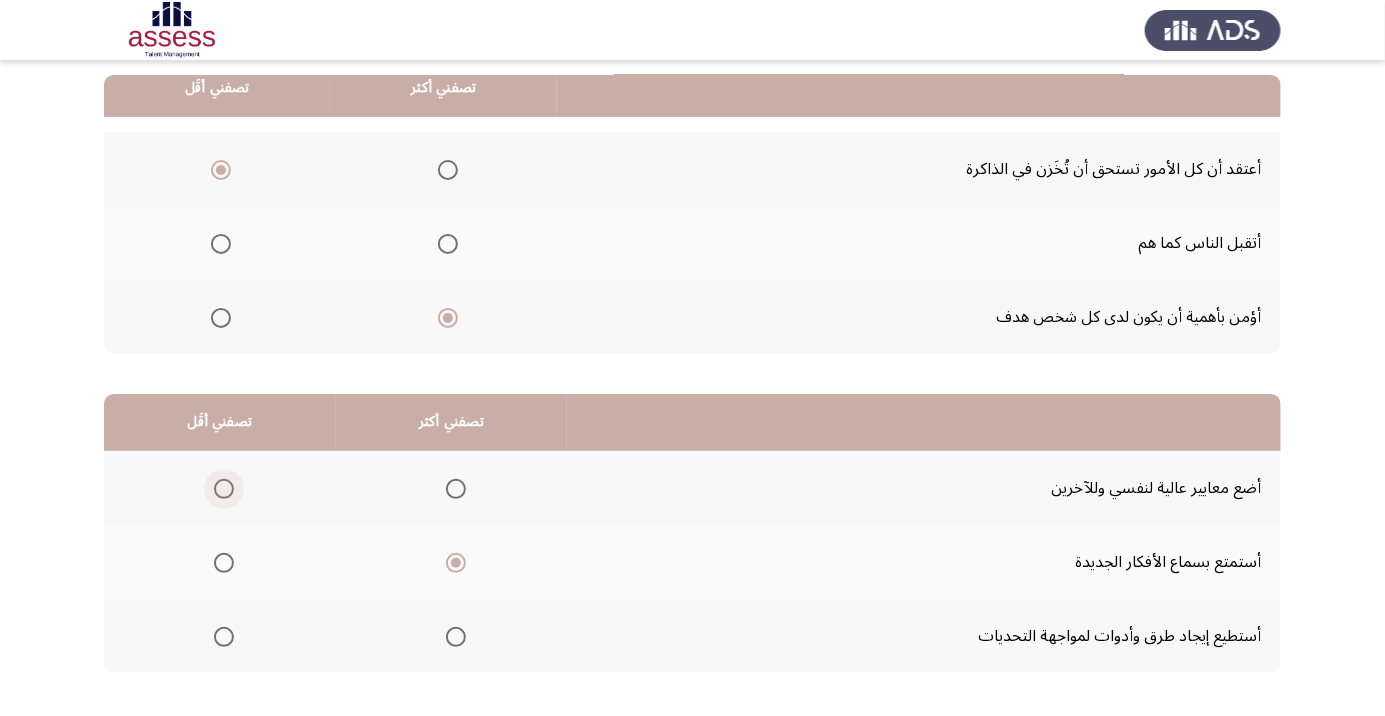 click at bounding box center [224, 489] 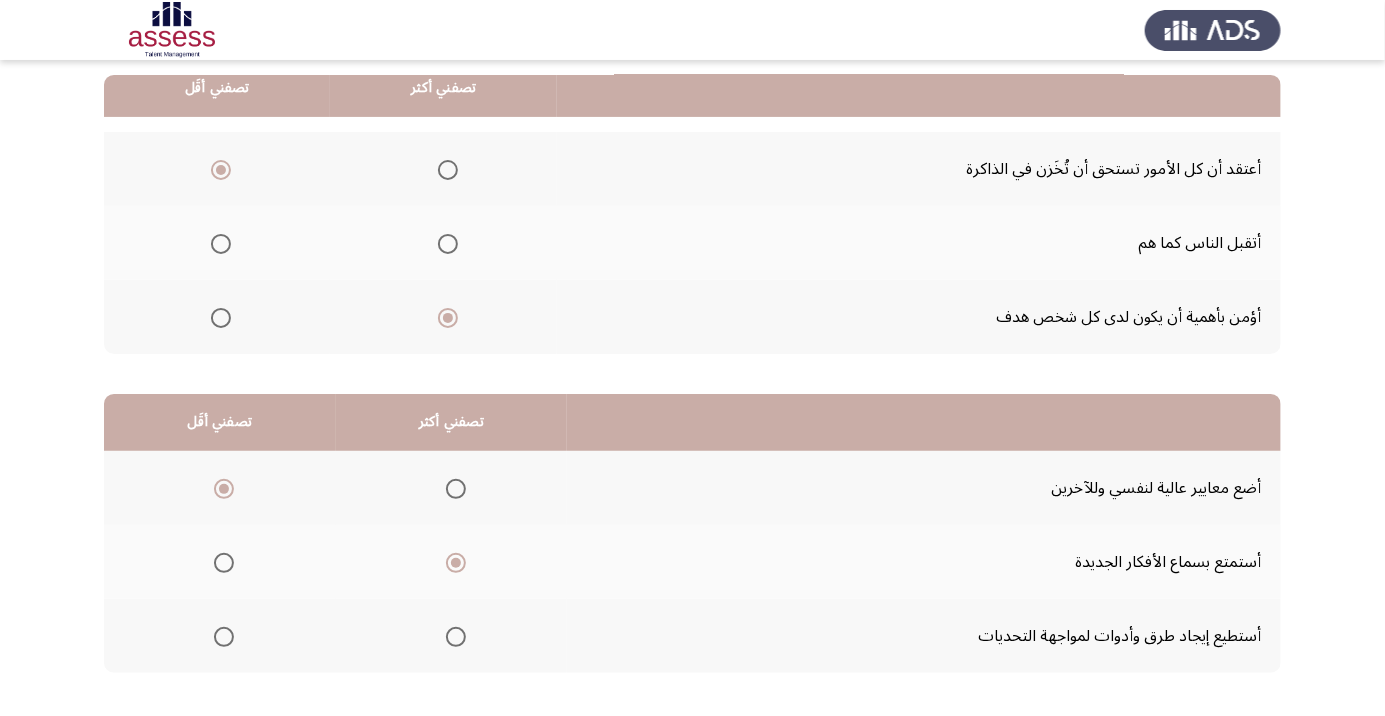 click on "التالي" 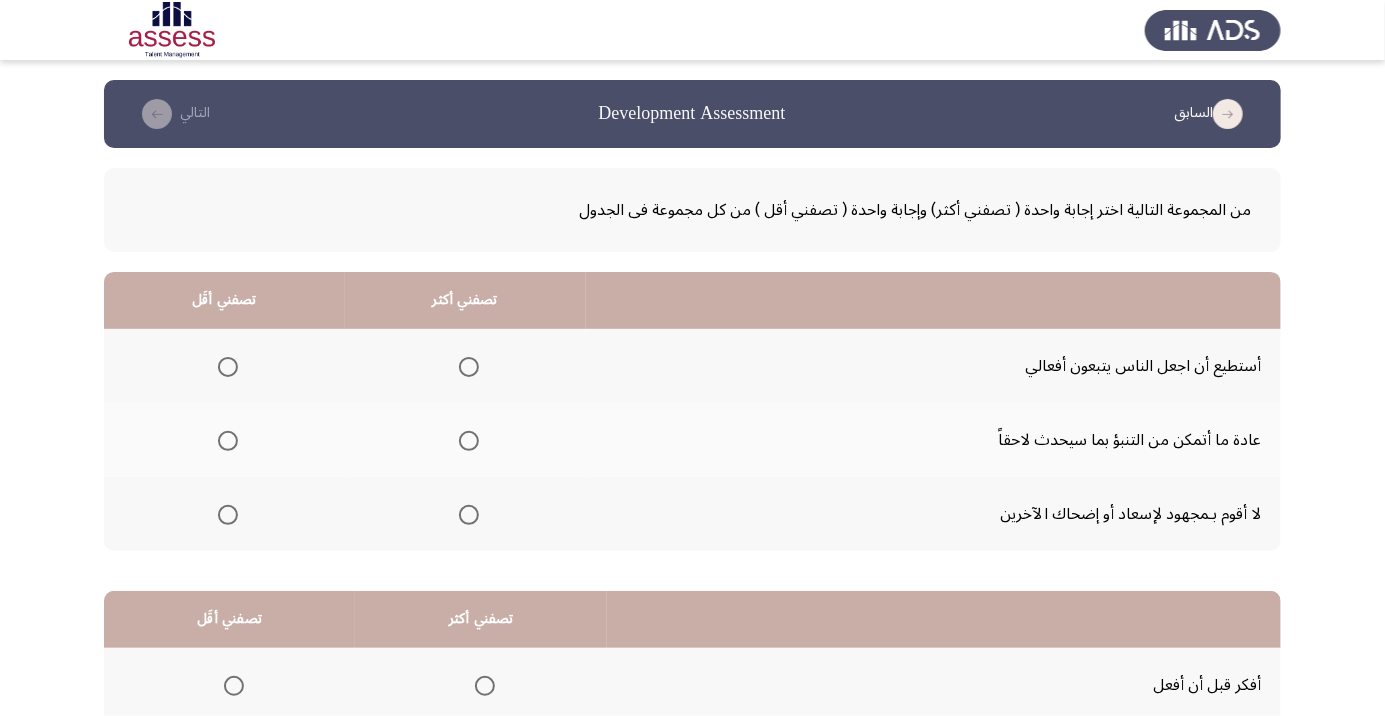 scroll, scrollTop: 0, scrollLeft: 0, axis: both 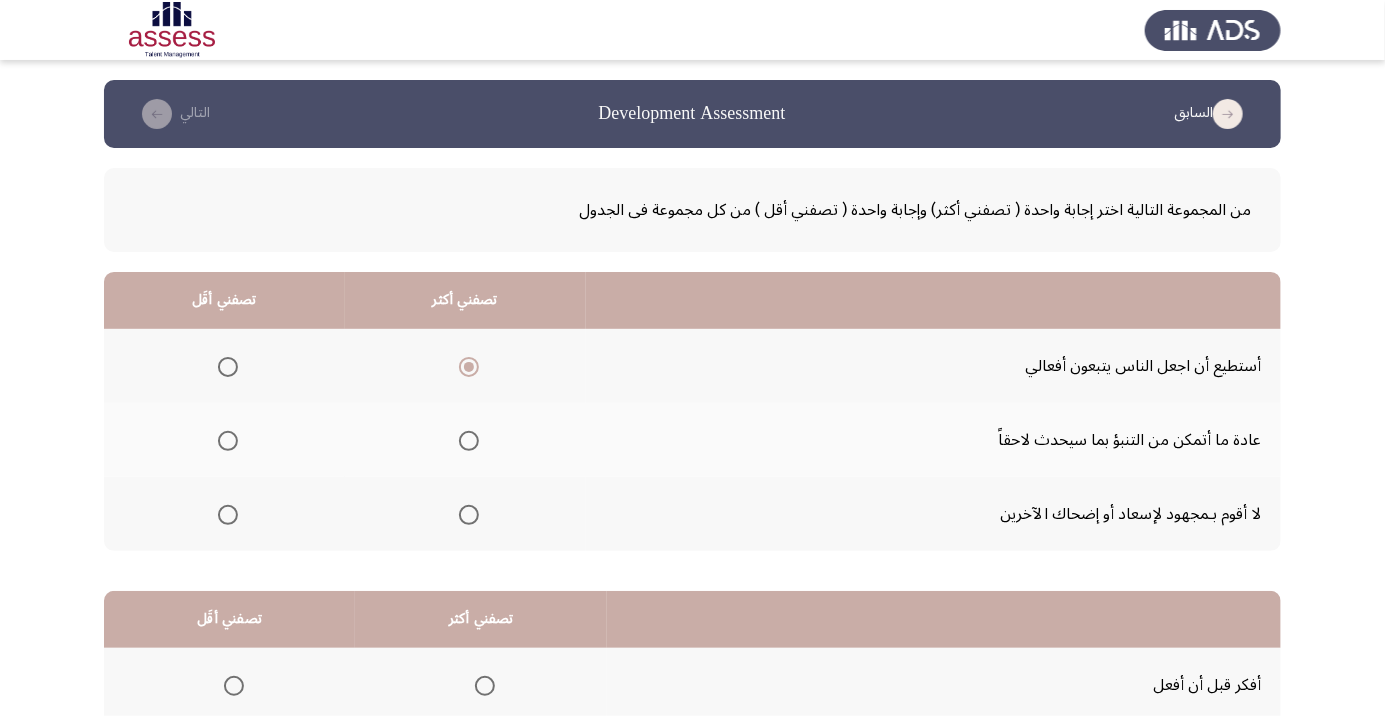 click at bounding box center [228, 441] 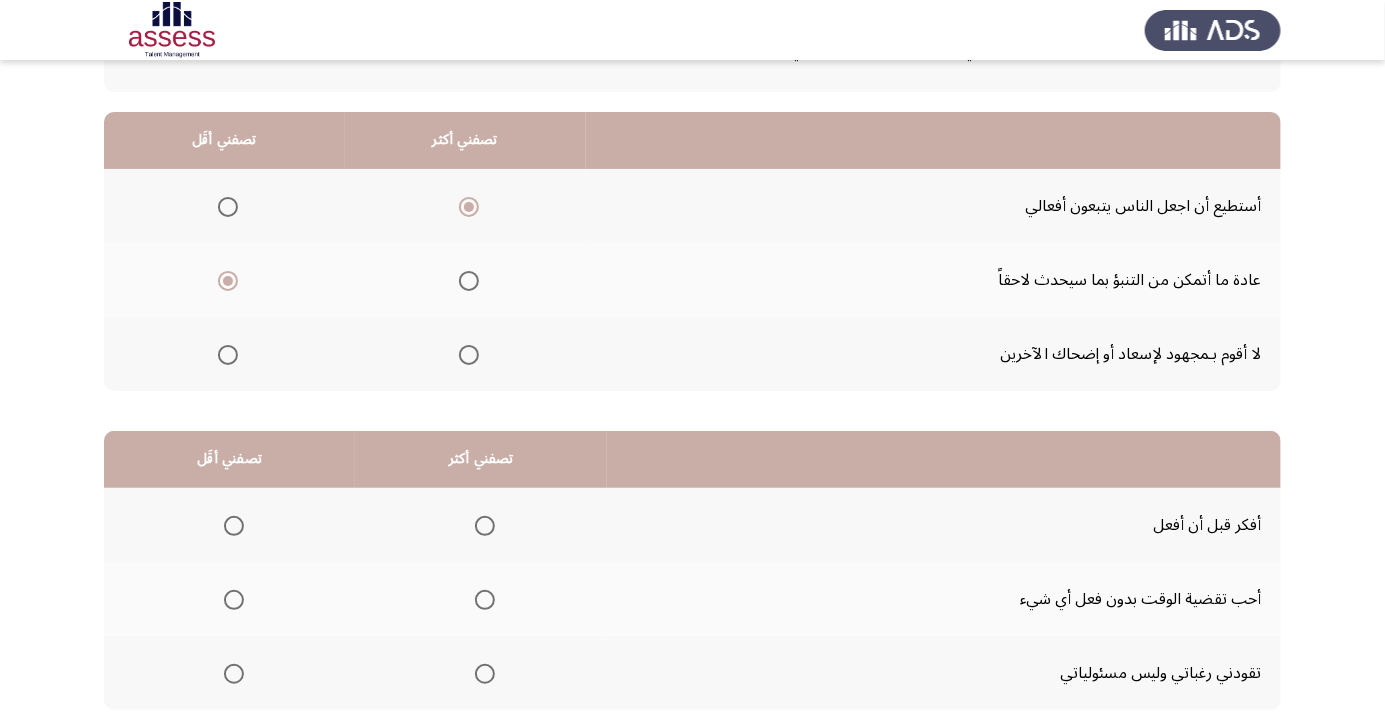 scroll, scrollTop: 197, scrollLeft: 0, axis: vertical 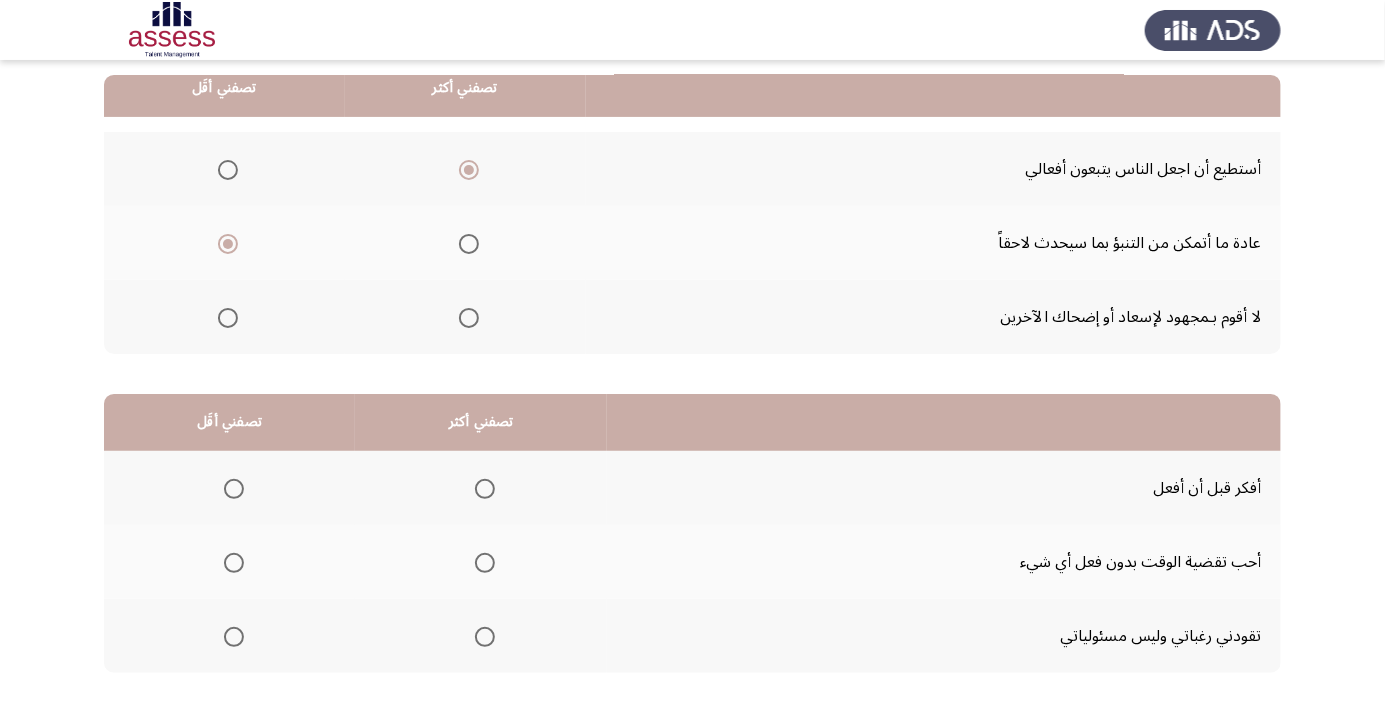 click at bounding box center (485, 489) 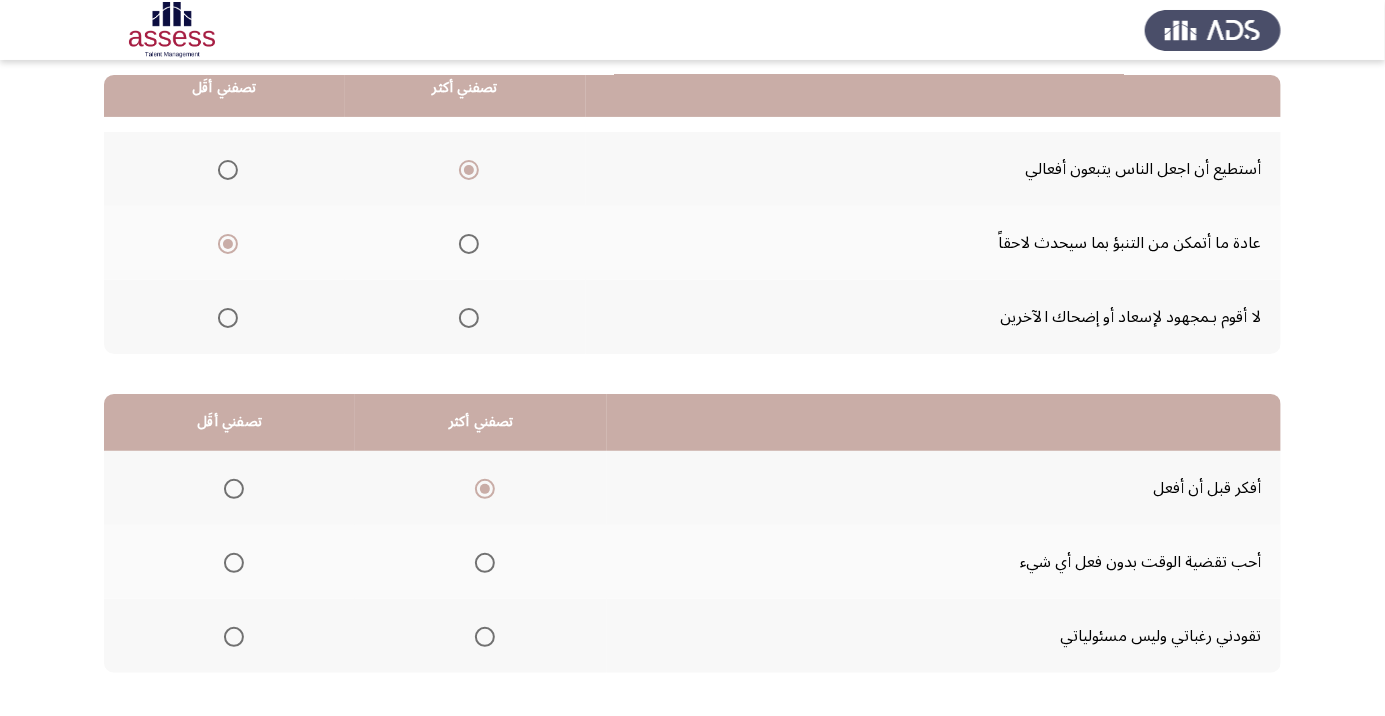 click 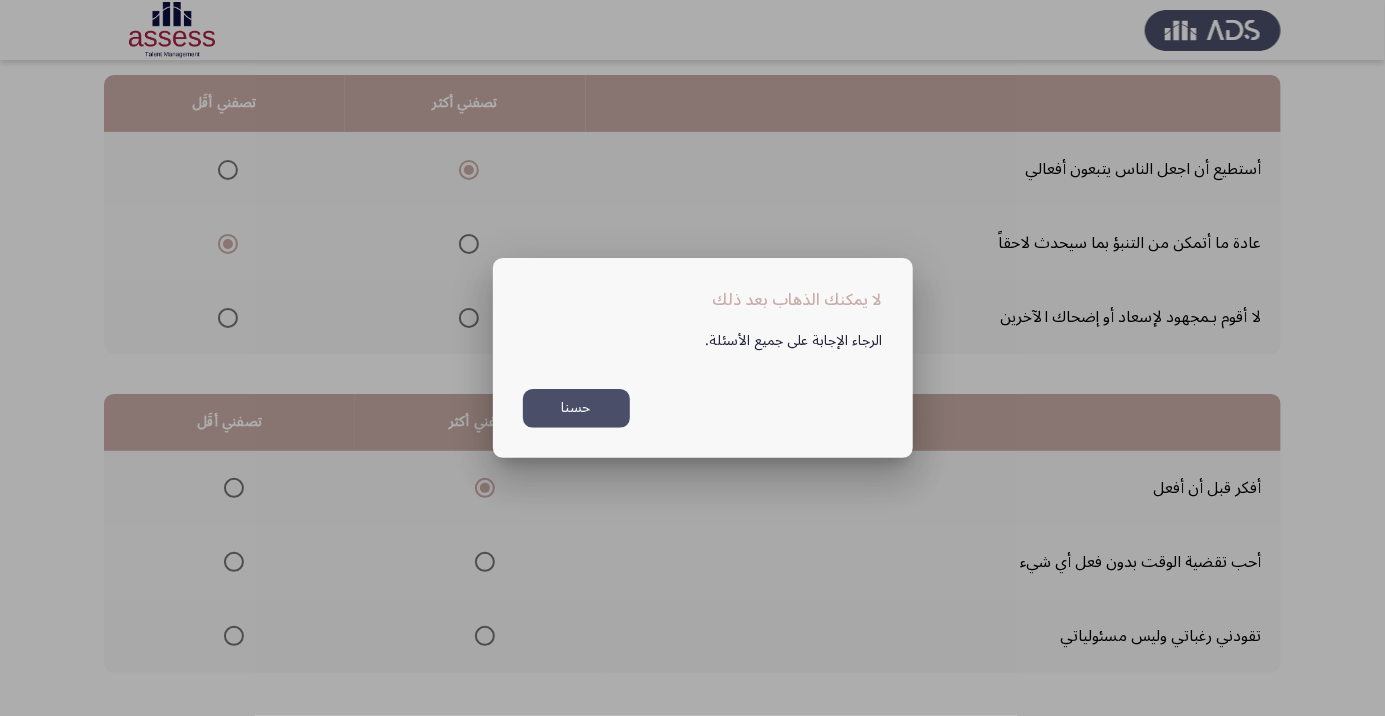 click on "حسنا" at bounding box center (576, 408) 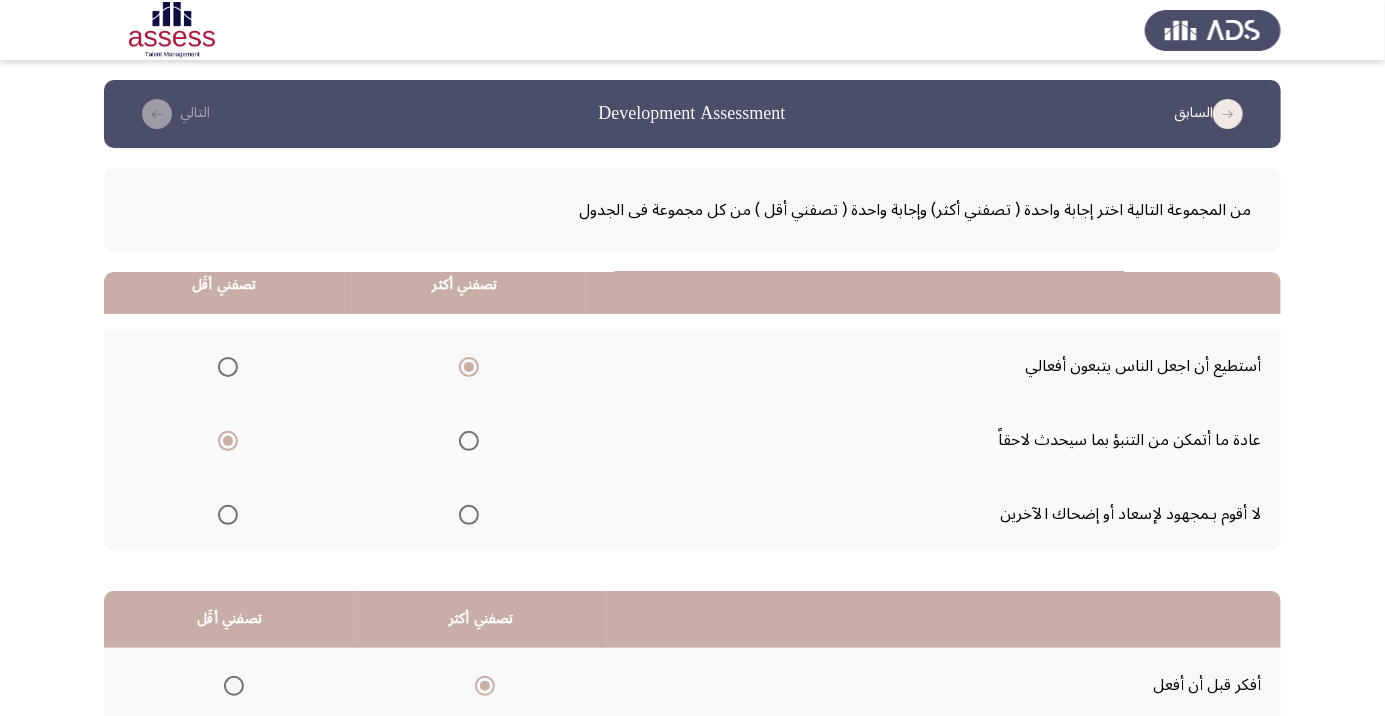 scroll, scrollTop: 197, scrollLeft: 0, axis: vertical 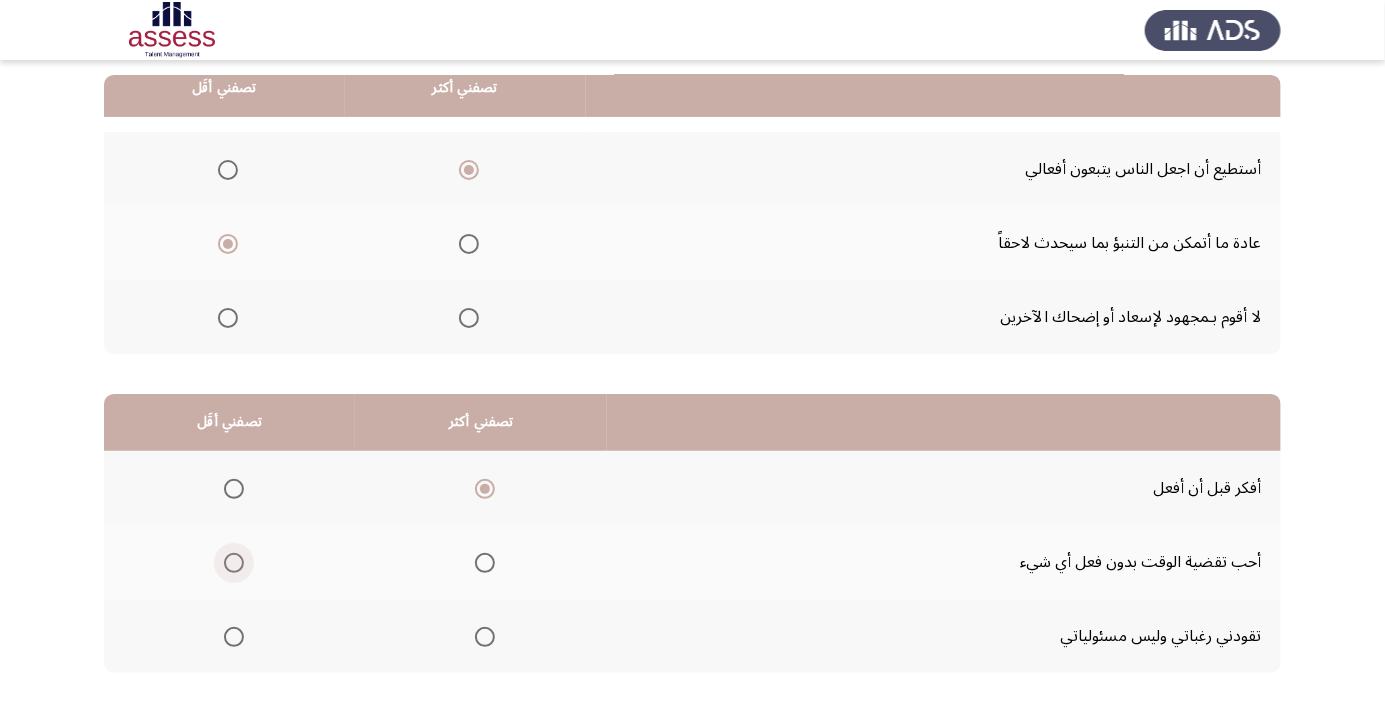 click at bounding box center (234, 563) 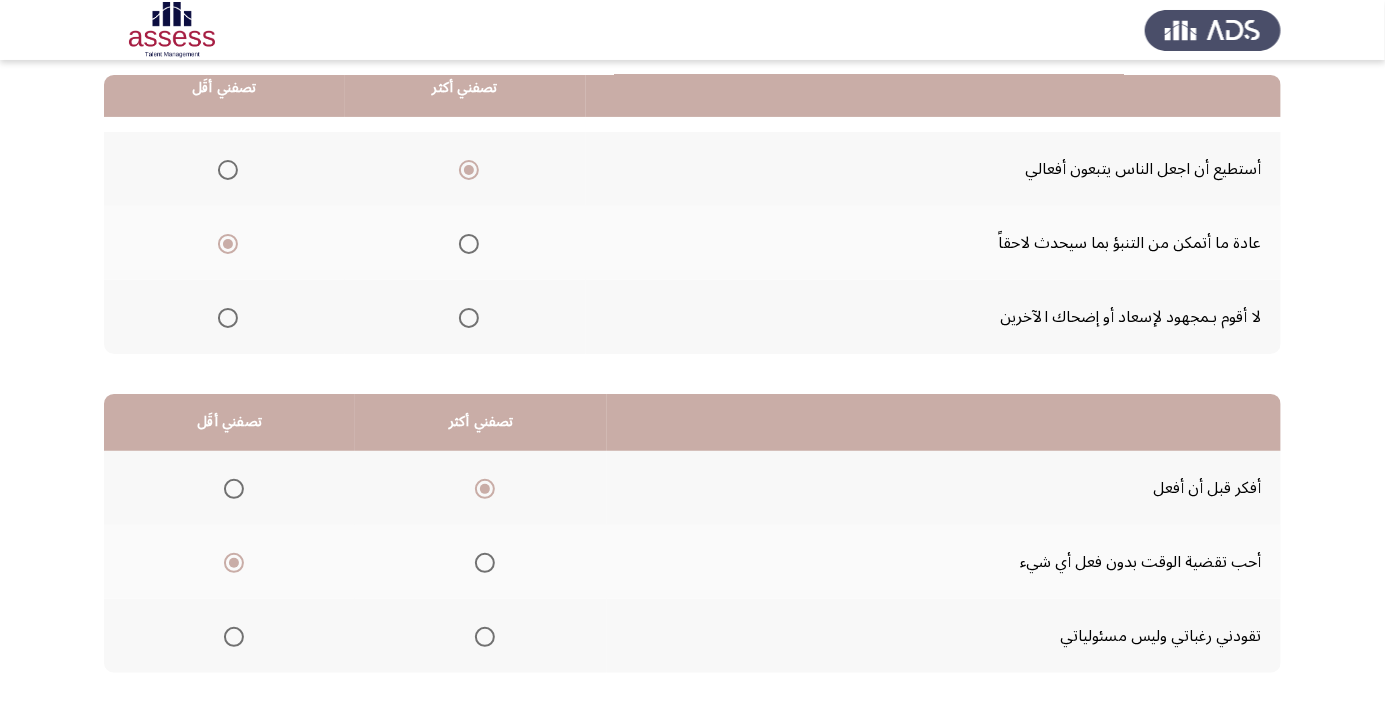 click on "التالي" 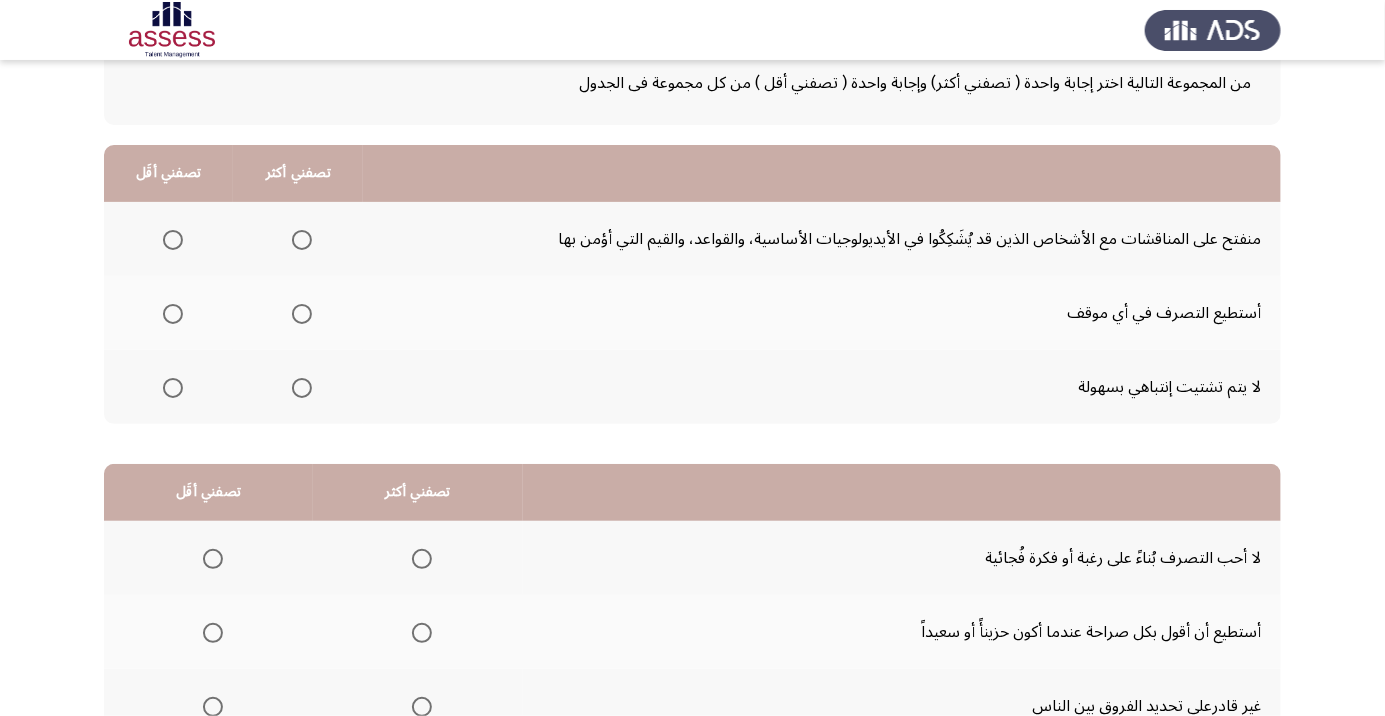 scroll, scrollTop: 127, scrollLeft: 0, axis: vertical 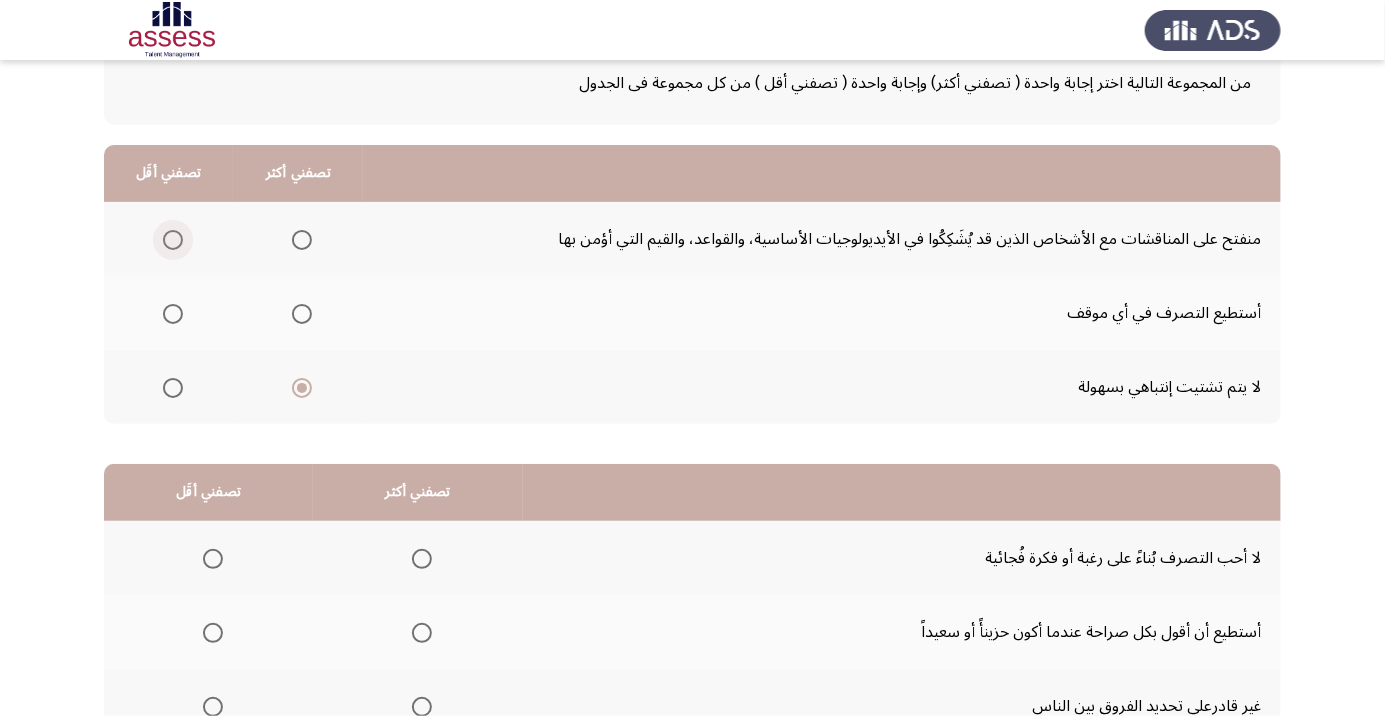 click at bounding box center (173, 240) 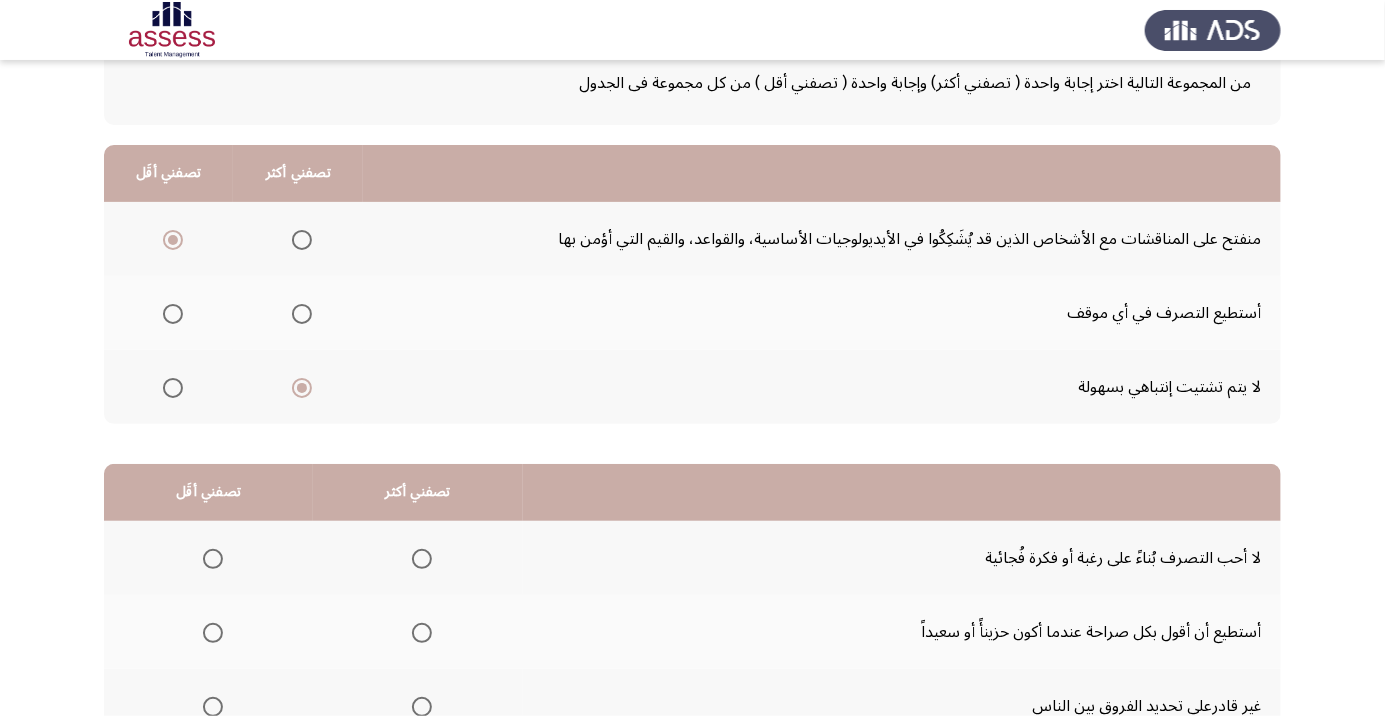 click at bounding box center [213, 559] 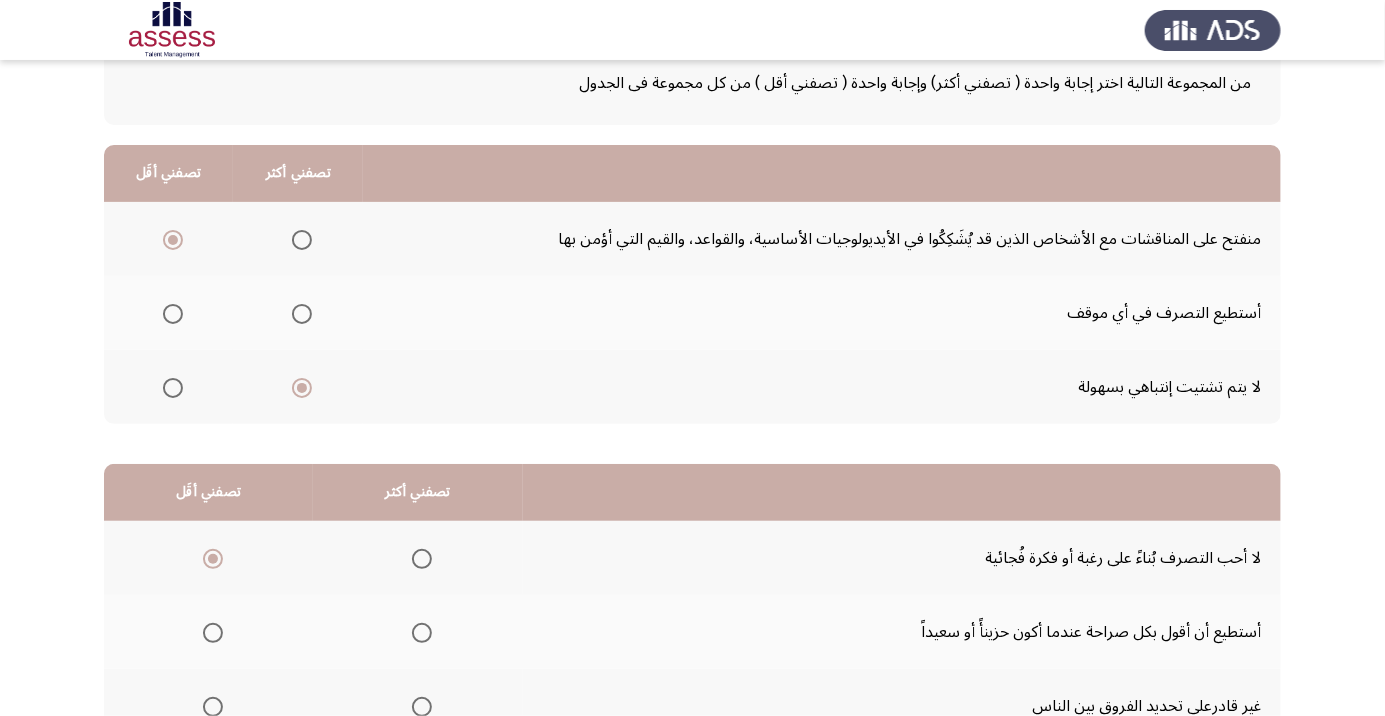 click at bounding box center (422, 633) 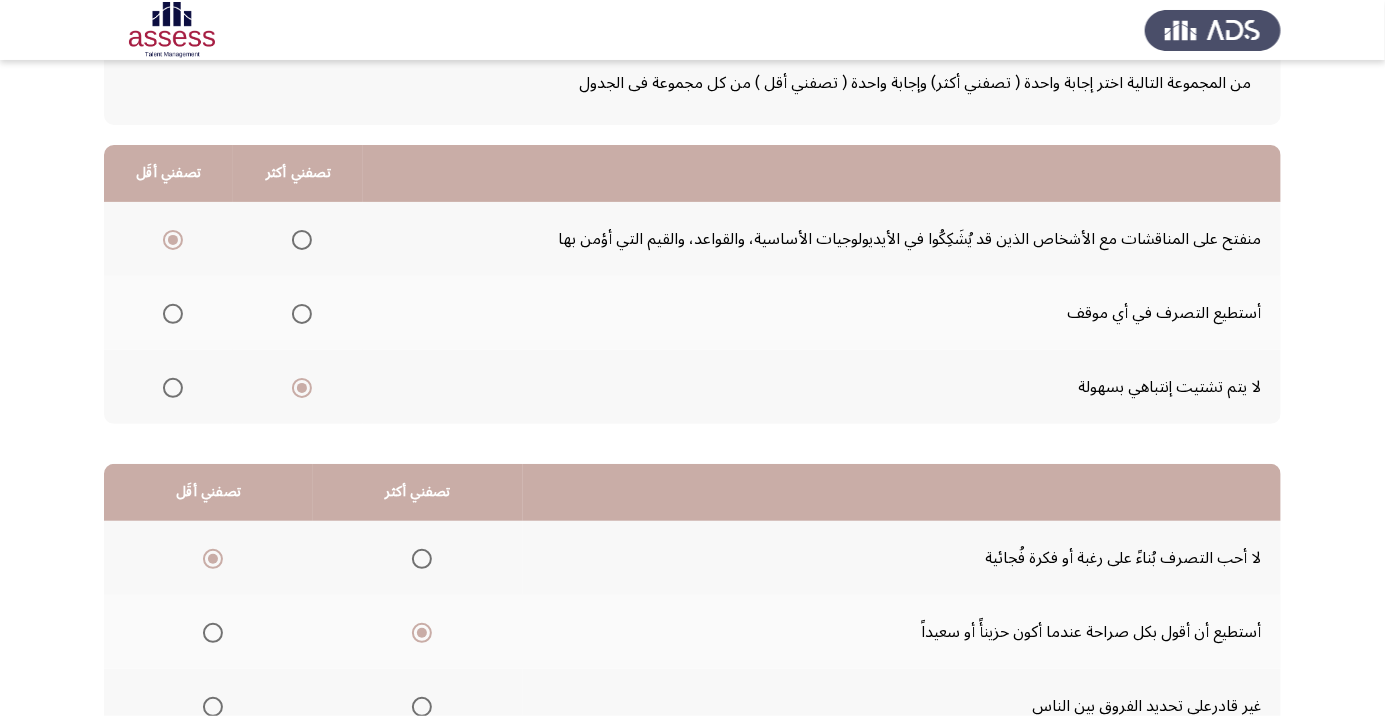 click at bounding box center [213, 633] 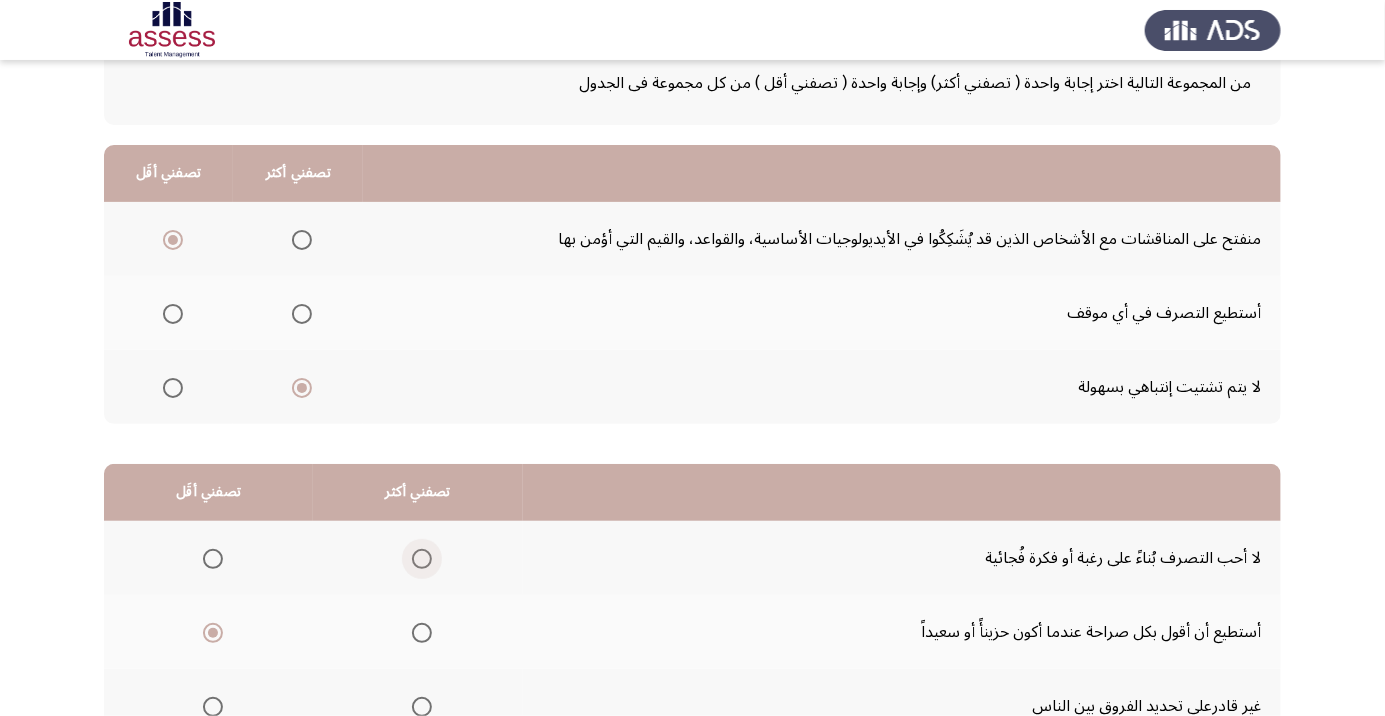 click at bounding box center (422, 559) 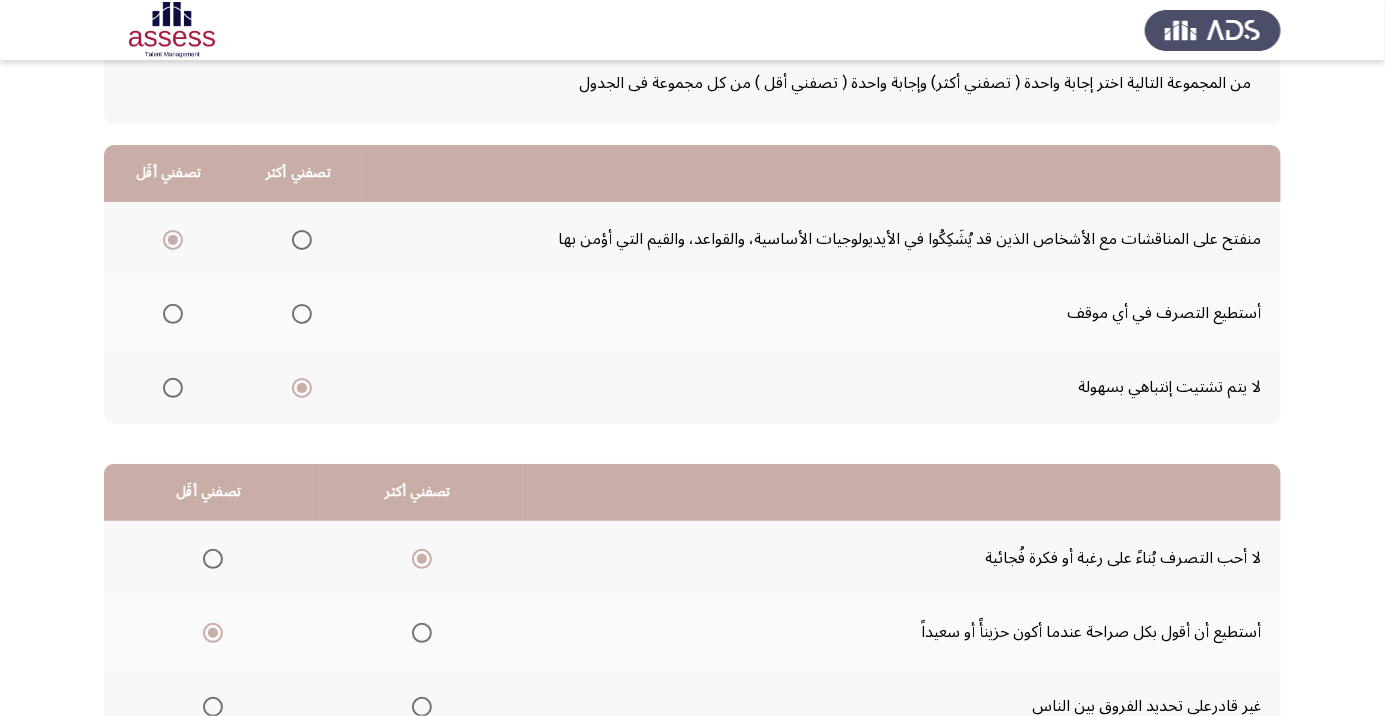 scroll, scrollTop: 197, scrollLeft: 0, axis: vertical 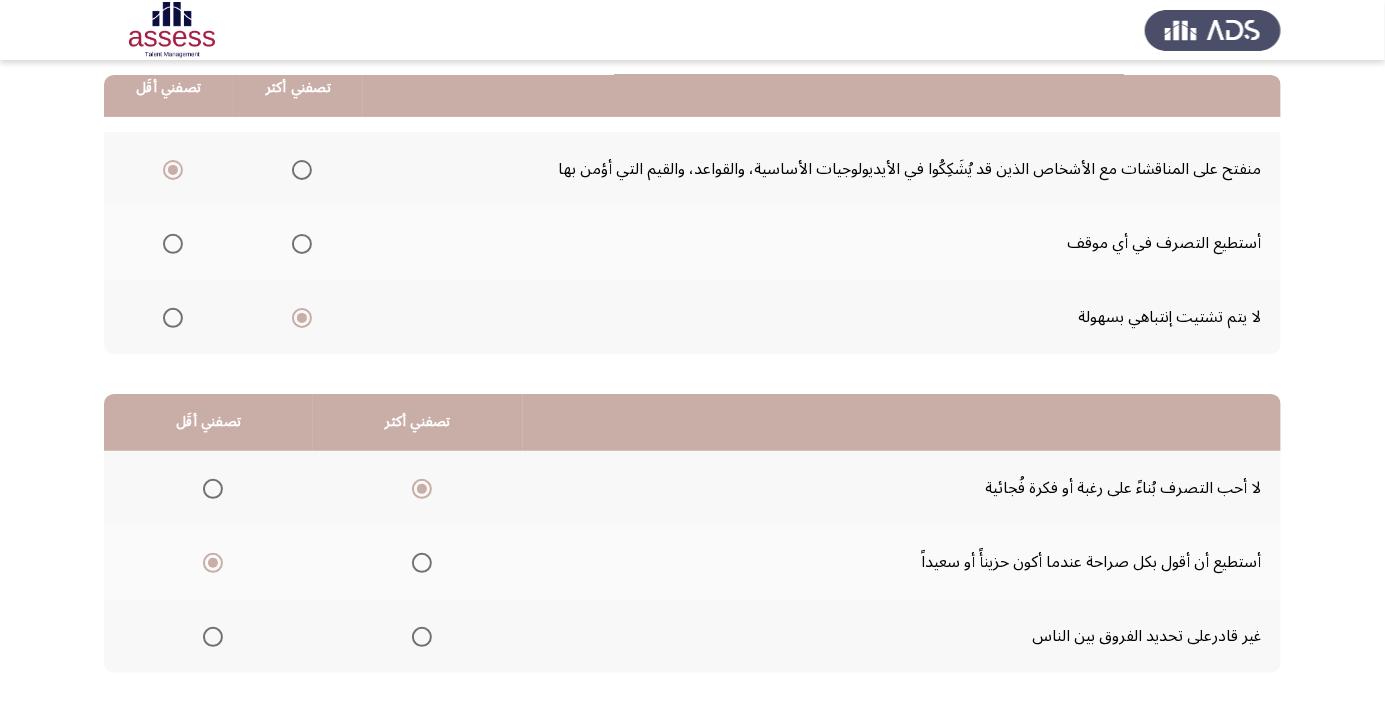 click on "التالي" 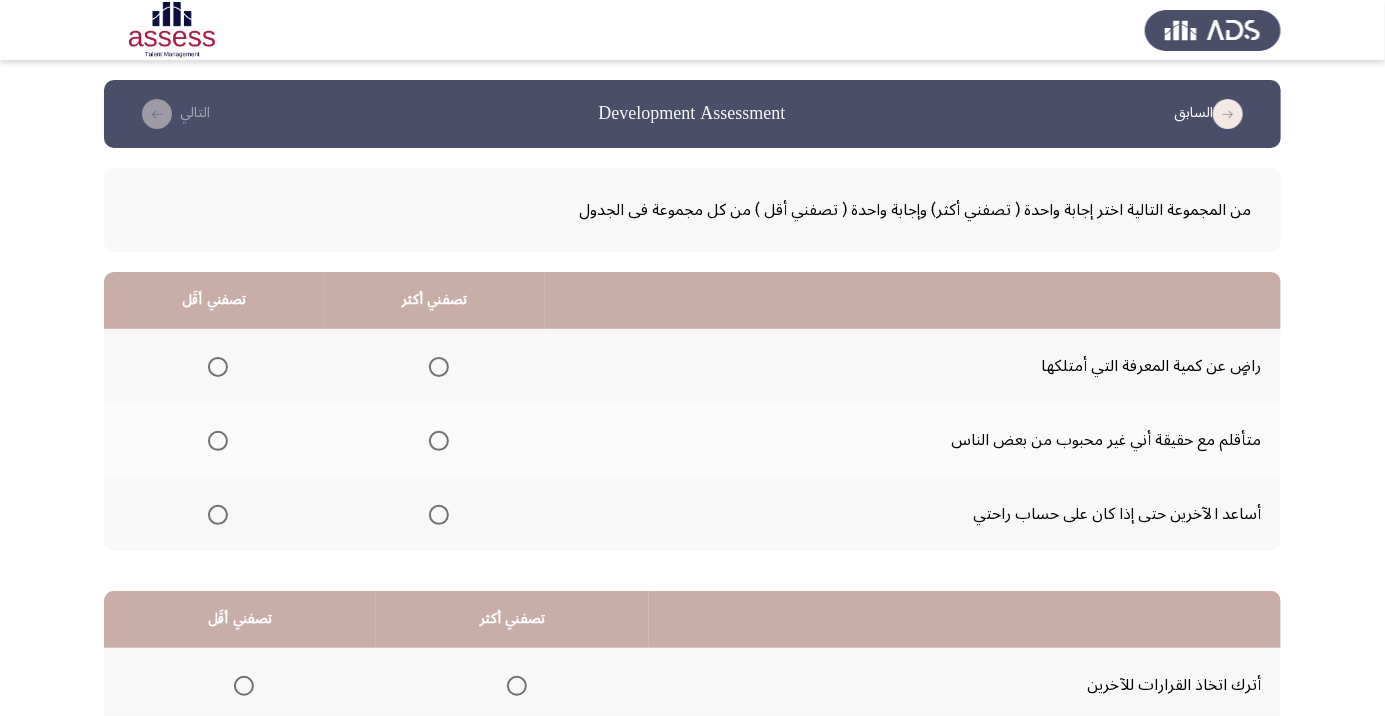 click at bounding box center (439, 515) 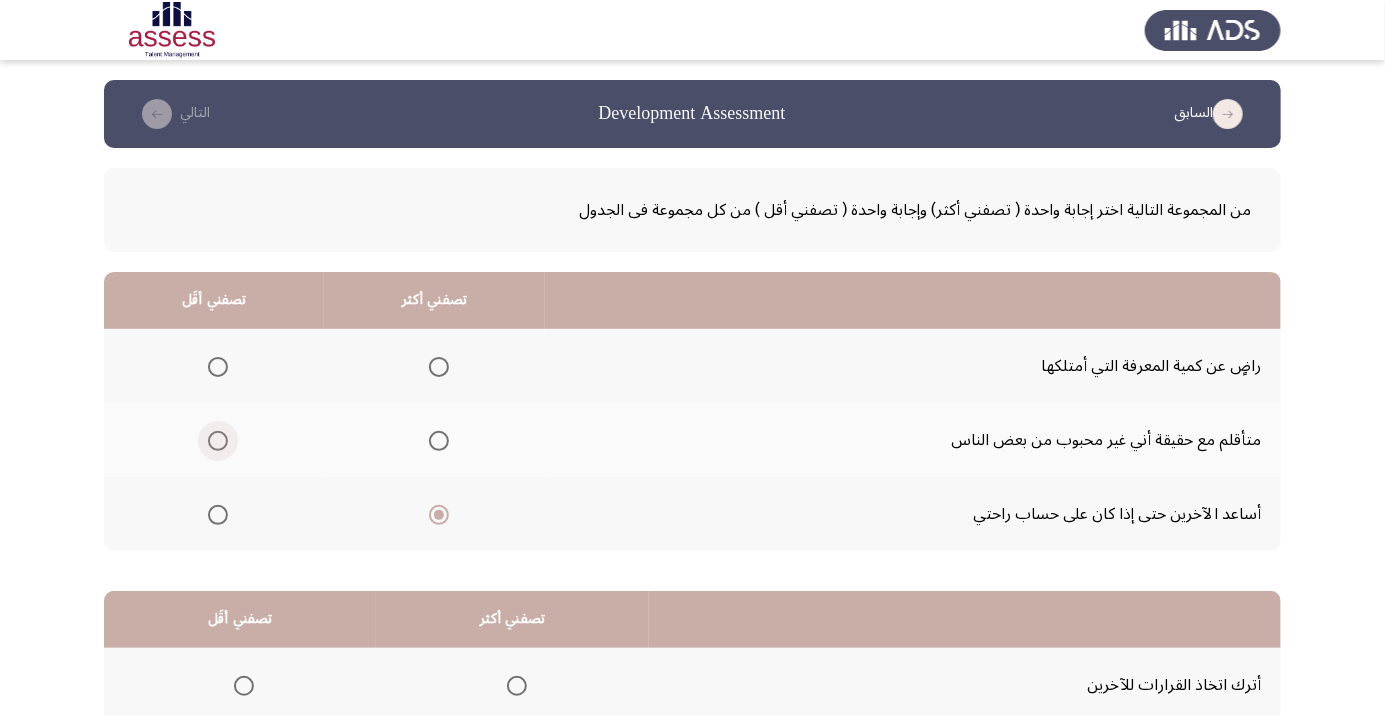 click at bounding box center (218, 441) 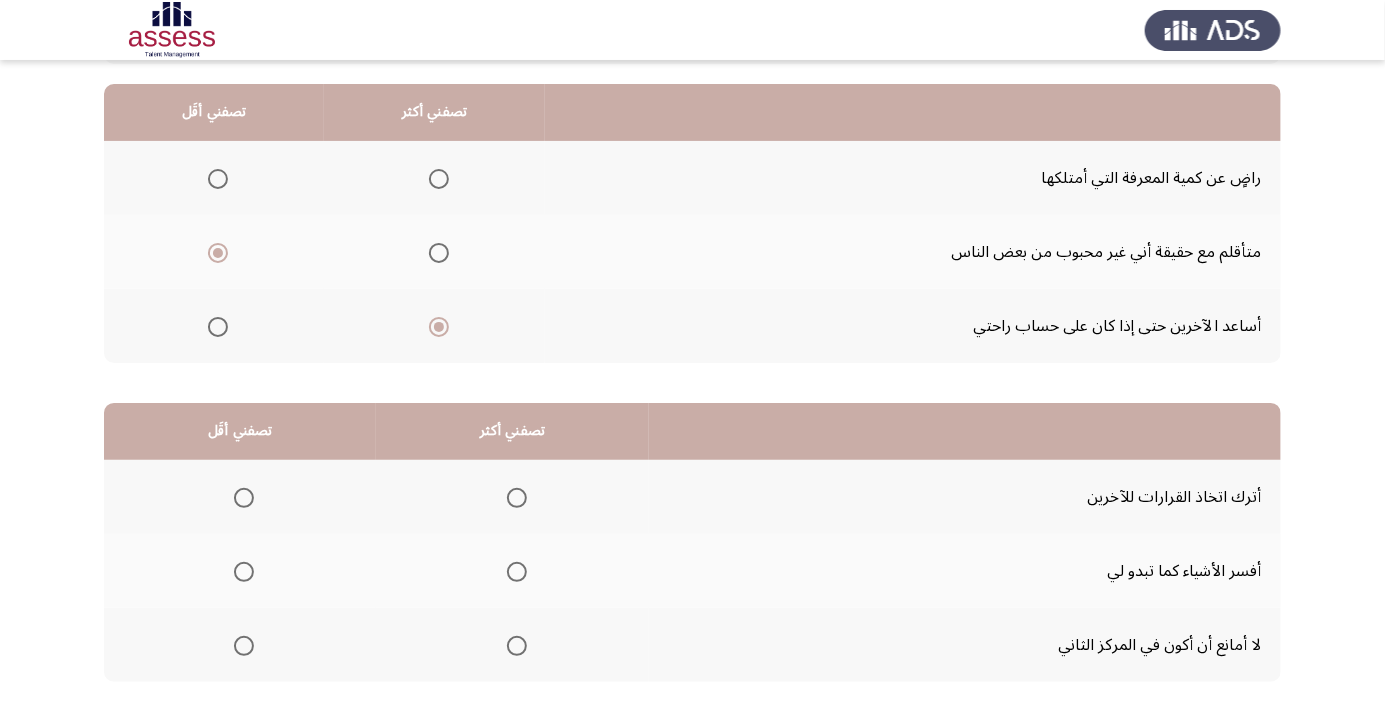 scroll, scrollTop: 197, scrollLeft: 0, axis: vertical 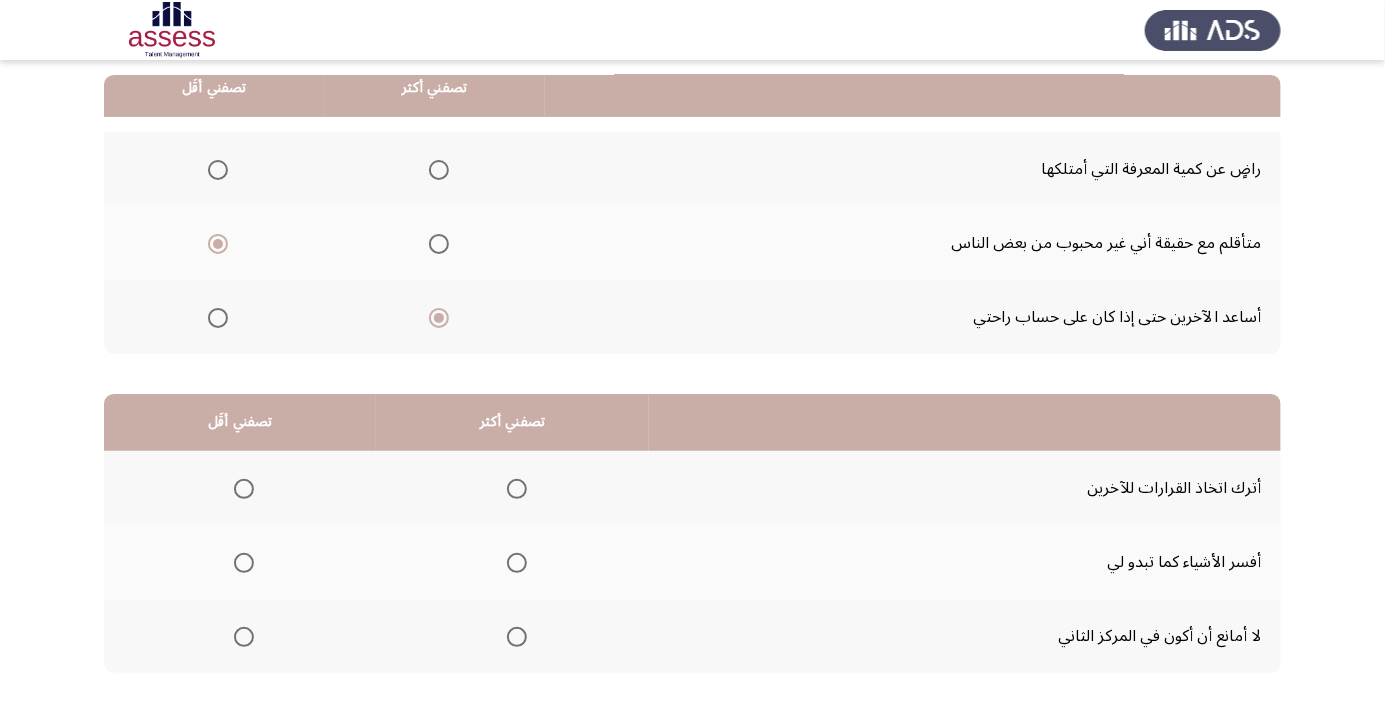 click at bounding box center [517, 489] 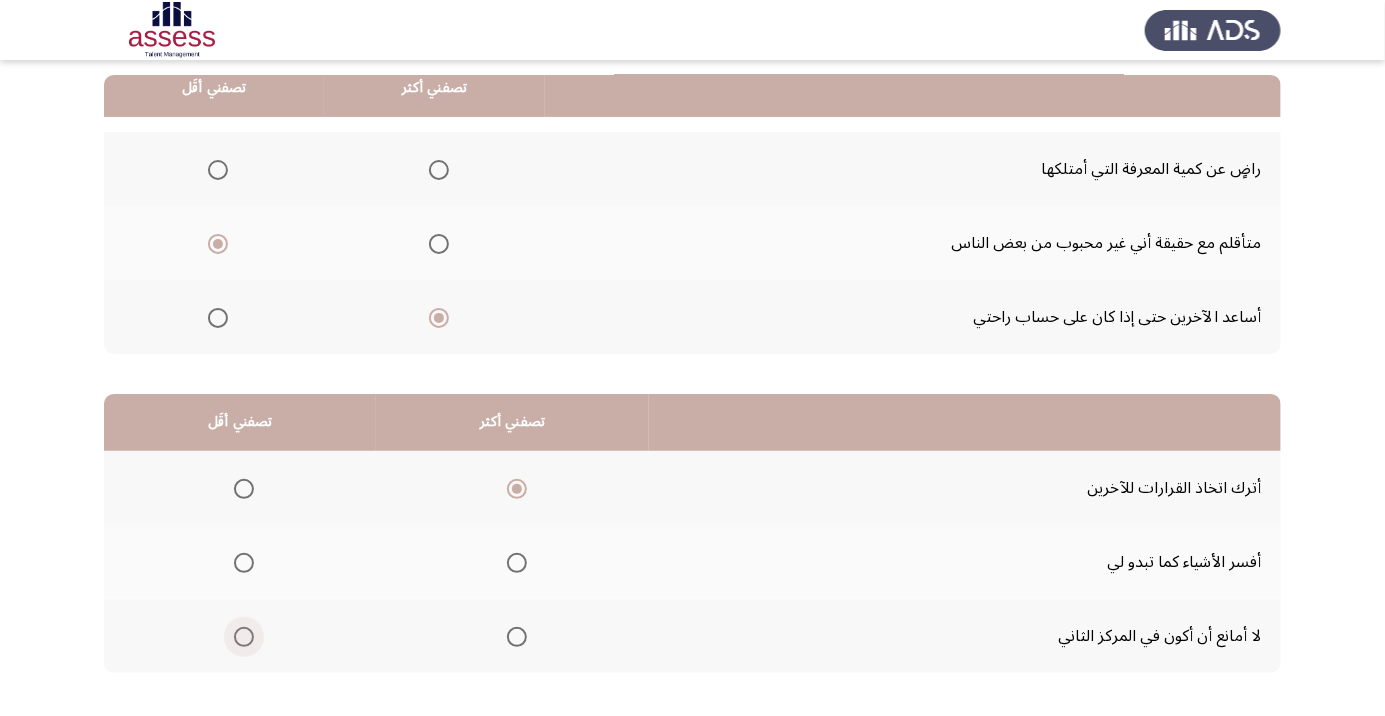 click at bounding box center (244, 637) 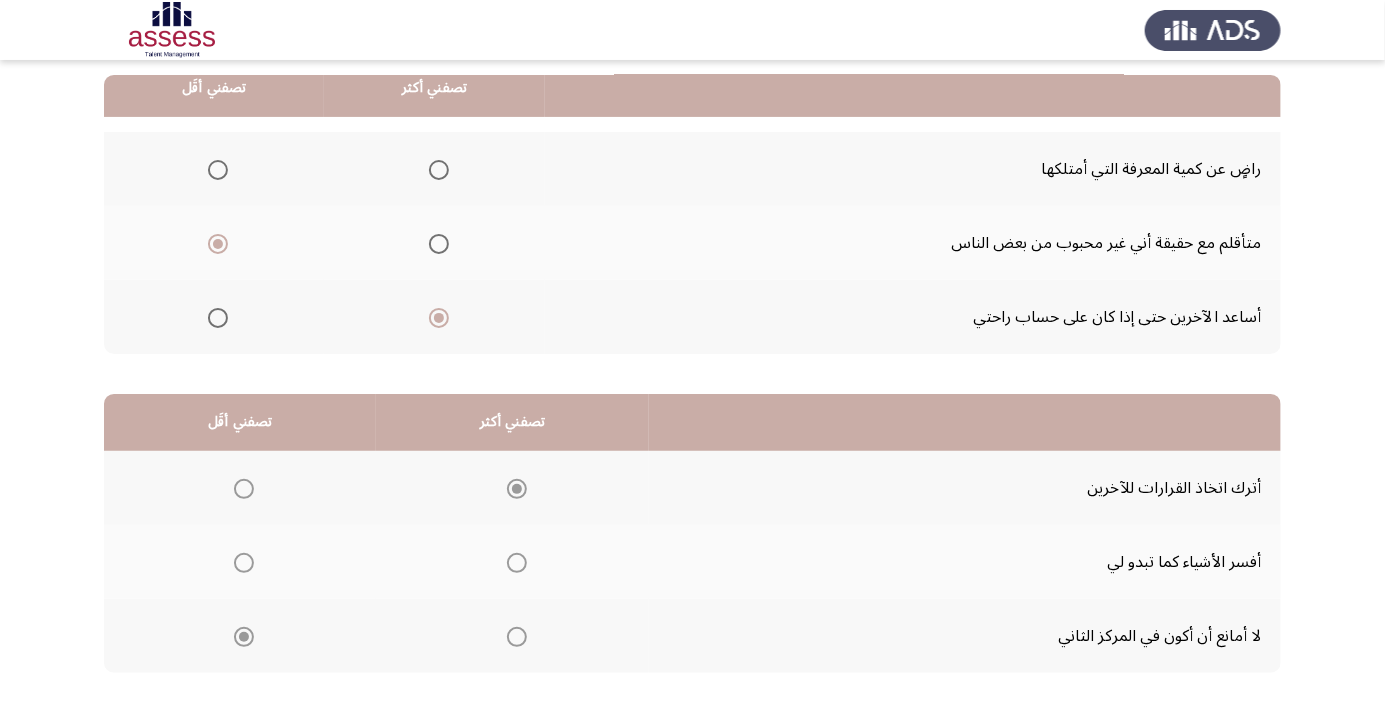 click on "التالي" 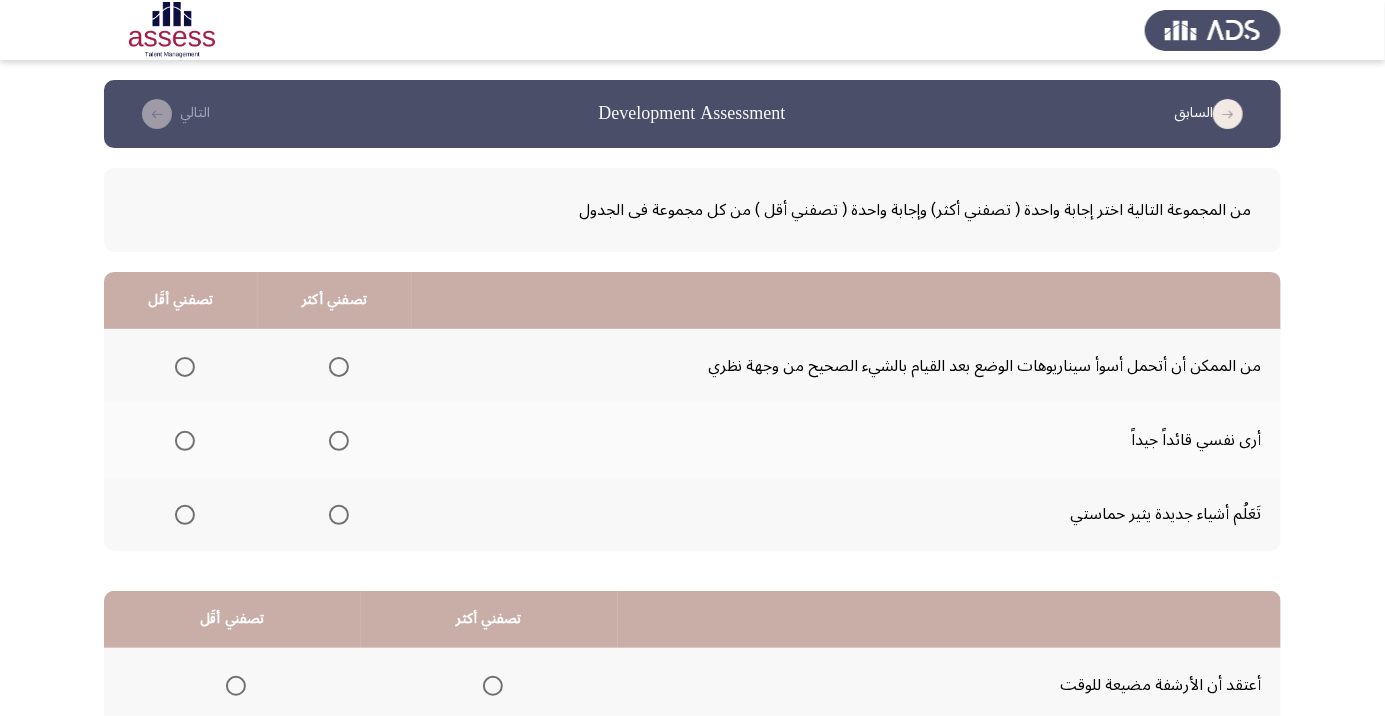 click at bounding box center (339, 367) 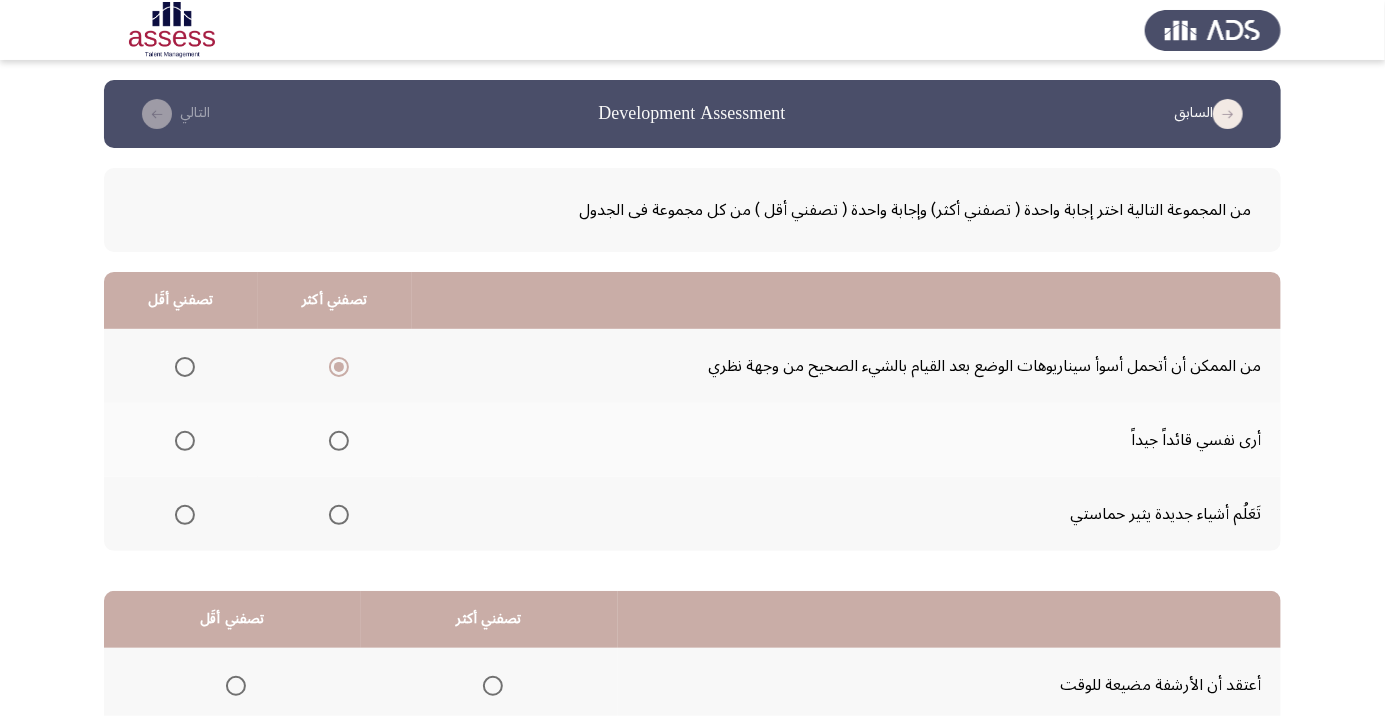 click at bounding box center [339, 367] 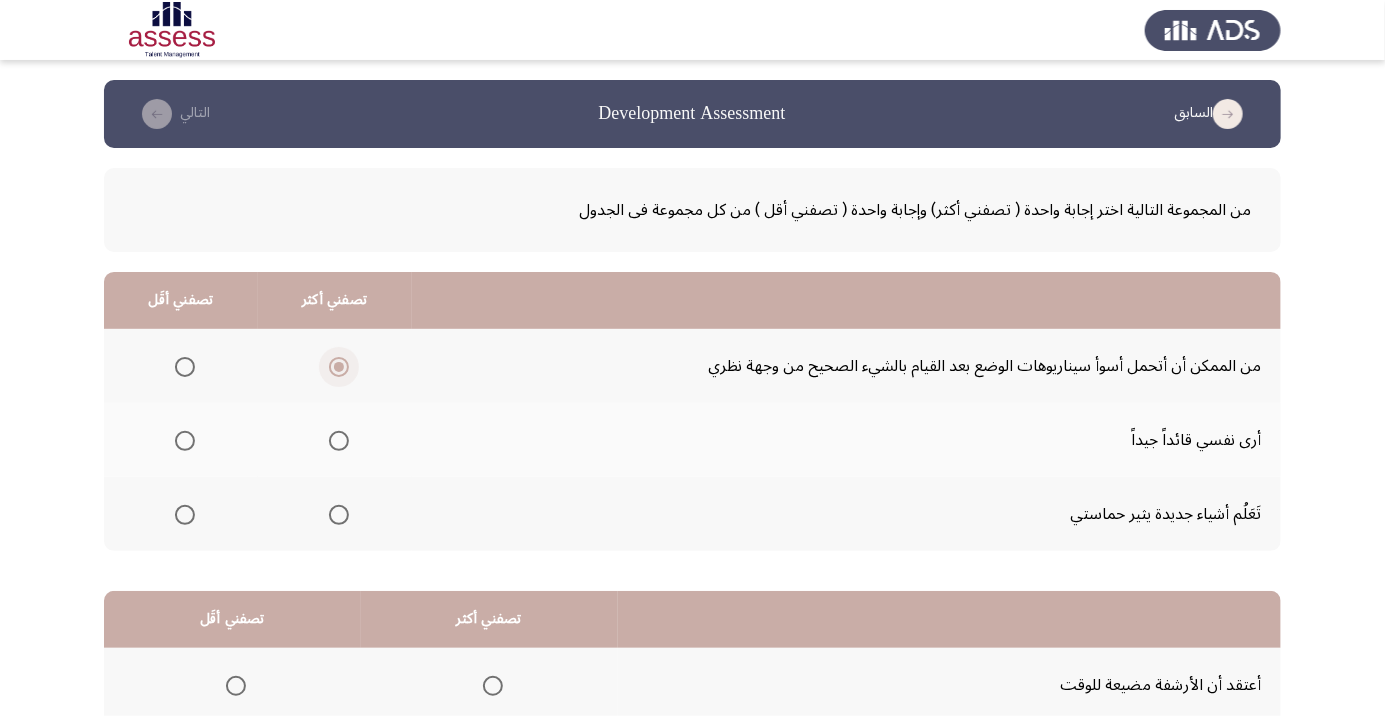 click at bounding box center (185, 515) 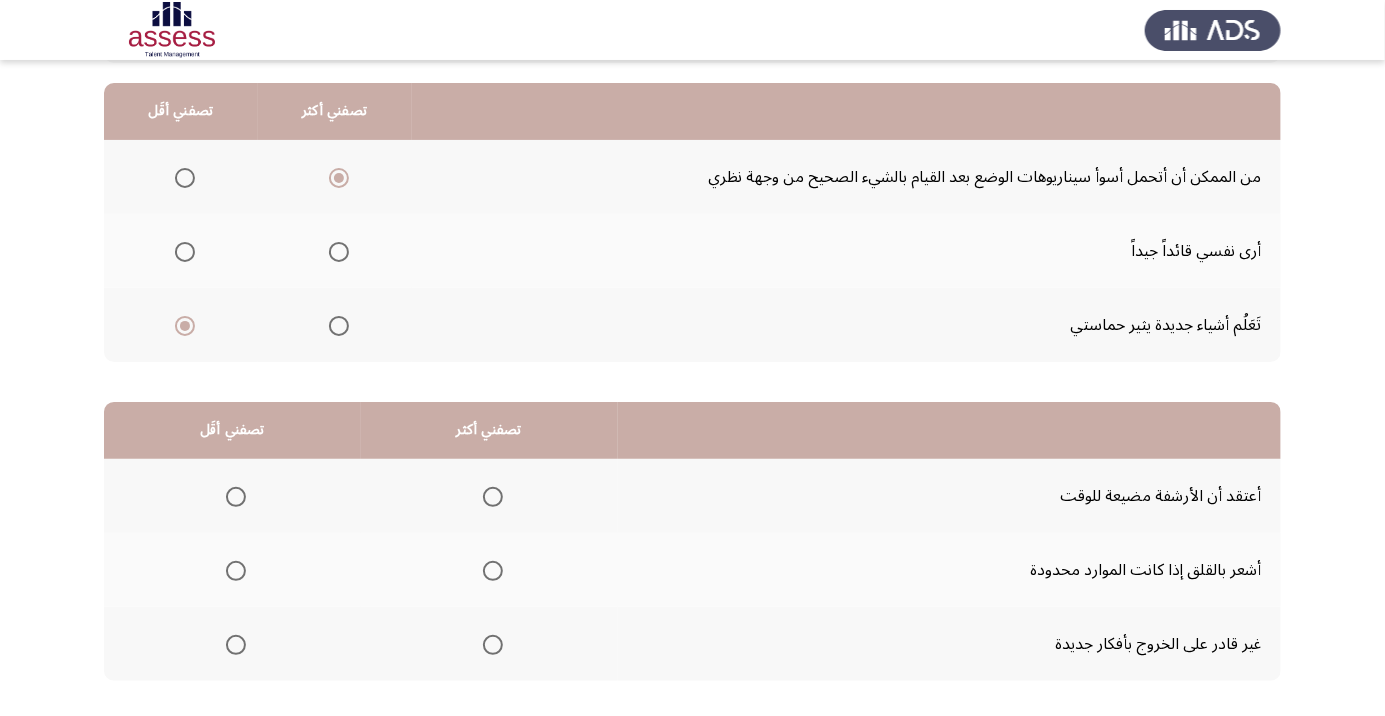 scroll, scrollTop: 197, scrollLeft: 0, axis: vertical 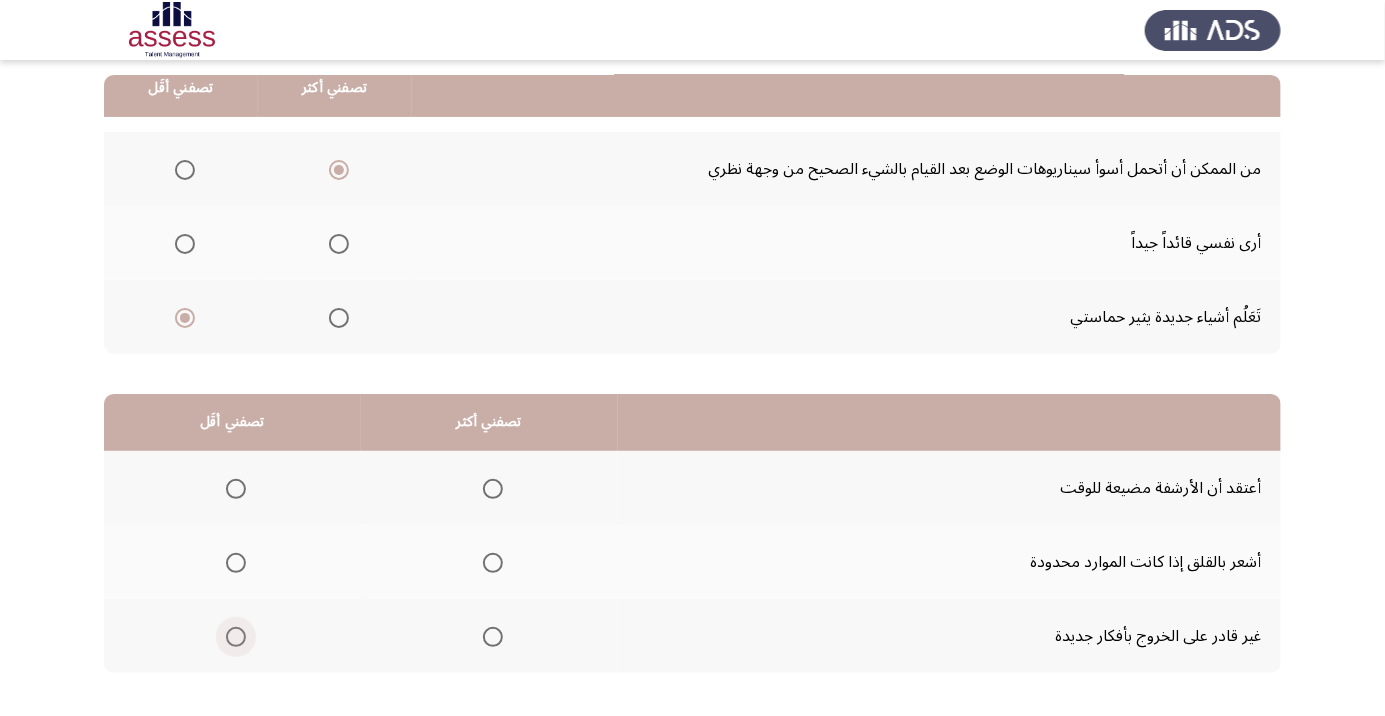 click at bounding box center [236, 637] 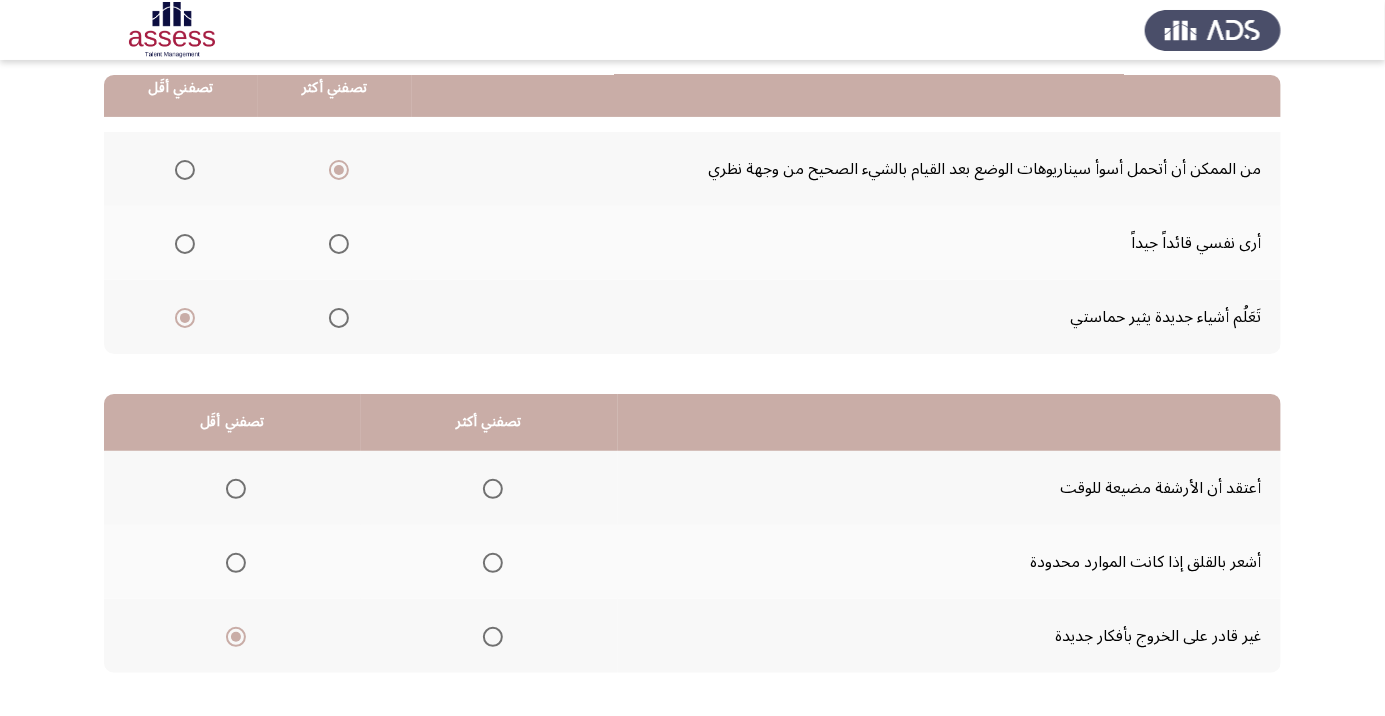 click at bounding box center (493, 563) 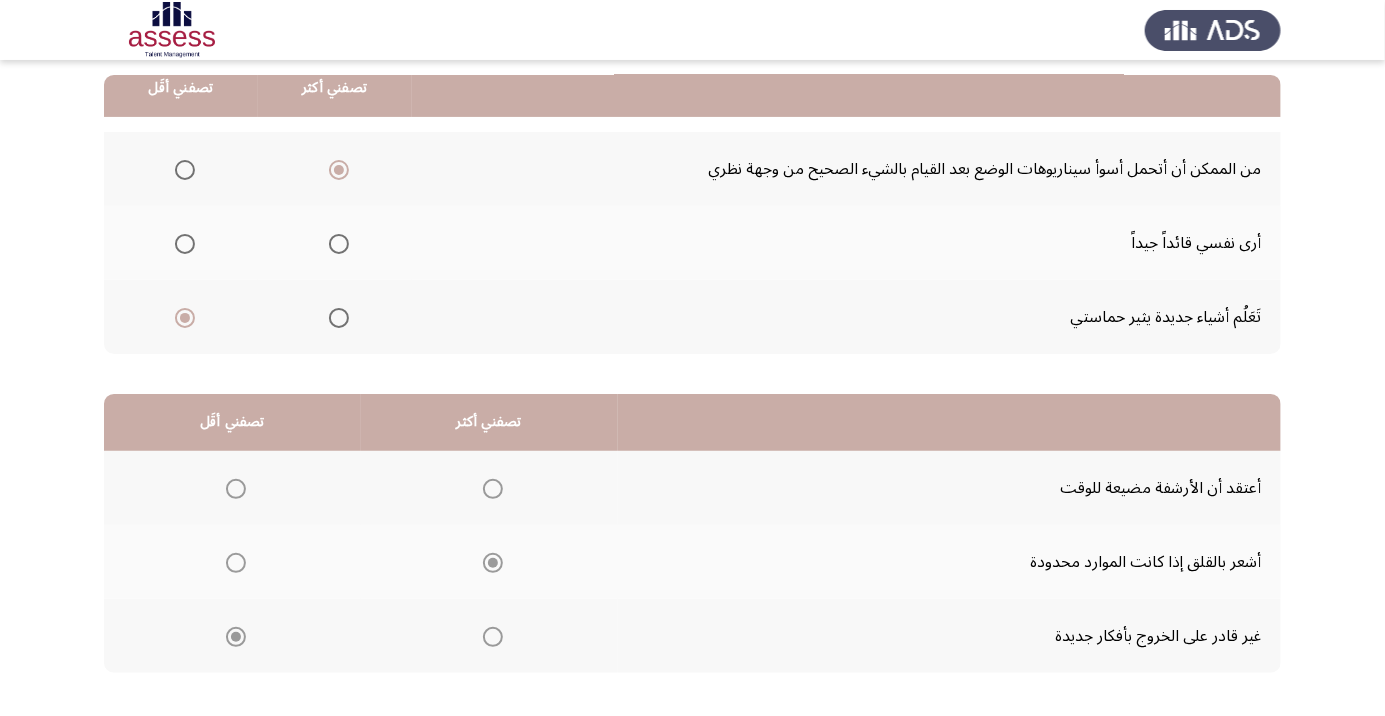 click on "التالي" 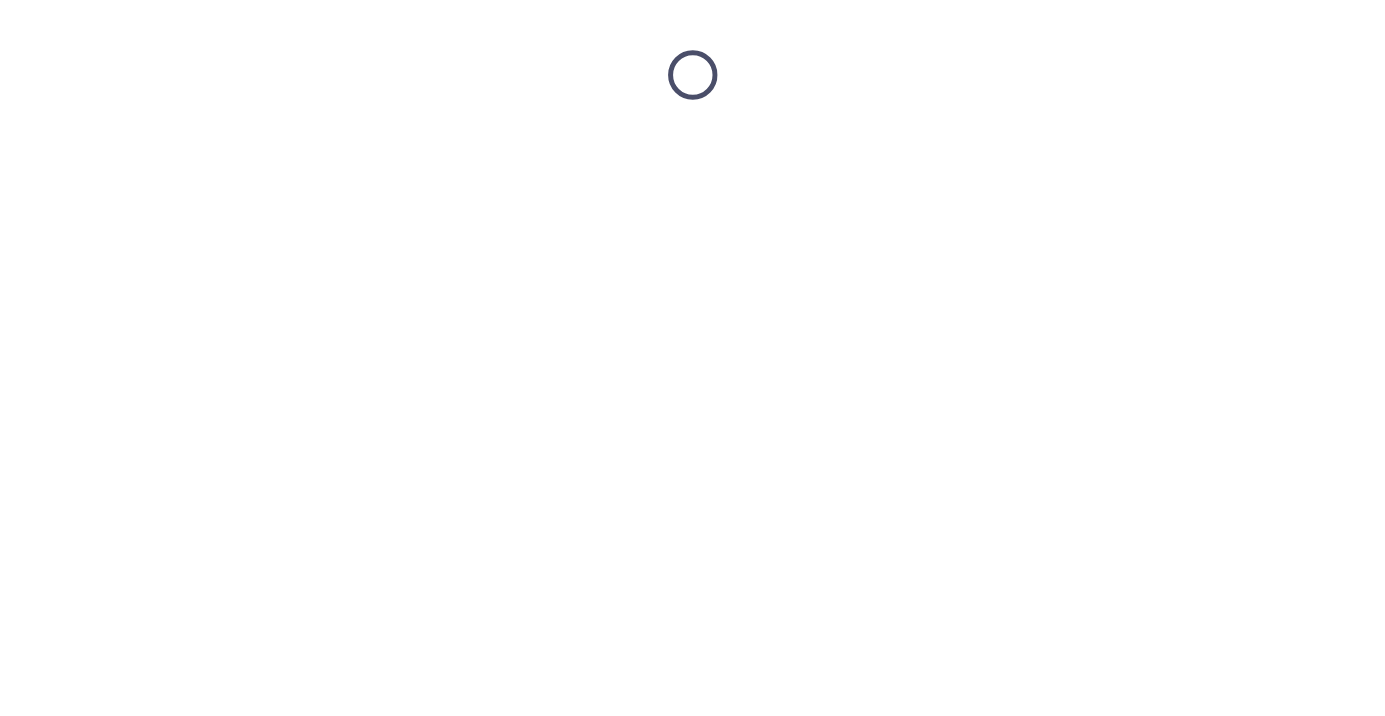 scroll, scrollTop: 0, scrollLeft: 0, axis: both 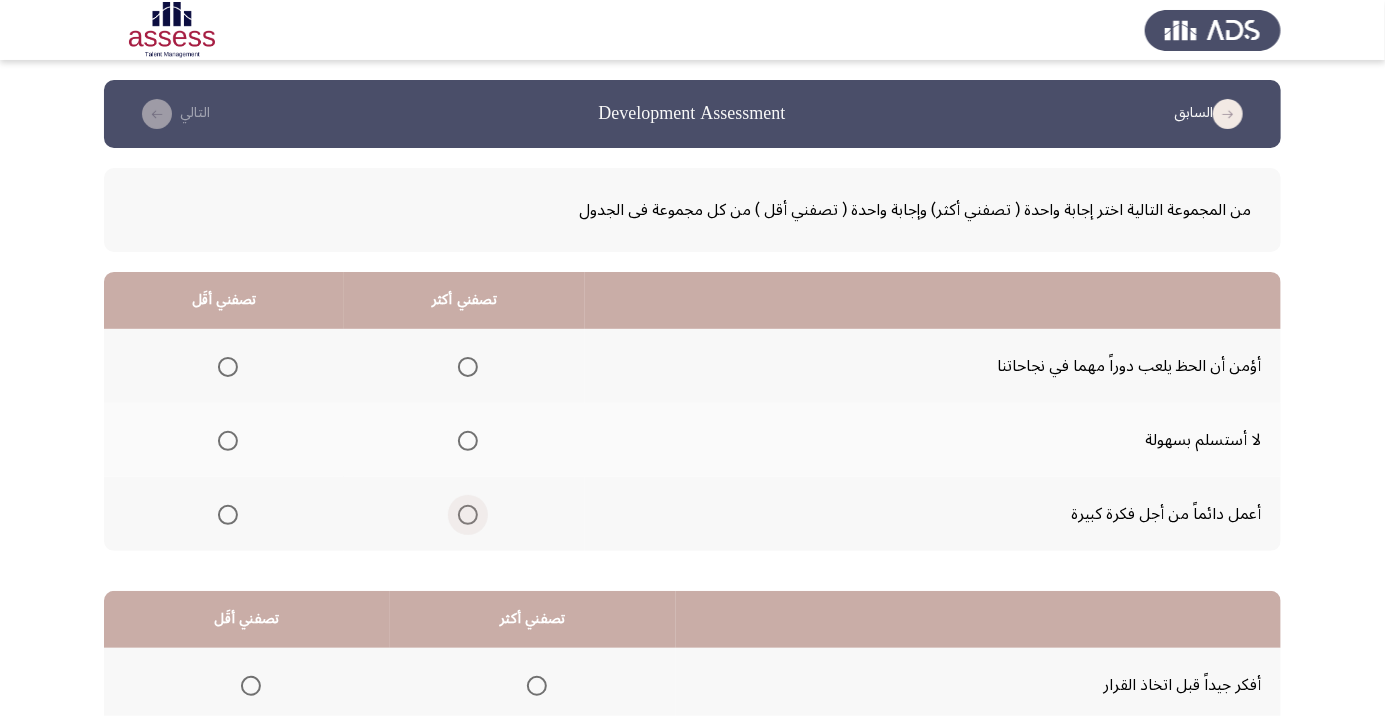 click at bounding box center (468, 515) 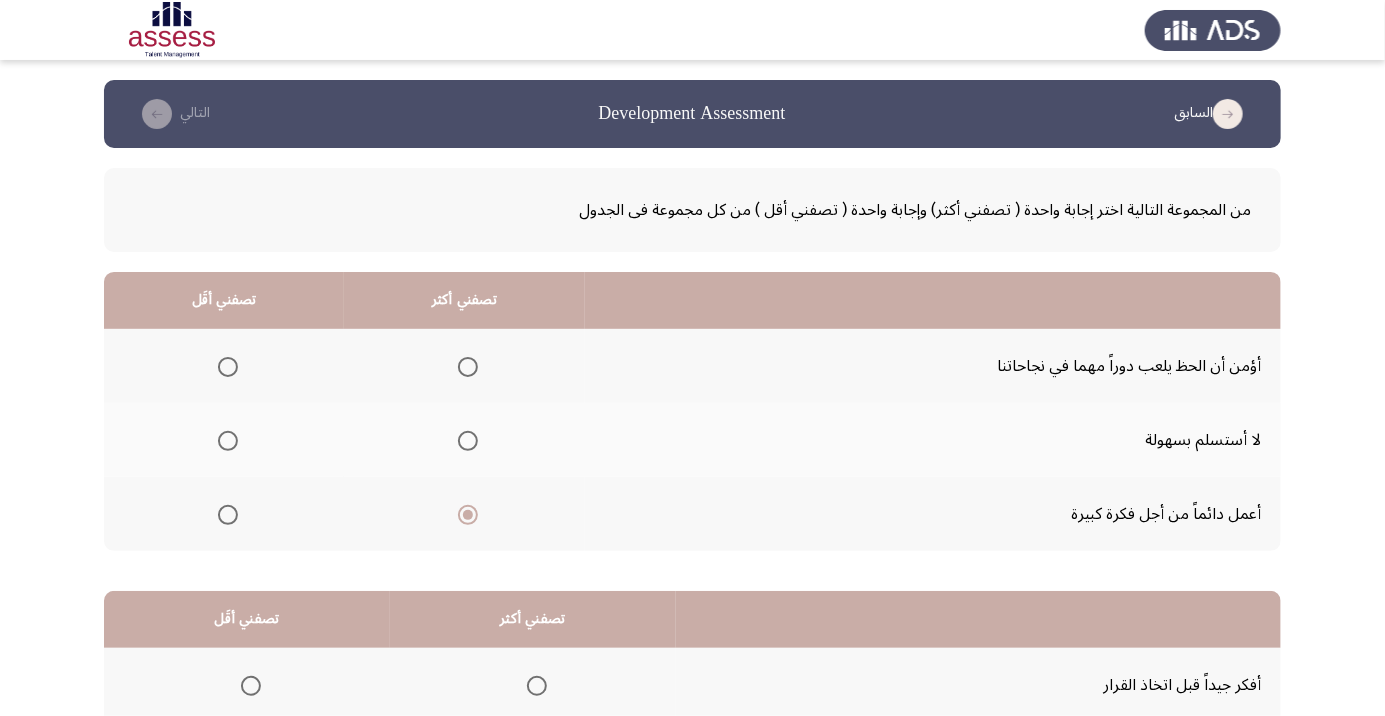 click at bounding box center [228, 367] 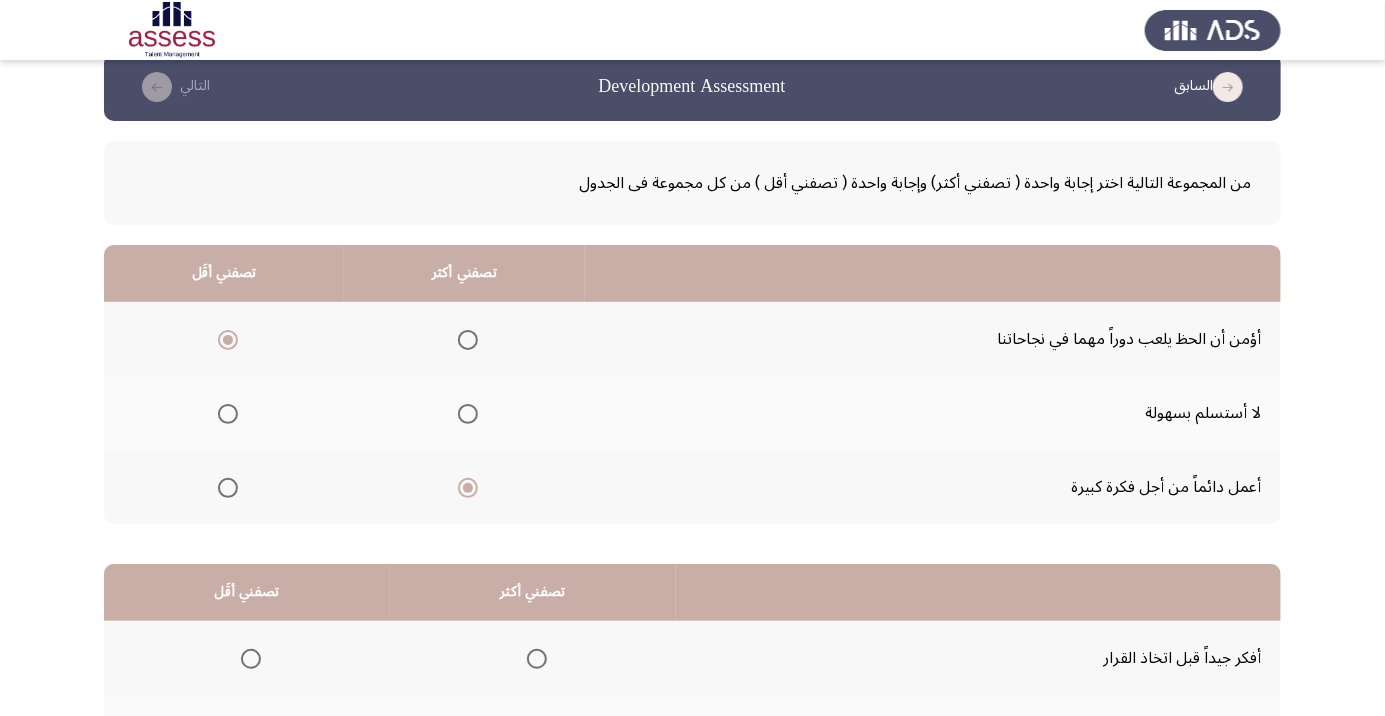 scroll, scrollTop: 197, scrollLeft: 0, axis: vertical 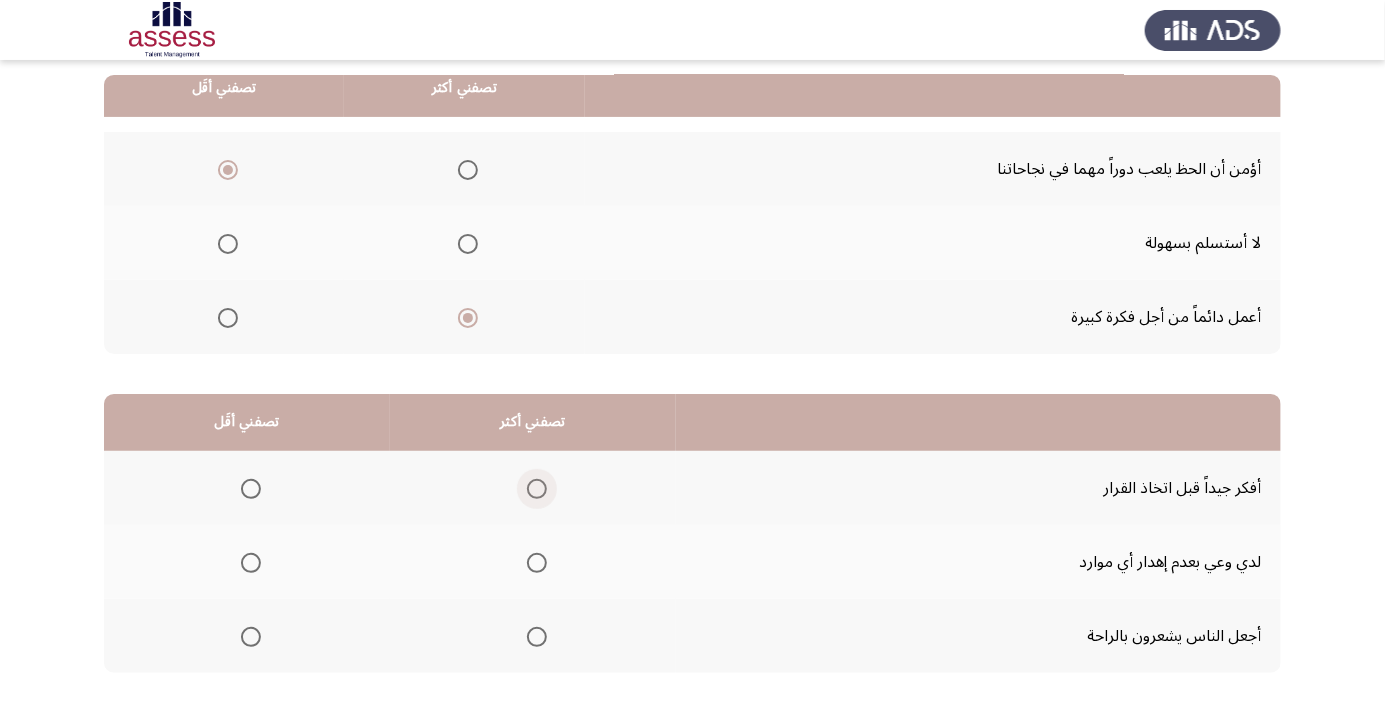 click at bounding box center (537, 489) 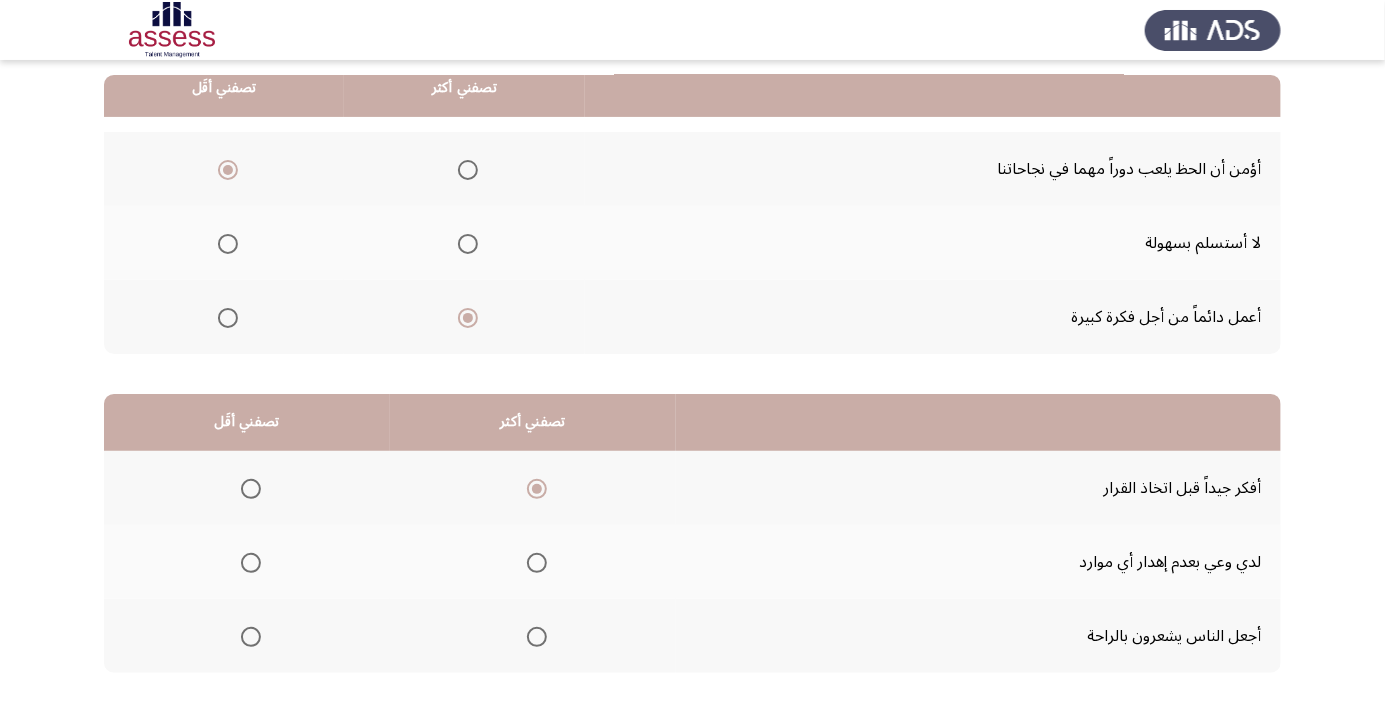 click at bounding box center (251, 563) 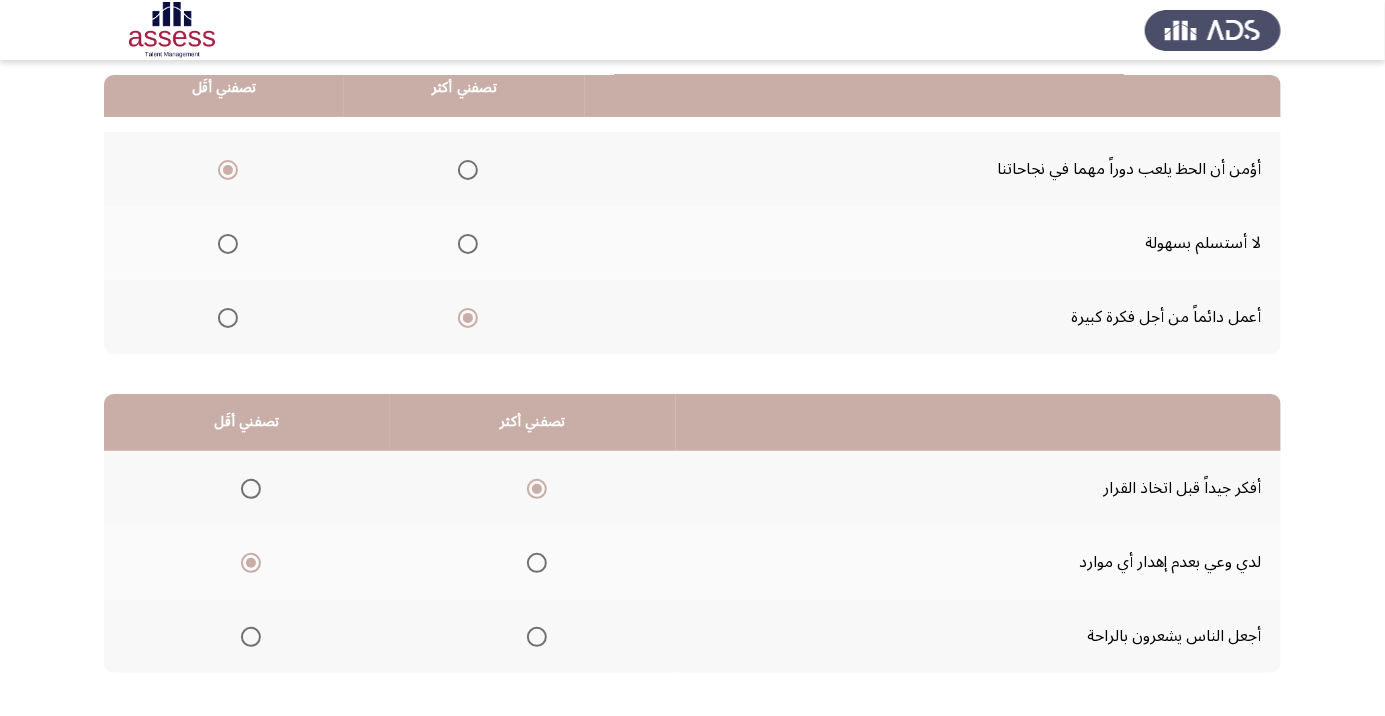 click on "التالي" 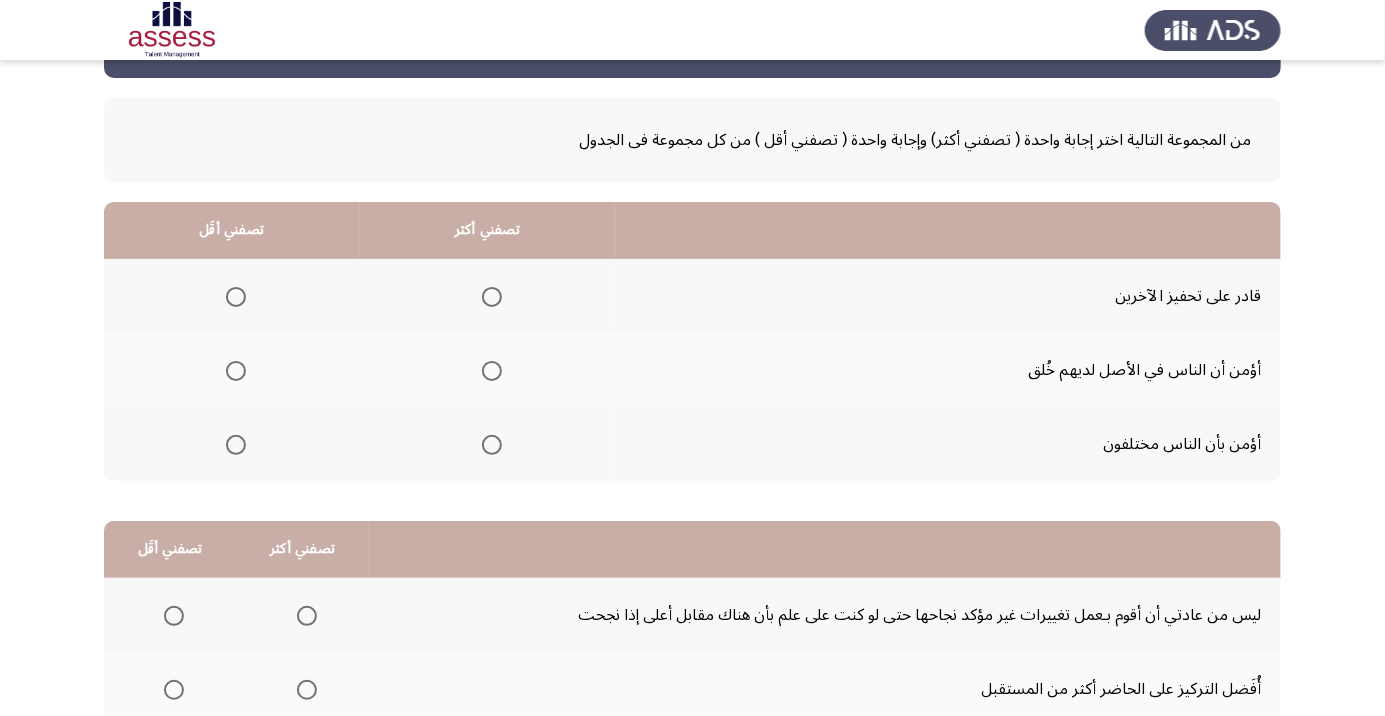 scroll, scrollTop: 71, scrollLeft: 0, axis: vertical 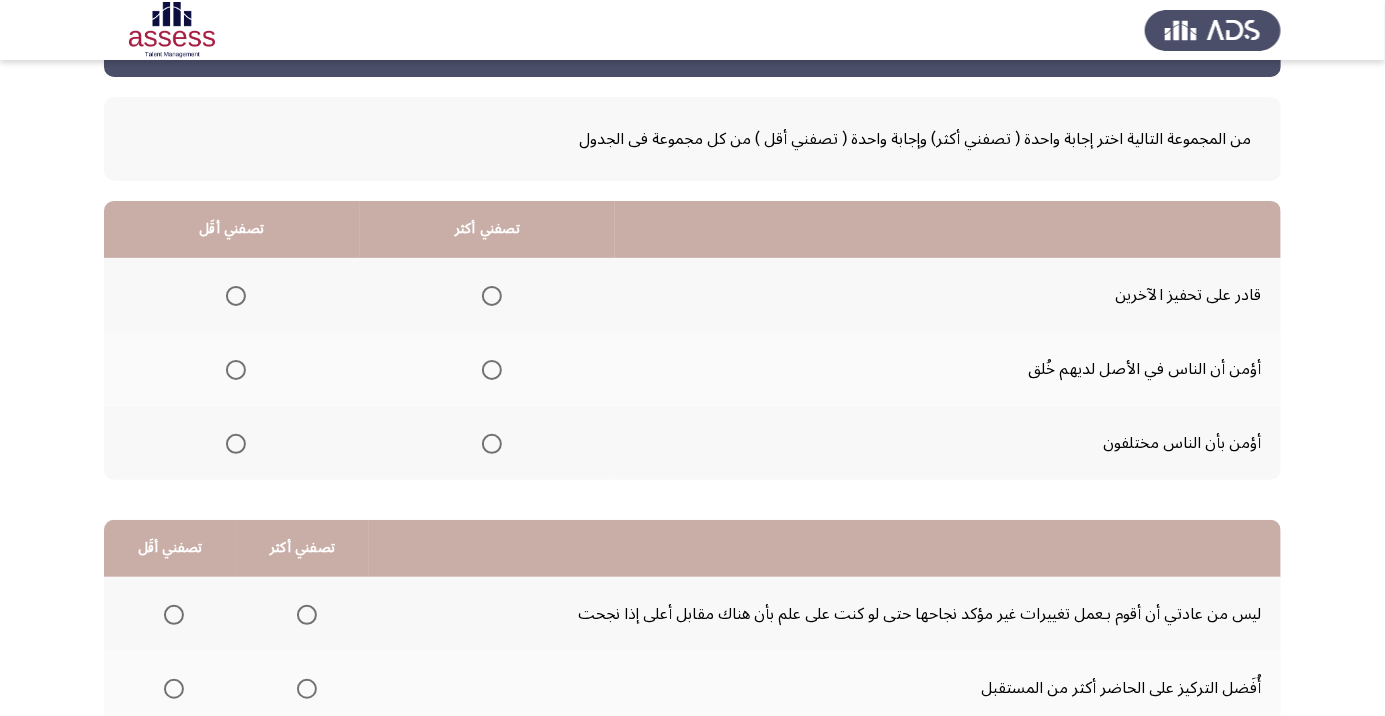 click 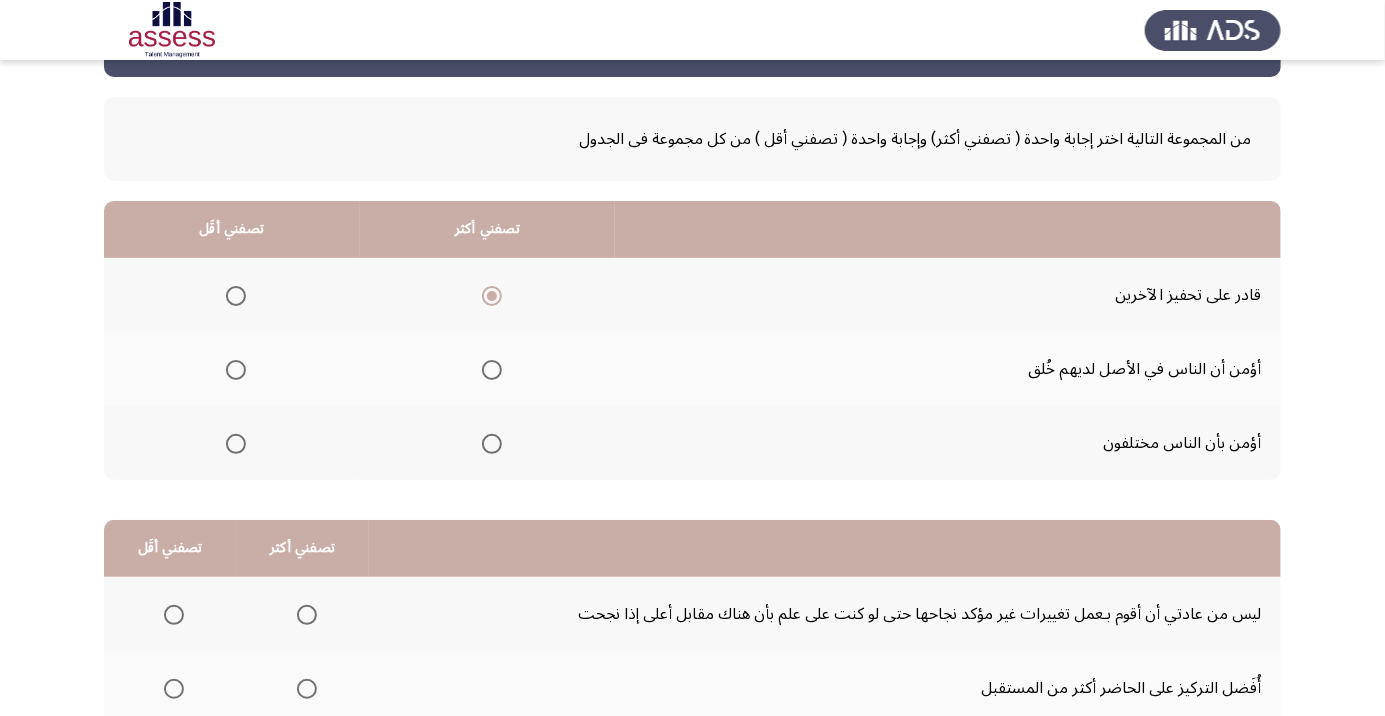 click at bounding box center [492, 370] 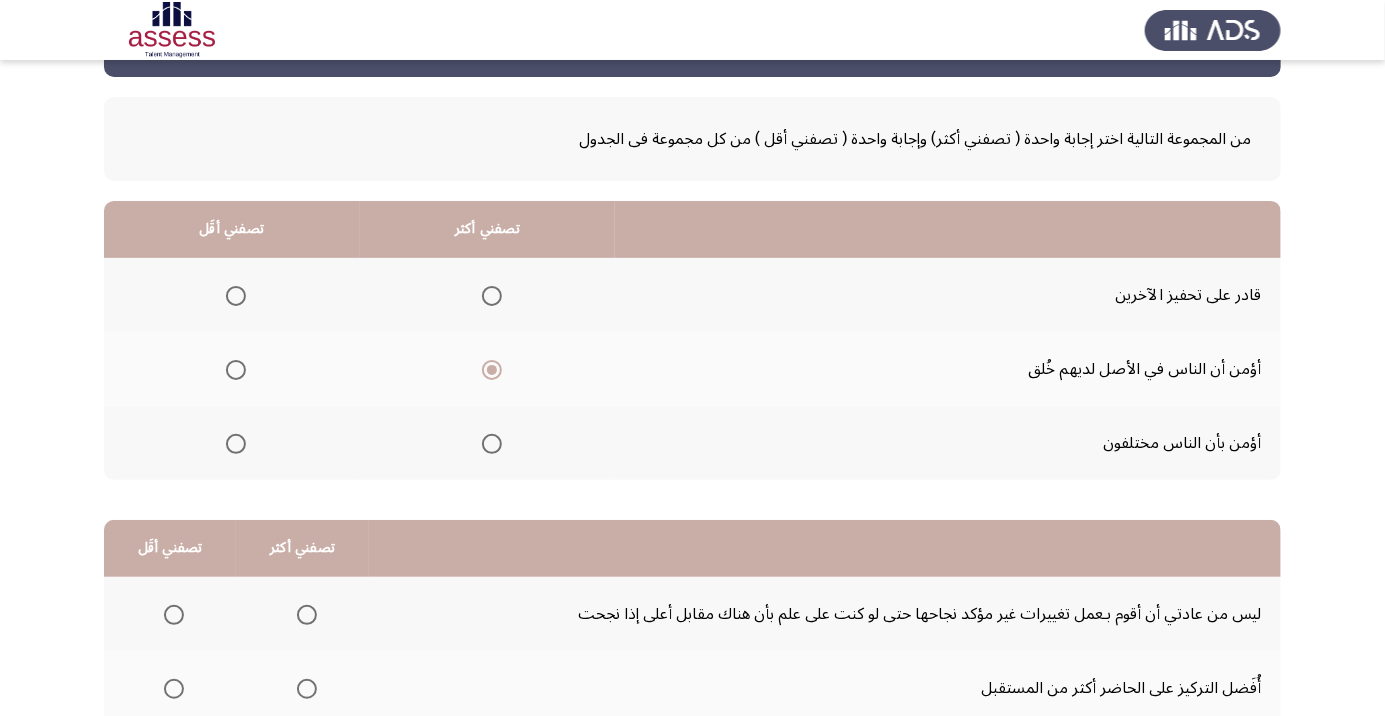 click at bounding box center (492, 296) 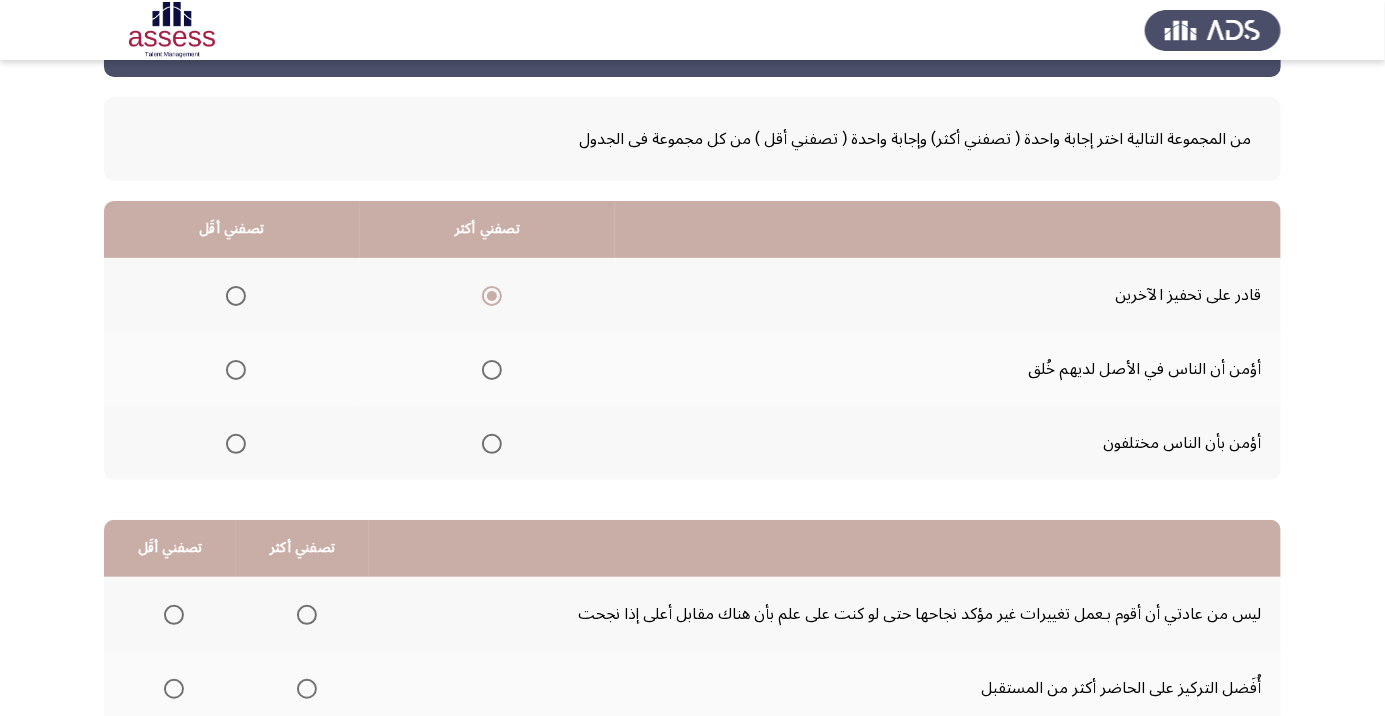 click at bounding box center [236, 370] 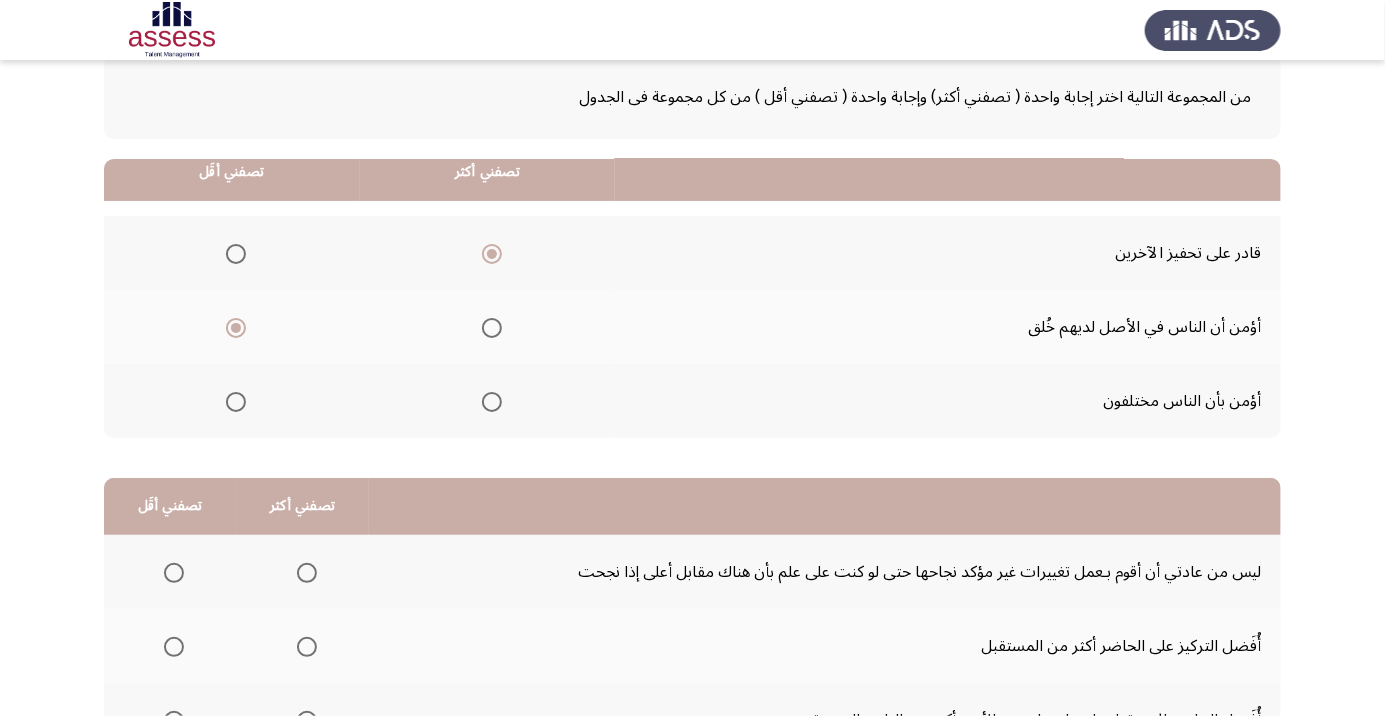 scroll, scrollTop: 197, scrollLeft: 0, axis: vertical 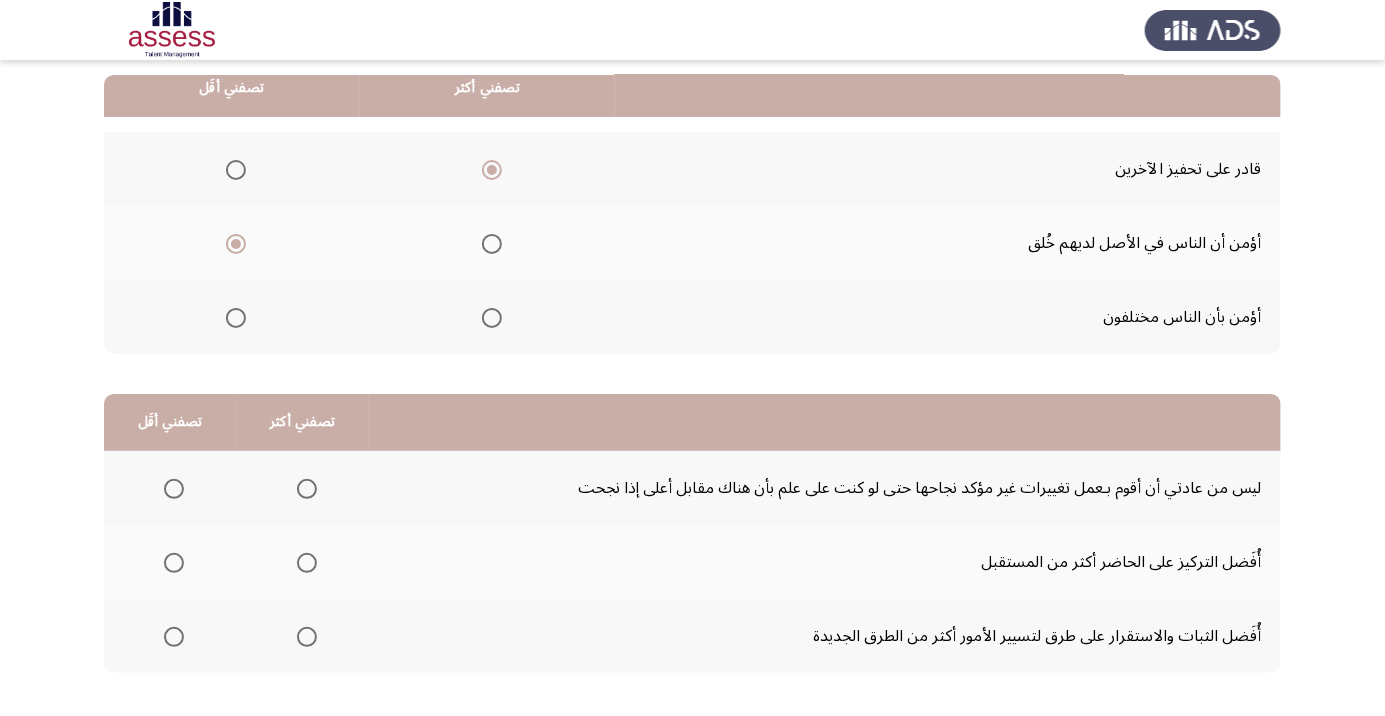 click at bounding box center [306, 489] 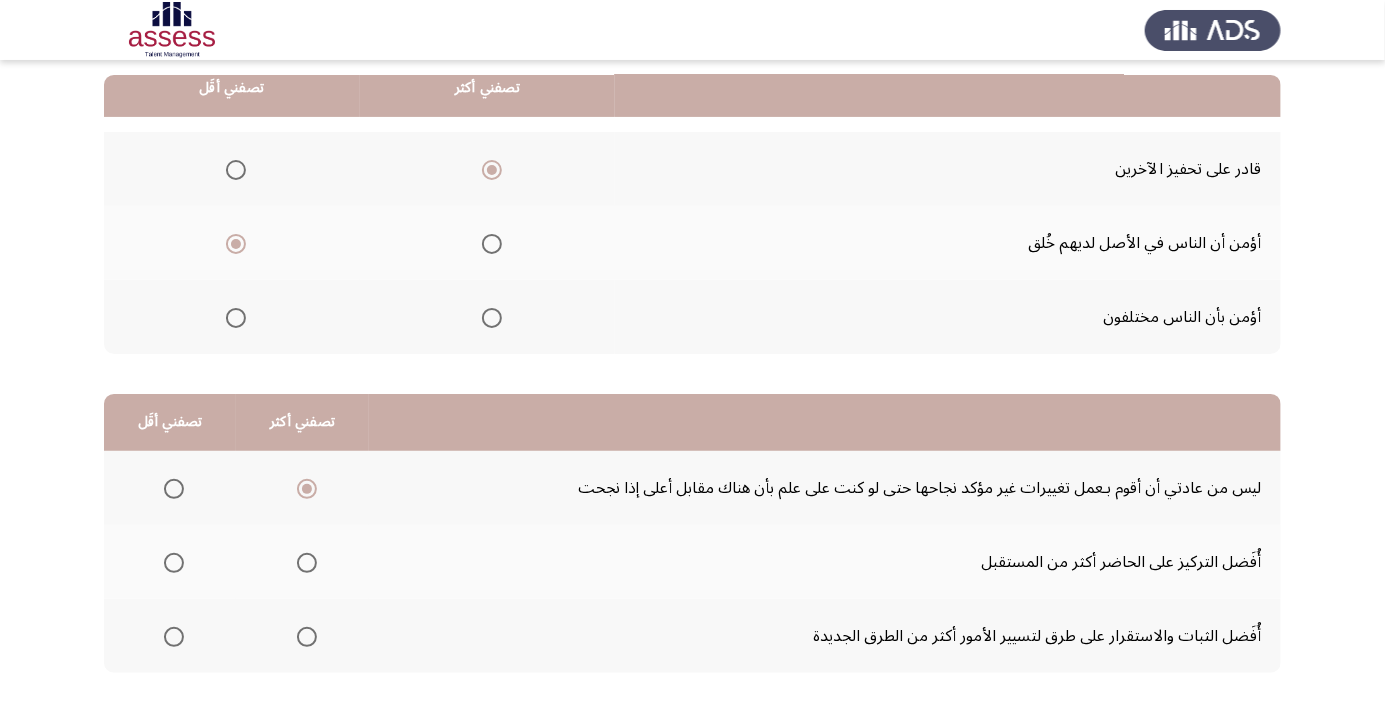 click at bounding box center [174, 563] 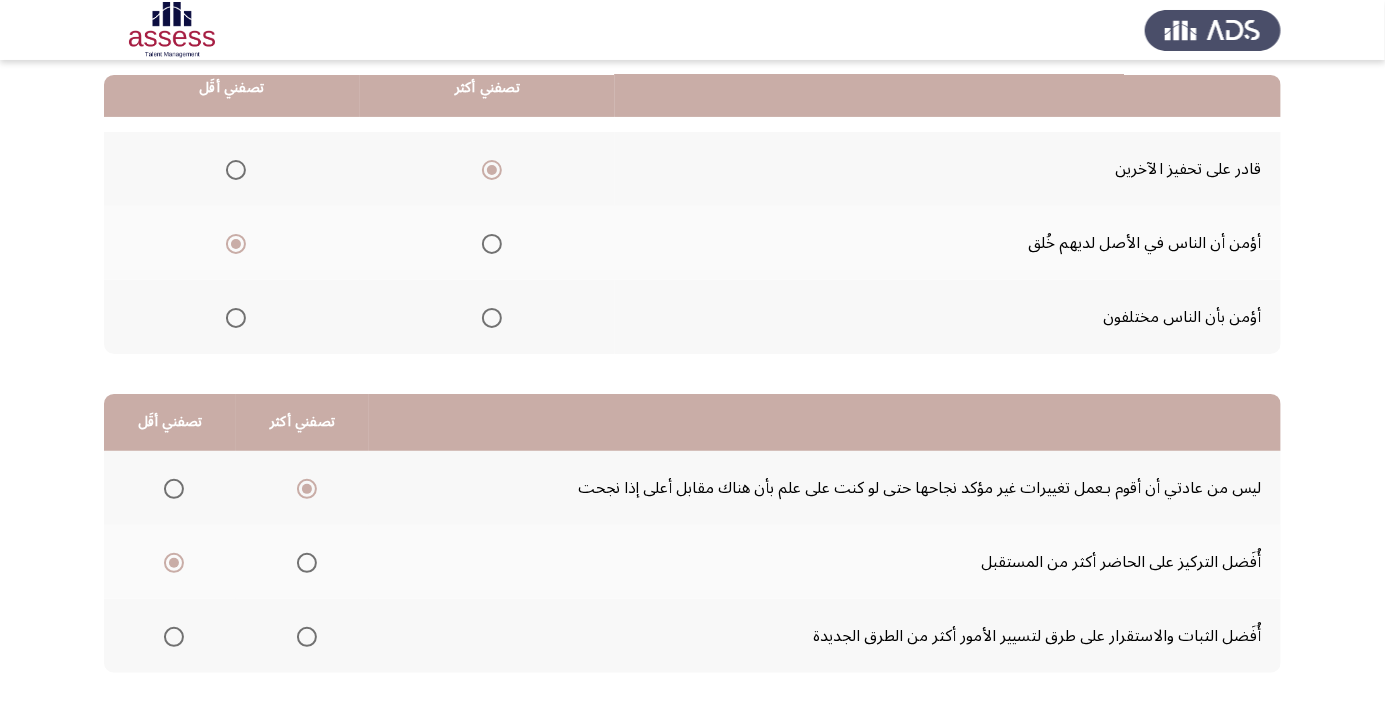 click on "التالي" 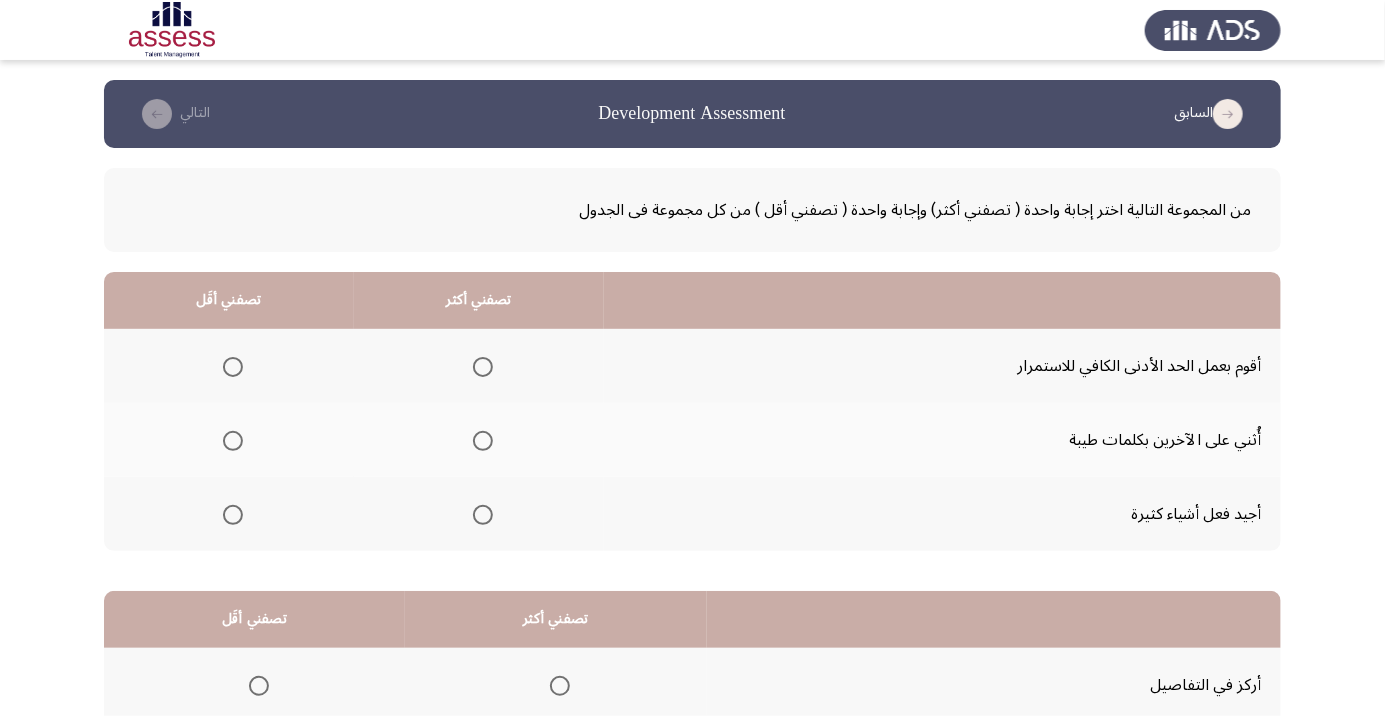 click at bounding box center [483, 441] 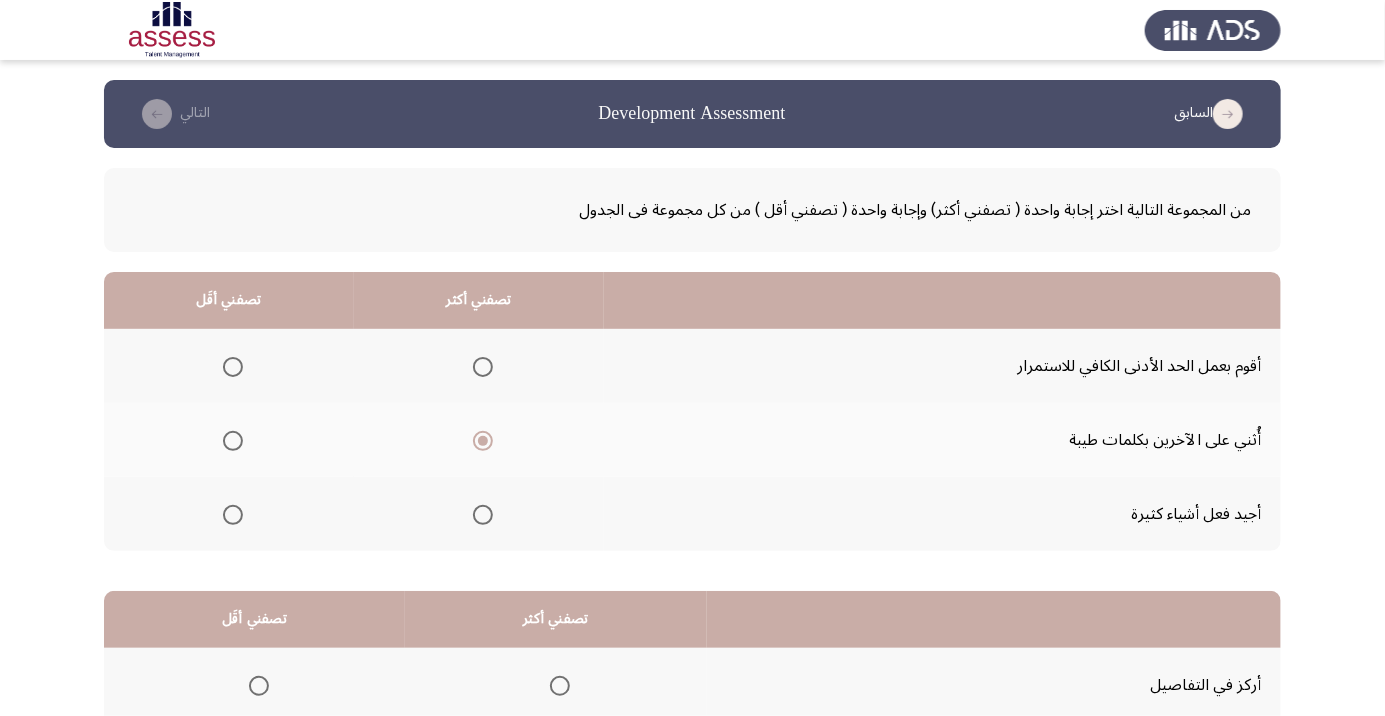 click 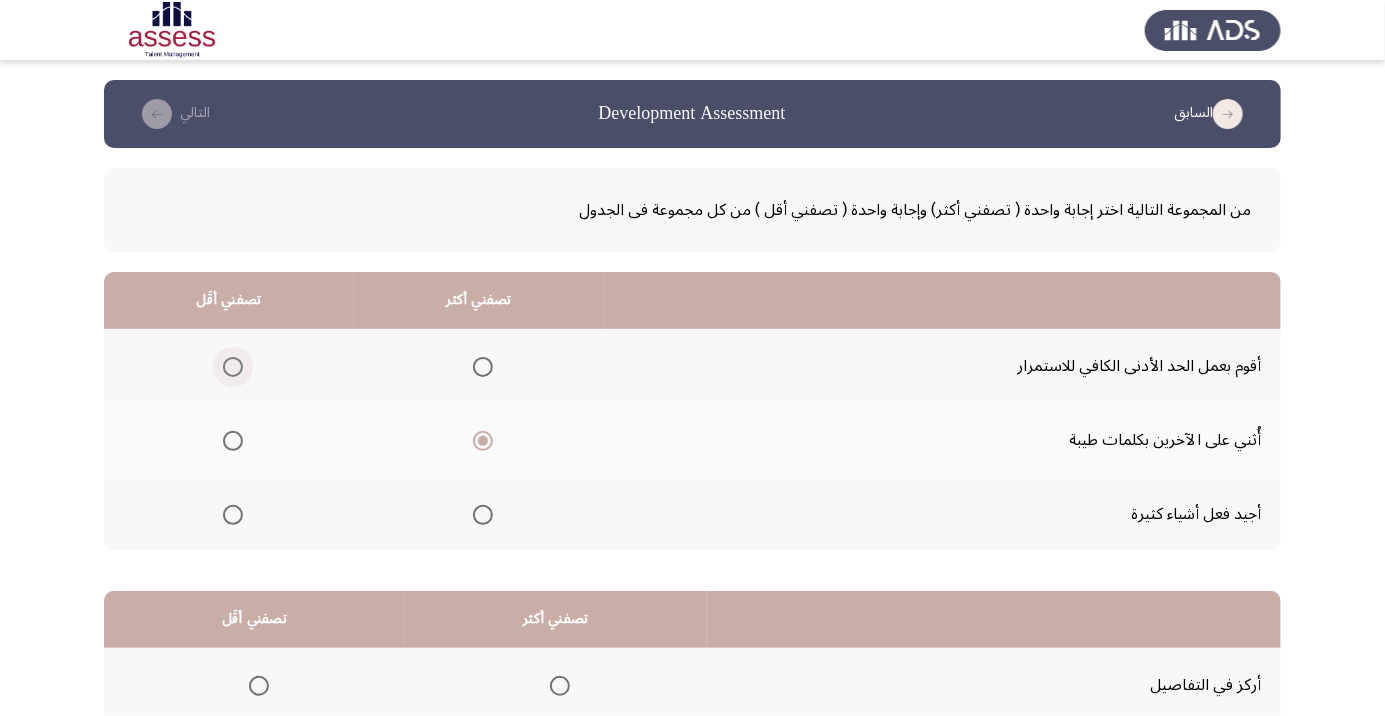 click at bounding box center (233, 367) 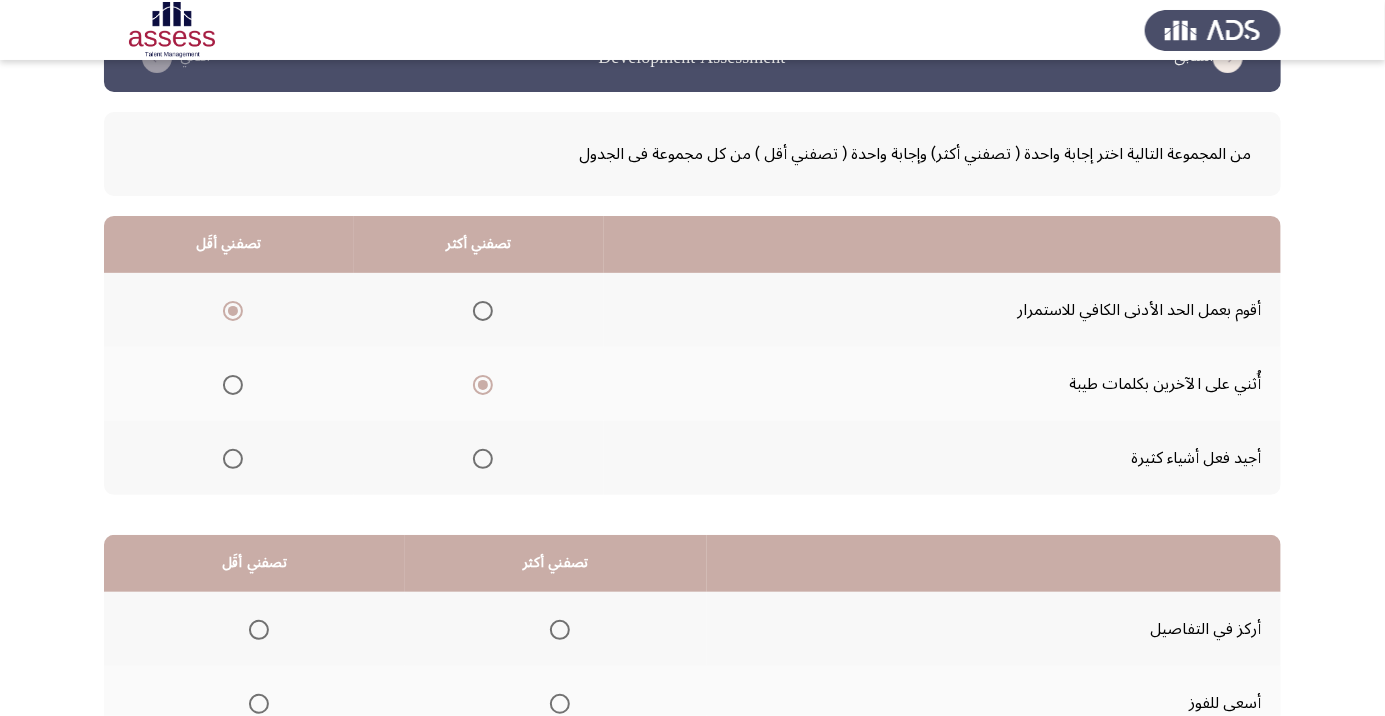 scroll, scrollTop: 197, scrollLeft: 0, axis: vertical 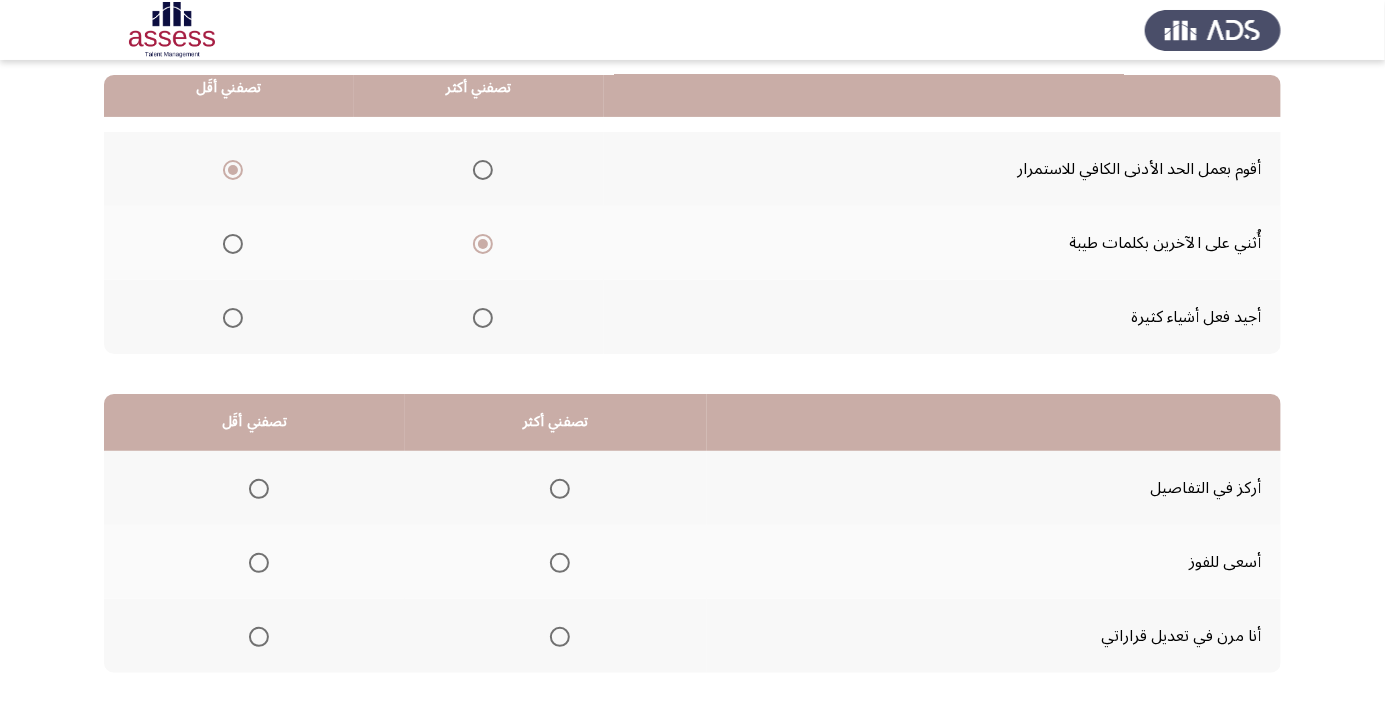 click at bounding box center [560, 563] 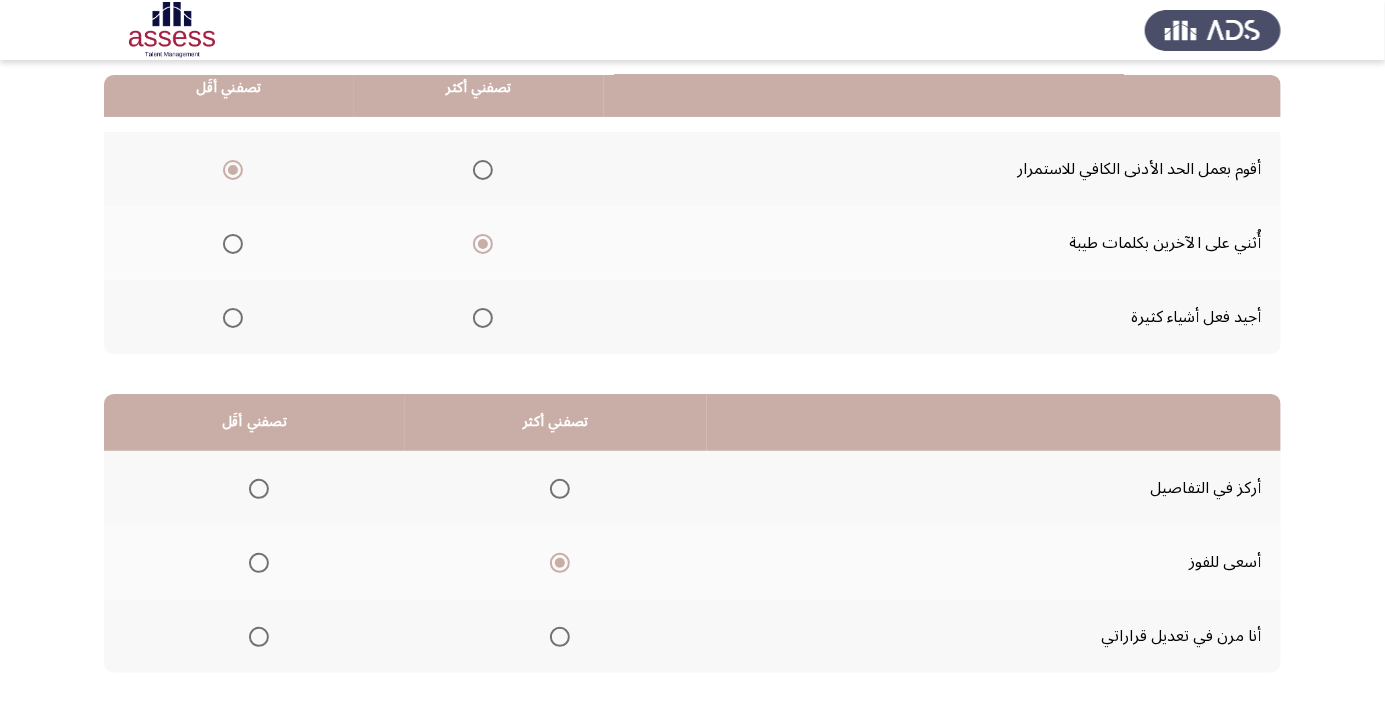 click at bounding box center (259, 489) 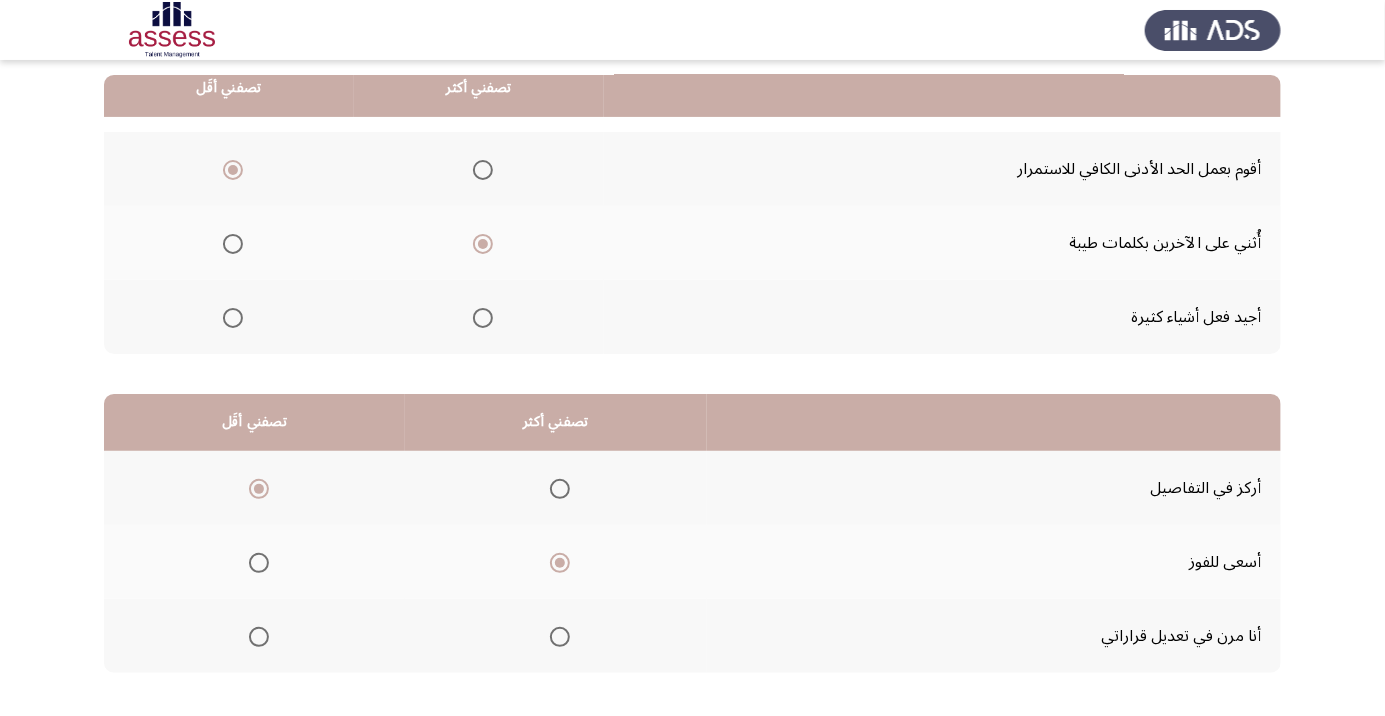 click on "التالي" 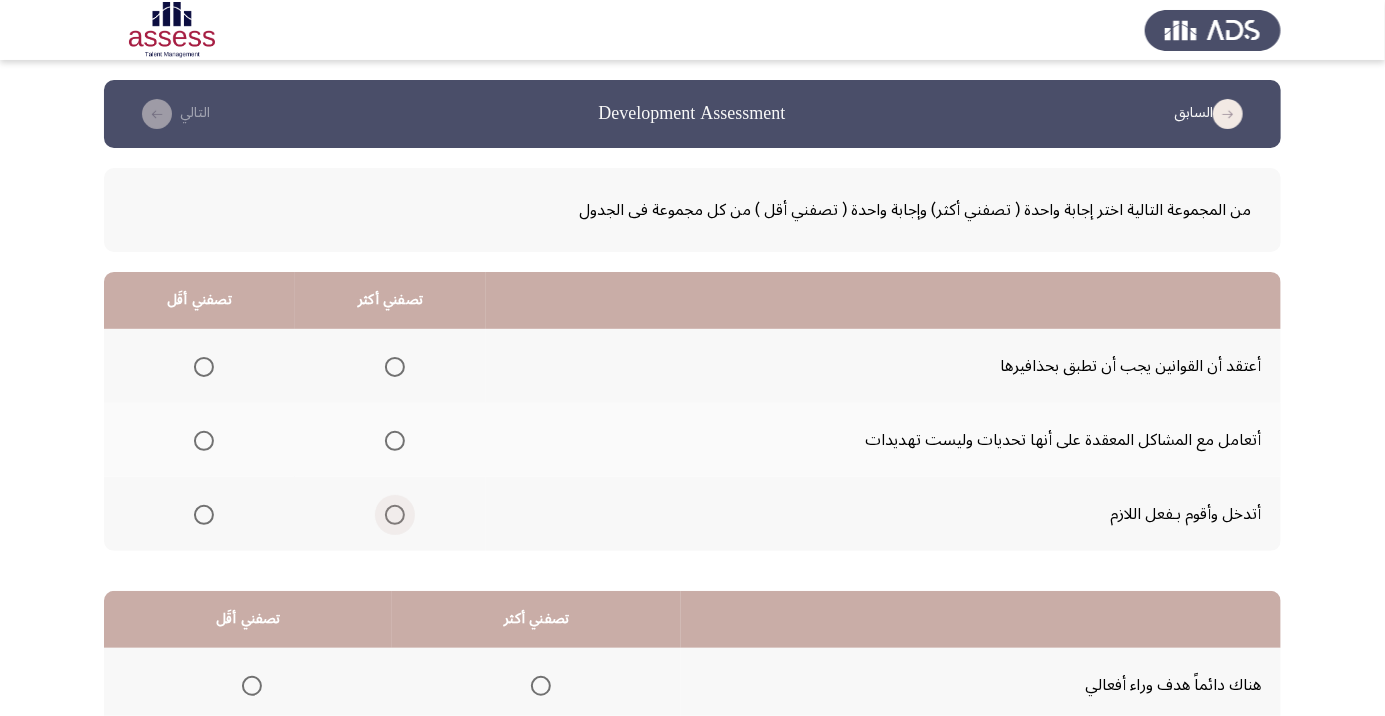 click at bounding box center [395, 515] 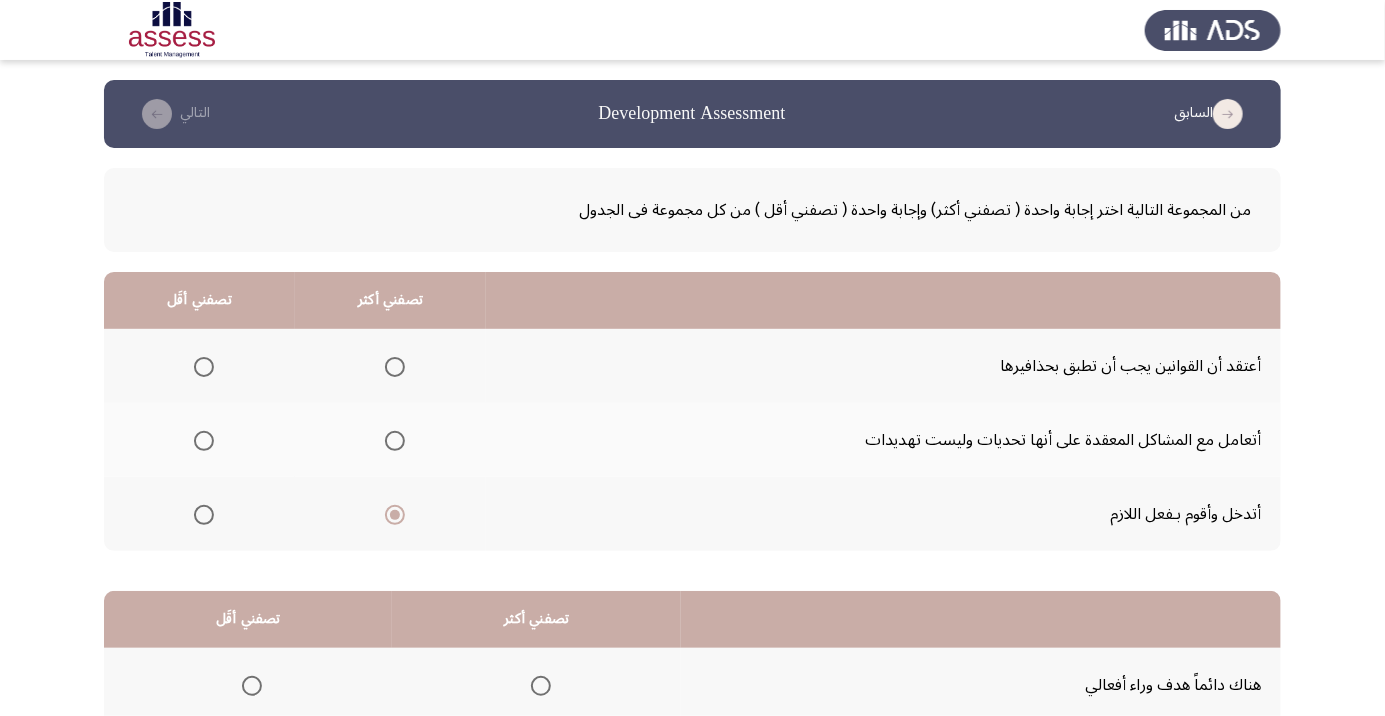 click 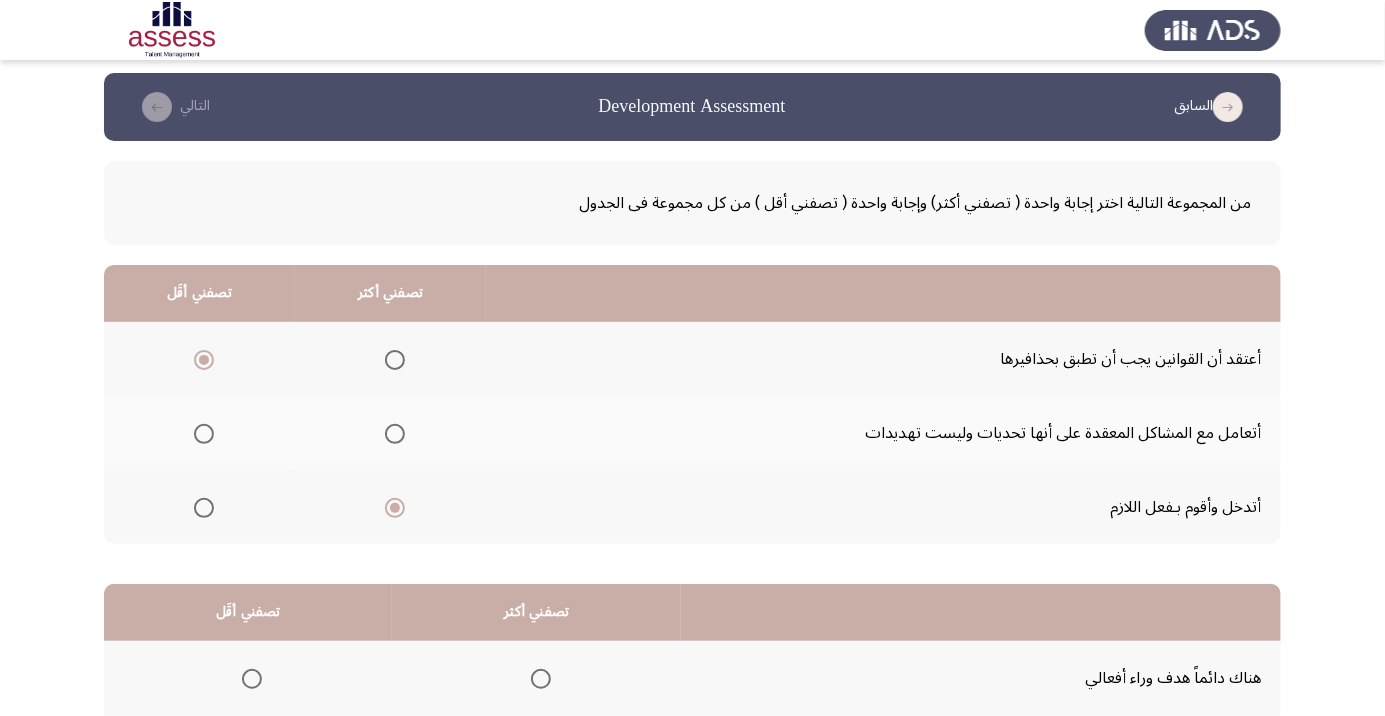 scroll, scrollTop: 197, scrollLeft: 0, axis: vertical 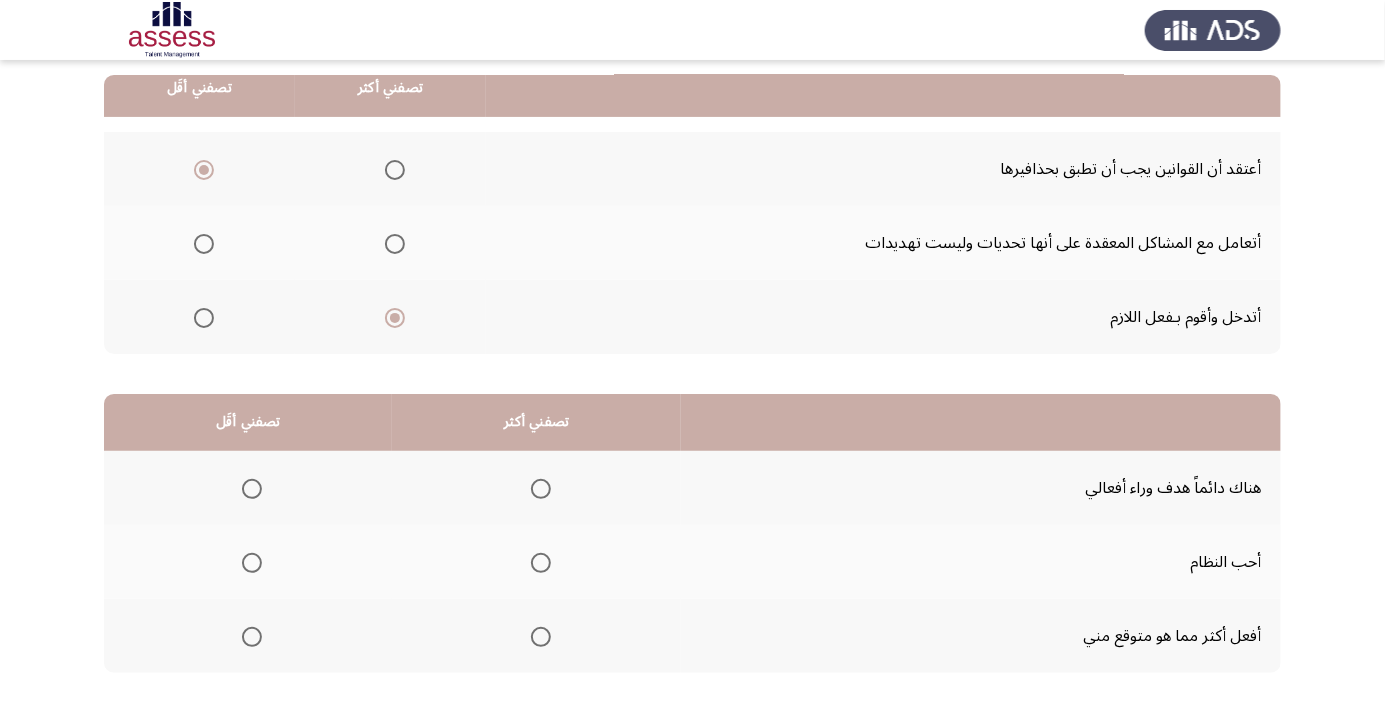 click 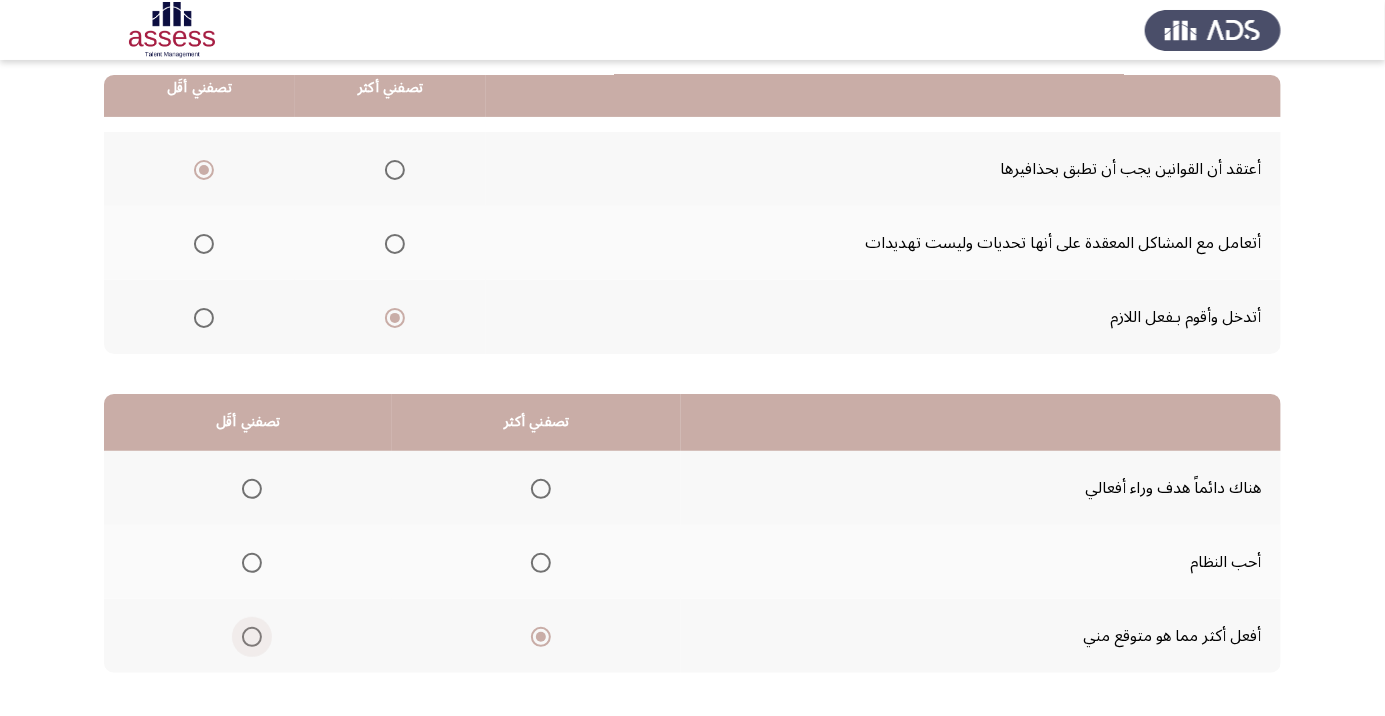 click at bounding box center [252, 637] 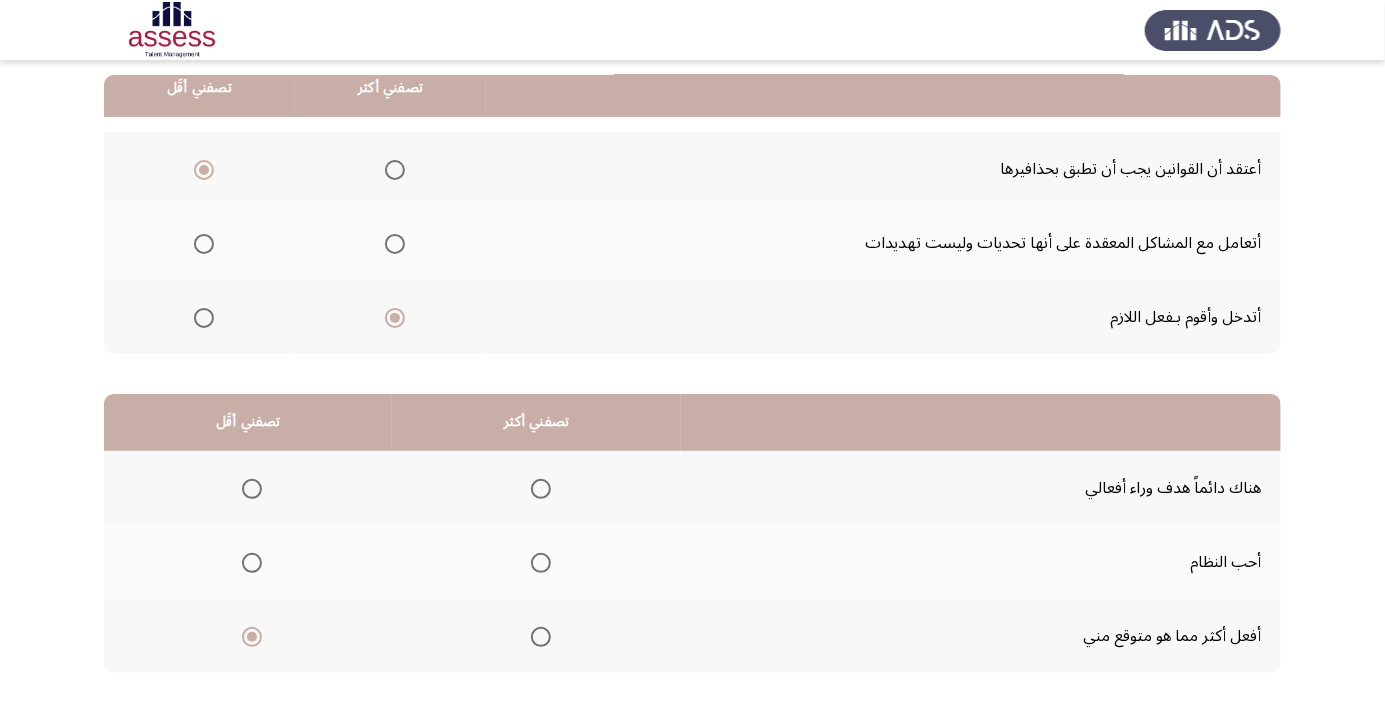 click at bounding box center [541, 489] 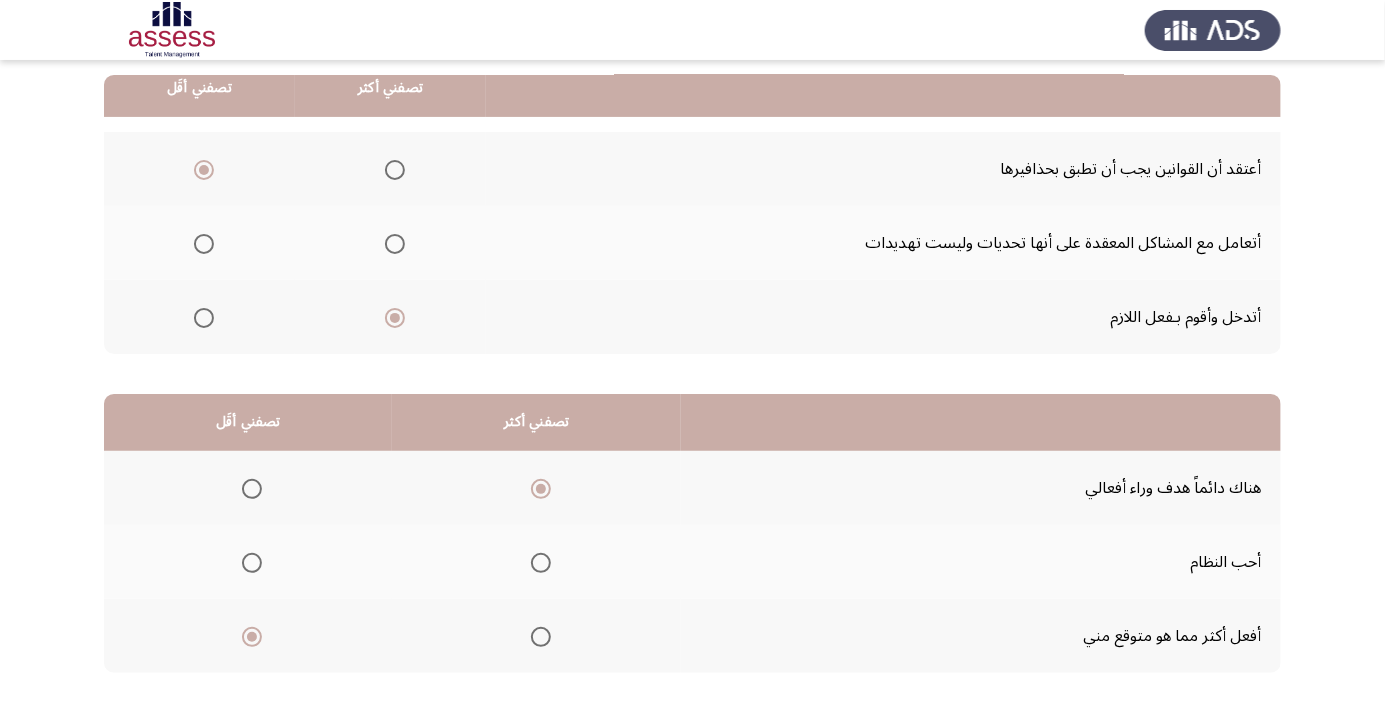 click on "التالي" 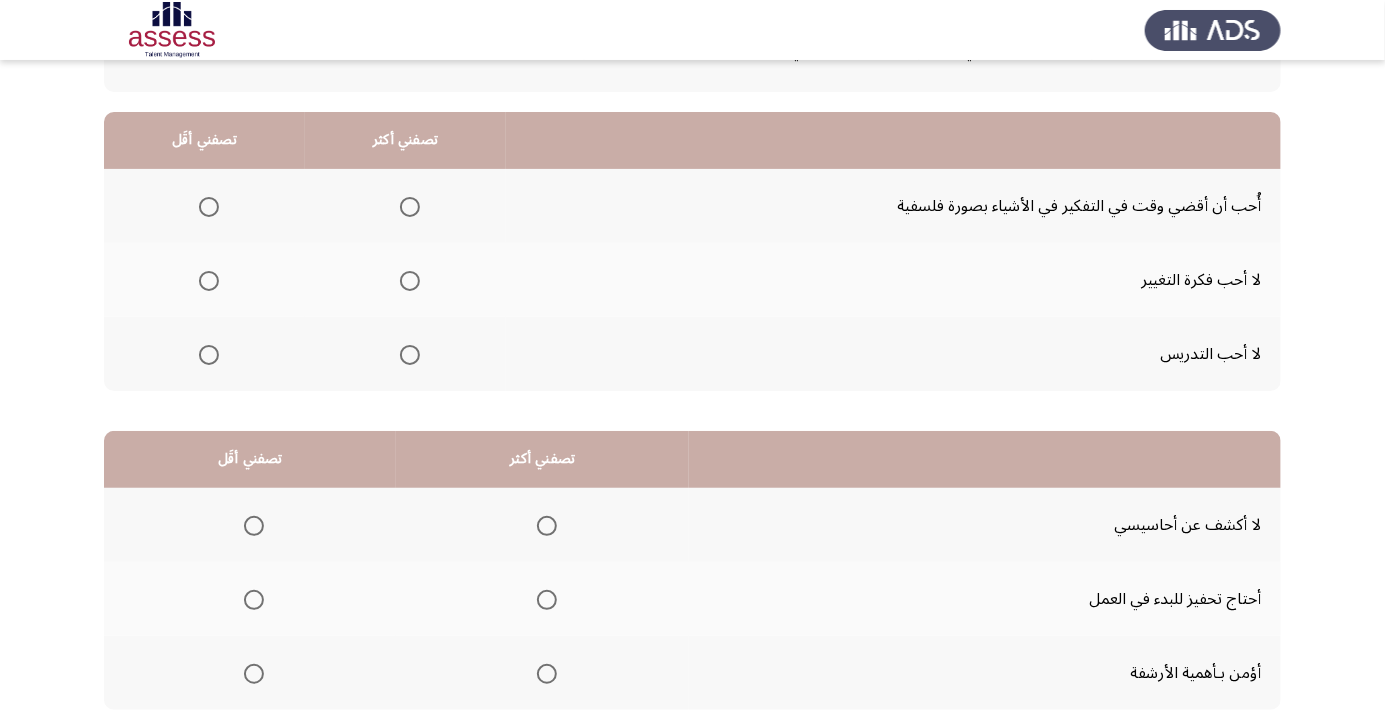 scroll, scrollTop: 160, scrollLeft: 0, axis: vertical 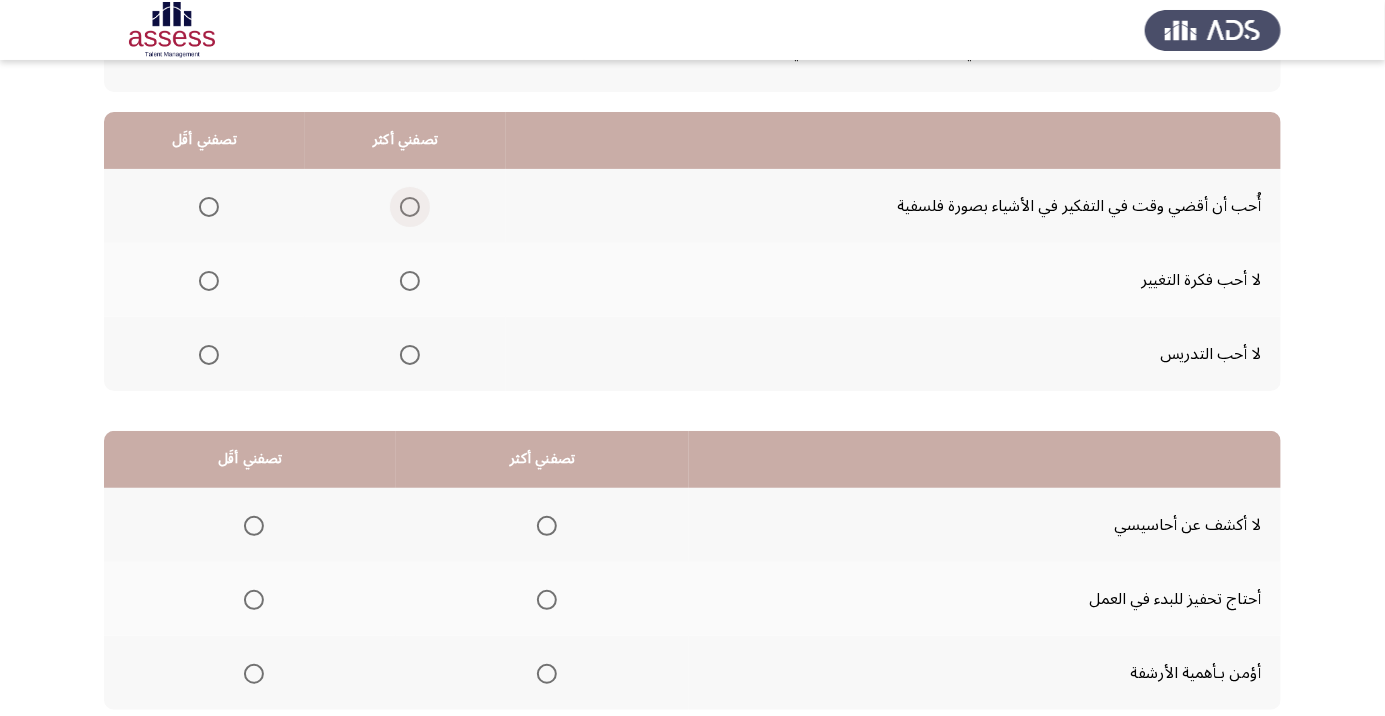 click at bounding box center (410, 207) 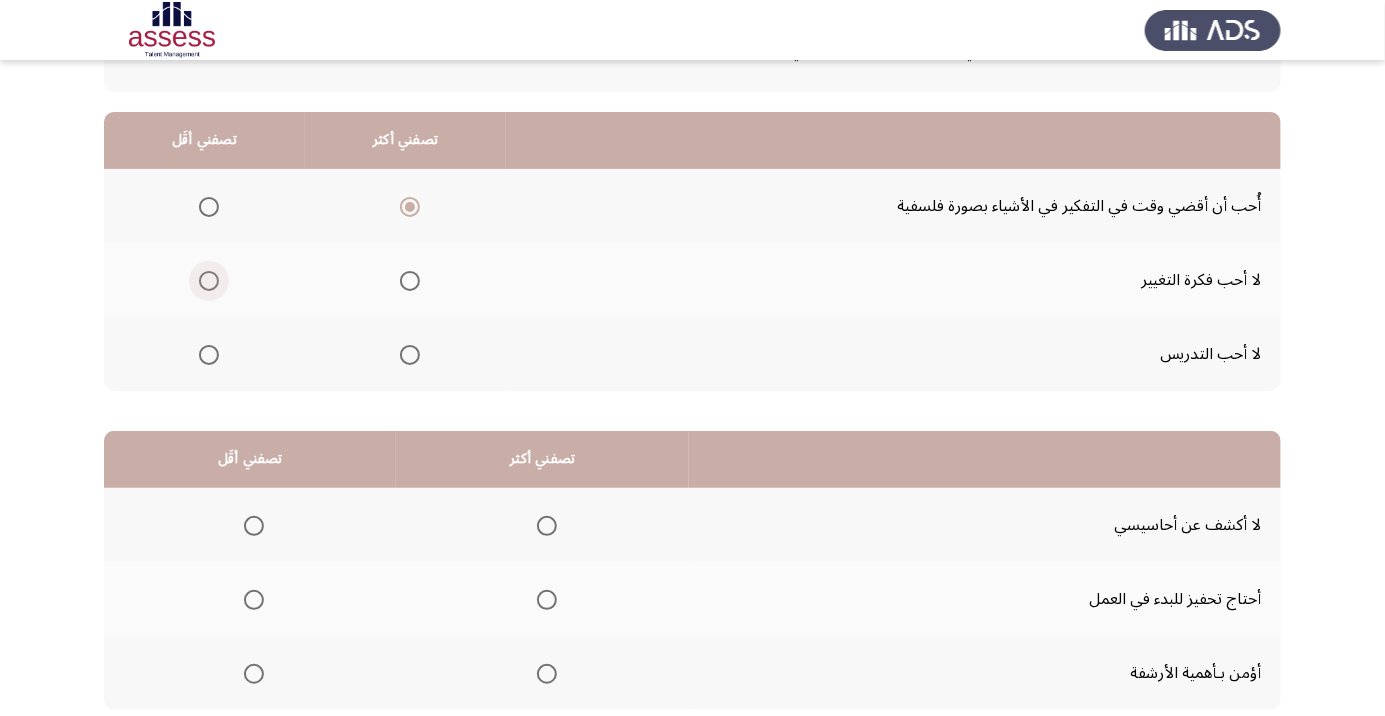 click at bounding box center (208, 281) 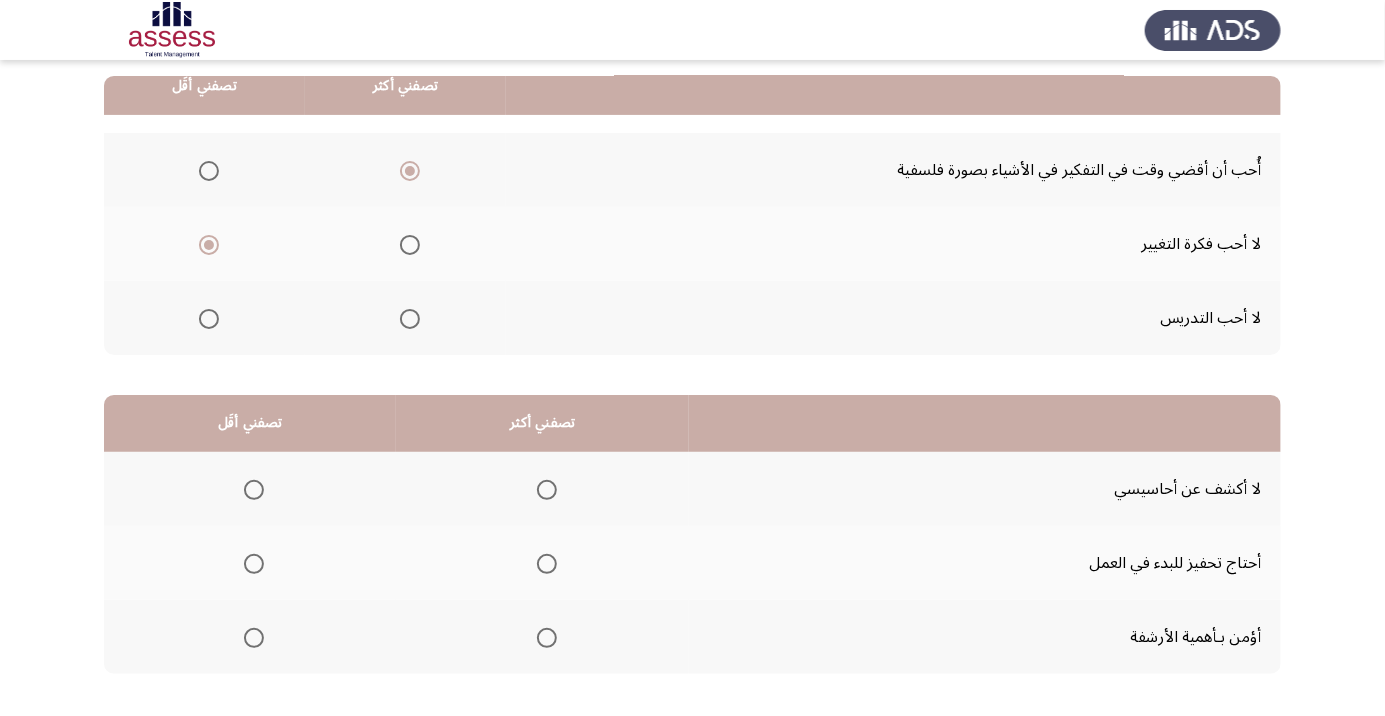 scroll, scrollTop: 197, scrollLeft: 0, axis: vertical 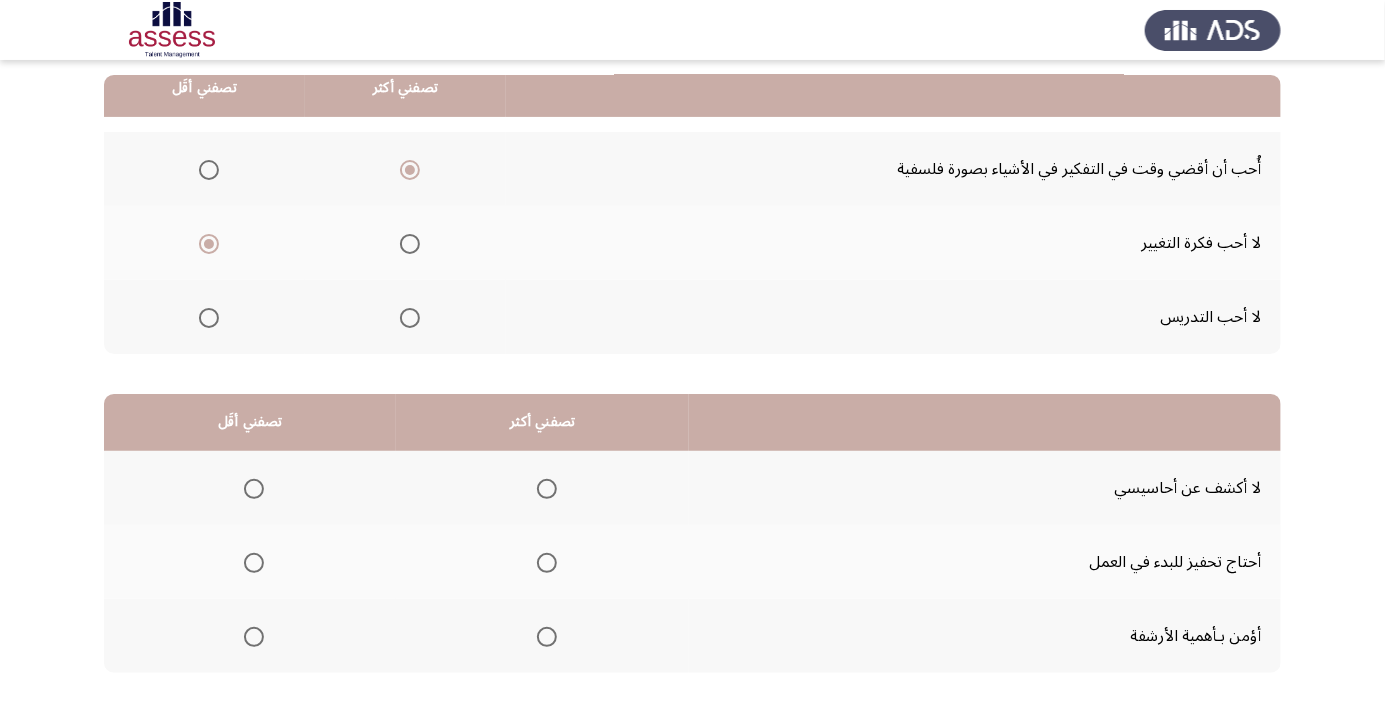click at bounding box center [547, 637] 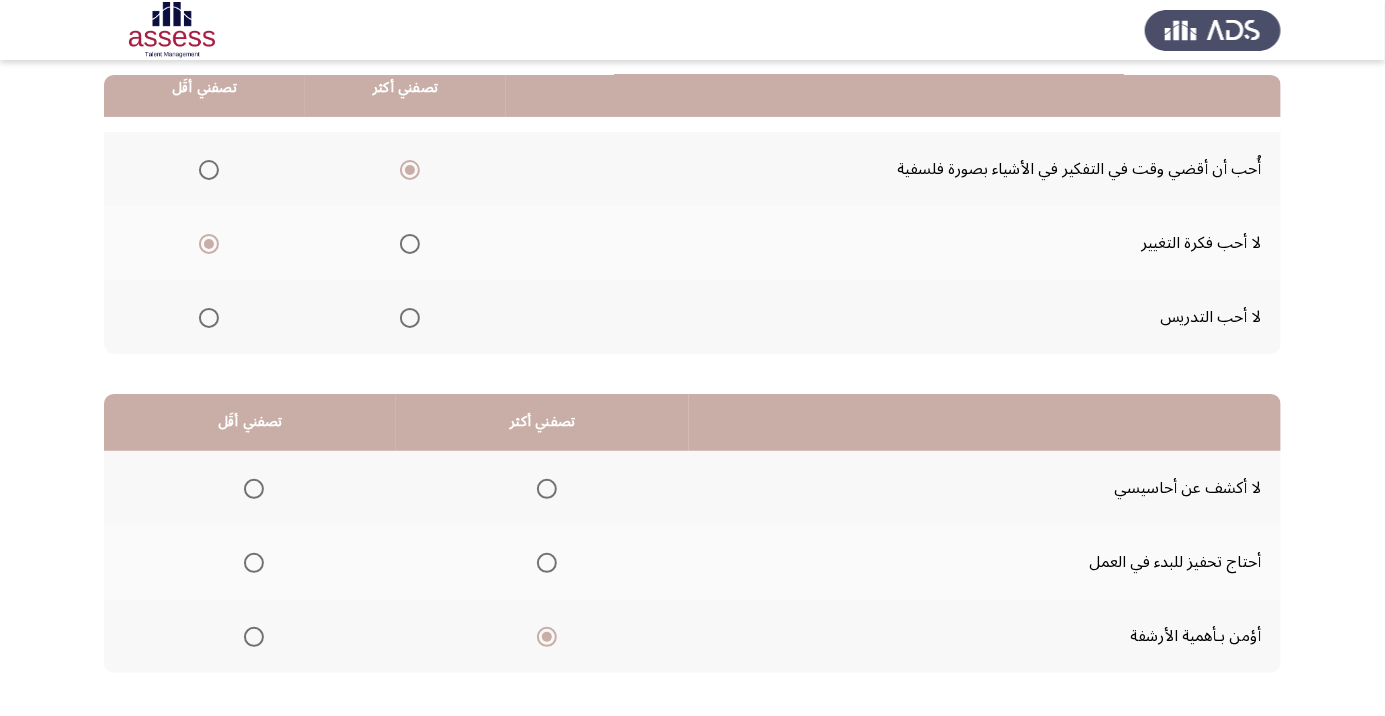 click at bounding box center (254, 489) 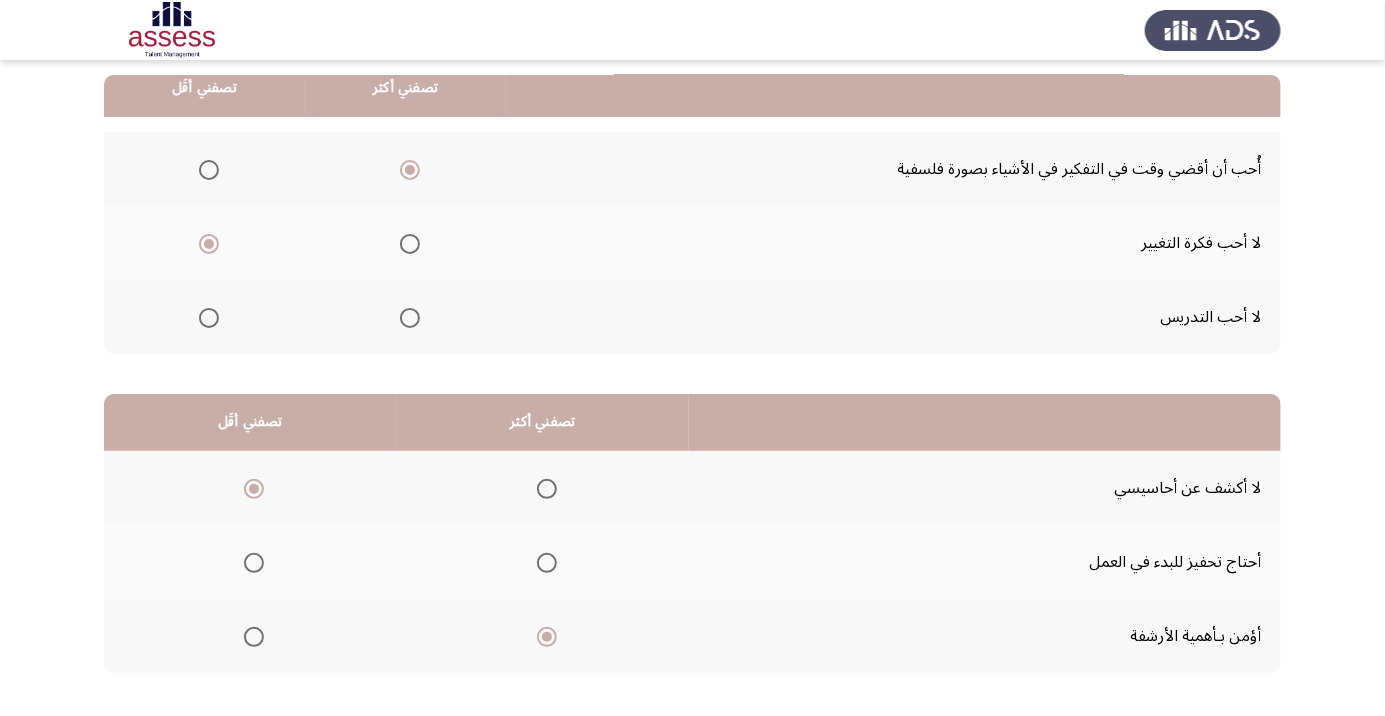 click on "التالي" 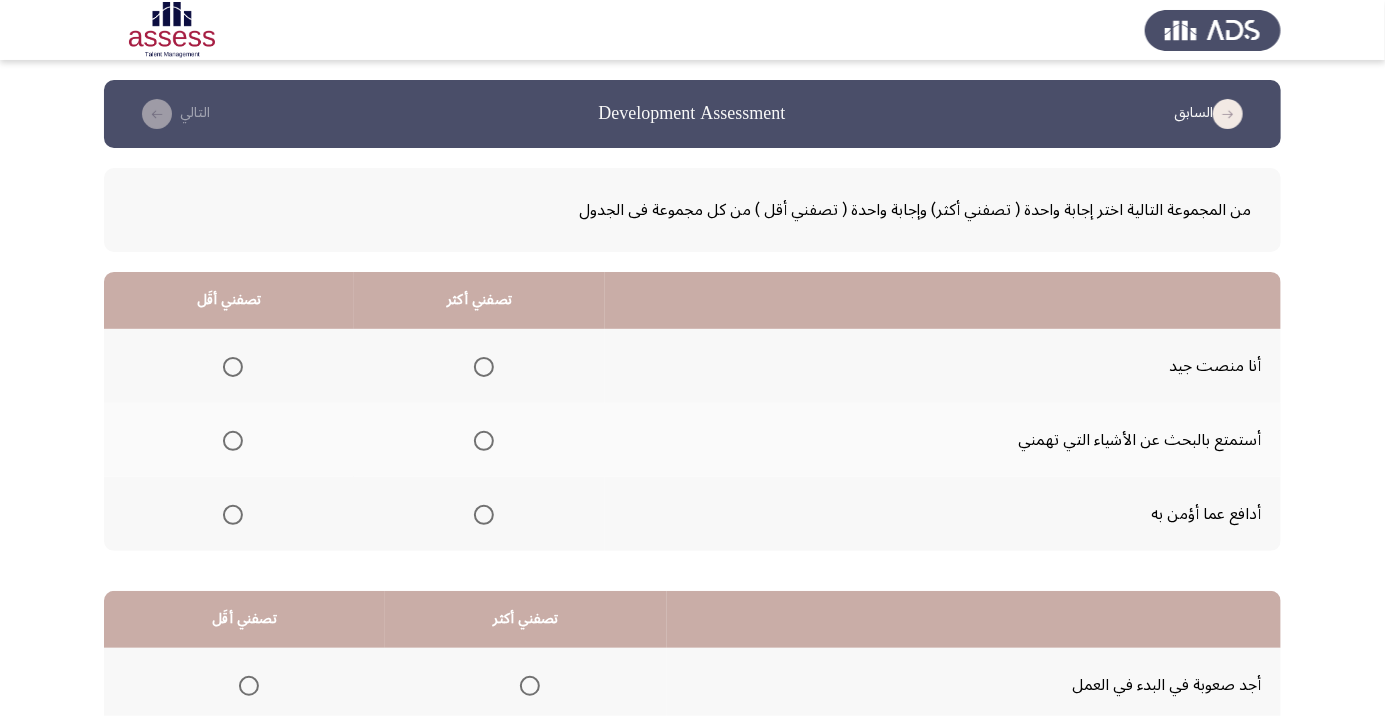 click at bounding box center [484, 441] 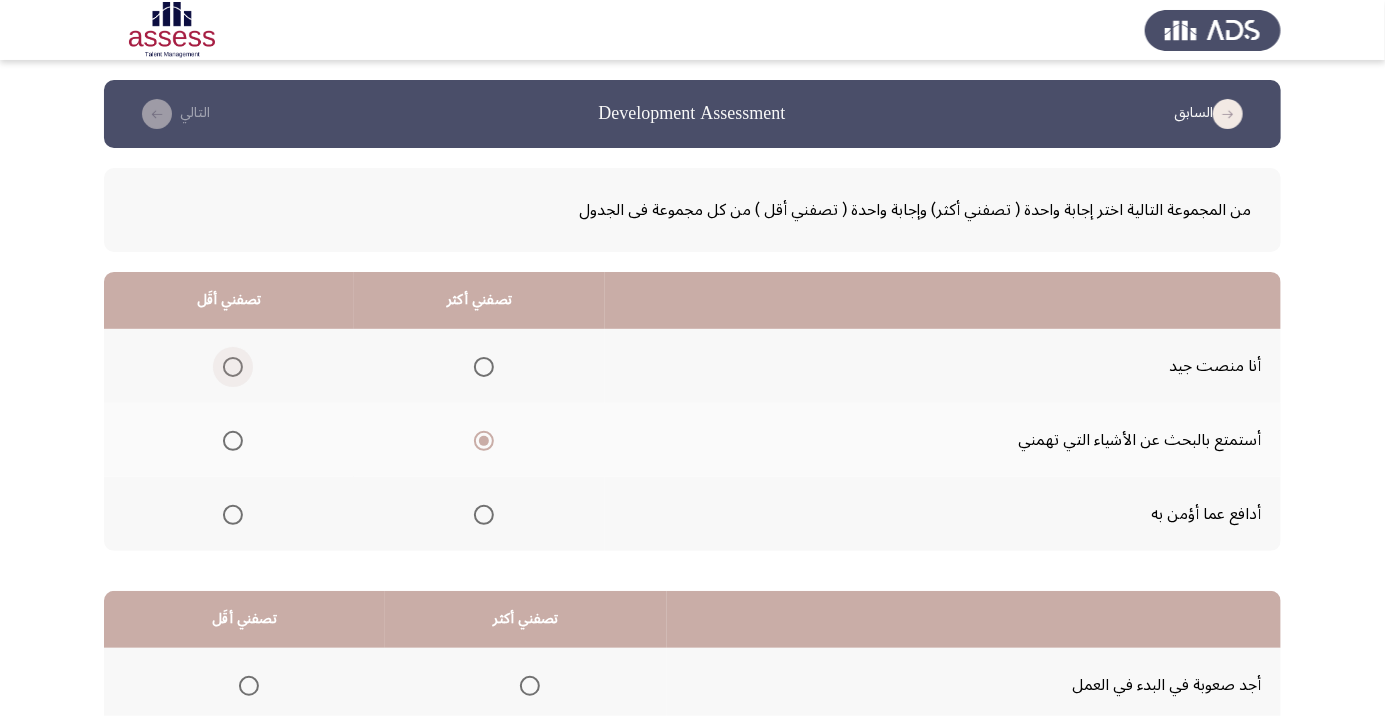 click at bounding box center (233, 367) 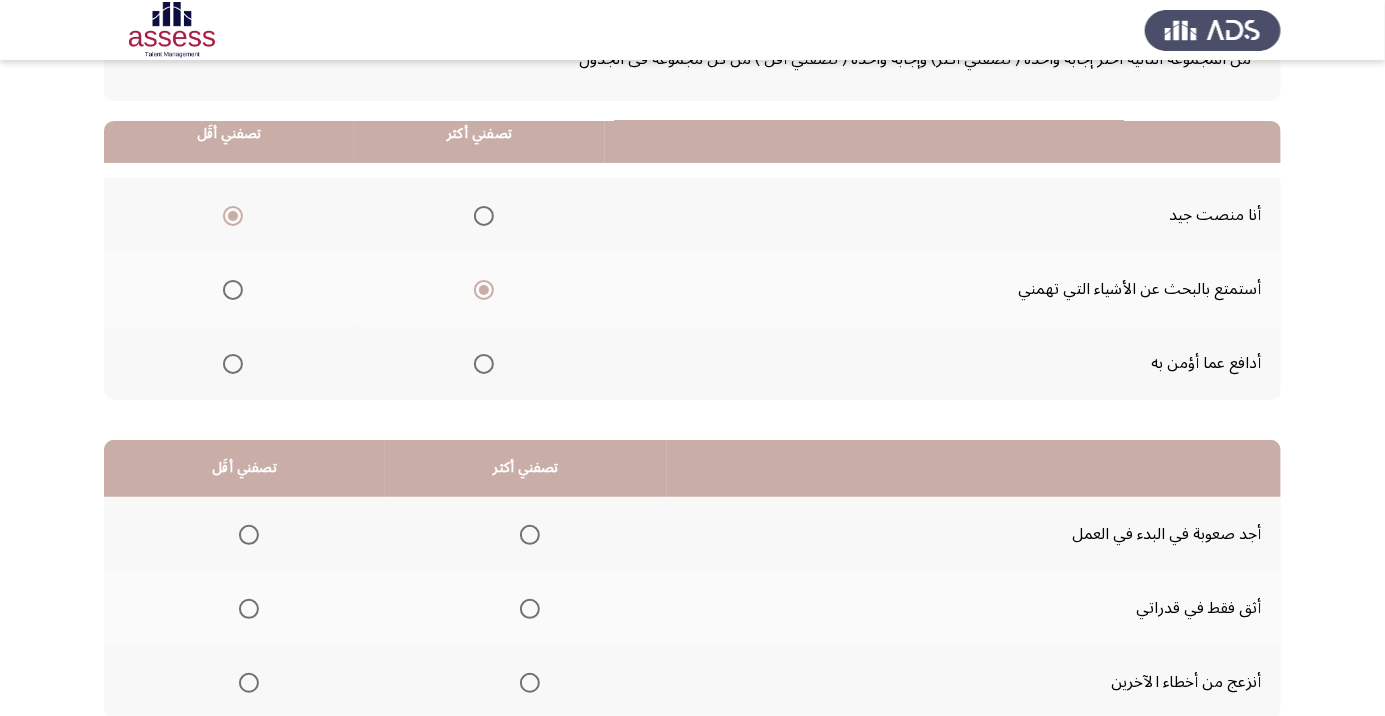 scroll, scrollTop: 197, scrollLeft: 0, axis: vertical 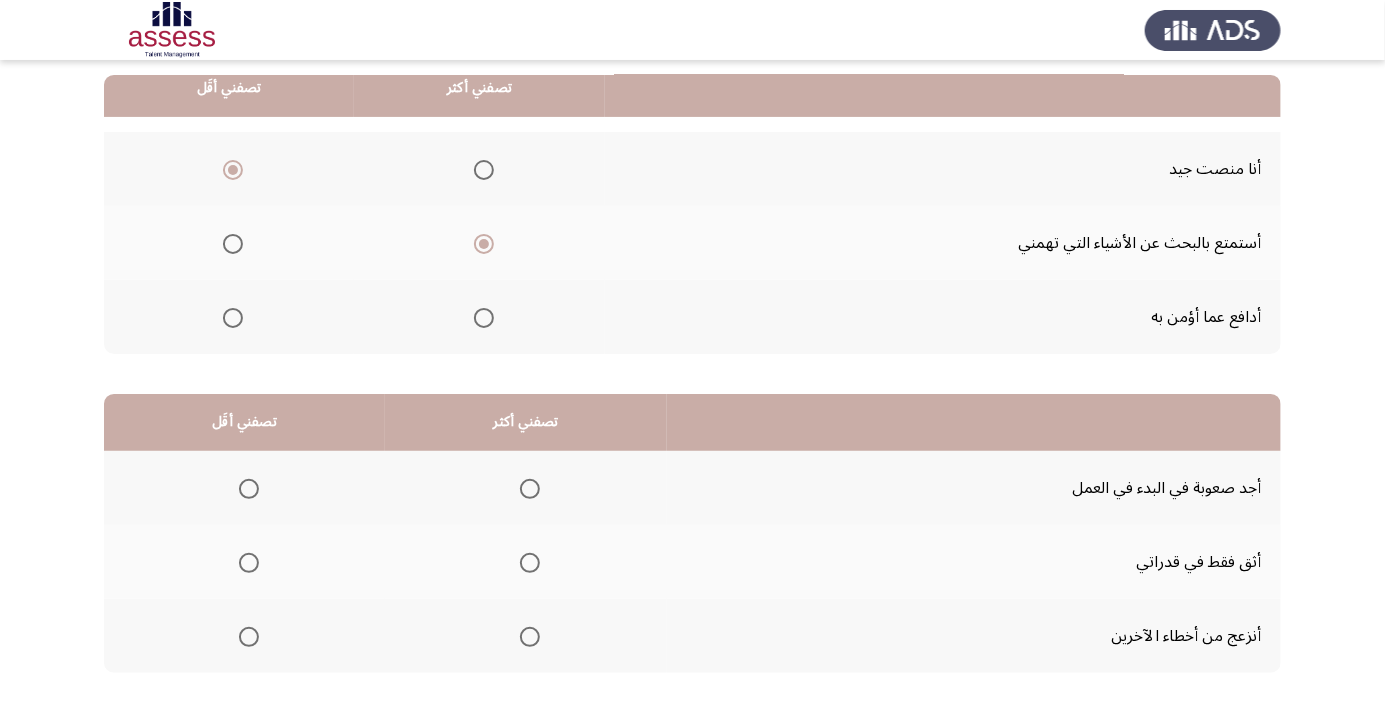 click at bounding box center [530, 563] 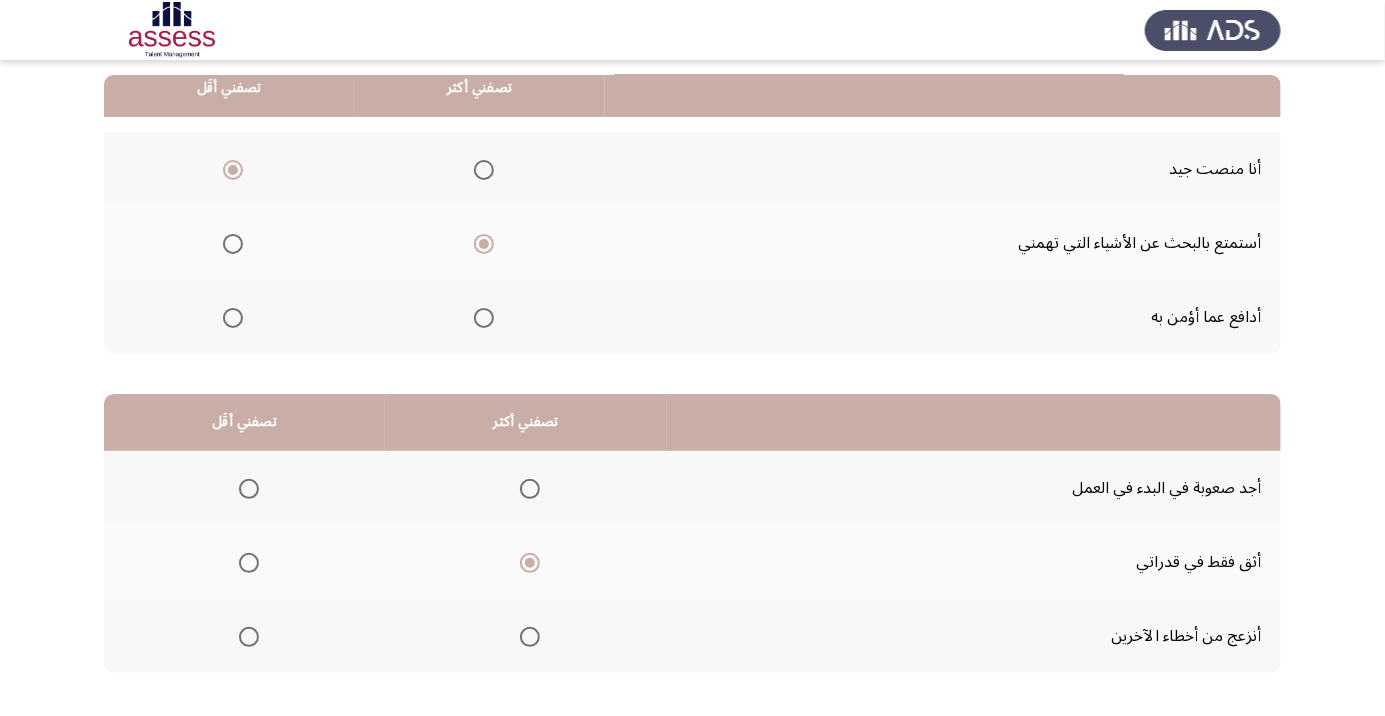click at bounding box center [530, 563] 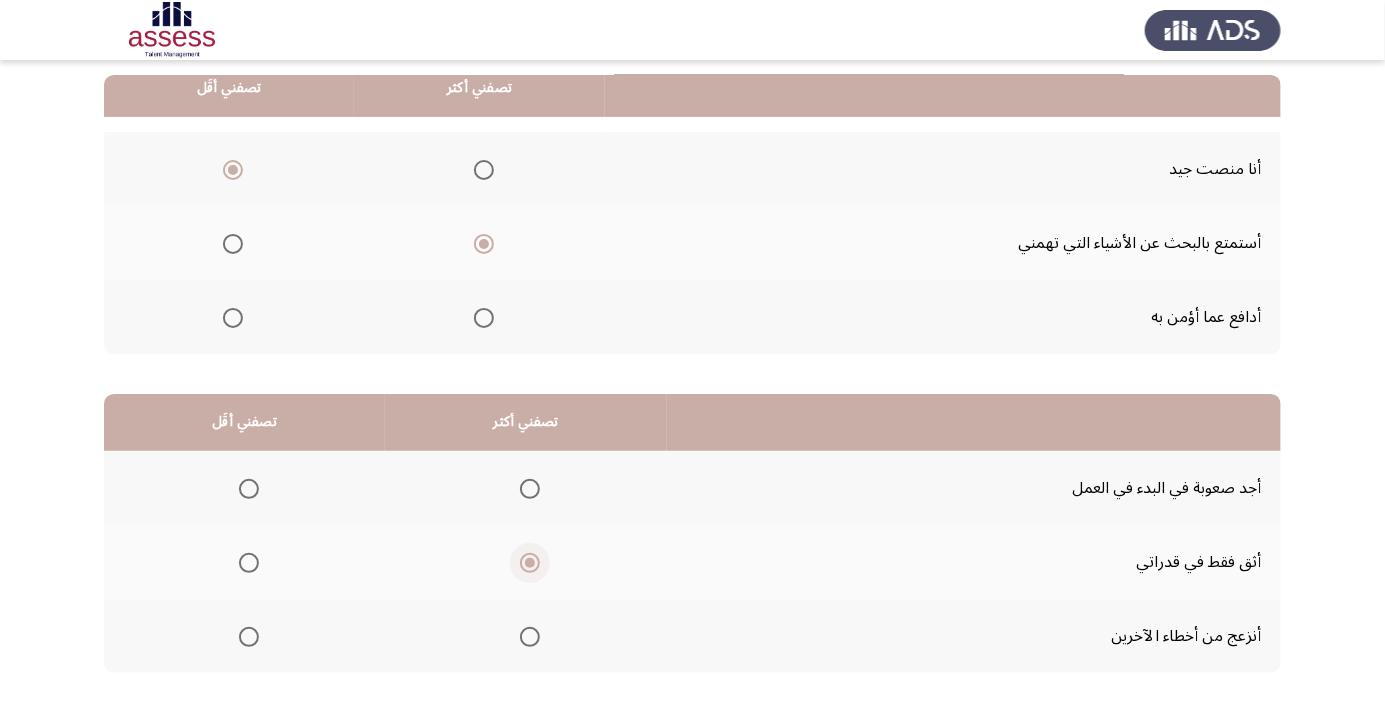 click at bounding box center [530, 637] 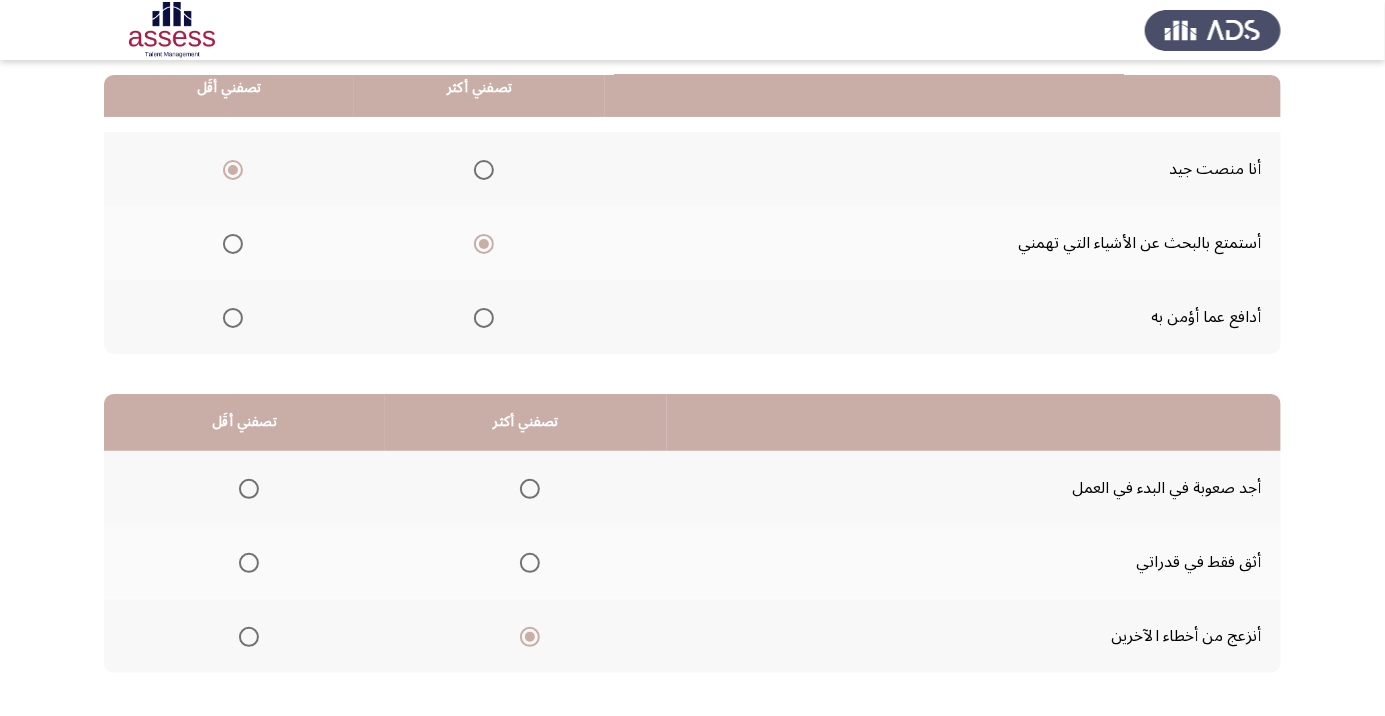 click at bounding box center [249, 563] 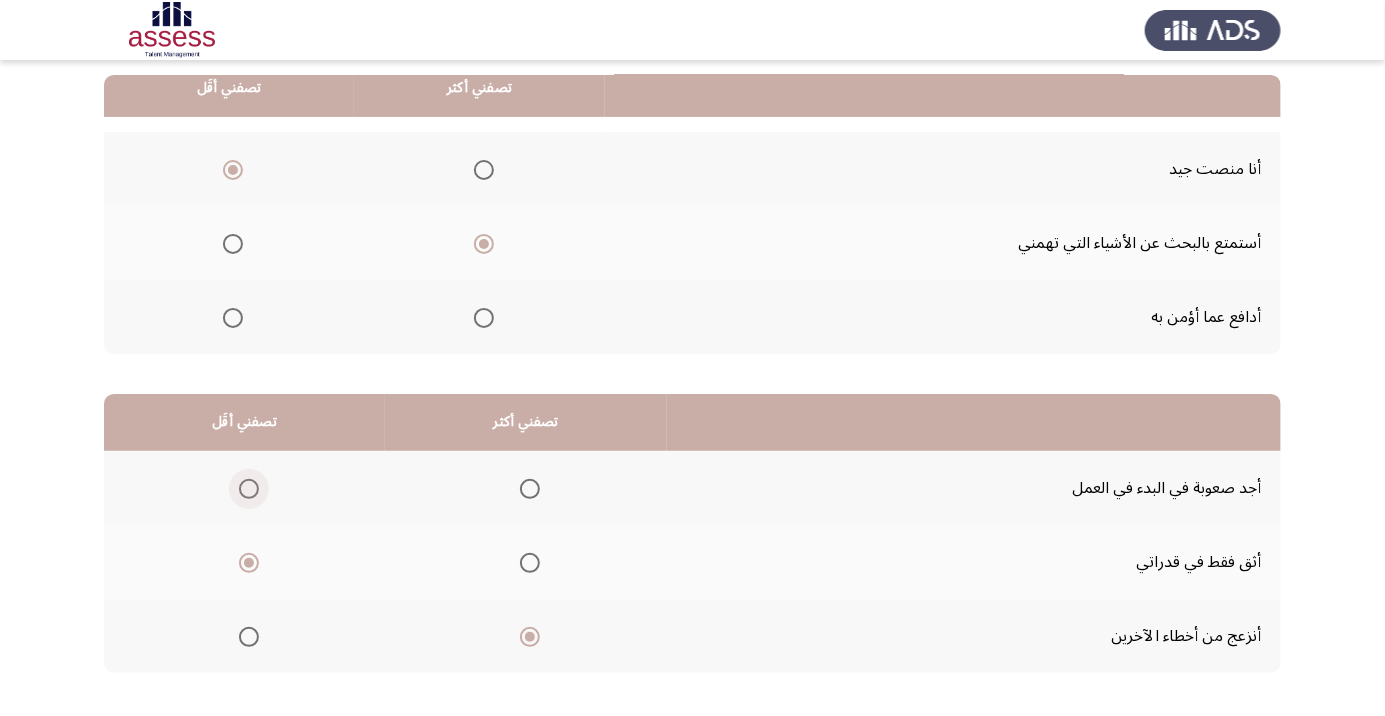 click at bounding box center (249, 489) 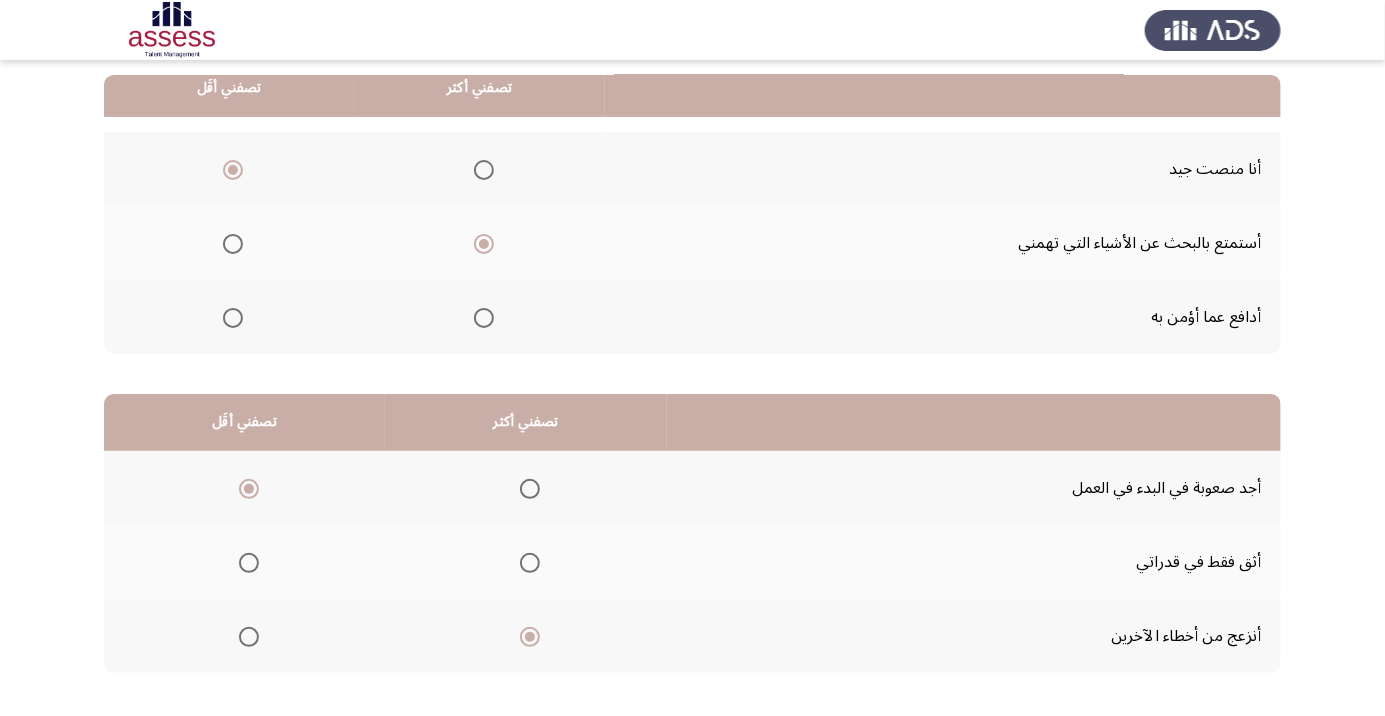 click on "التالي" 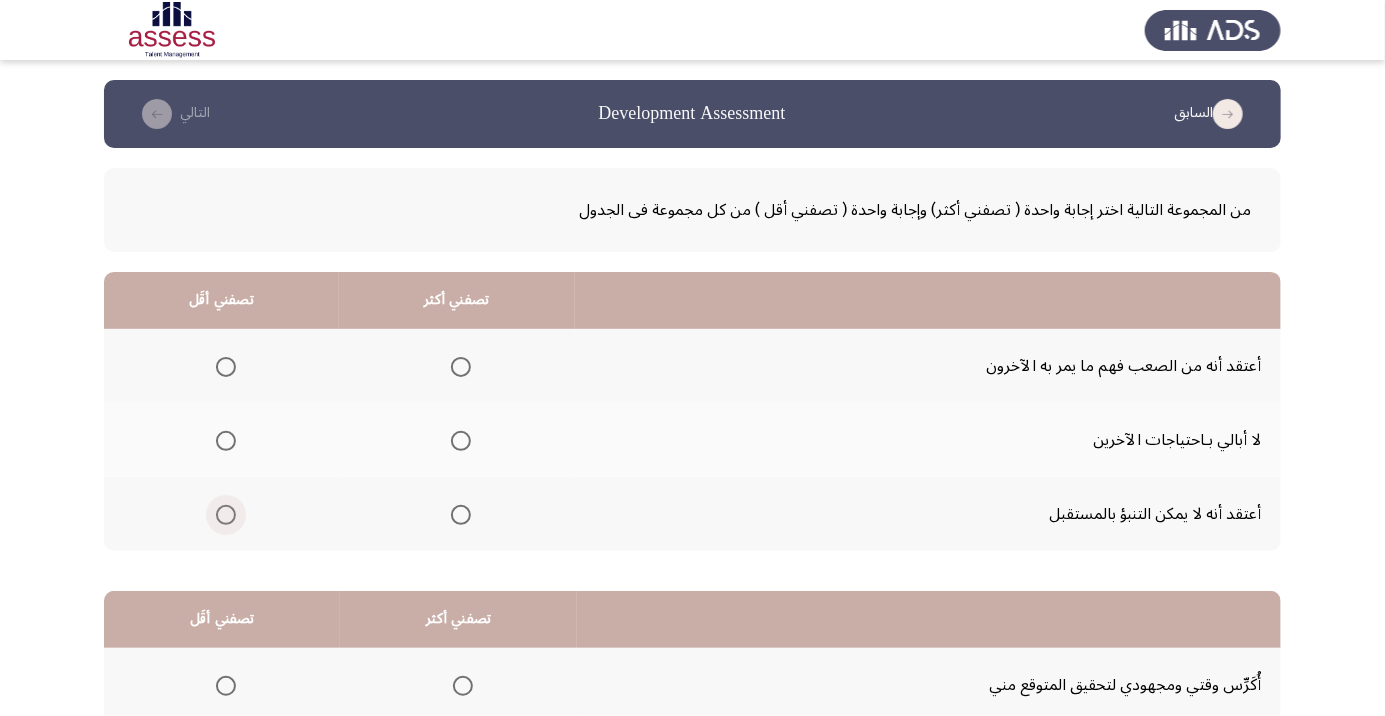 click at bounding box center [226, 515] 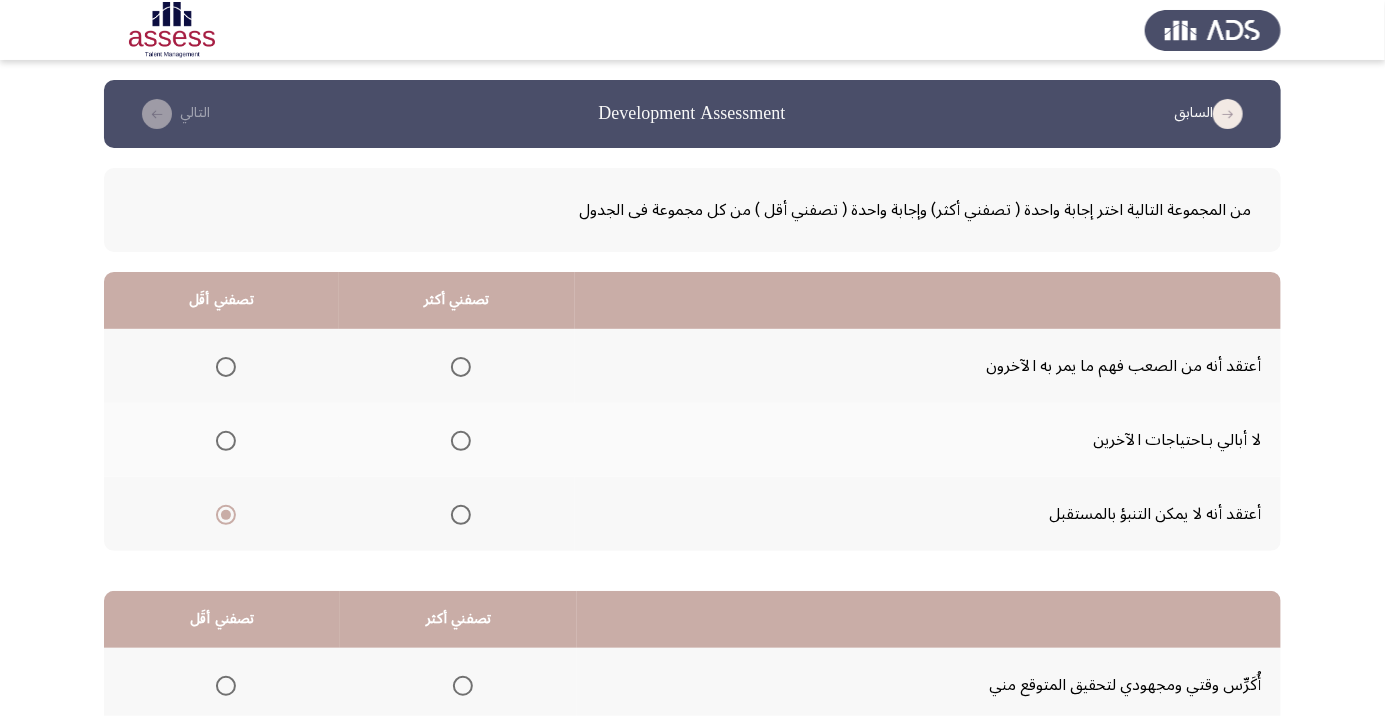 click at bounding box center [461, 441] 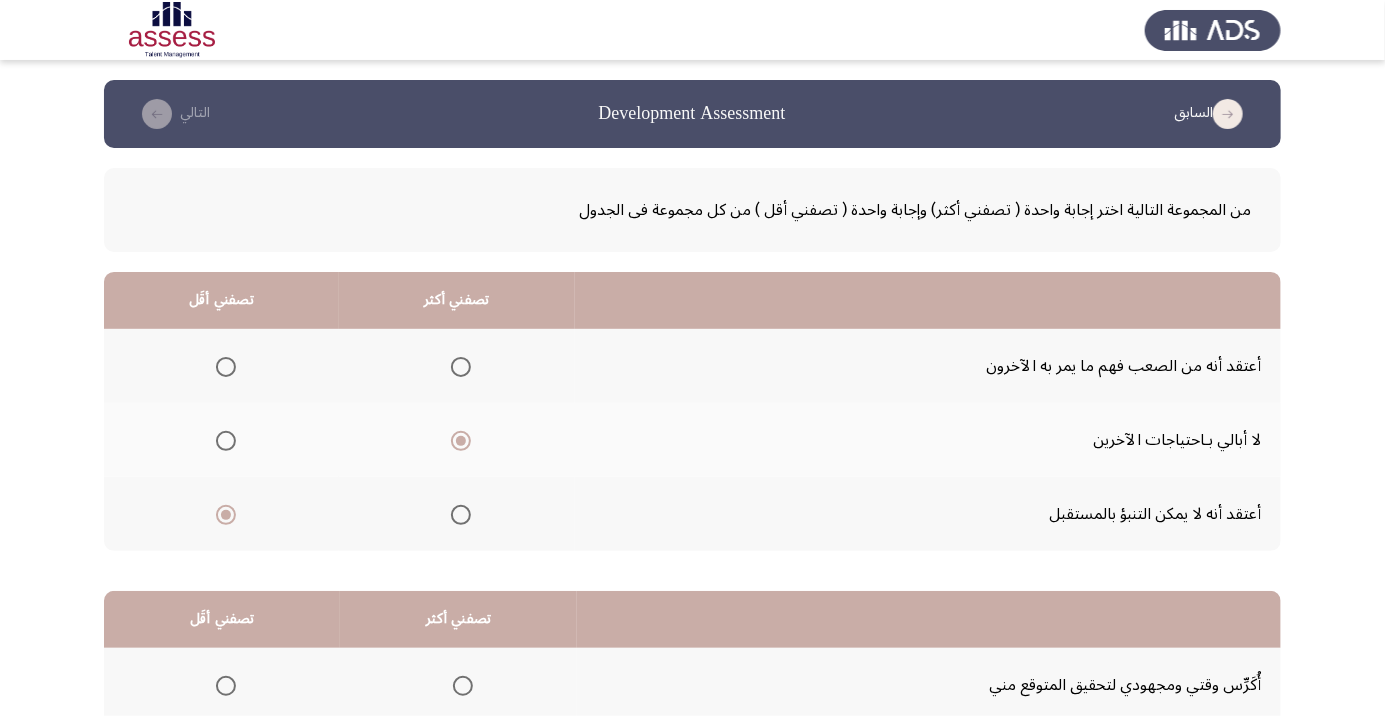 click at bounding box center [461, 441] 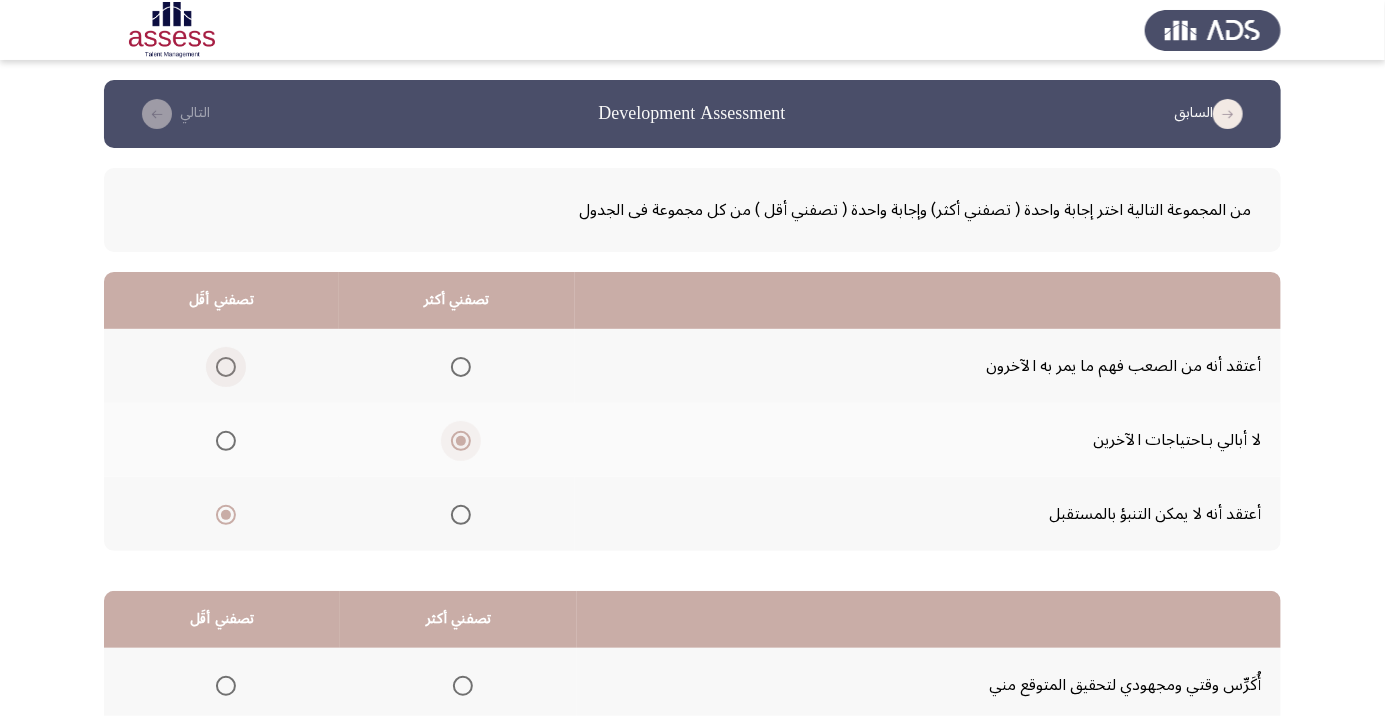 click at bounding box center [226, 367] 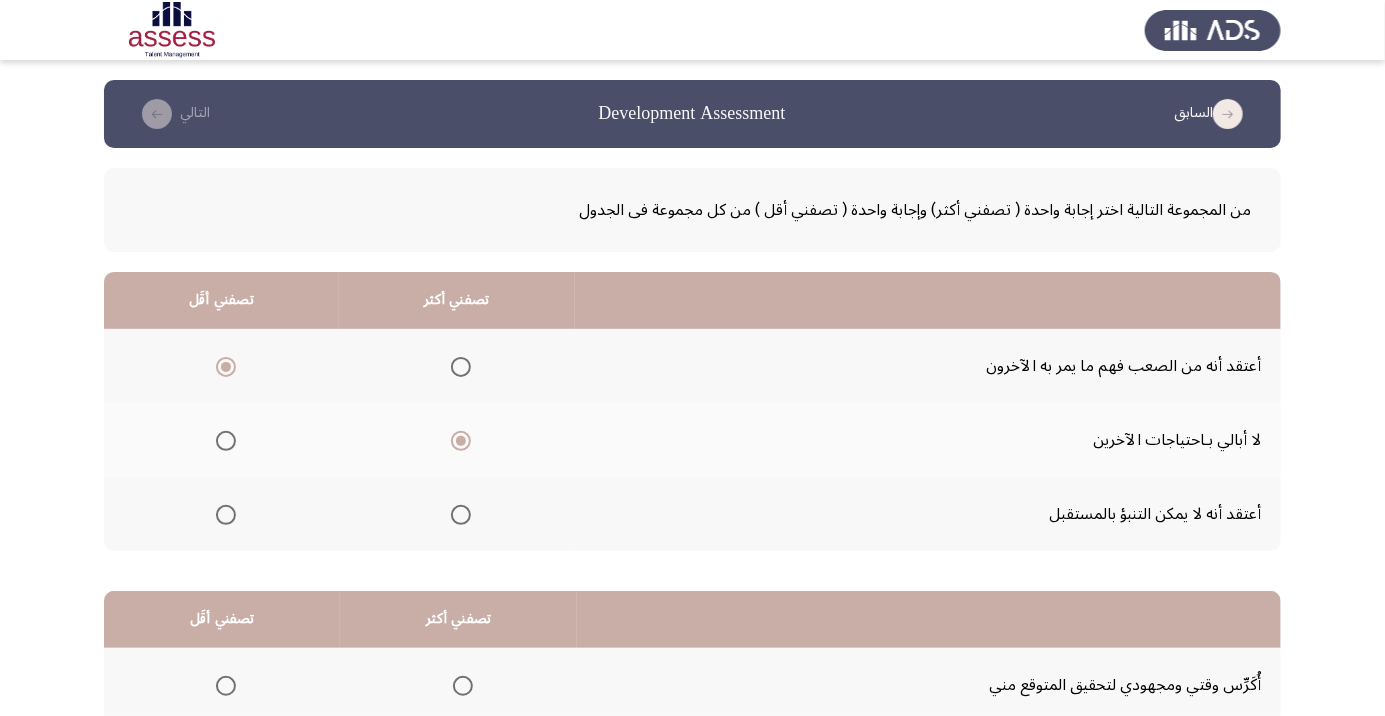 click at bounding box center (461, 515) 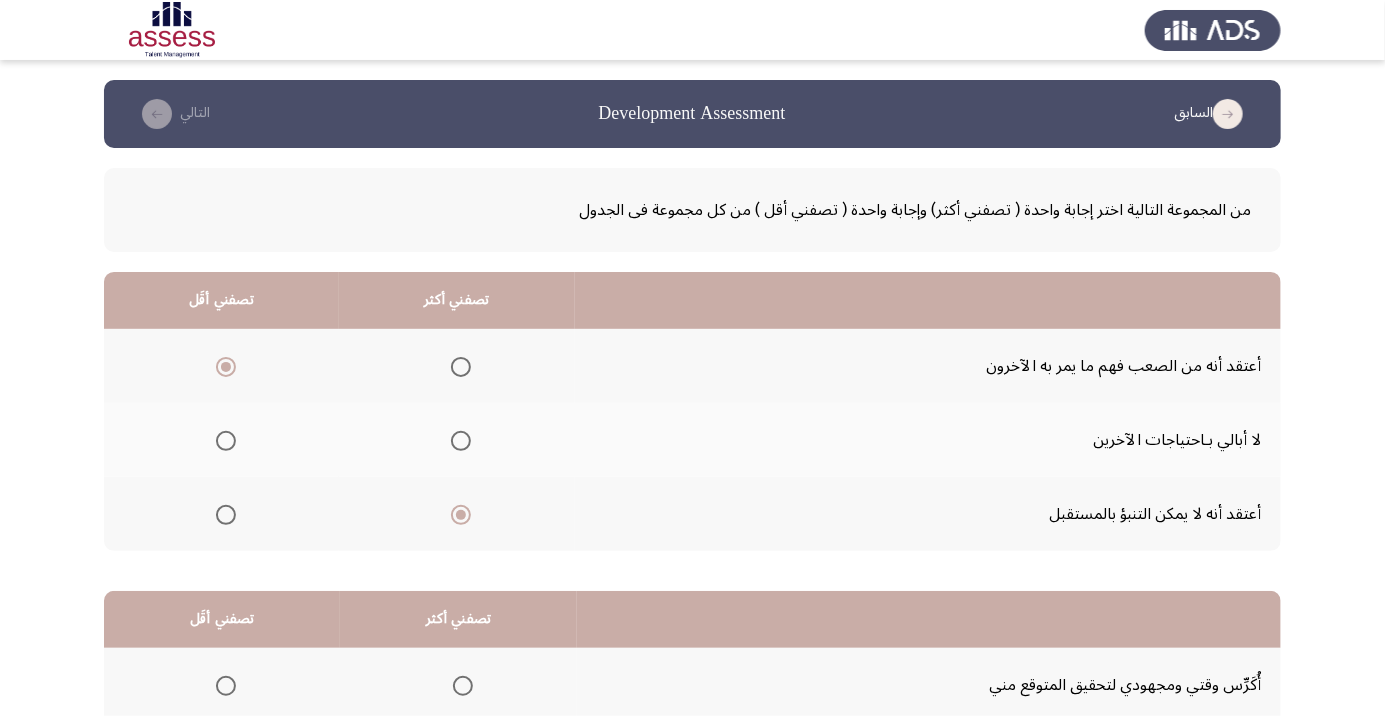 scroll, scrollTop: 197, scrollLeft: 0, axis: vertical 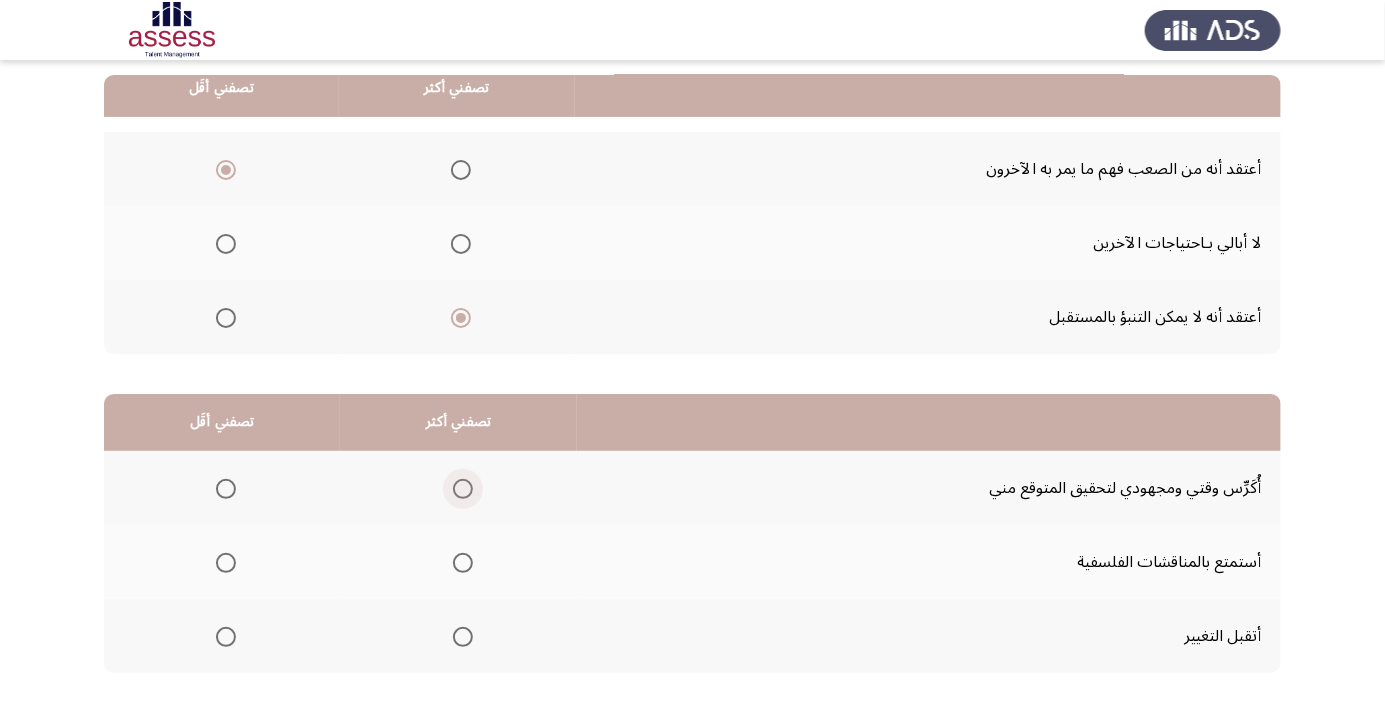 click at bounding box center [463, 489] 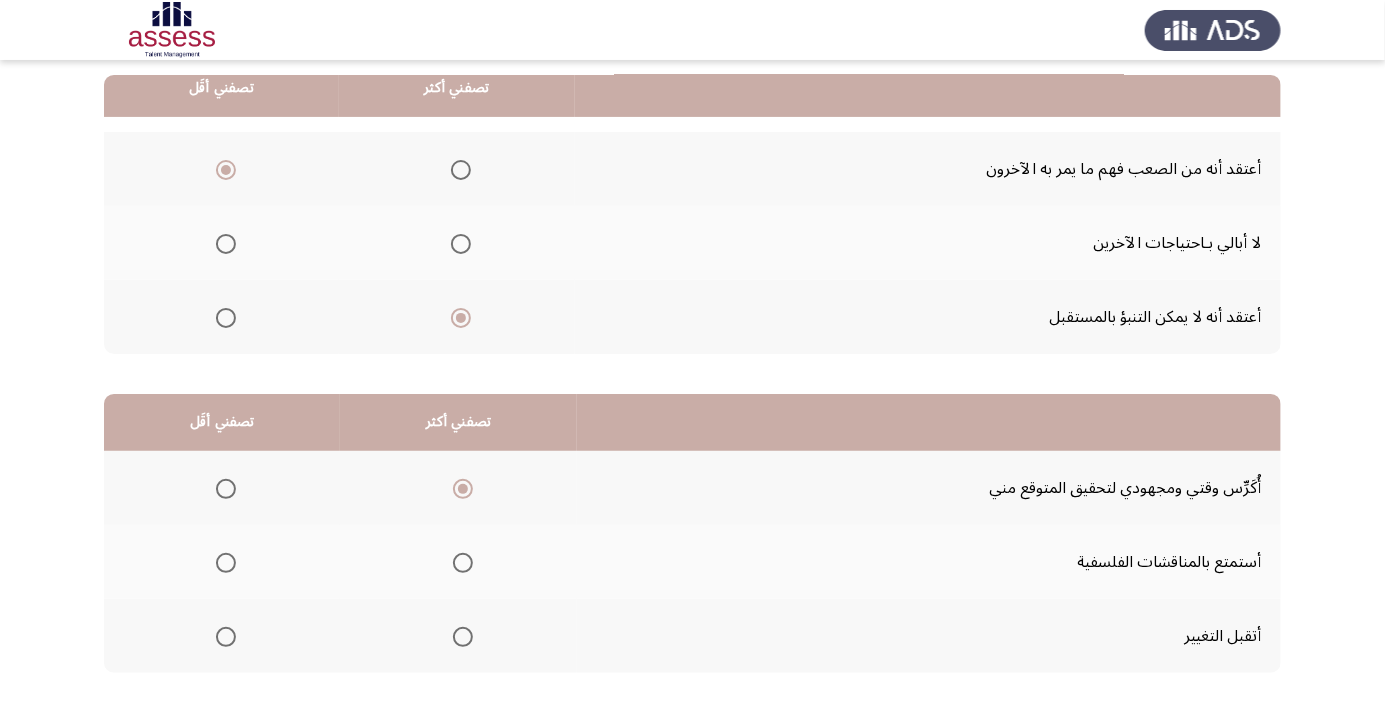 click at bounding box center [226, 637] 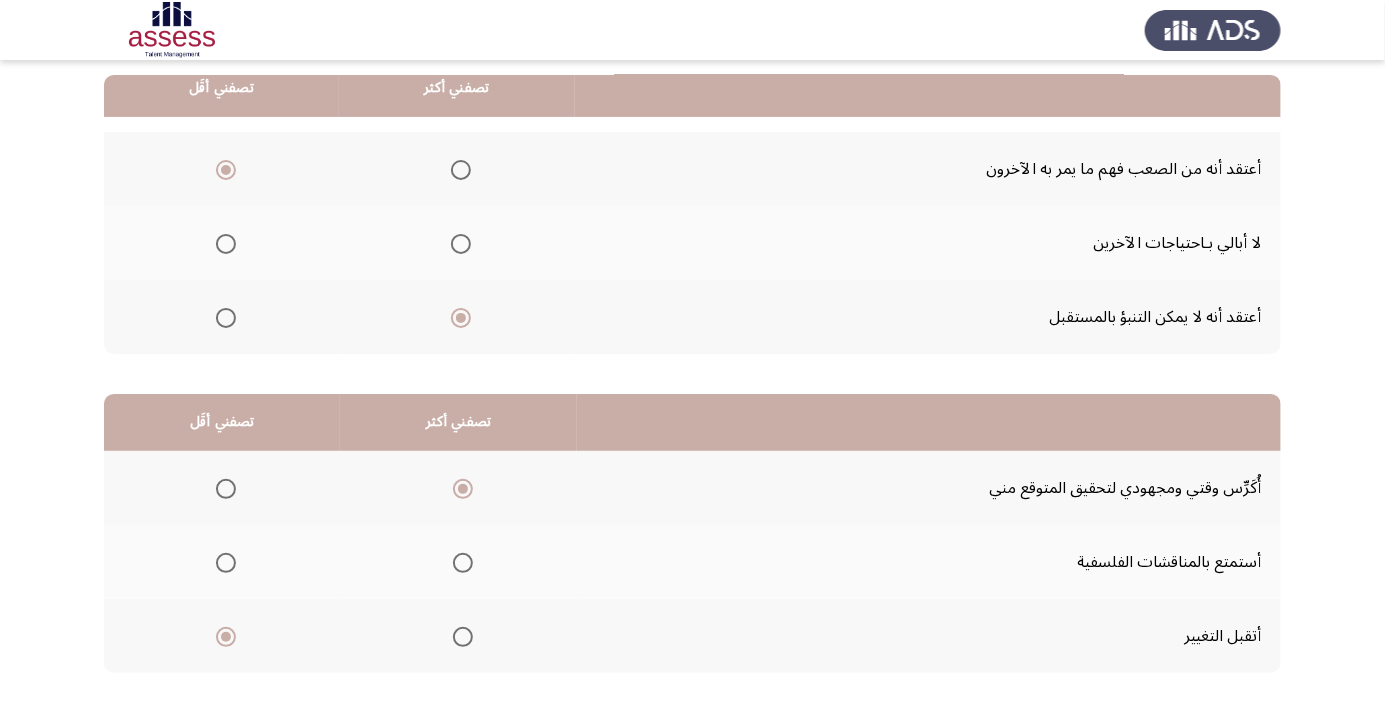 click on "التالي" 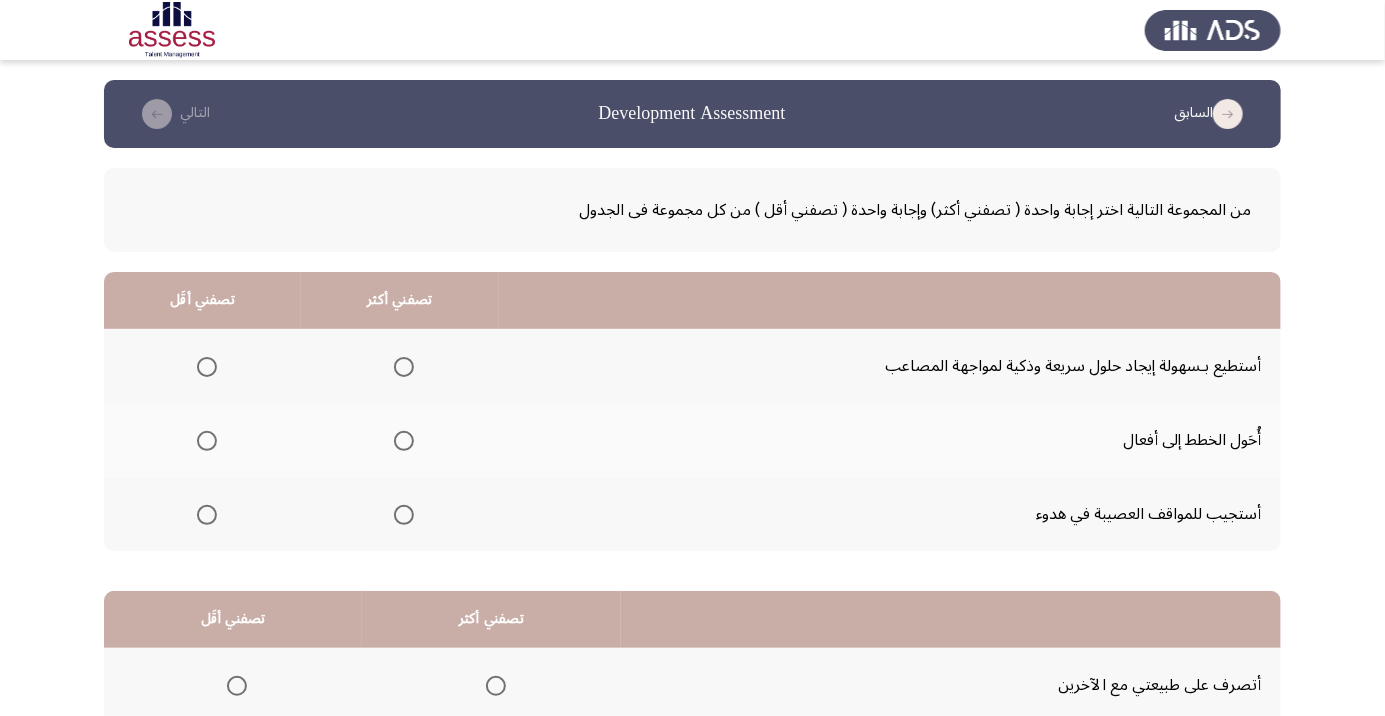 click at bounding box center (404, 515) 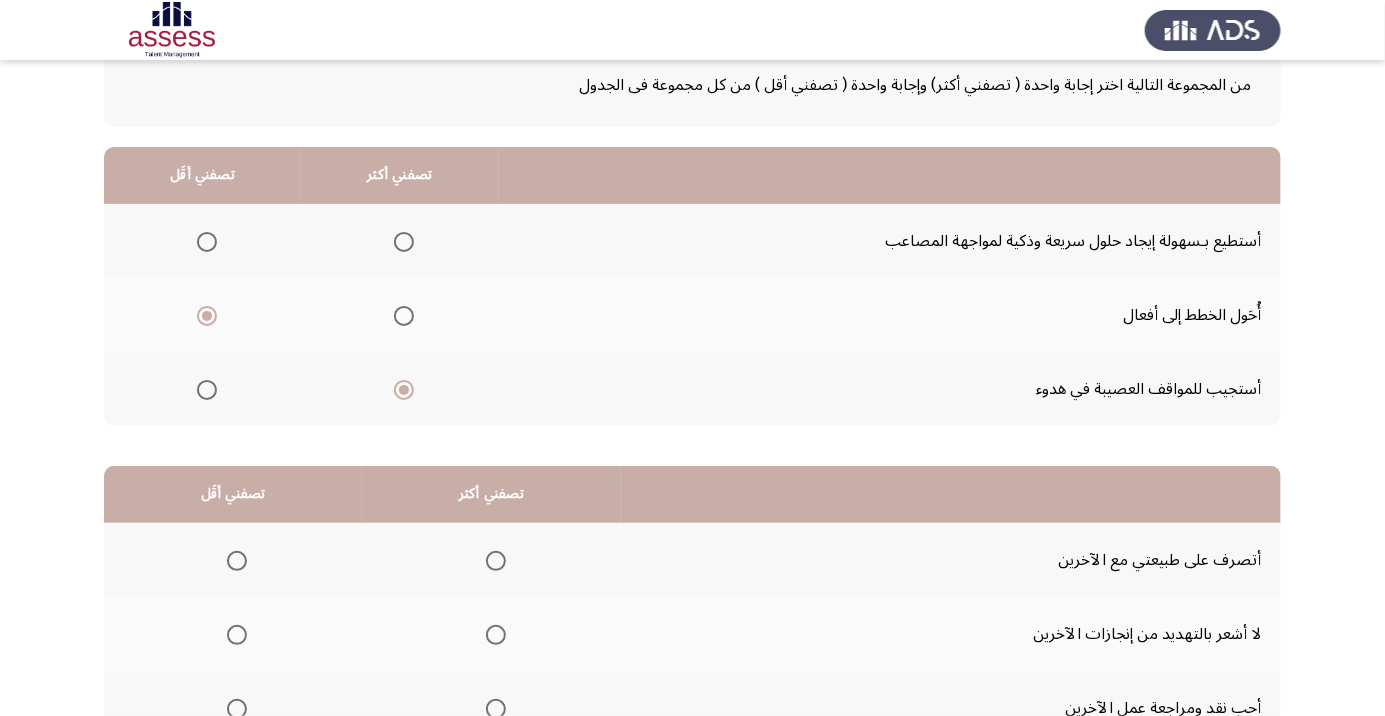 scroll, scrollTop: 197, scrollLeft: 0, axis: vertical 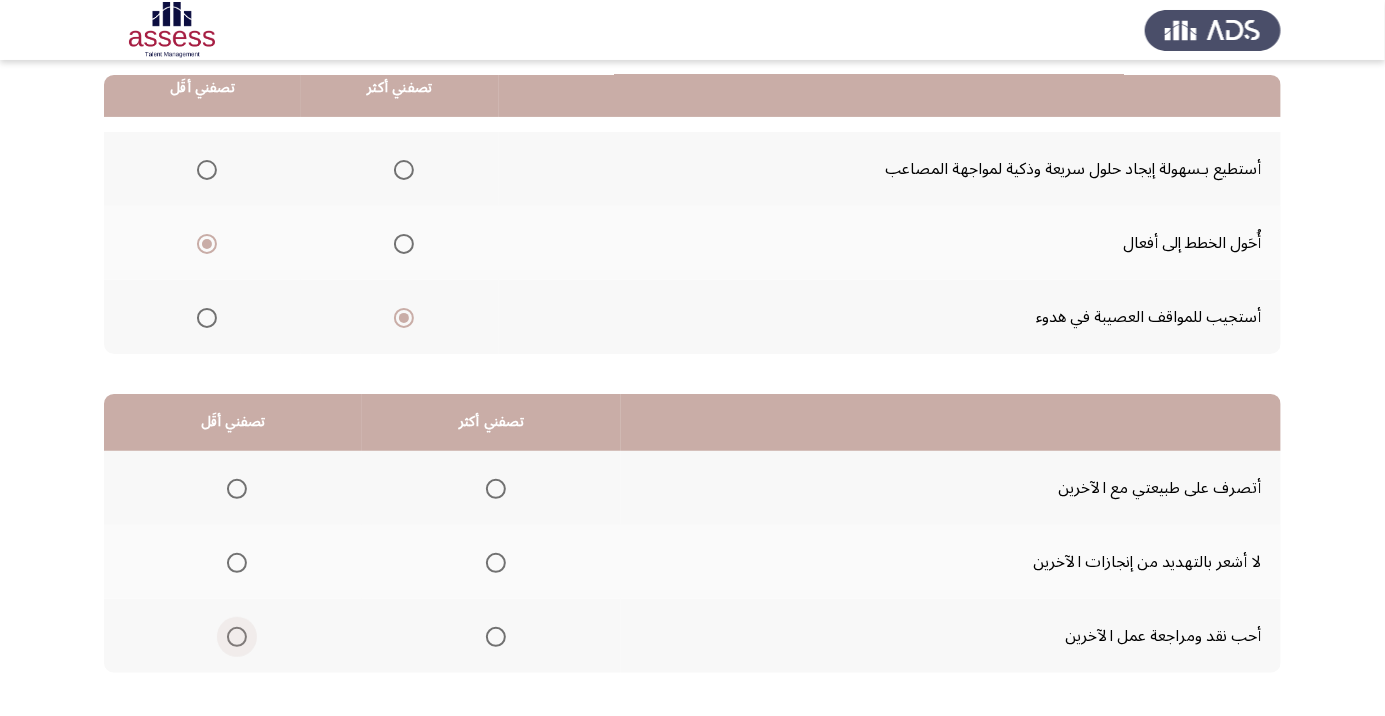 click at bounding box center (237, 637) 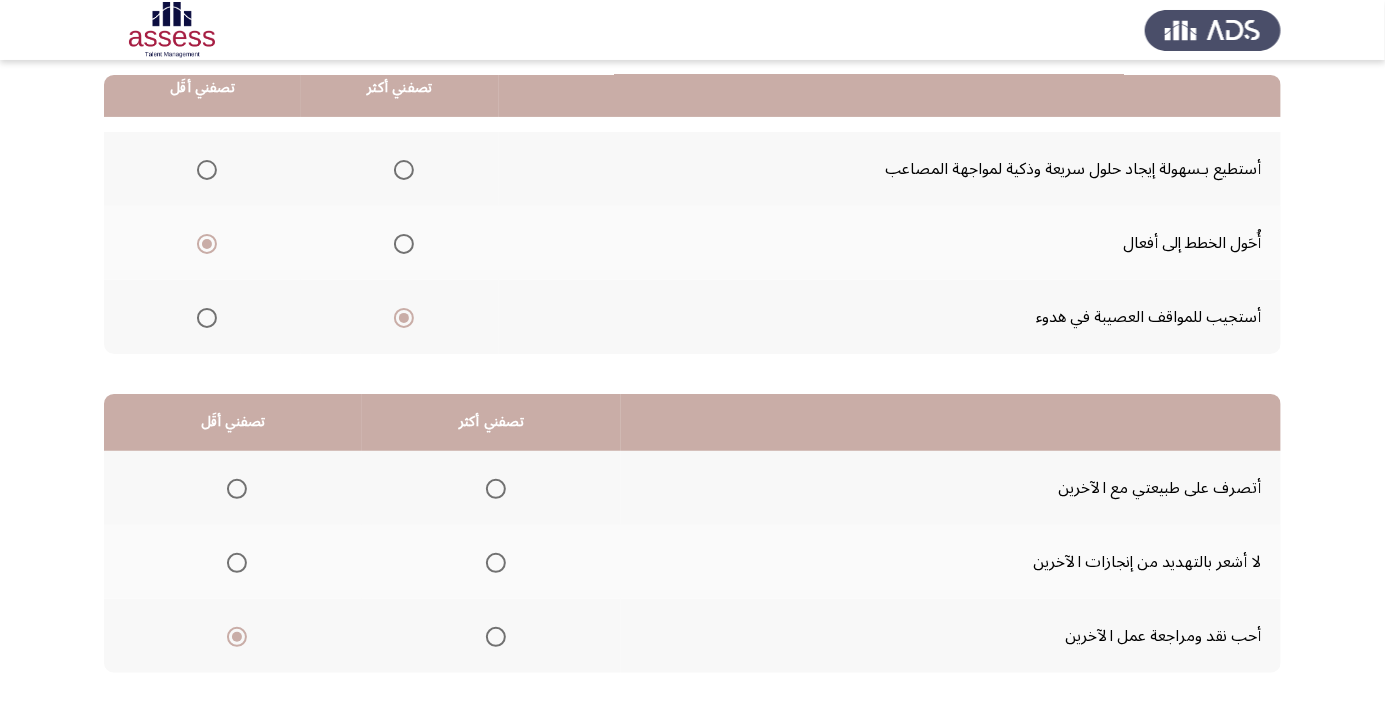 click at bounding box center (496, 489) 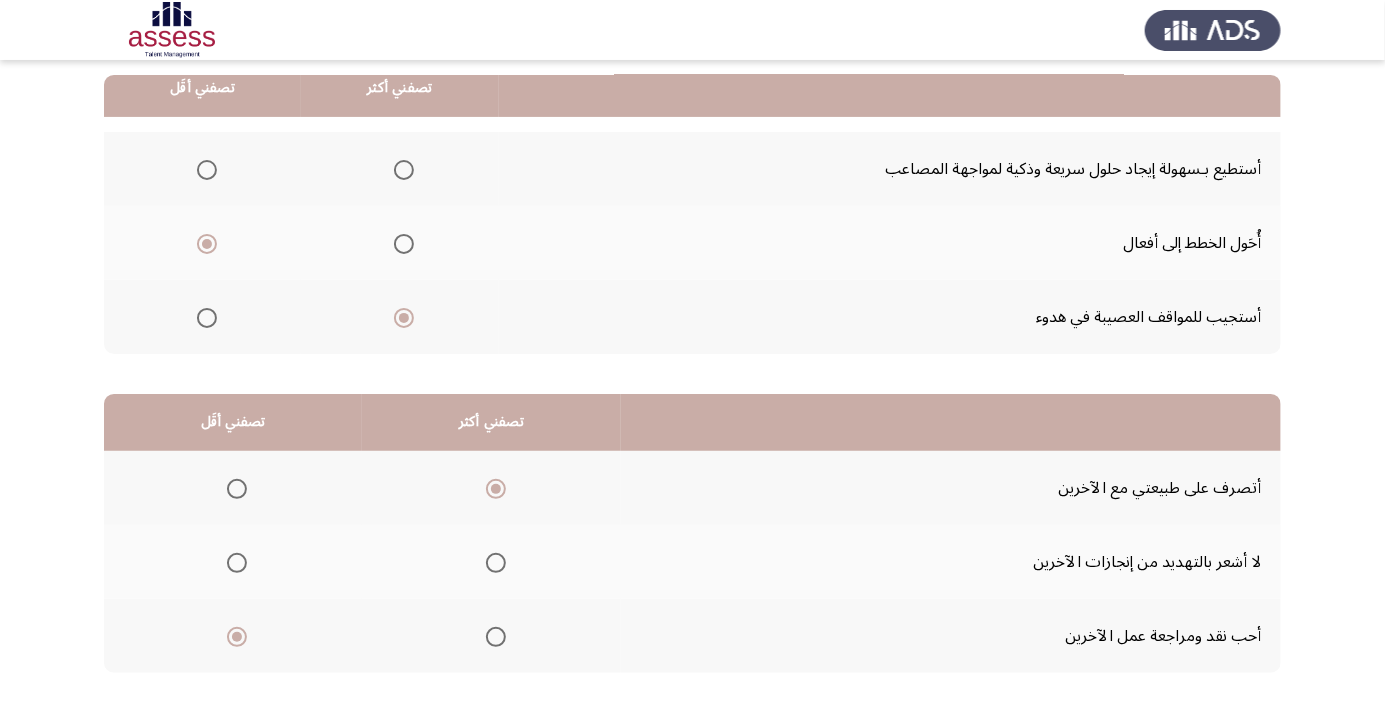 click on "التالي" 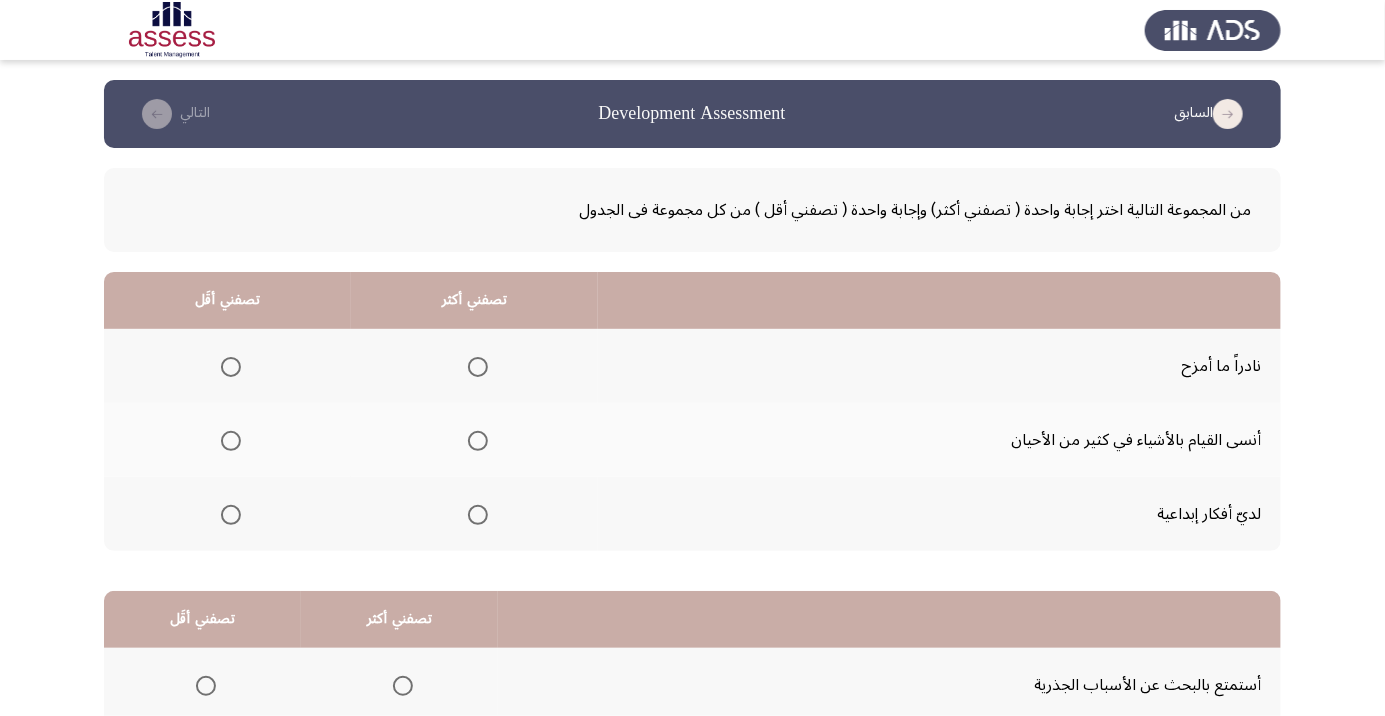 click 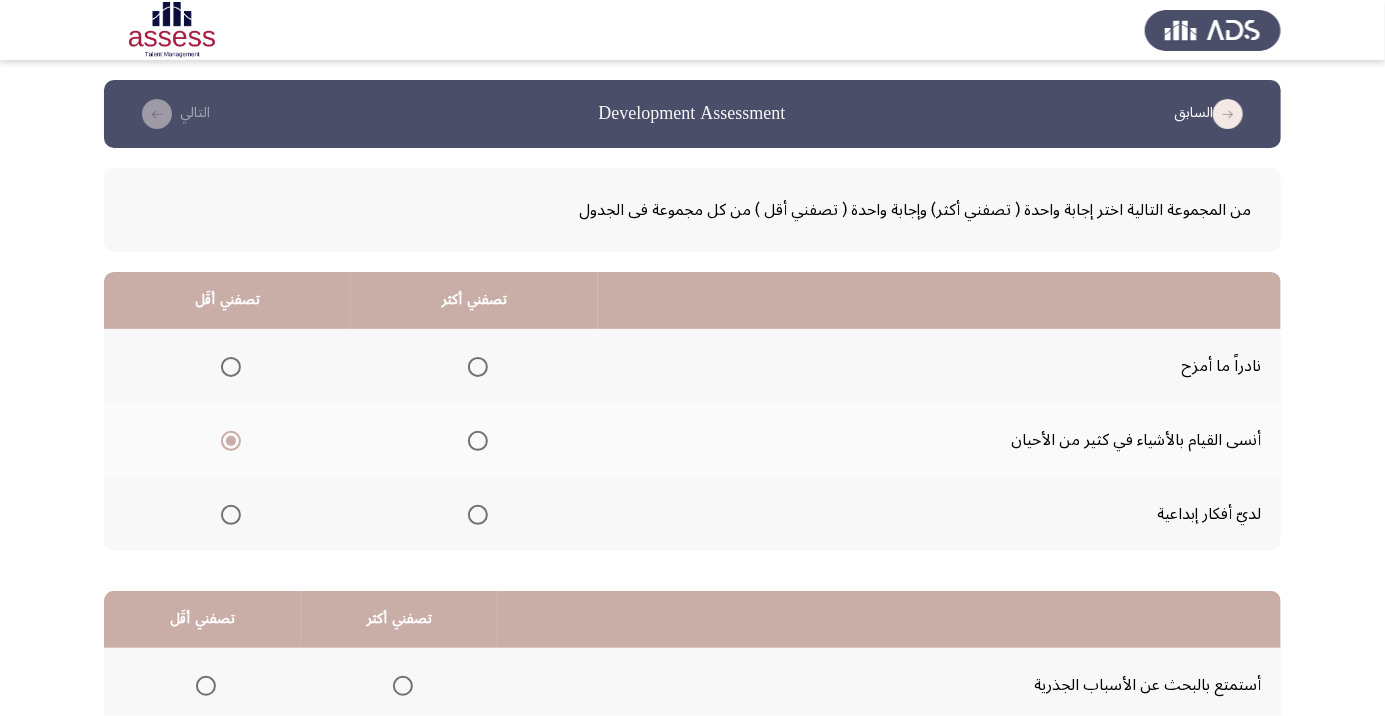 click at bounding box center (478, 515) 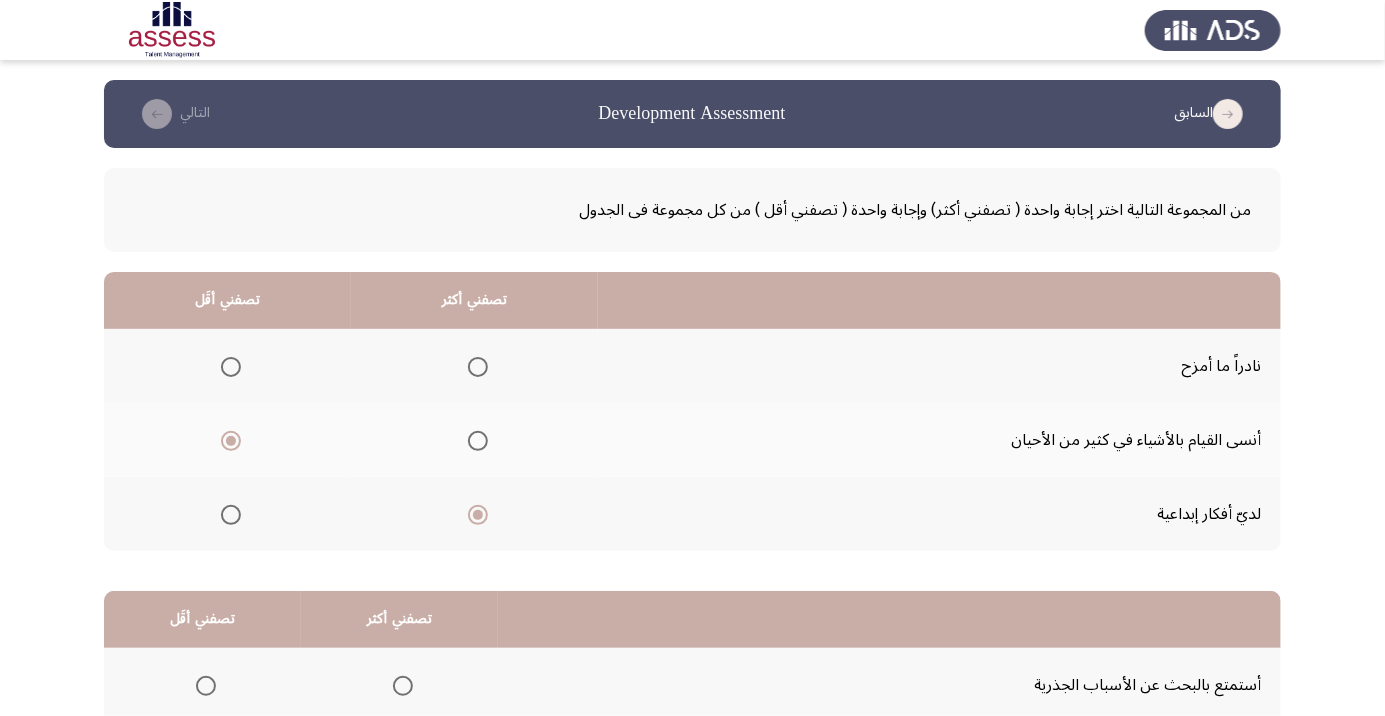 scroll, scrollTop: 197, scrollLeft: 0, axis: vertical 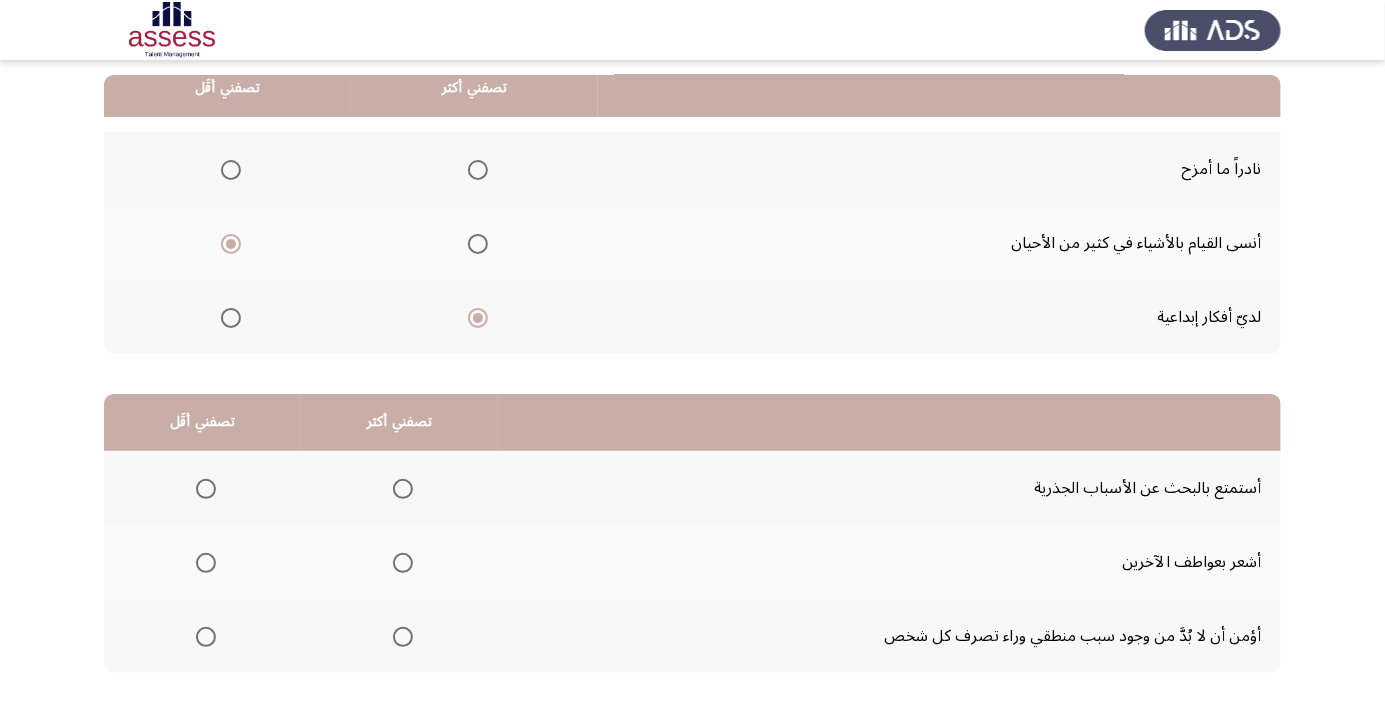 click at bounding box center (403, 489) 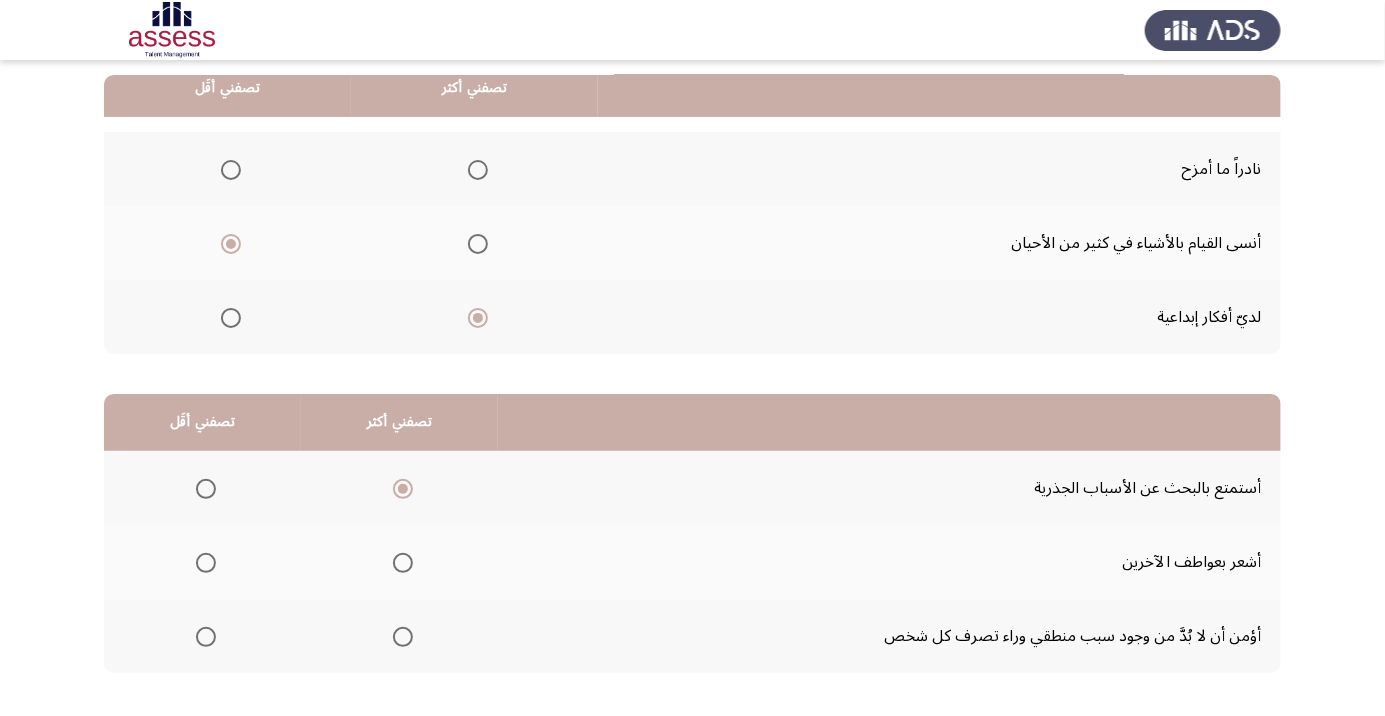 click at bounding box center (206, 563) 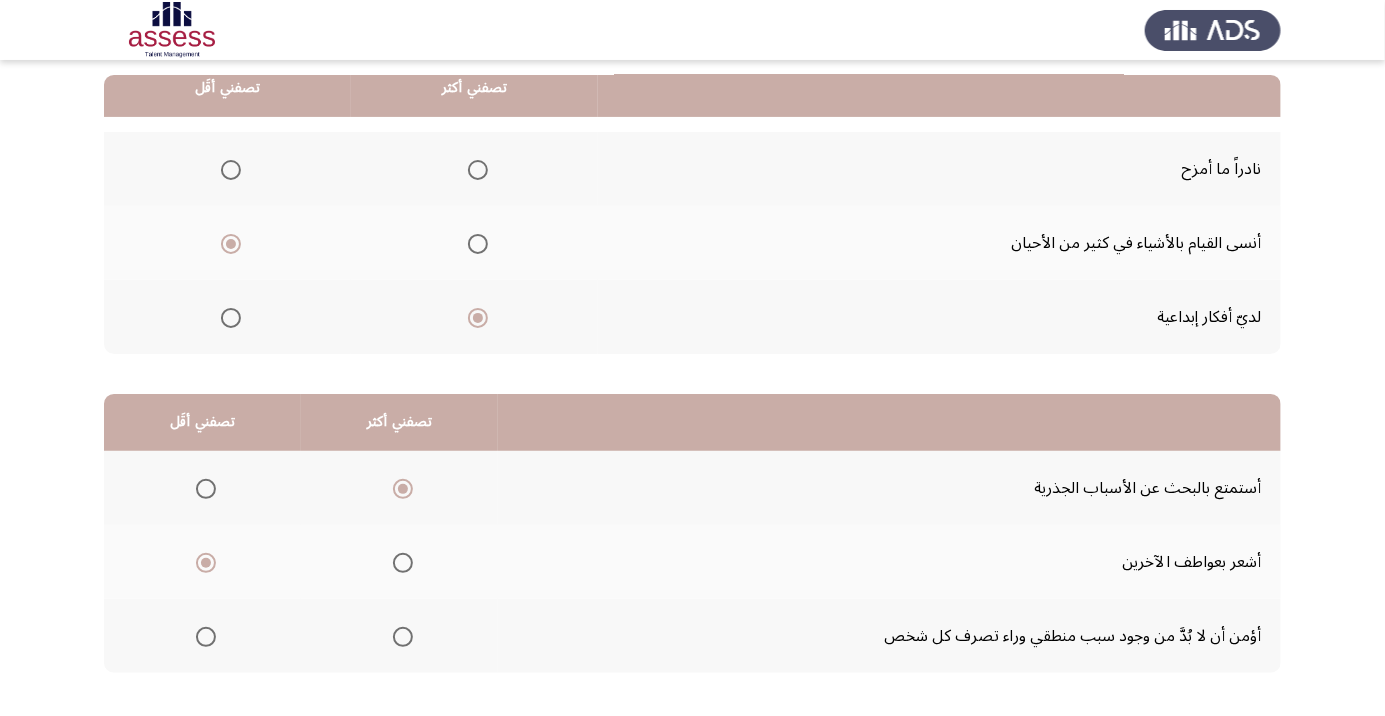 click on "التالي" 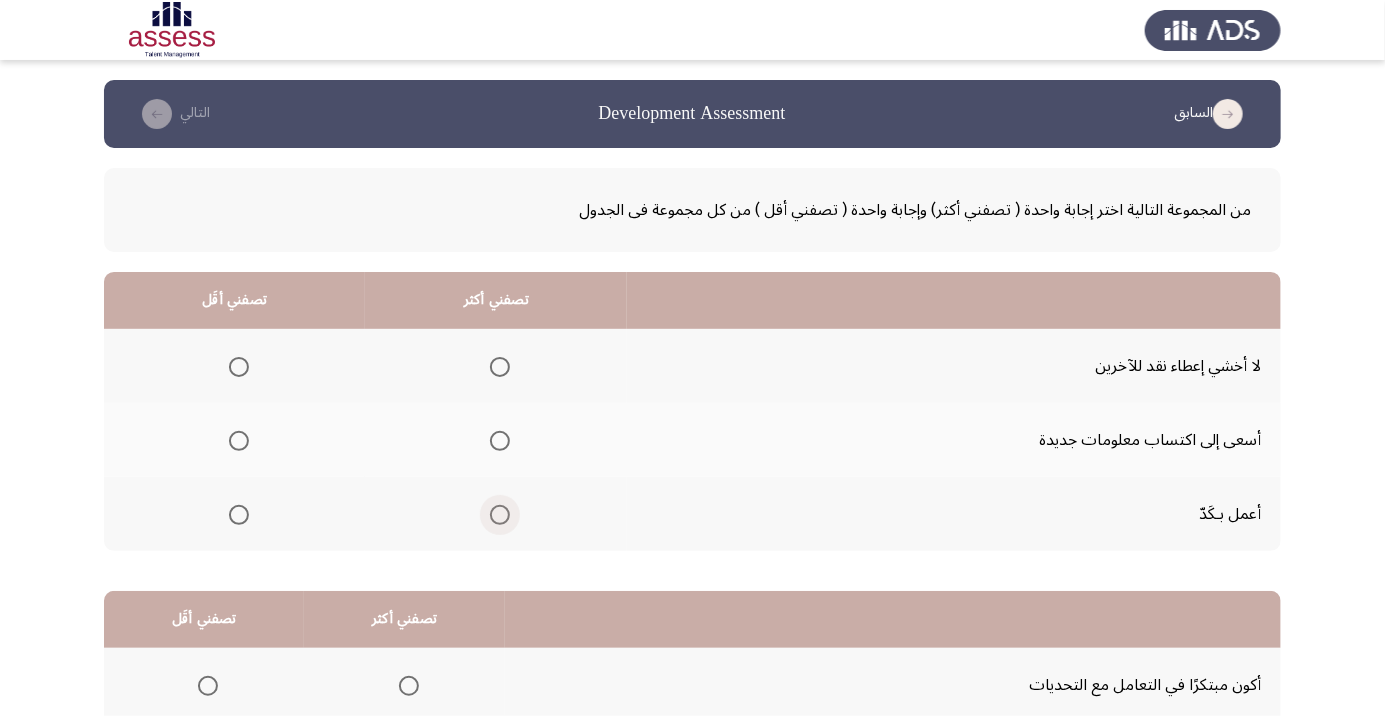 click at bounding box center [500, 515] 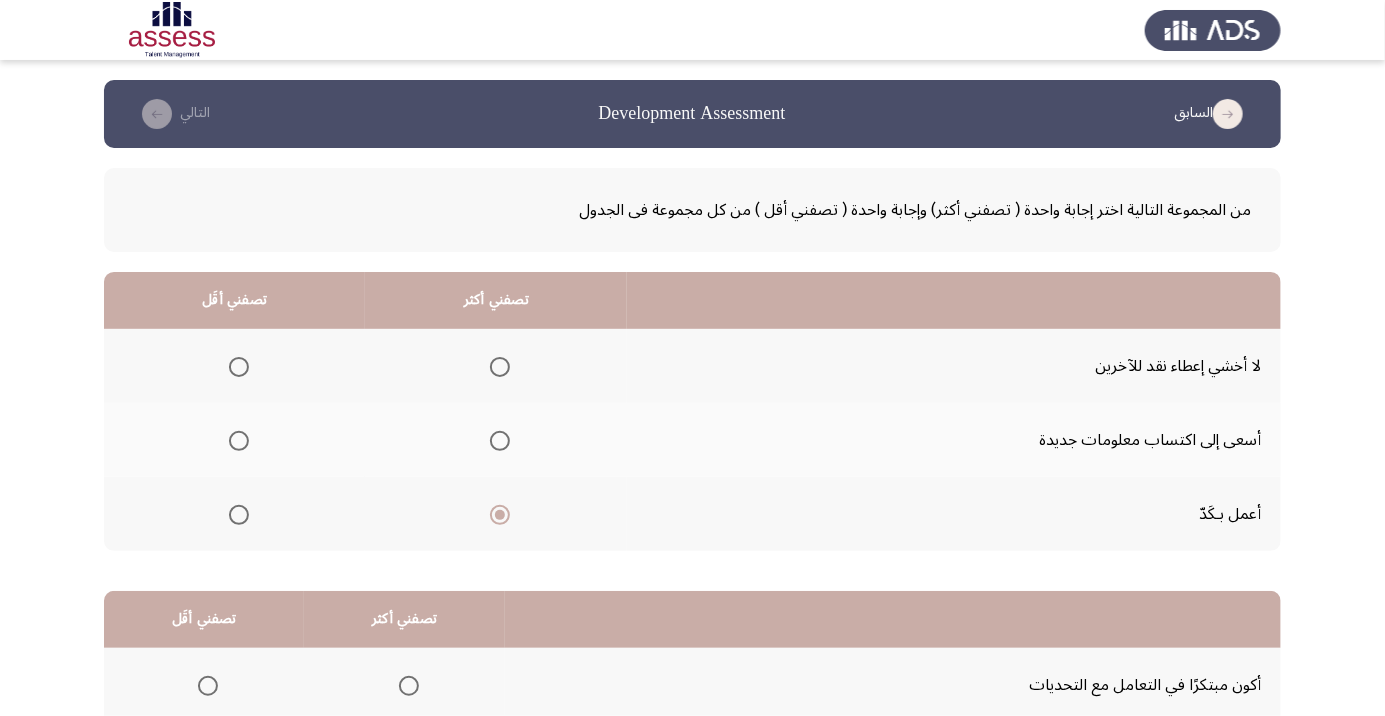 click at bounding box center (239, 367) 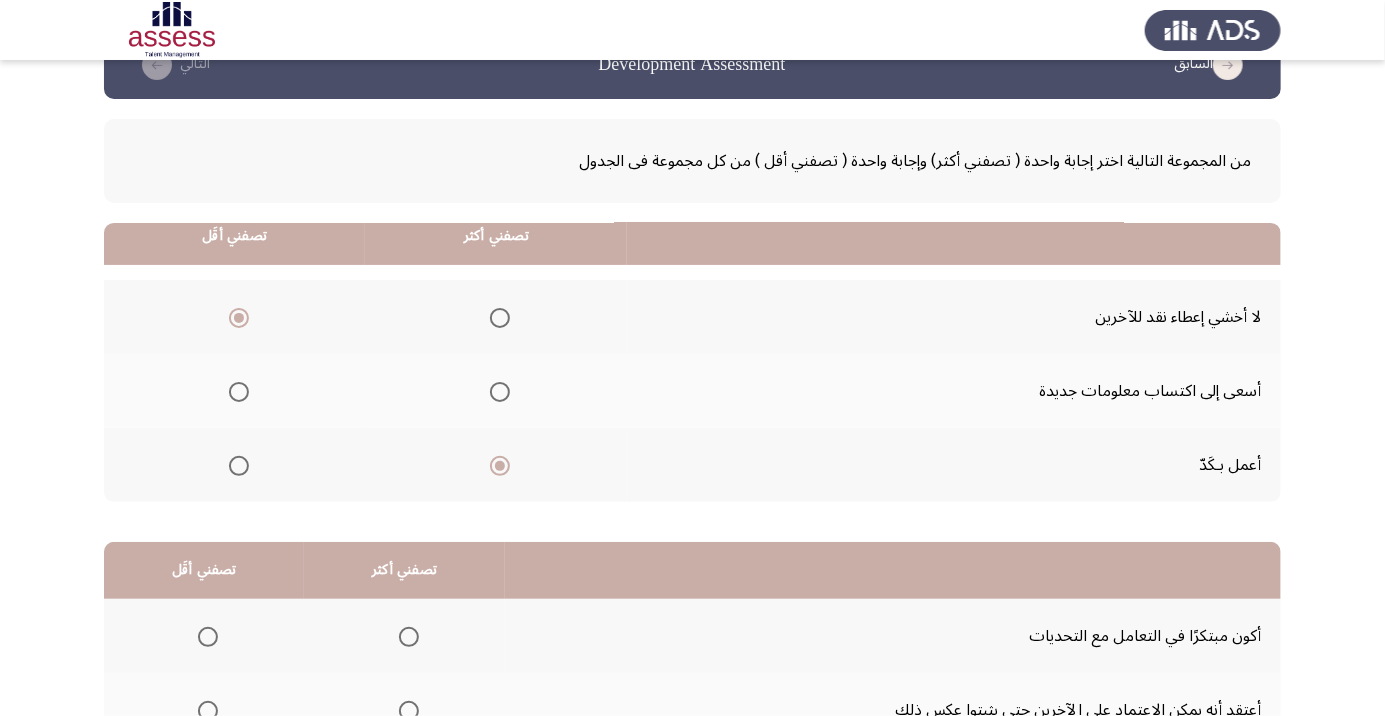 scroll, scrollTop: 197, scrollLeft: 0, axis: vertical 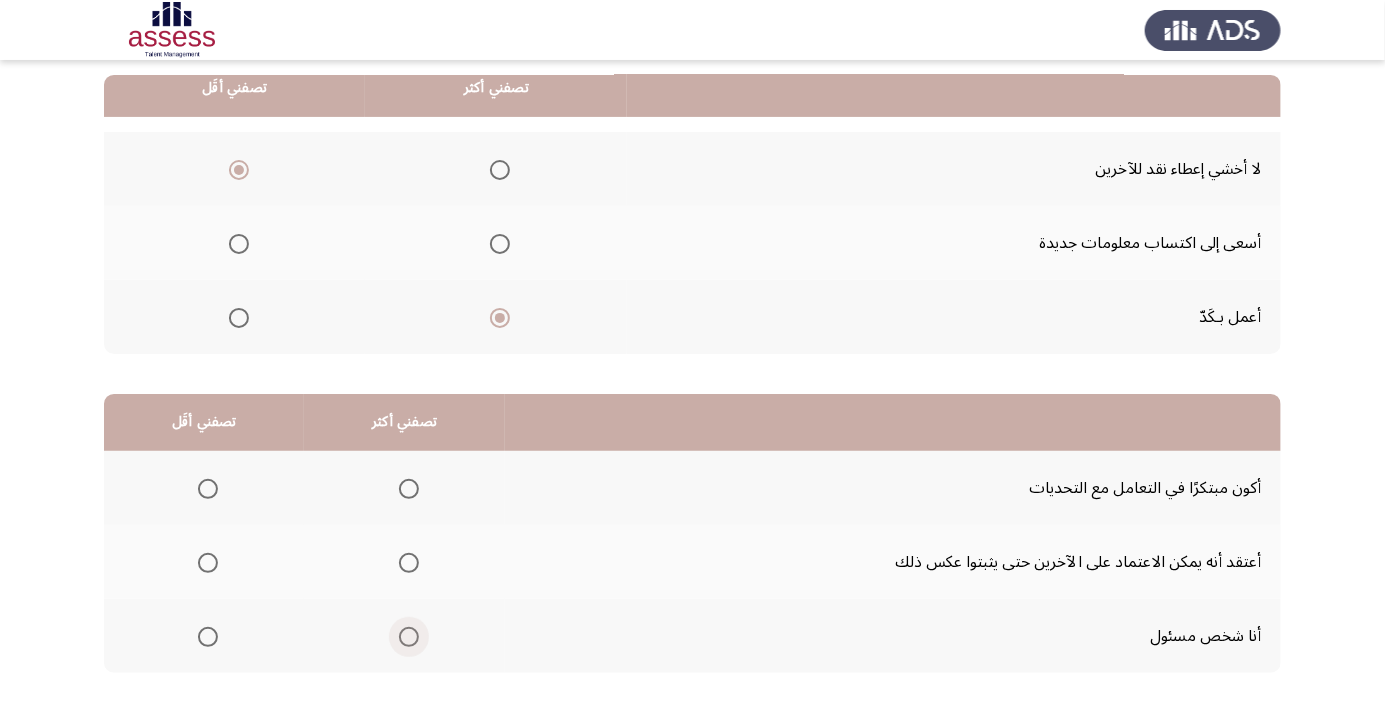 click at bounding box center (409, 637) 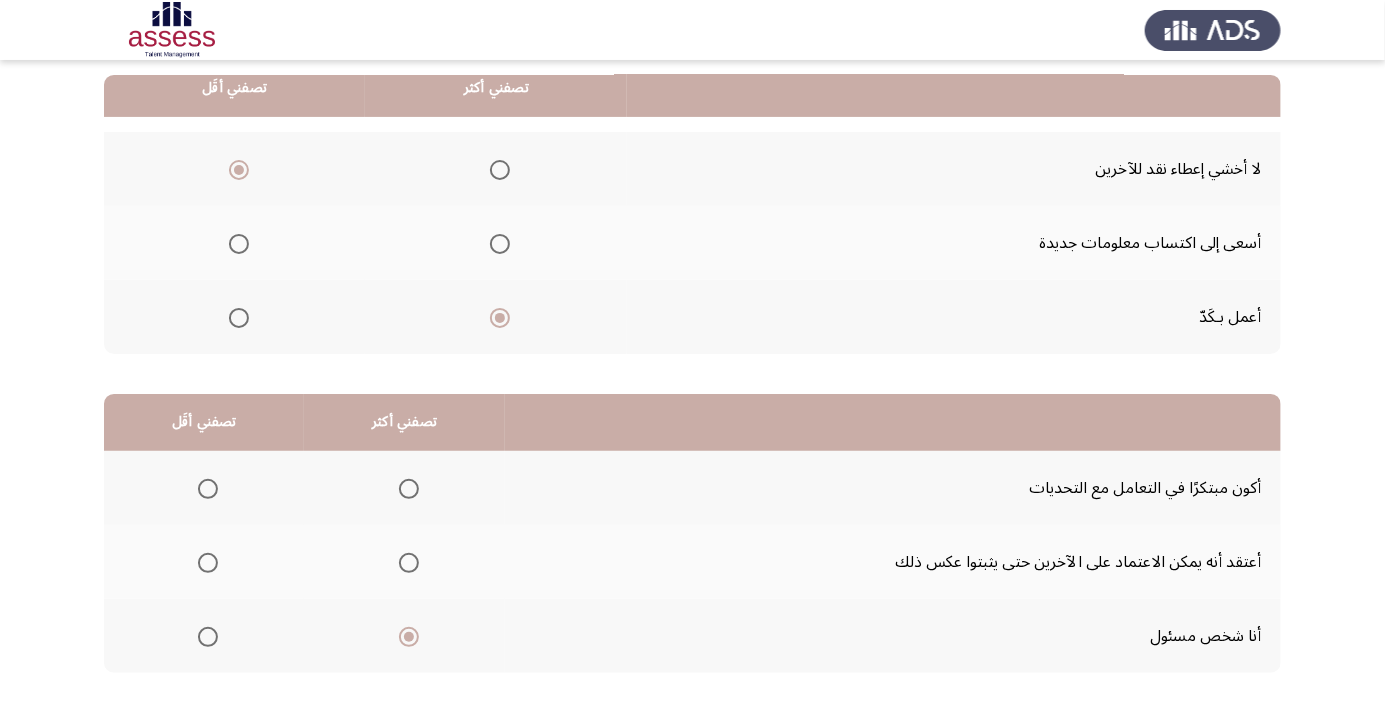 click at bounding box center [208, 563] 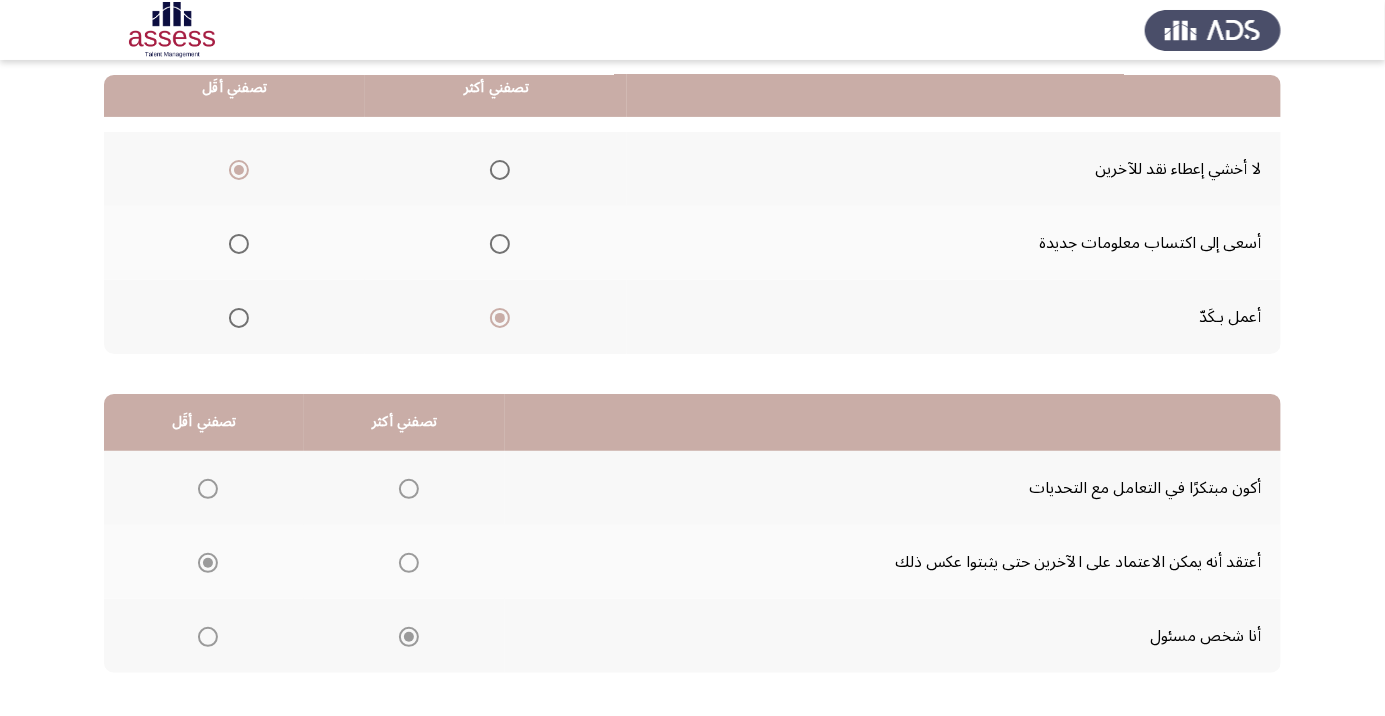 click on "التالي" 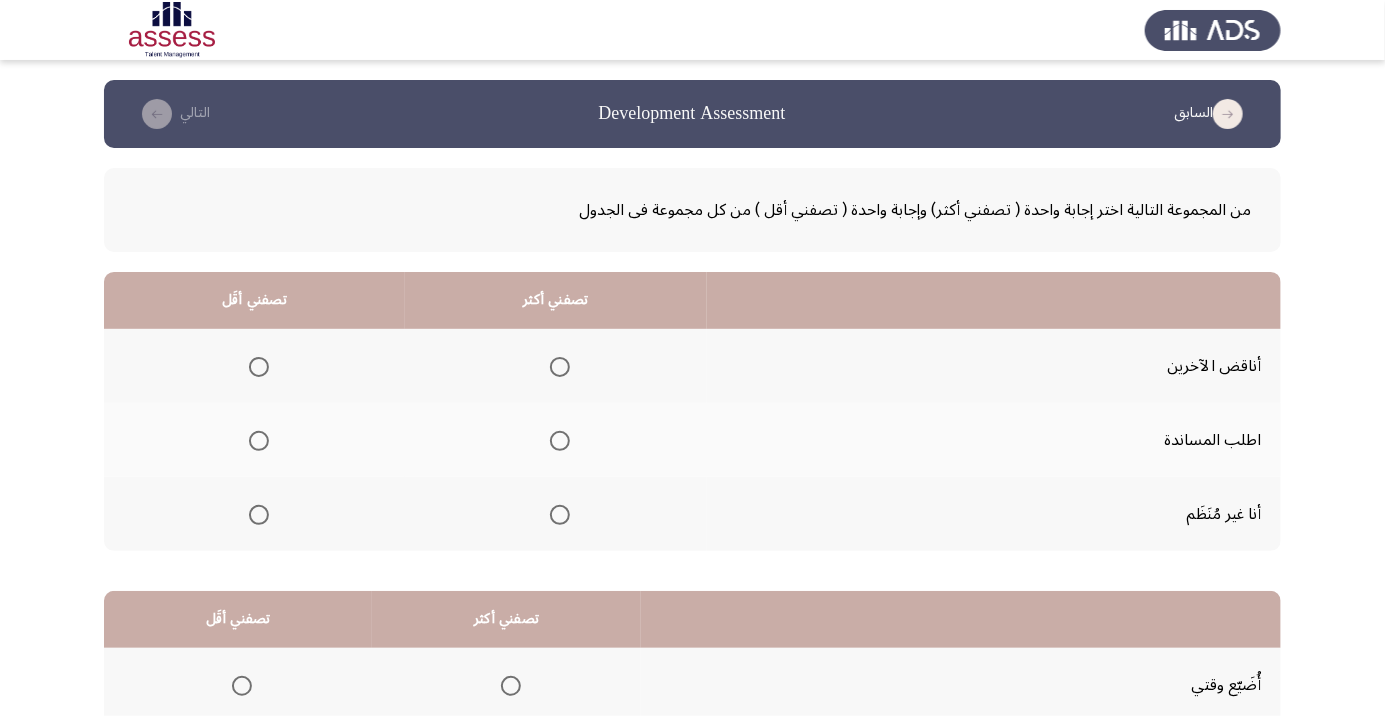 click 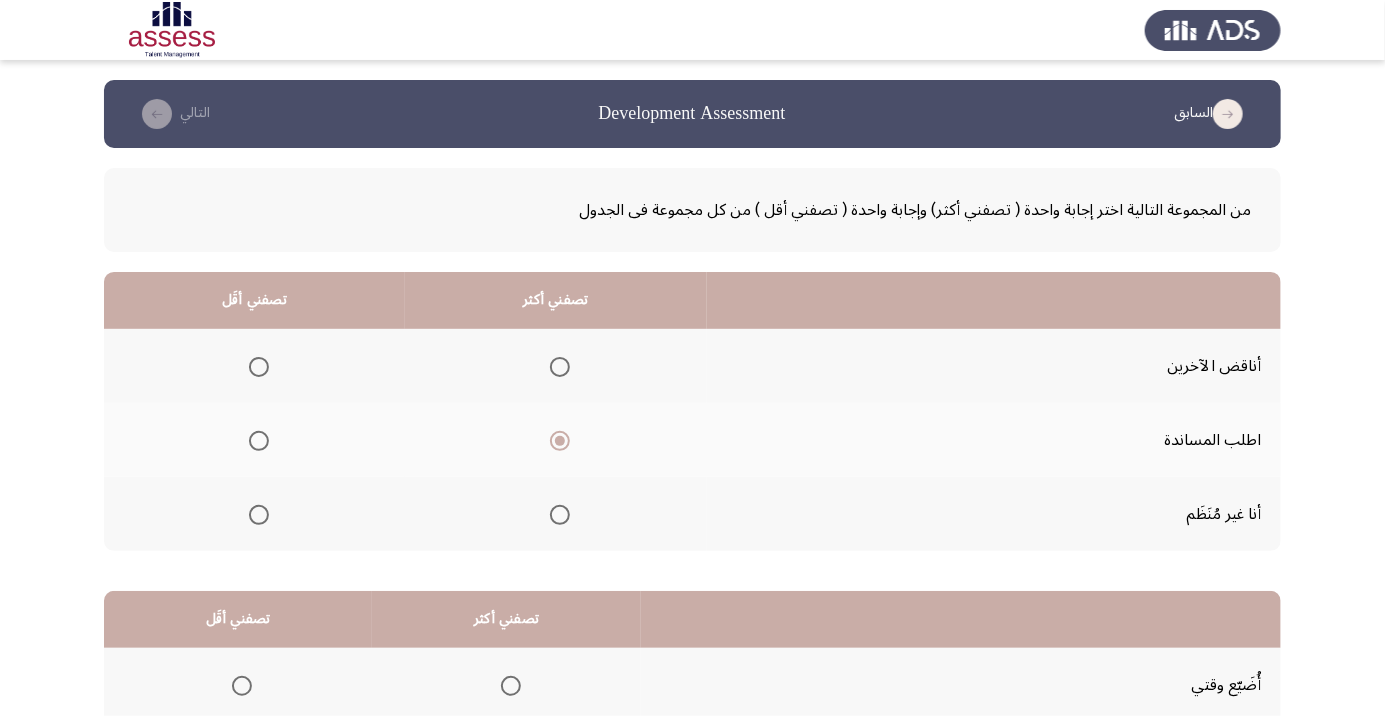 click at bounding box center (259, 367) 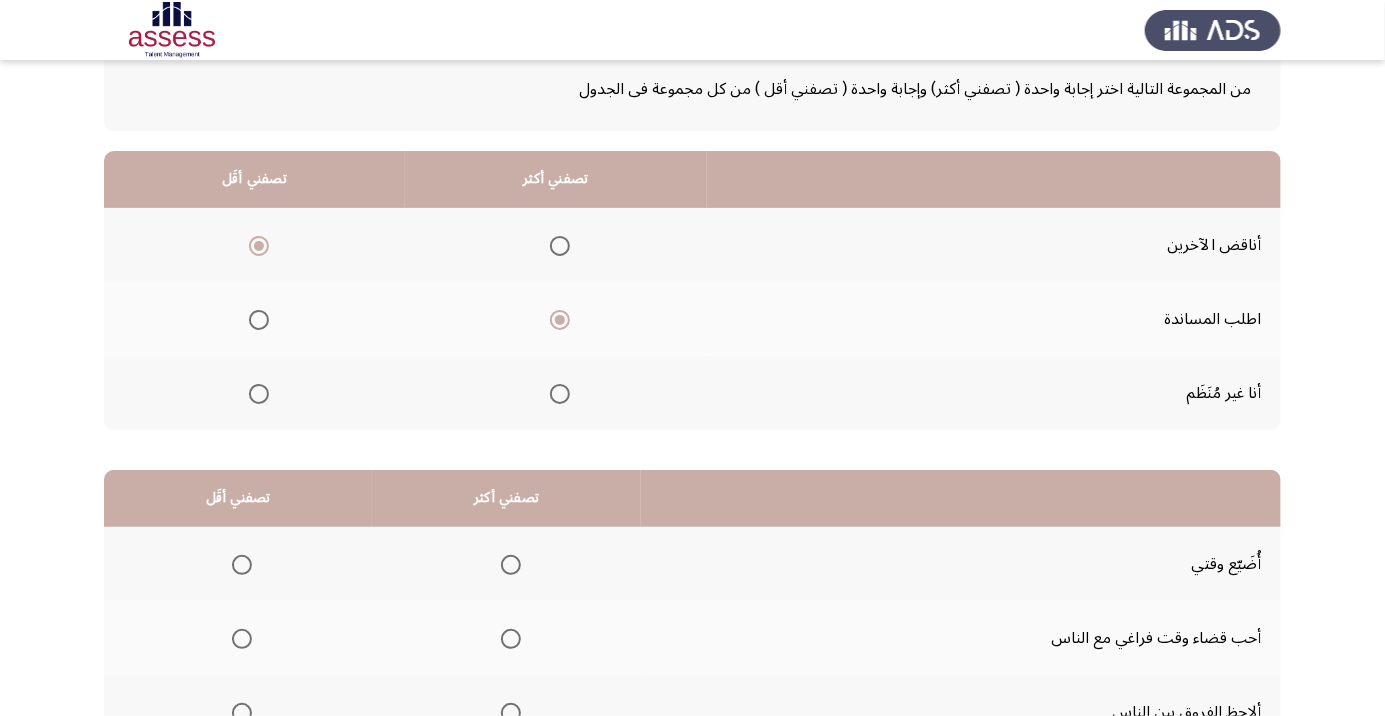 scroll, scrollTop: 197, scrollLeft: 0, axis: vertical 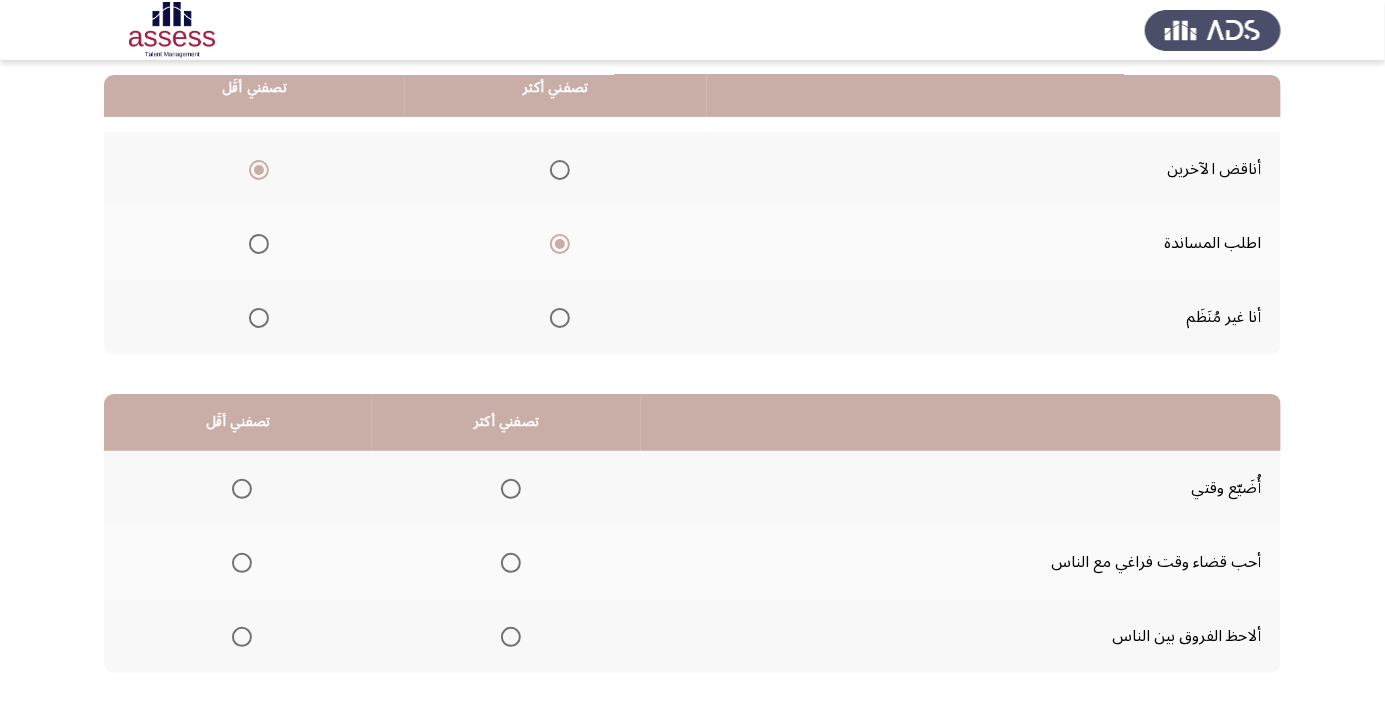 click at bounding box center [511, 563] 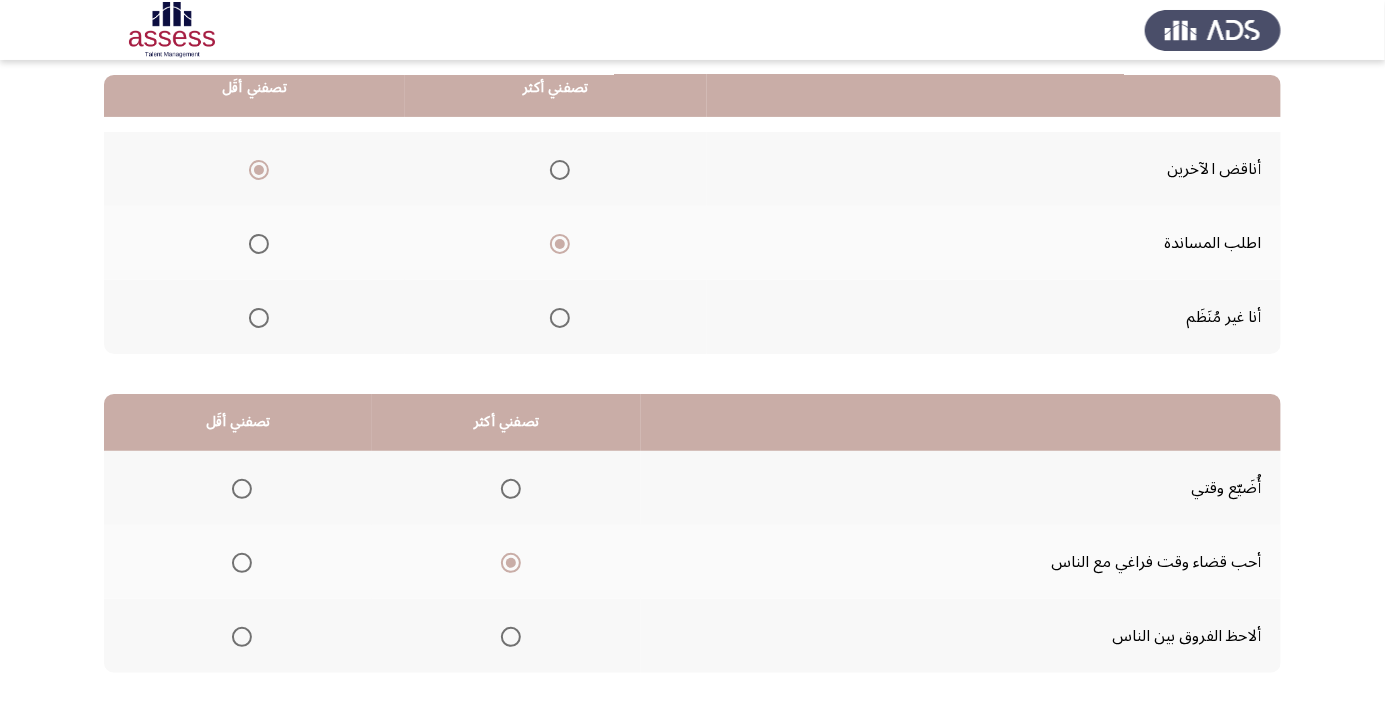 click at bounding box center [242, 637] 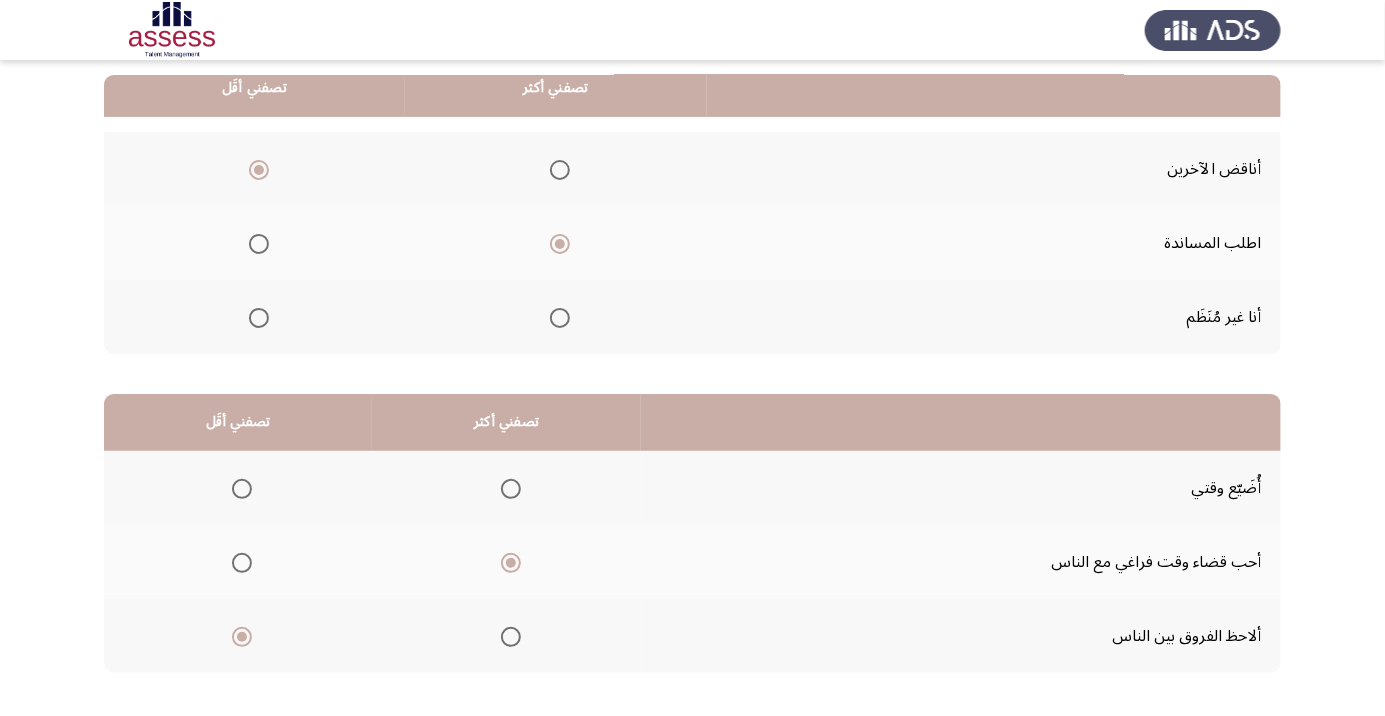 click on "التالي" 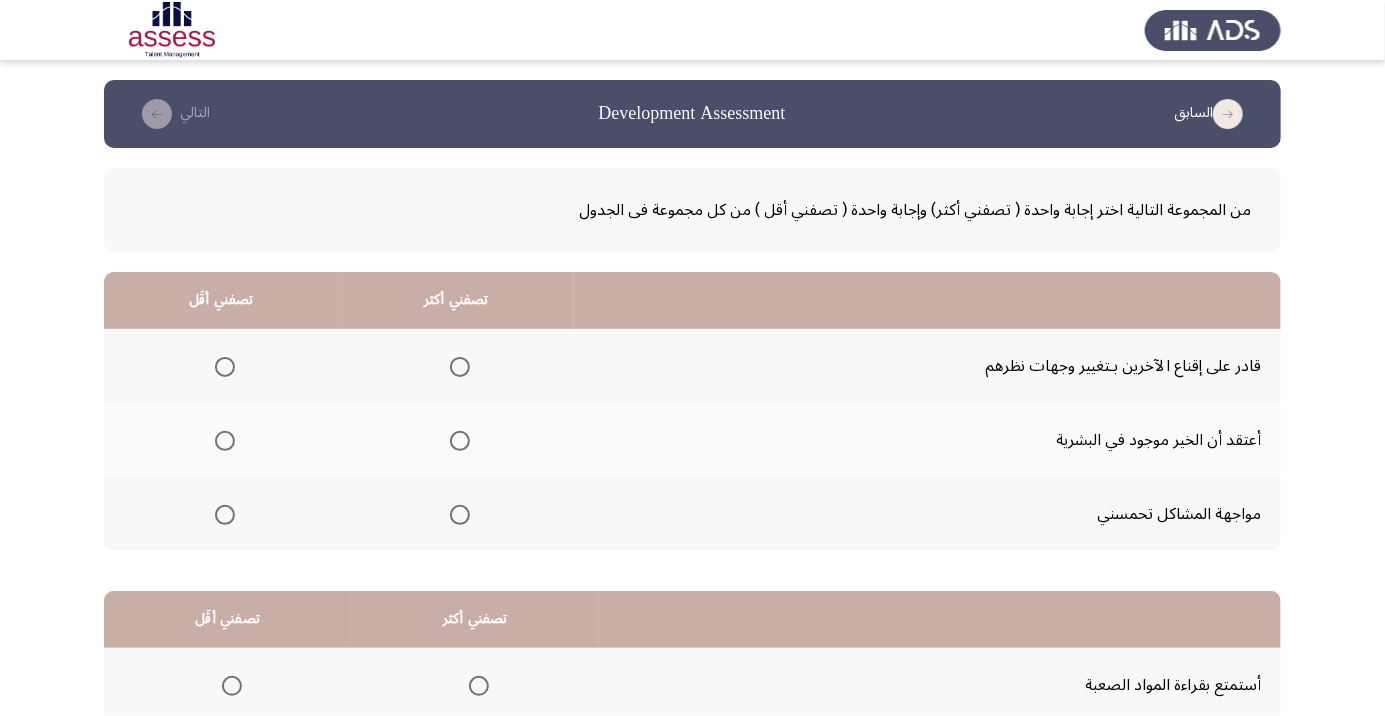 click at bounding box center (460, 441) 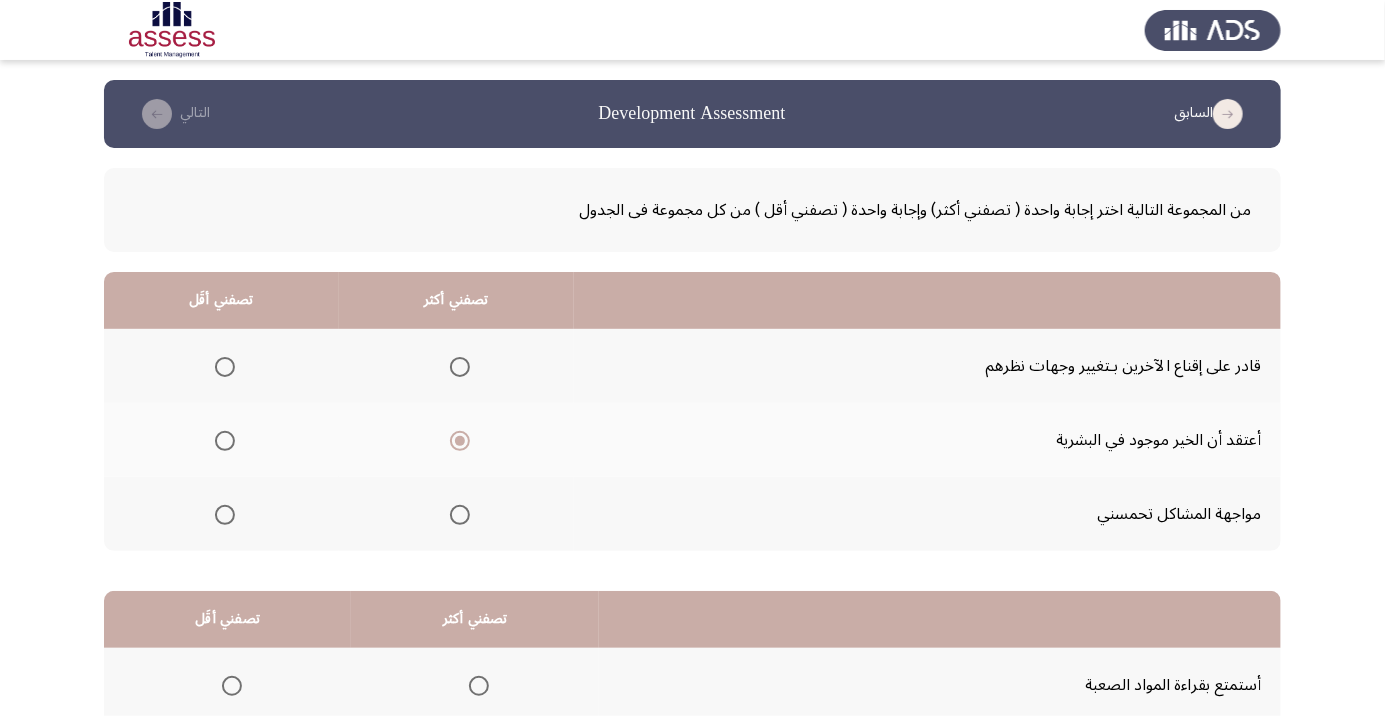 click at bounding box center (225, 367) 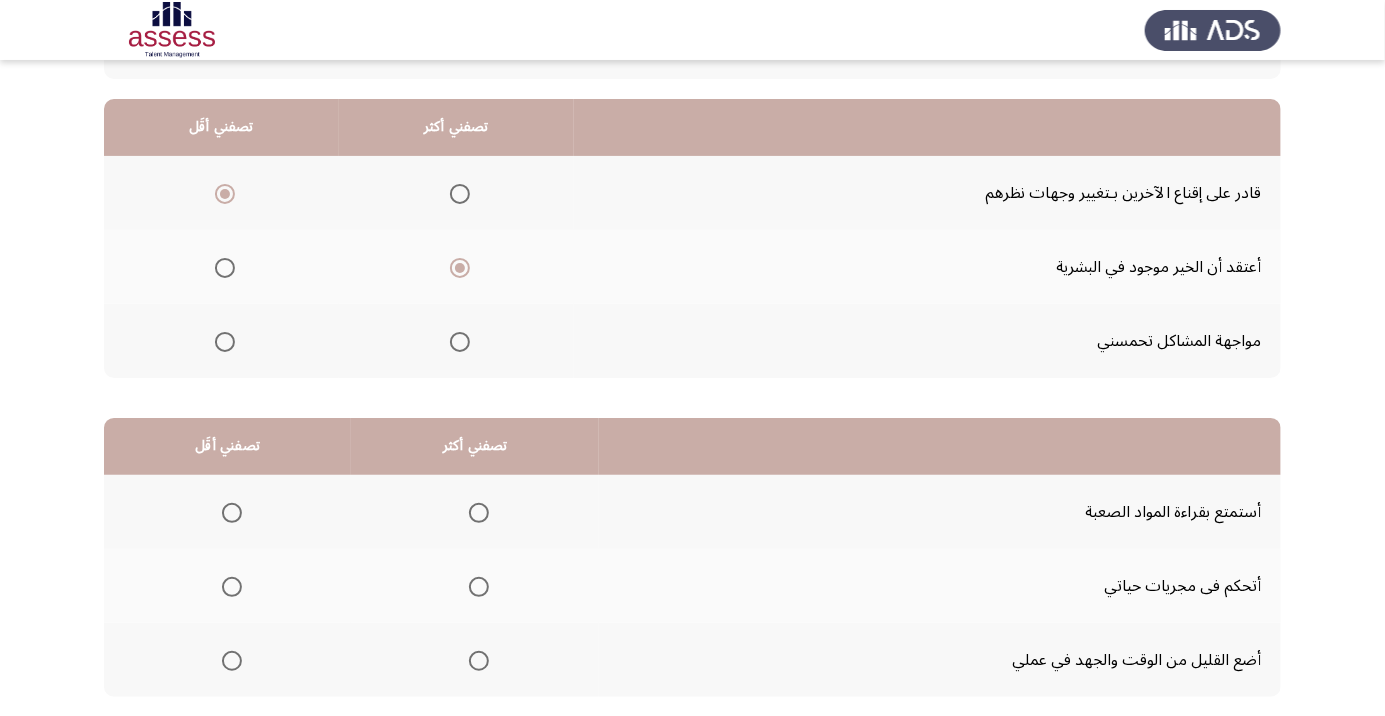 scroll, scrollTop: 197, scrollLeft: 0, axis: vertical 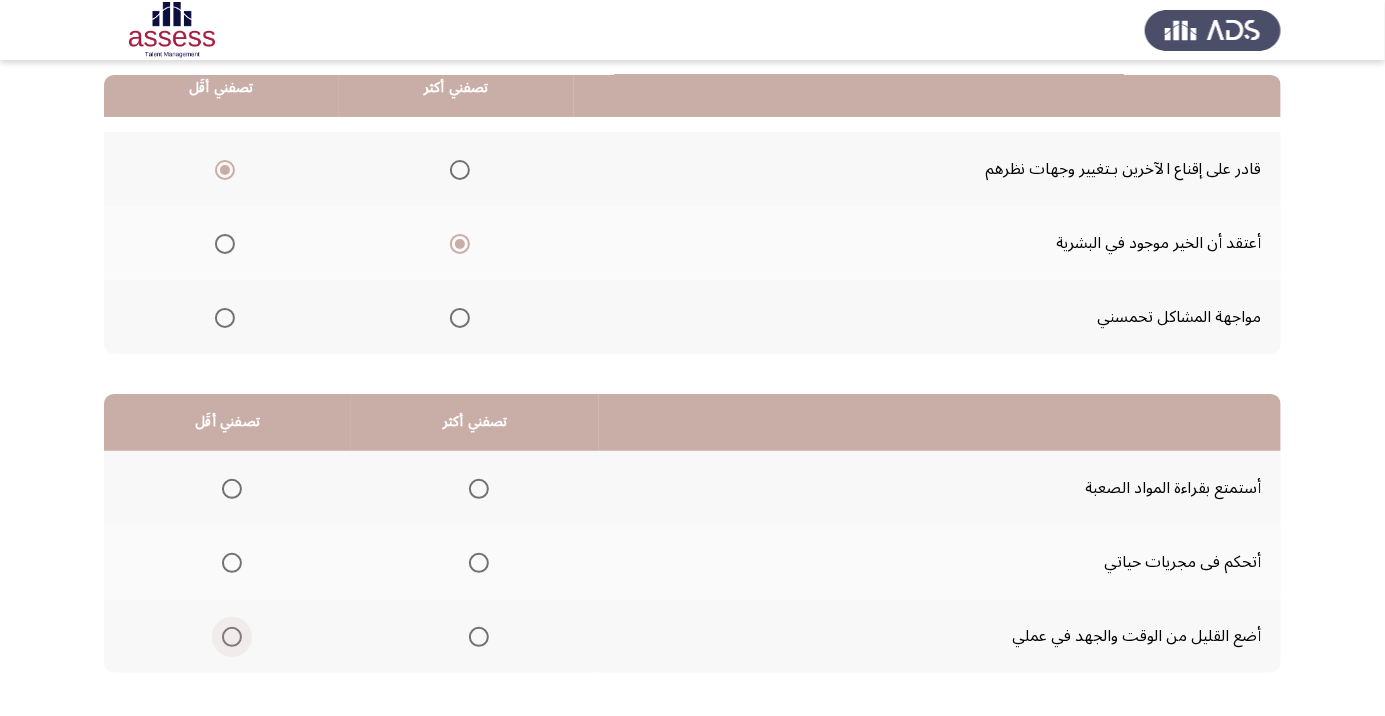 click at bounding box center (232, 637) 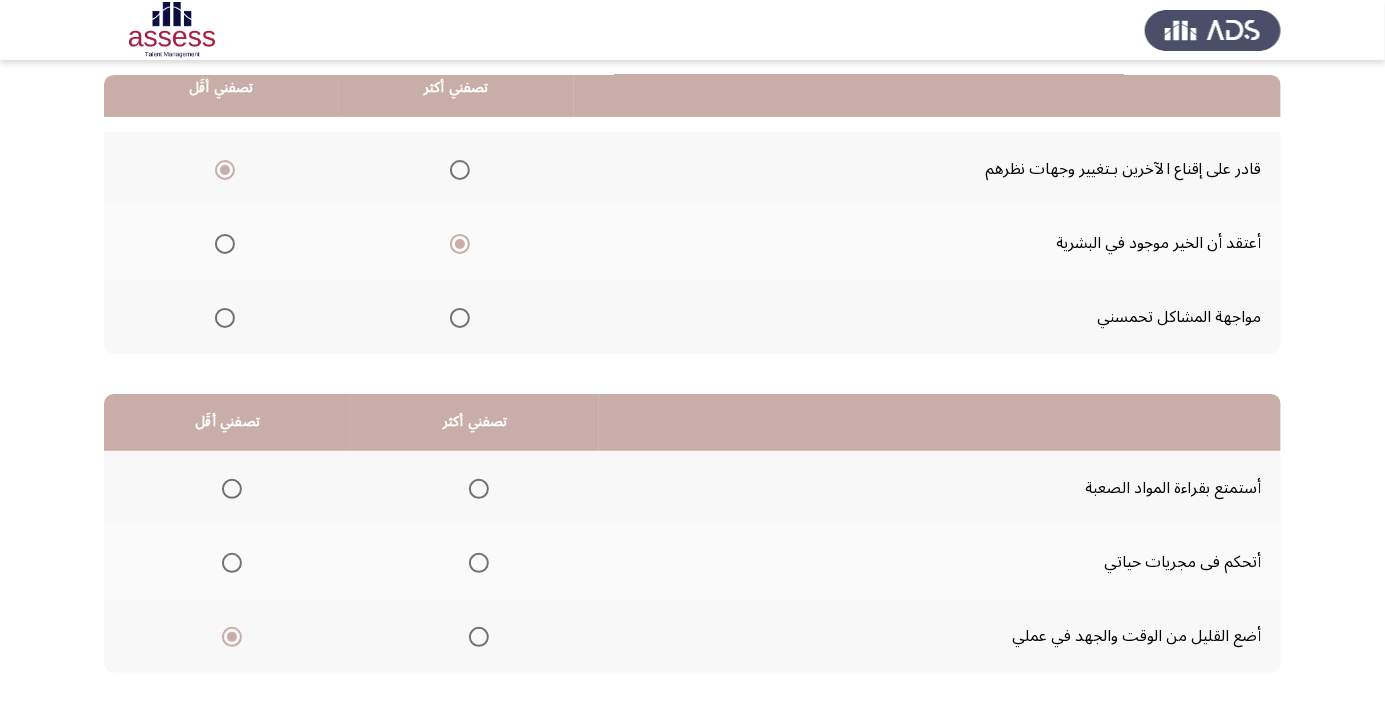 click 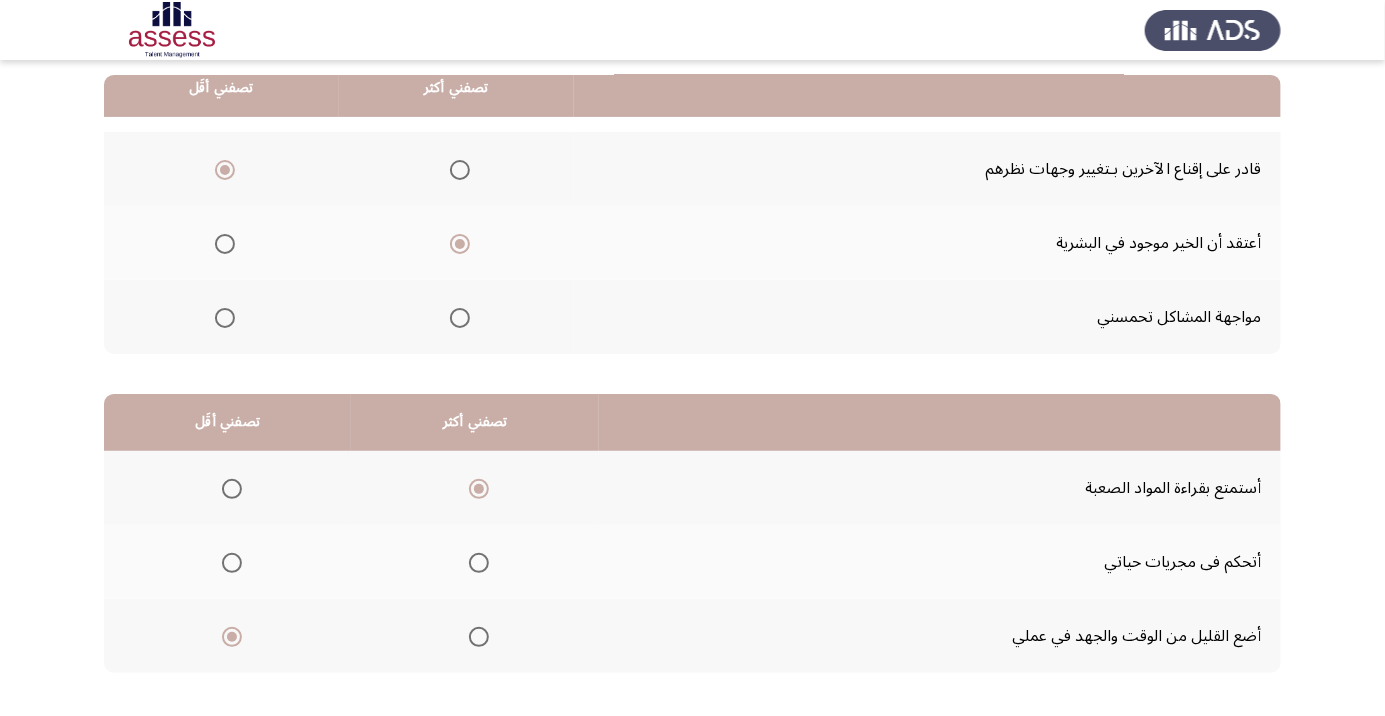 click on "التالي" 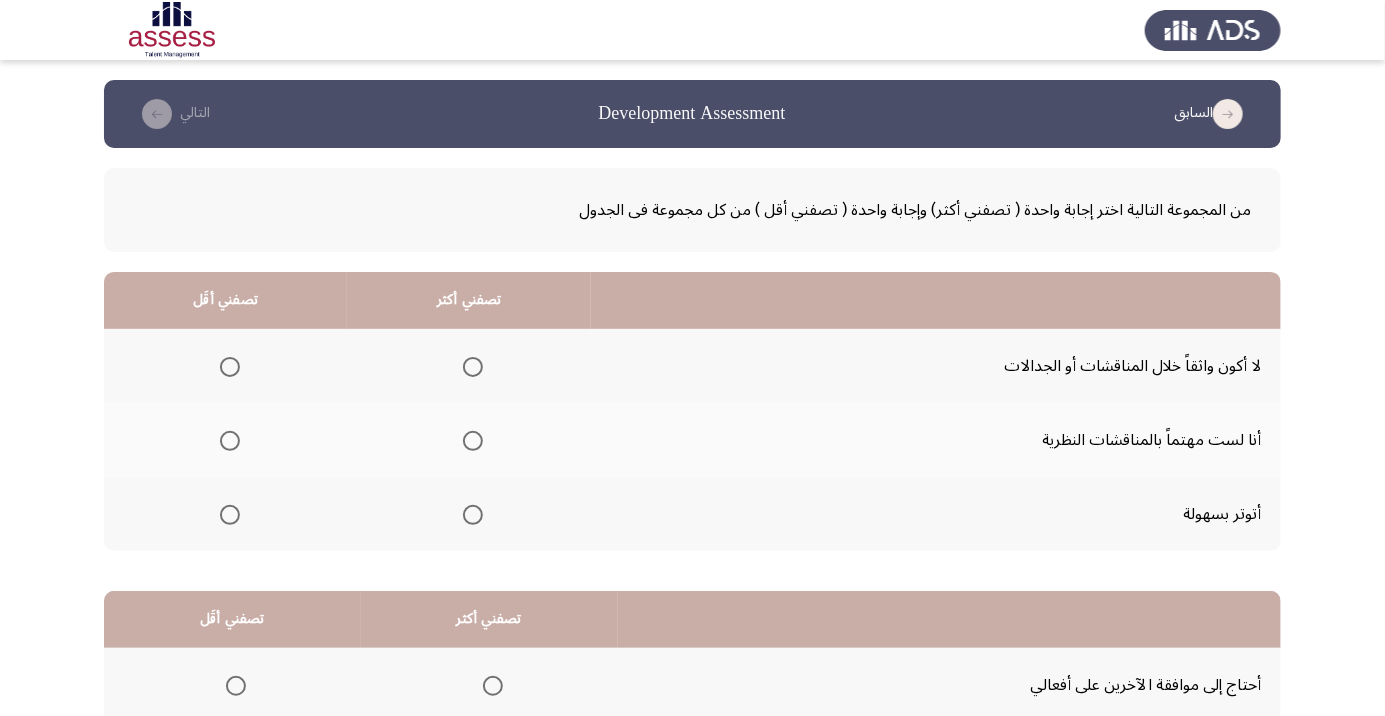 click at bounding box center (230, 515) 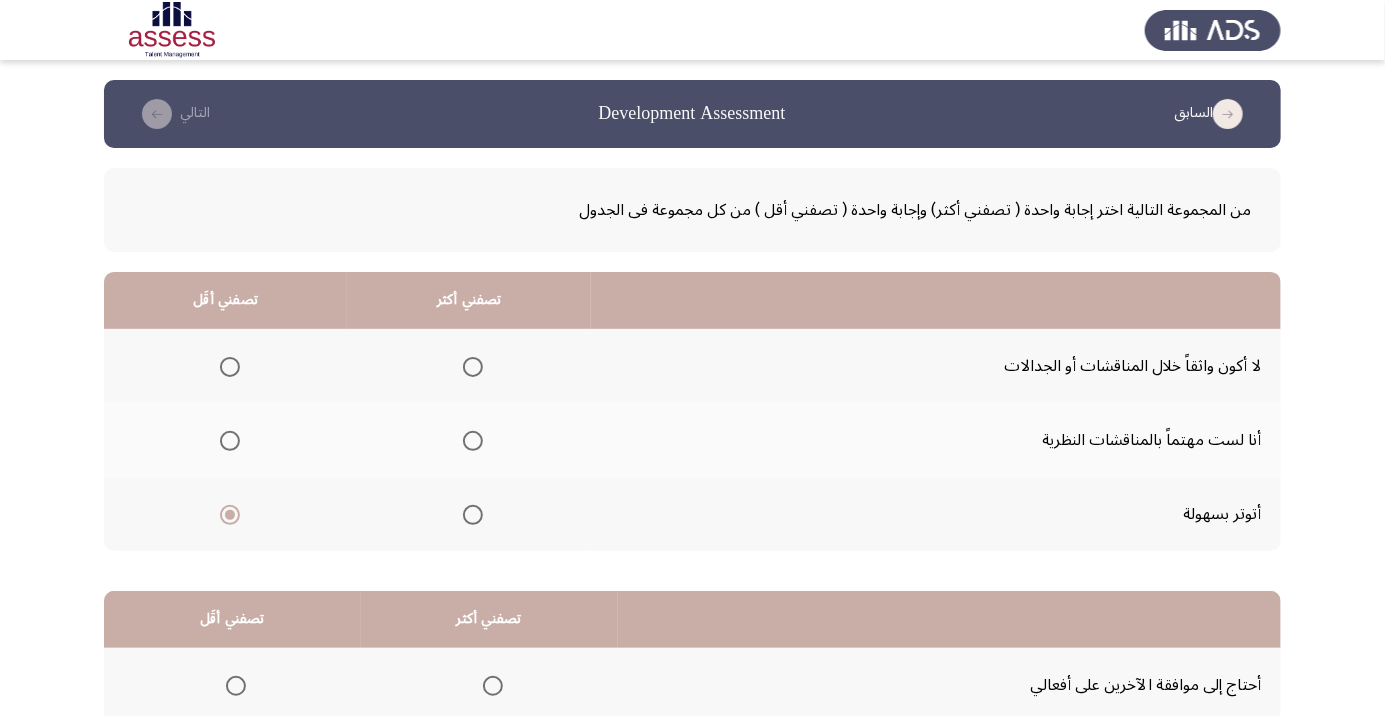 click at bounding box center [473, 441] 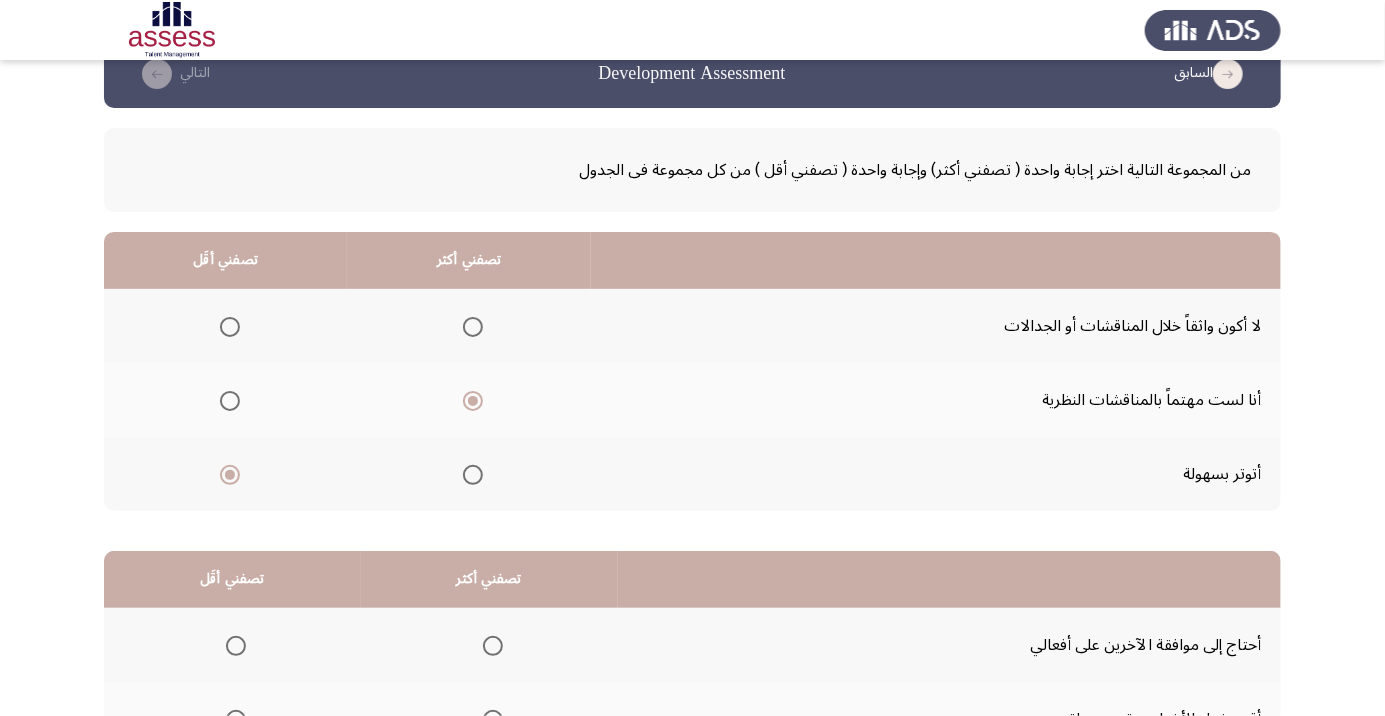 scroll, scrollTop: 197, scrollLeft: 0, axis: vertical 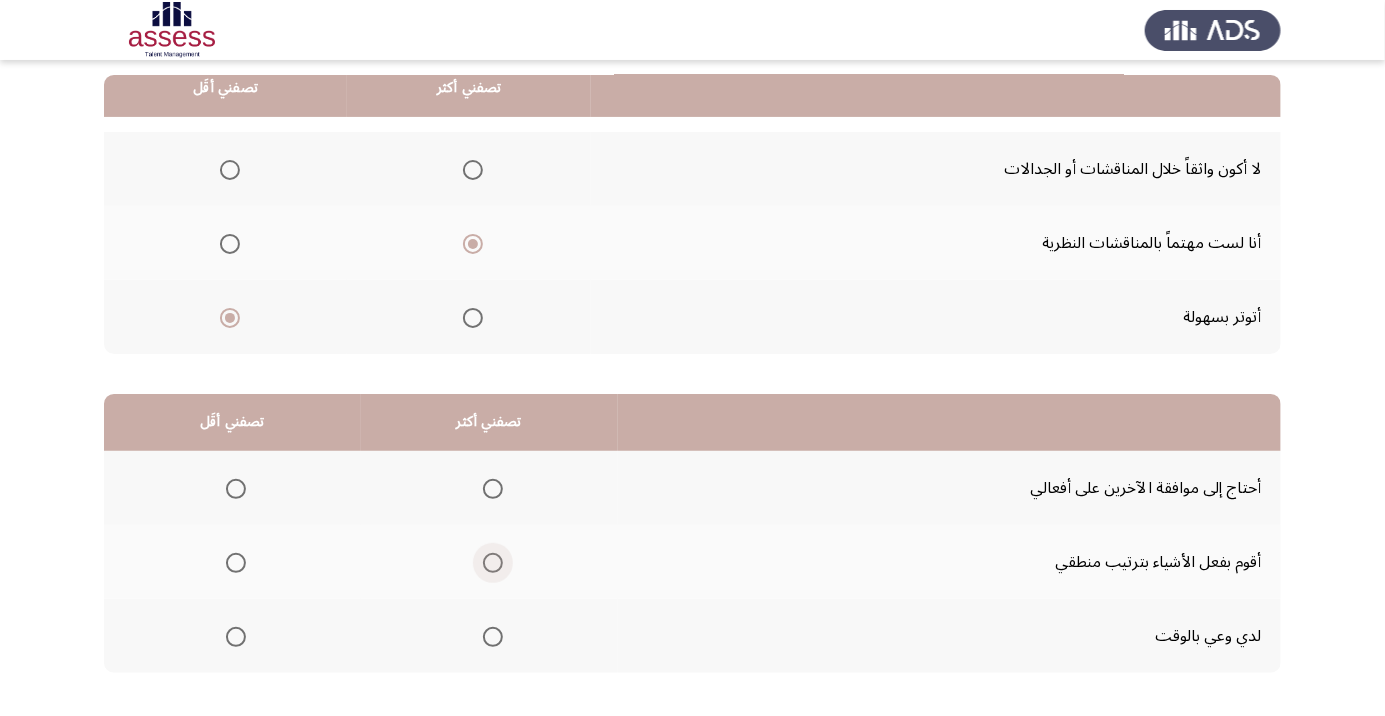 click at bounding box center [493, 563] 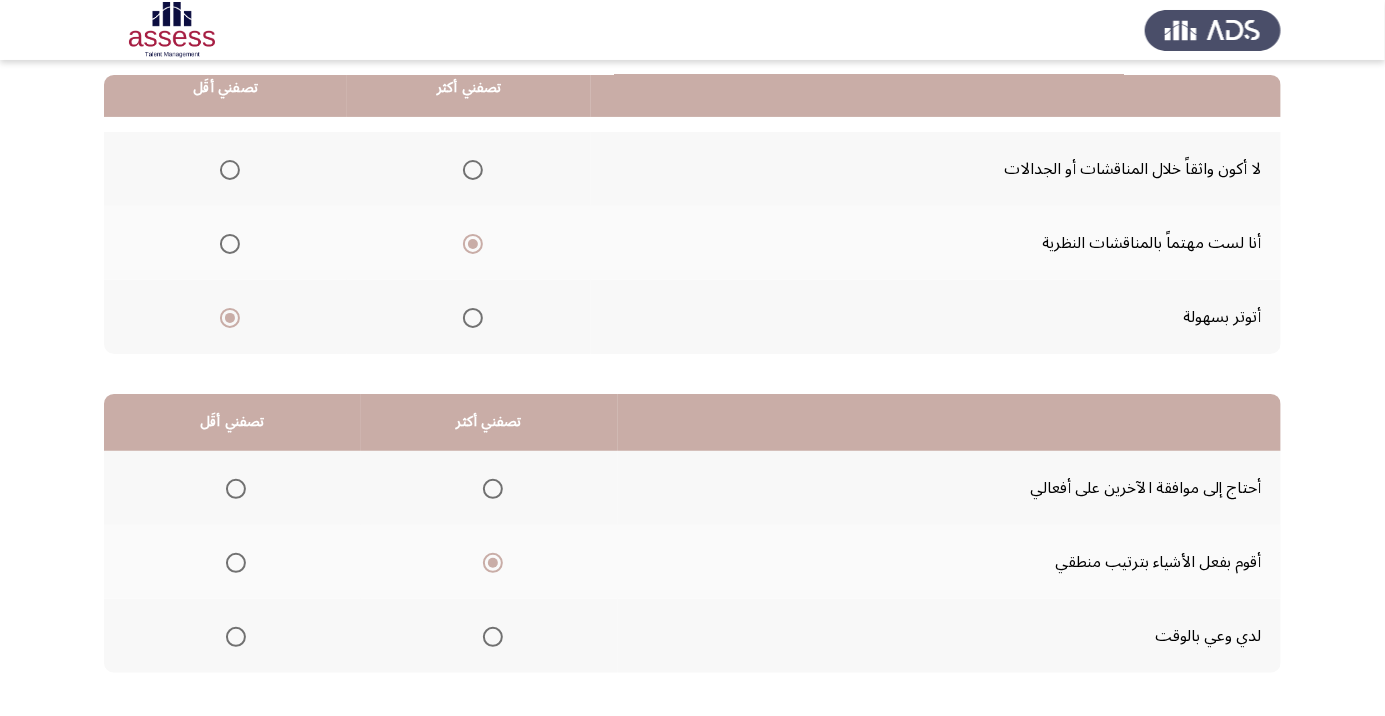 click at bounding box center [236, 489] 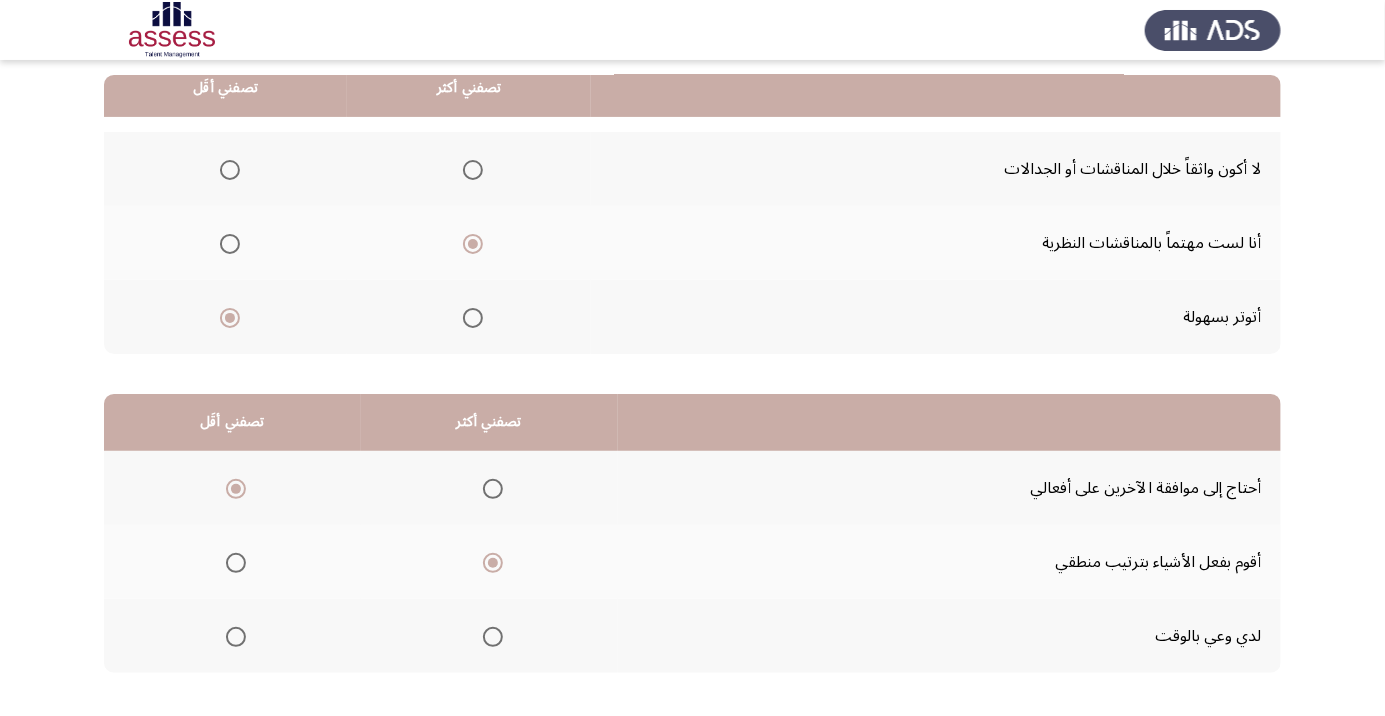 click on "التالي" 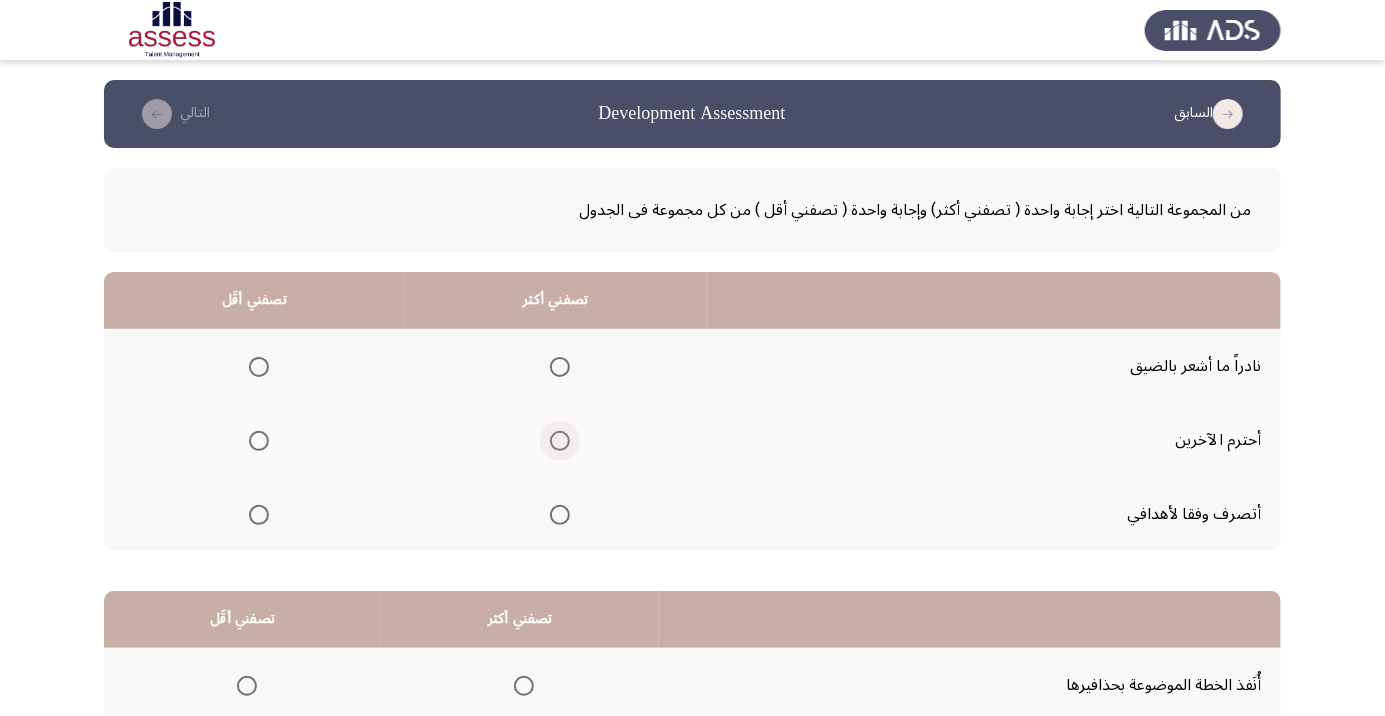click at bounding box center (560, 441) 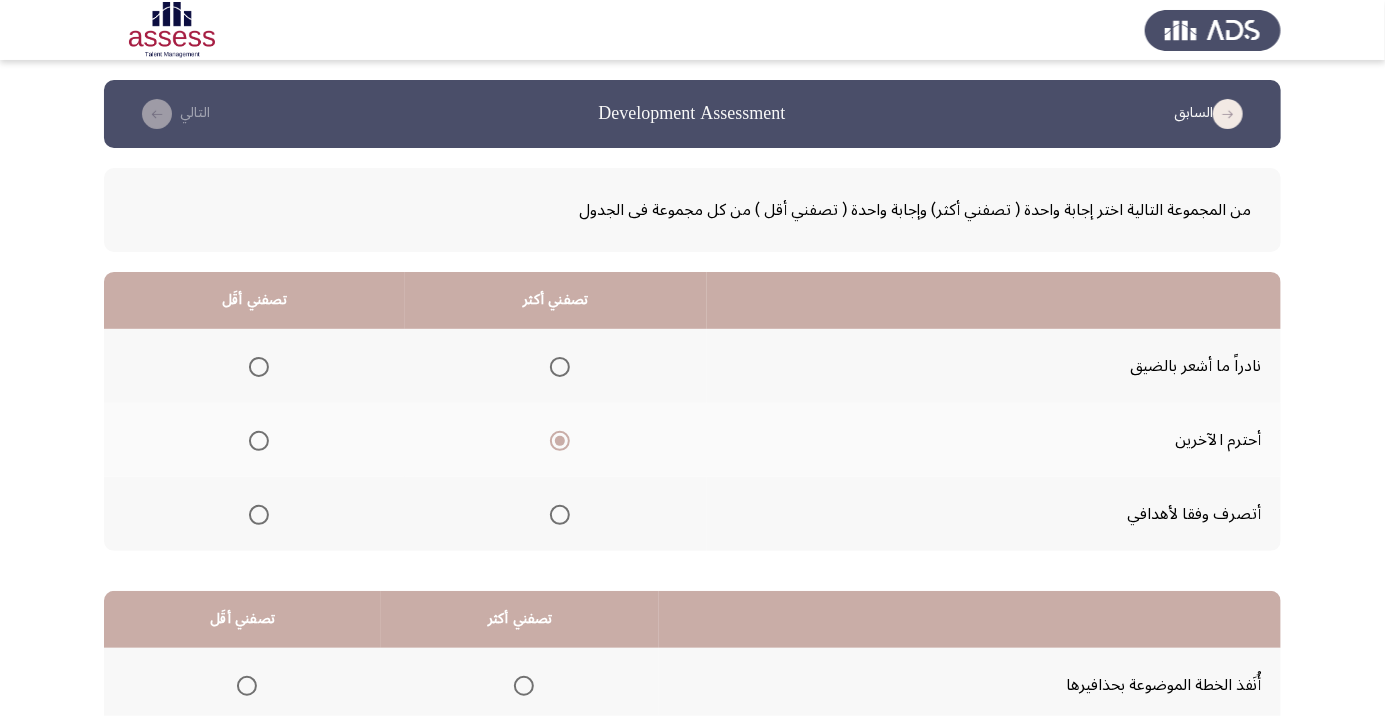 click at bounding box center (259, 367) 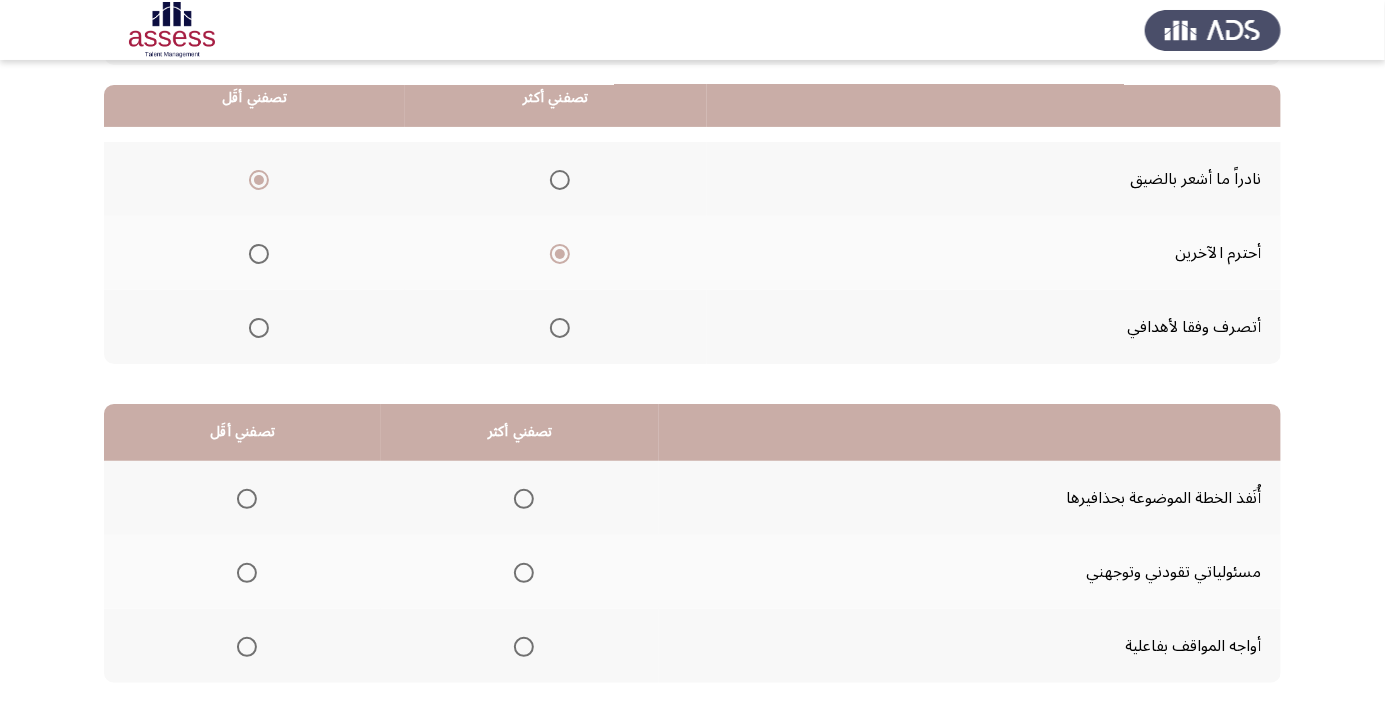 scroll, scrollTop: 197, scrollLeft: 0, axis: vertical 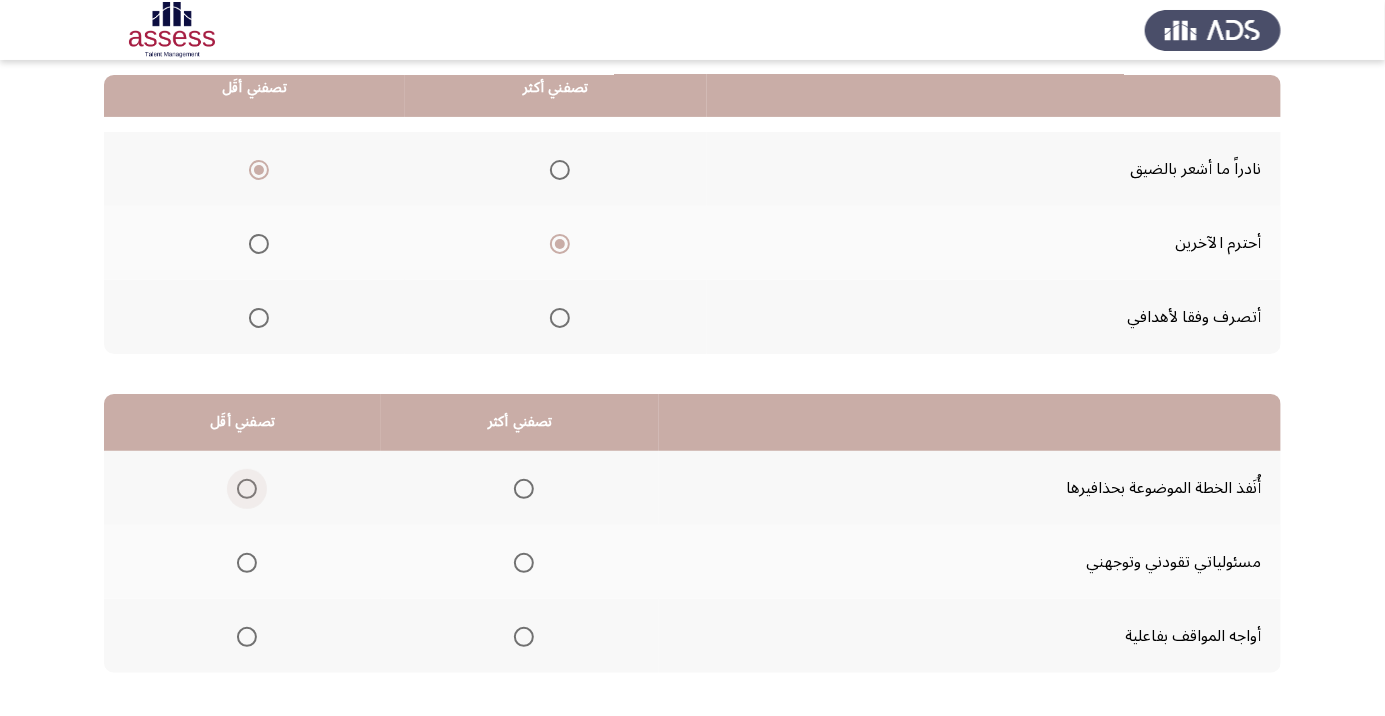 click at bounding box center (247, 489) 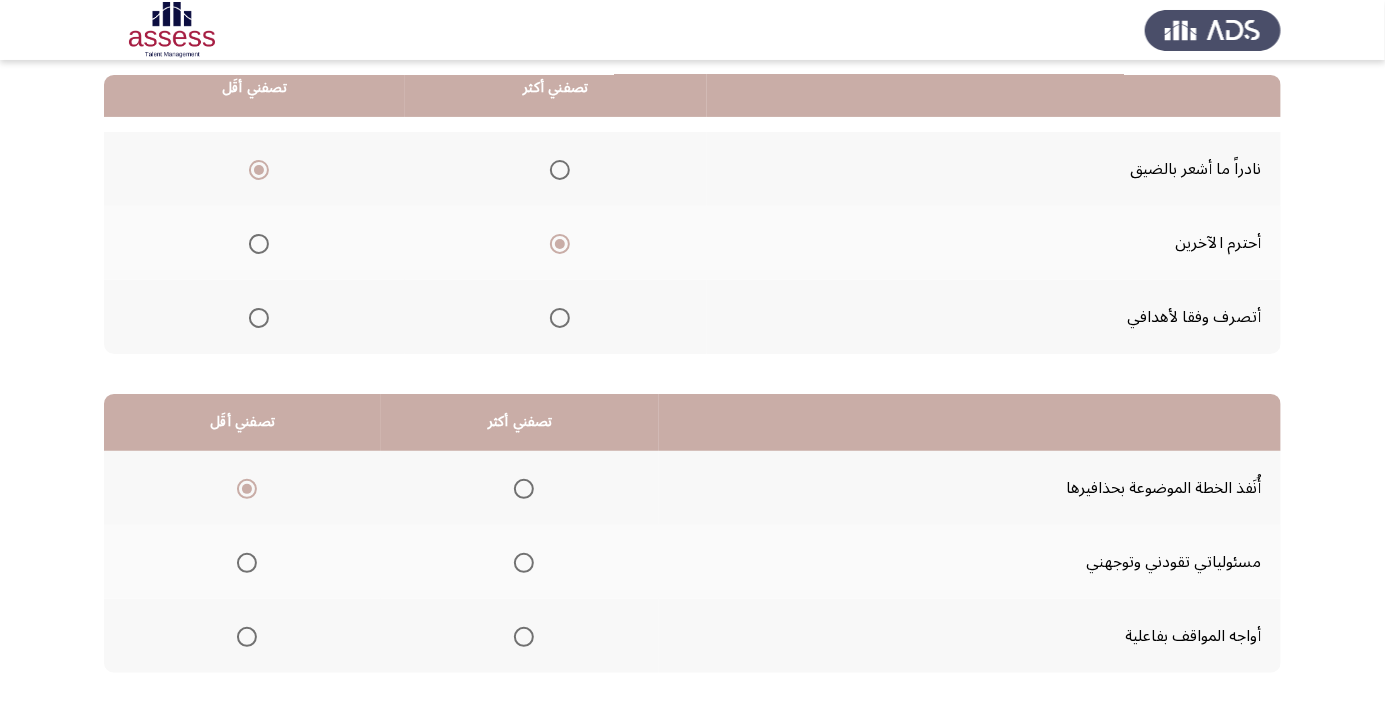click 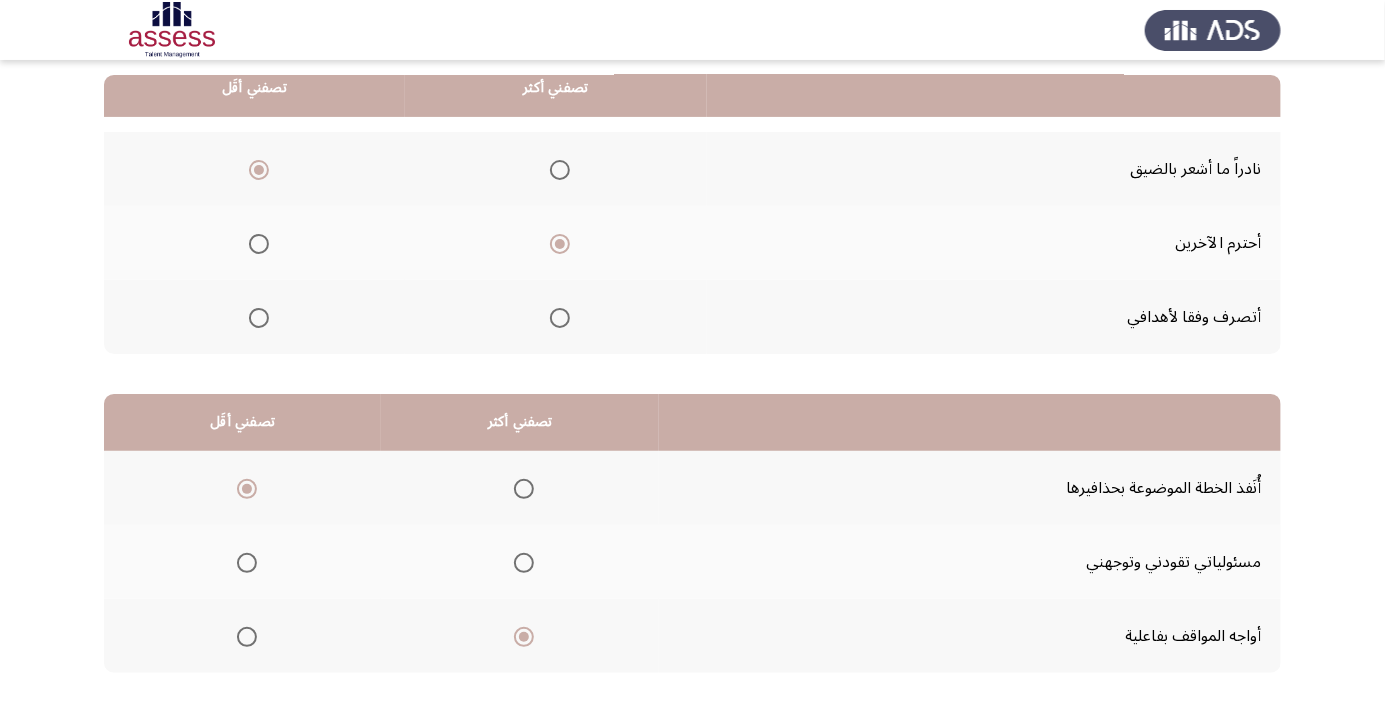 click on "التالي" 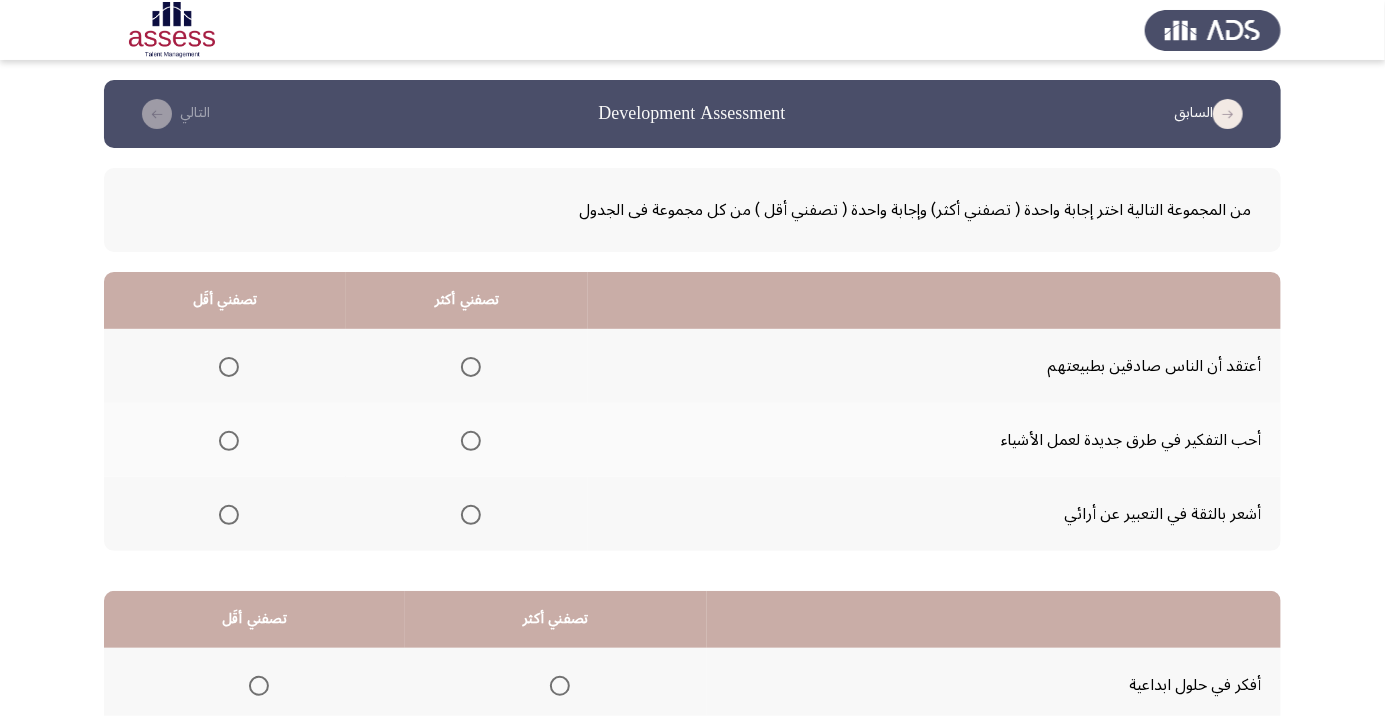click at bounding box center (229, 441) 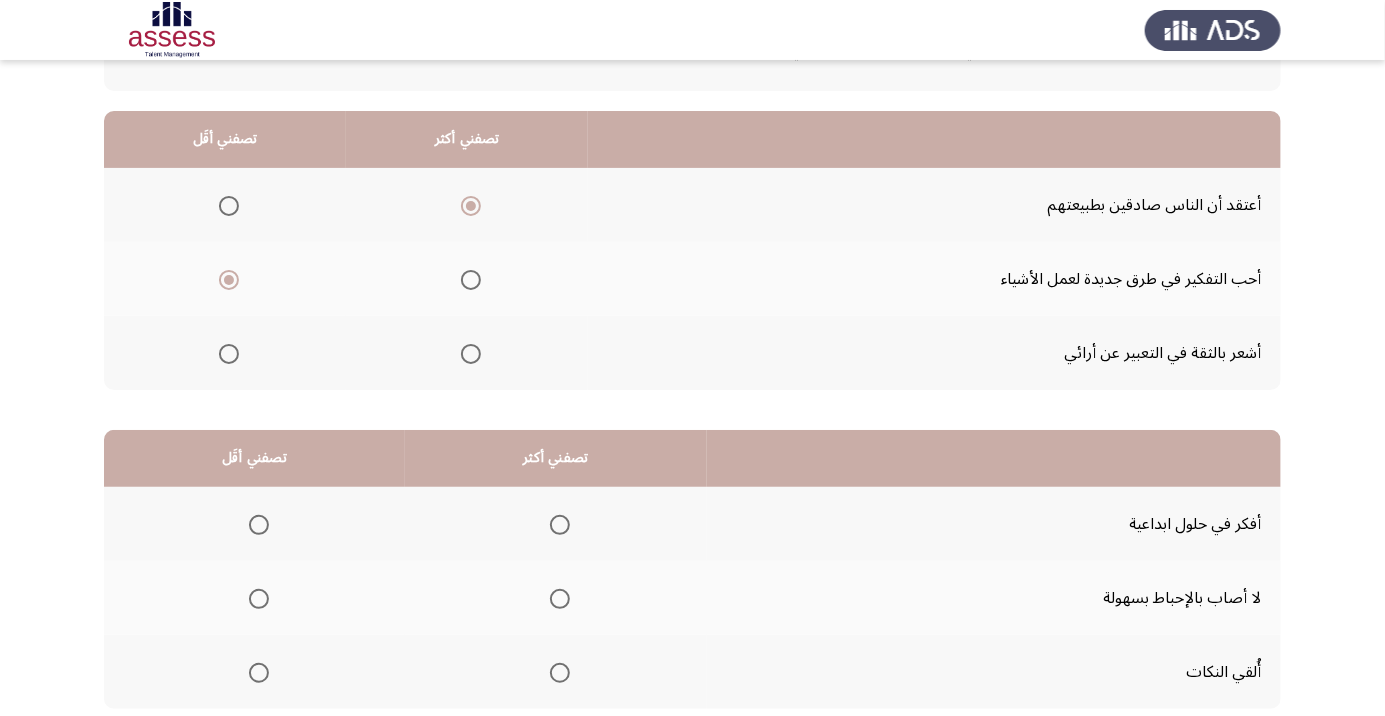 scroll, scrollTop: 197, scrollLeft: 0, axis: vertical 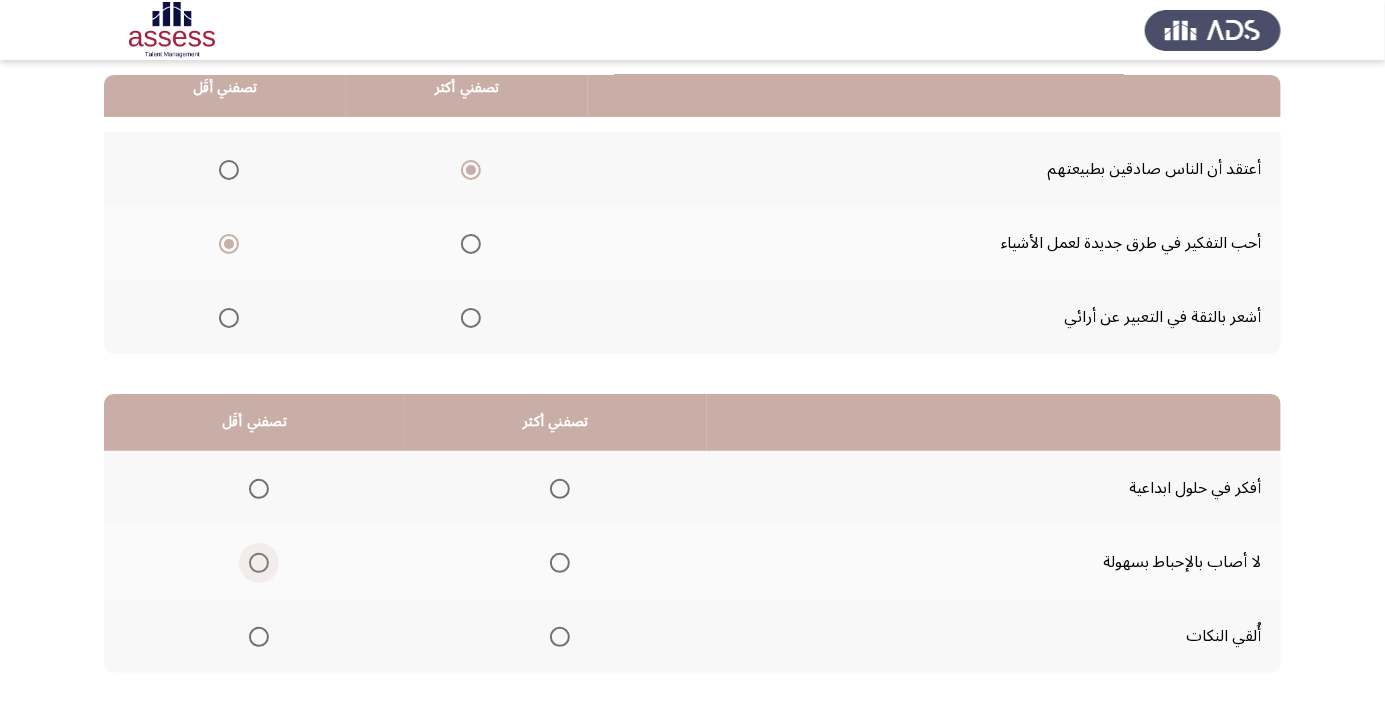 click at bounding box center (259, 563) 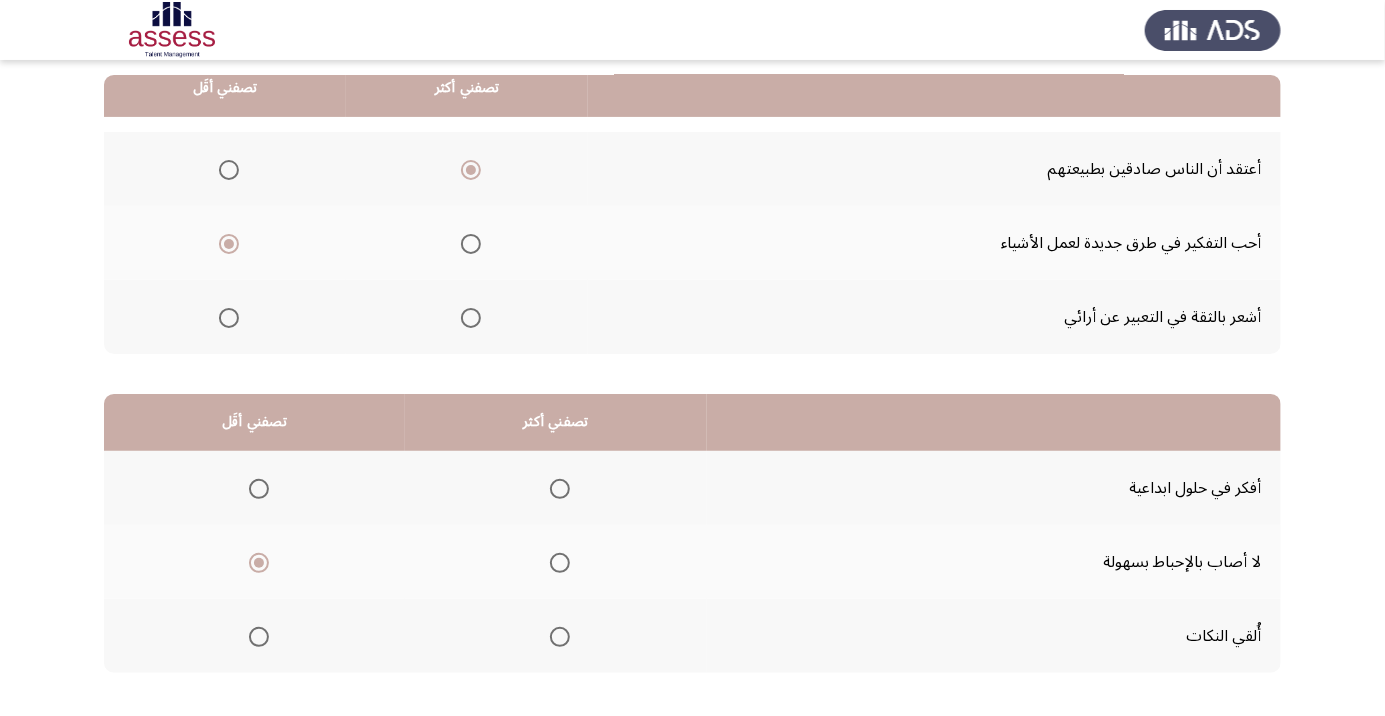 click at bounding box center [560, 489] 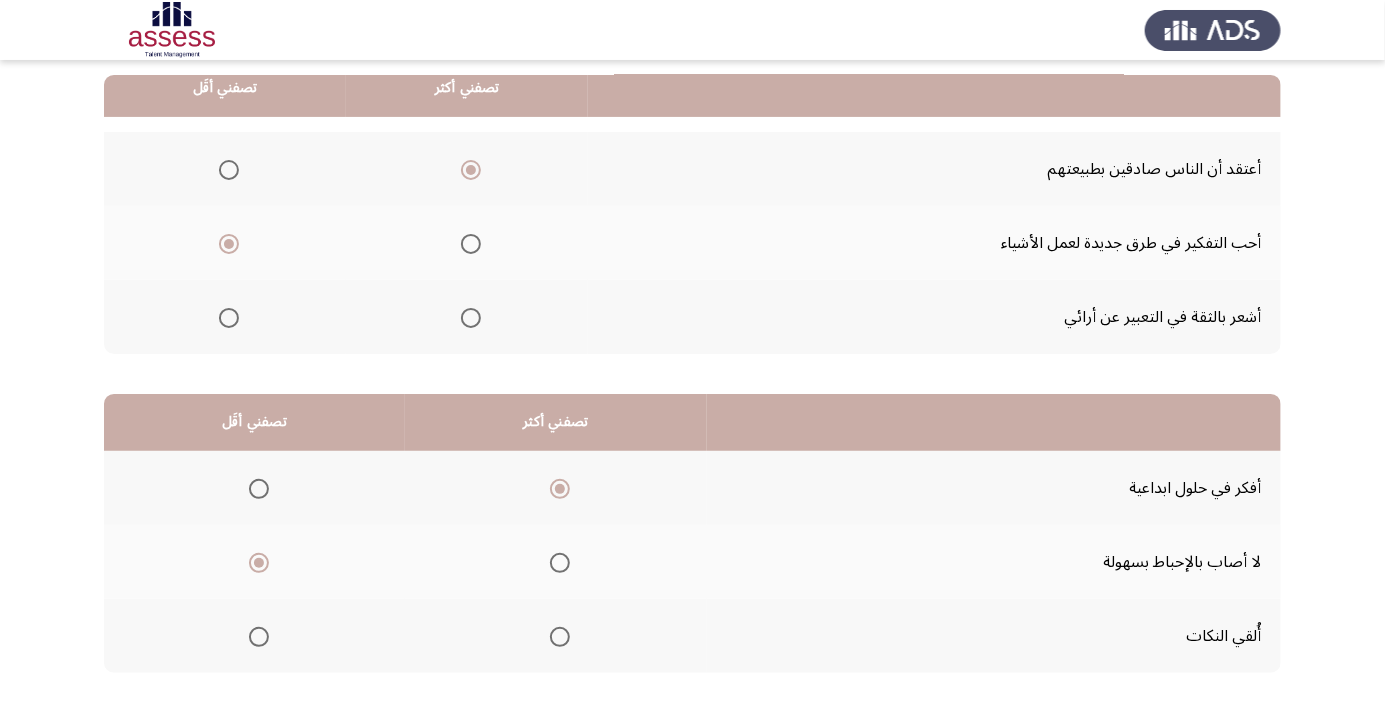 click on "التالي" 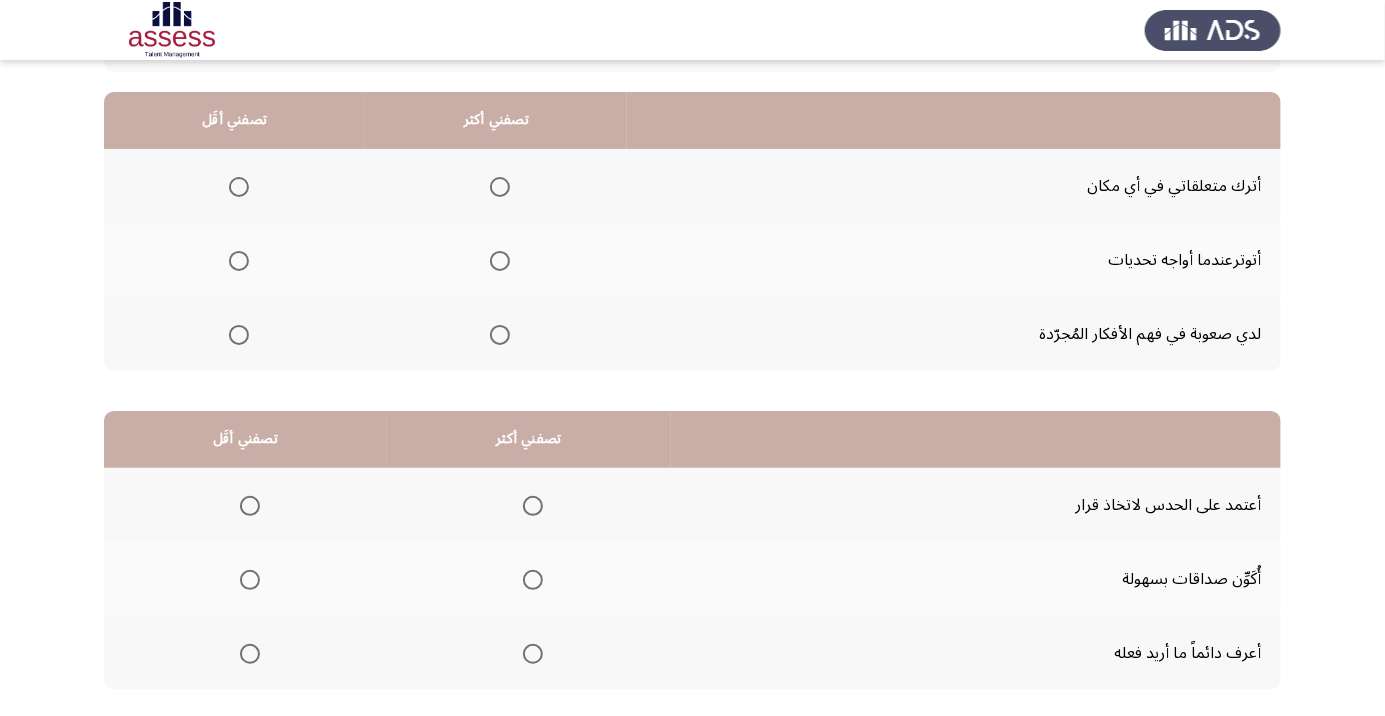 scroll, scrollTop: 197, scrollLeft: 0, axis: vertical 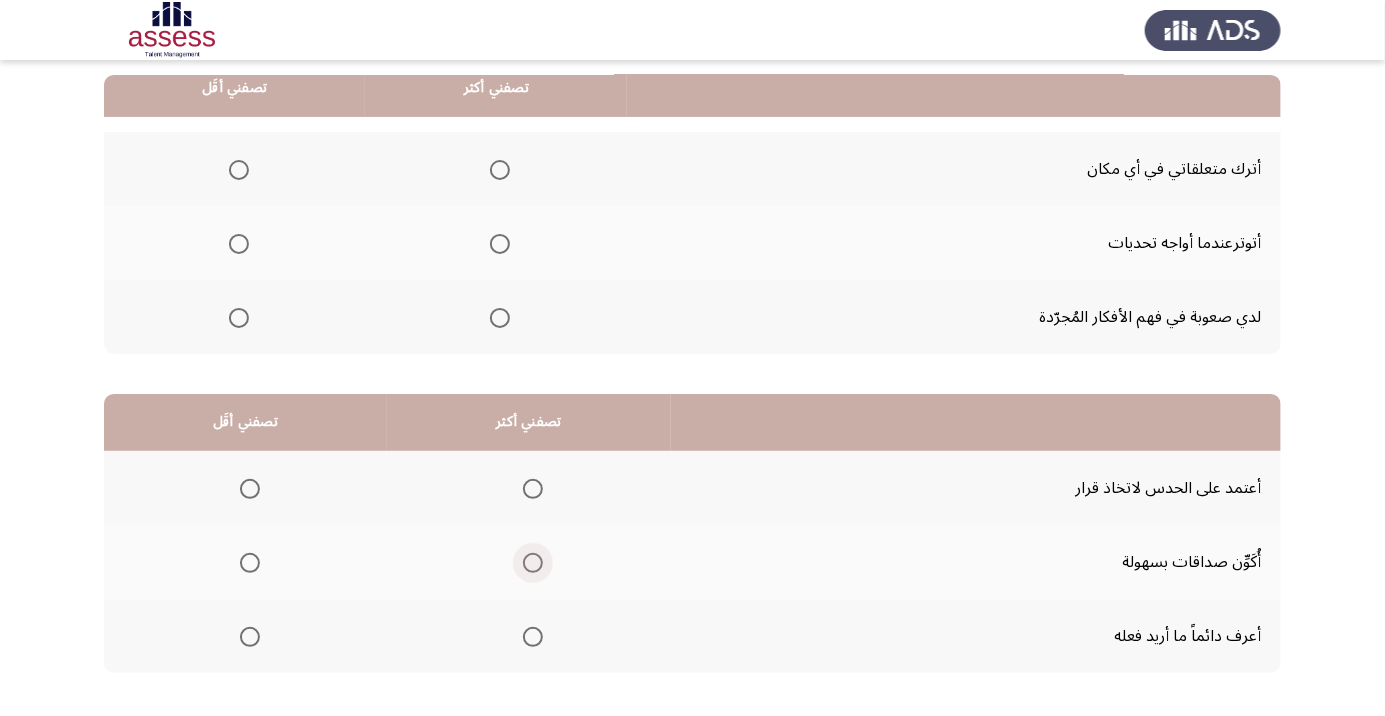 click at bounding box center [533, 563] 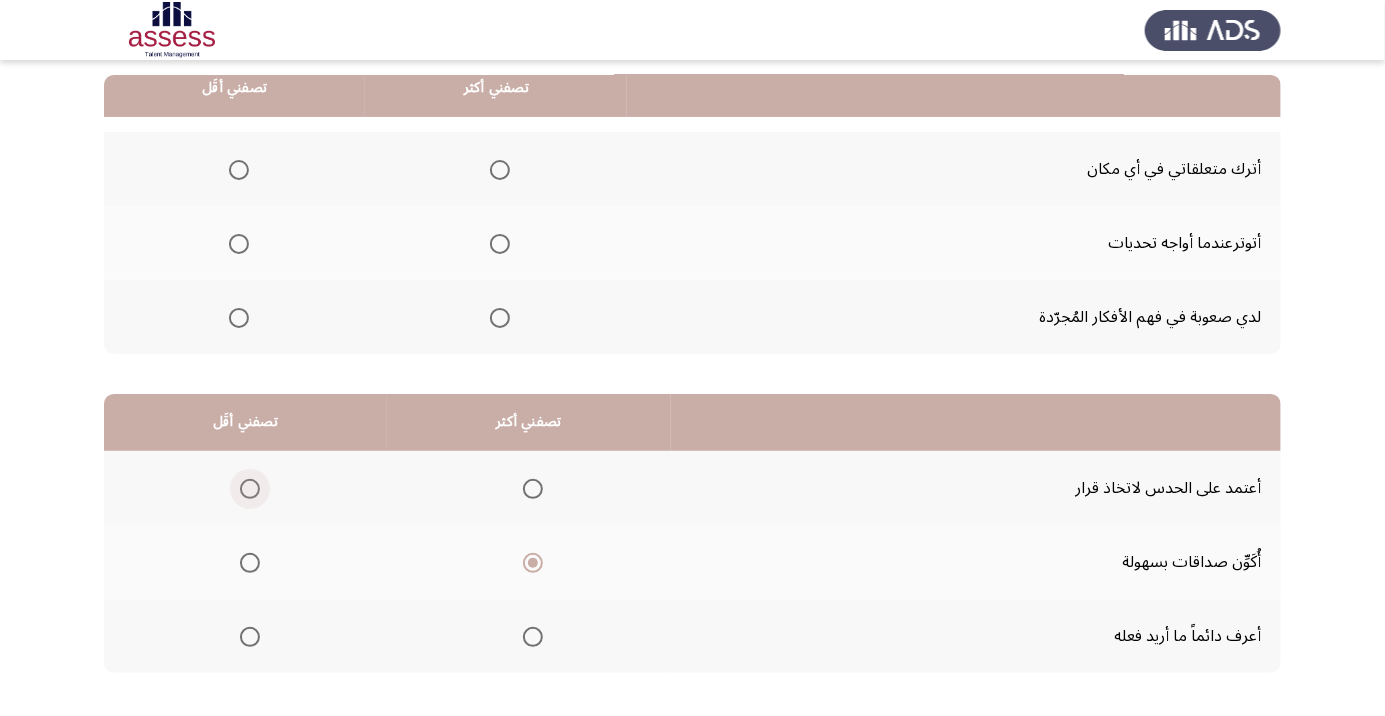 click at bounding box center (250, 489) 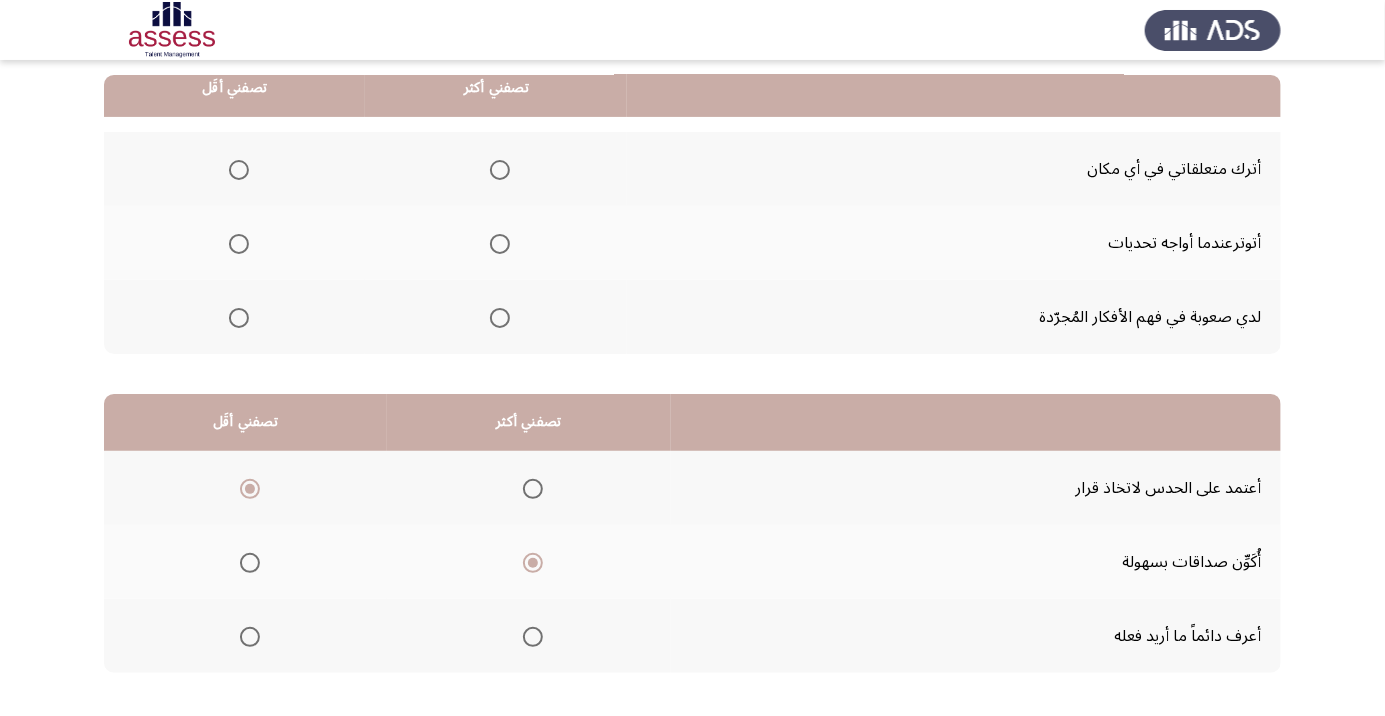 click at bounding box center (239, 318) 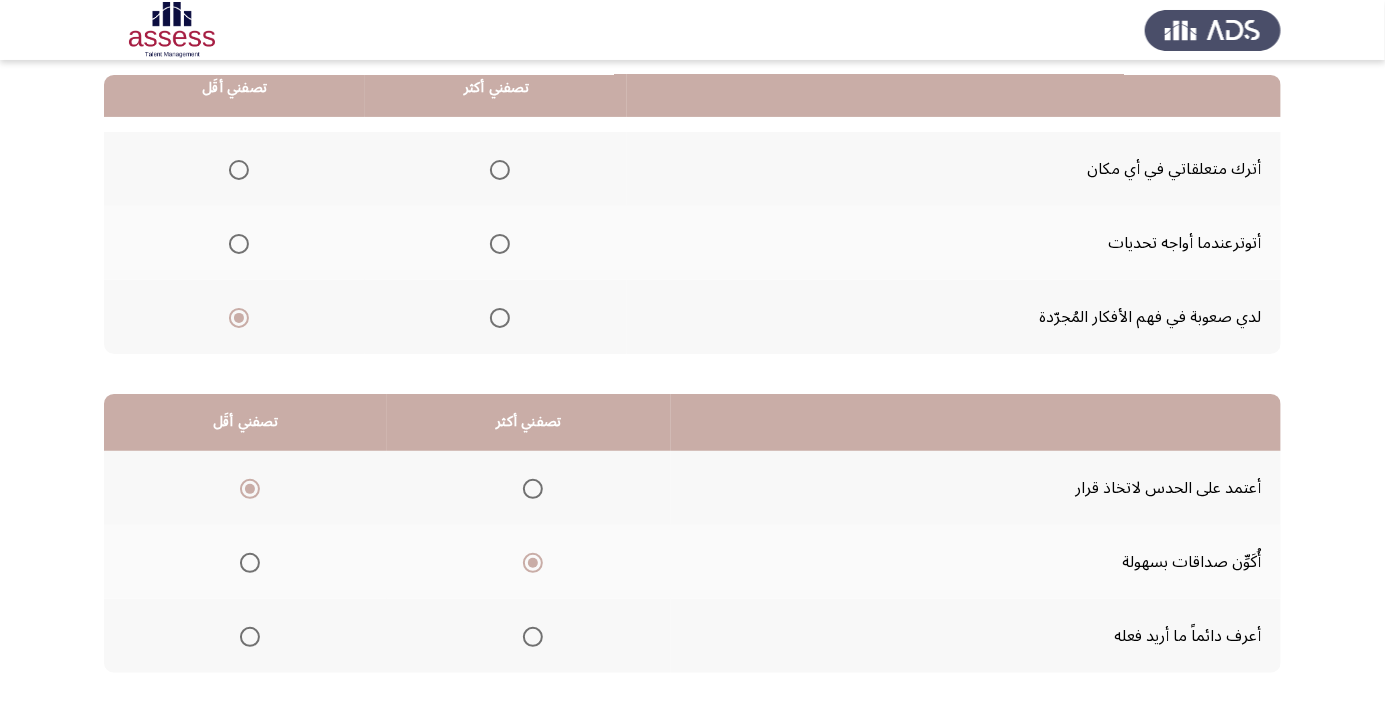 click at bounding box center [239, 244] 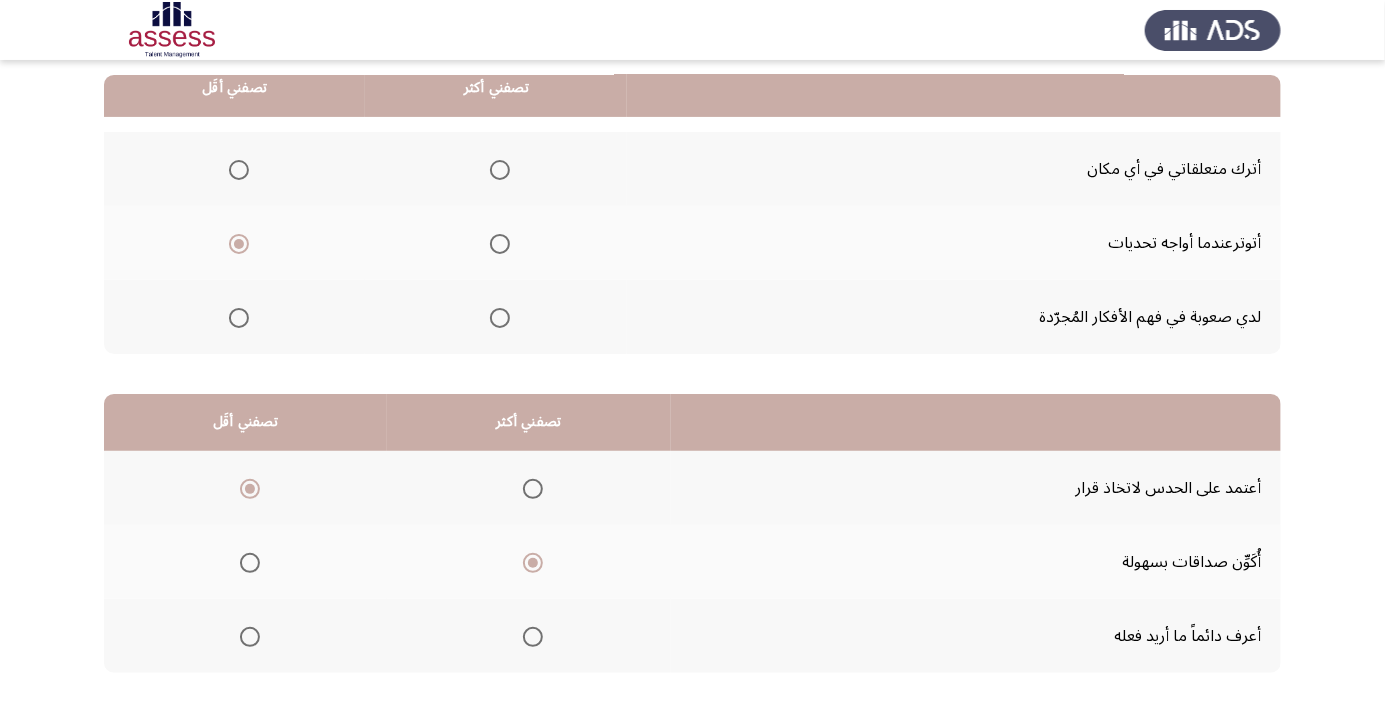 click at bounding box center [500, 318] 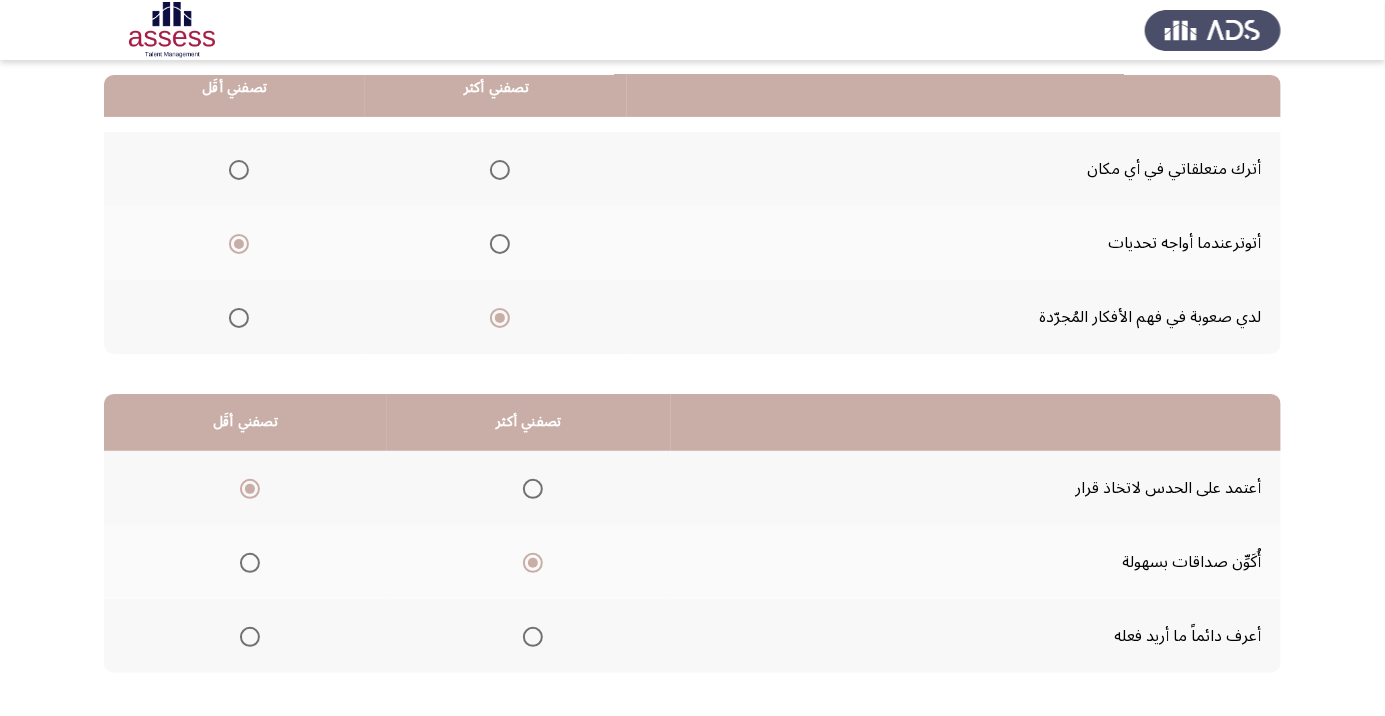 click on "التالي" 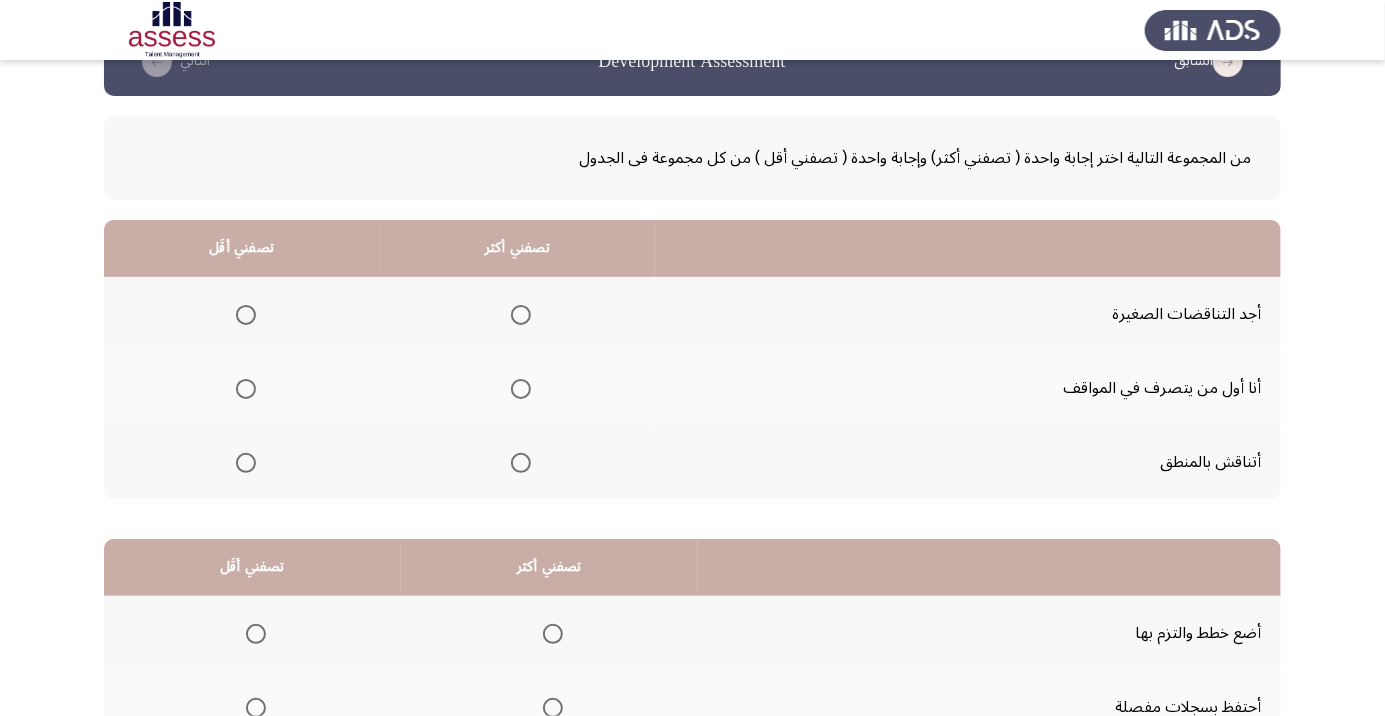 scroll, scrollTop: 52, scrollLeft: 0, axis: vertical 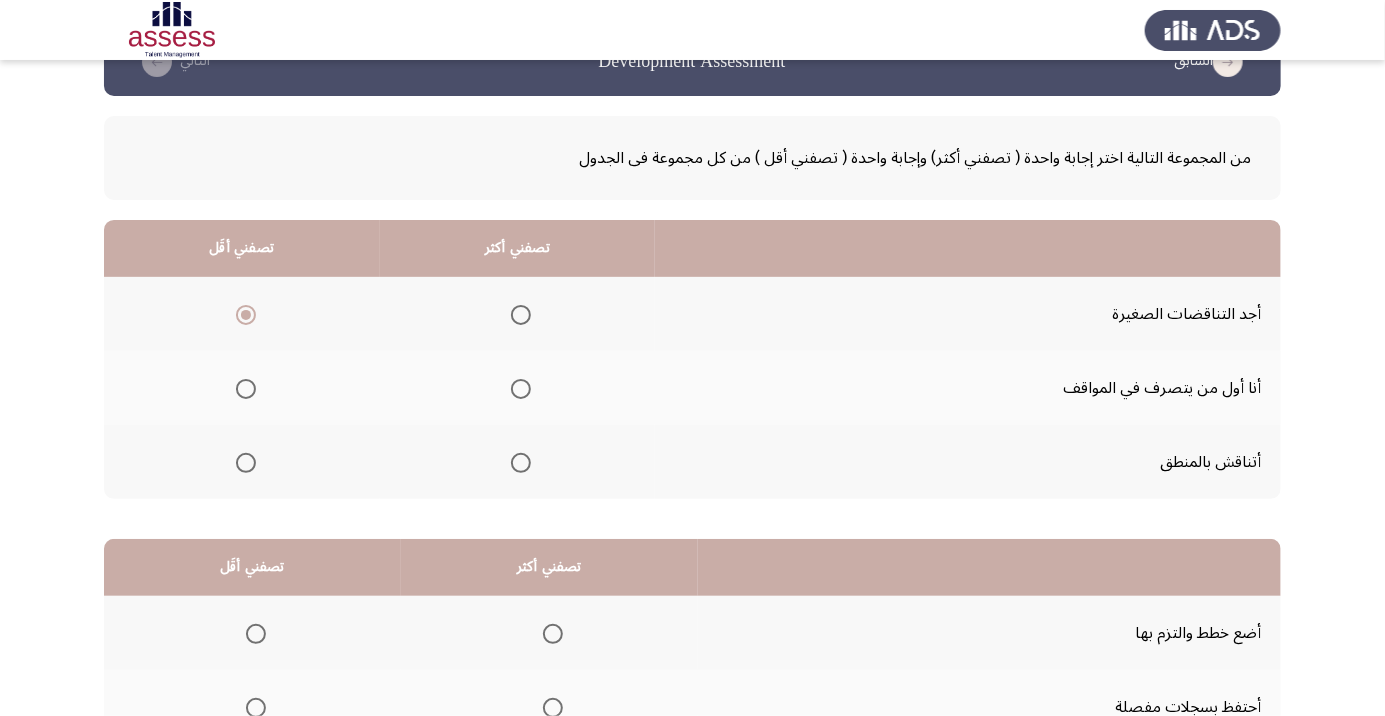 click at bounding box center [521, 463] 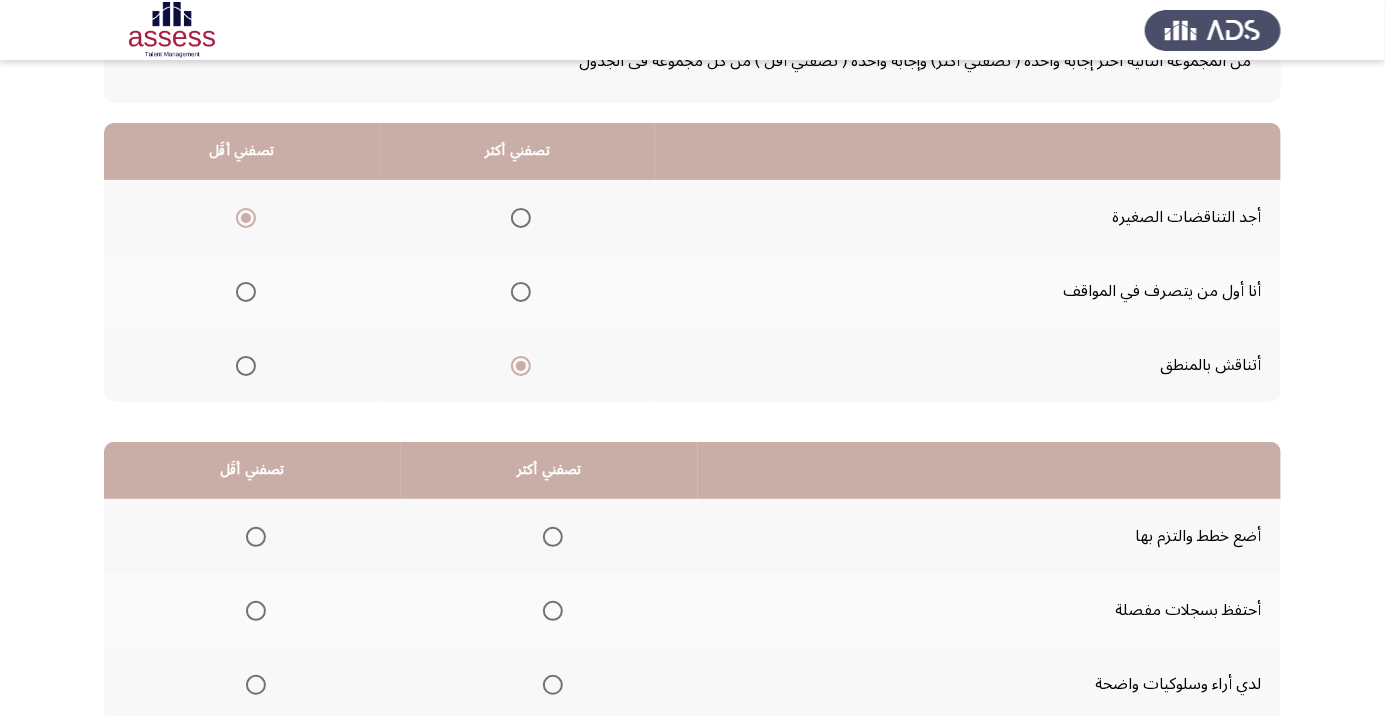 scroll, scrollTop: 197, scrollLeft: 0, axis: vertical 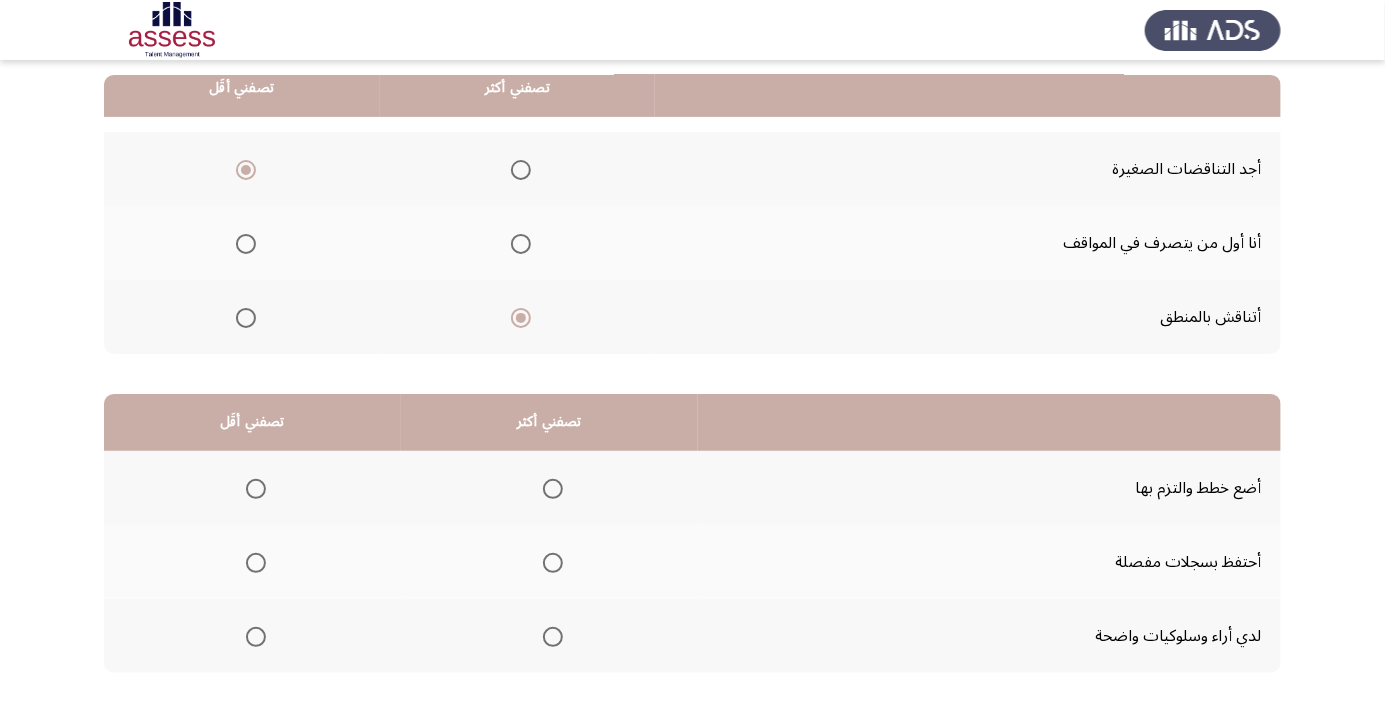 click at bounding box center (553, 637) 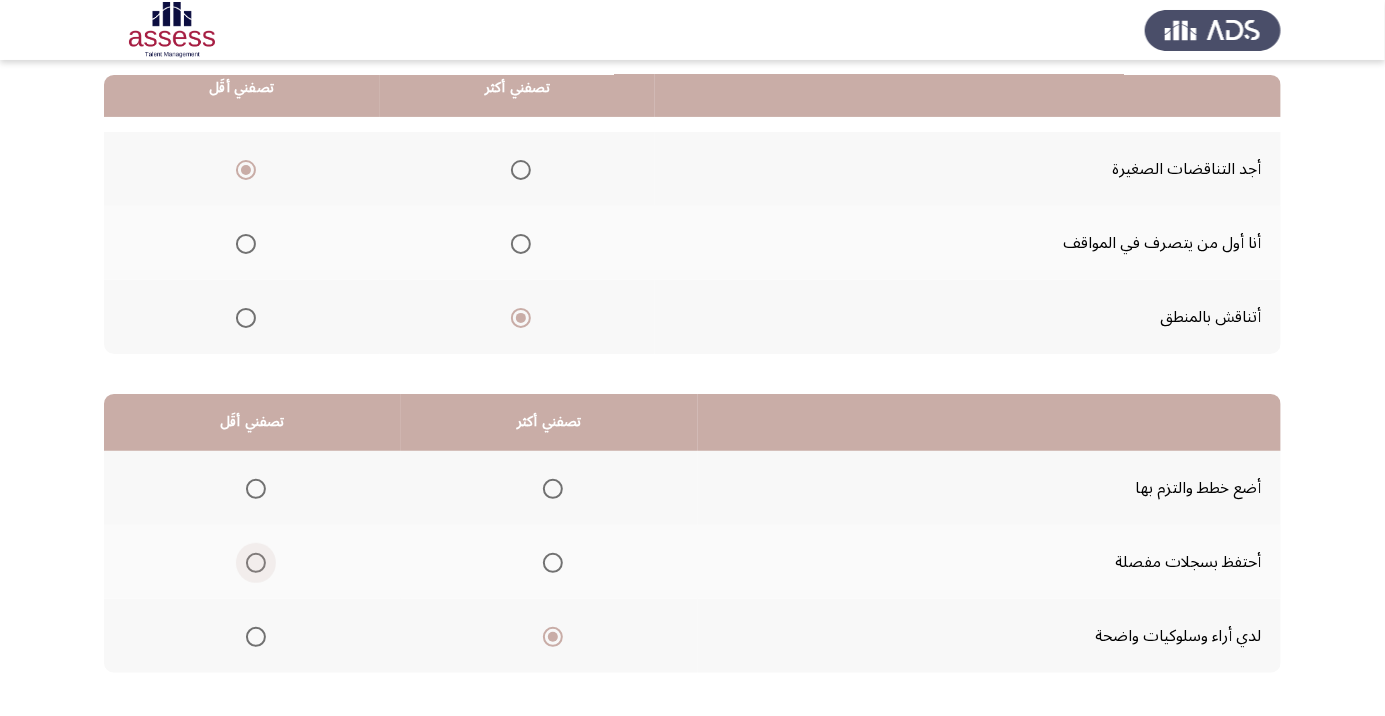 click at bounding box center (256, 563) 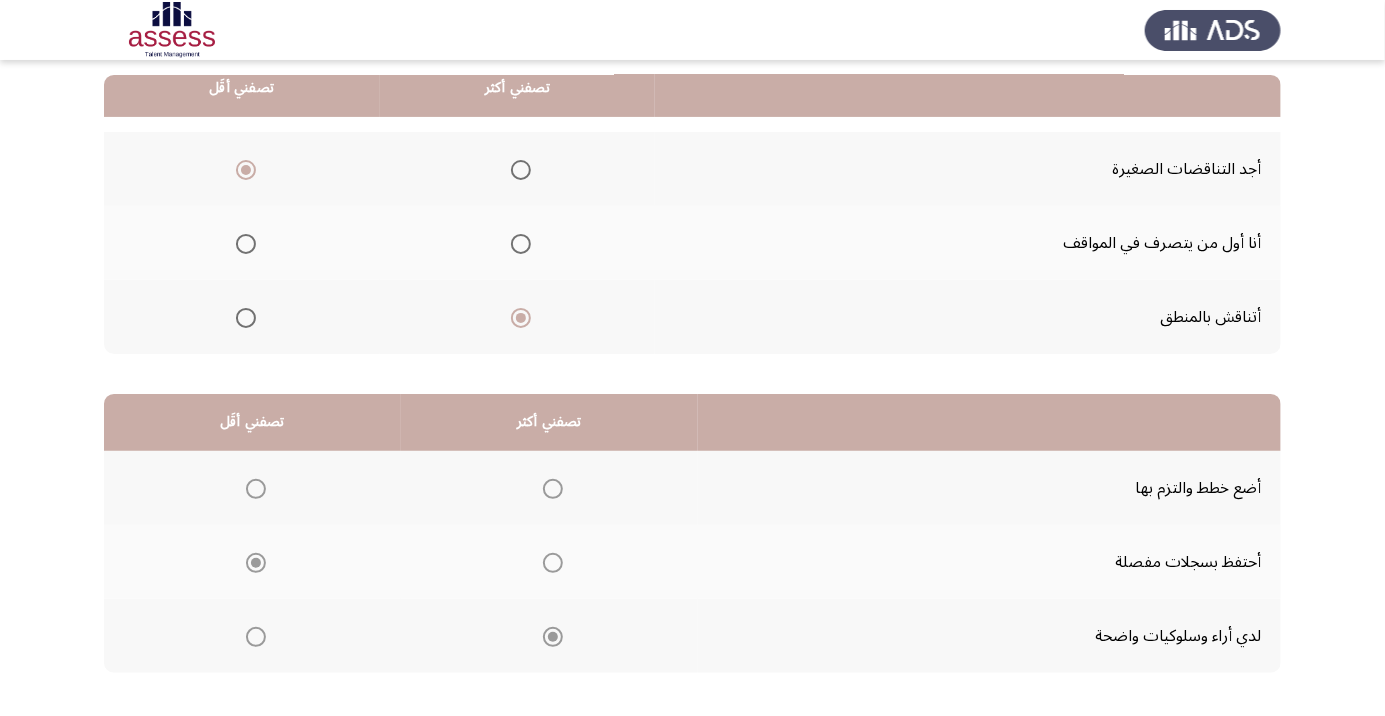 click on "التالي" 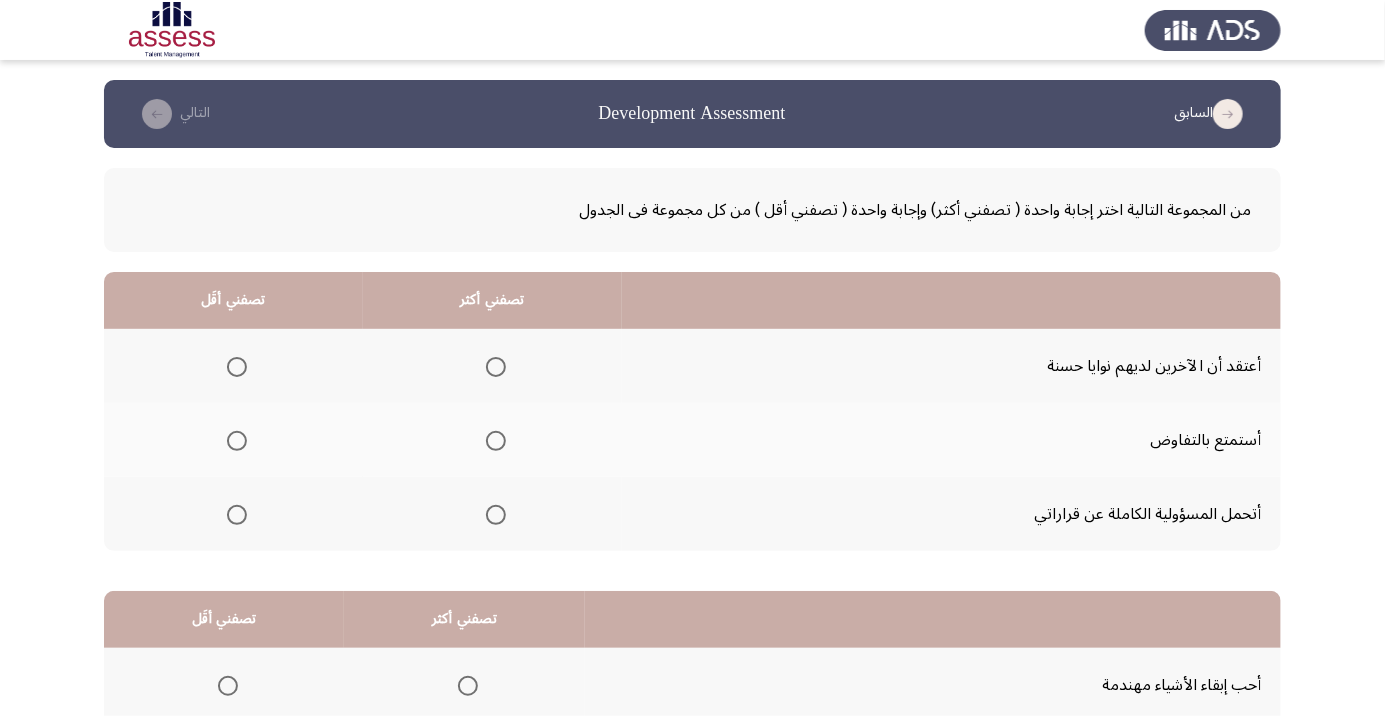 click at bounding box center (496, 367) 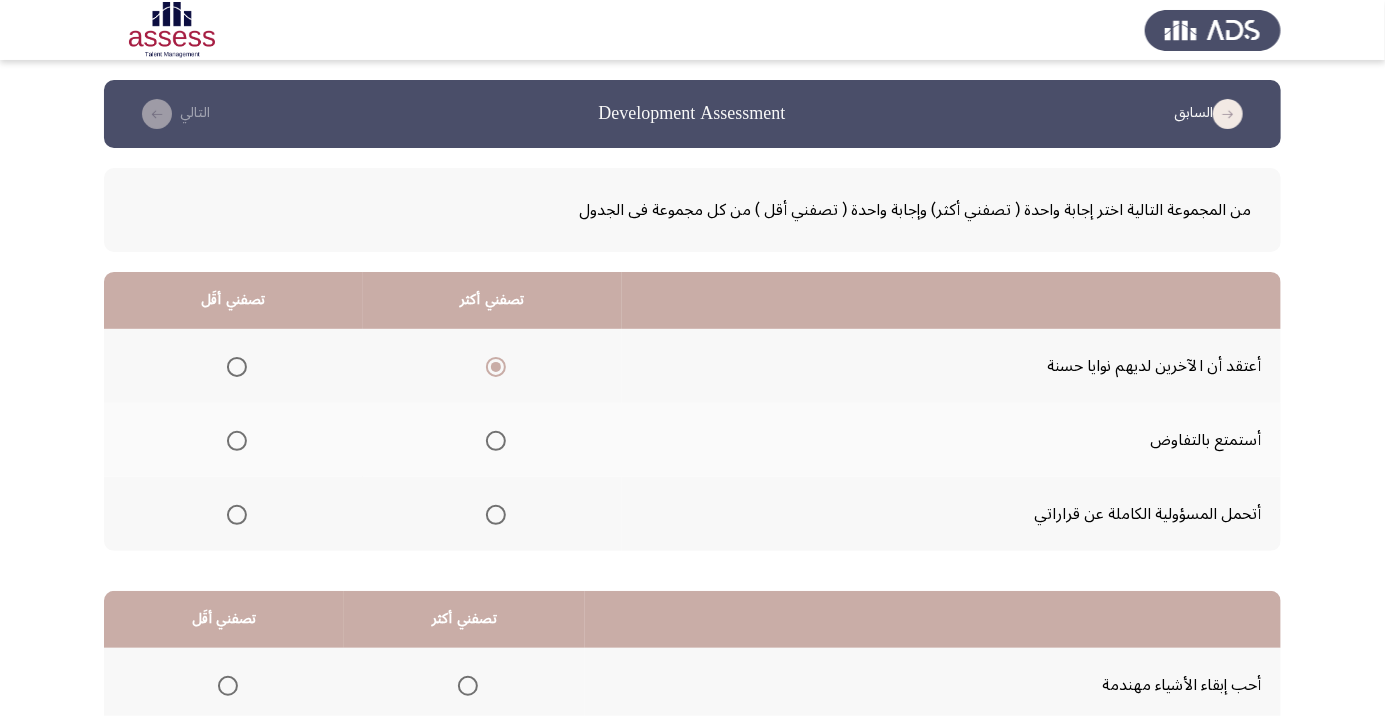click at bounding box center [237, 441] 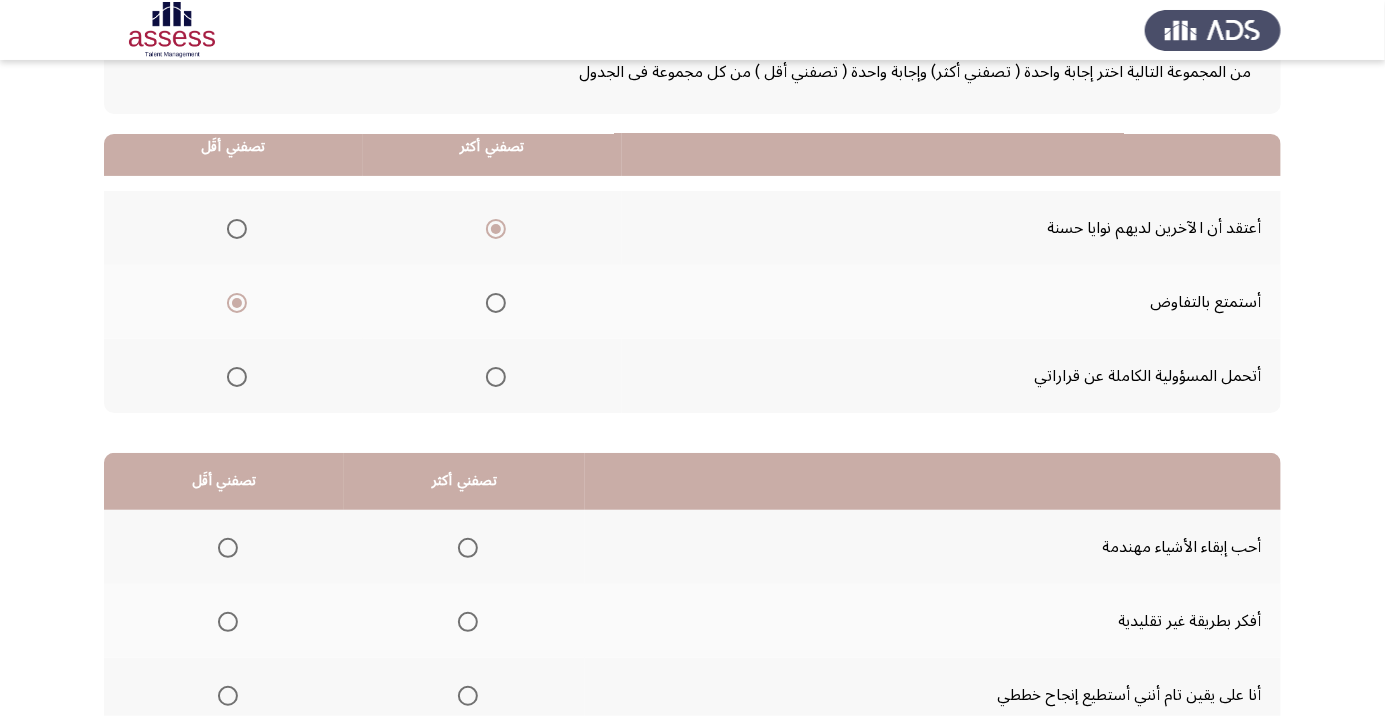 scroll, scrollTop: 197, scrollLeft: 0, axis: vertical 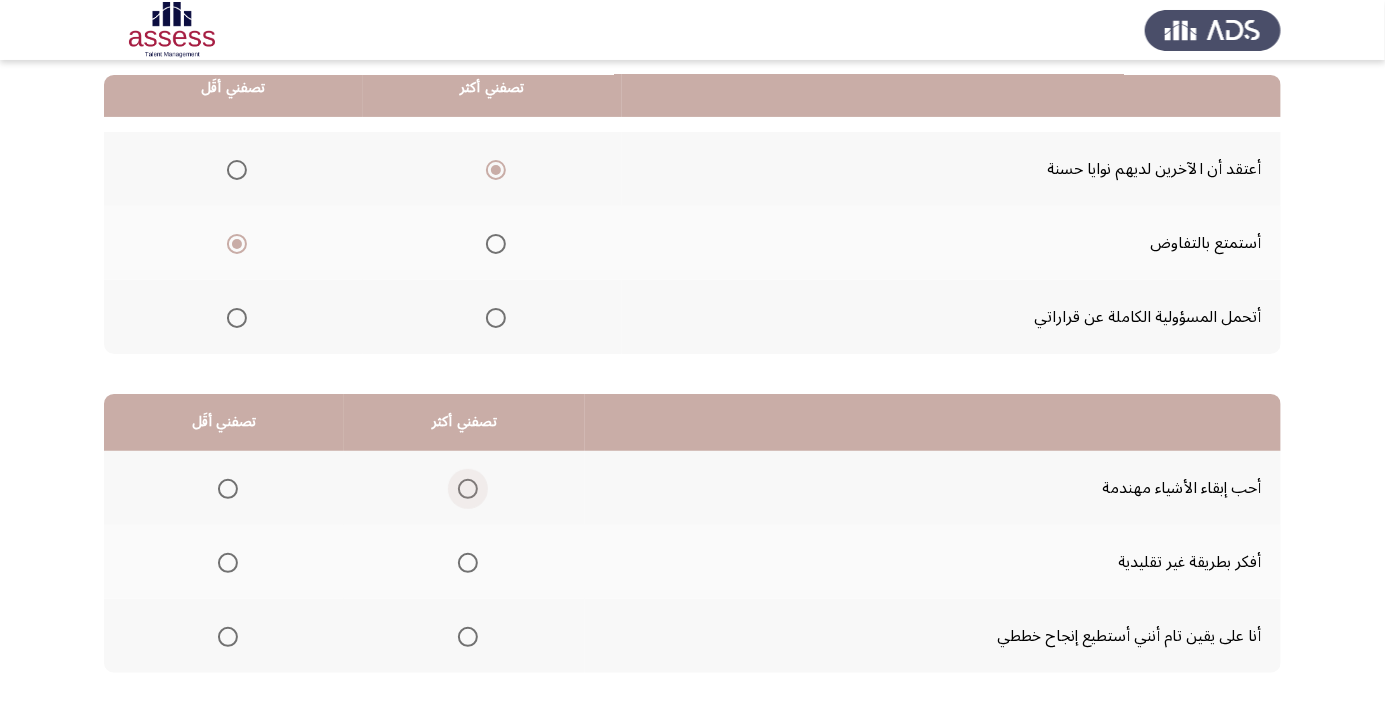 click at bounding box center [468, 489] 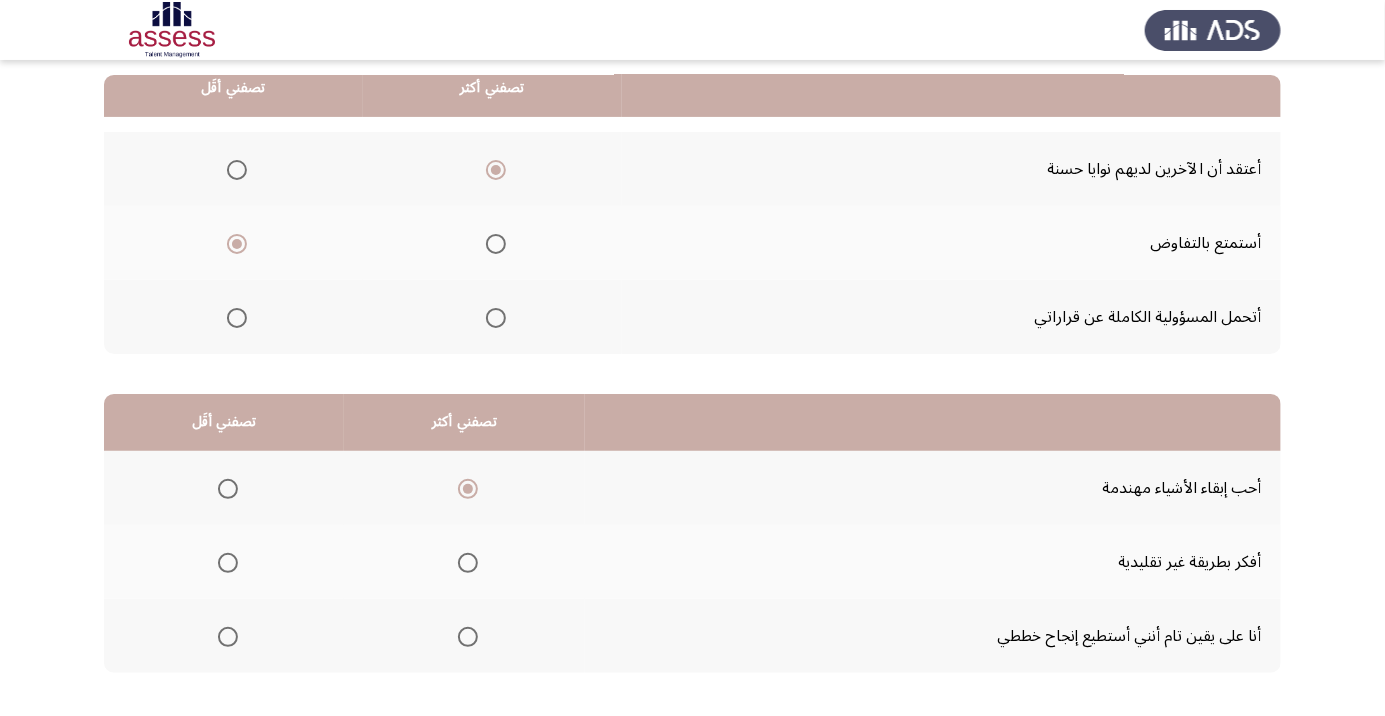click at bounding box center (228, 563) 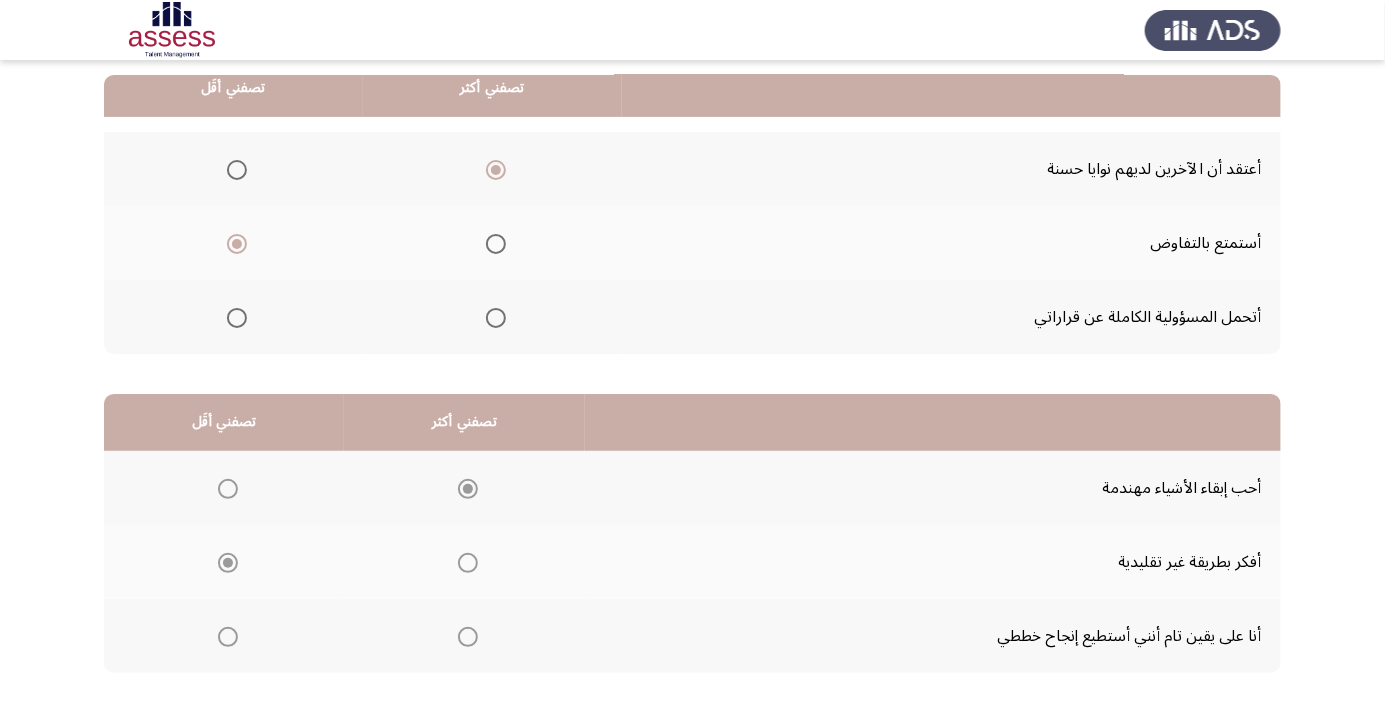 click on "التالي" 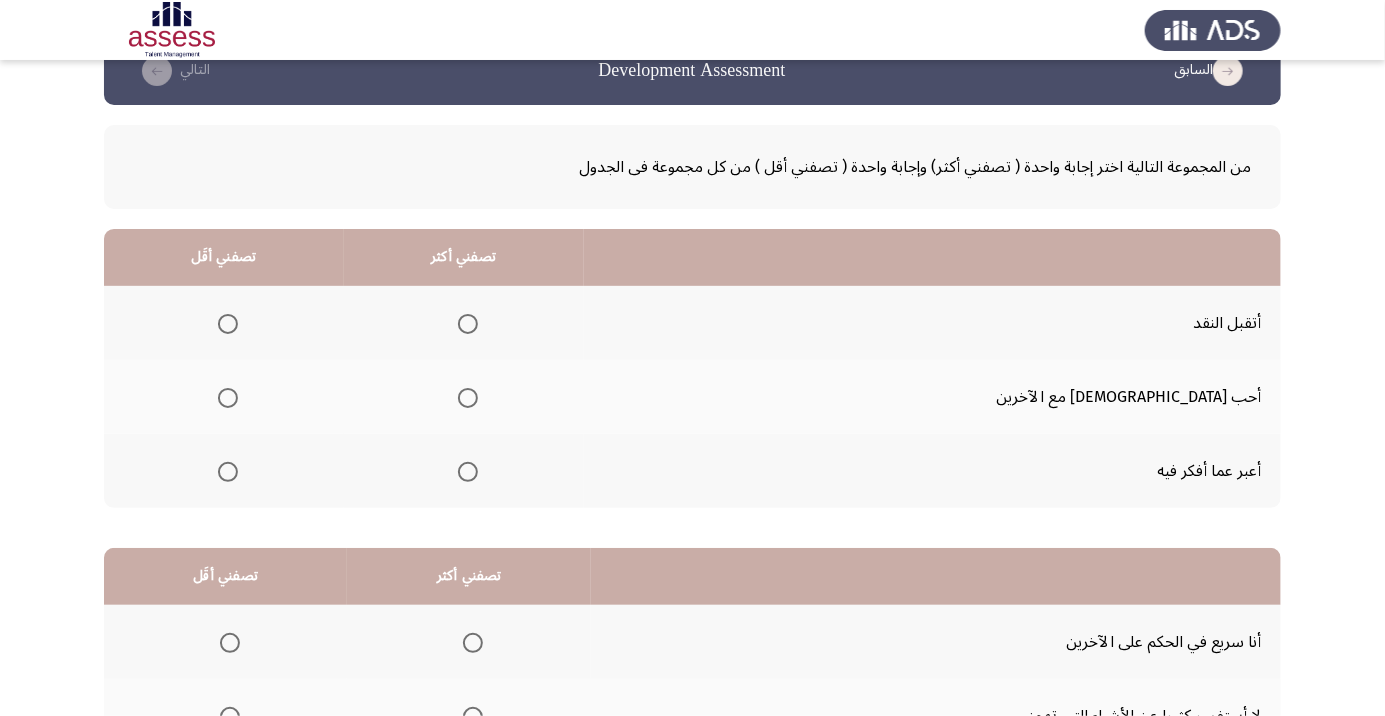 scroll, scrollTop: 142, scrollLeft: 0, axis: vertical 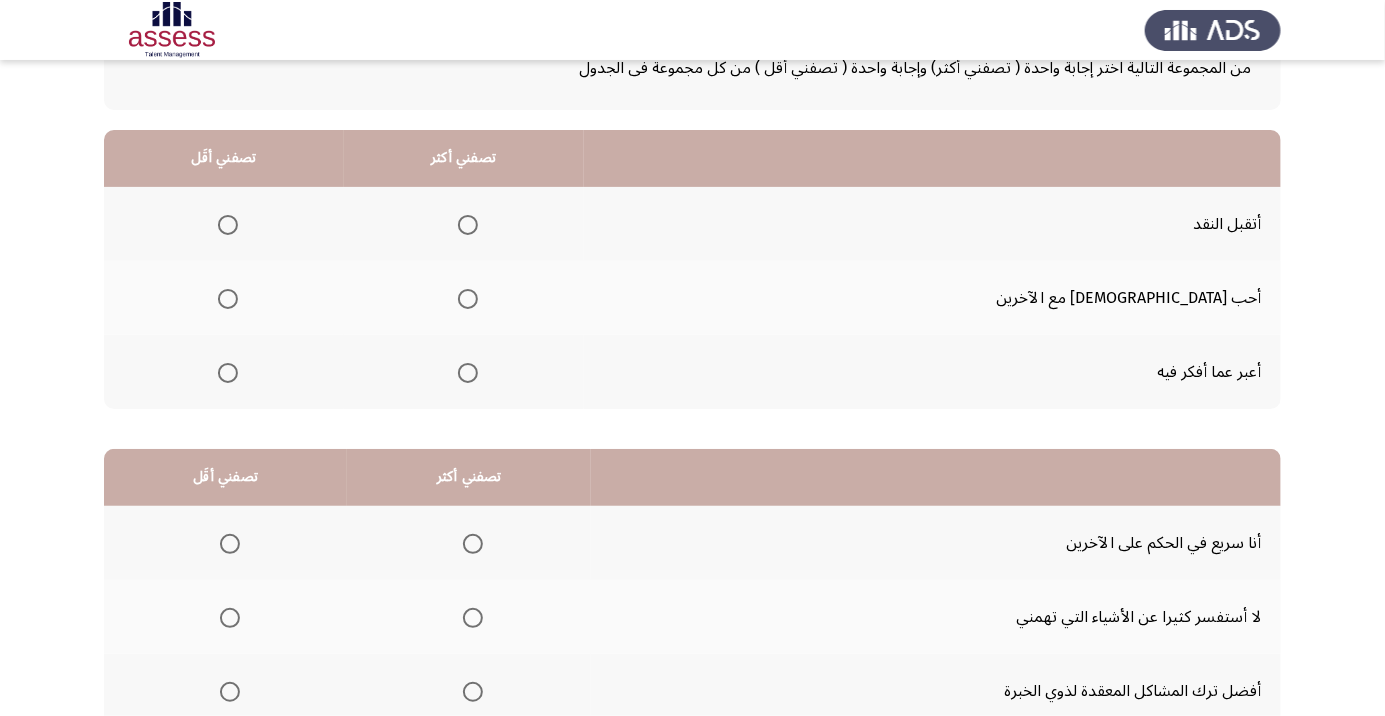 click at bounding box center (228, 299) 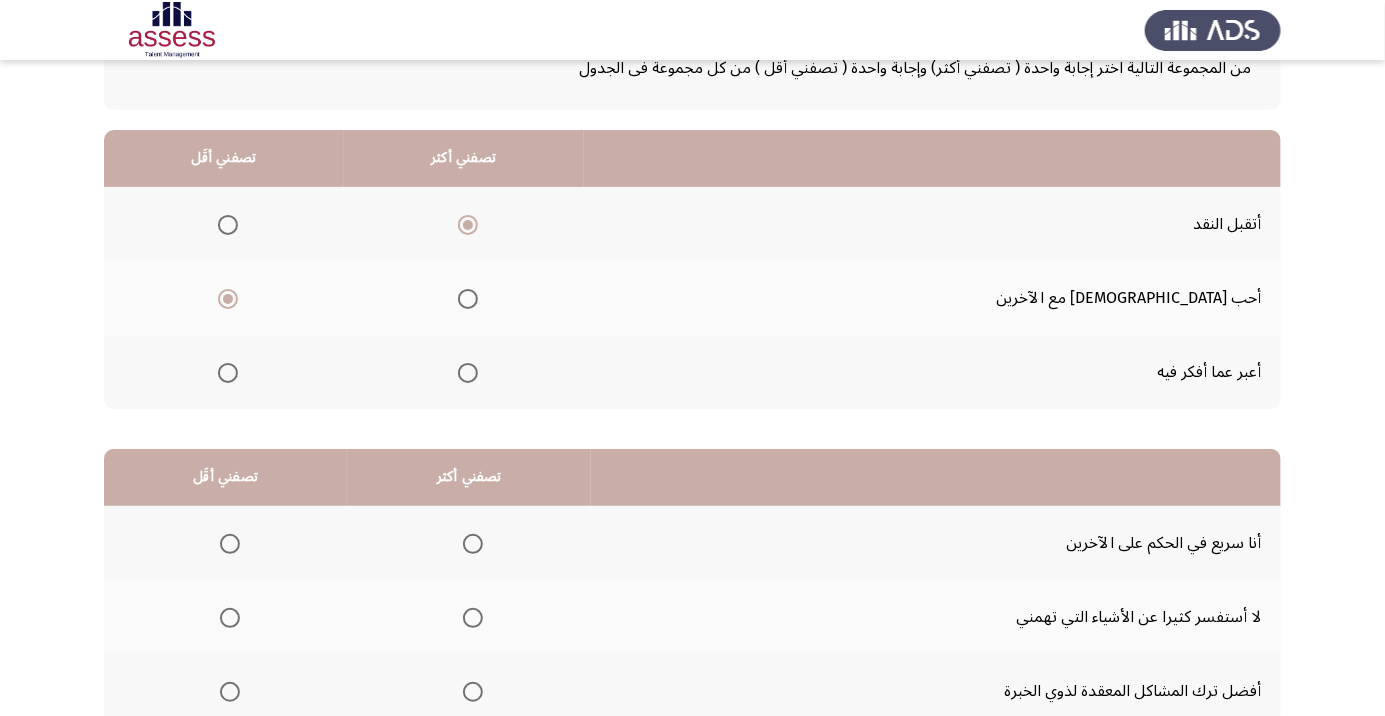 click at bounding box center (230, 544) 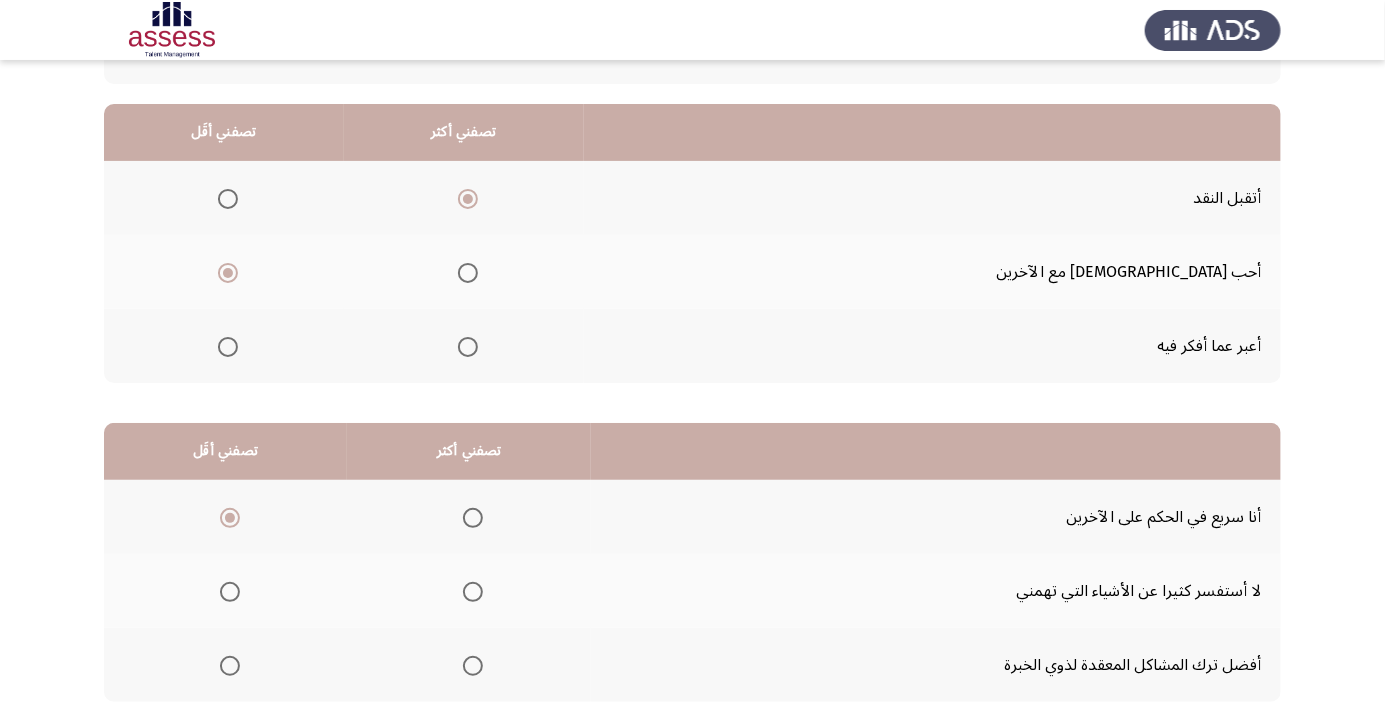 scroll, scrollTop: 197, scrollLeft: 0, axis: vertical 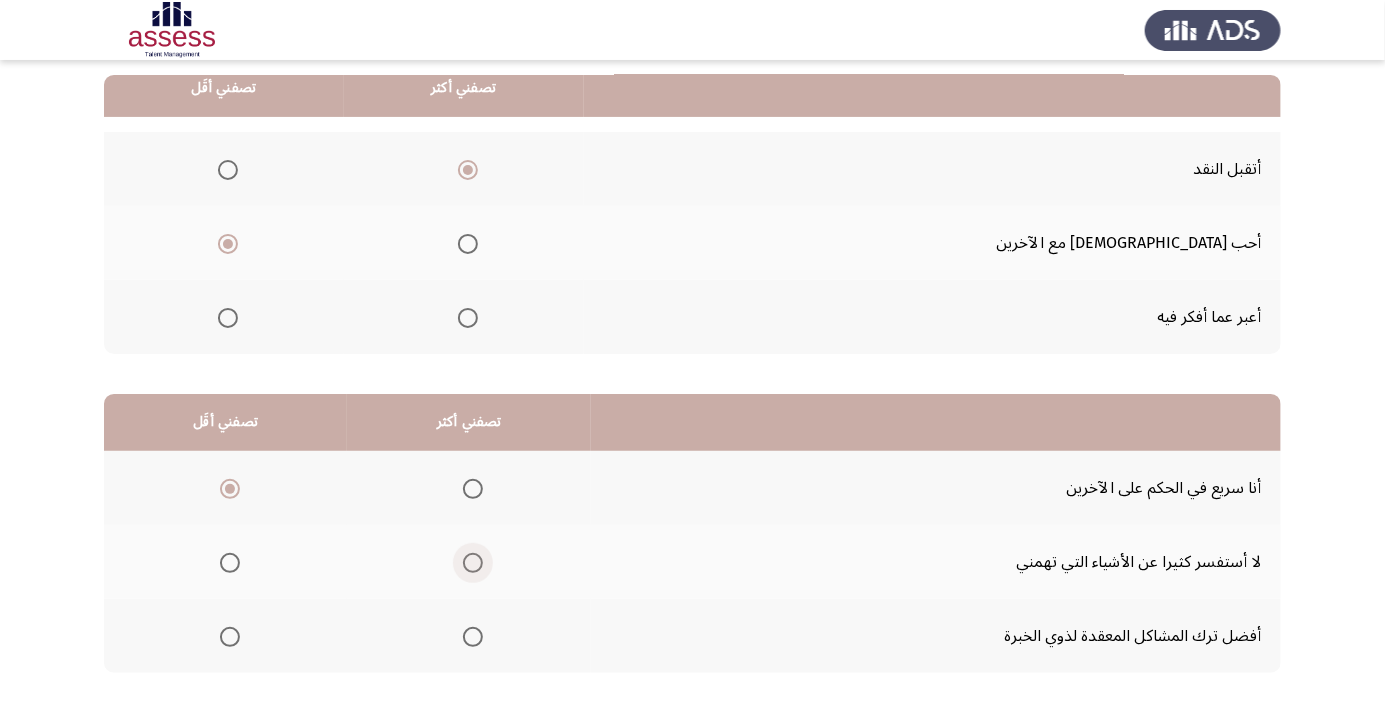 click at bounding box center (473, 563) 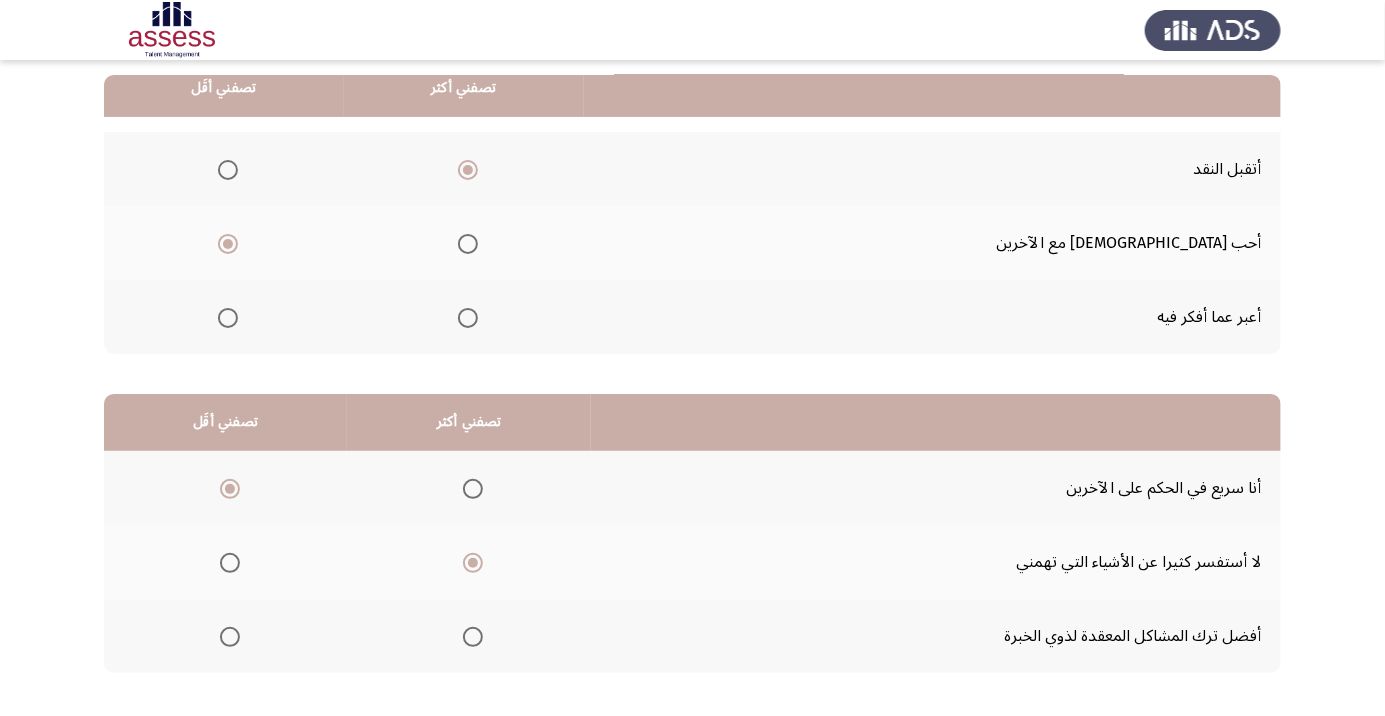 click on "التالي" 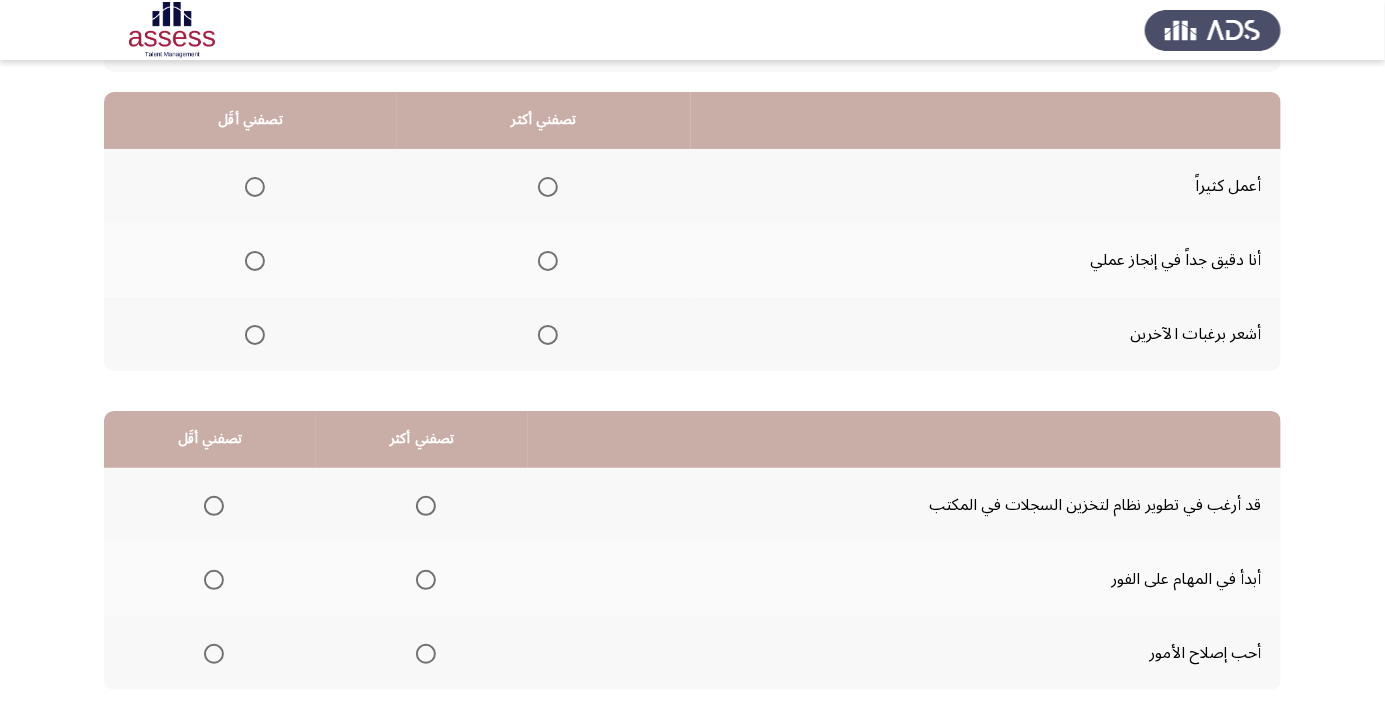 scroll, scrollTop: 184, scrollLeft: 0, axis: vertical 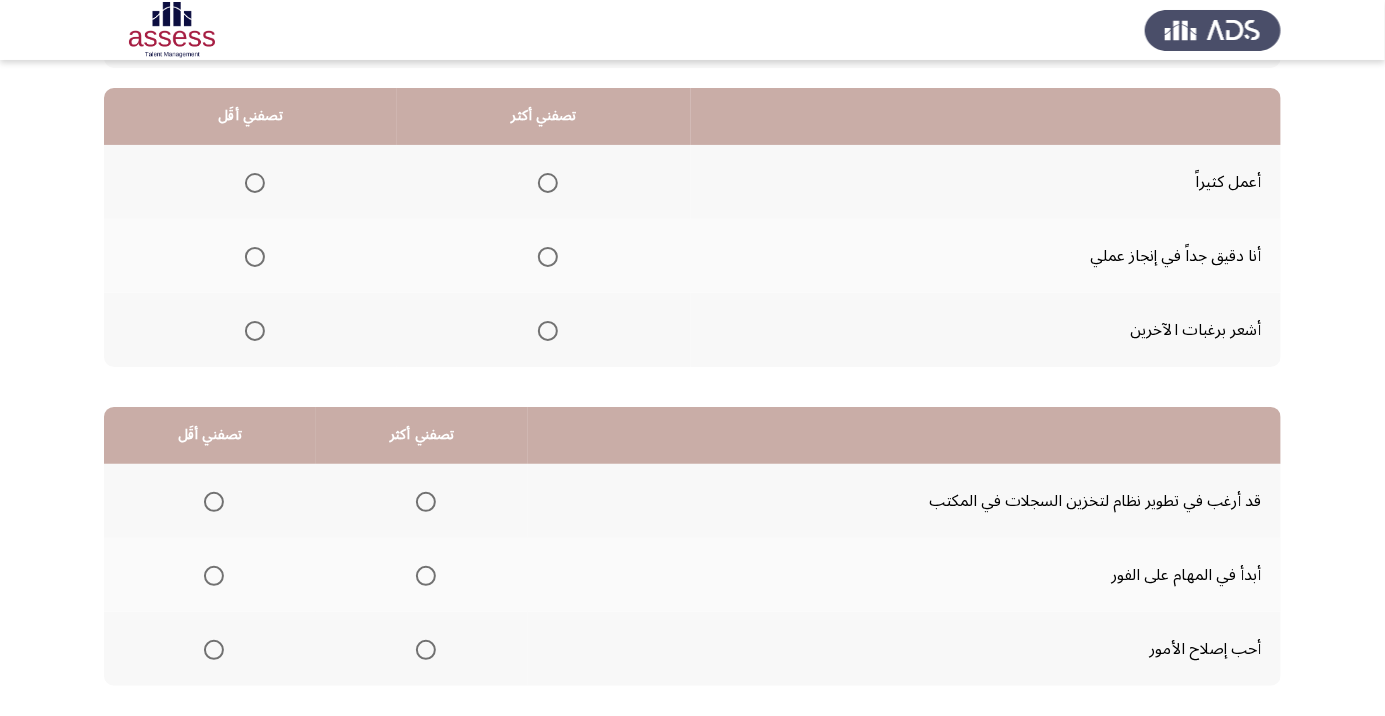 click at bounding box center (214, 576) 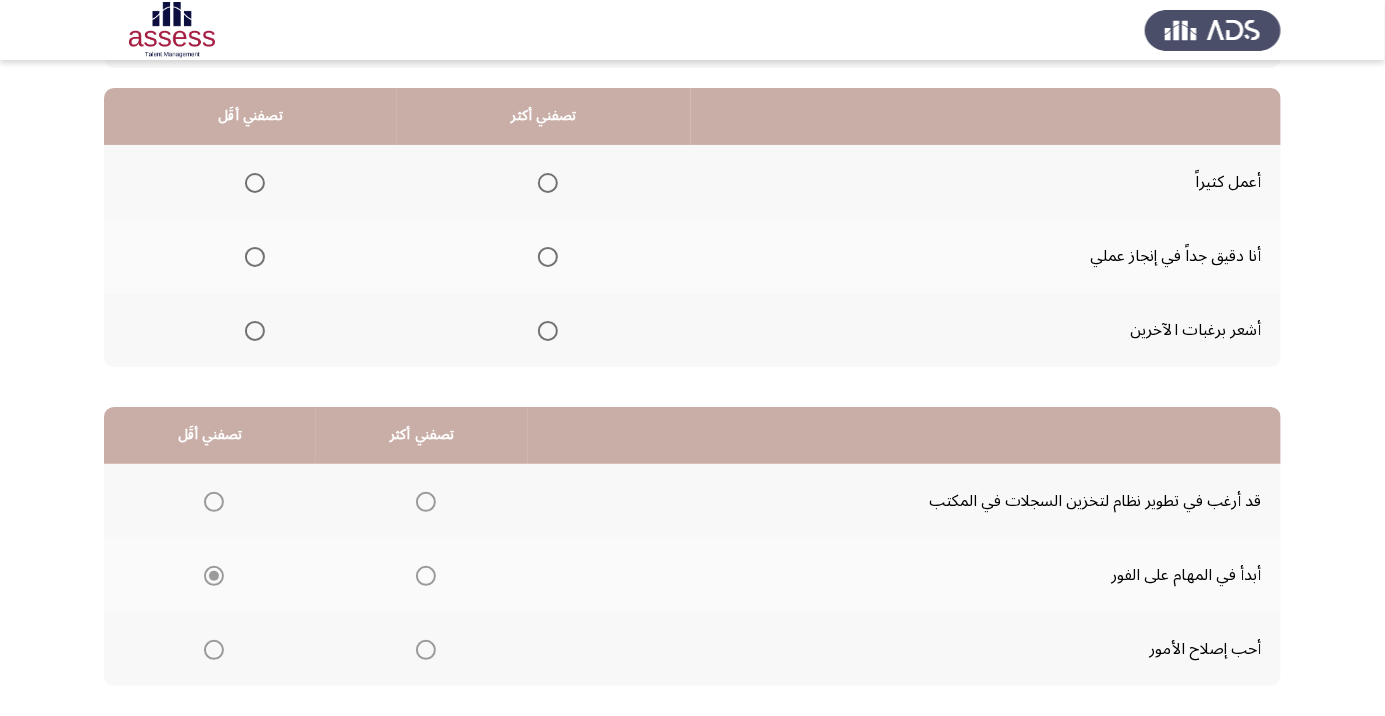 click at bounding box center [426, 502] 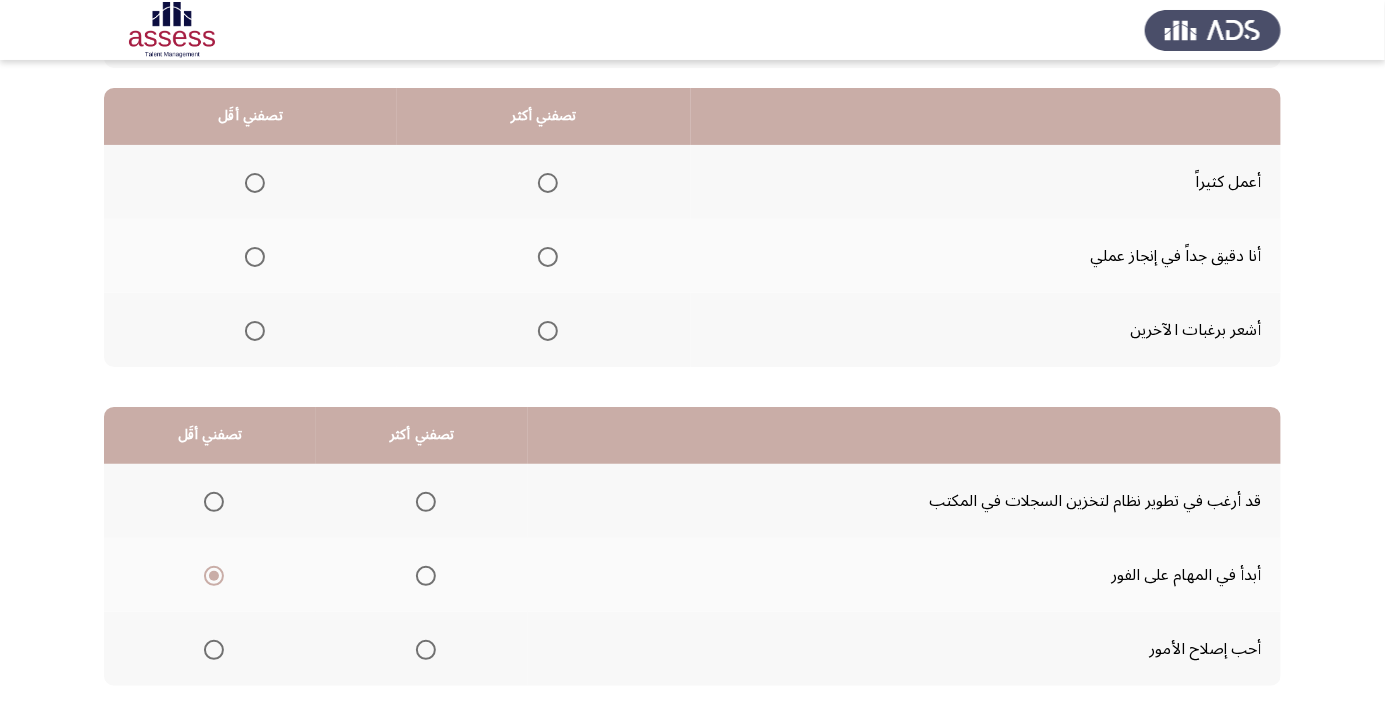 click 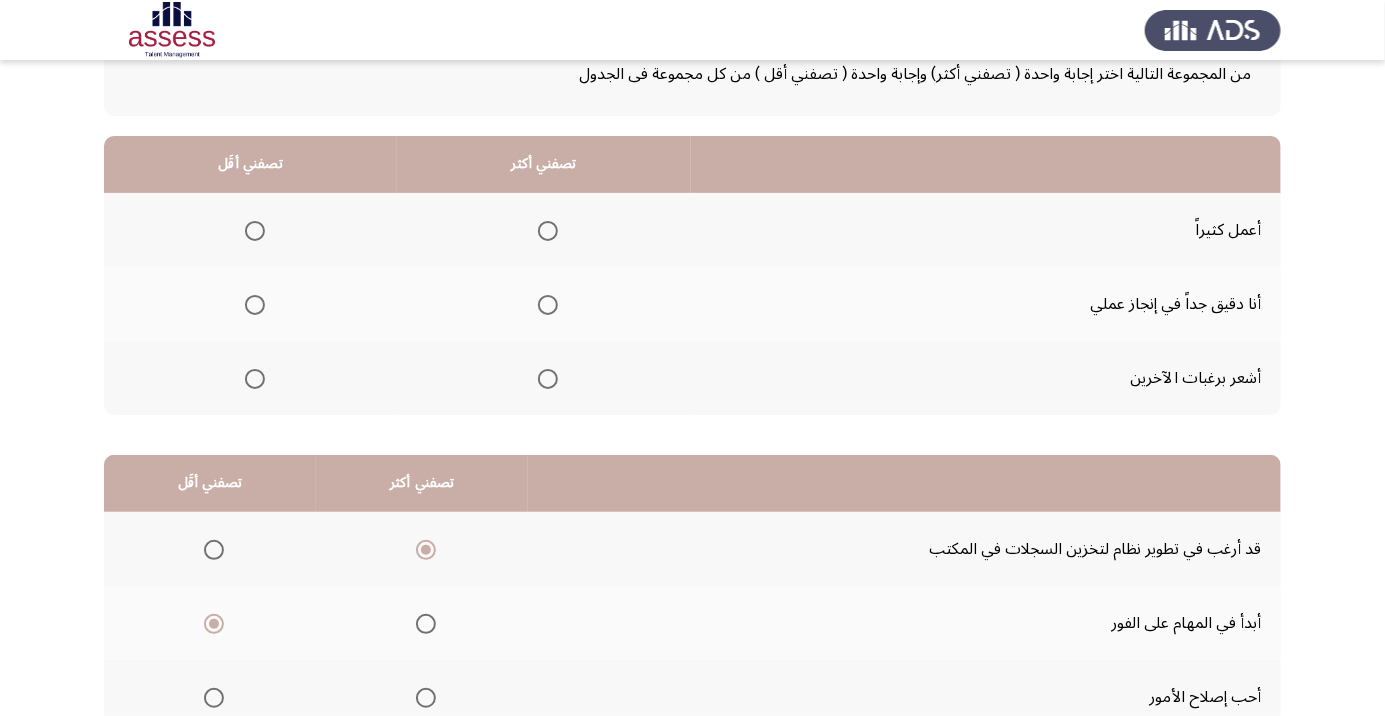 scroll, scrollTop: 136, scrollLeft: 0, axis: vertical 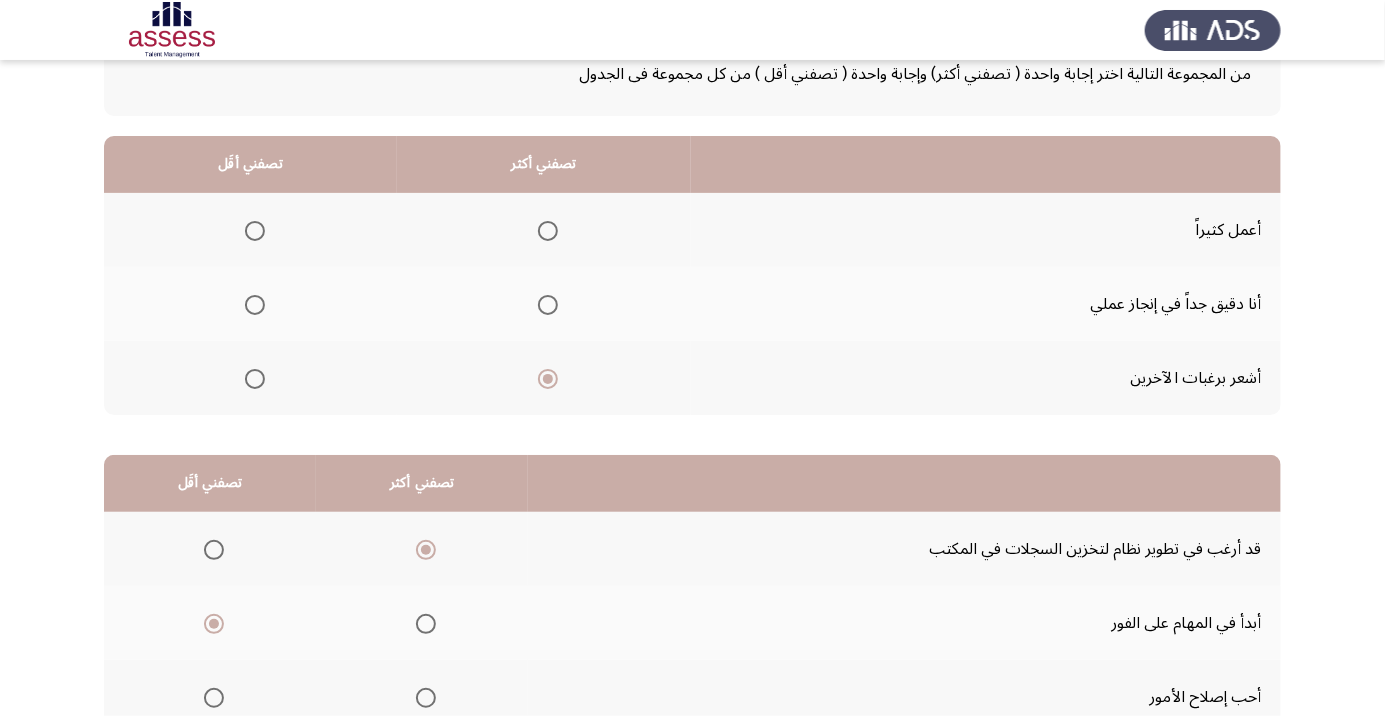 click 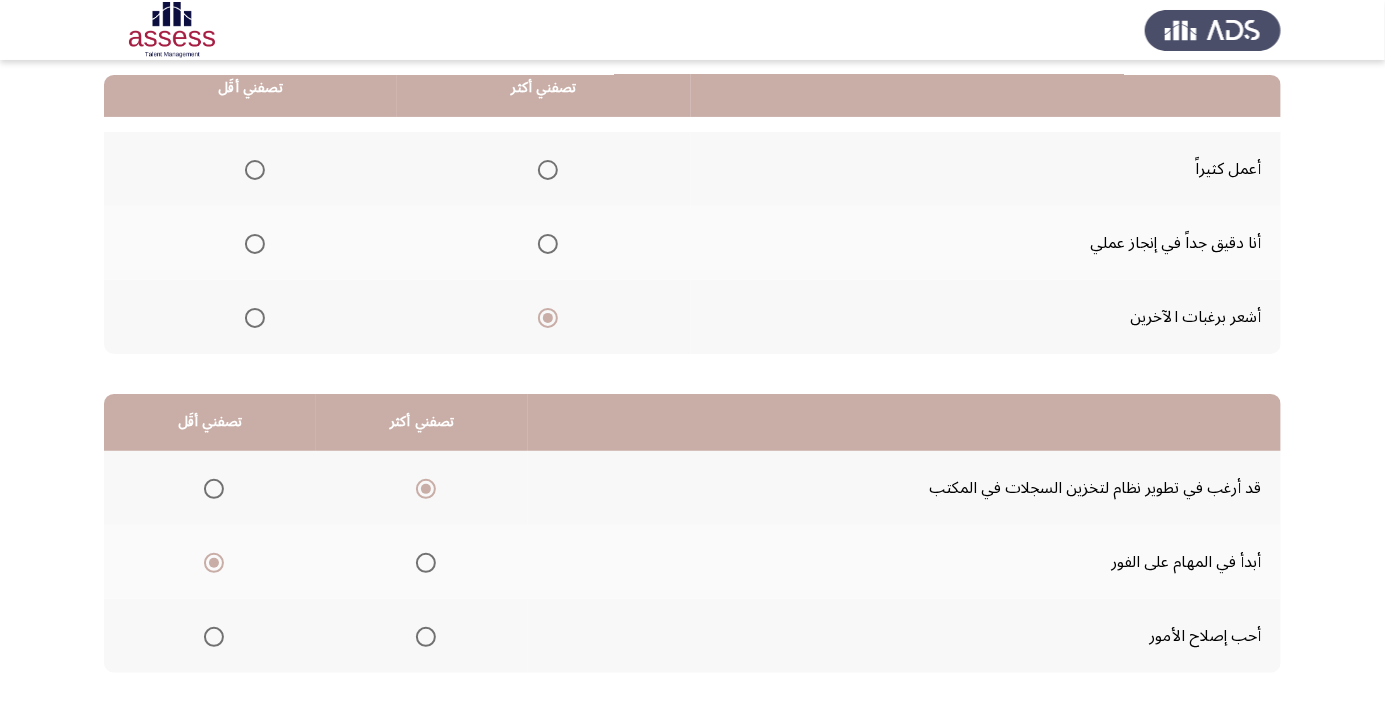 click on "التالي" 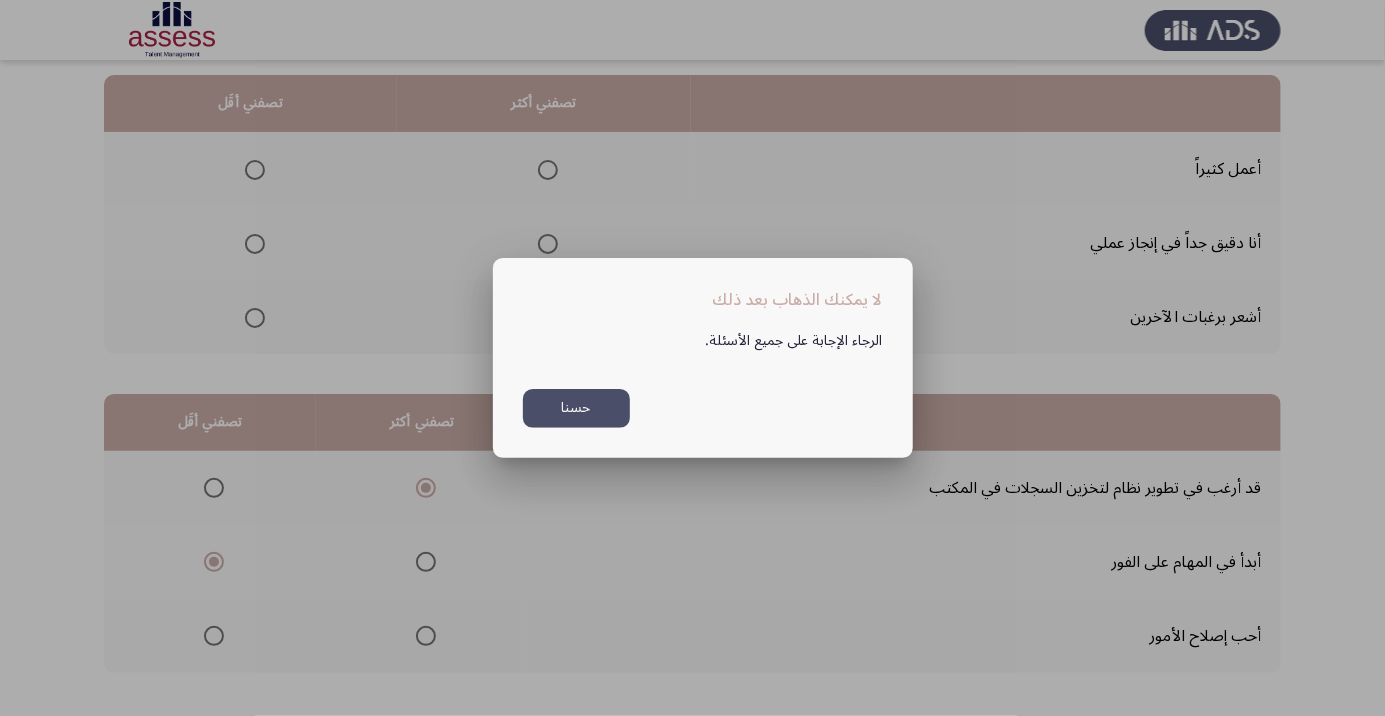 click on "حسنا" at bounding box center [576, 408] 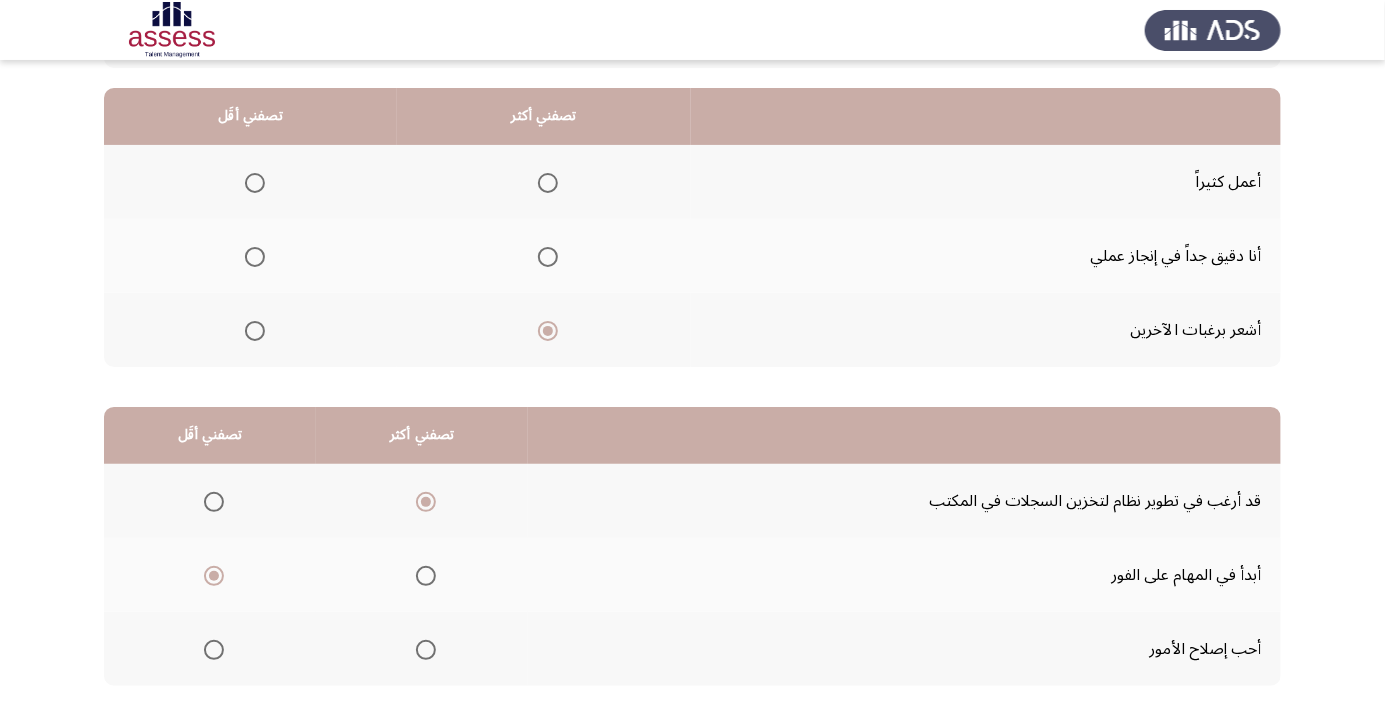 scroll, scrollTop: 187, scrollLeft: 0, axis: vertical 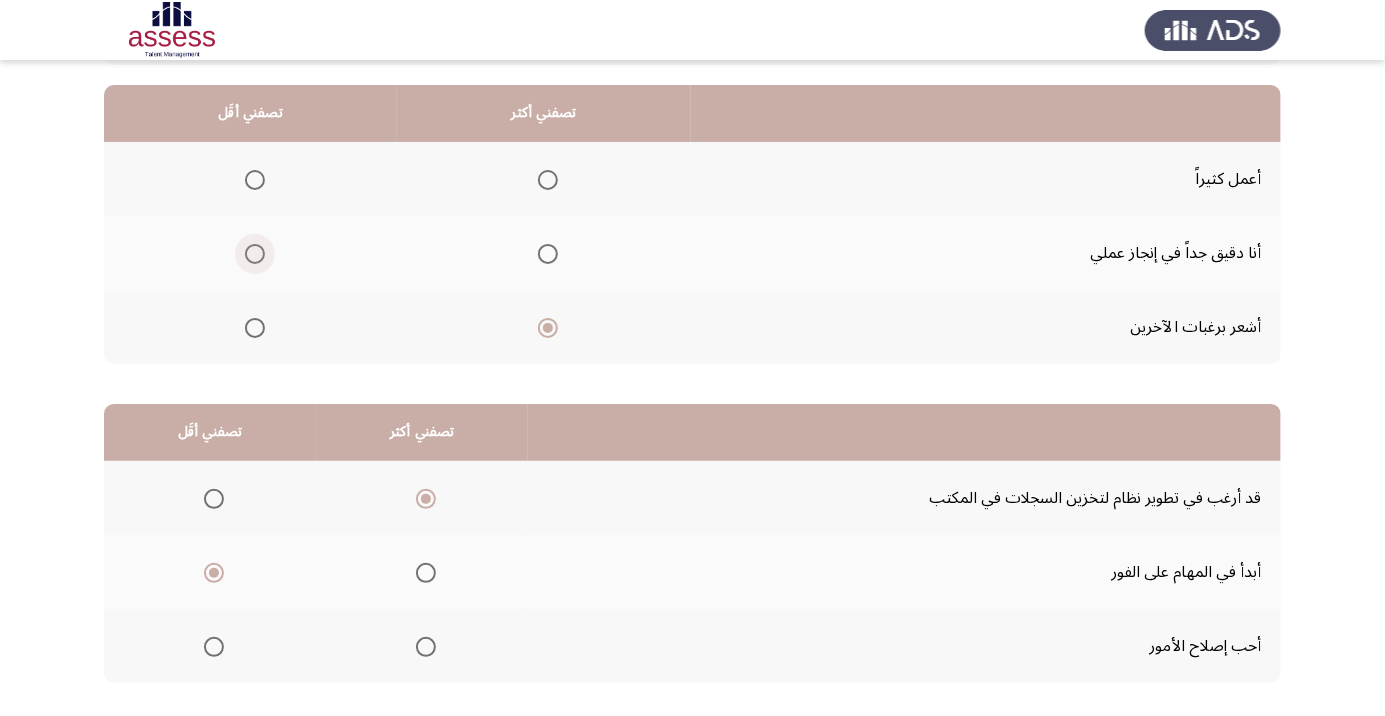 click at bounding box center (255, 254) 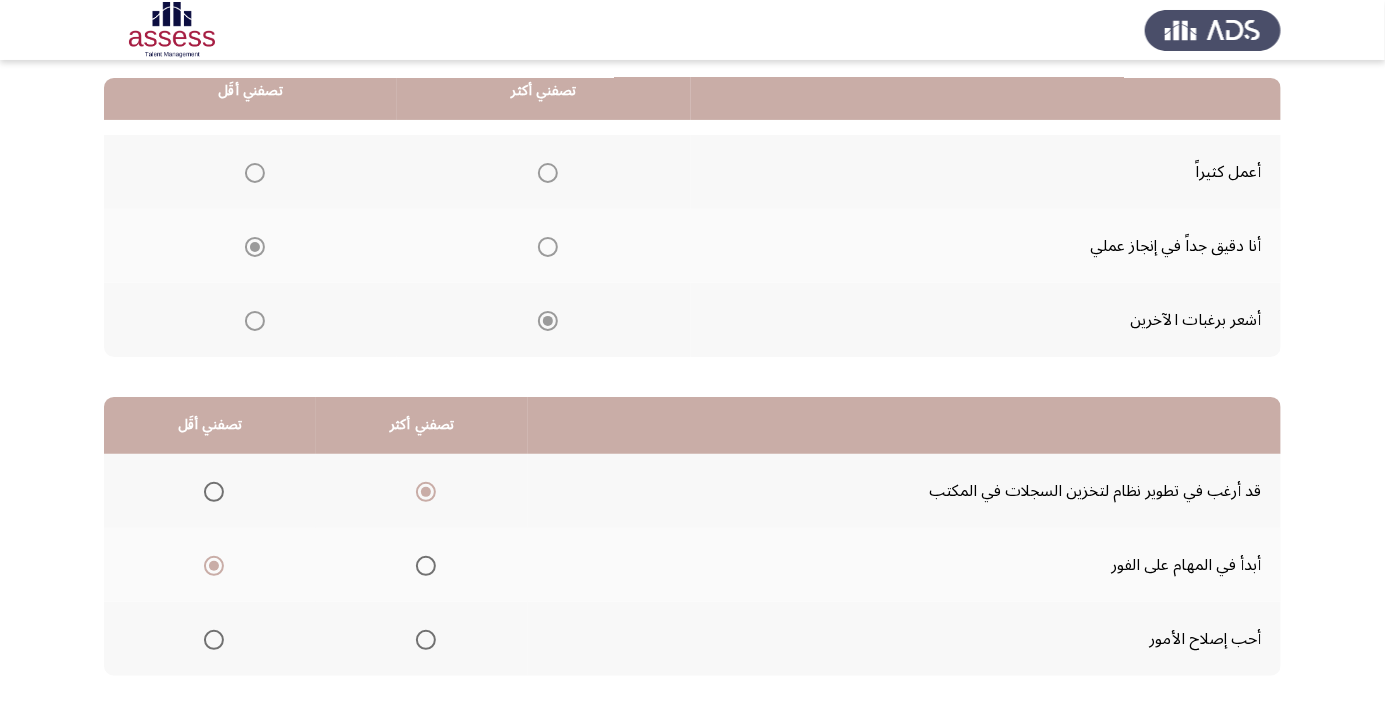 scroll, scrollTop: 197, scrollLeft: 0, axis: vertical 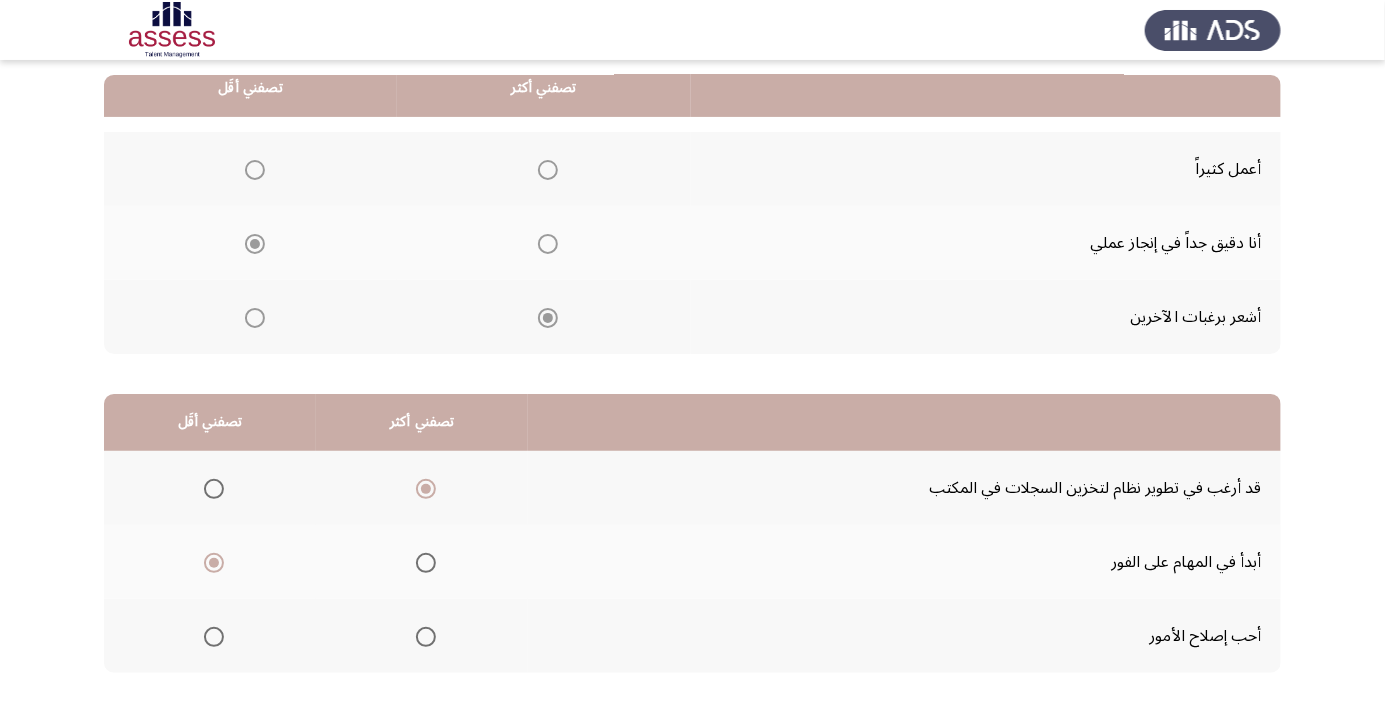 click on "التالي" 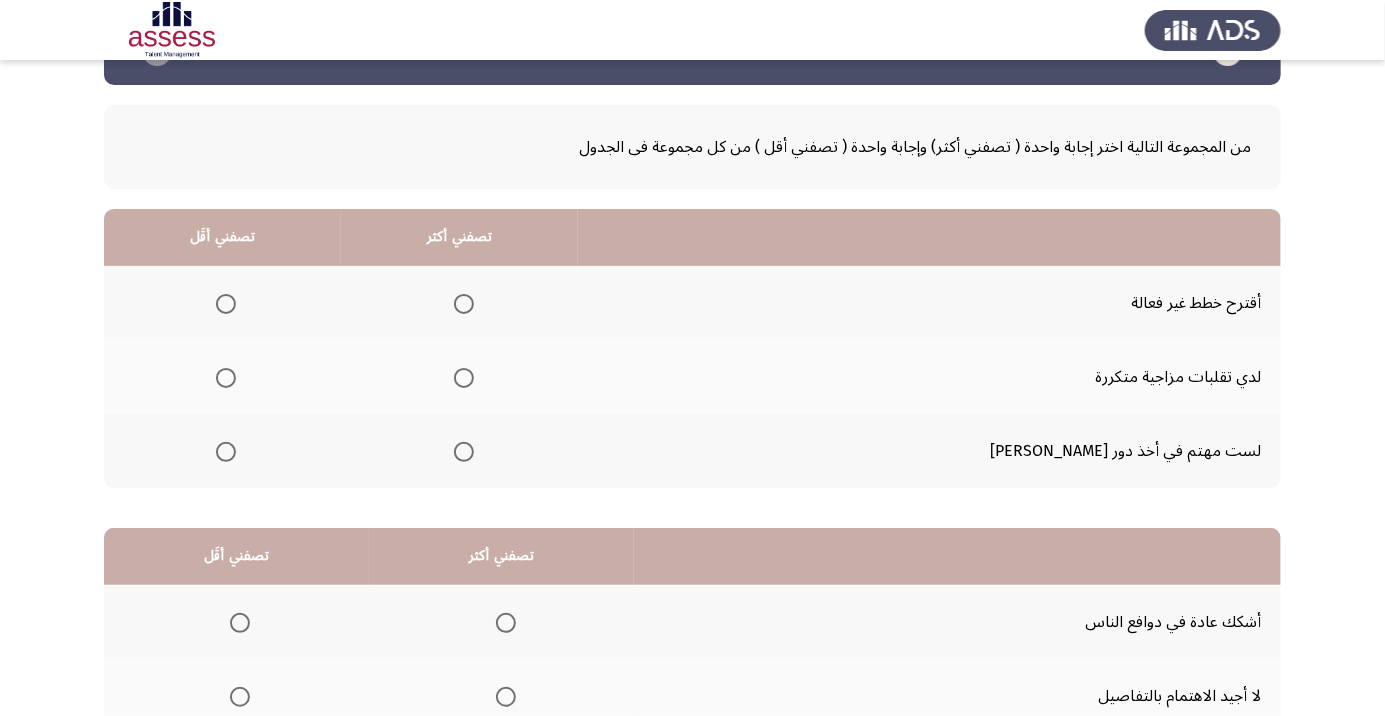 scroll, scrollTop: 78, scrollLeft: 0, axis: vertical 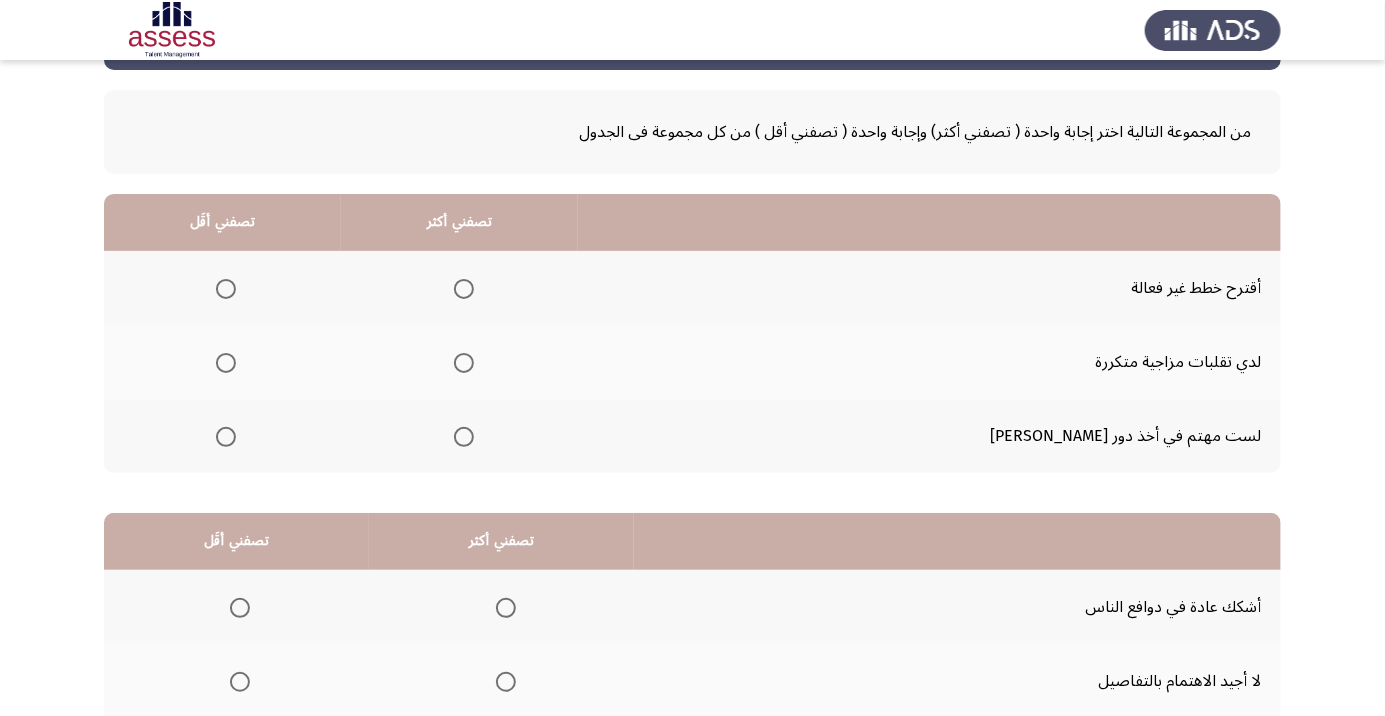 click on "السابق
Development Assessment   التالي  من المجموعة التالية اختر إجابة واحدة ( تصفني أكثر) وإجابة واحدة ( تصفني أقل ) من كل مجموعة فى الجدول  تصفني أكثر   تصفني أقَل  أقترح خطط غير فعالة     لدي تقلبات مزاجية متكررة     لست مهتم في أخذ دور توجيهي      تصفني أكثر   تصفني أقَل  أشكك عادة في دوافع الناس
لا أجيد الاهتمام بالتفاصيل     أجد صعوبة في التقرب إلى الآخرين      ٤٣ / ٤٨ الصفحات   السابق
التالي" 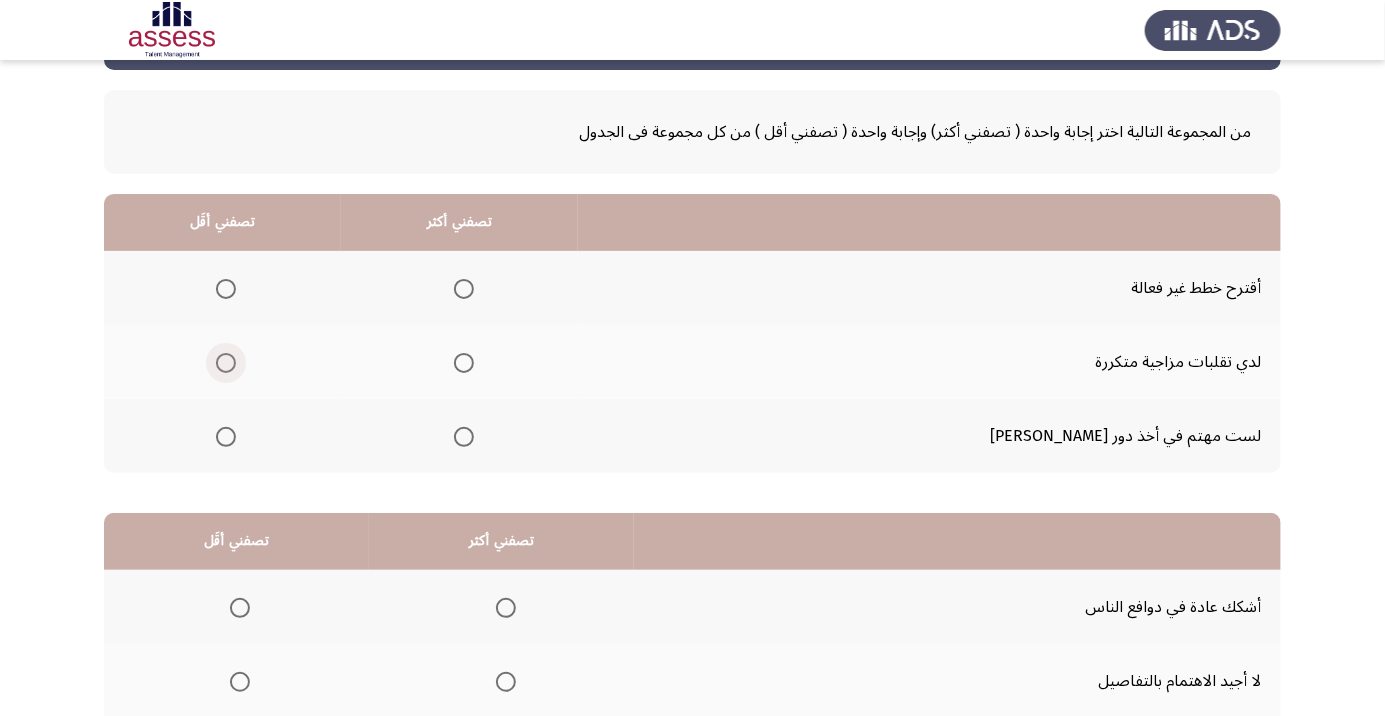 click at bounding box center [226, 363] 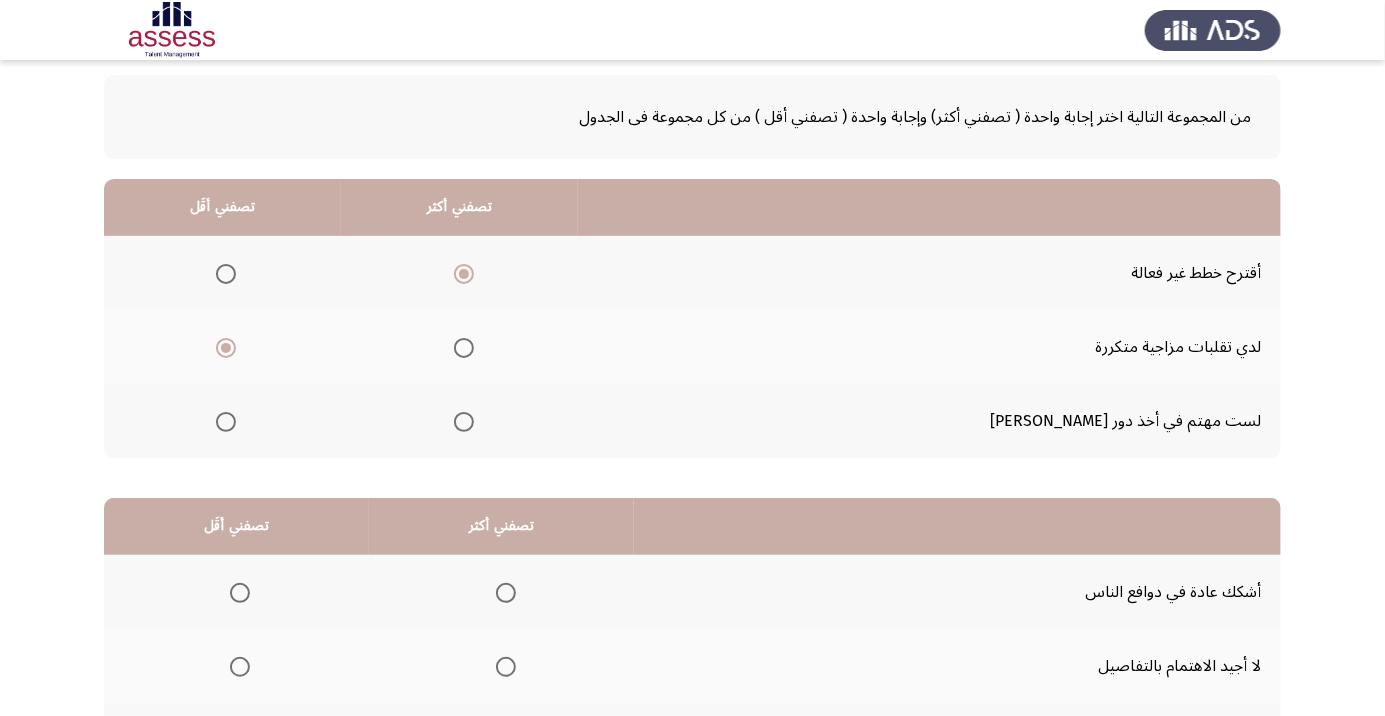 scroll, scrollTop: 197, scrollLeft: 0, axis: vertical 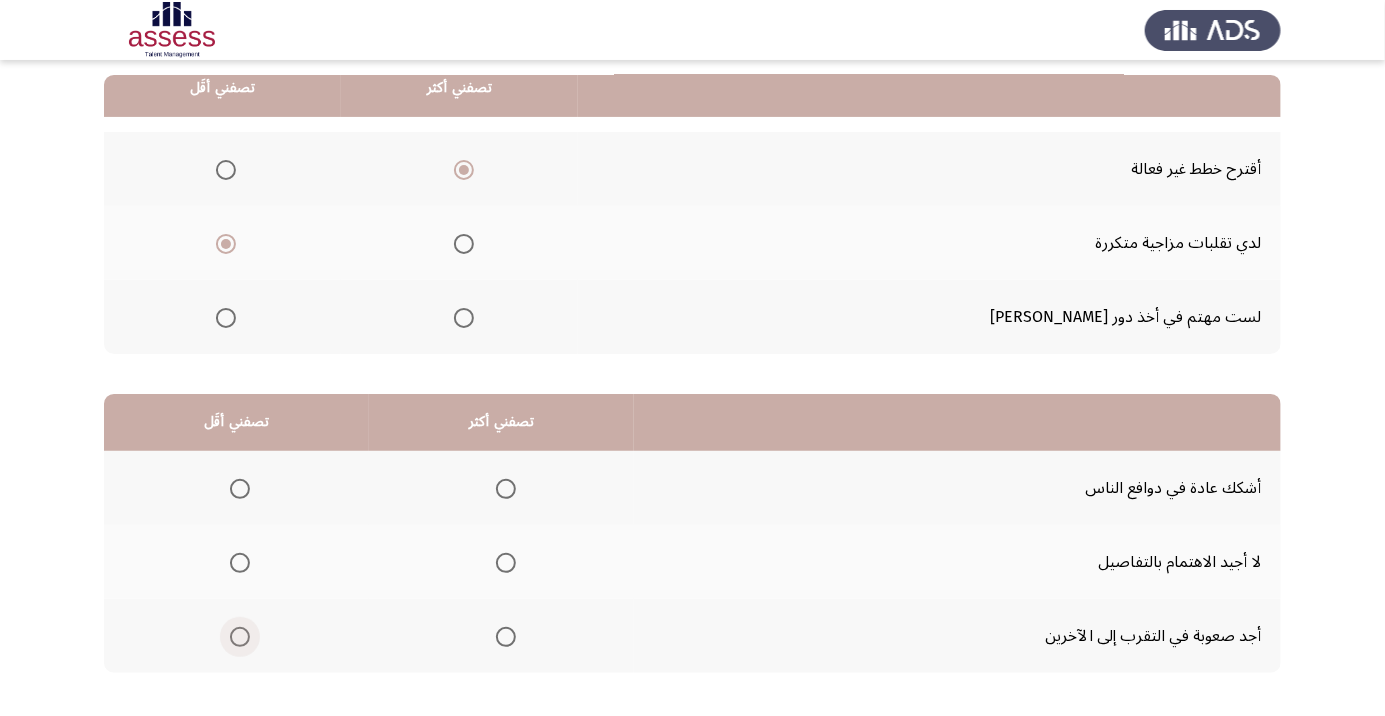 click at bounding box center (240, 637) 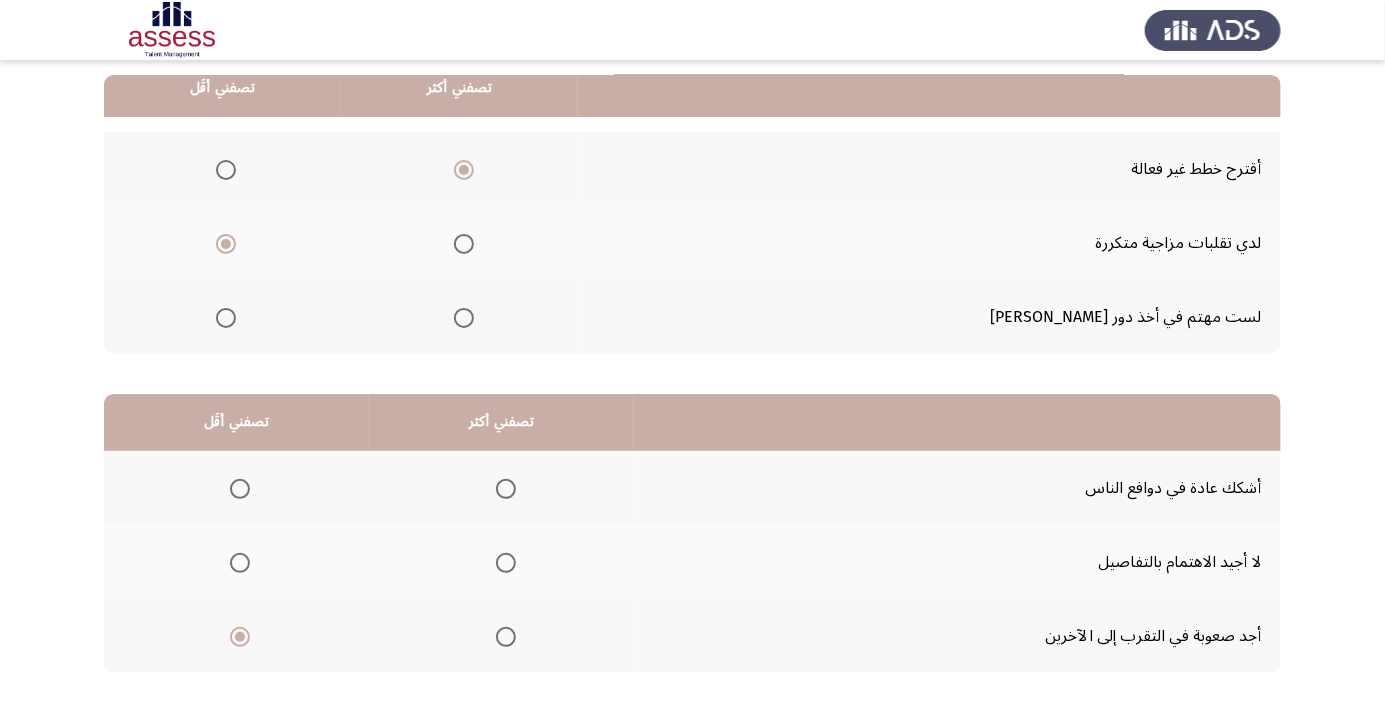 click at bounding box center [506, 489] 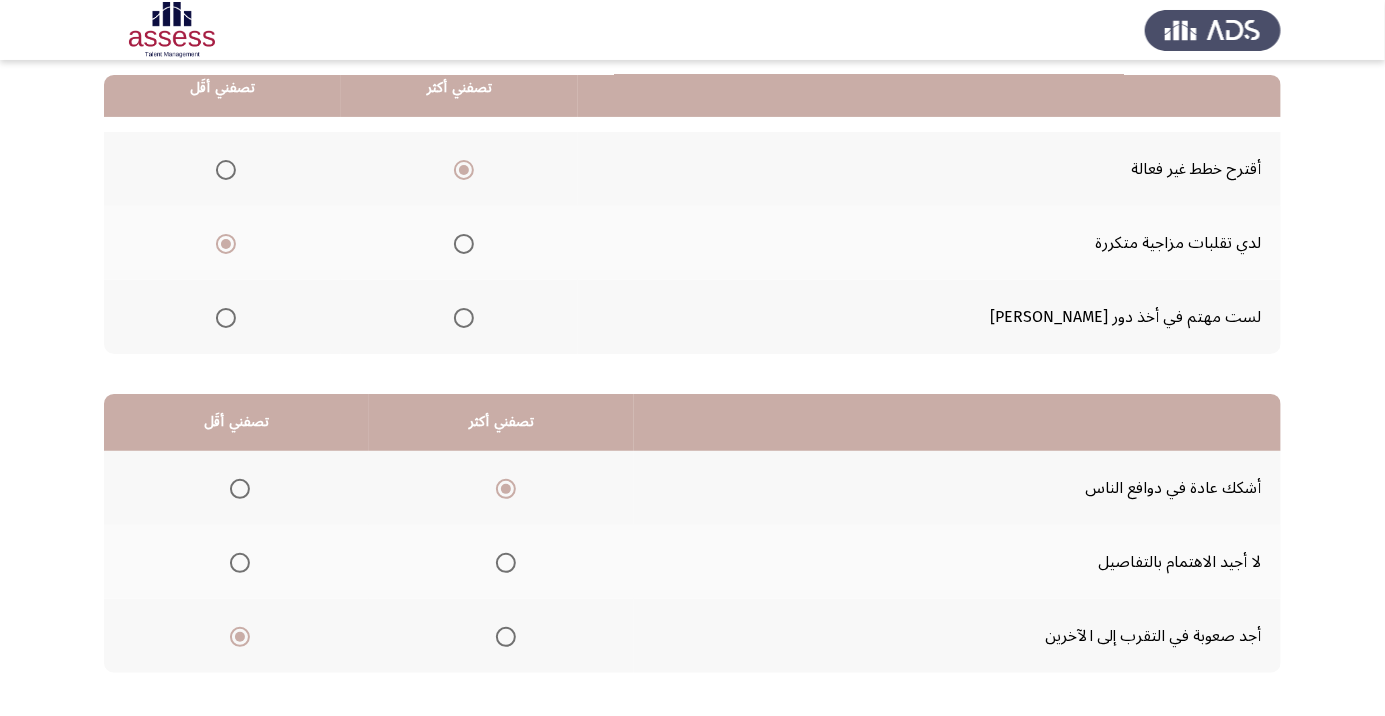 click on "التالي" 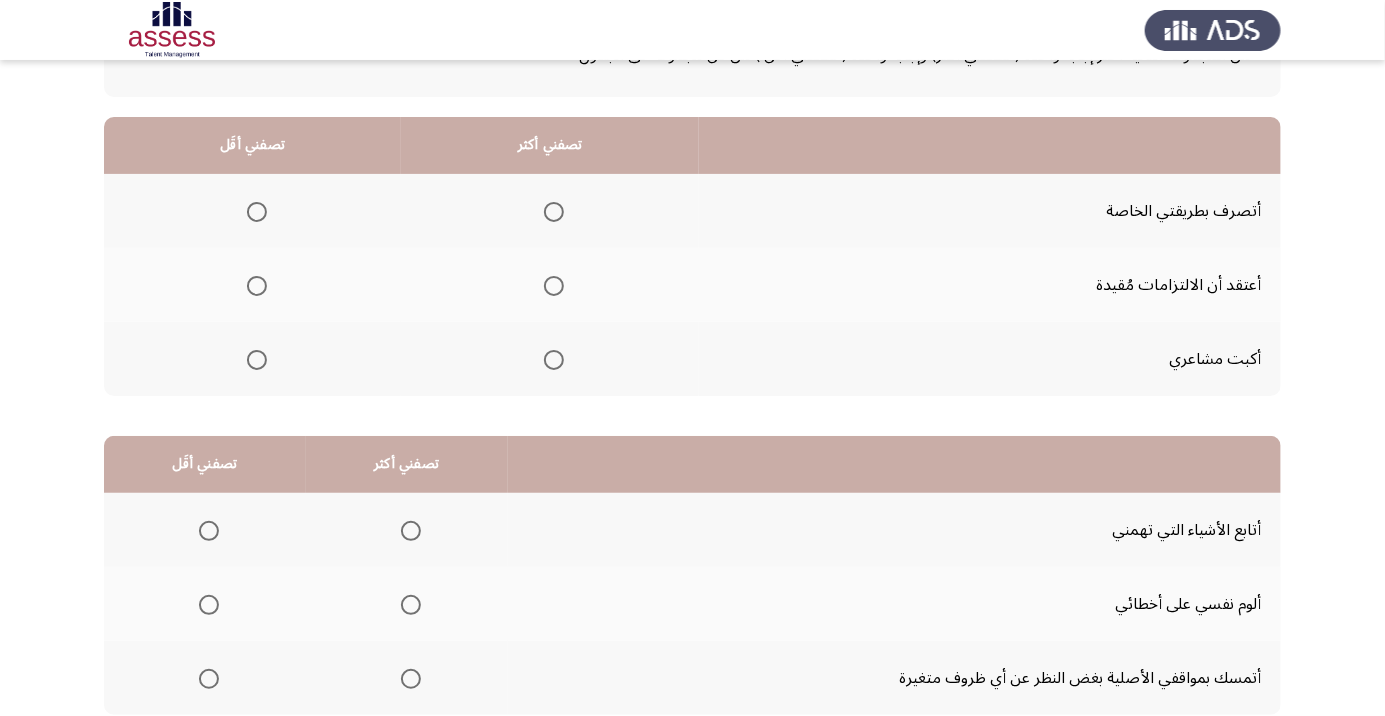 scroll, scrollTop: 158, scrollLeft: 0, axis: vertical 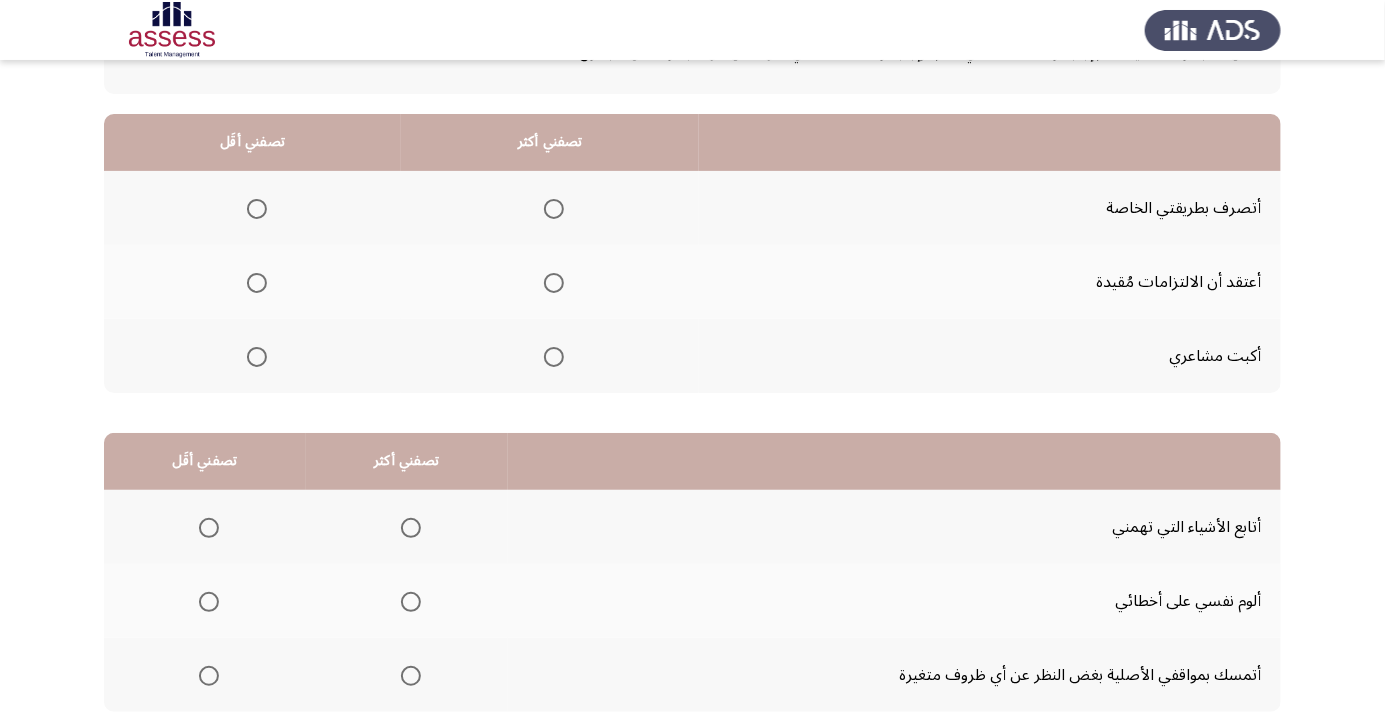 click at bounding box center [257, 209] 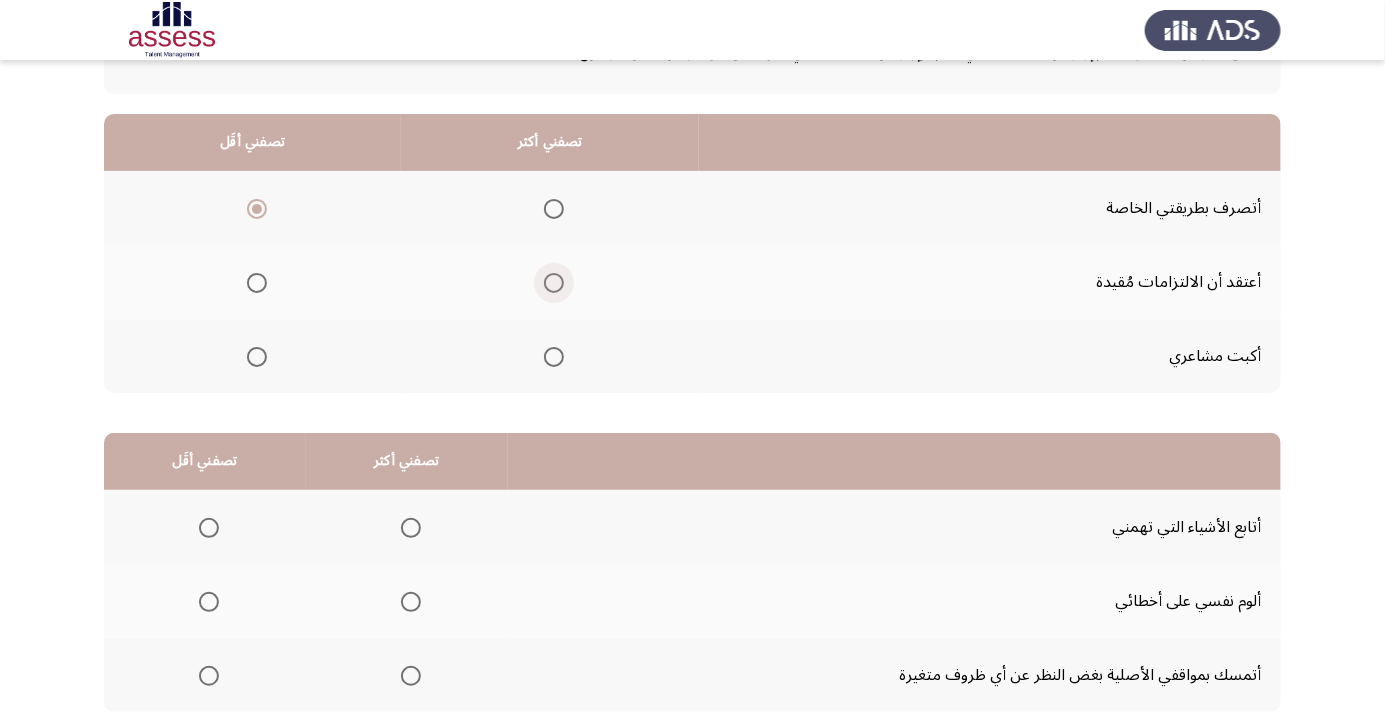 click at bounding box center (554, 283) 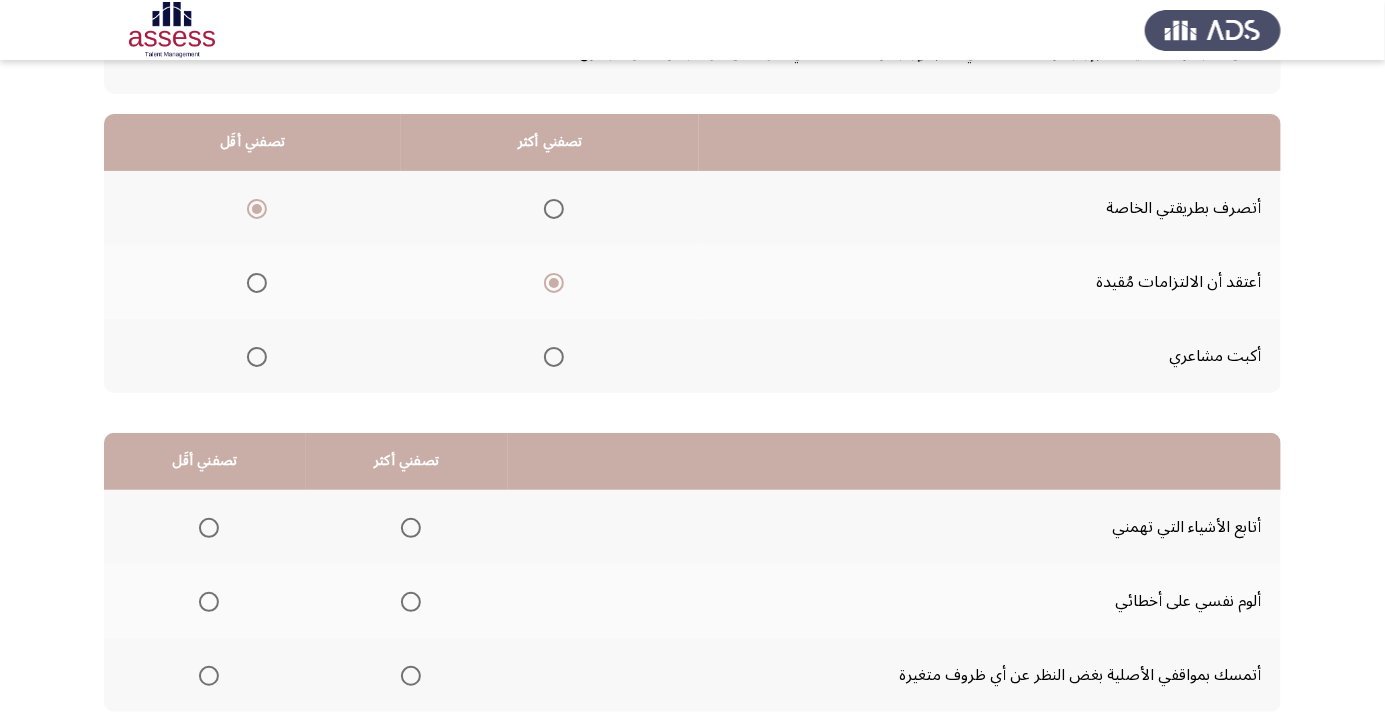 scroll, scrollTop: 197, scrollLeft: 0, axis: vertical 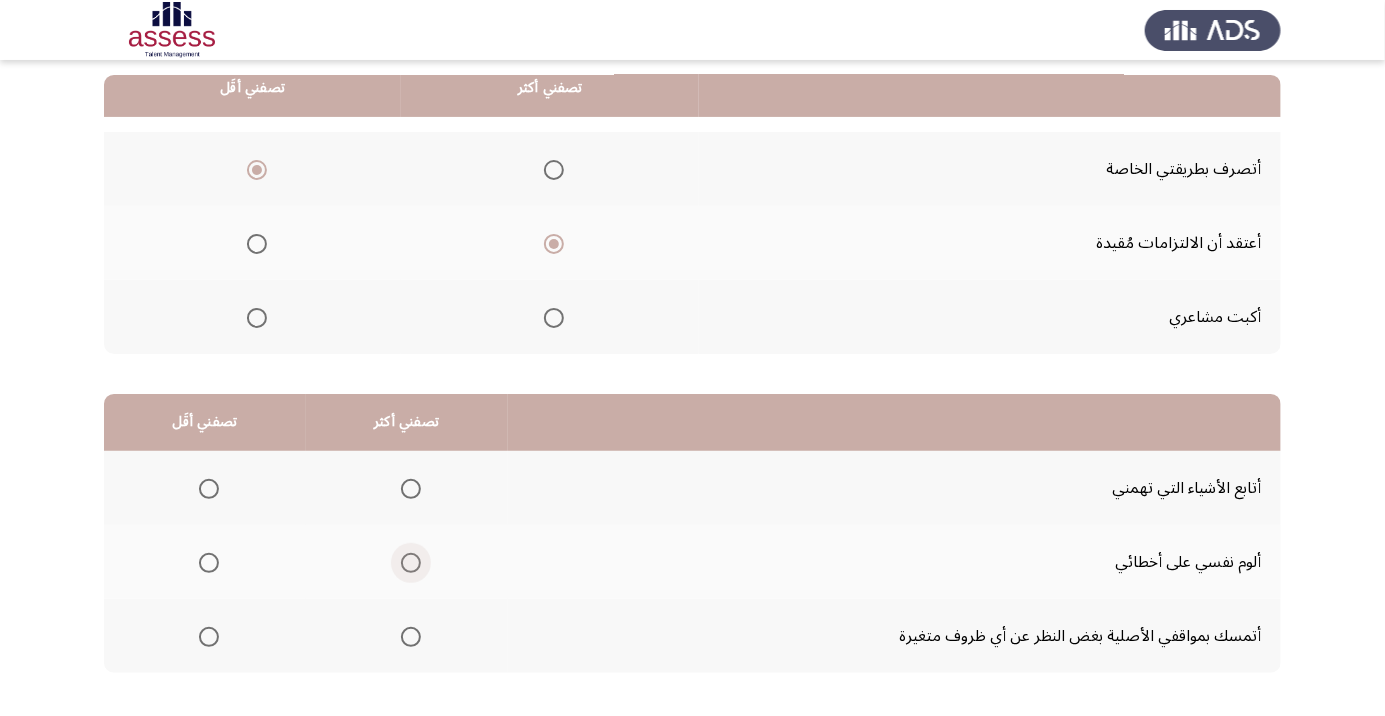click at bounding box center (411, 563) 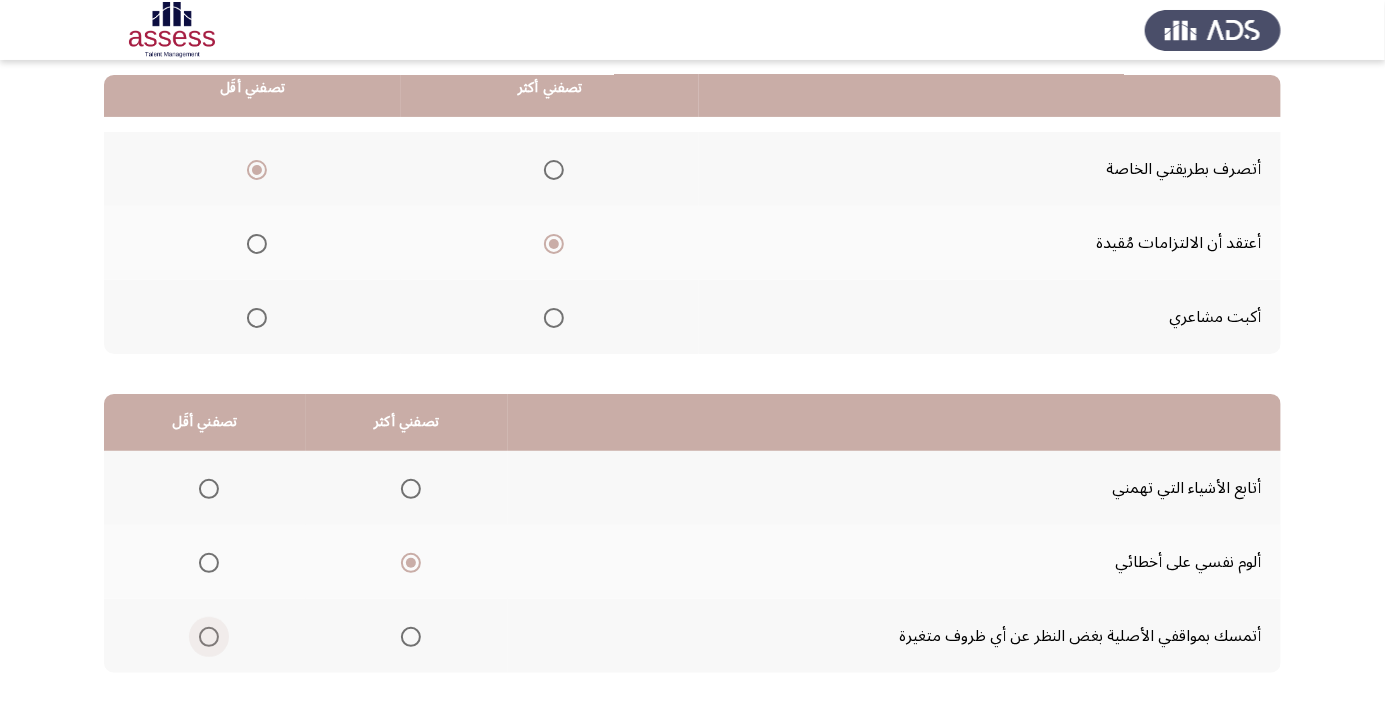 click at bounding box center [209, 637] 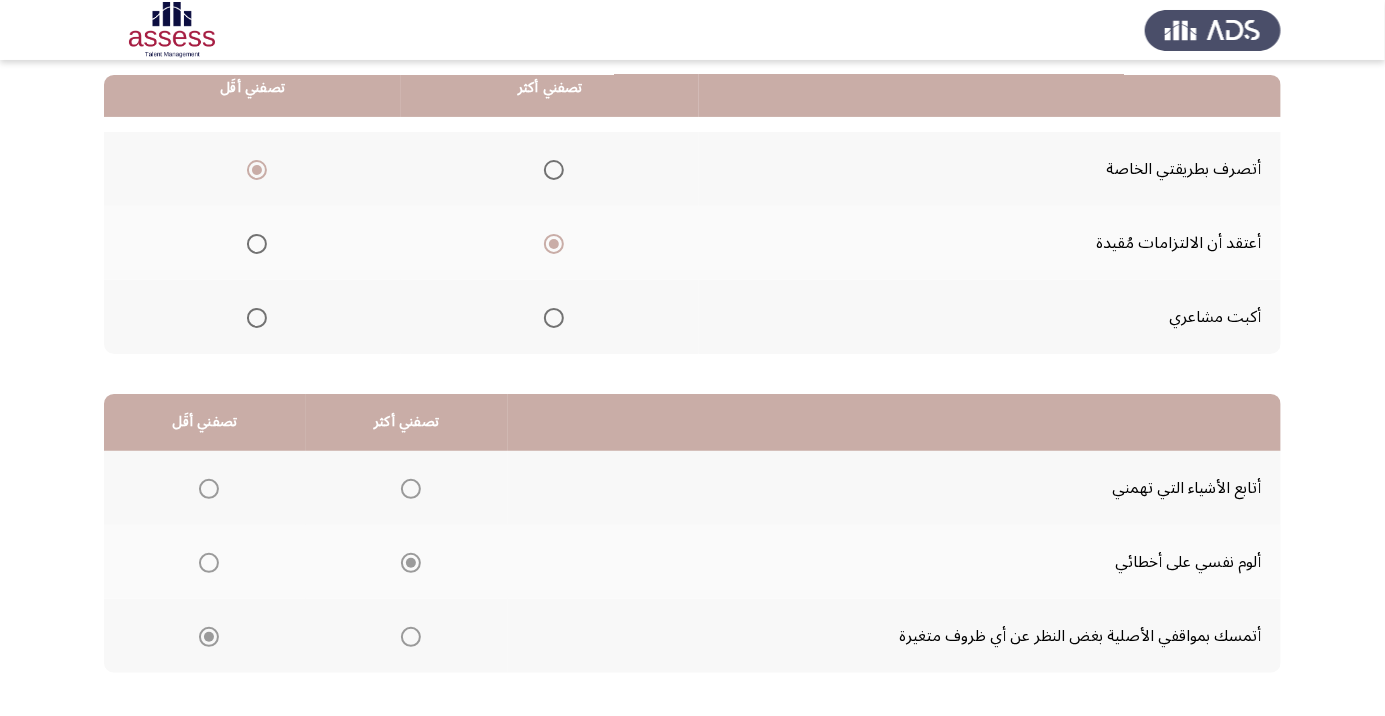 click on "التالي" 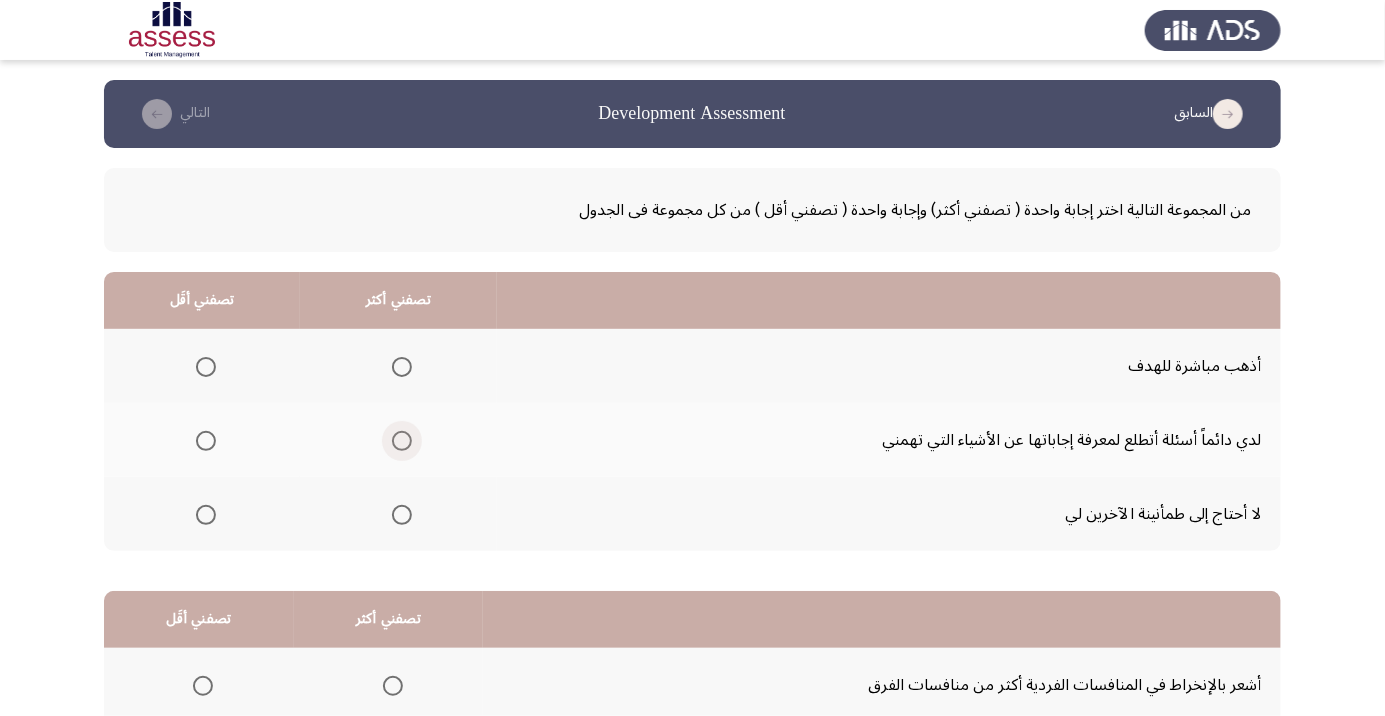 click at bounding box center [402, 441] 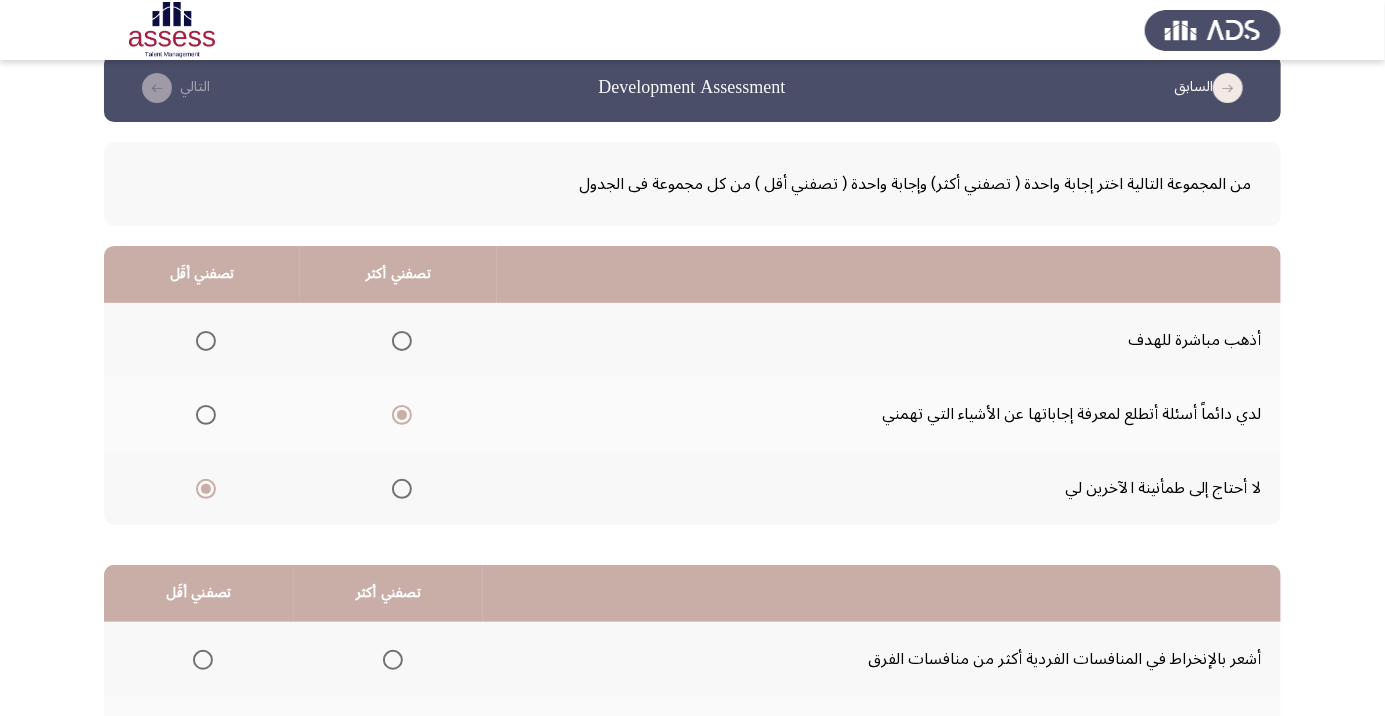 scroll, scrollTop: 197, scrollLeft: 0, axis: vertical 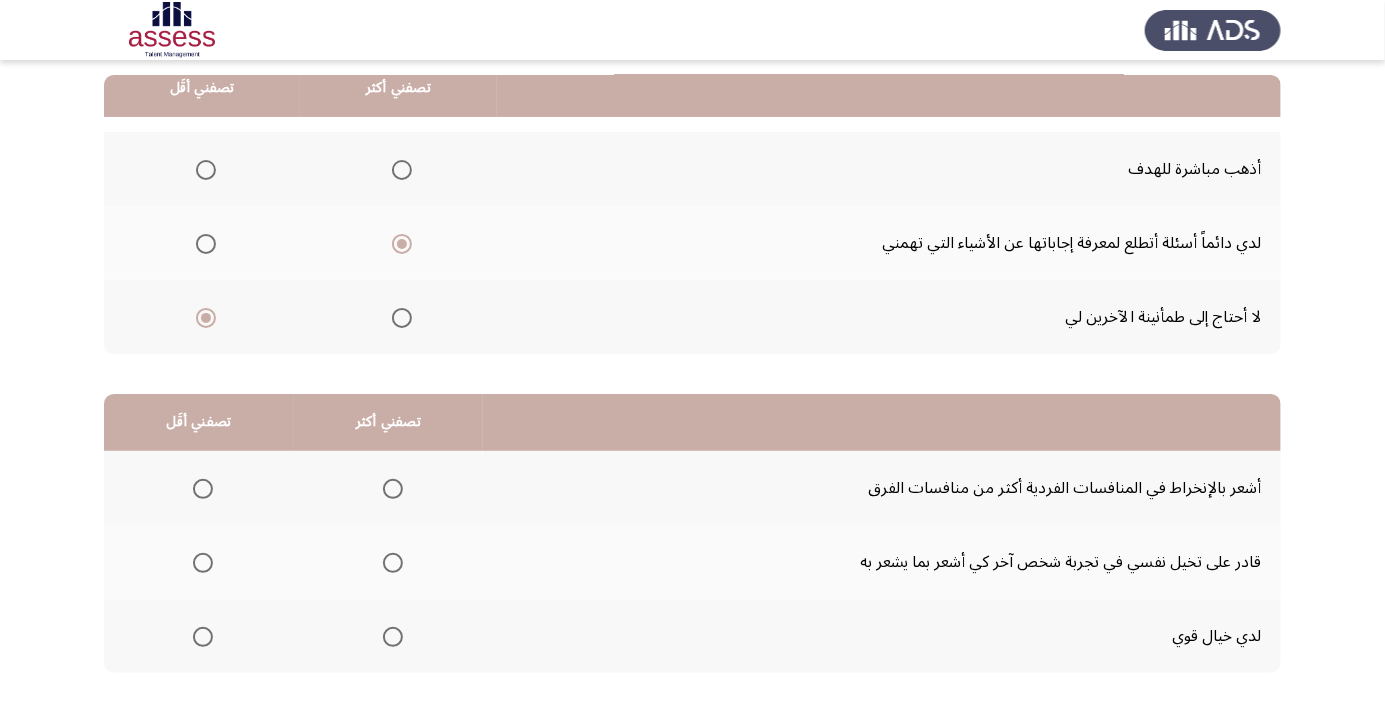click 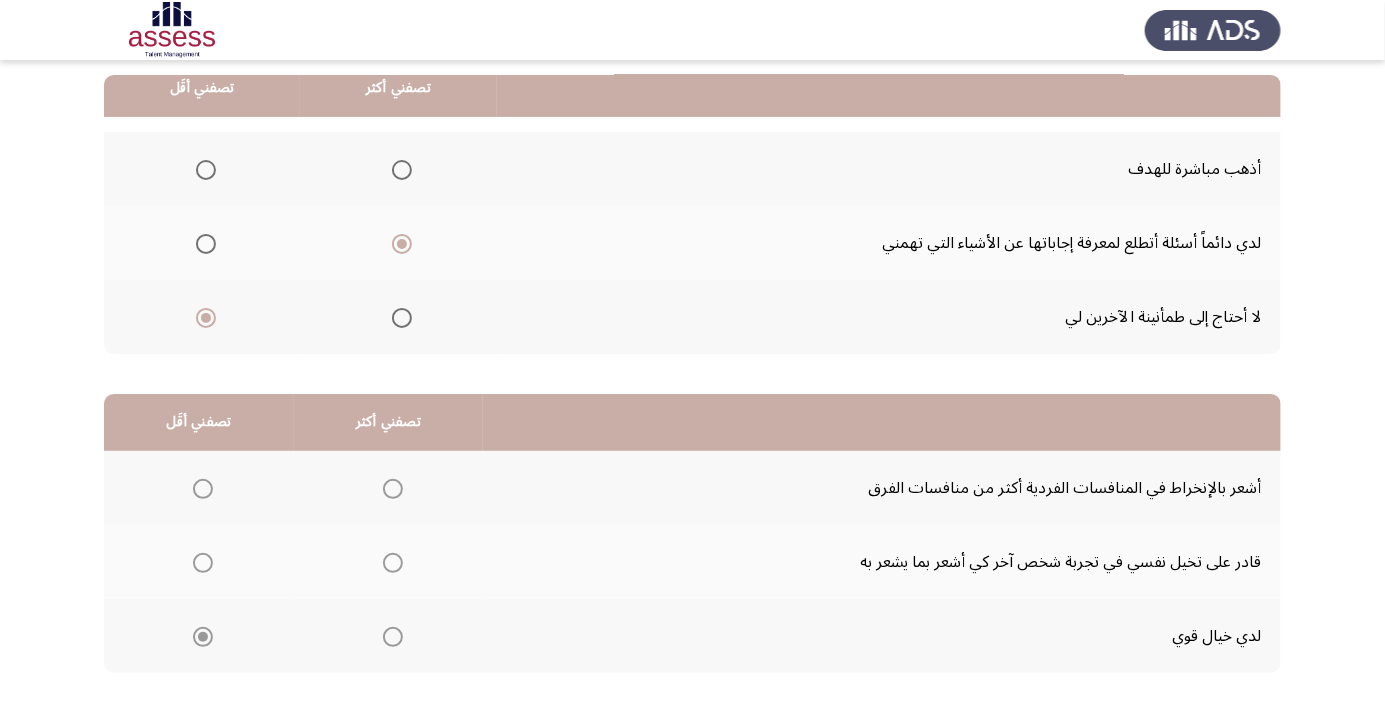 click on "التالي" 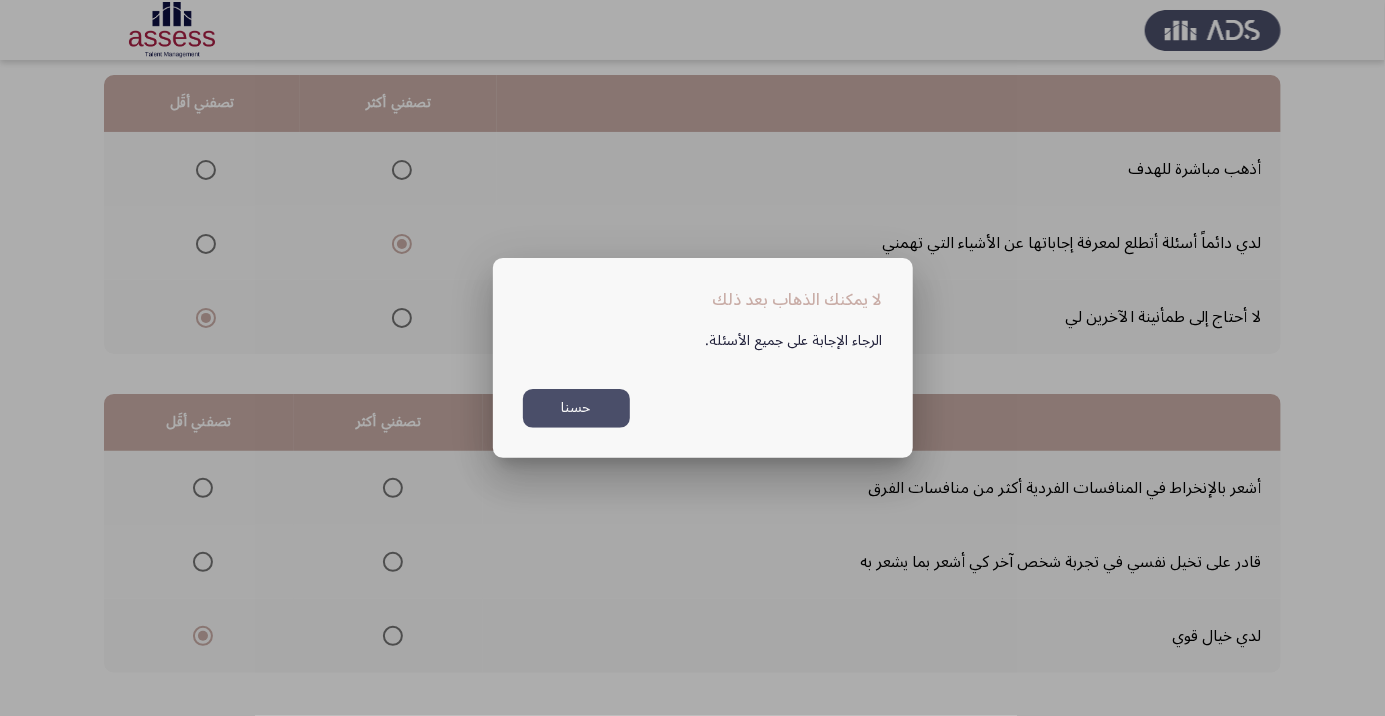 click on "حسنا" at bounding box center (576, 408) 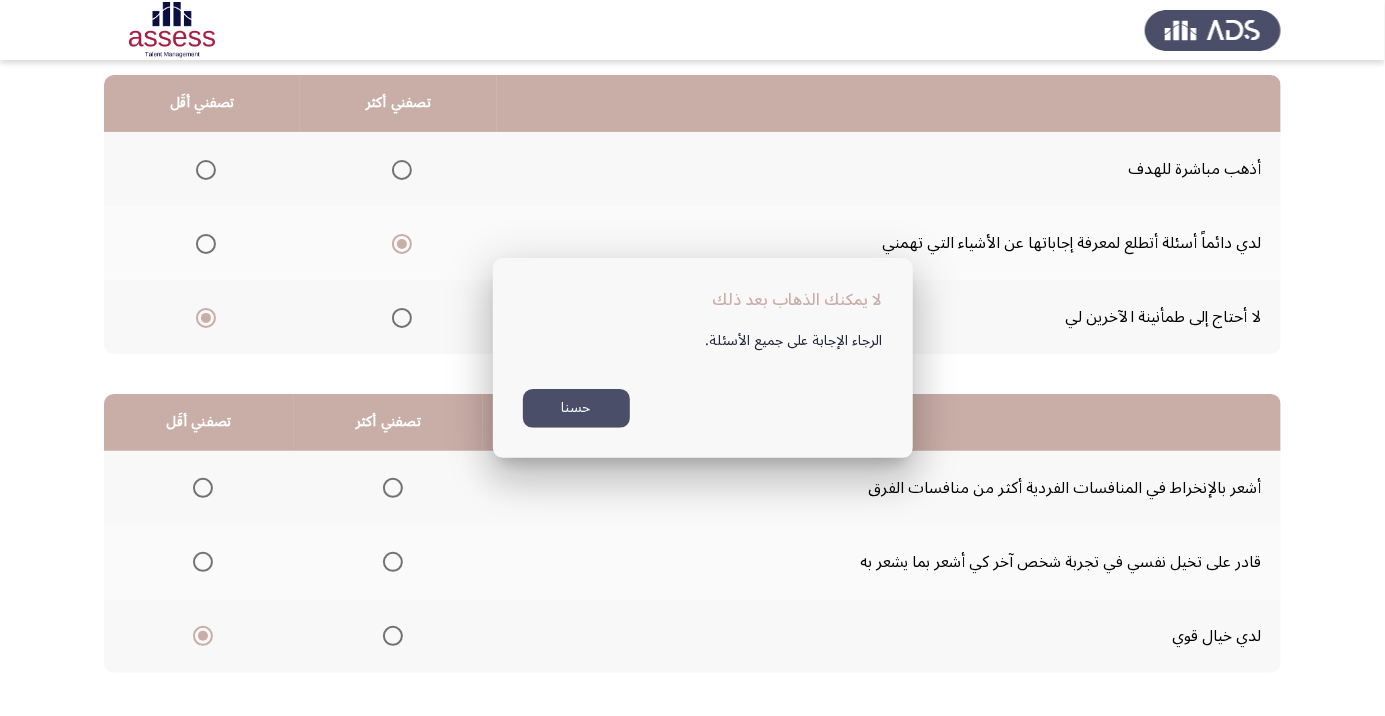 scroll, scrollTop: 197, scrollLeft: 0, axis: vertical 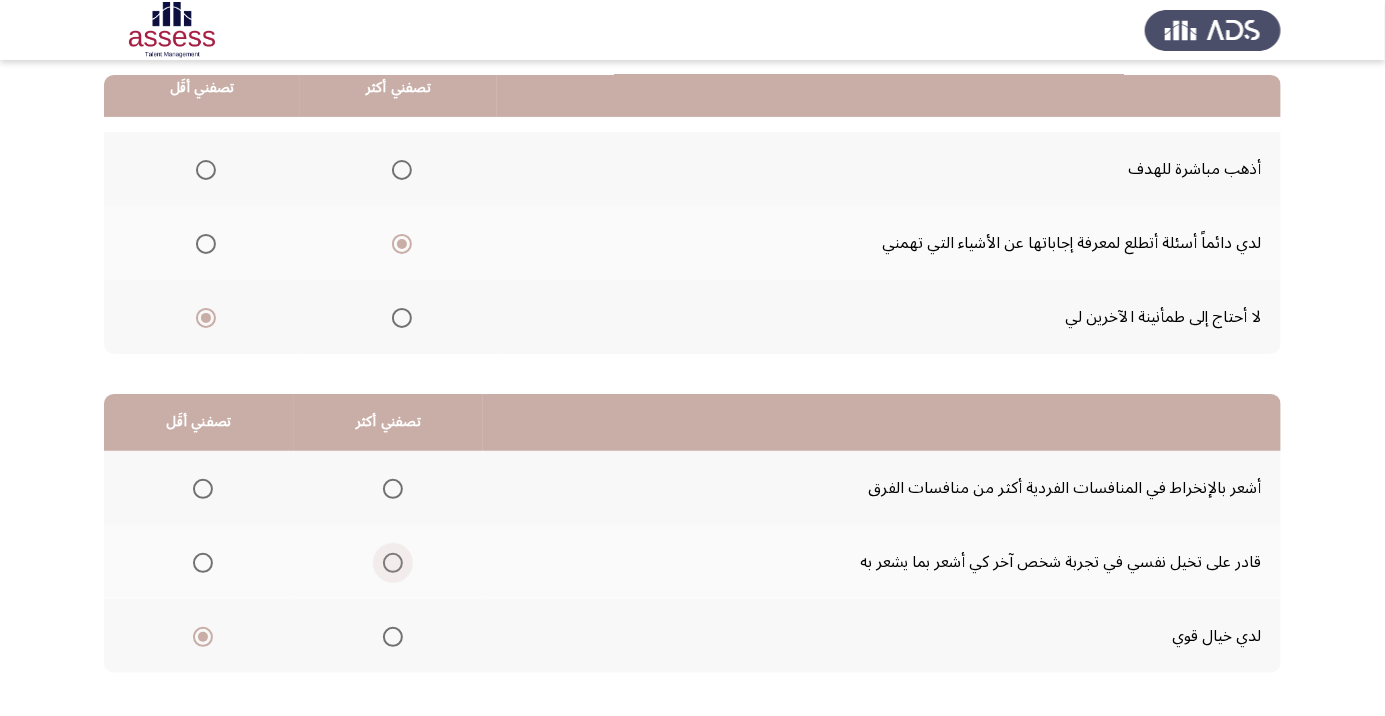 click at bounding box center (393, 563) 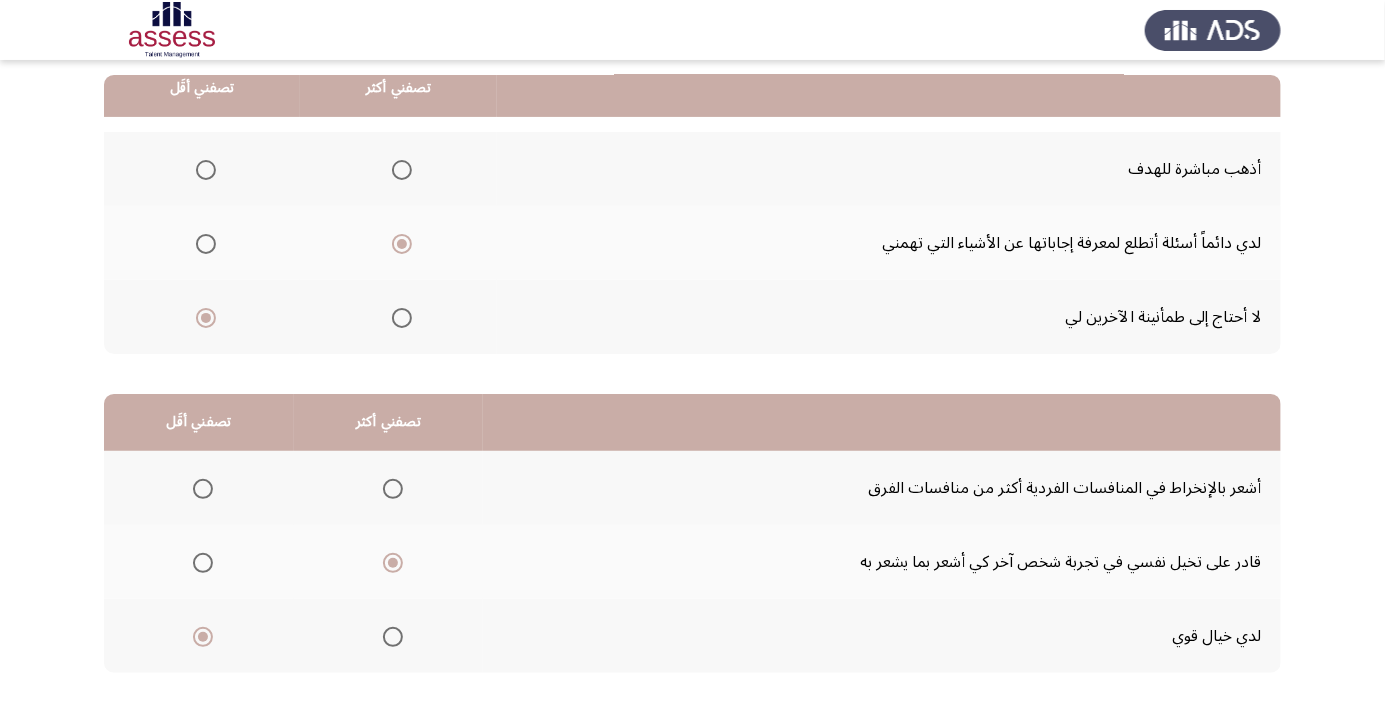 click on "التالي" 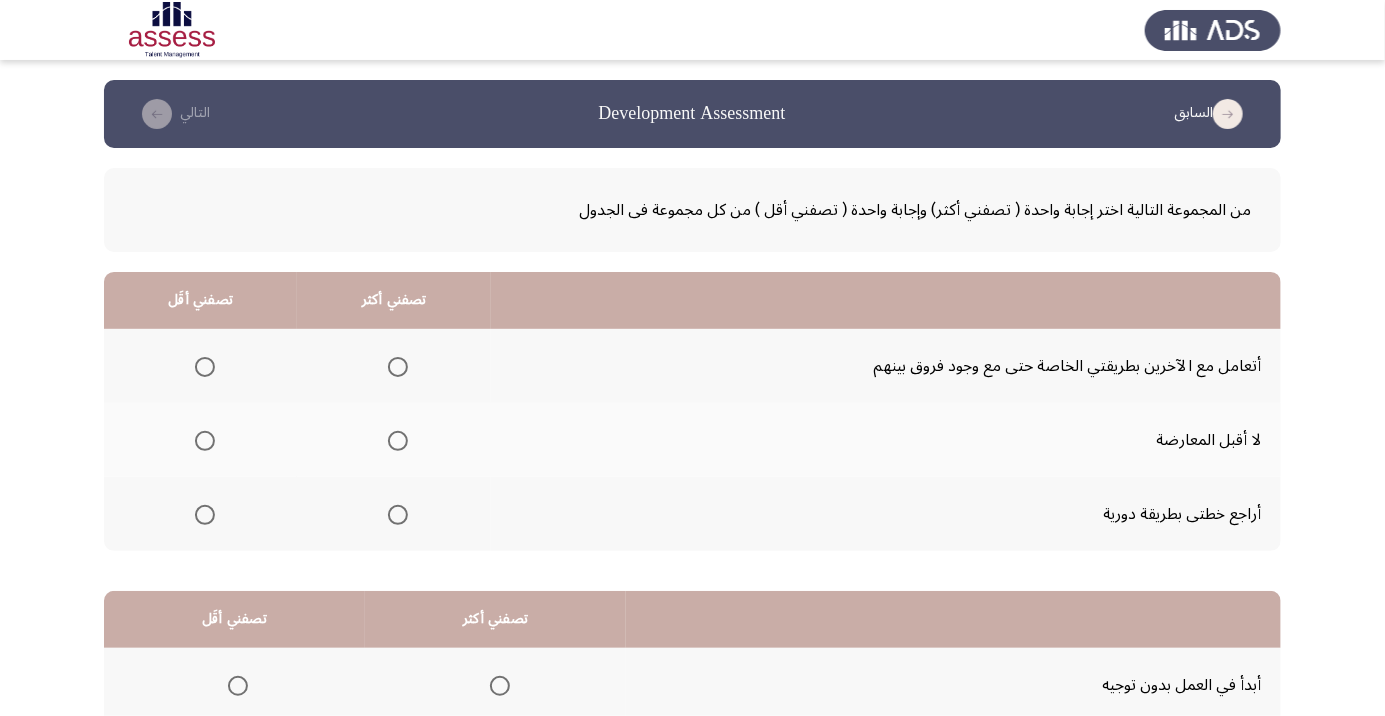 click at bounding box center (205, 515) 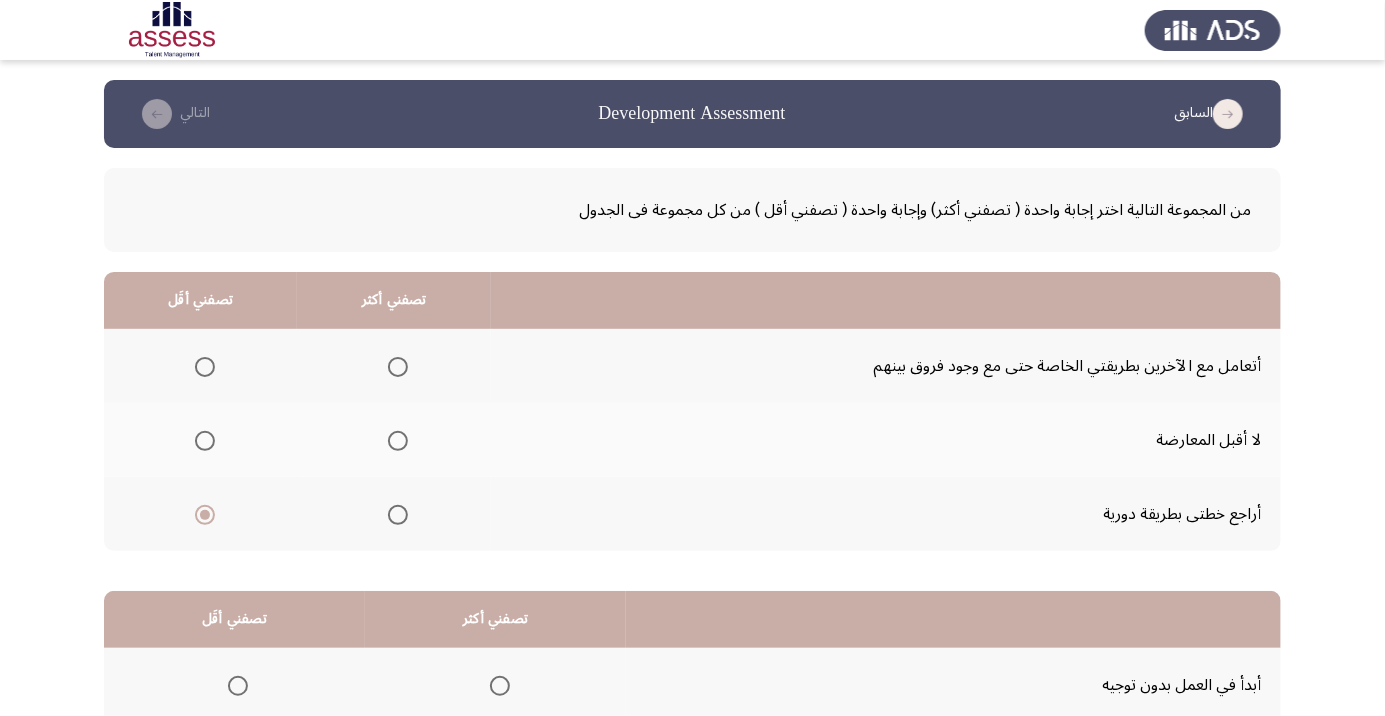 click at bounding box center (398, 367) 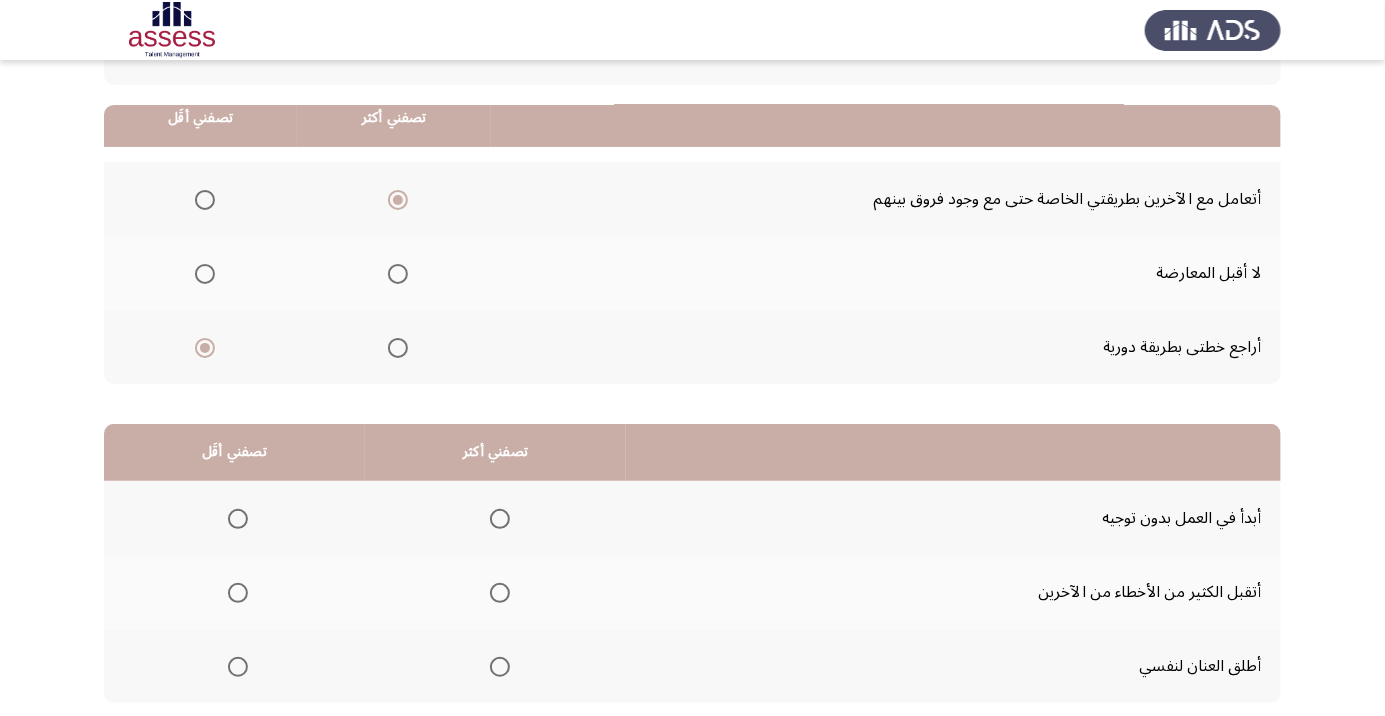 scroll, scrollTop: 197, scrollLeft: 0, axis: vertical 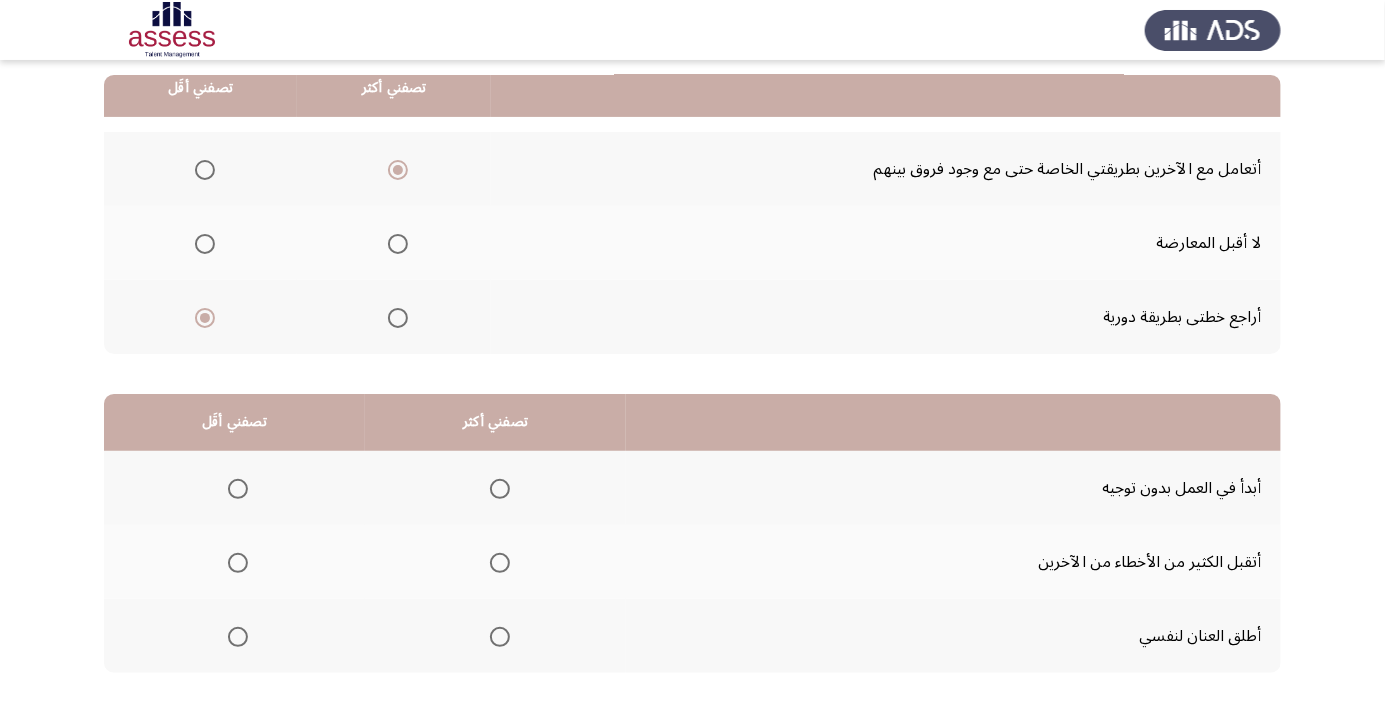click at bounding box center [238, 637] 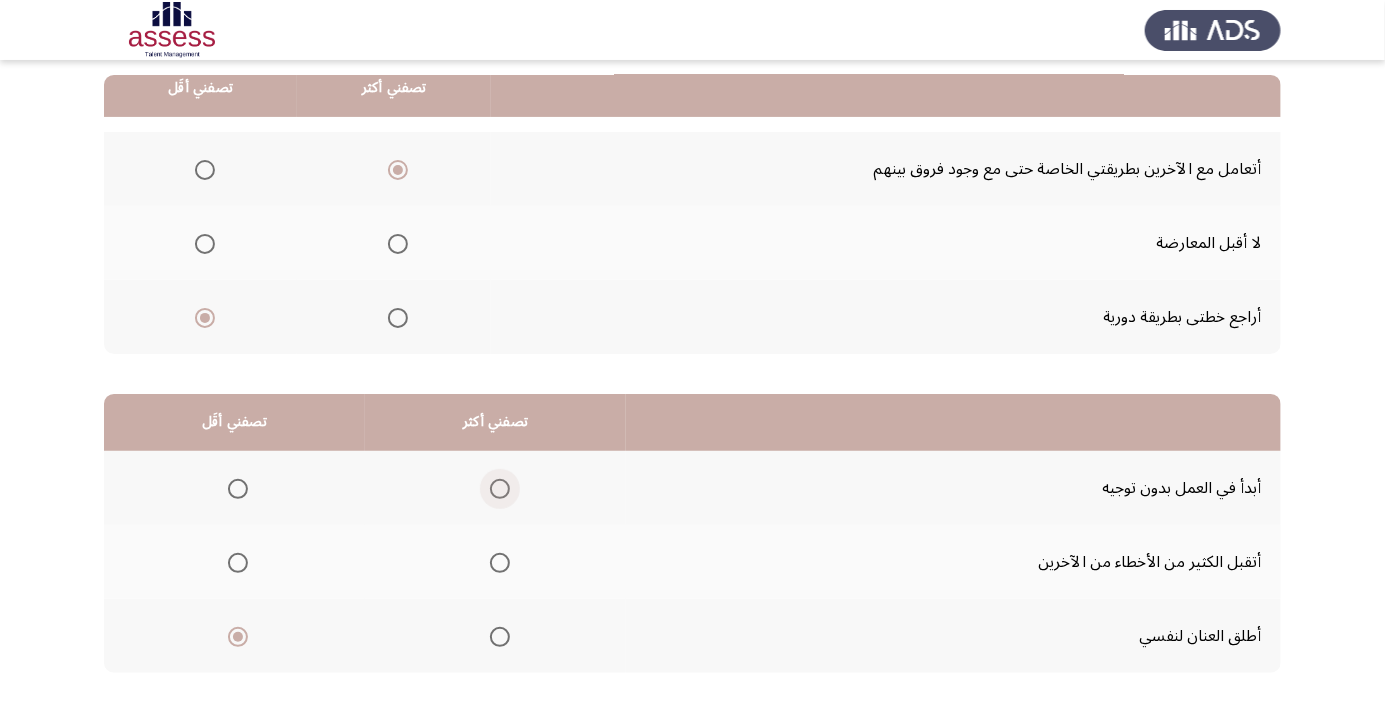 click at bounding box center (500, 489) 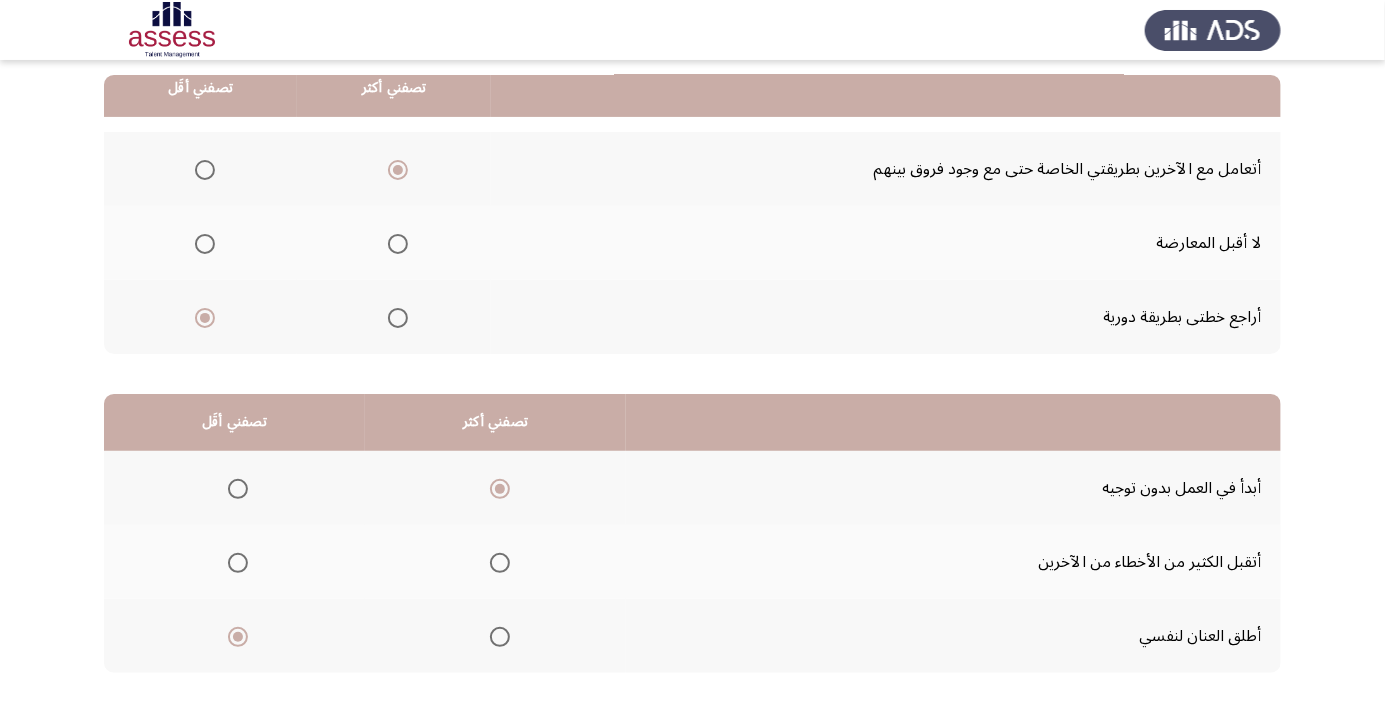 click on "التالي" 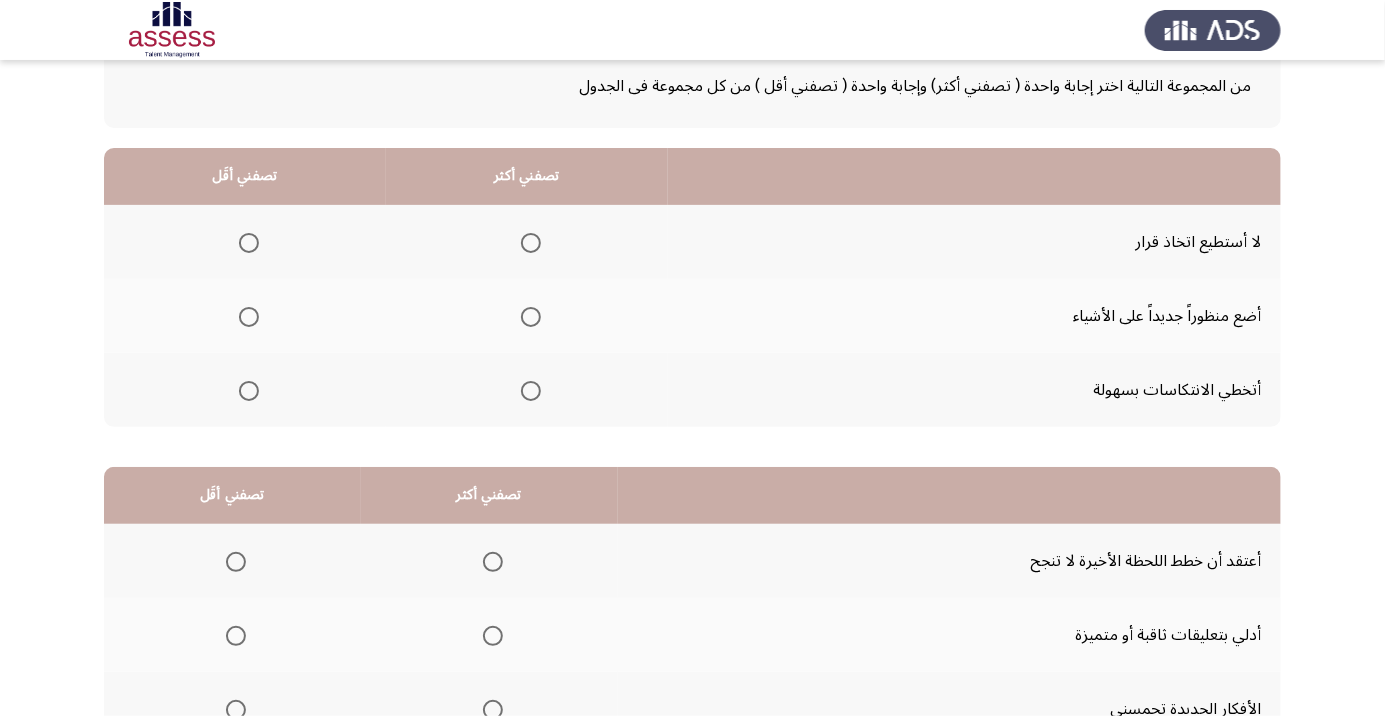 scroll, scrollTop: 124, scrollLeft: 0, axis: vertical 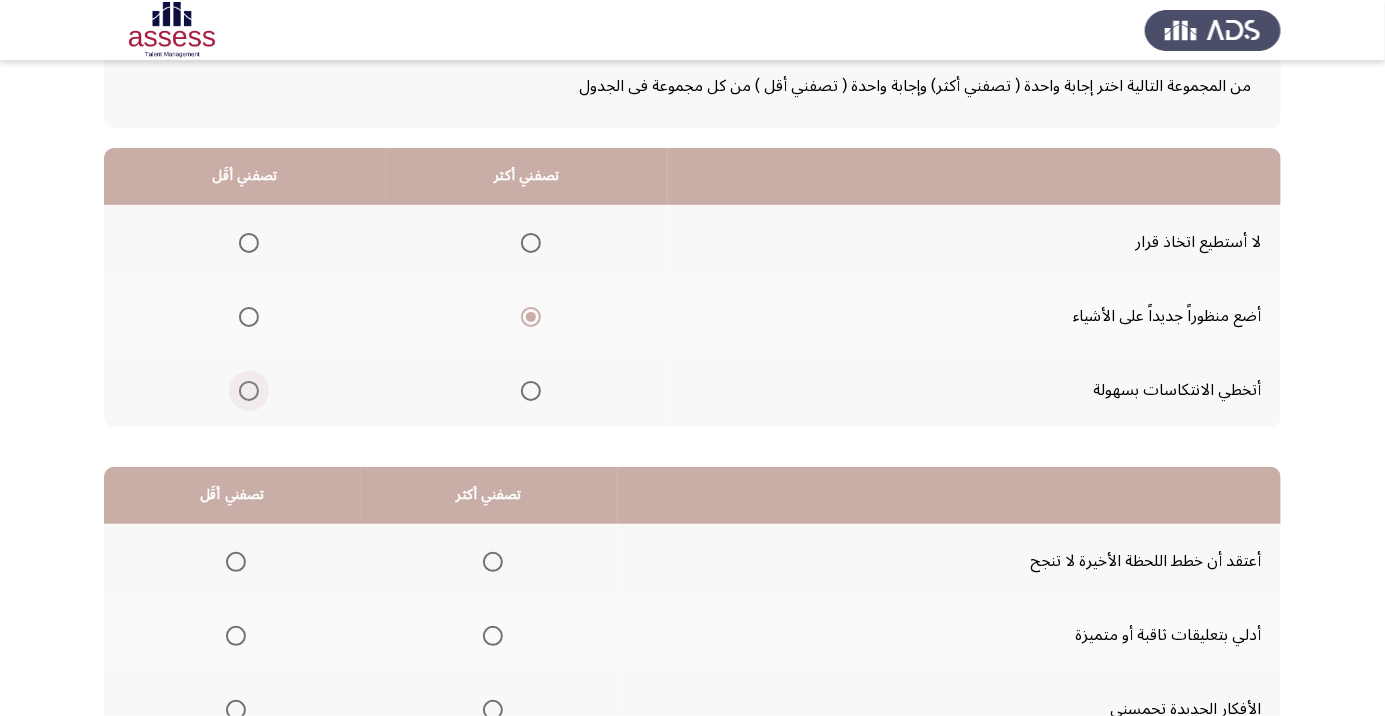 click at bounding box center (249, 391) 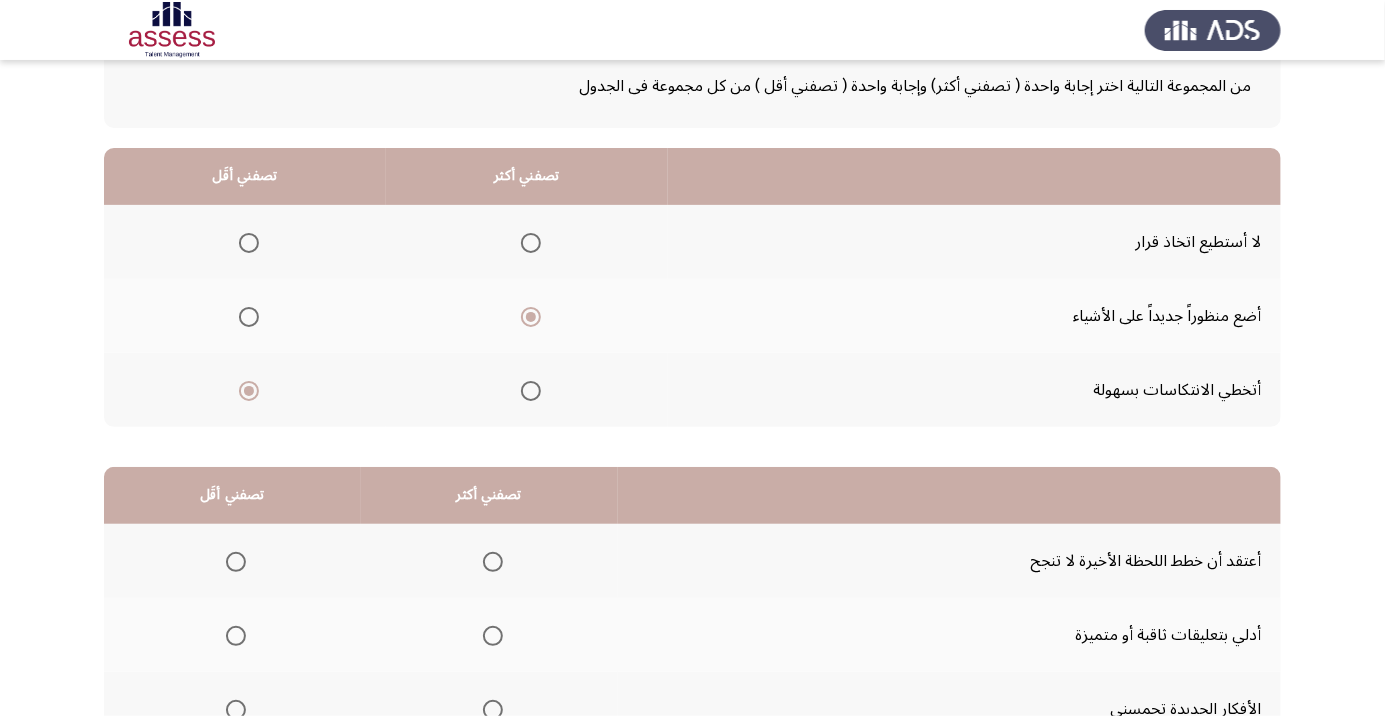 scroll, scrollTop: 109, scrollLeft: 0, axis: vertical 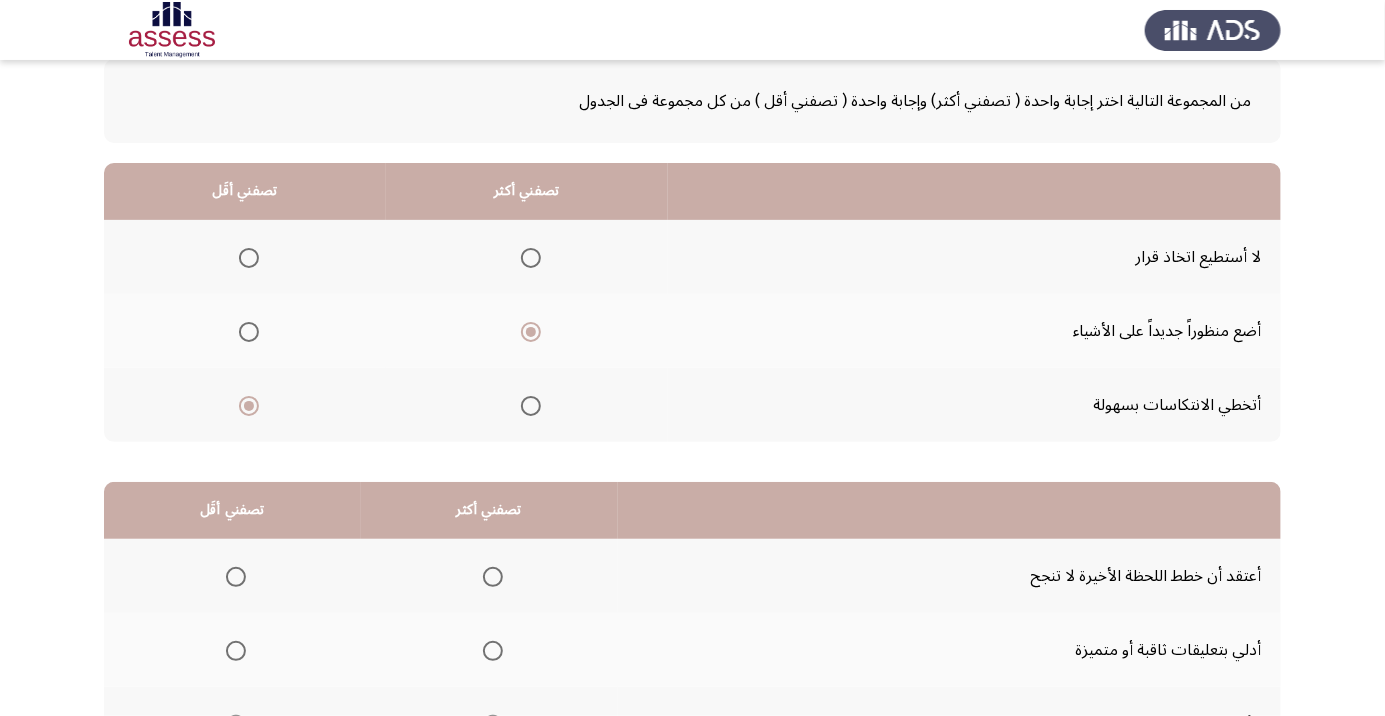 click at bounding box center [249, 258] 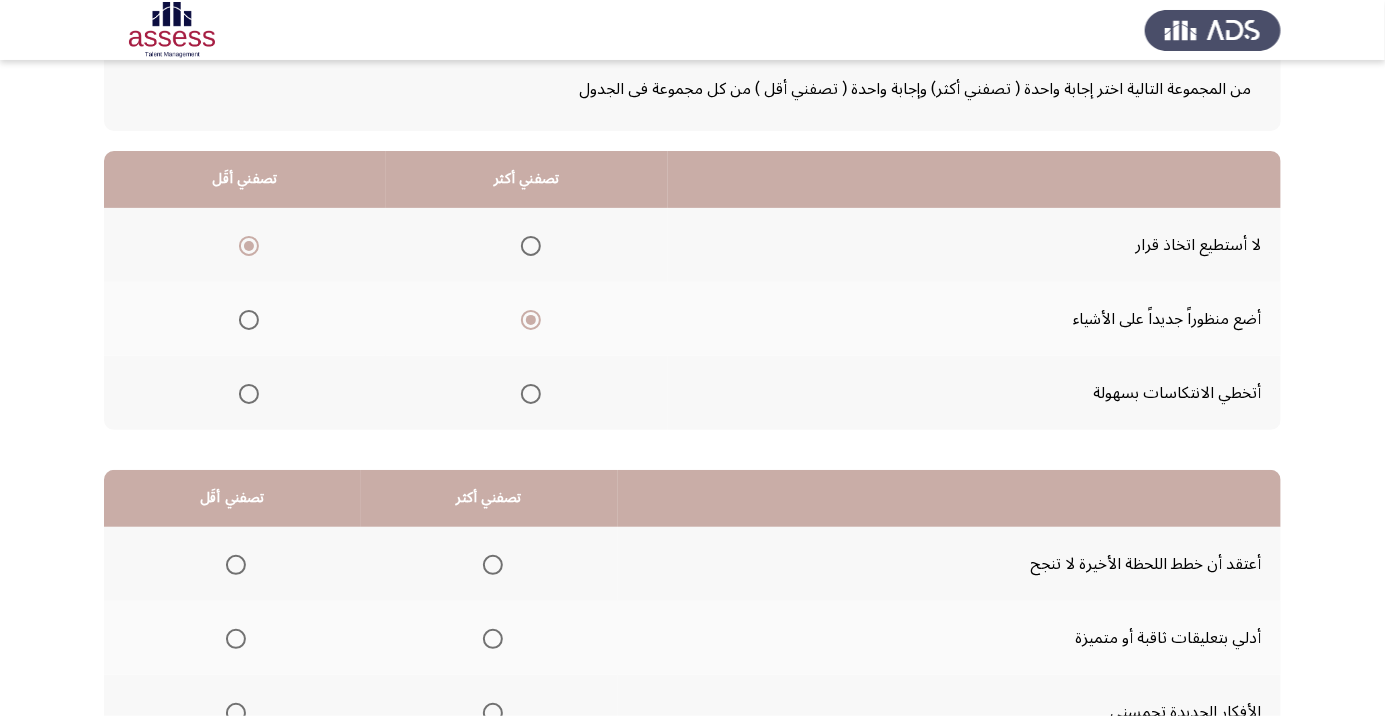 scroll, scrollTop: 197, scrollLeft: 0, axis: vertical 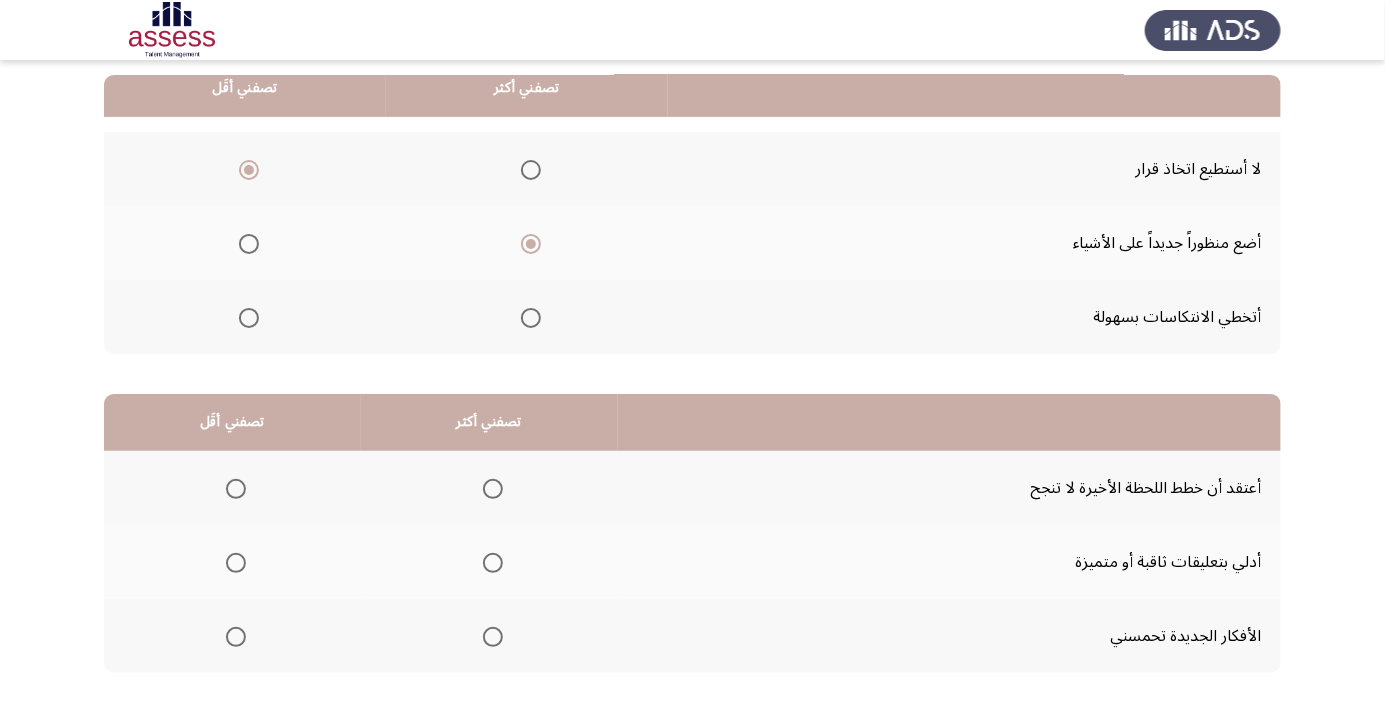 click at bounding box center [236, 489] 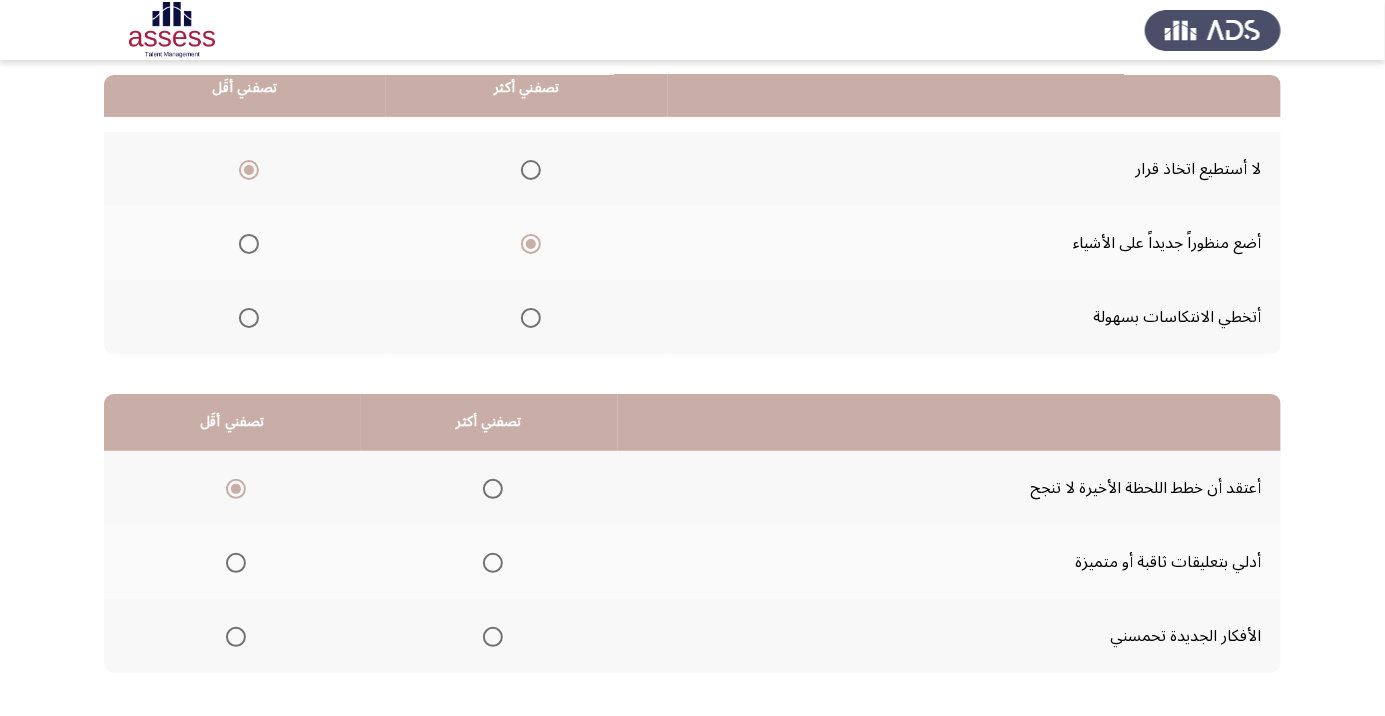 click at bounding box center [493, 563] 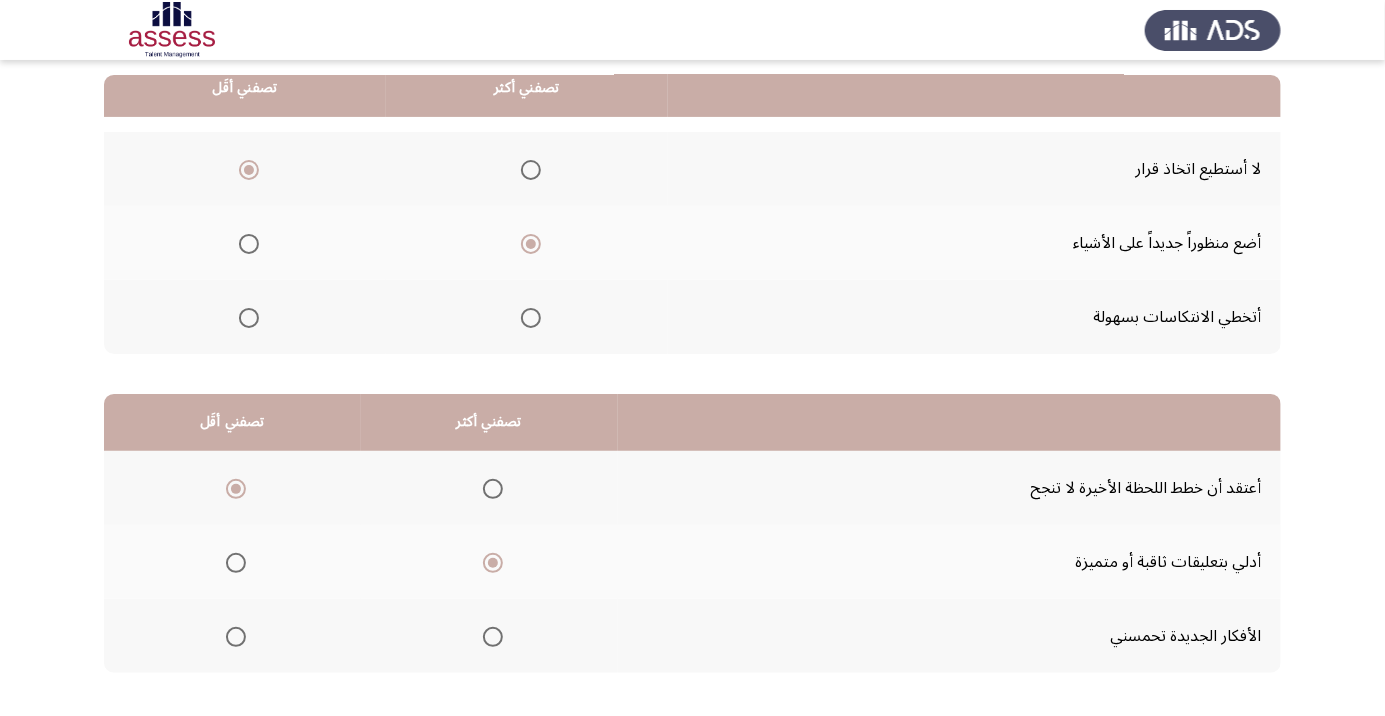 click on "التالي" 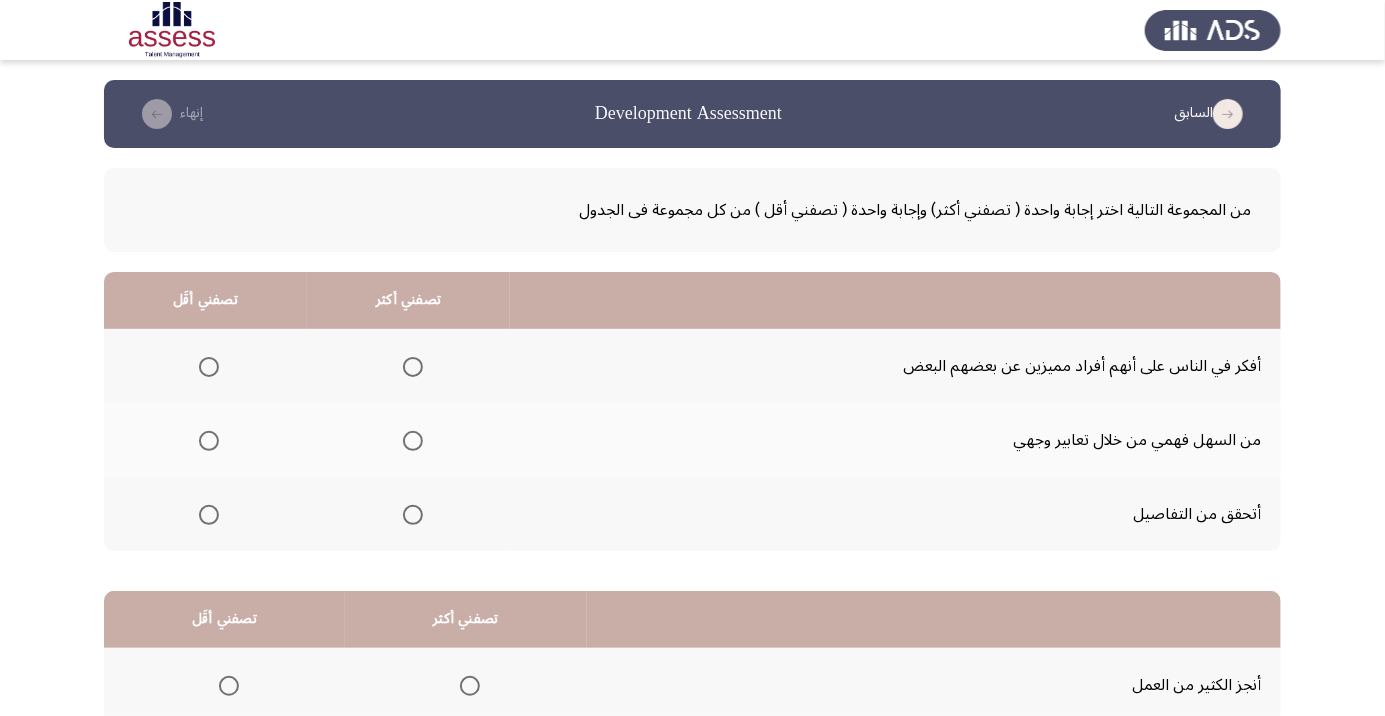 click at bounding box center [209, 441] 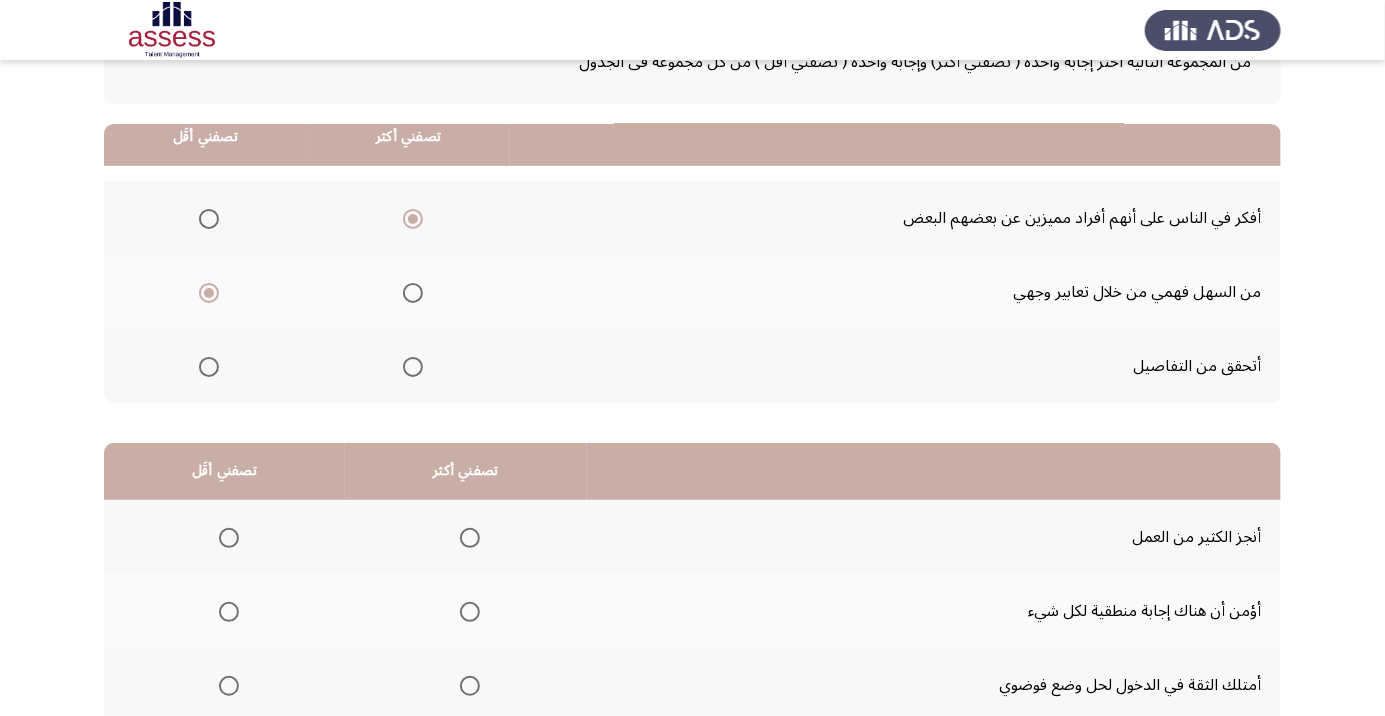 scroll, scrollTop: 197, scrollLeft: 0, axis: vertical 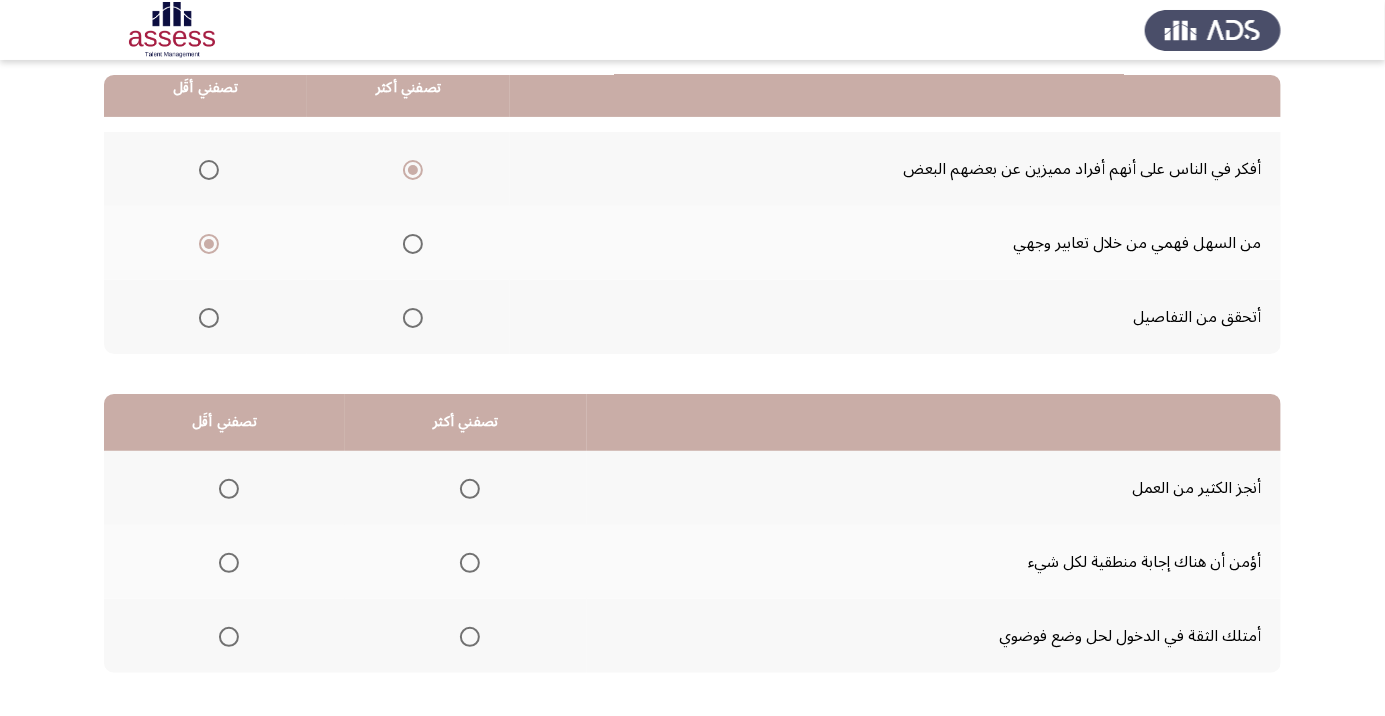 click 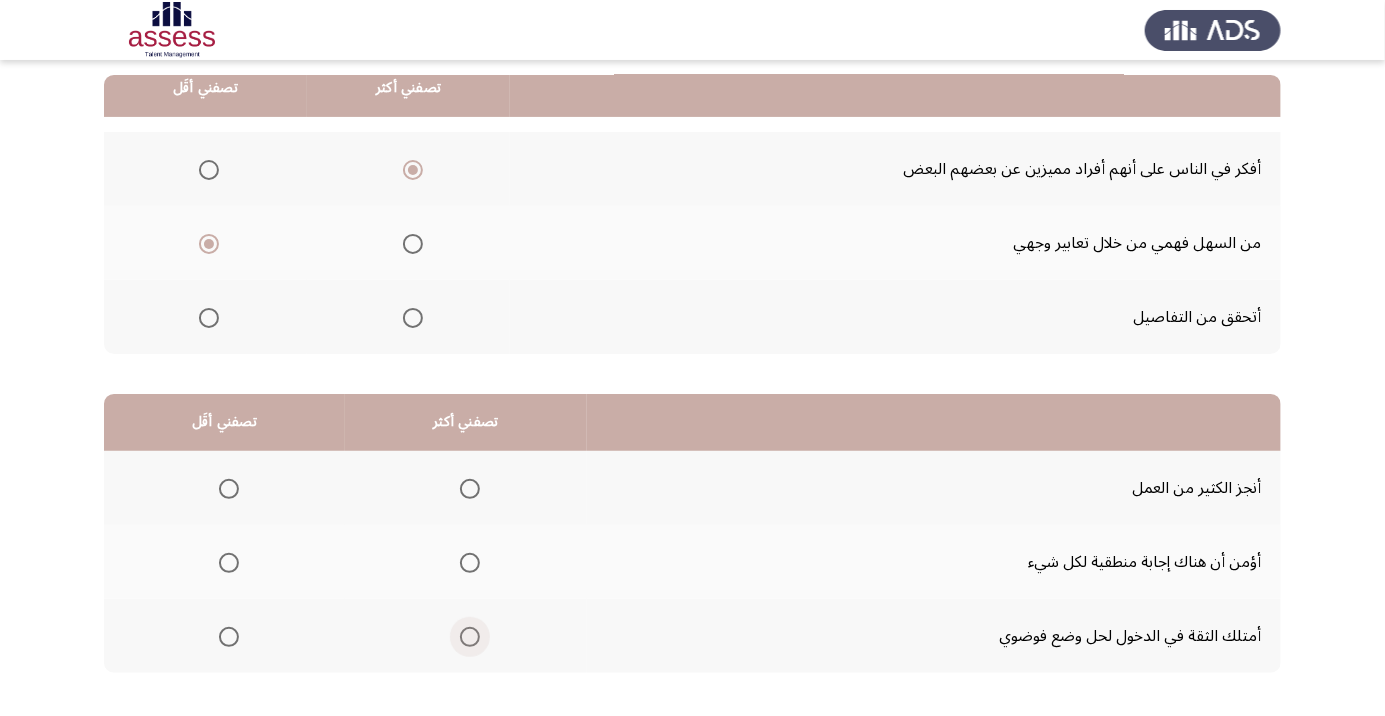 click at bounding box center (470, 637) 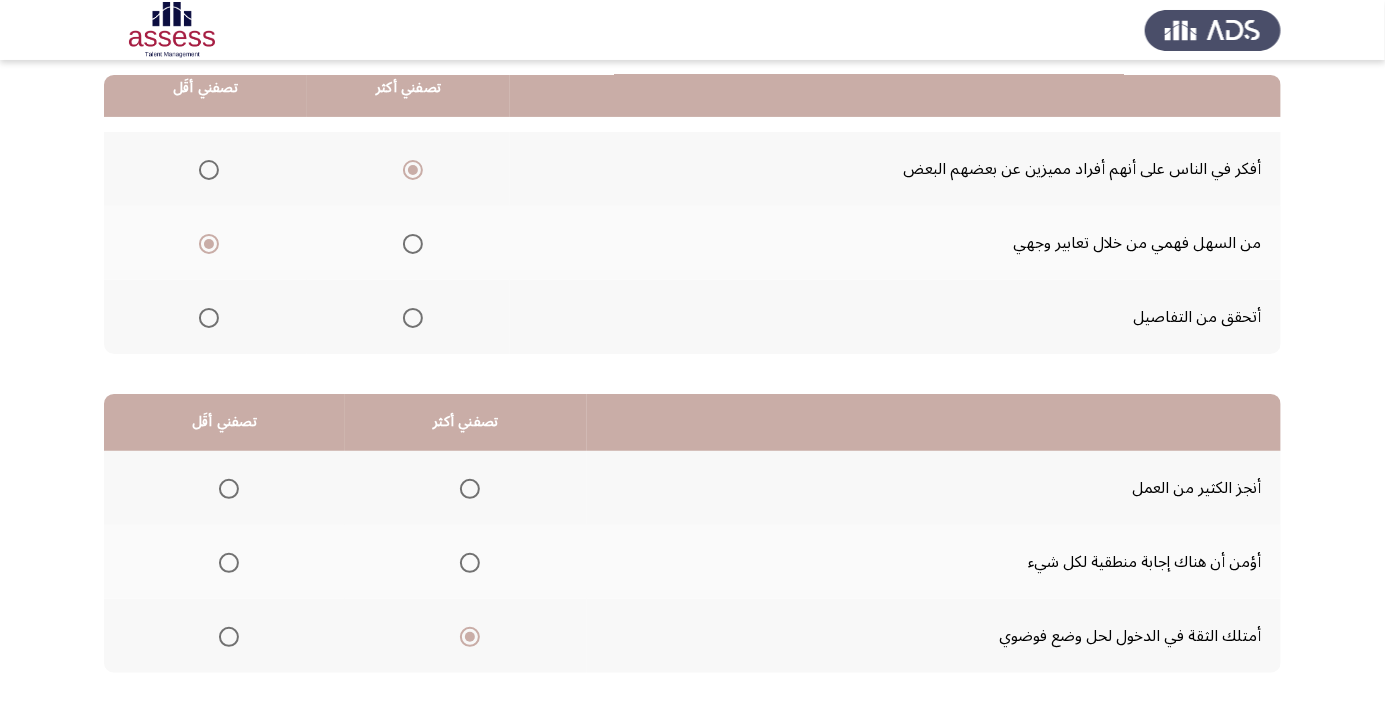 click at bounding box center (229, 563) 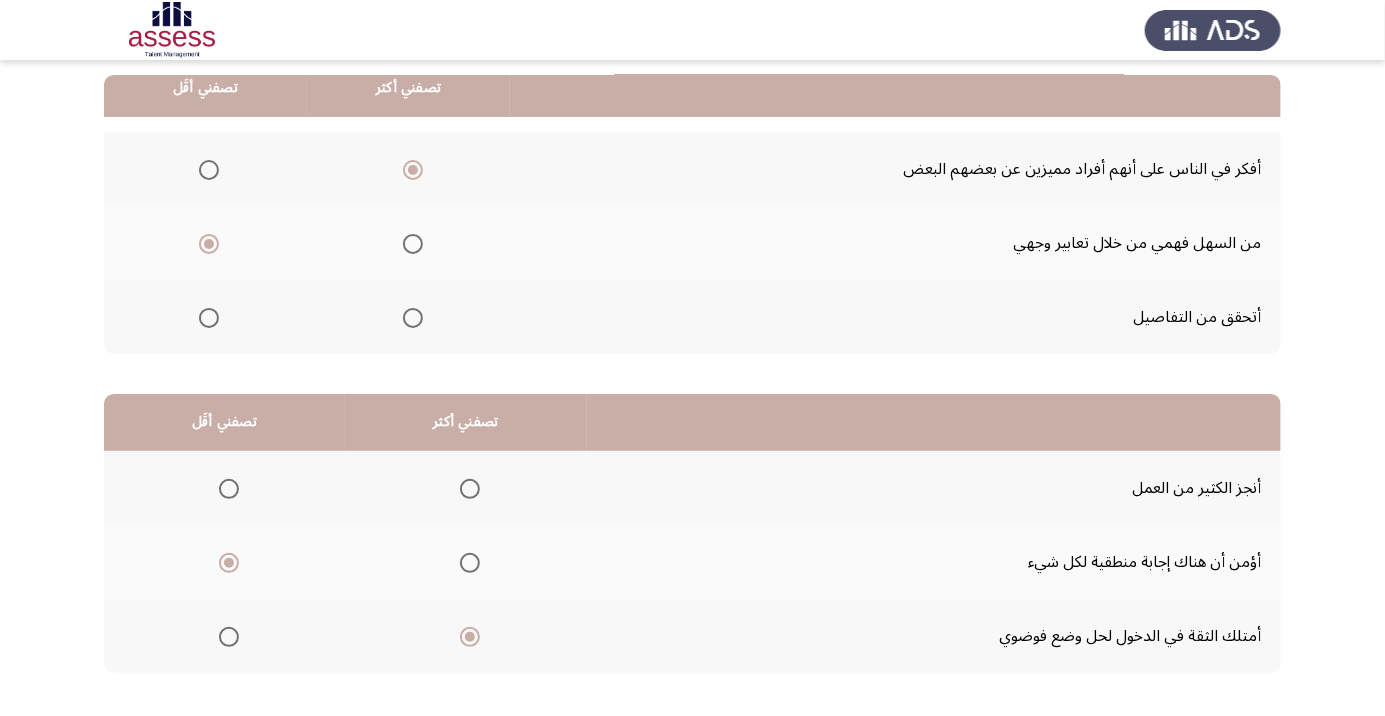 click on "إنهاء" 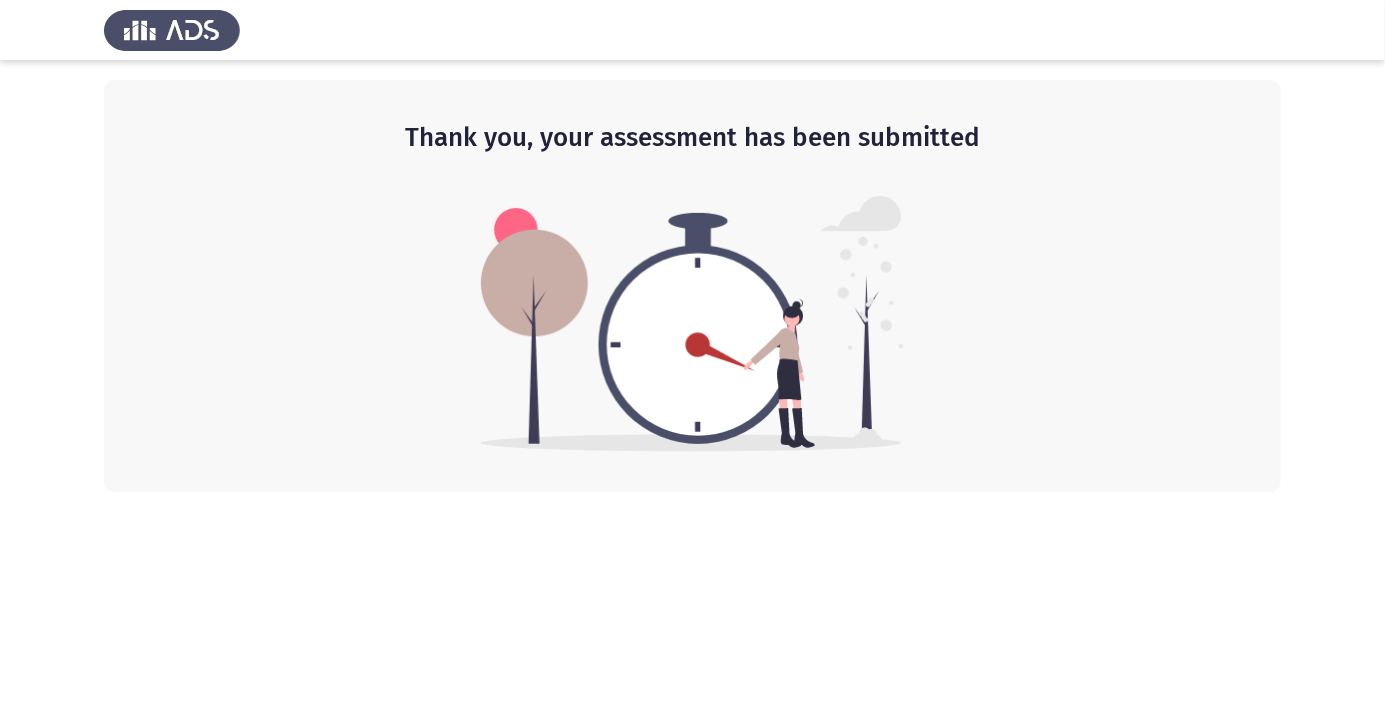 click on "Thank you, your assessment has been submitted" at bounding box center (692, 246) 